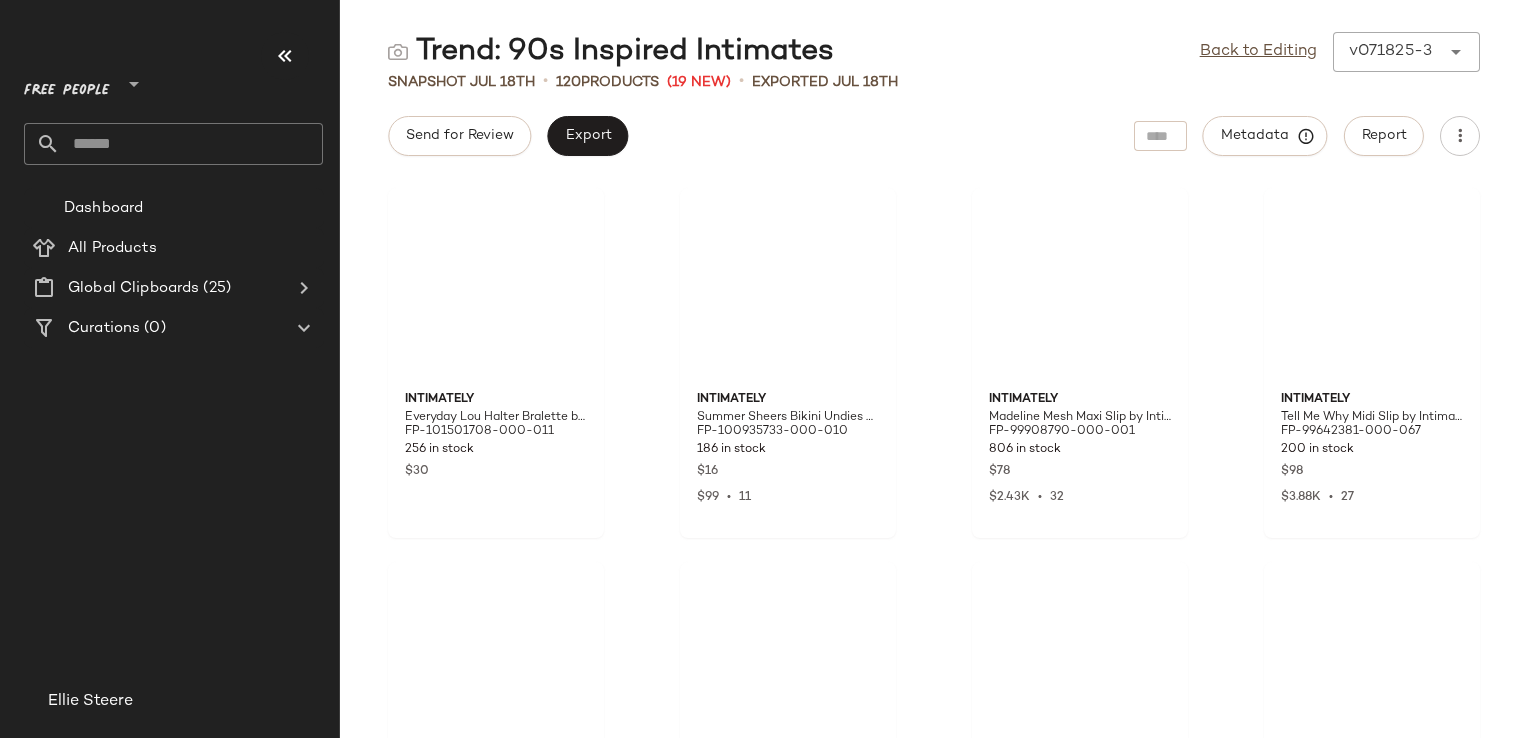 scroll, scrollTop: 0, scrollLeft: 0, axis: both 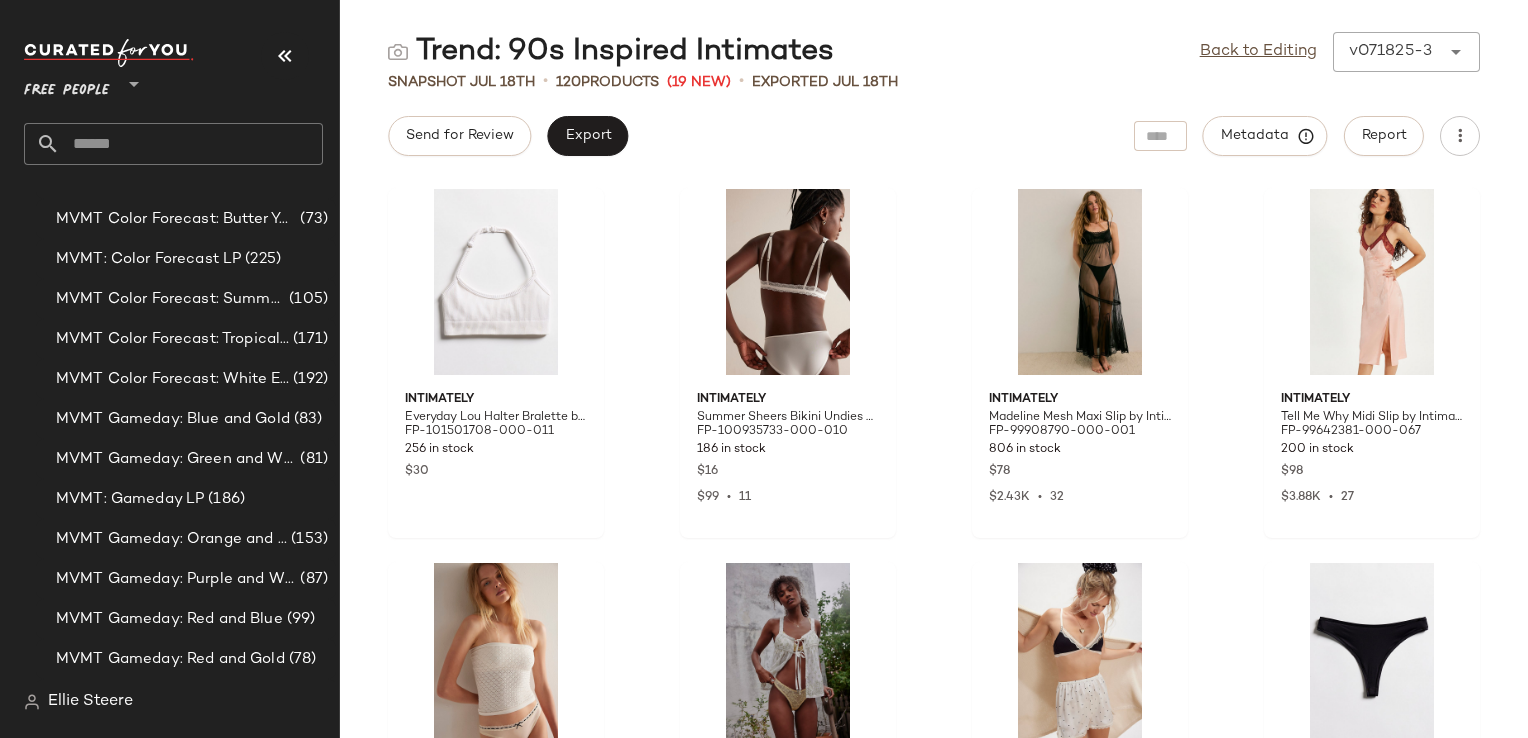 drag, startPoint x: 339, startPoint y: 502, endPoint x: 330, endPoint y: 516, distance: 16.643316 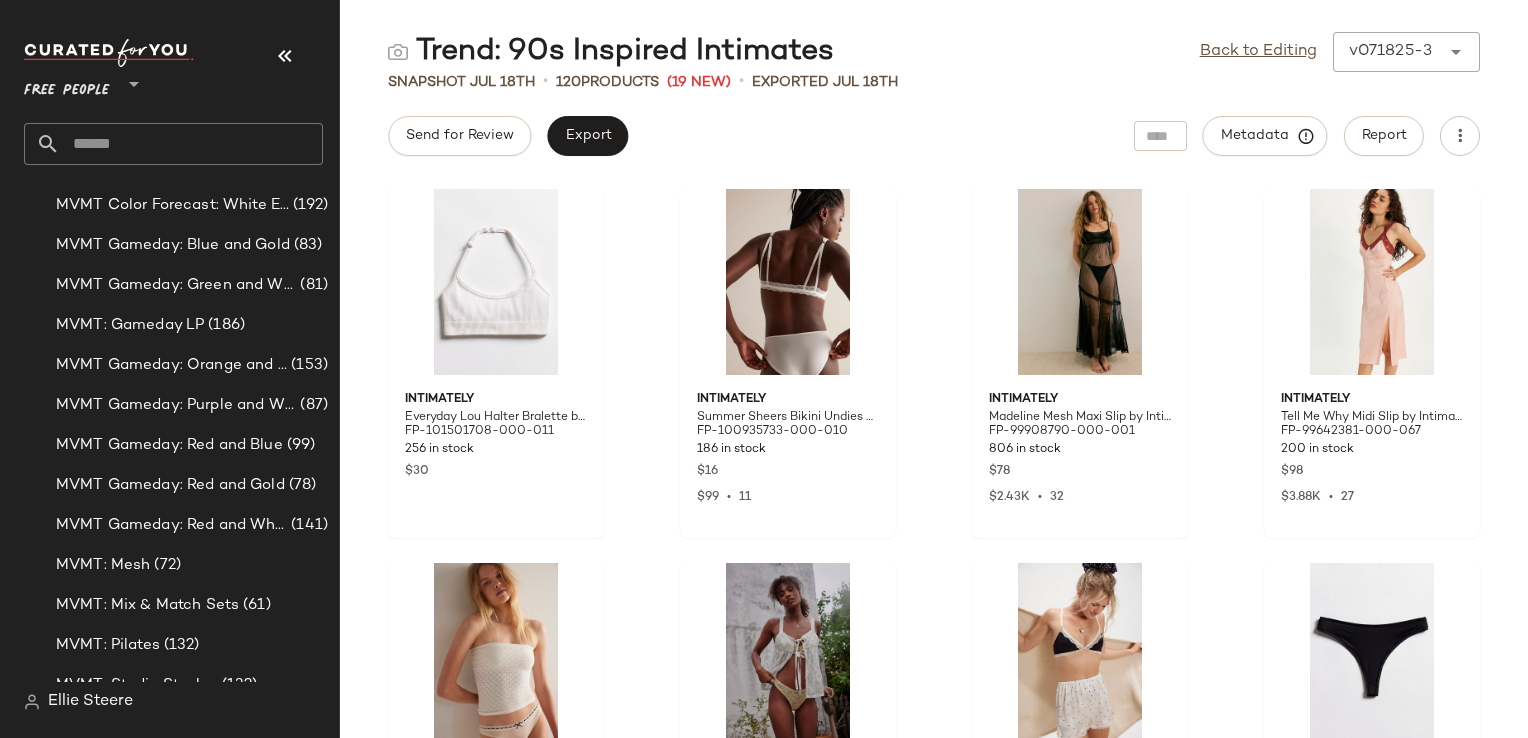 scroll, scrollTop: 3863, scrollLeft: 0, axis: vertical 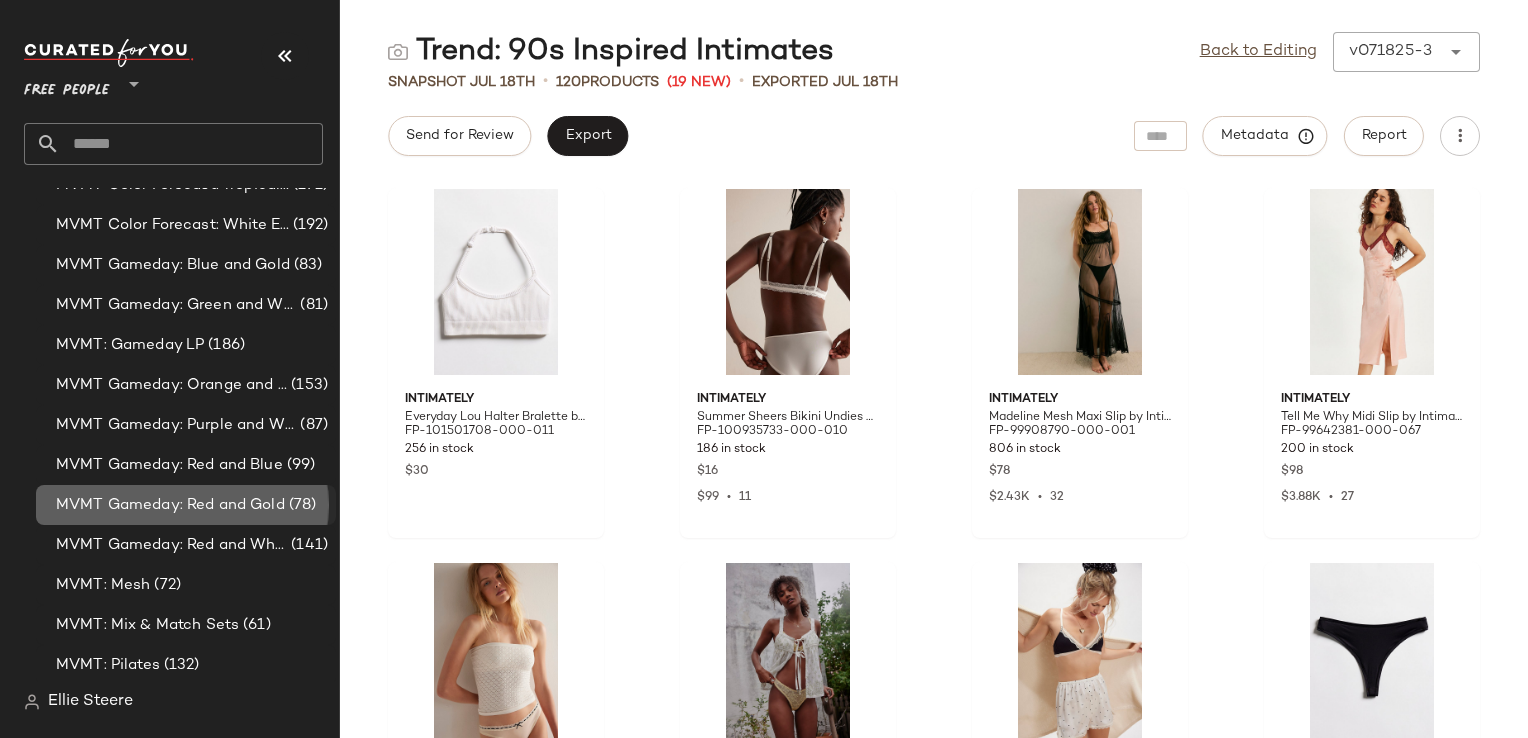 click on "MVMT Gameday: Red and Gold" at bounding box center (170, 505) 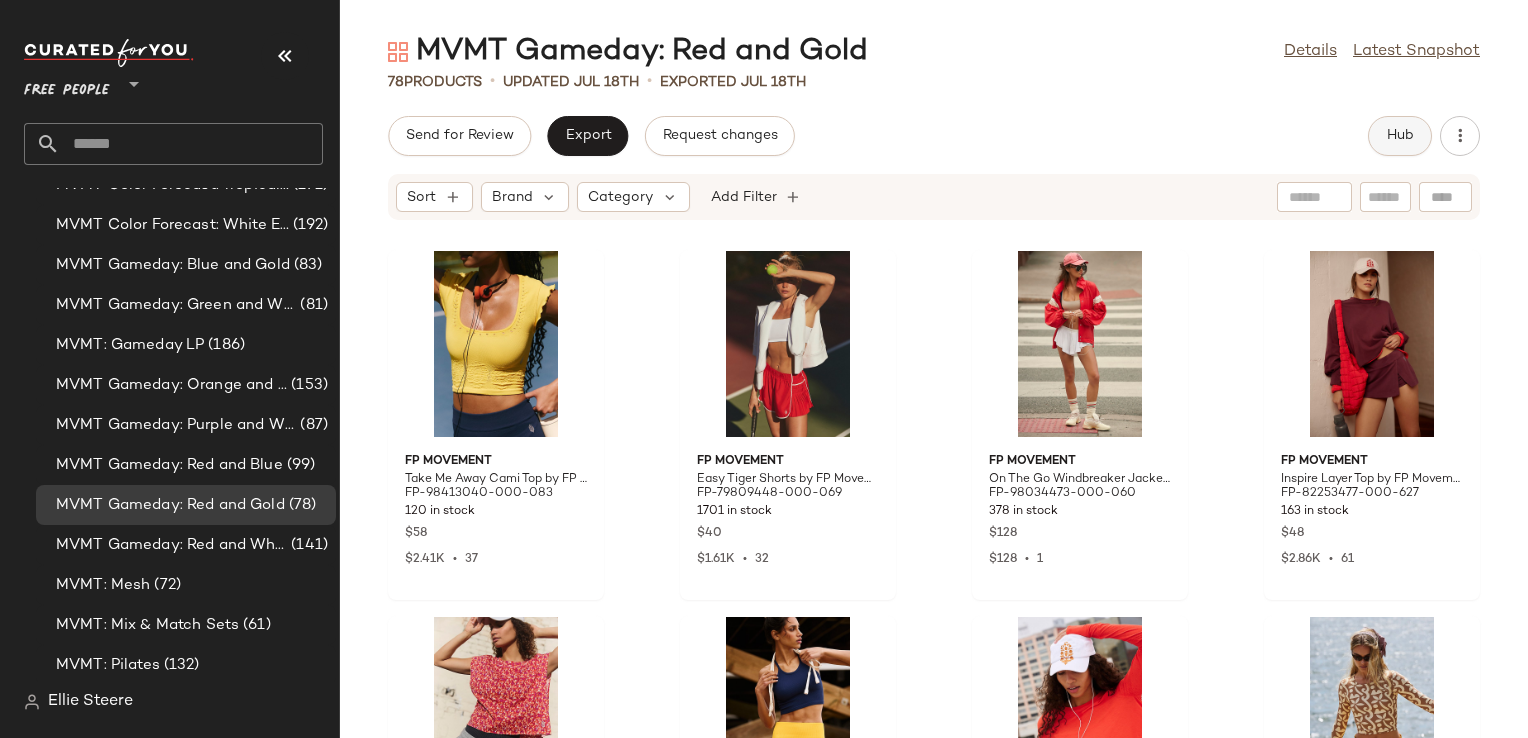 click on "Hub" 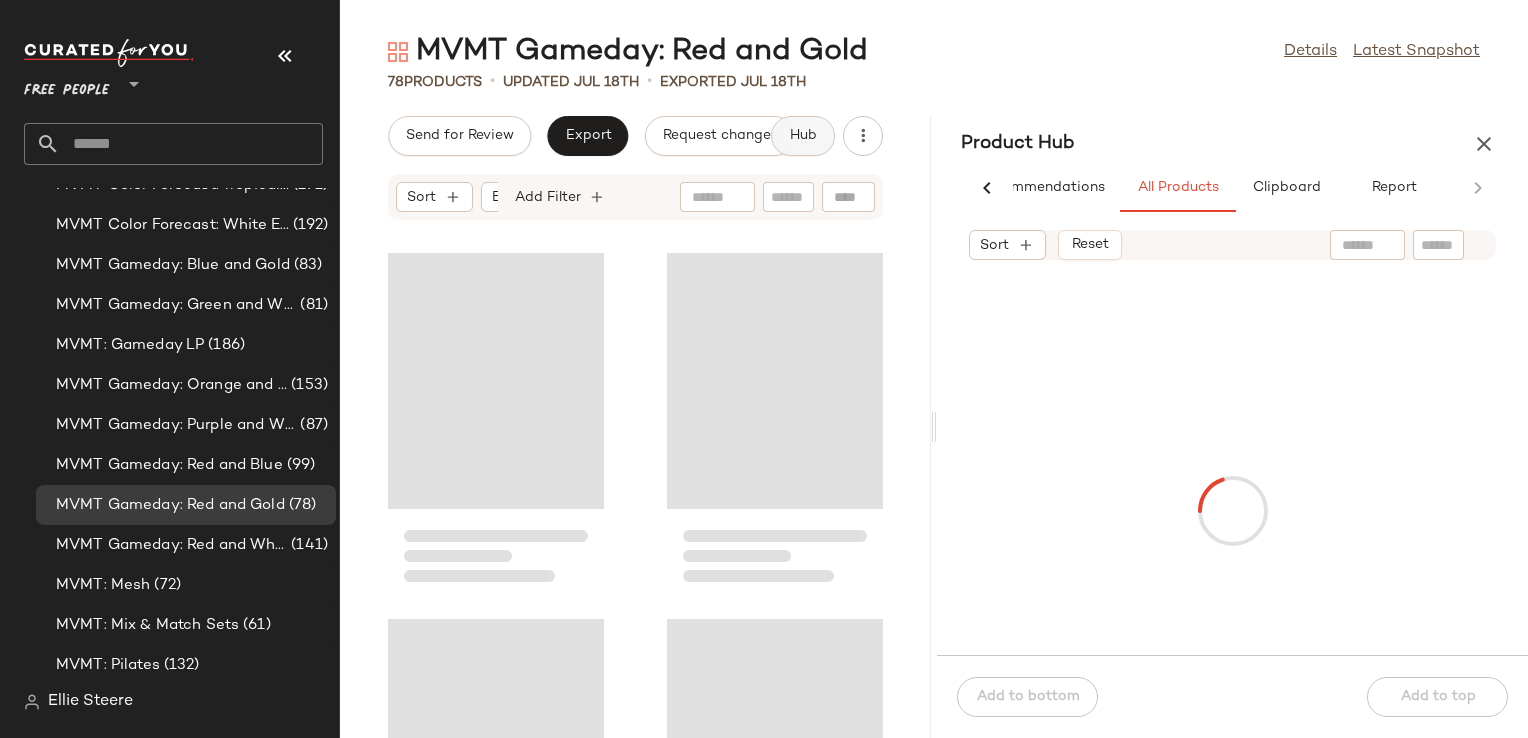 scroll, scrollTop: 0, scrollLeft: 68, axis: horizontal 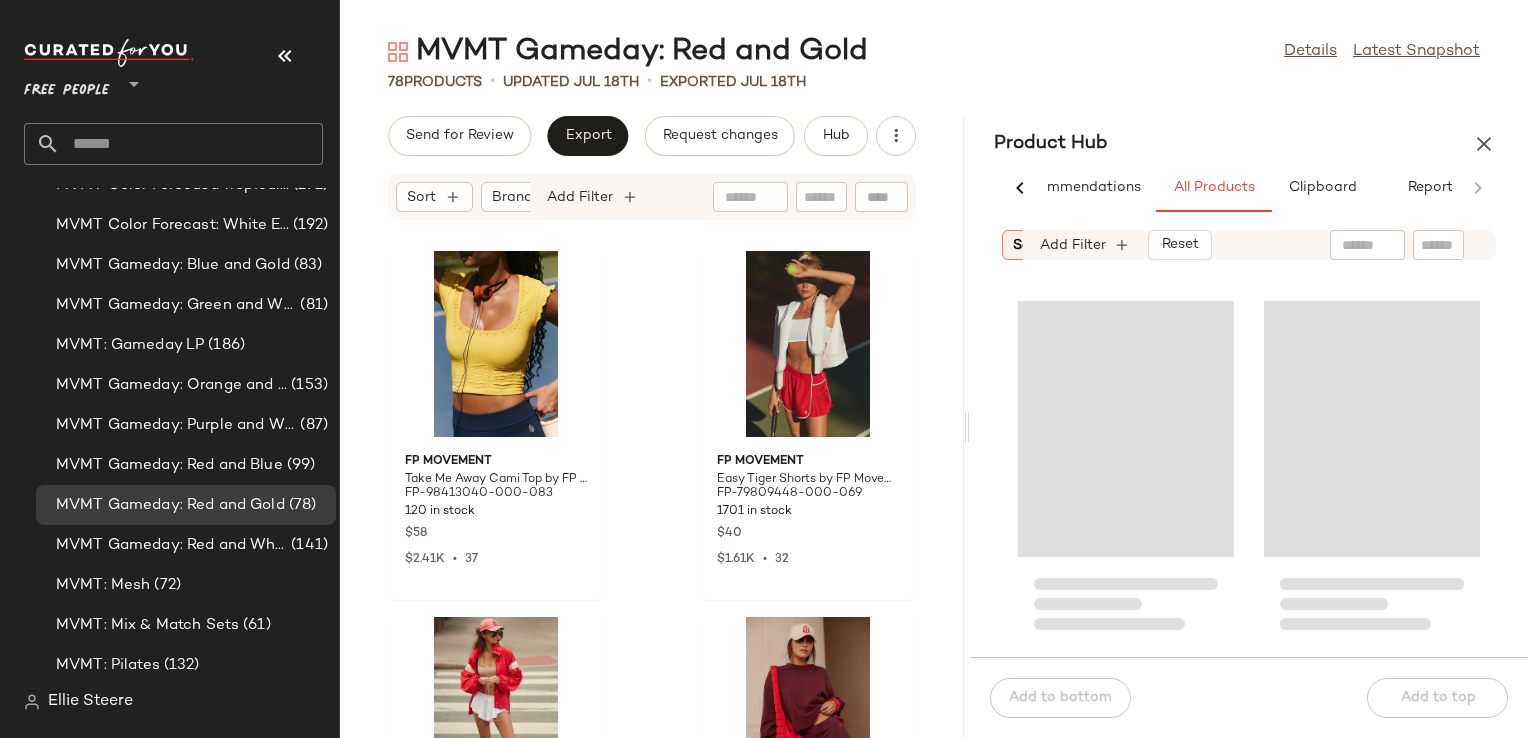 drag, startPoint x: 931, startPoint y: 411, endPoint x: 968, endPoint y: 392, distance: 41.59327 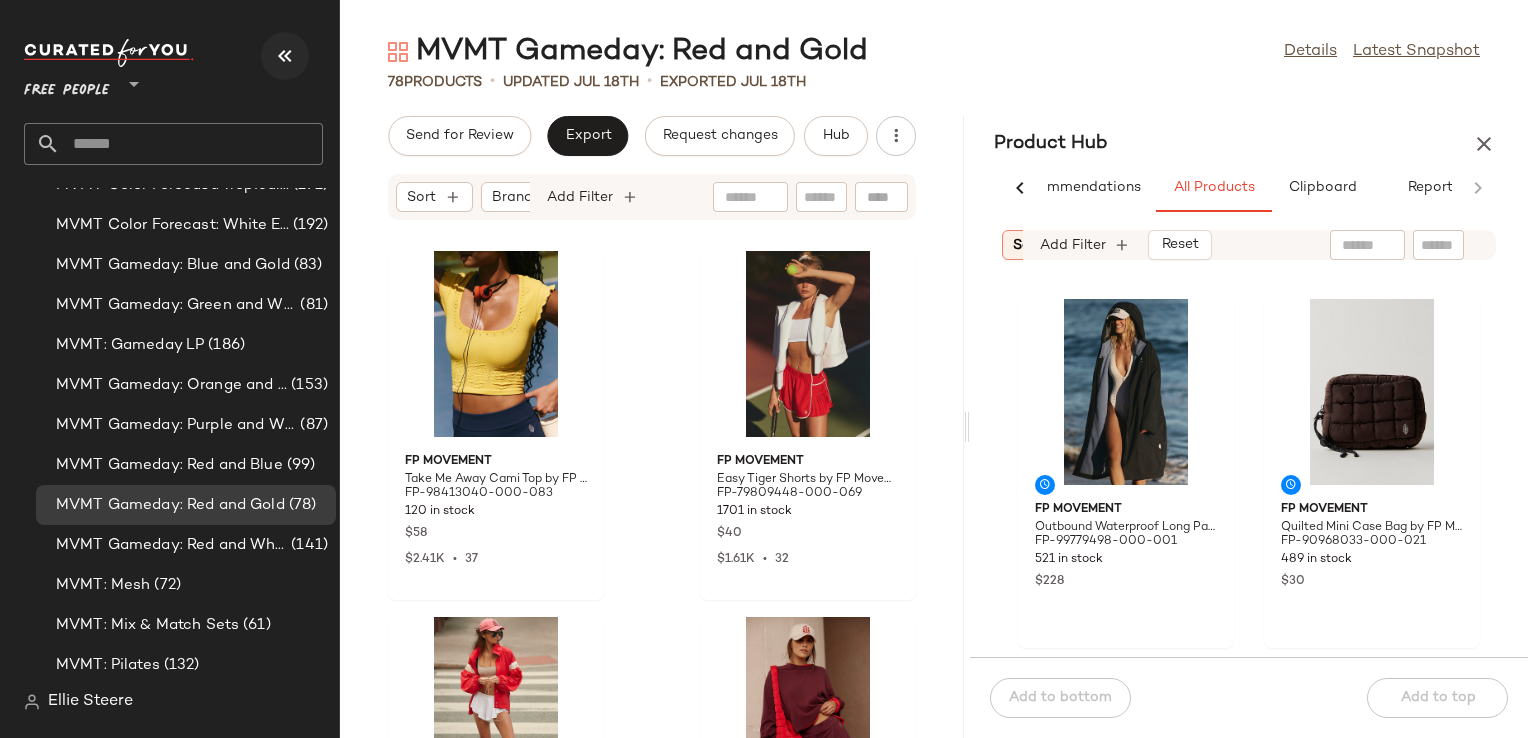 click at bounding box center [285, 56] 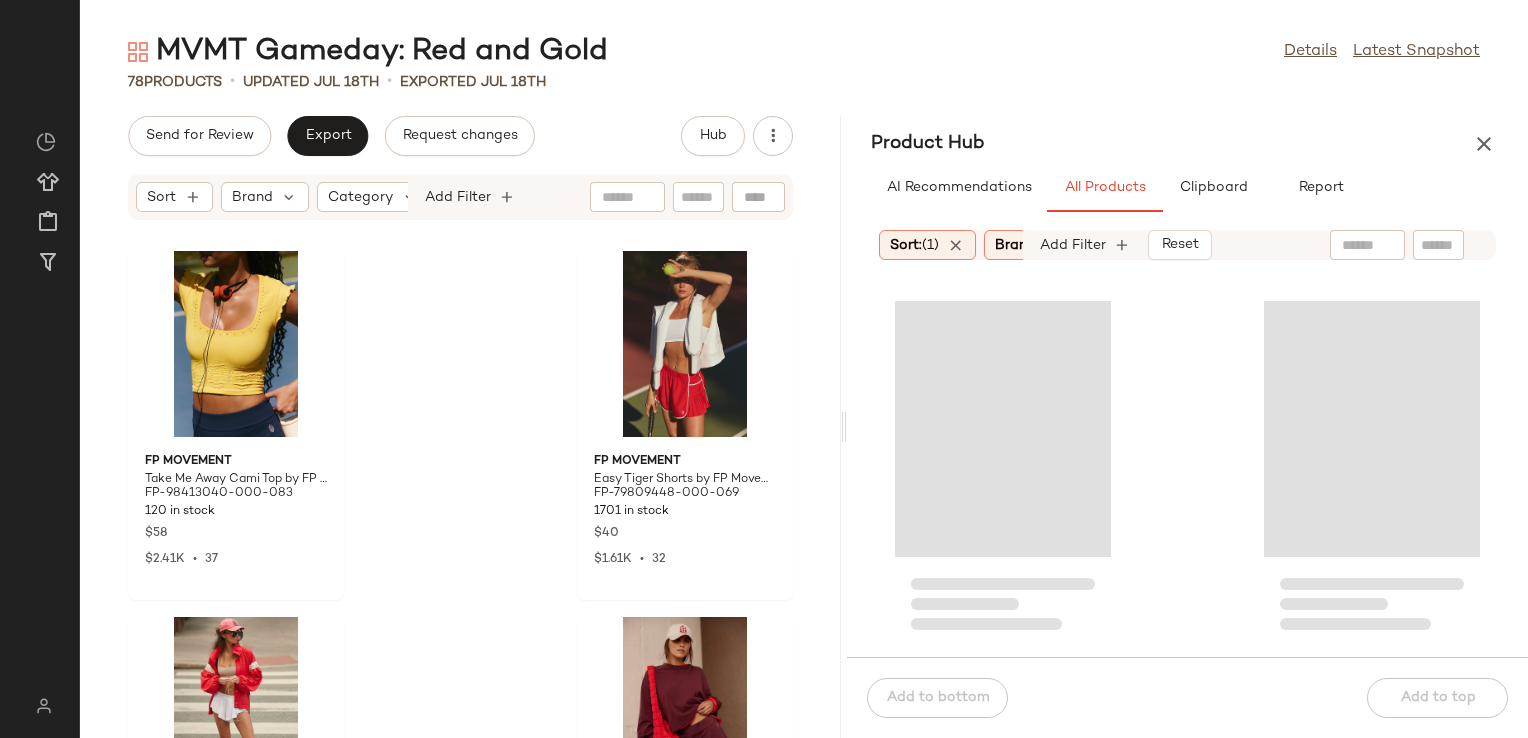 scroll, scrollTop: 0, scrollLeft: 0, axis: both 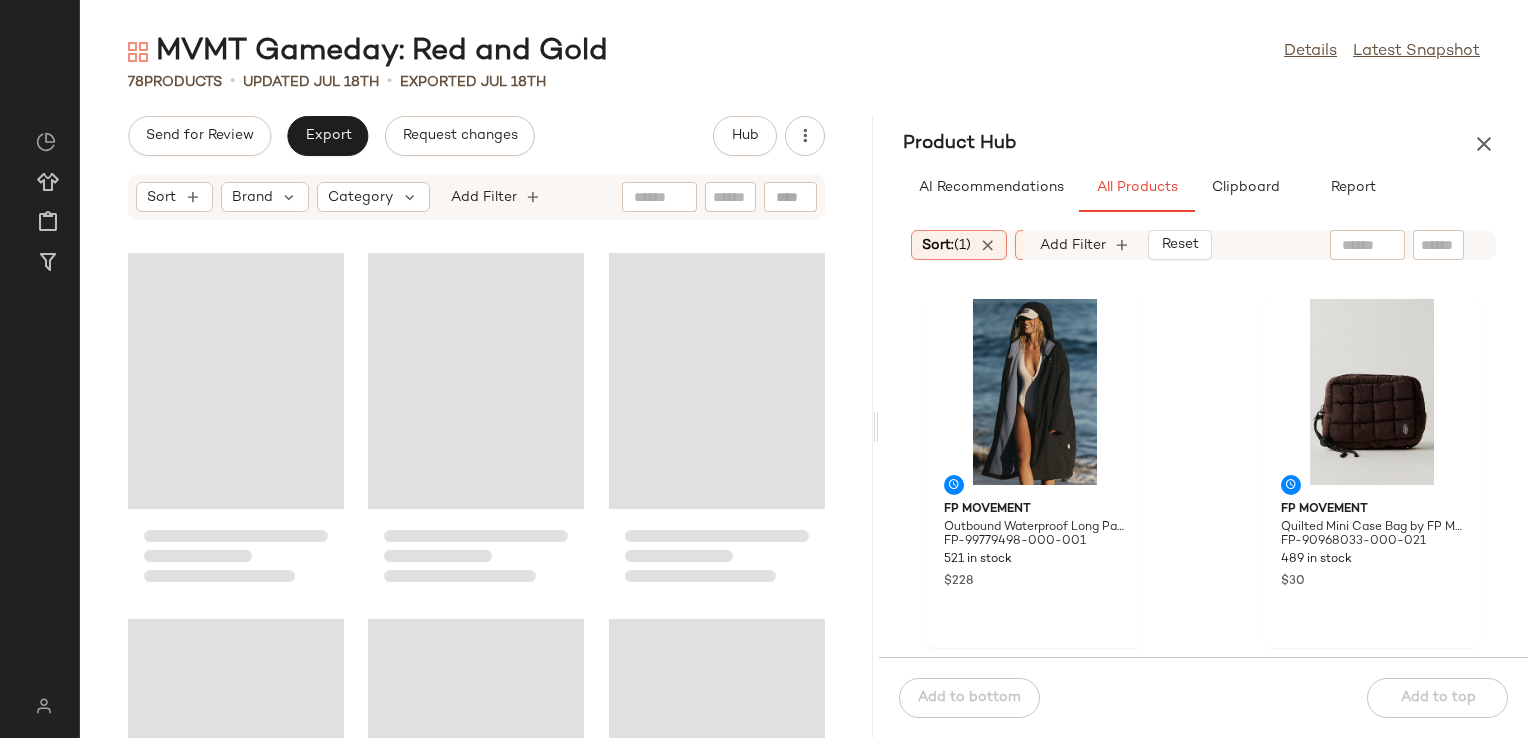 drag, startPoint x: 846, startPoint y: 430, endPoint x: 882, endPoint y: 415, distance: 39 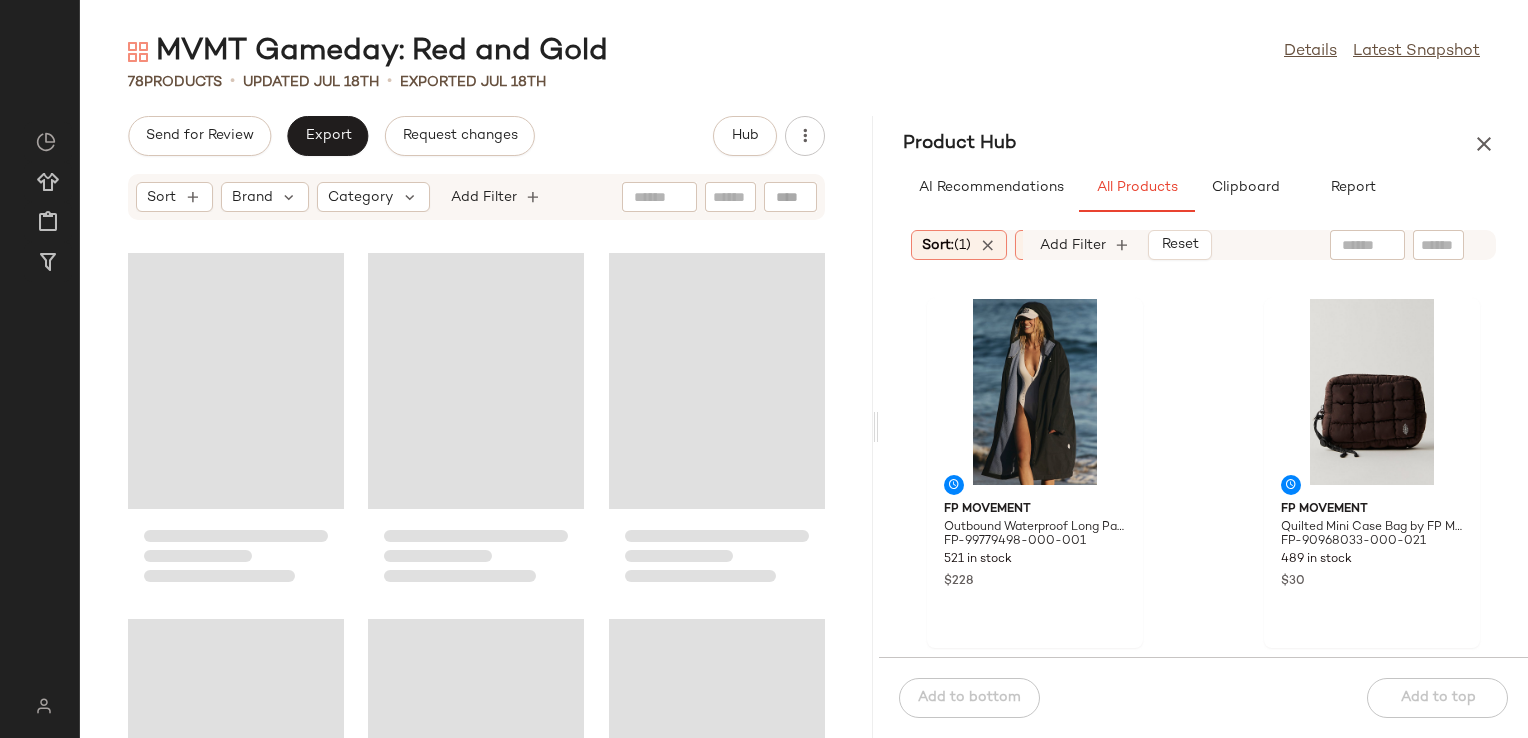 click on "MVMT Gameday: Red and Gold  Details   Latest Snapshot  78   Products   •   updated Jul 18th  •  Exported Jul 18th  Send for Review   Export   Request changes   Hub  Sort  Brand  Category  Add Filter  Product Hub  AI Recommendations   All Products   Clipboard   Report  Sort:   (1) Brand:   FP Movem... Category  In Curation?:   No Availability:   in_stock Sale Price:   Not on sale Add Filter   Reset  FP Movement Outbound Waterproof Long Parka Jacket by FP Movement at Free People in Black, Size: XS FP-99779498-000-001 521 in stock $228 FP Movement Quilted Mini Case Bag by FP Movement at Free People in Brown FP-90968033-000-021 489 in stock $30 FP Movement Epic Mini Bra by FP Movement at Free People in Blue, Size: S FP-81753113-000-401 279 in stock $38 FP Movement Get Your Flirt On Shorts by FP Movement at Free People in Green, Size: S FP-59070292-000-098 825 in stock $40 FP Movement Final Call Patch Hoodie by FP Movement at Free People in Black, Size: S FP-101324754-000-018 410 in stock $148 $98 $78" at bounding box center (804, 385) 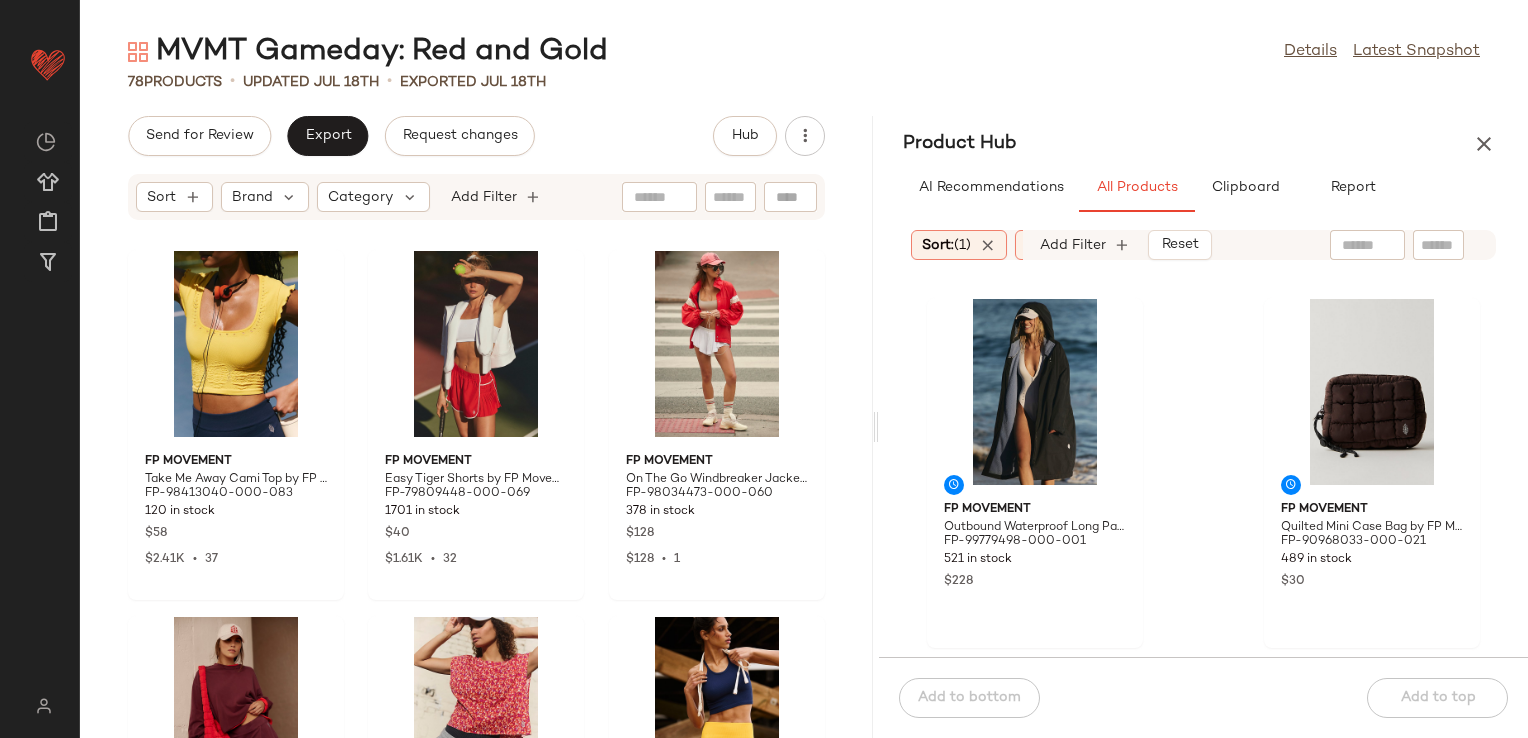 click 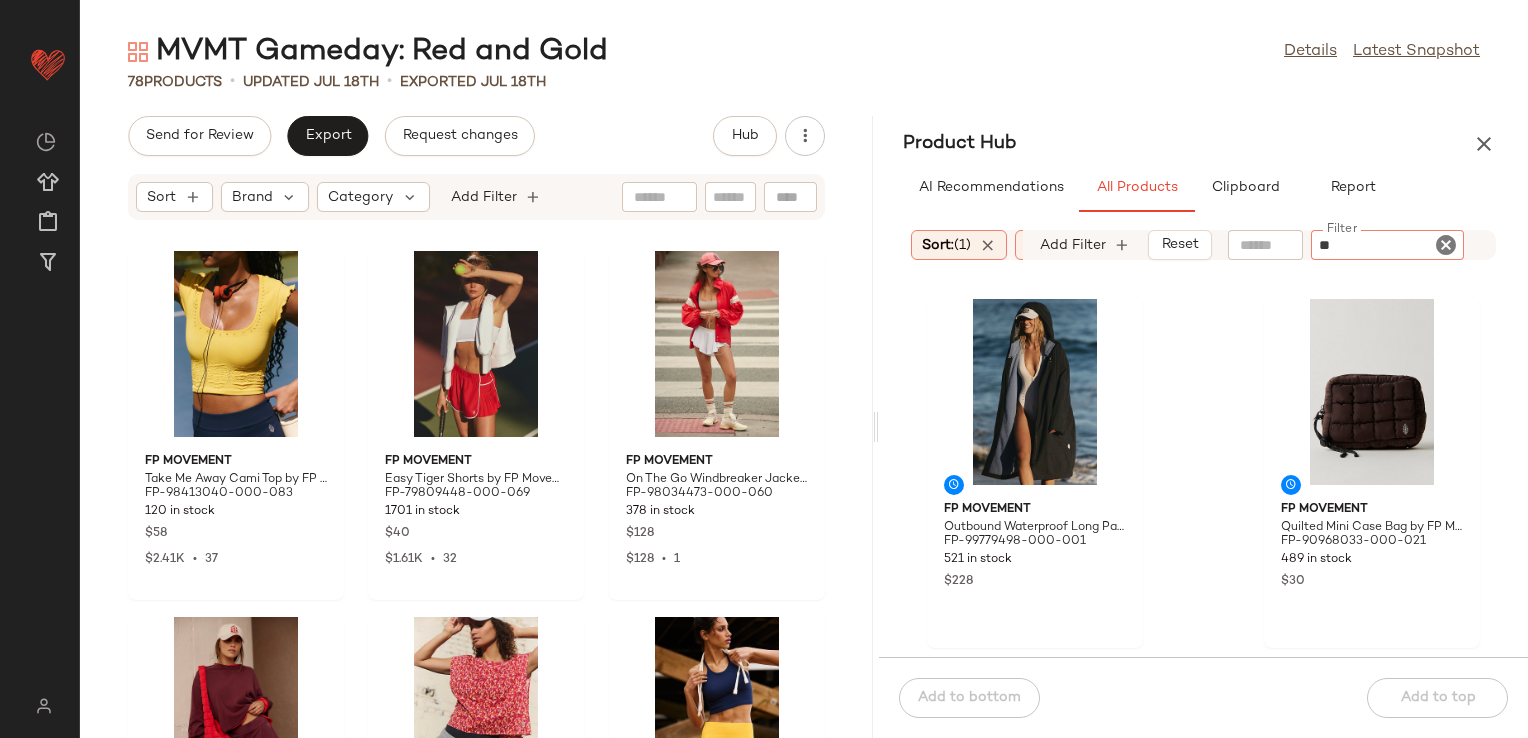 type on "***" 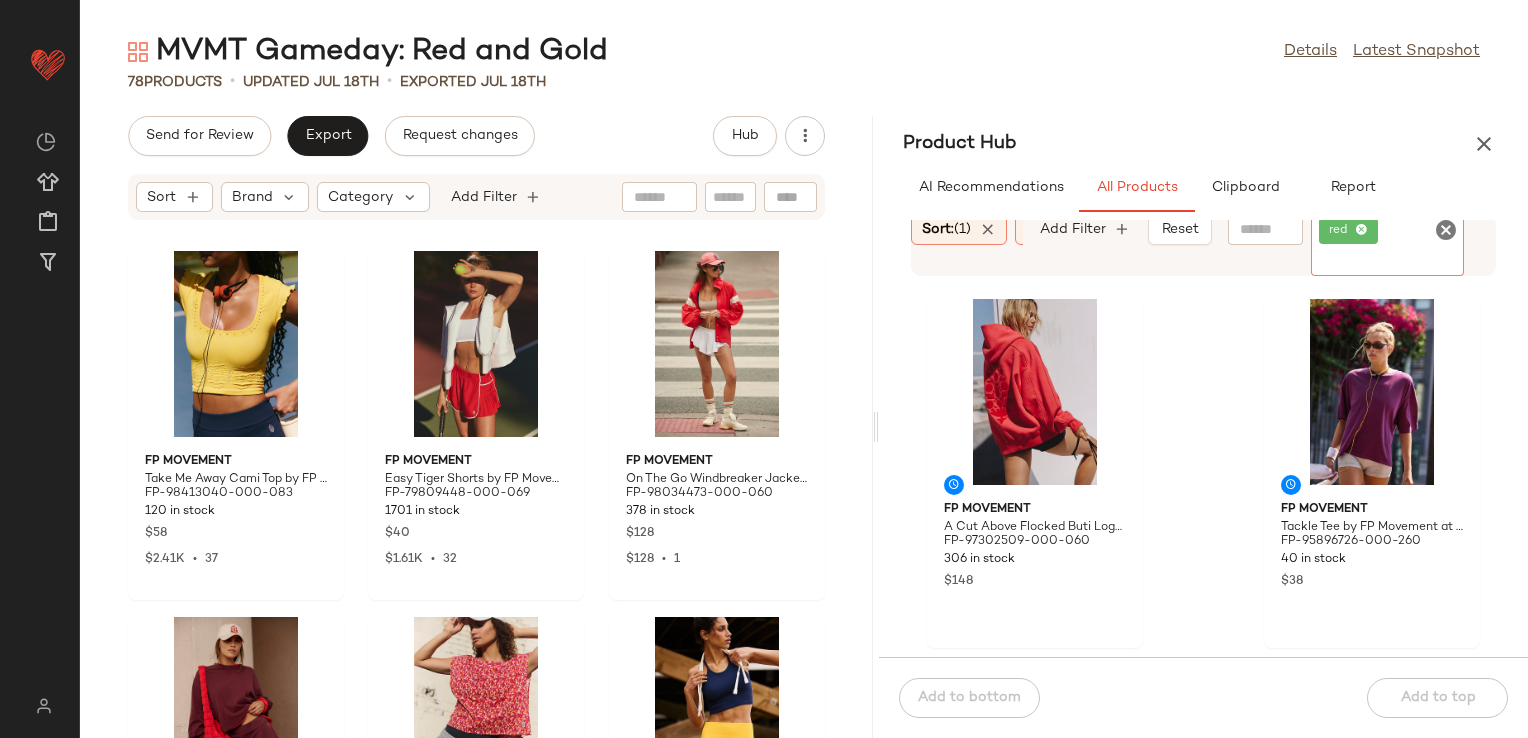 click on "FP Movement A Cut Above Flocked Buti Logo Hoodie by FP Movement at Free People in Red, Size: XS FP-97302509-000-060 306 in stock $148 FP Movement Tackle Tee by FP Movement at Free People in Red, Size: XS FP-95896726-000-260 40 in stock $38 FP Movement Varsity Blues Shorts by FP Movement at Free People in Red, Size: M FP-85383875-000-062 781 in stock $30 FP Movement My Time Printed Tee by FP Movement at Free People in Red, Size: M FP-67843995-000-262 84 in stock $58 FP Movement Breathe Deeper Crop Tank Top by FP Movement at Free People in Red, Size: XL FP-64431646-000-063 63 in stock $48 FP Movement Quilted Mini Case Bag by FP Movement at Free People in Red FP-90968033-000-627 277 in stock $30 $2.46K  •  76 FP Movement Field Tripper Jacket by FP Movement at Free People in Red, Size: XS FP-99488454-000-060 17 in stock $198 $2.94K  •  4 FP Movement Hot Shot Slim Skirt by FP Movement at Free People in Red, Size: XS FP-98807696-000-060 14 in stock $70 $1.75K  •  8" 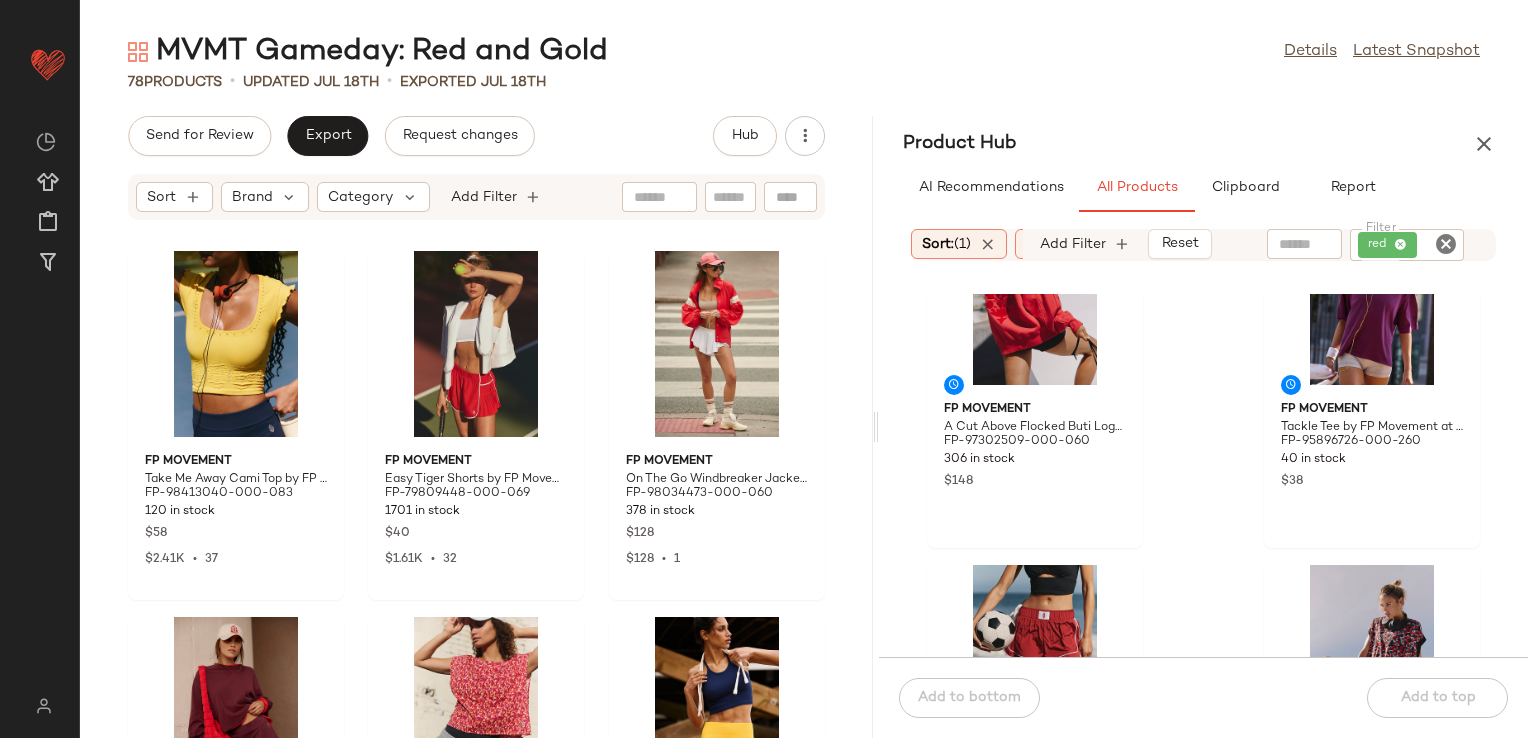scroll, scrollTop: 0, scrollLeft: 0, axis: both 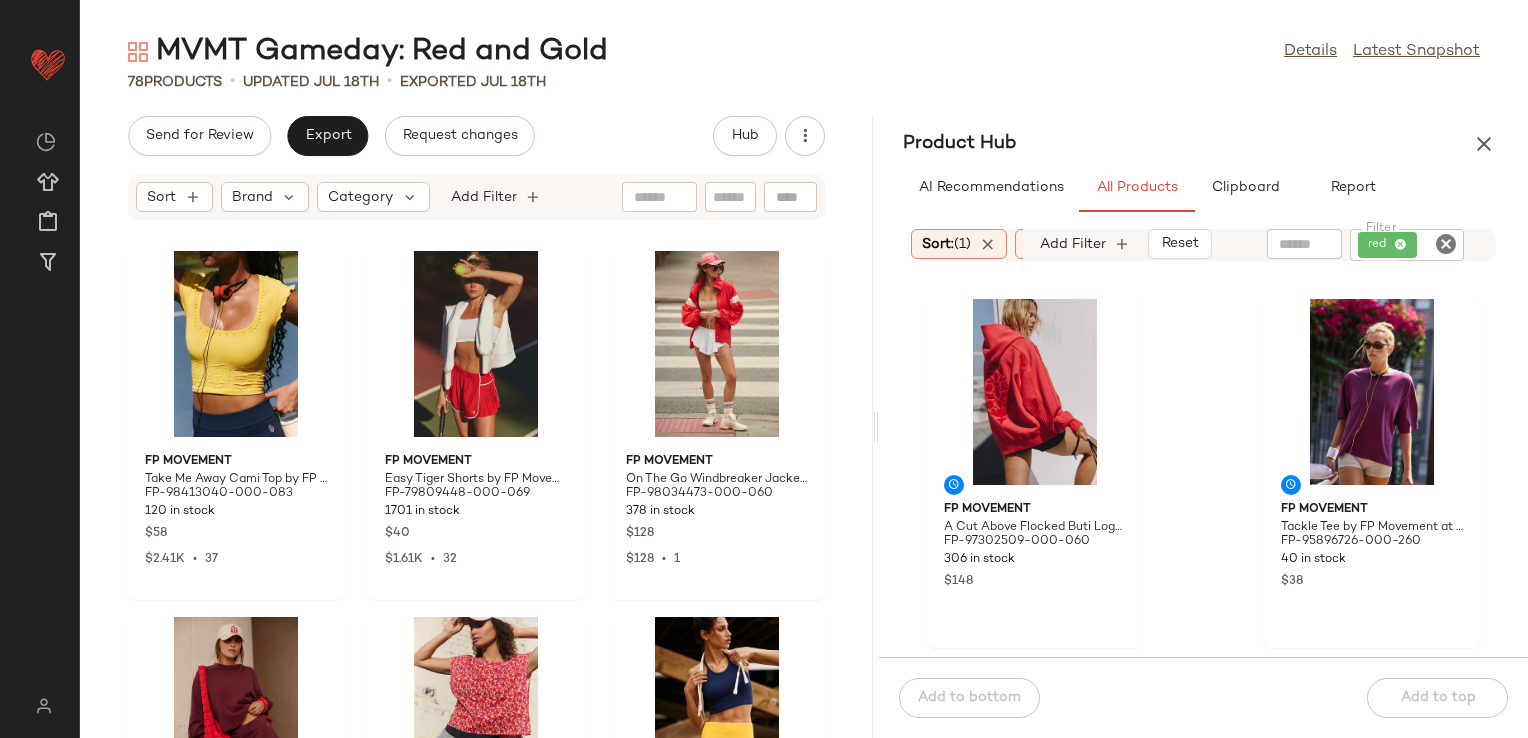 click 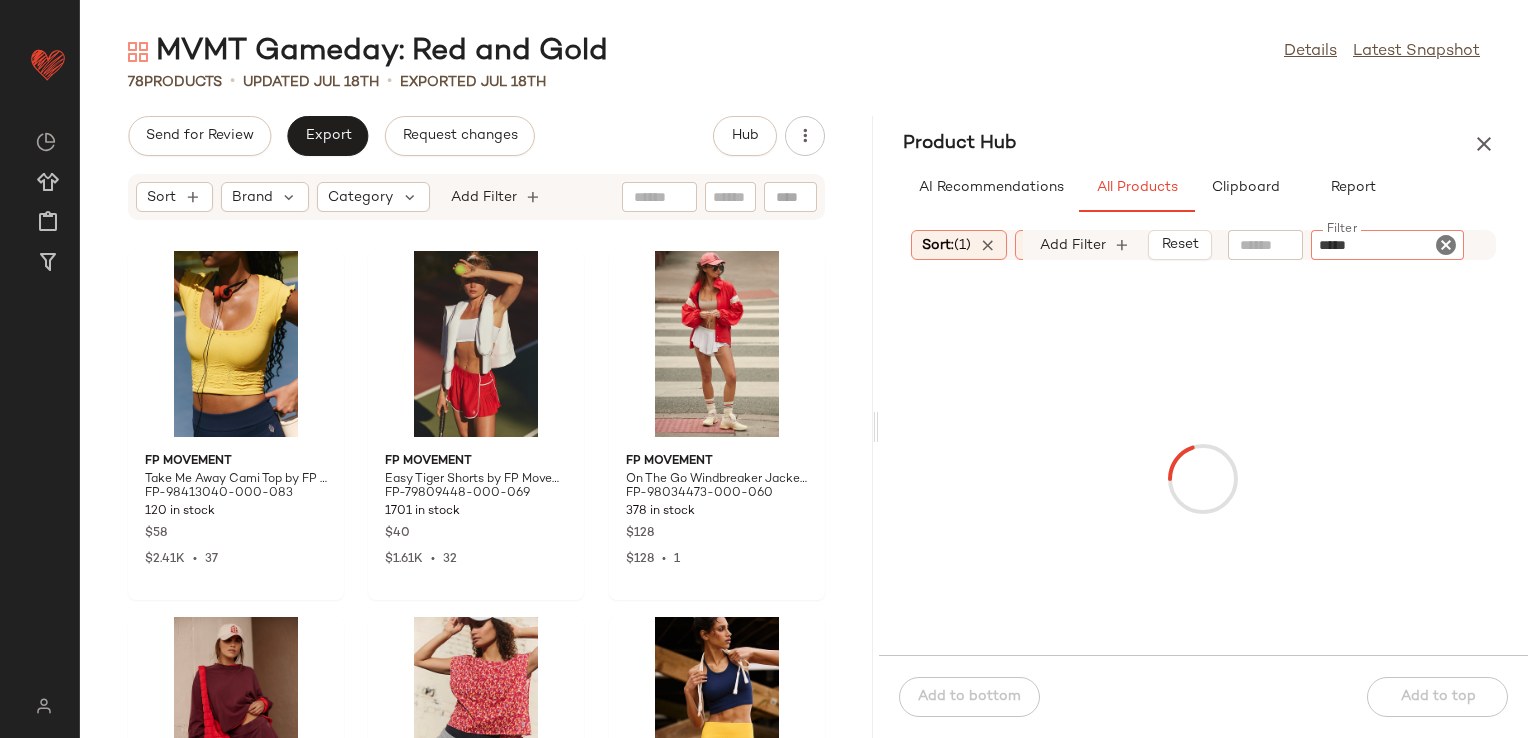 type on "******" 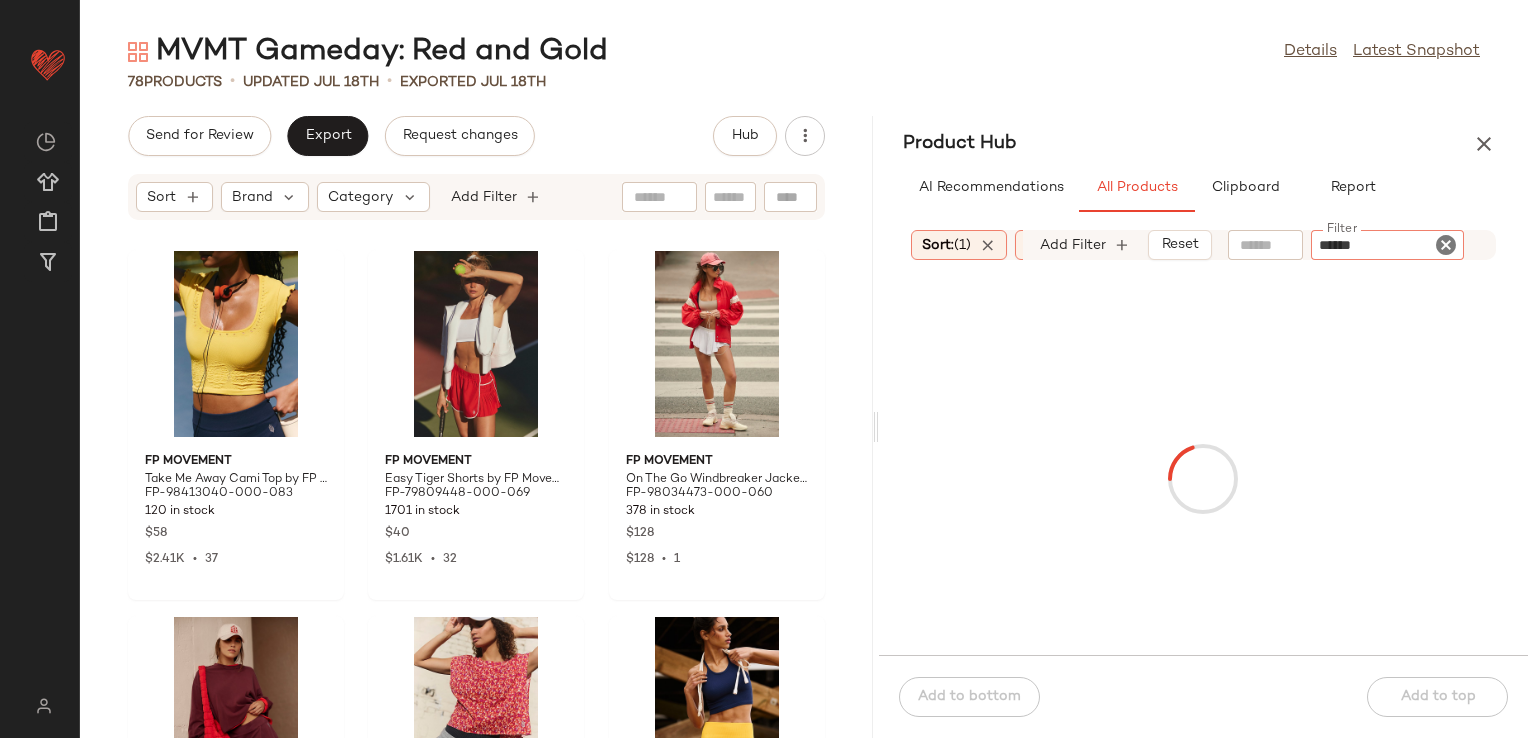 type 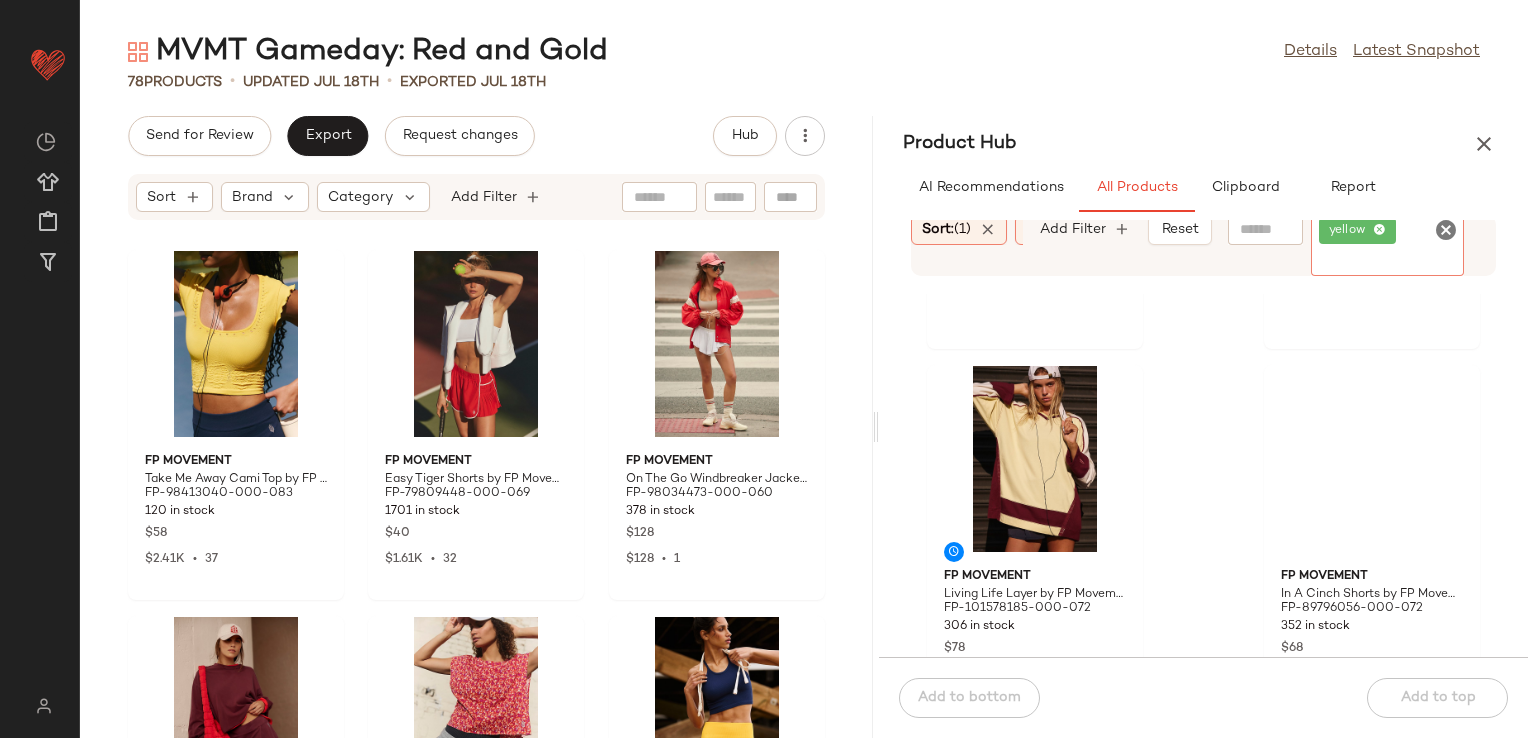 scroll, scrollTop: 300, scrollLeft: 0, axis: vertical 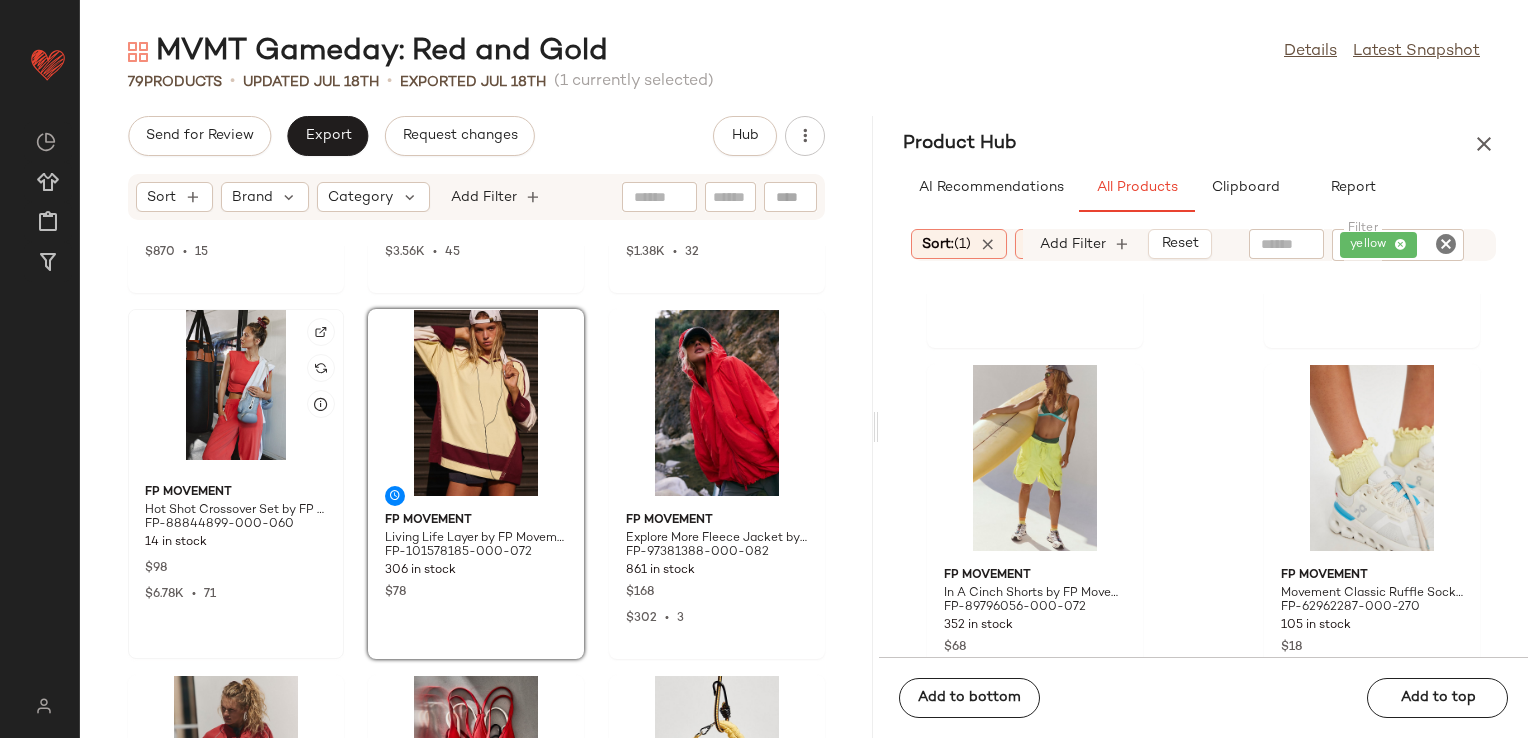 click 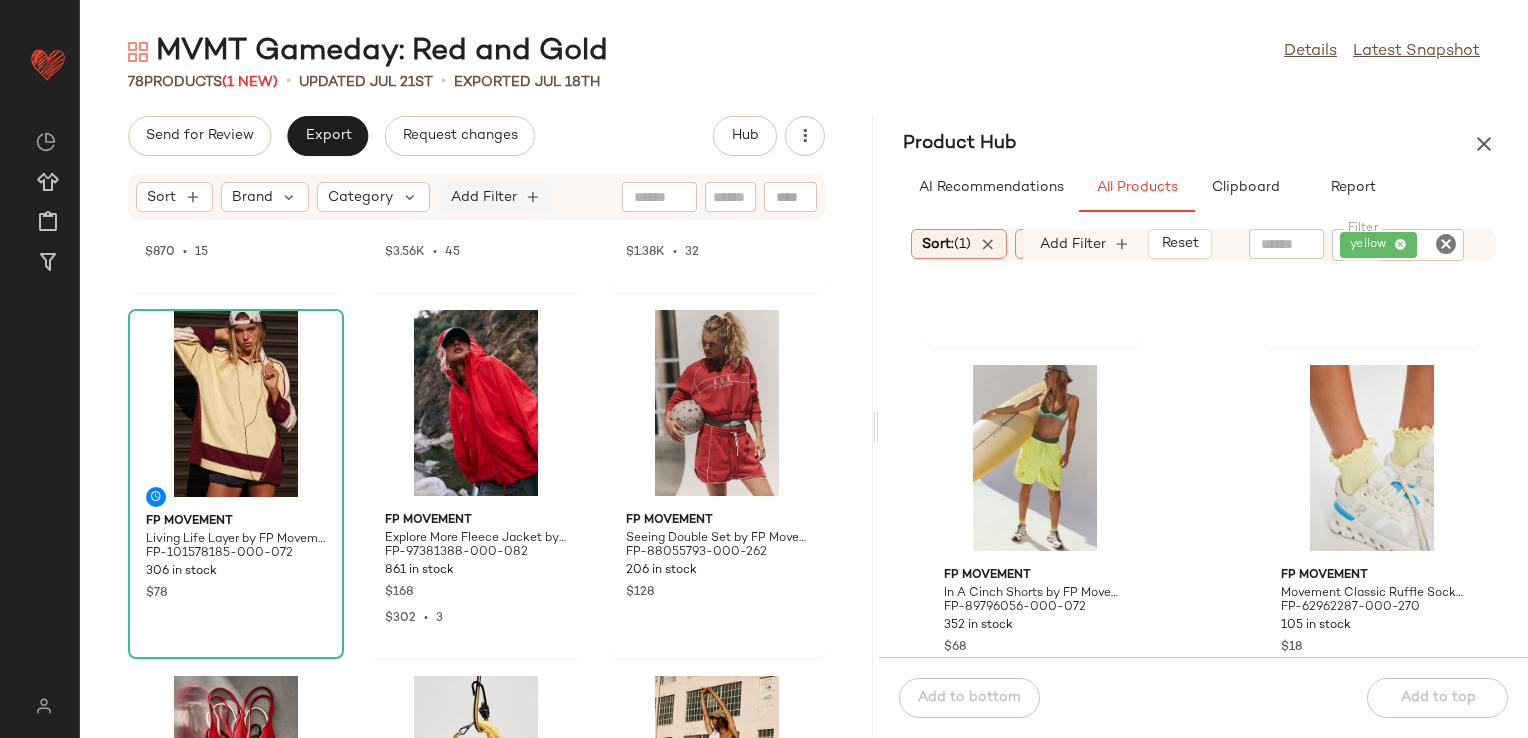 click on "Add Filter" at bounding box center [484, 197] 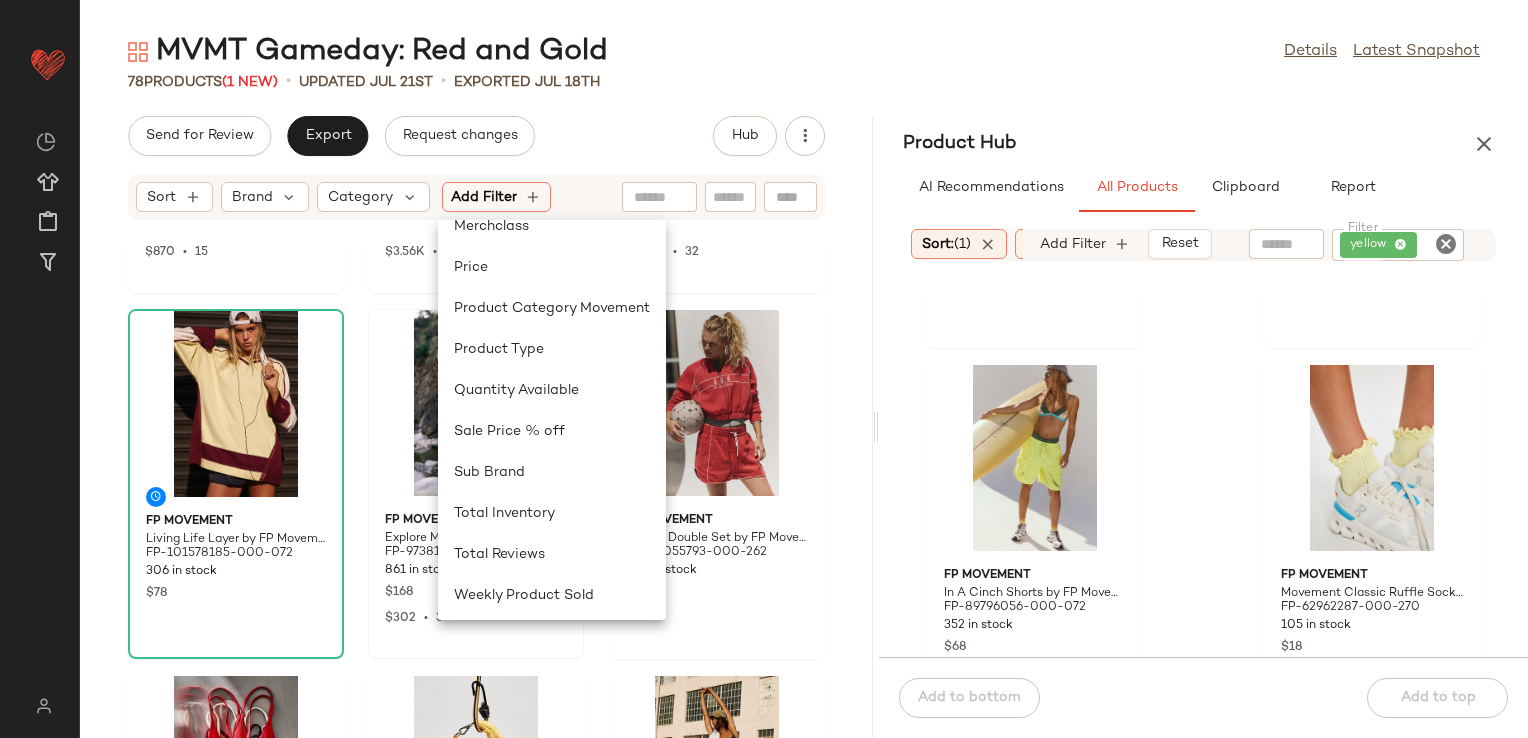 scroll, scrollTop: 600, scrollLeft: 0, axis: vertical 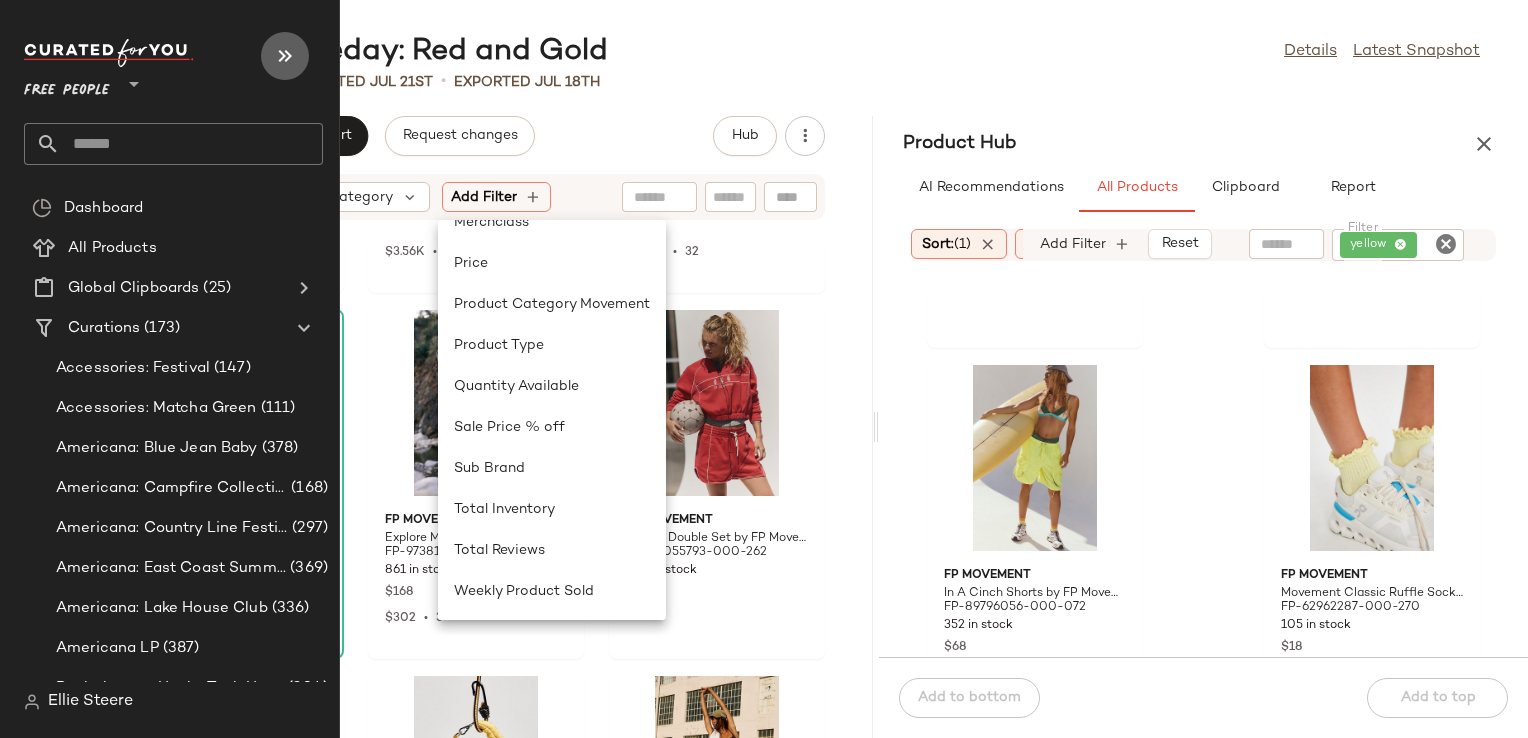 click at bounding box center [285, 56] 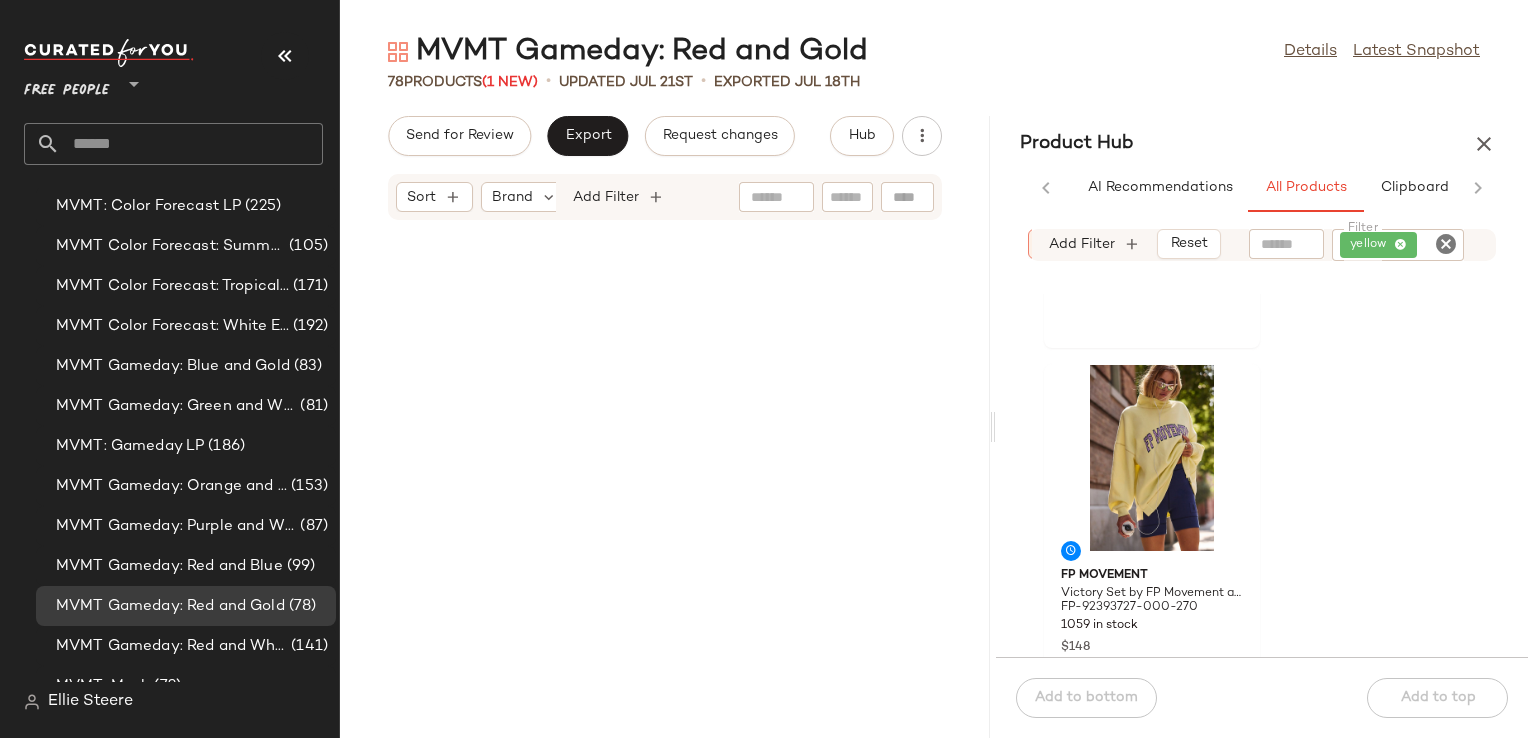 scroll, scrollTop: 3793, scrollLeft: 0, axis: vertical 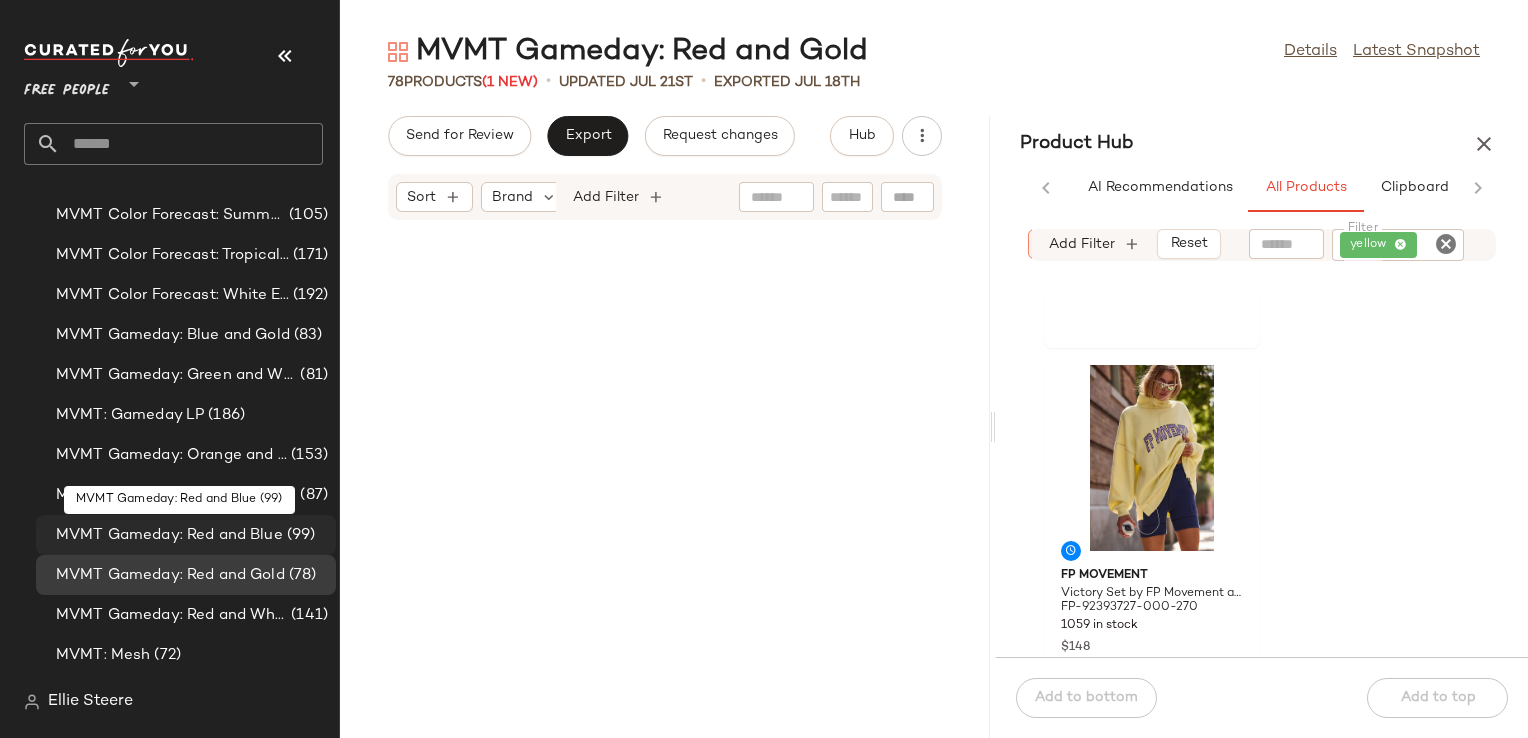 click on "MVMT Gameday: Red and Blue" at bounding box center [169, 535] 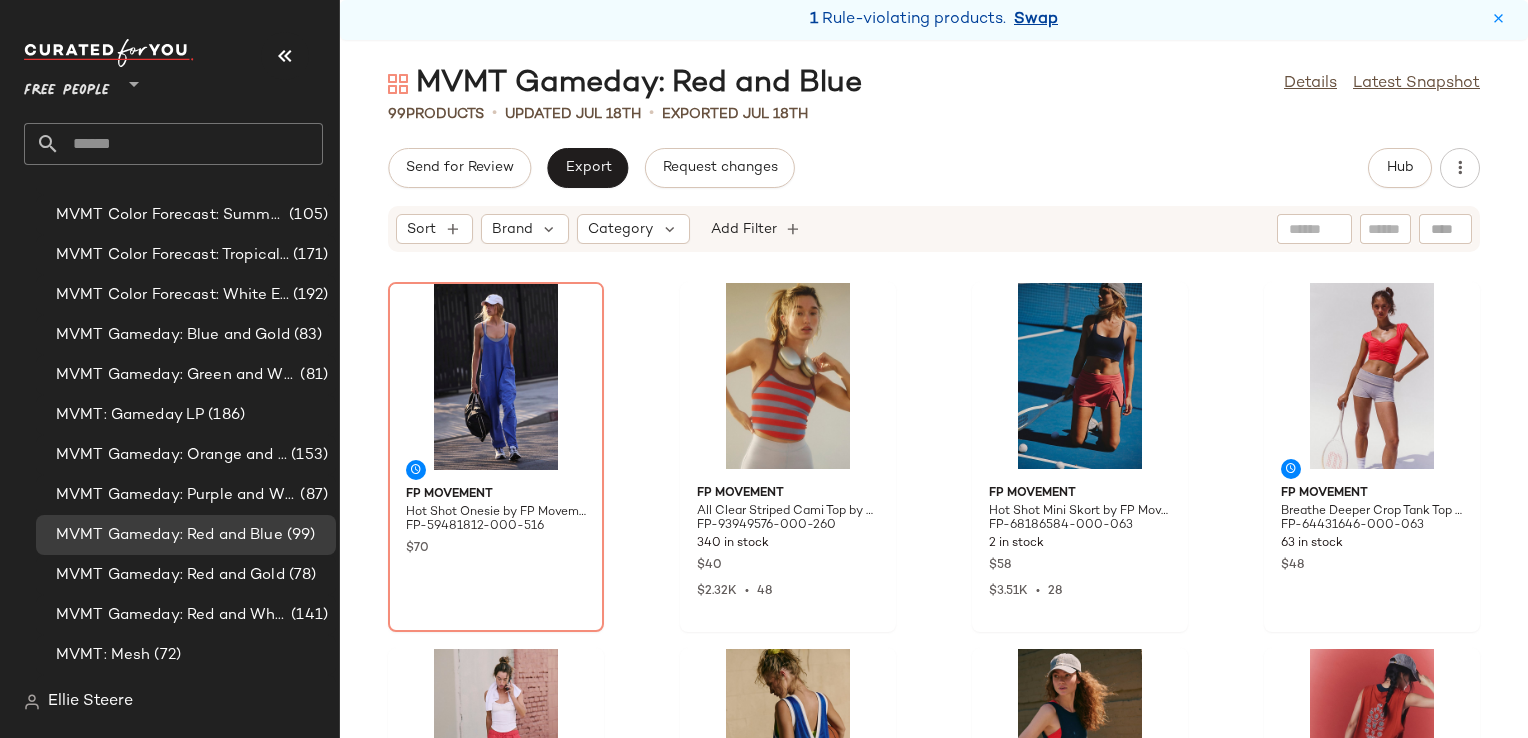 click on "Swap" at bounding box center (1036, 20) 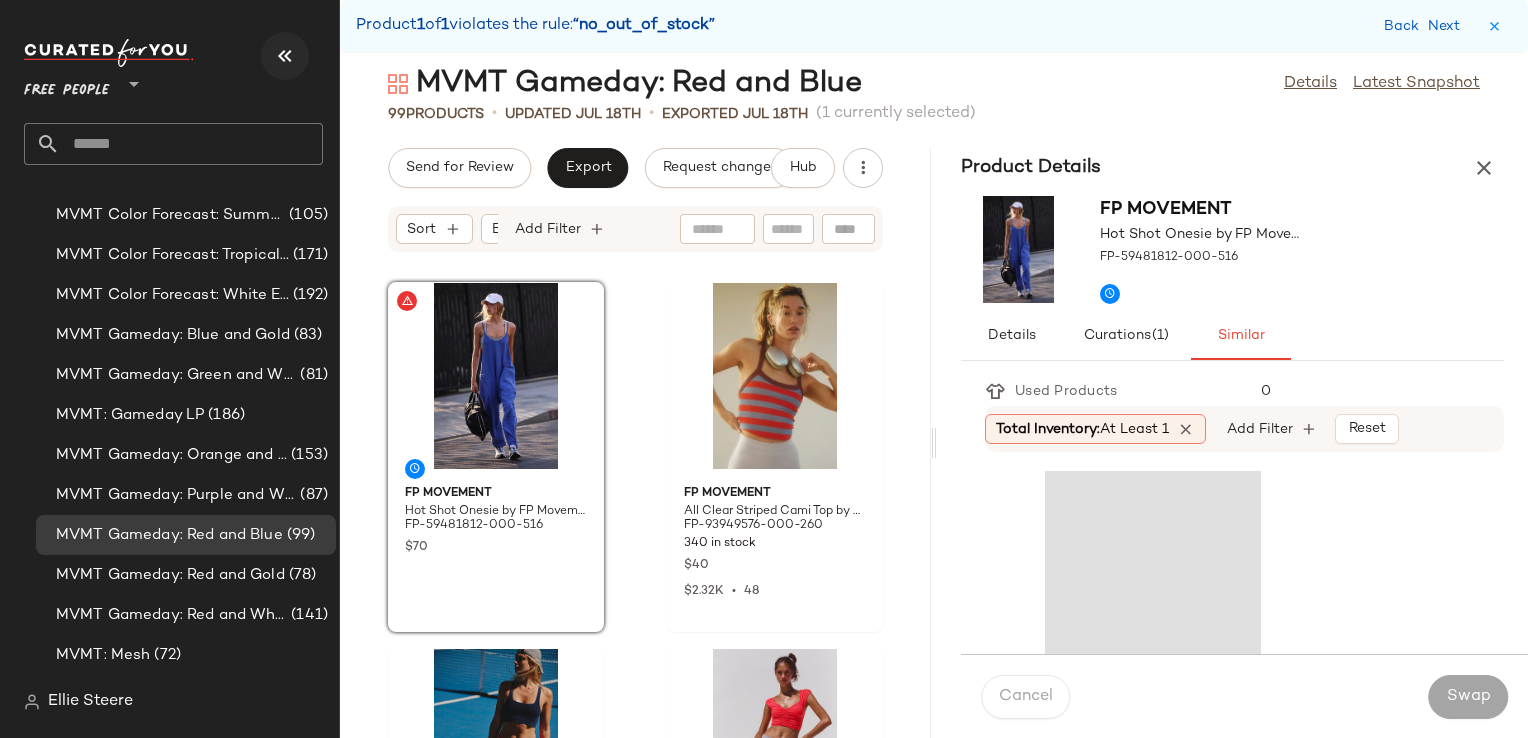 click at bounding box center [285, 56] 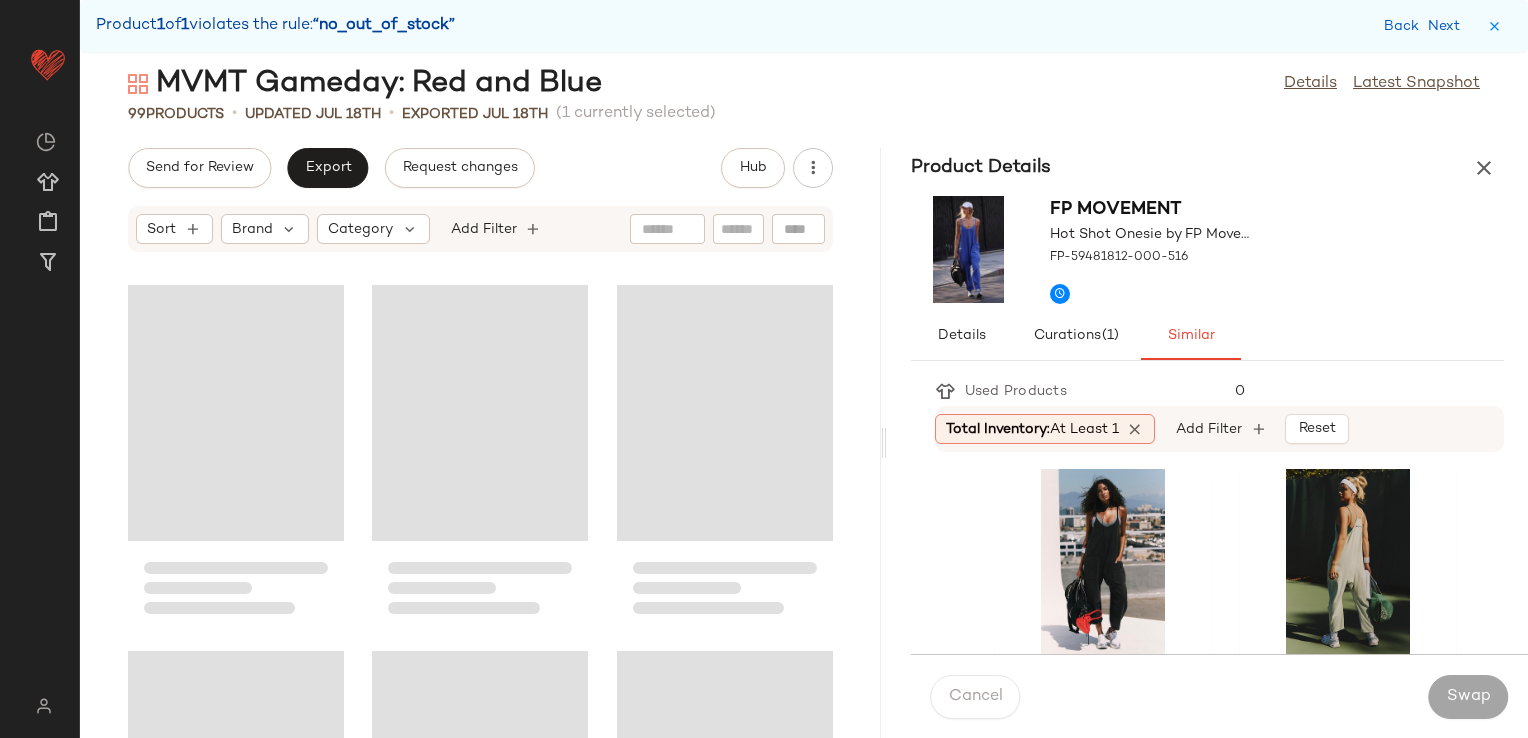 drag, startPoint x: 804, startPoint y: 440, endPoint x: 888, endPoint y: 410, distance: 89.19641 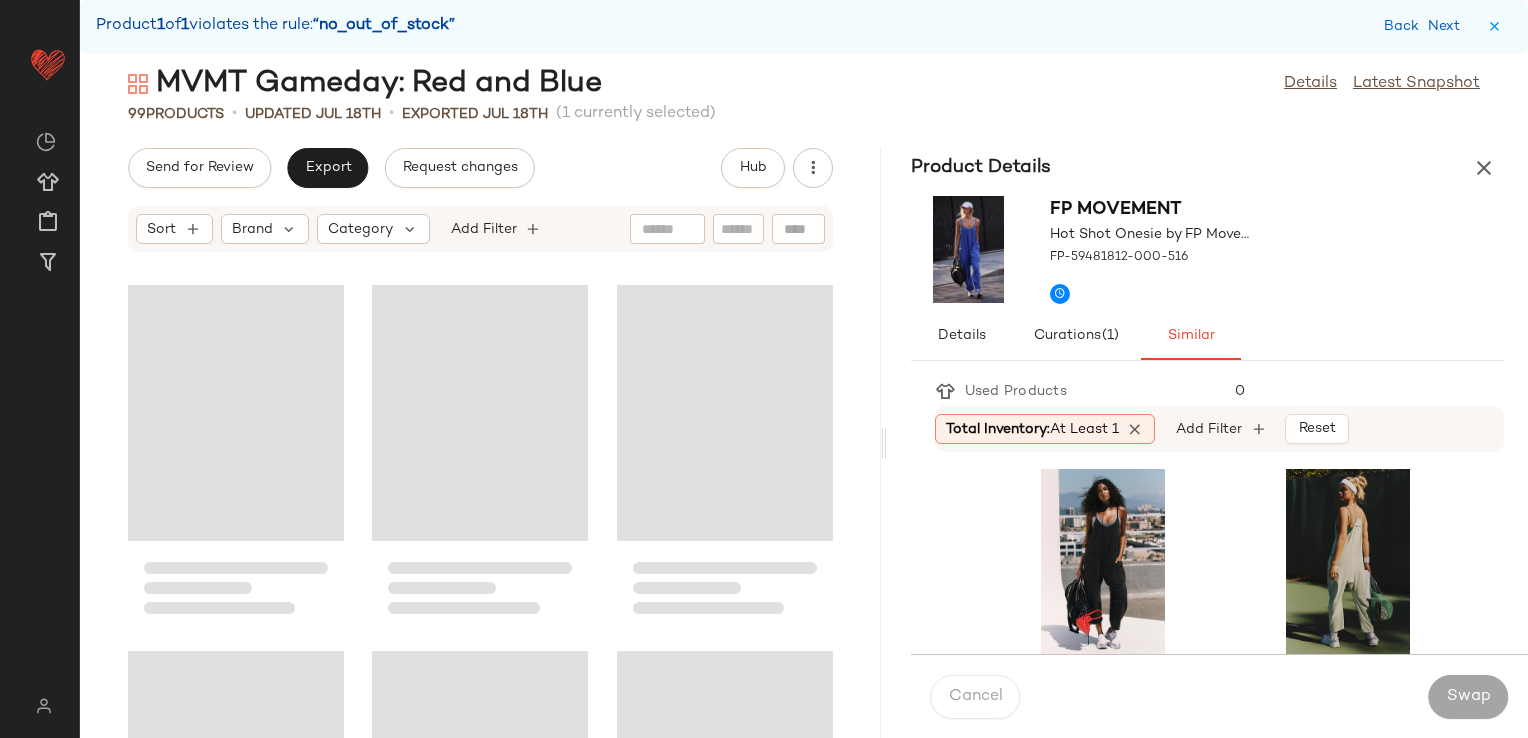 click on "MVMT Gameday: Red and Blue  Details   Latest Snapshot  99   Products   •   updated Jul 18th  •  Exported Jul 18th   (1 currently selected)   Send for Review   Export   Request changes   Hub  Sort  Brand  Category  Add Filter  Product Details FP Movement Hot Shot Onesie by FP Movement at Free People in Purple, Size: L FP-59481812-000-516  Details   Curations  (1)  Similar   Used Products  0 Total Inventory:   At least 1 Add Filter   Reset  FP Movement Hot Shot Onesie by FP Movement at Free People in Black, Size: M FP-59481812-000-001 1615 in stock $70 $4.93K  •  50 FP Movement Hot Shot Onesie by FP Movement at Free People in Green, Size: XS FP-59481812-000-112 42 in stock $70 FP Movement Shot Clock Onesie by FP Movement at Free People in Blue, Size: XS FP-88780788-000-041 11 in stock $168 FP Movement Inbound Onesie by FP Movement at Free People in Green, Size: M FP-85786861-000-355 57 in stock $128 $5.63K  •  34 FP Movement Hot Shot Relaxed Set by FP Movement at Free People in Blue, Size: XS $70 2" at bounding box center (804, 401) 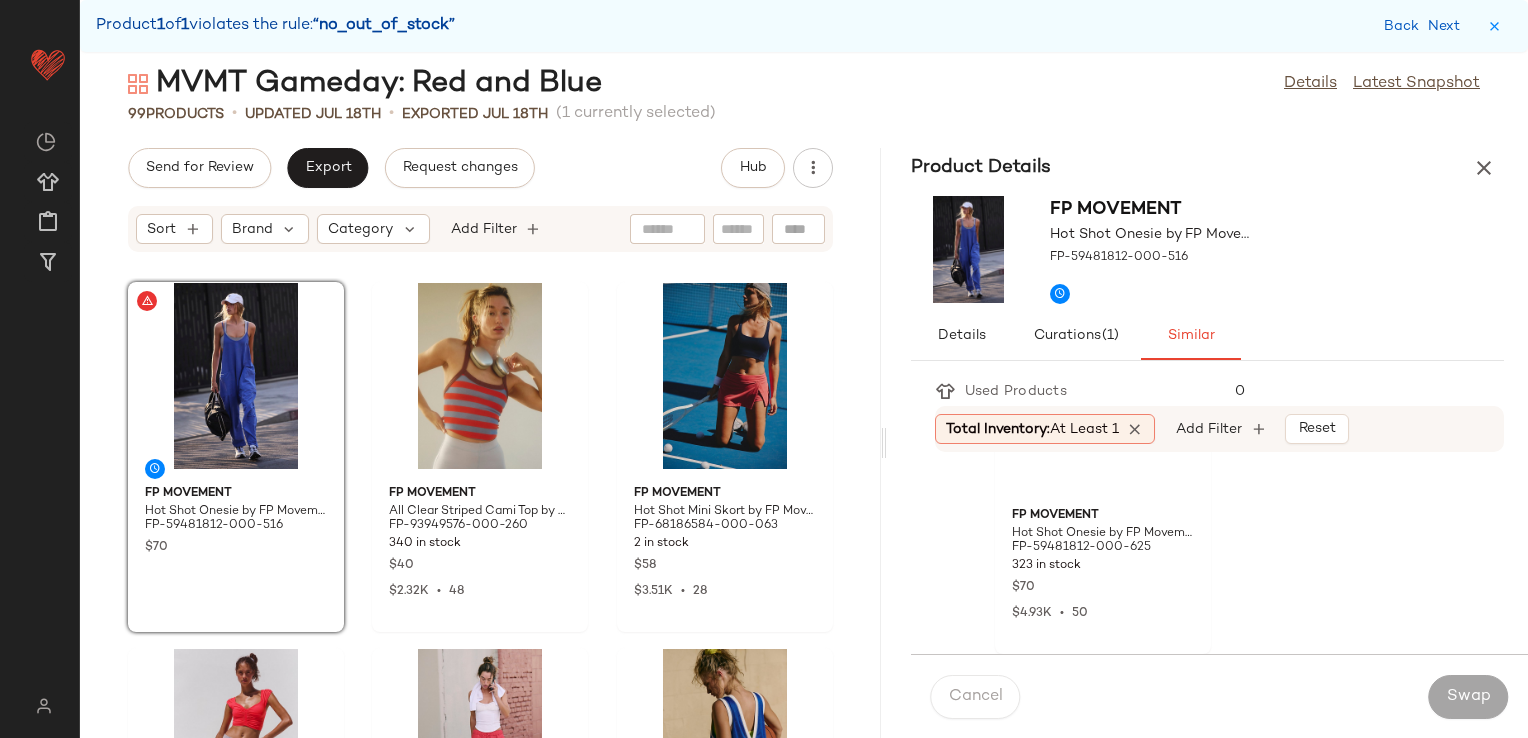 scroll, scrollTop: 4900, scrollLeft: 0, axis: vertical 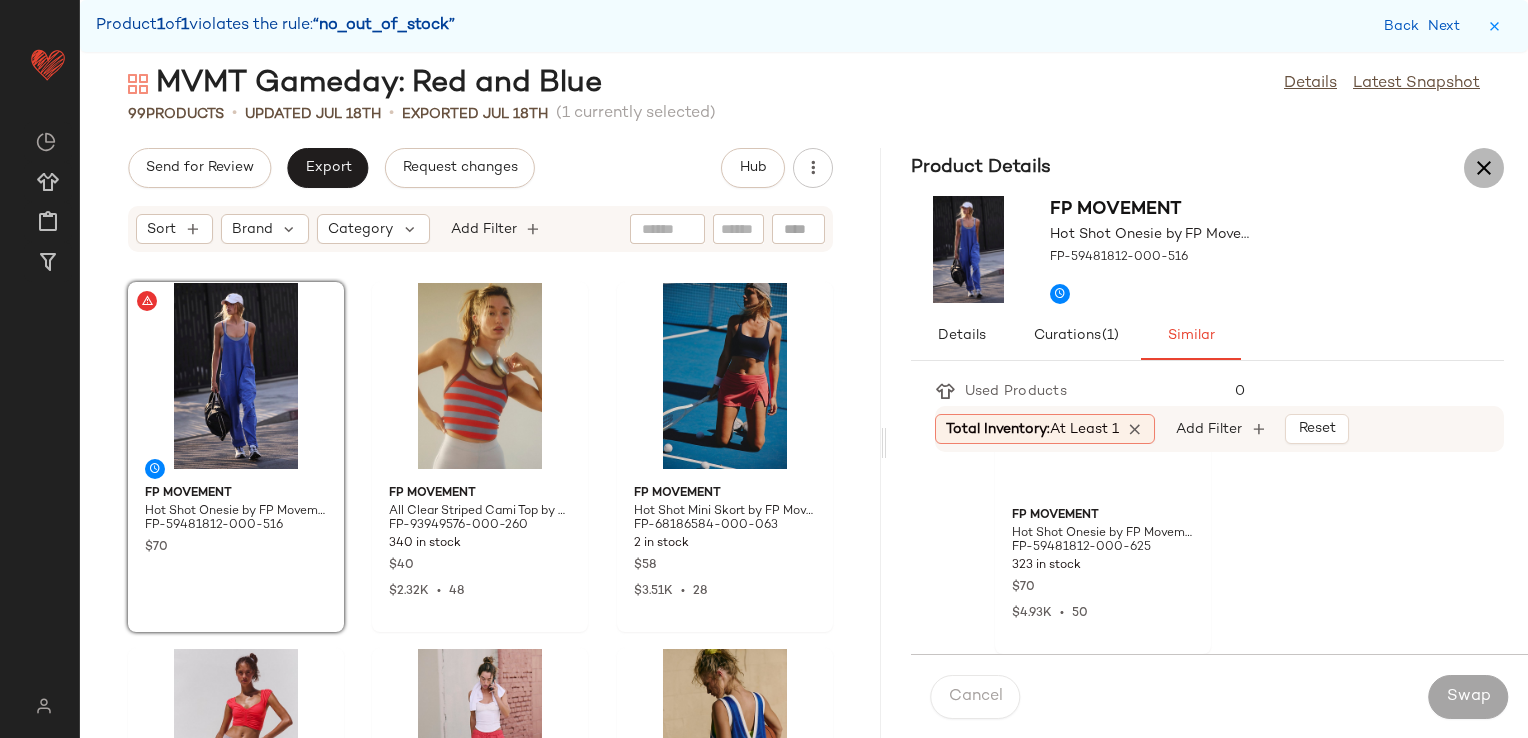 click at bounding box center [1484, 168] 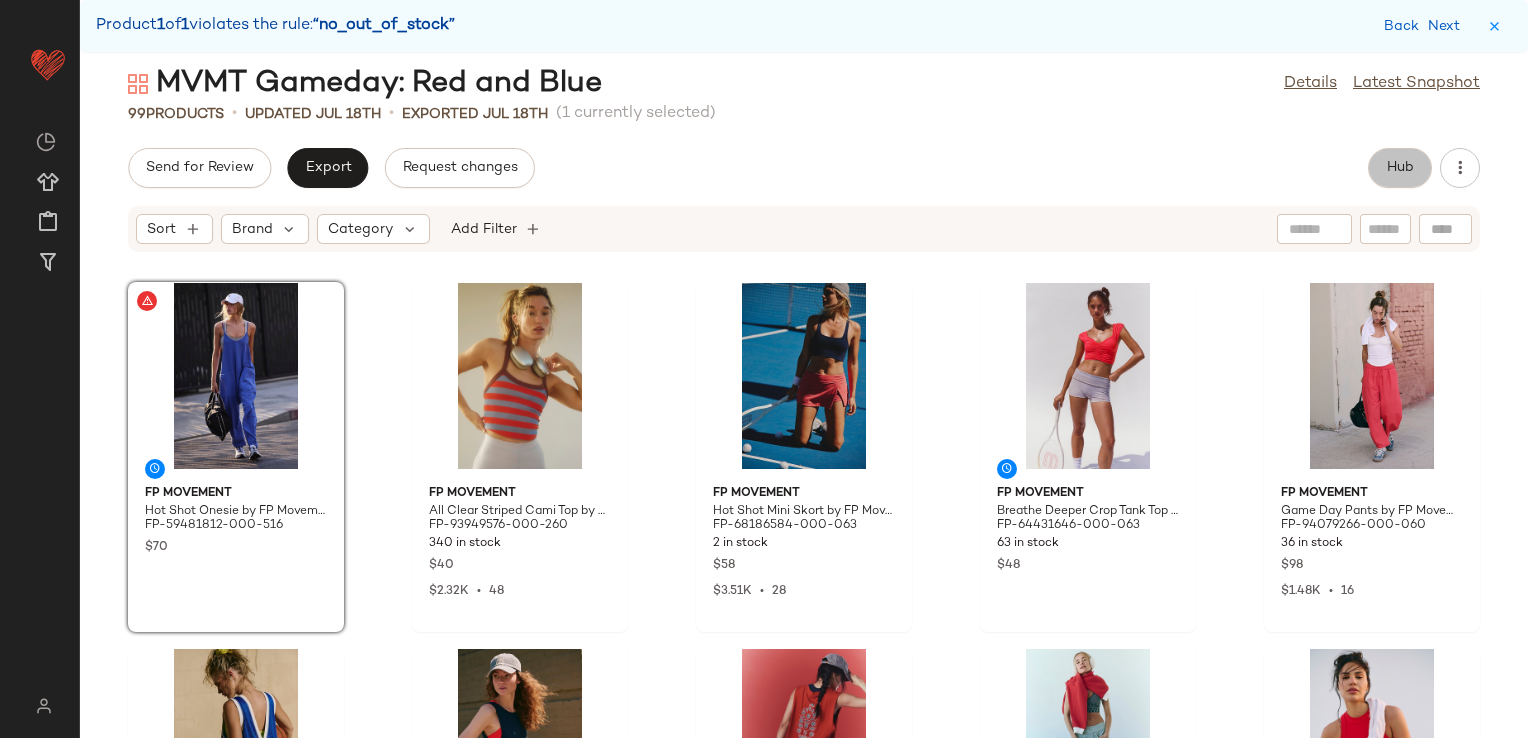 click on "Hub" at bounding box center [1400, 168] 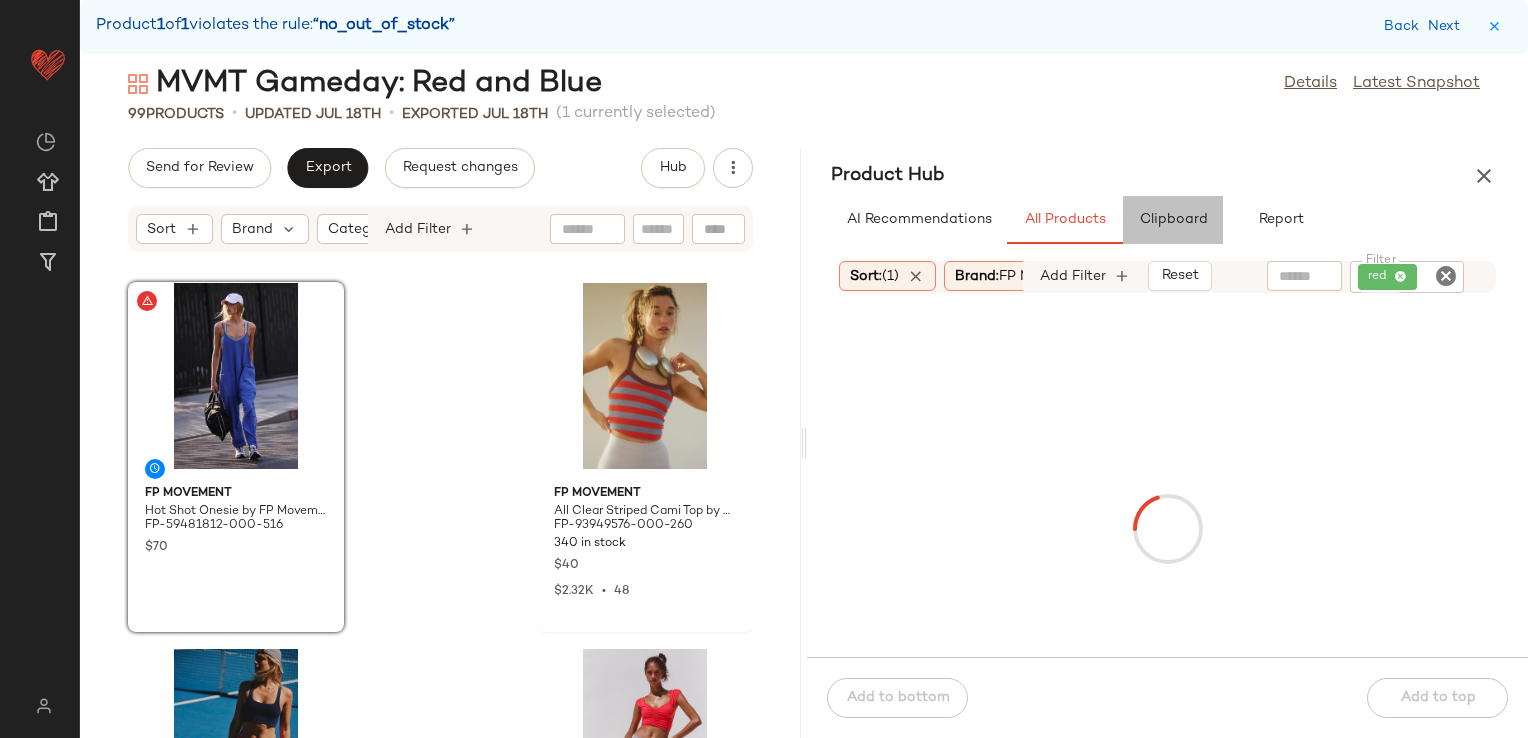 click on "Clipboard" at bounding box center [1173, 220] 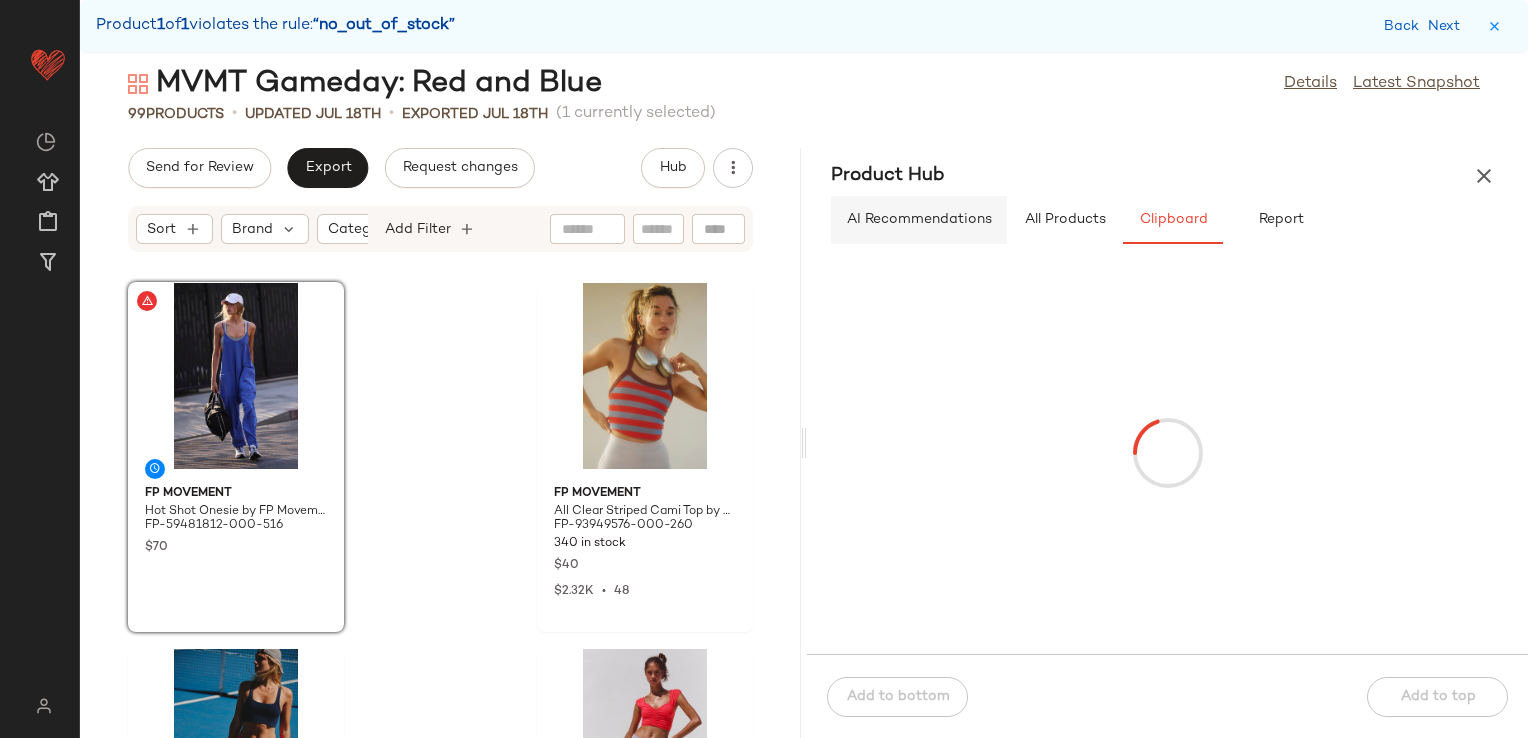 click on "AI Recommendations" 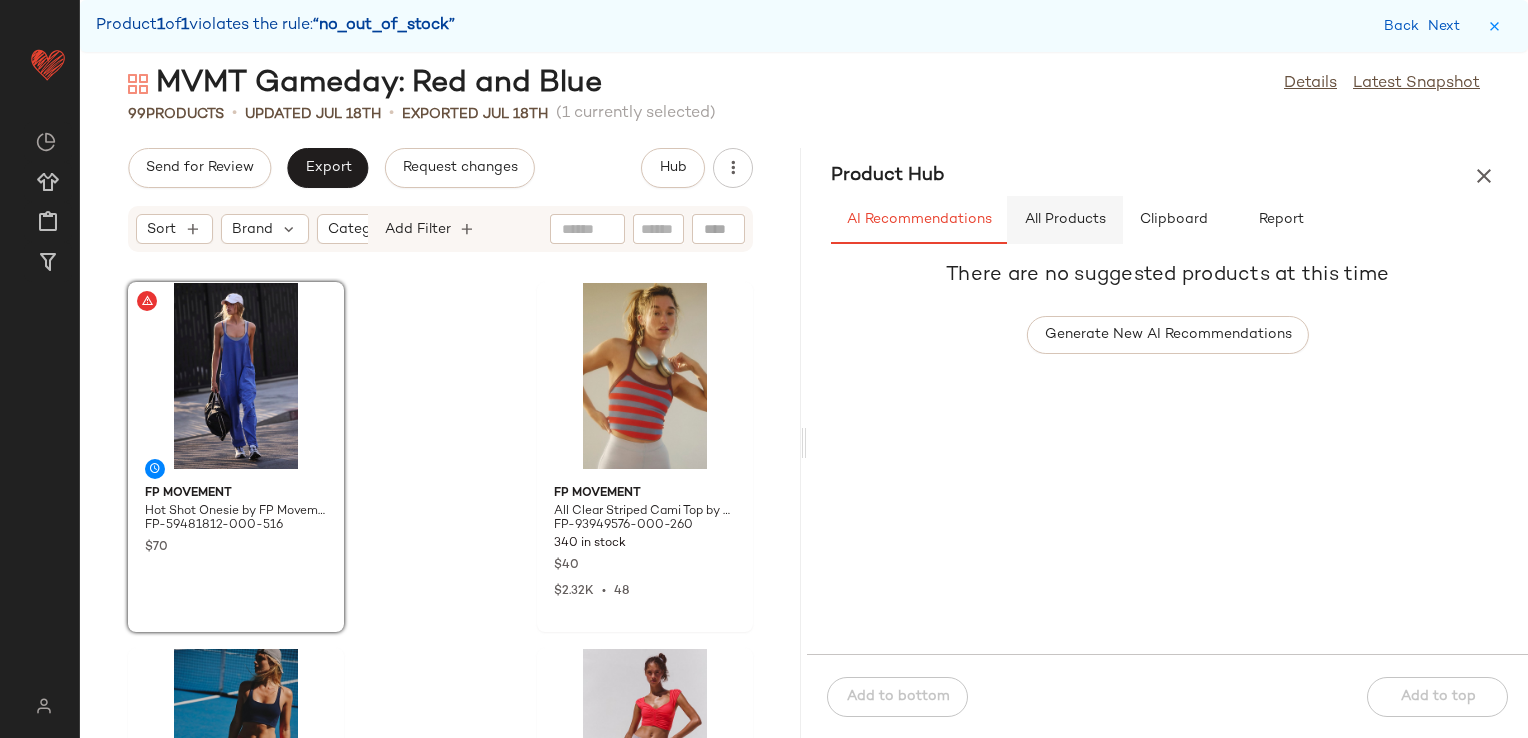 click on "All Products" 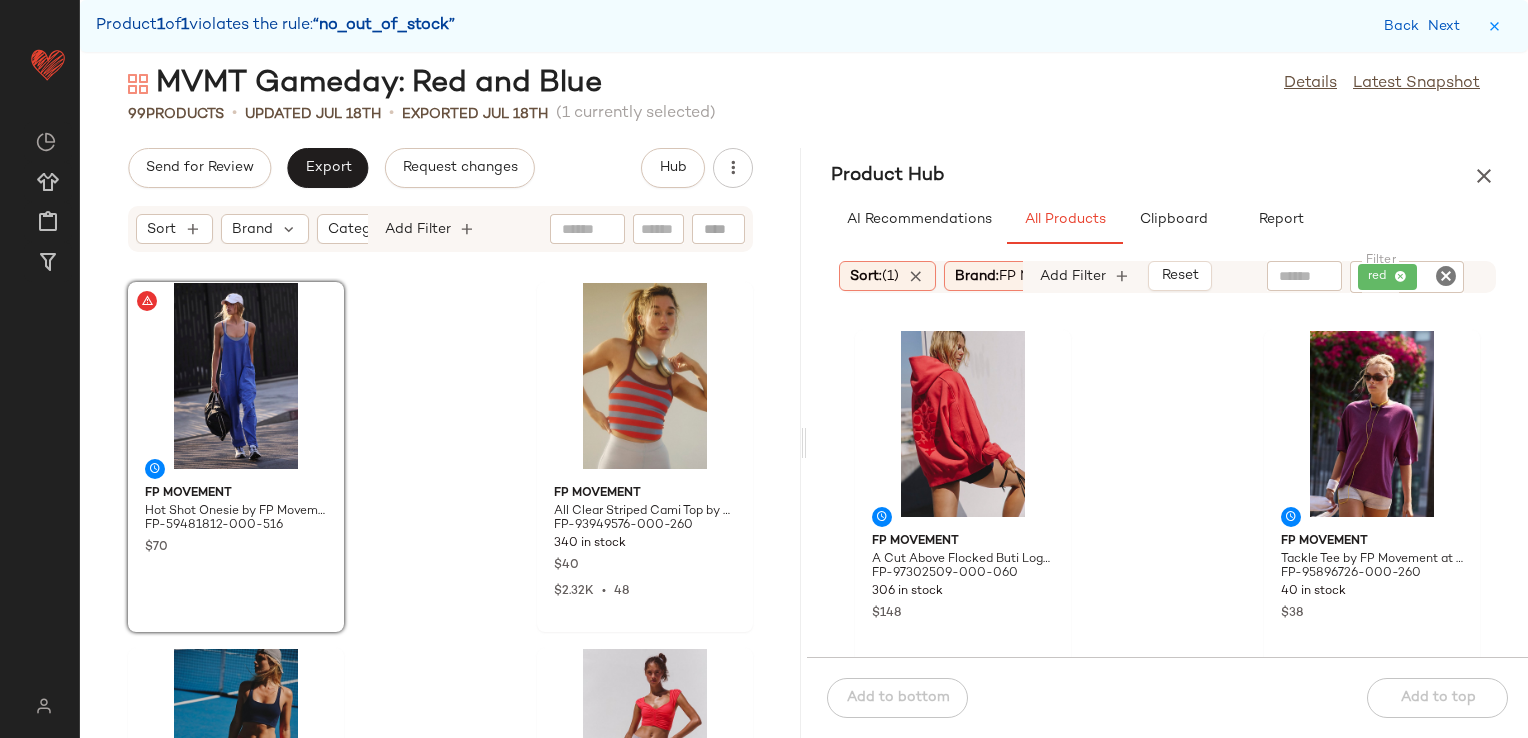 click 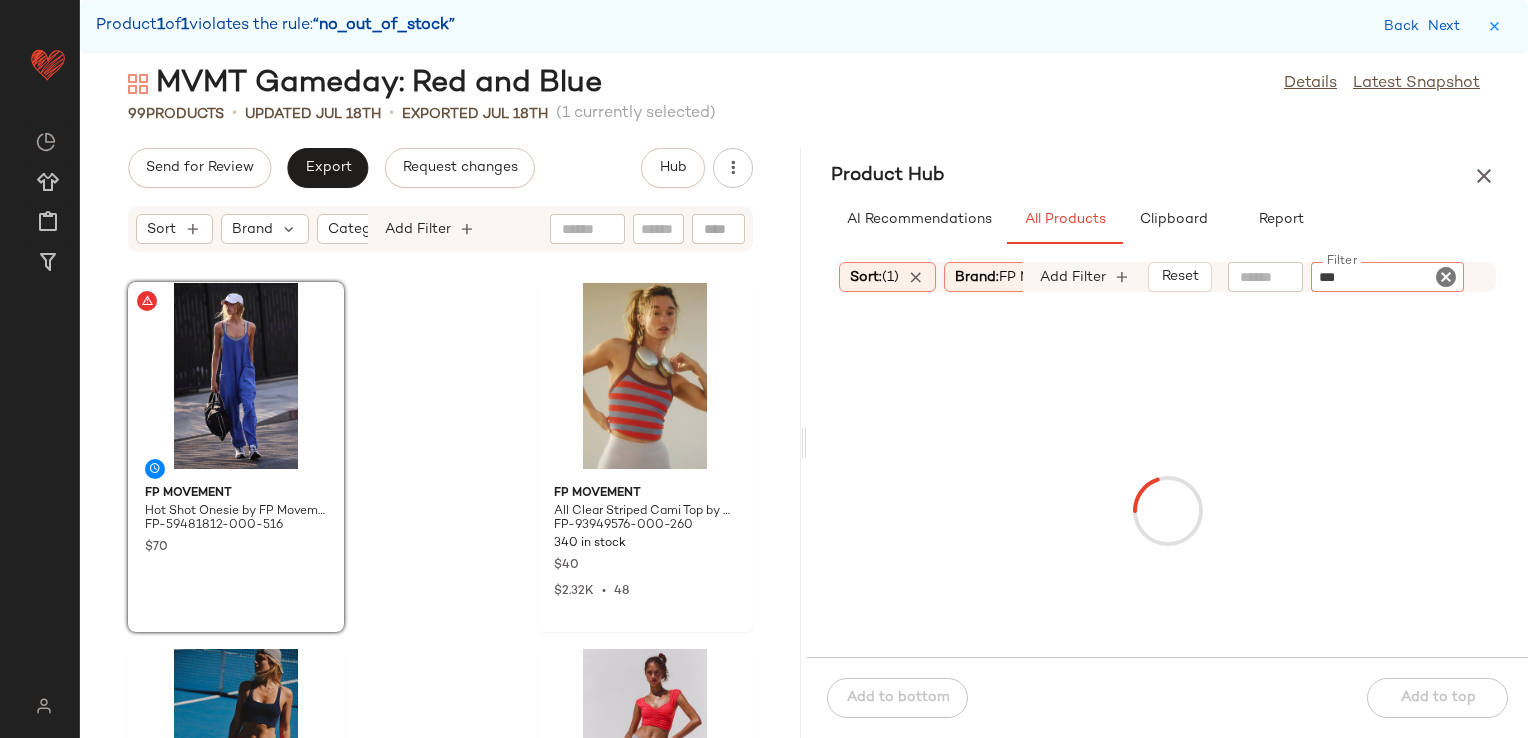 type on "****" 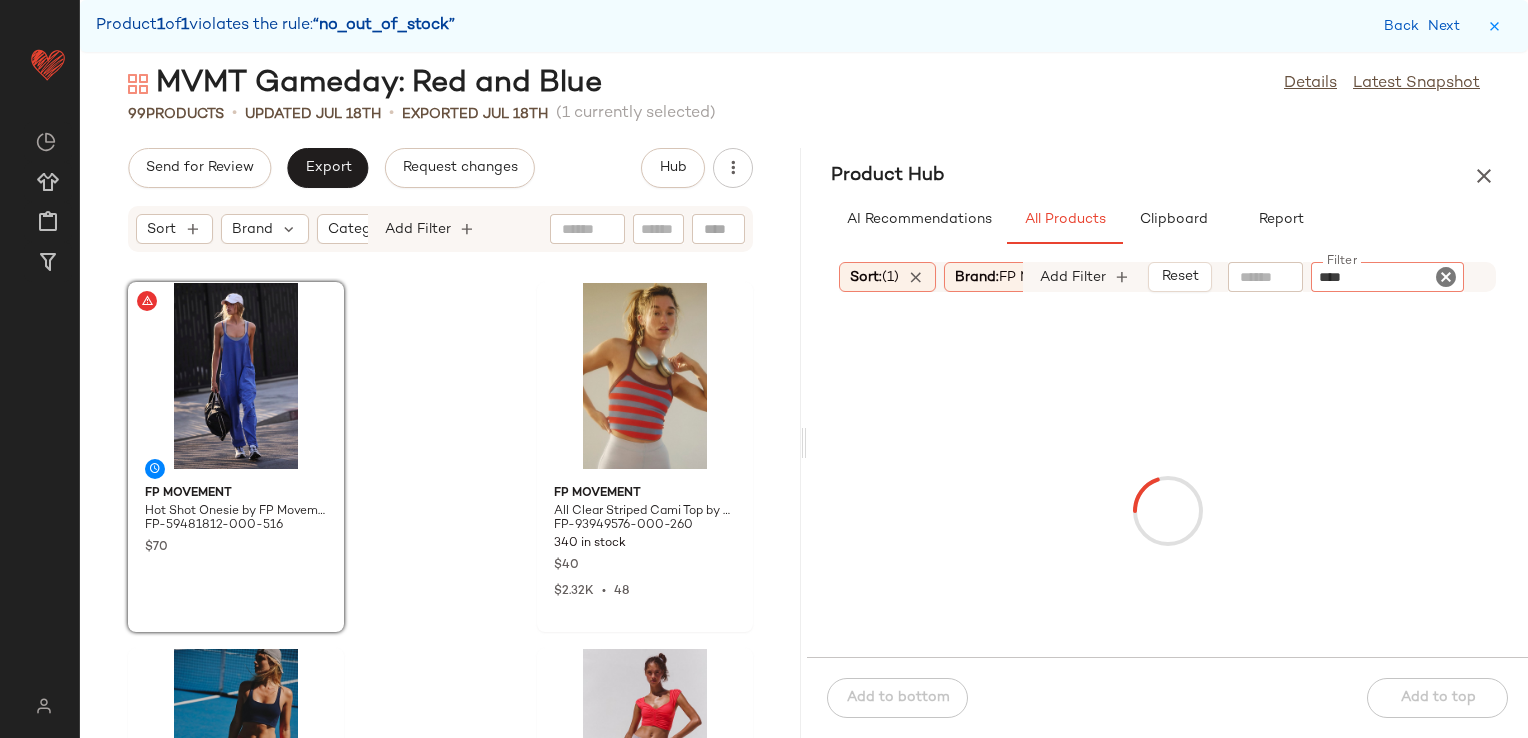 type 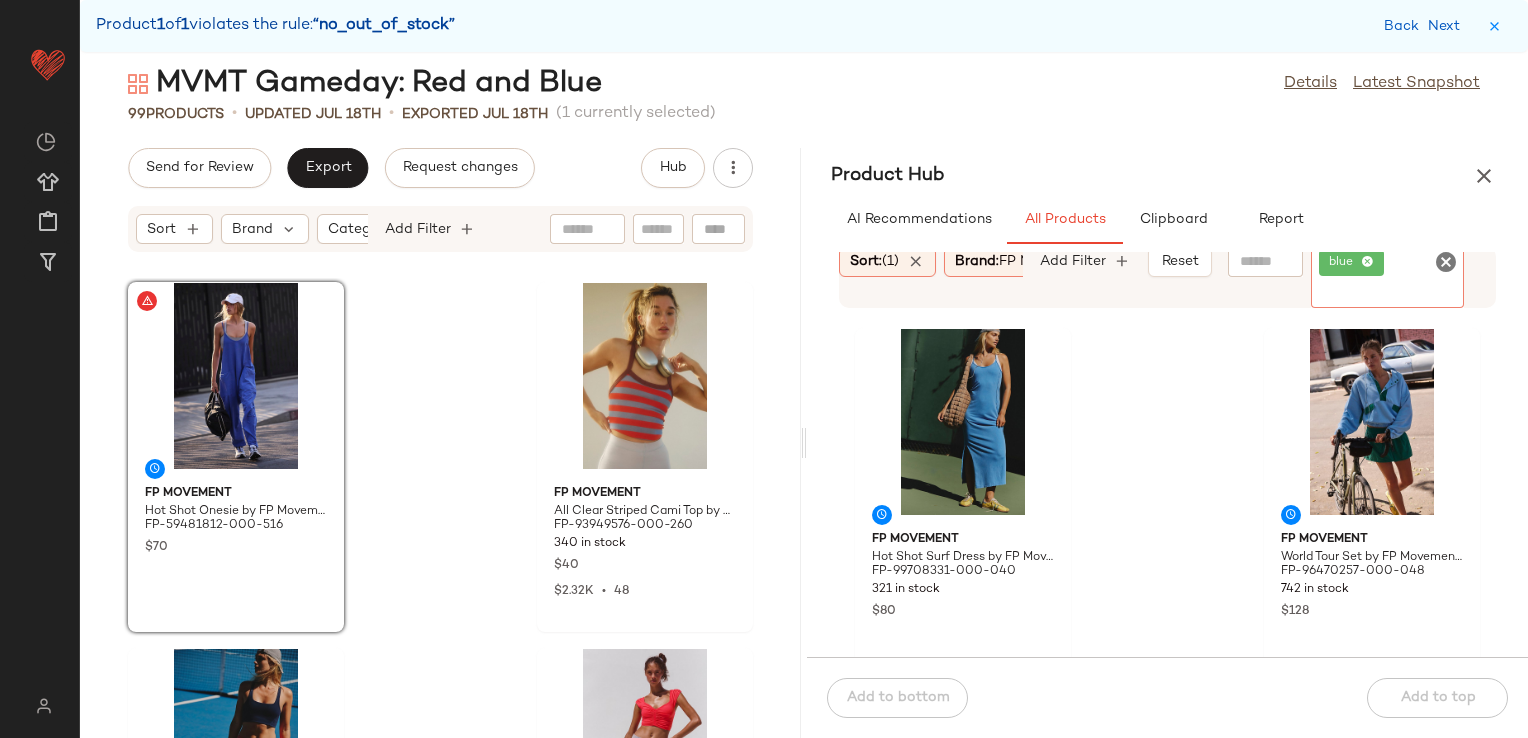 scroll, scrollTop: 716, scrollLeft: 0, axis: vertical 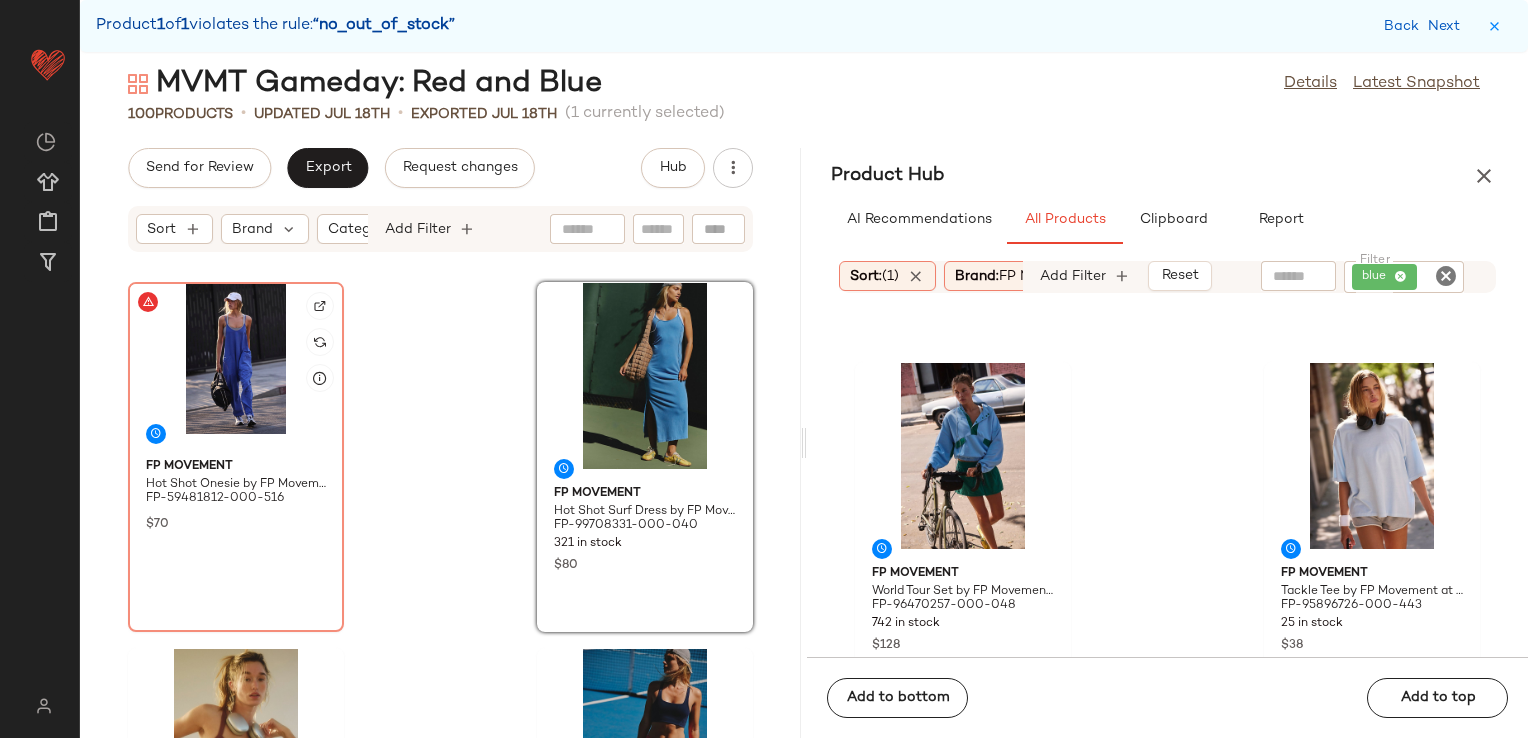 click 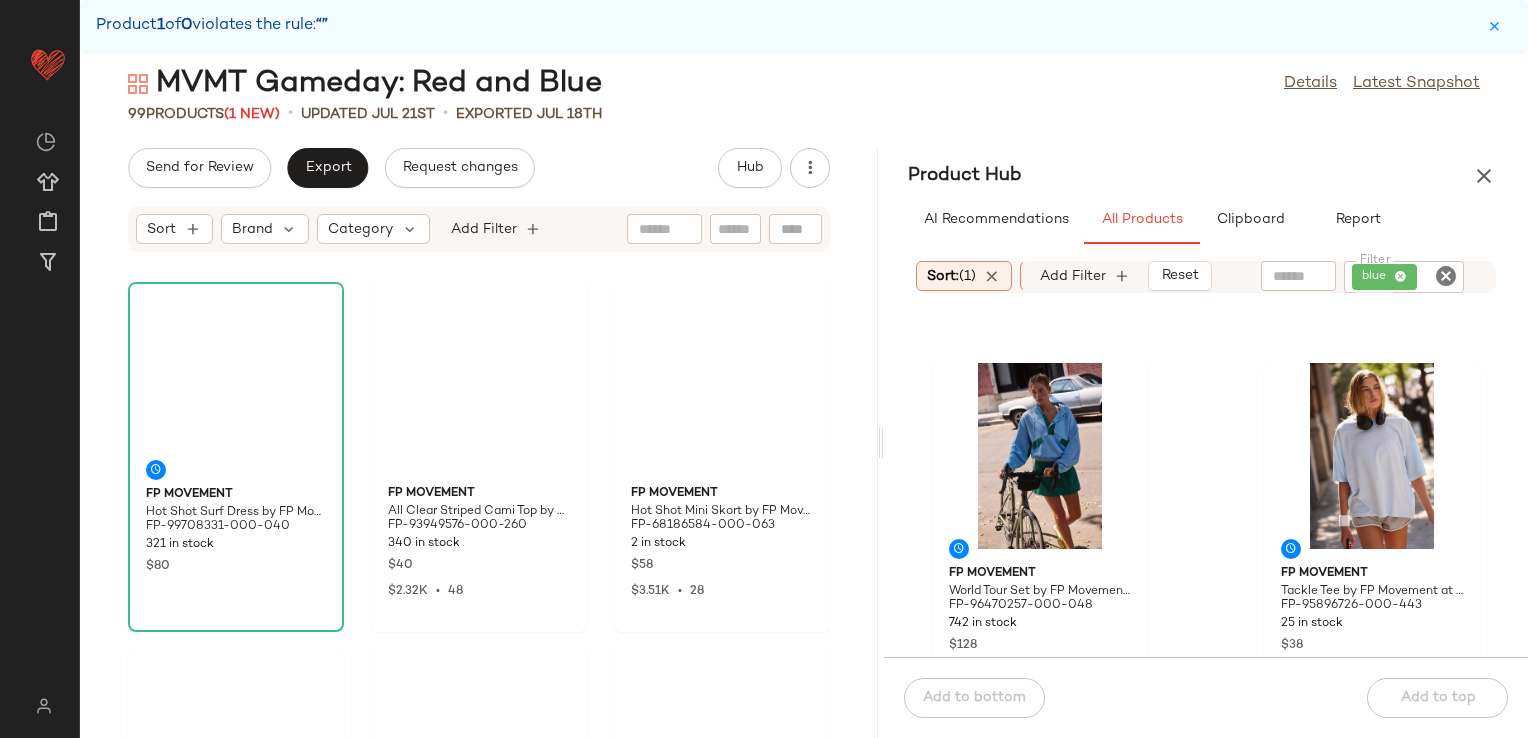 drag, startPoint x: 807, startPoint y: 440, endPoint x: 884, endPoint y: 430, distance: 77.64664 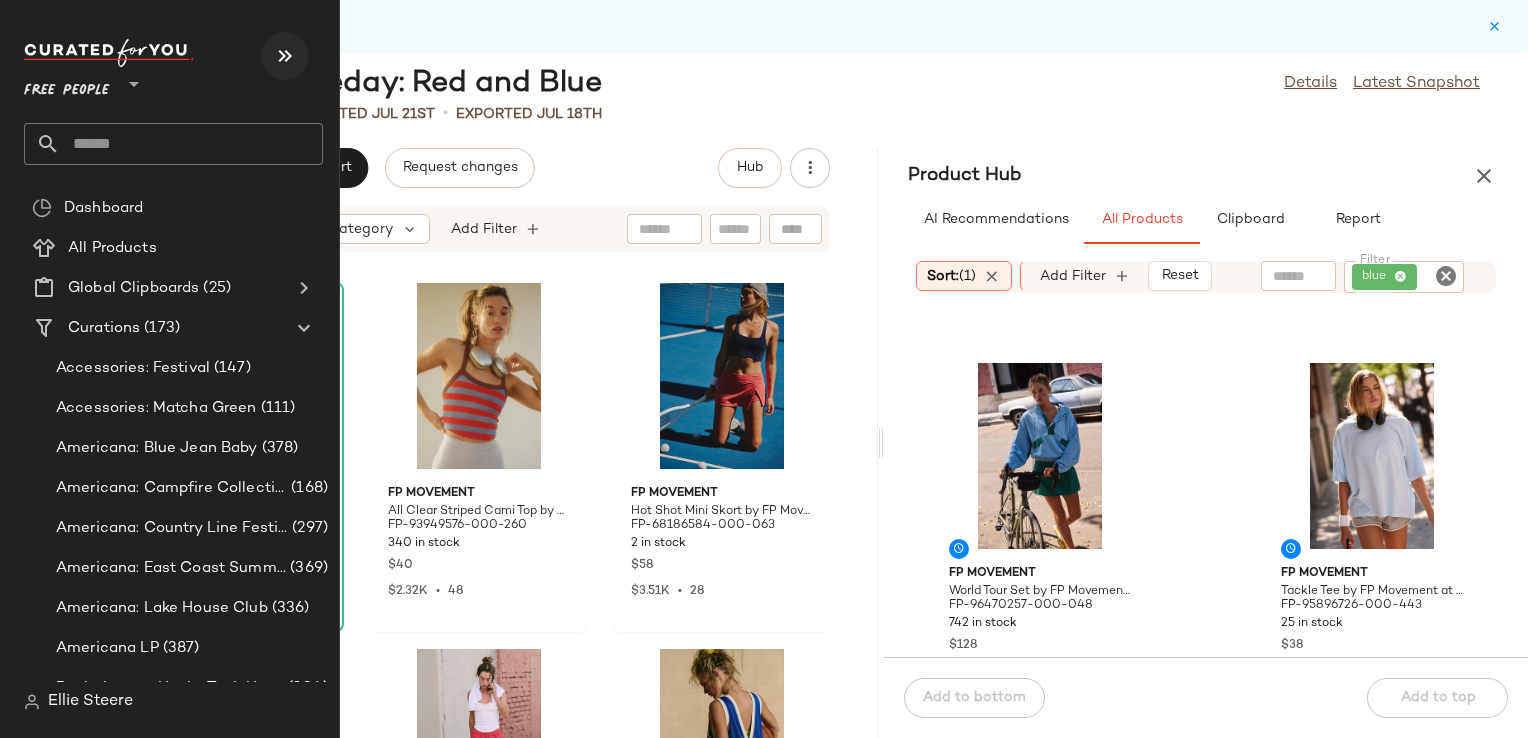 click at bounding box center [285, 56] 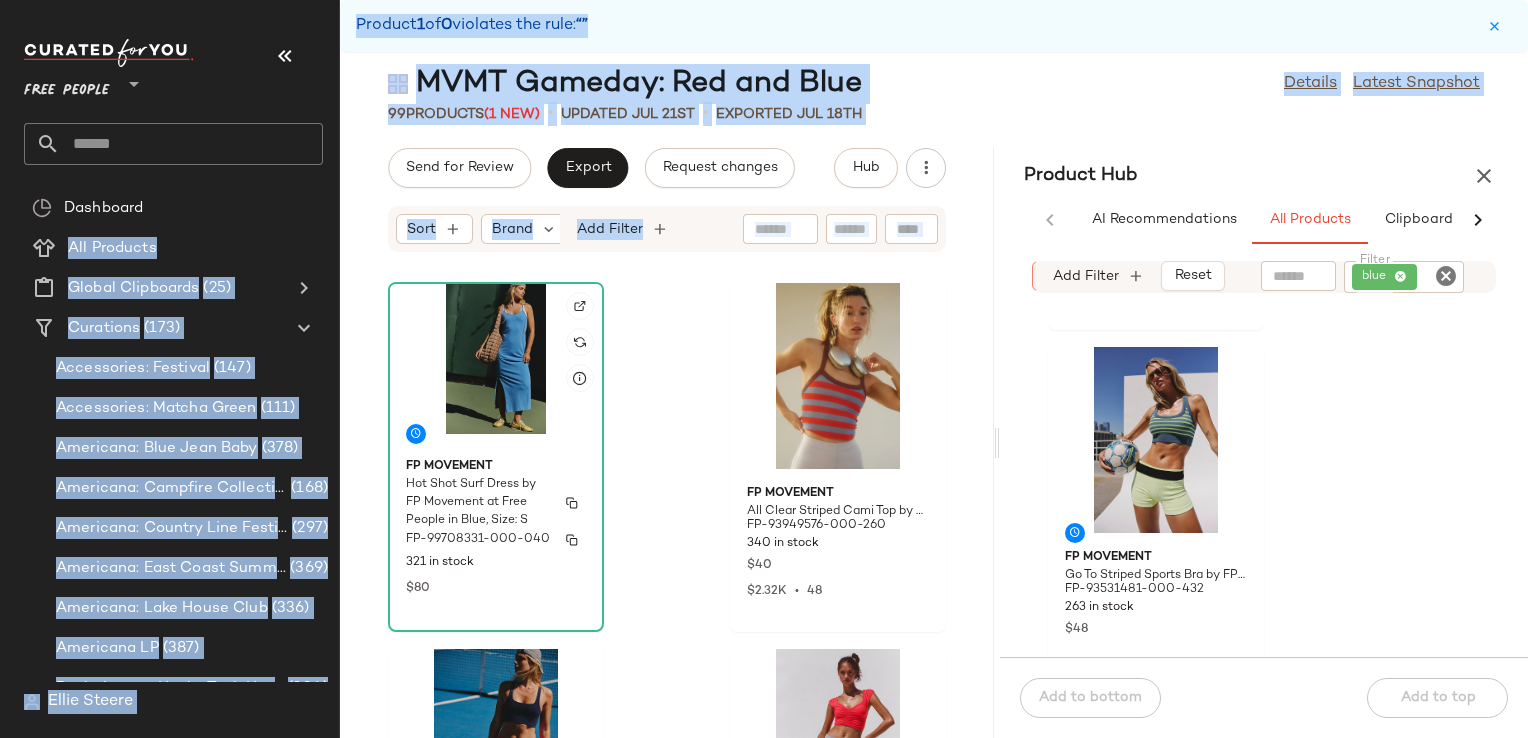drag, startPoint x: 326, startPoint y: 205, endPoint x: 412, endPoint y: 463, distance: 271.95587 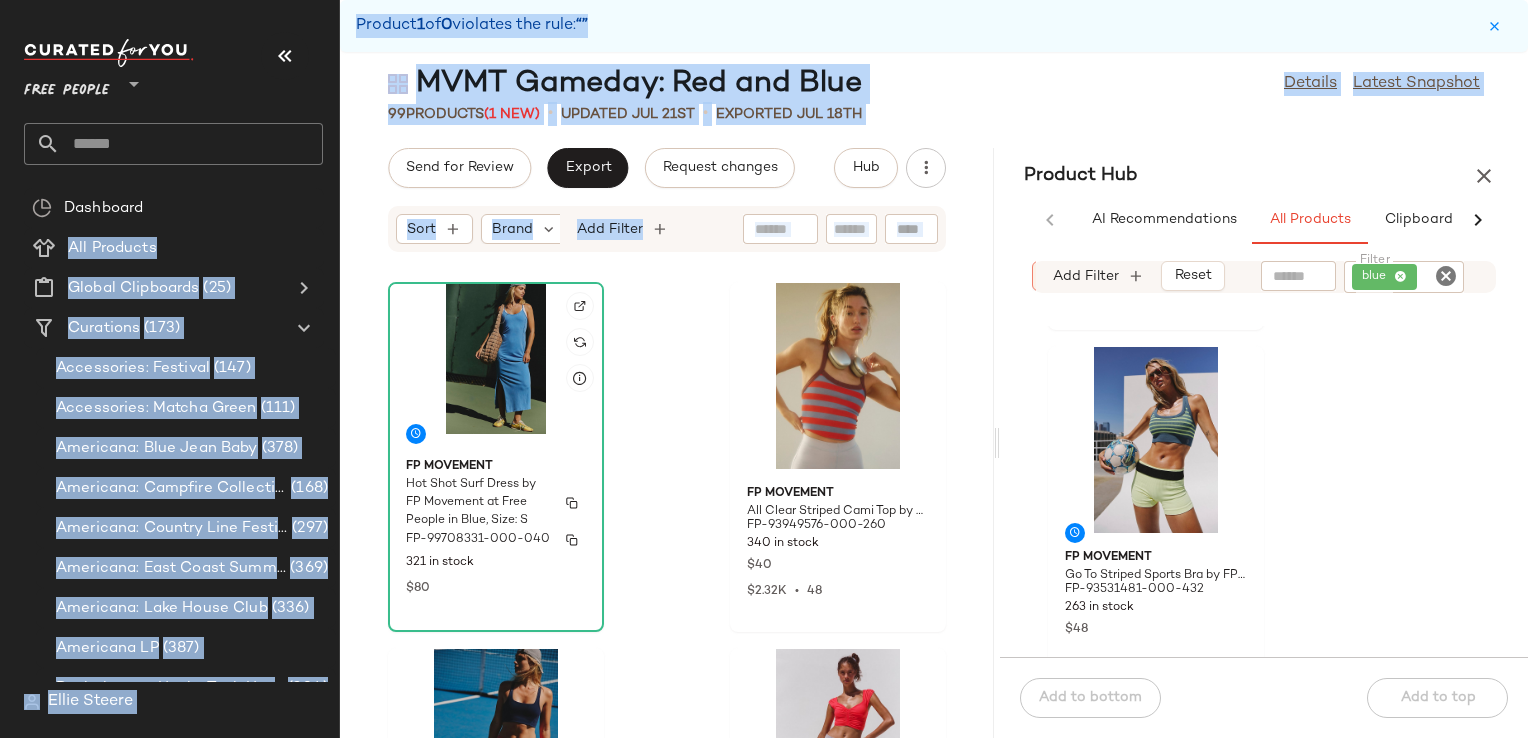 click on "Free People ** Dashboard All Products Global Clipboards (25) Curations (173) Accessories: Festival (147) Accessories: Matcha Green (111) Americana: Blue Jean Baby (378) Americana: Campfire Collective (168) Americana: Country Line Festival (297) Americana: East Coast Summer (369) Americana: Lake House Club (336) Americana LP (387) Bachelorette: Honky Tonk Honey (204) Bachelorette: Last Splash (195) Bachelorette: LP (414) Bachelorette: Seashells and Wedding Bells (204) Bachelorette: Till Death Do Us Party (204) Bachelorette: White Bachelorette Outfits (351) Boho: Accessories (319) Boho: Countryside/Picnic (270) Boho: Elevated (210) Boho: LP (435) Boho: Moto (261) Boho: Utility (183) Bottoms: Baggy Jeans (171) Bottoms: Capris (32) Bottoms: Culottes (53) Bottoms: Micro Length (99) Bottoms: Seasonal Bottoms (375) City Essentials: Austin Essentials (428) City Essentials: Chicago Essentials (459) City Essentials: LA Essentials (474) City Essentials LP (657) City Essentials: Miami Essentials (486) (411) (249) (564) 1" at bounding box center (764, 369) 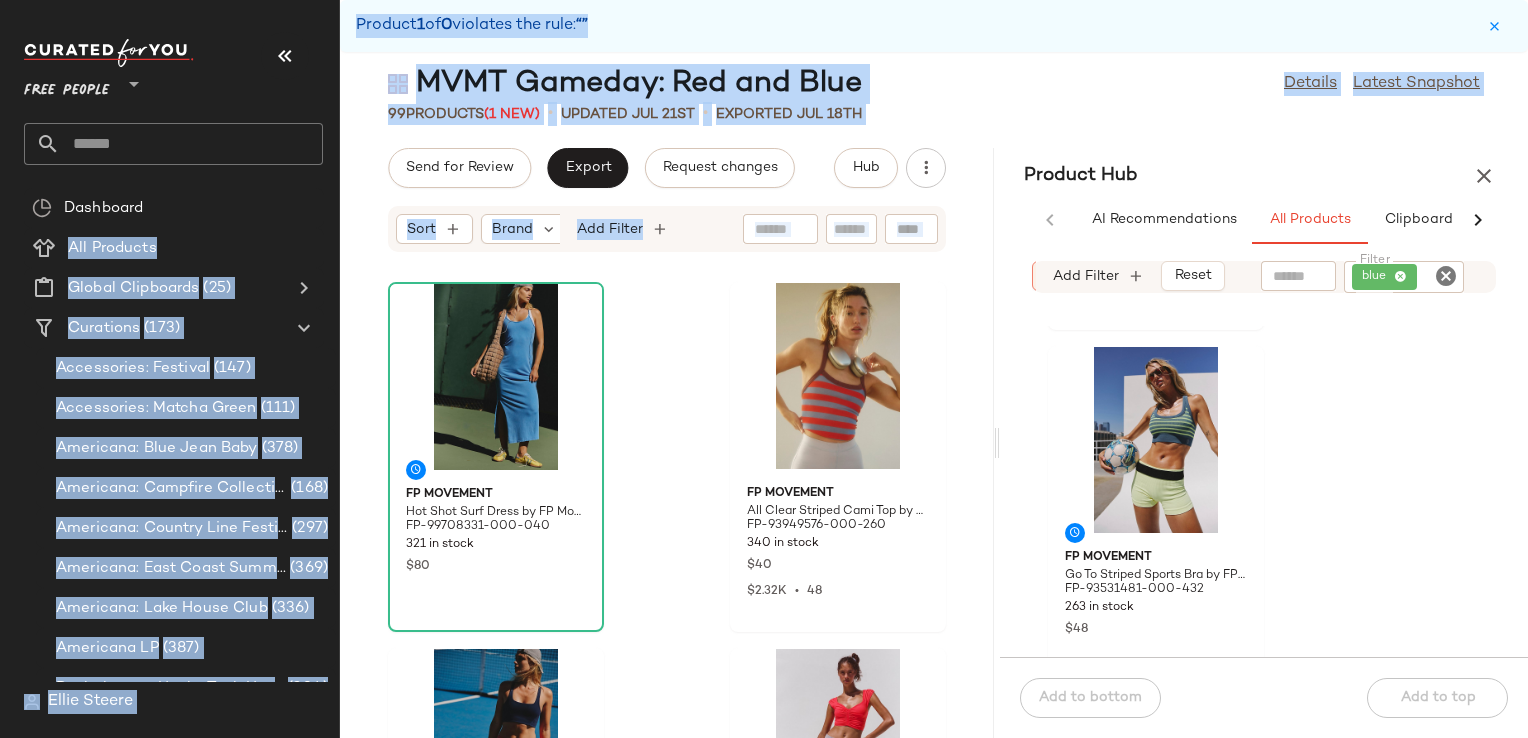 drag, startPoint x: 412, startPoint y: 463, endPoint x: 360, endPoint y: 283, distance: 187.36061 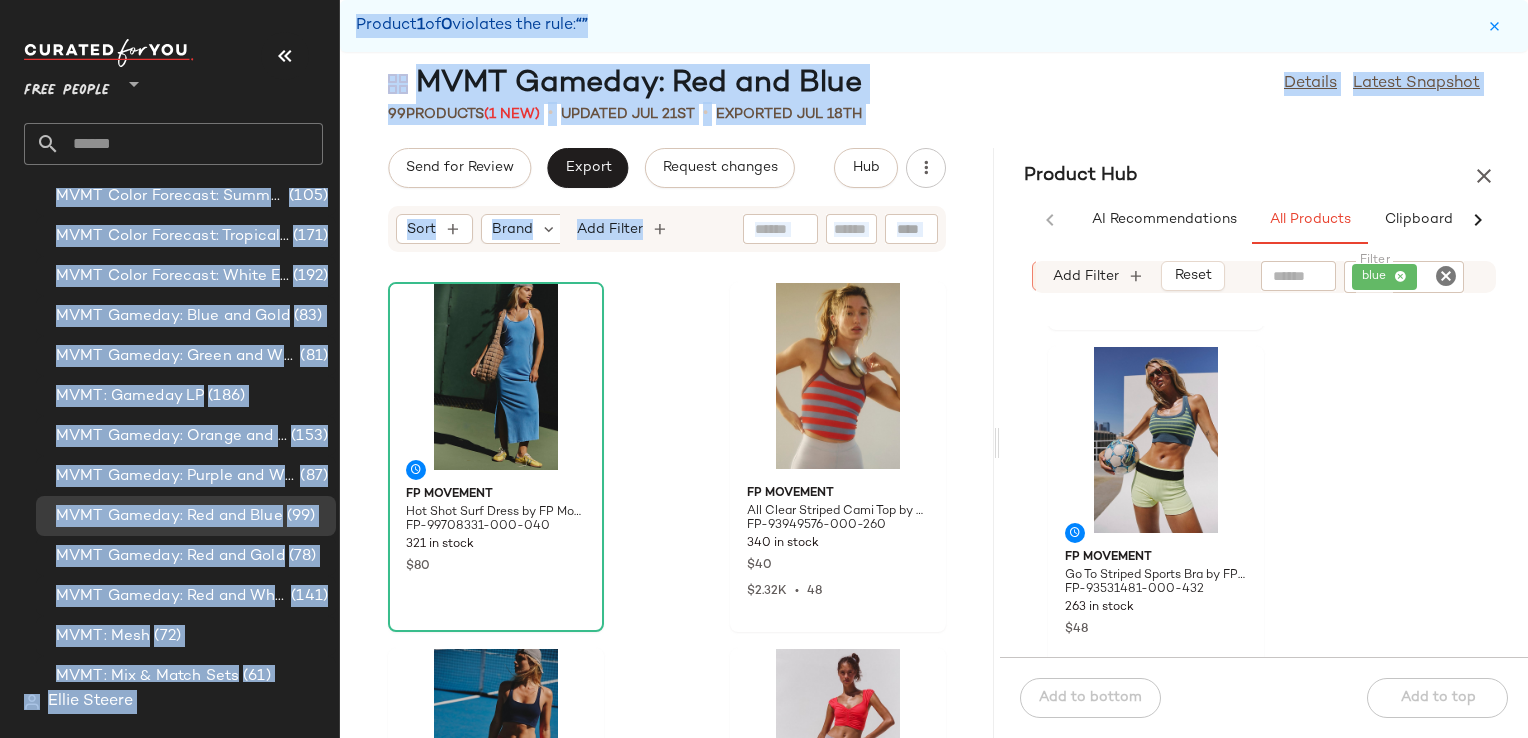 scroll, scrollTop: 3823, scrollLeft: 0, axis: vertical 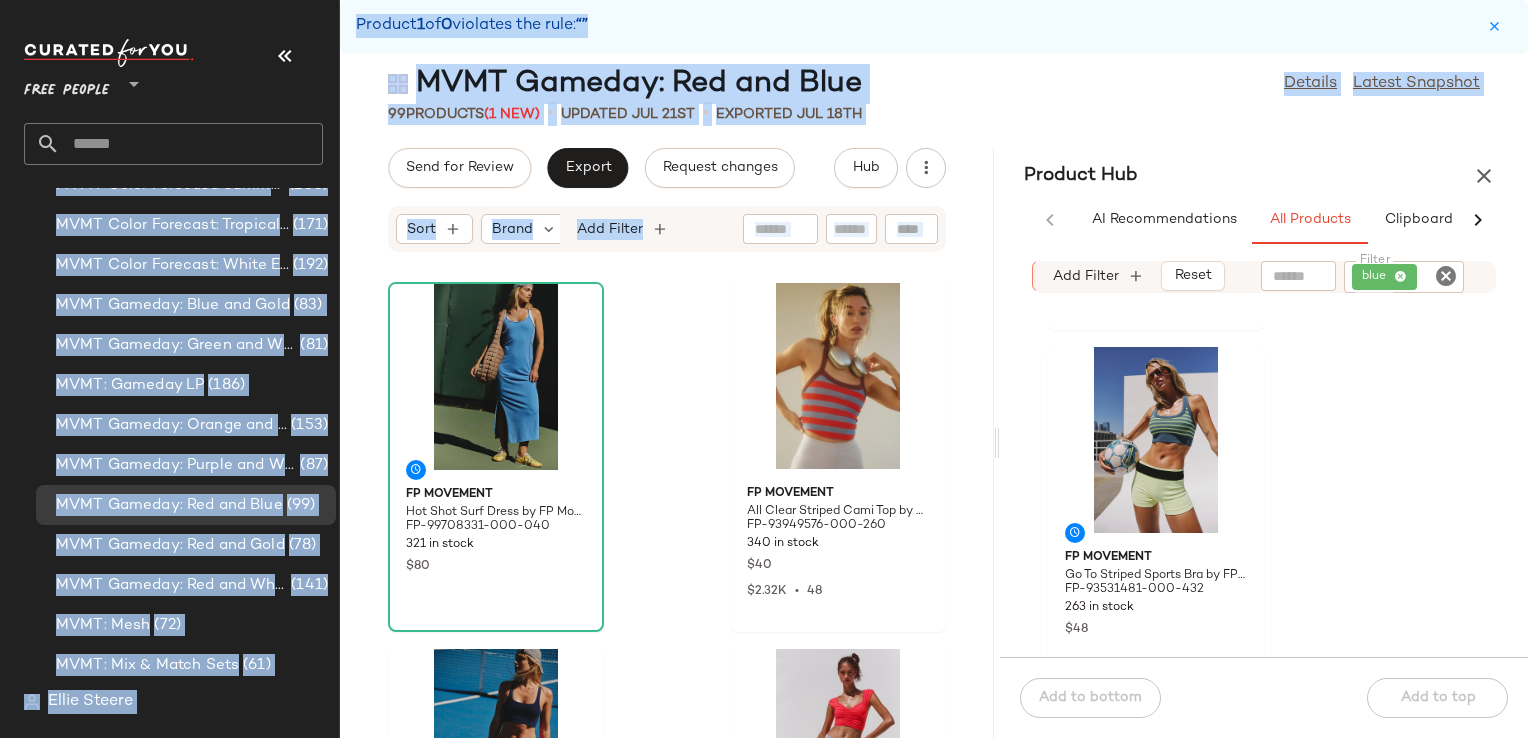 click on "Free People ** Dashboard All Products Global Clipboards (25) Curations (173) Accessories: Festival (147) Accessories: Matcha Green (111) Americana: Blue Jean Baby (378) Americana: Campfire Collective (168) Americana: Country Line Festival (297) Americana: East Coast Summer (369) Americana: Lake House Club (336) Americana LP (387) Bachelorette: Honky Tonk Honey (204) Bachelorette: Last Splash (195) Bachelorette: LP (414) Bachelorette: Seashells and Wedding Bells (204) Bachelorette: Till Death Do Us Party (204) Bachelorette: White Bachelorette Outfits (351) Boho: Accessories (319) Boho: Countryside/Picnic (270) Boho: Elevated (210) Boho: LP (435) Boho: Moto (261) Boho: Utility (183) Bottoms: Baggy Jeans (171) Bottoms: Capris (32) Bottoms: Culottes (53) Bottoms: Micro Length (99) Bottoms: Seasonal Bottoms (375) City Essentials: Austin Essentials (428) City Essentials: Chicago Essentials (459) City Essentials: LA Essentials (474) City Essentials LP (657) City Essentials: Miami Essentials (486) (411) (249) (564)" 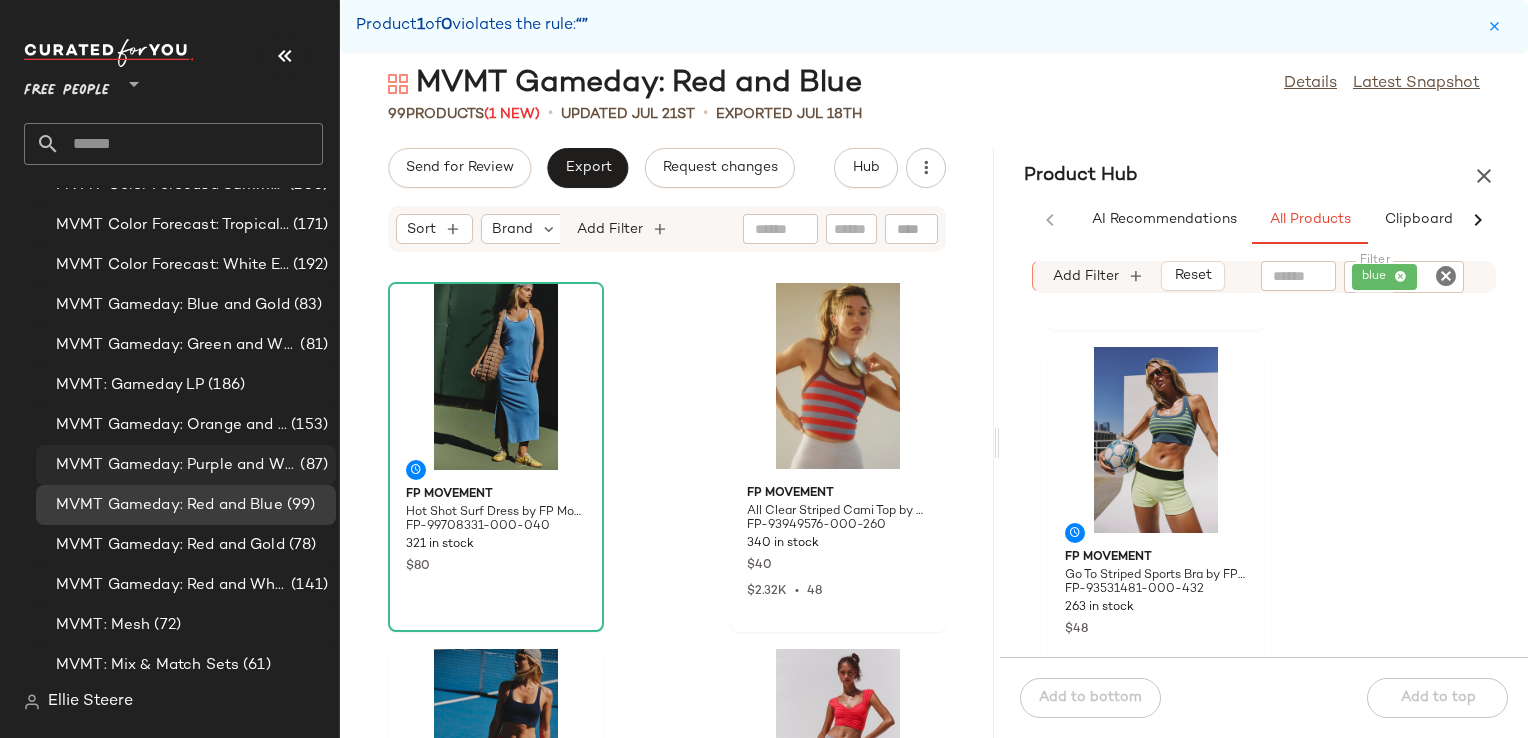 click on "MVMT Gameday: Purple and White" at bounding box center [176, 465] 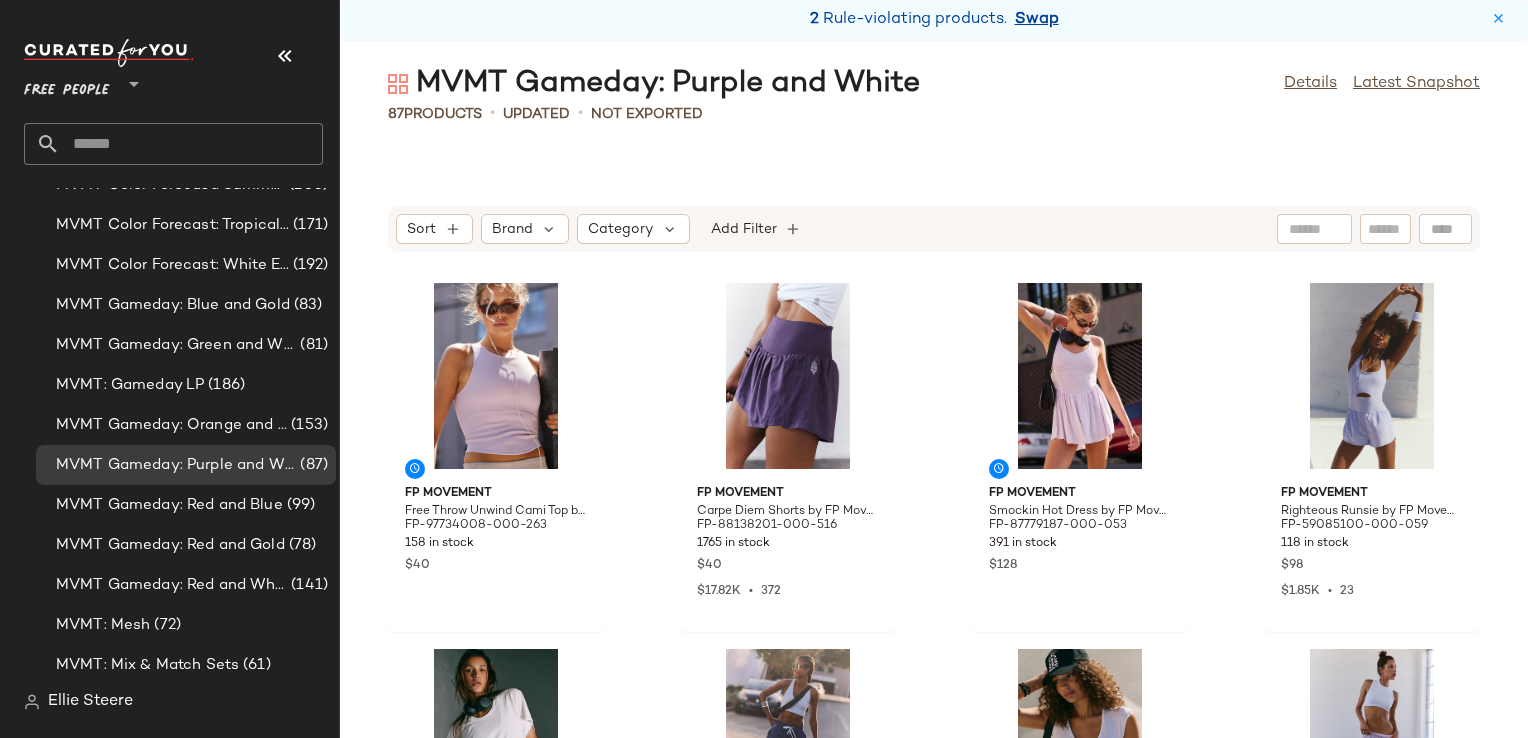 click on "Swap" at bounding box center (1037, 20) 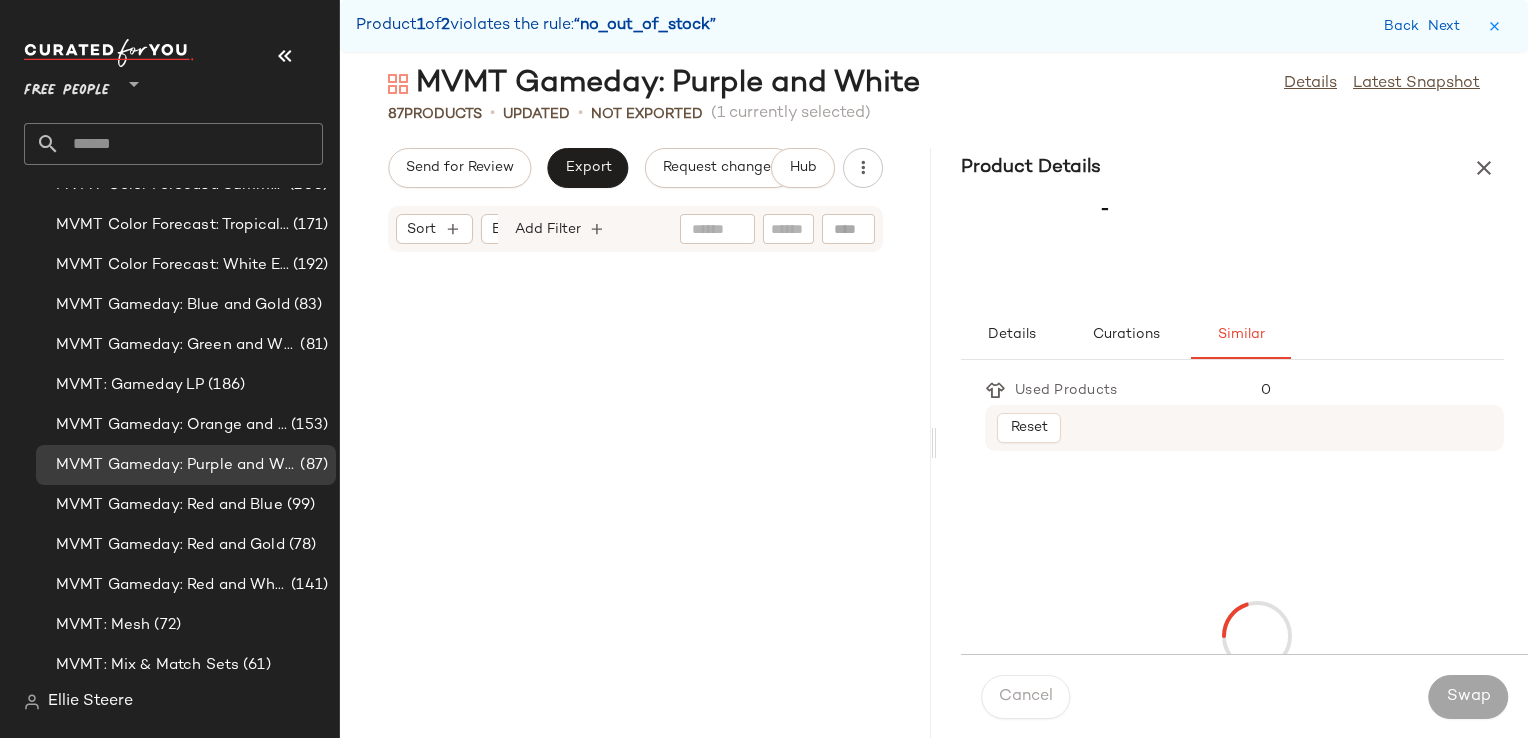scroll, scrollTop: 1464, scrollLeft: 0, axis: vertical 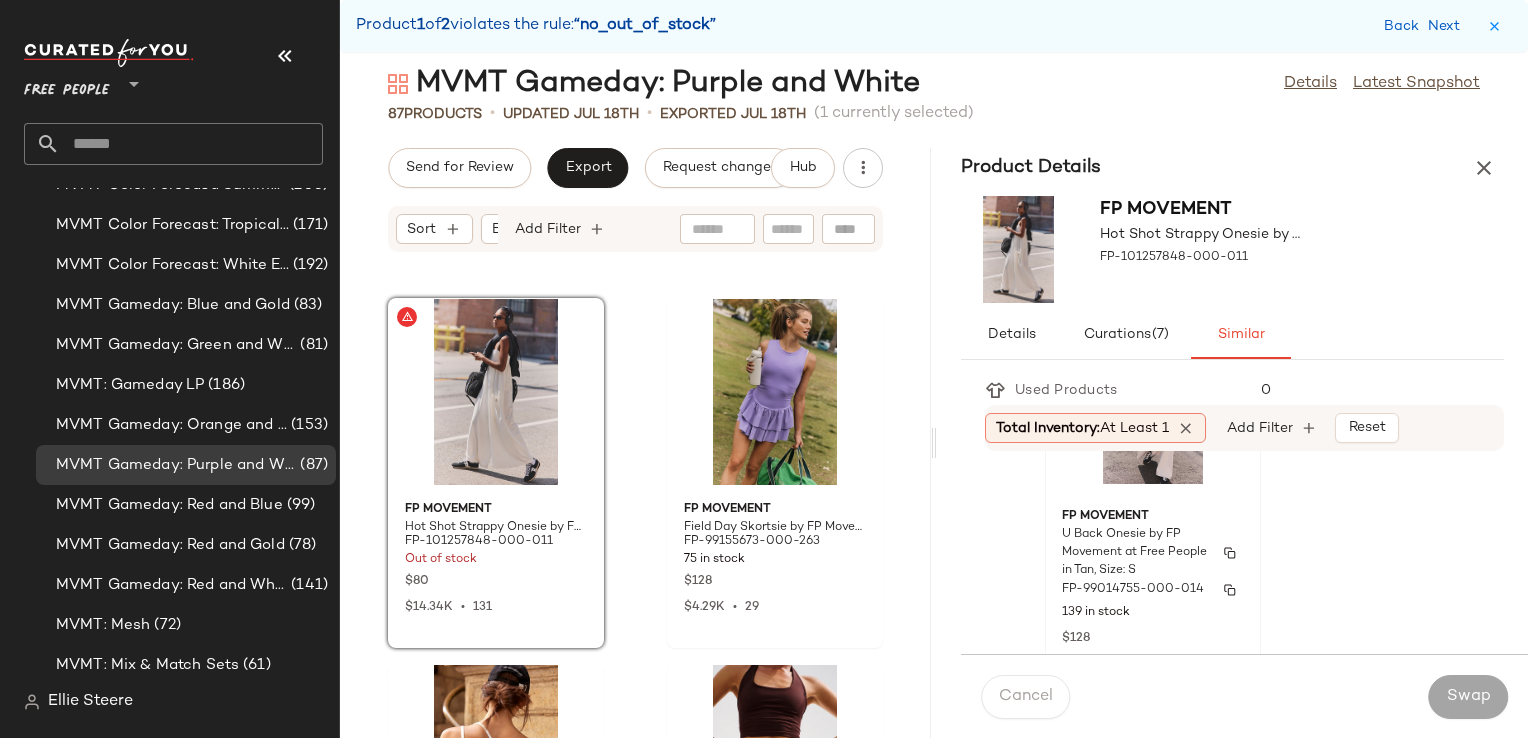 click on "FP-99014755-000-014" at bounding box center (1133, 590) 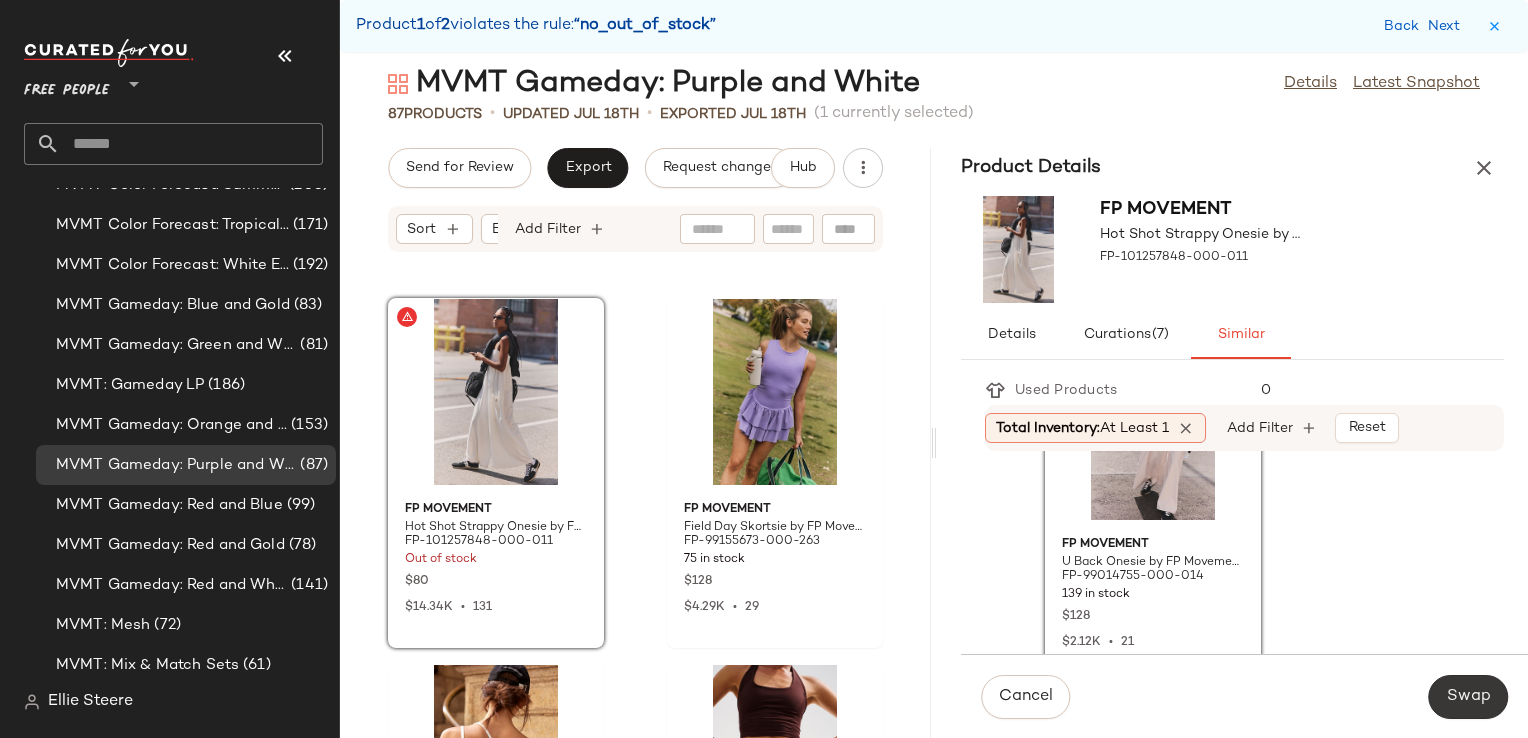 click on "Swap" 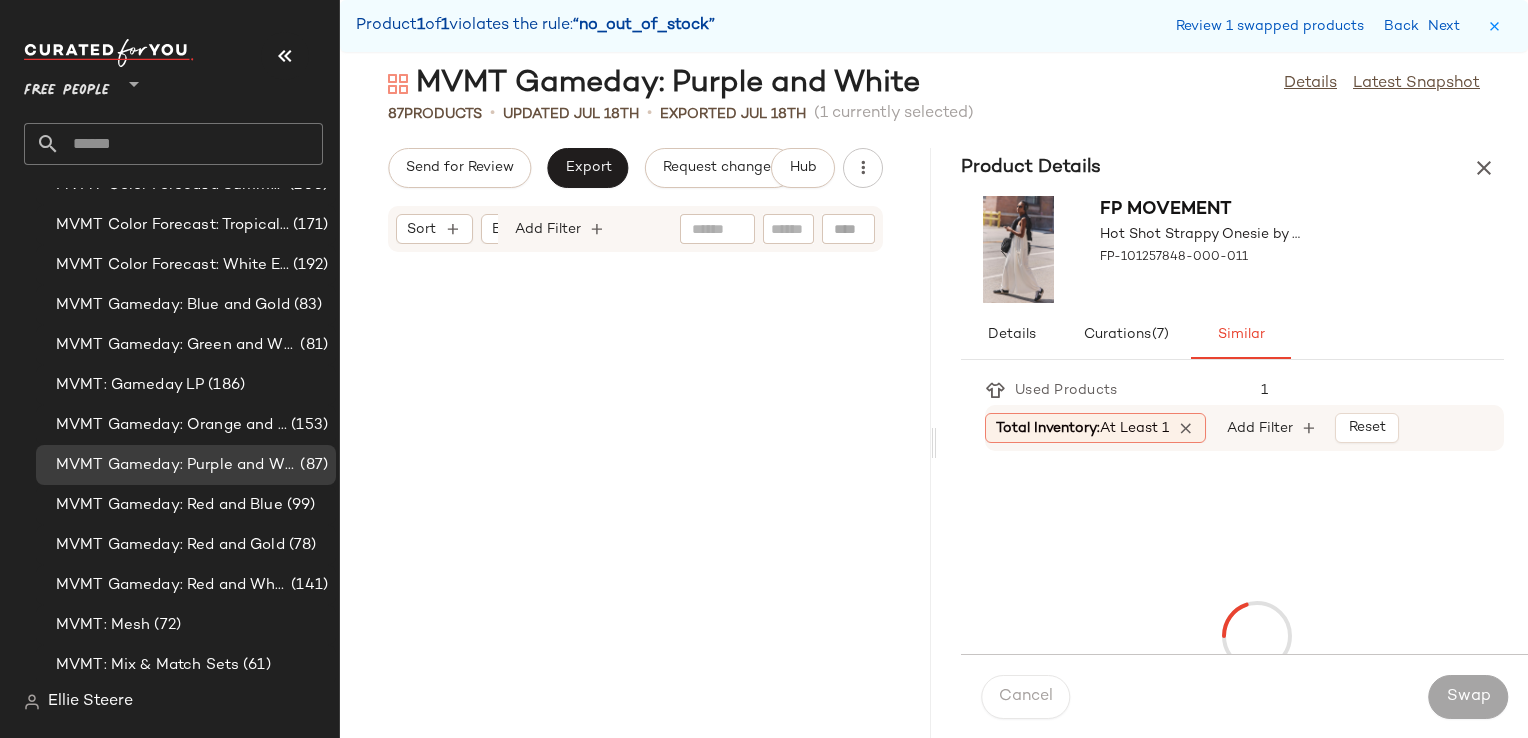 scroll, scrollTop: 11346, scrollLeft: 0, axis: vertical 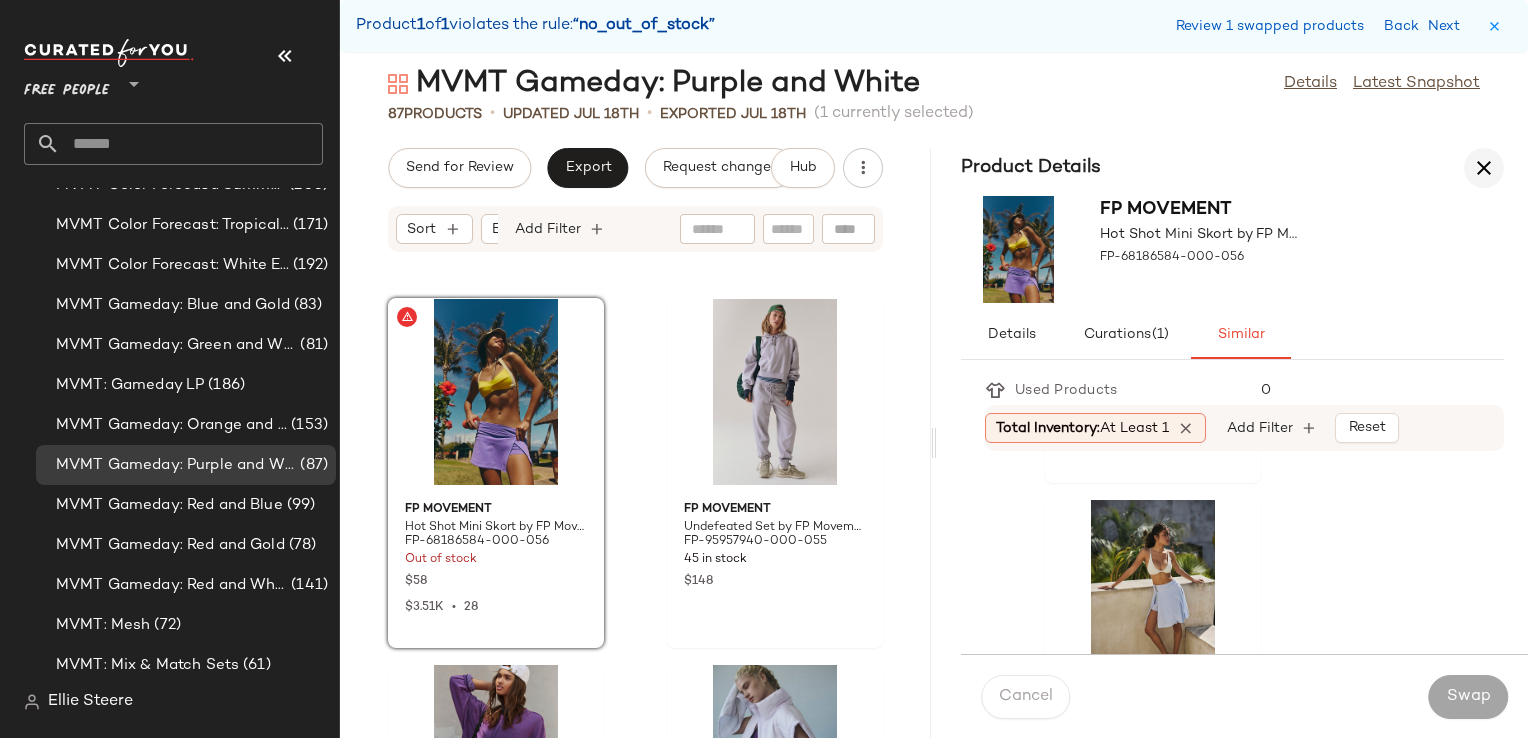 click at bounding box center (1484, 168) 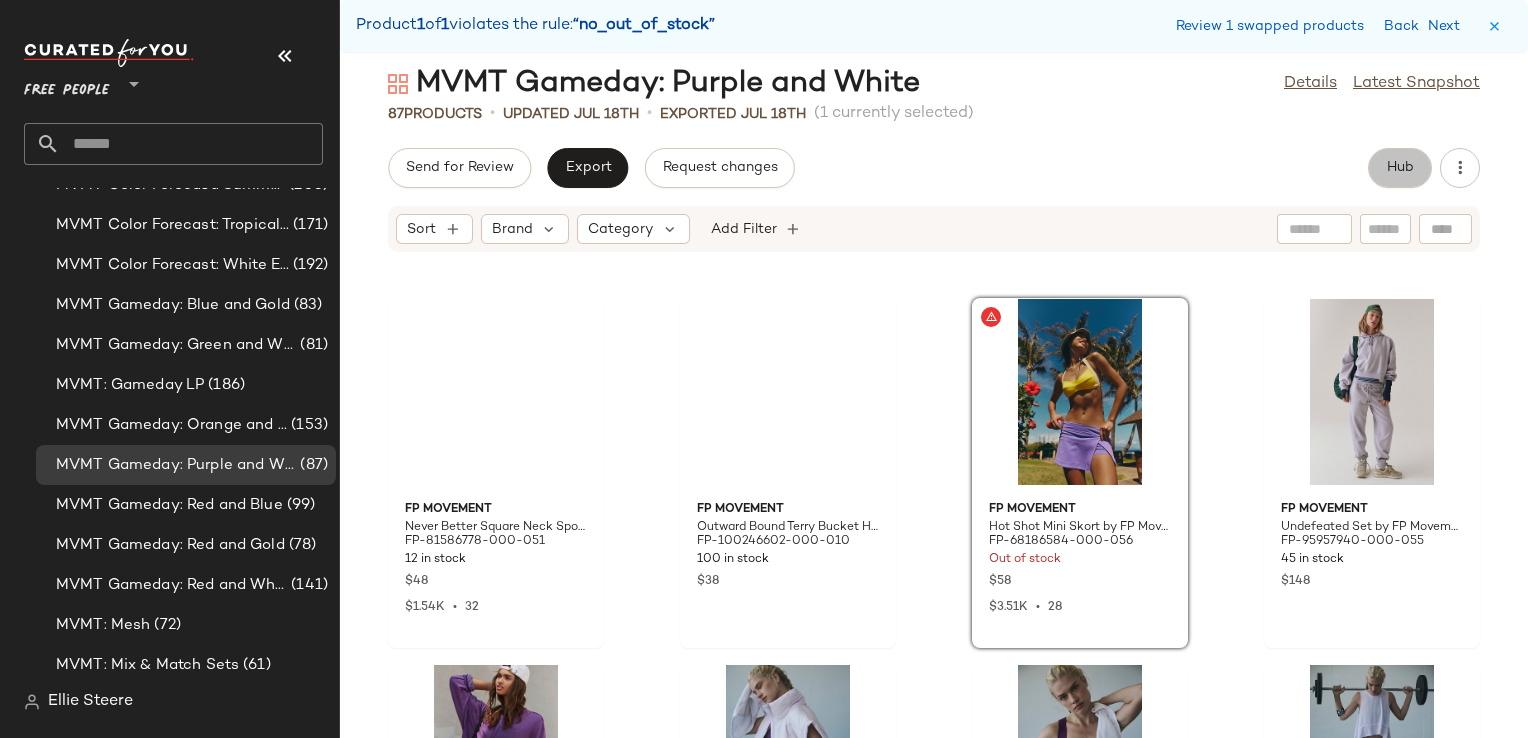click on "Hub" 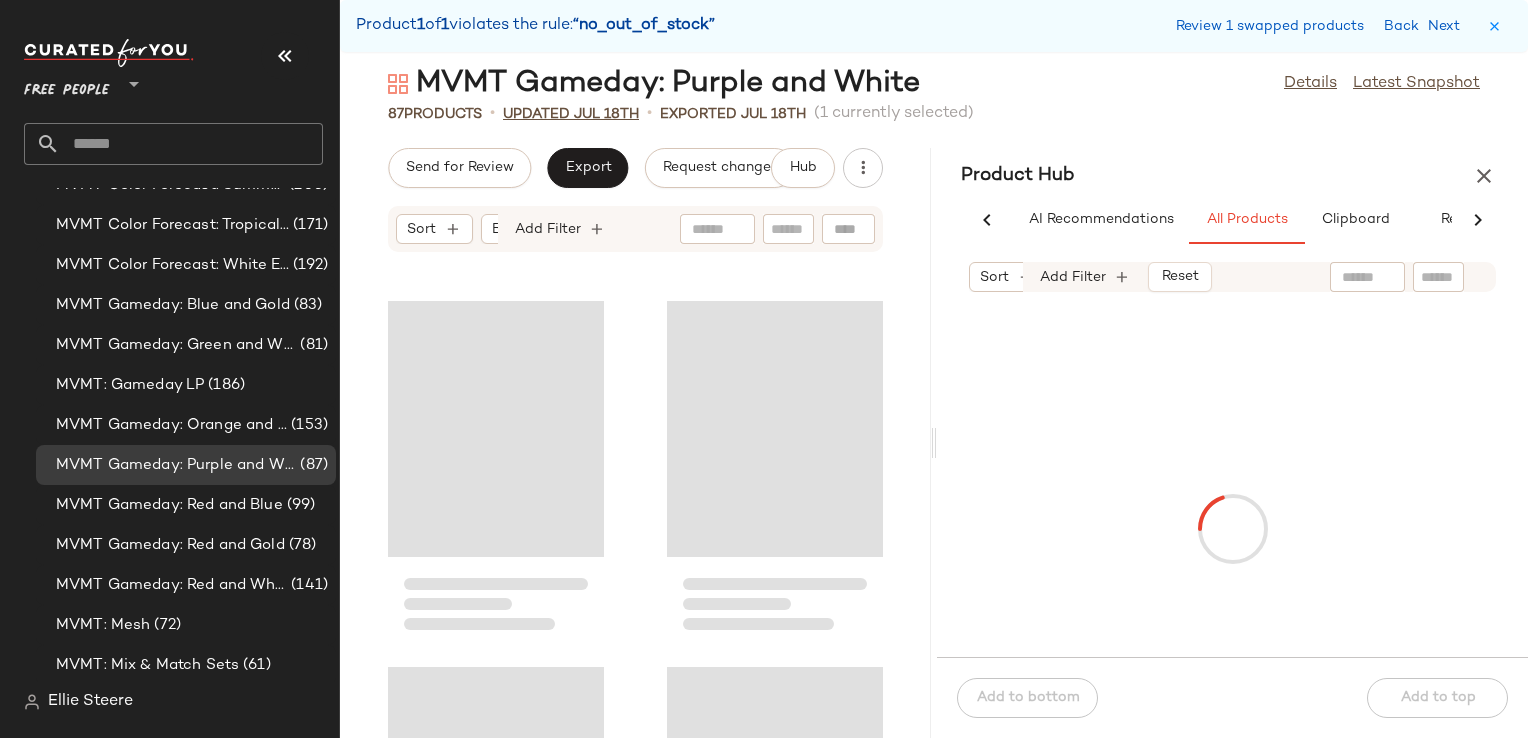 scroll, scrollTop: 0, scrollLeft: 58, axis: horizontal 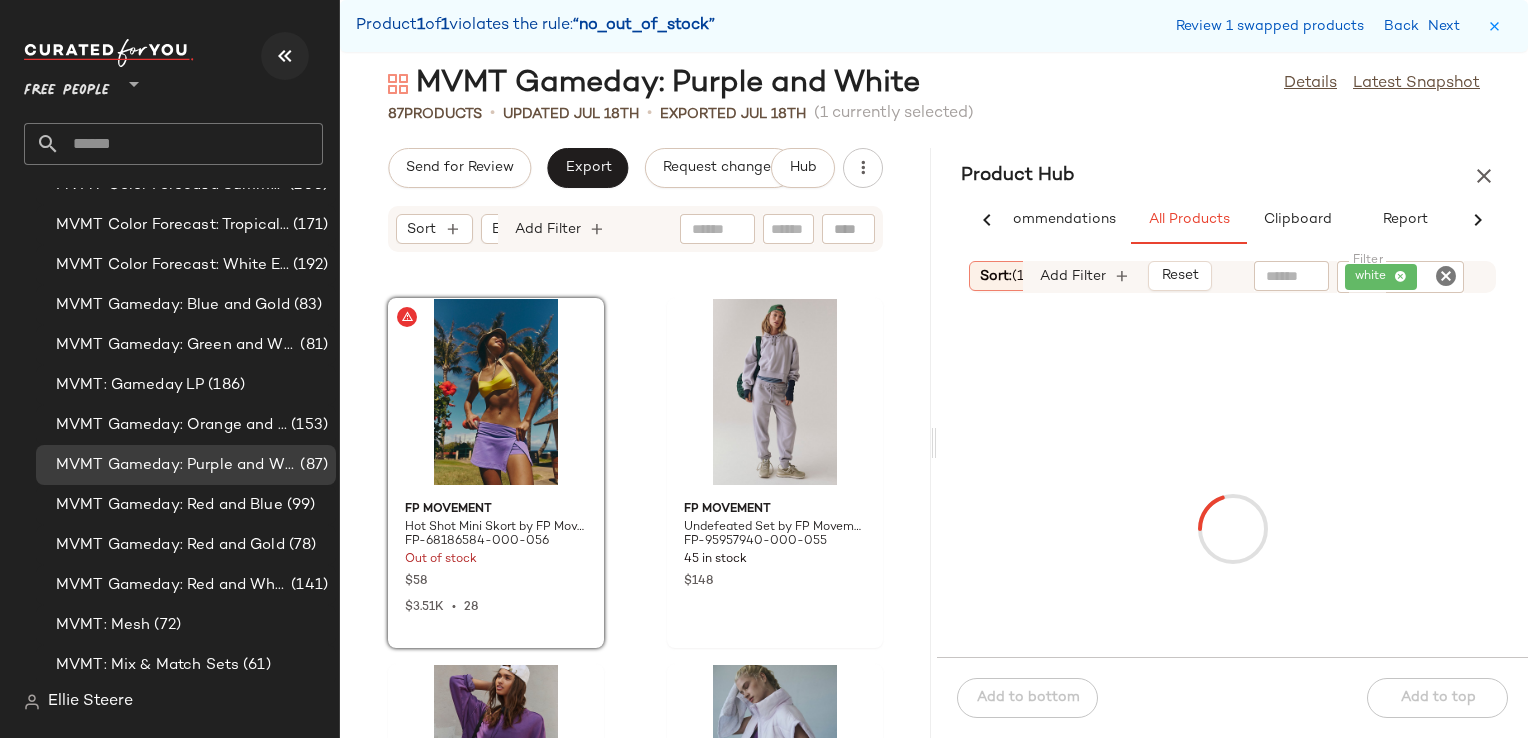 click at bounding box center (285, 56) 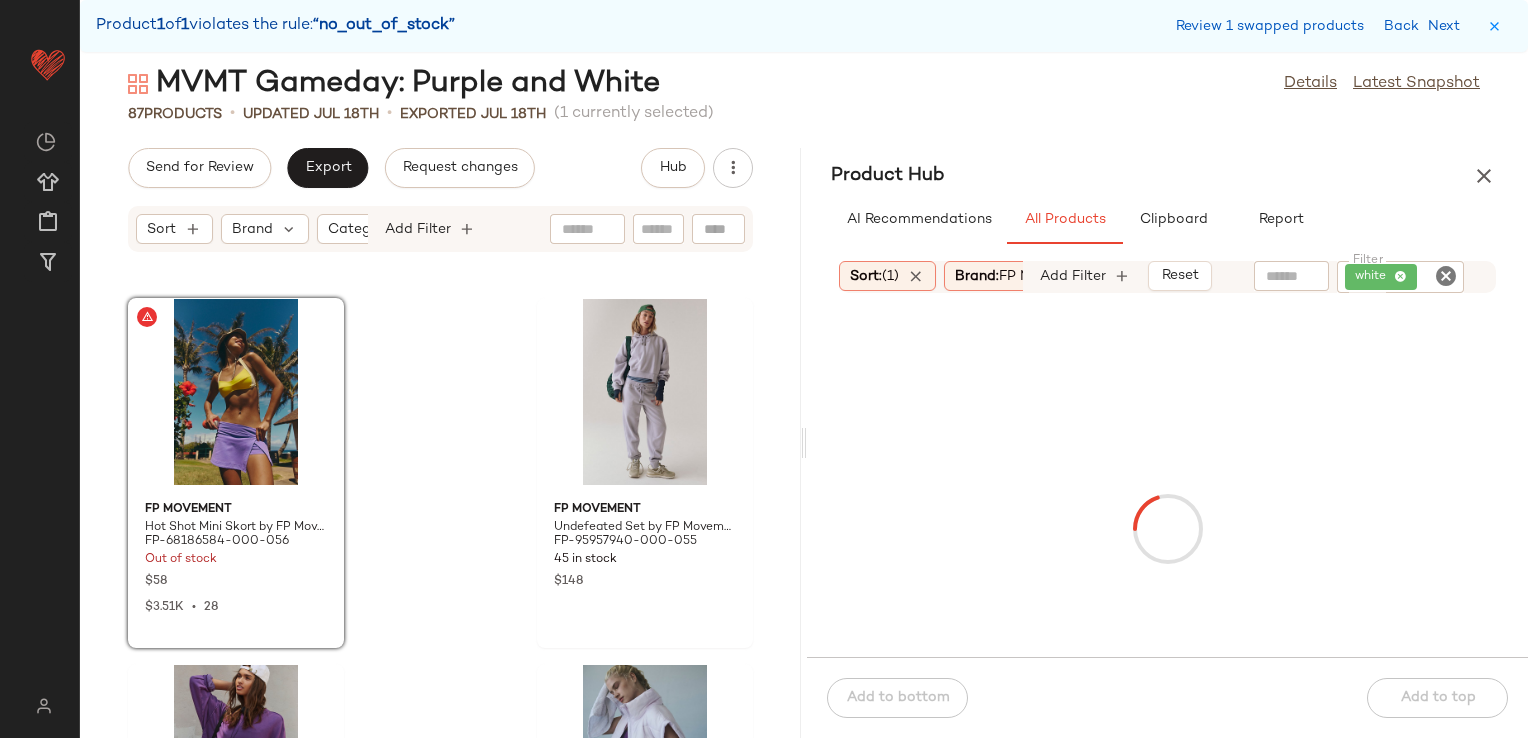 scroll, scrollTop: 0, scrollLeft: 0, axis: both 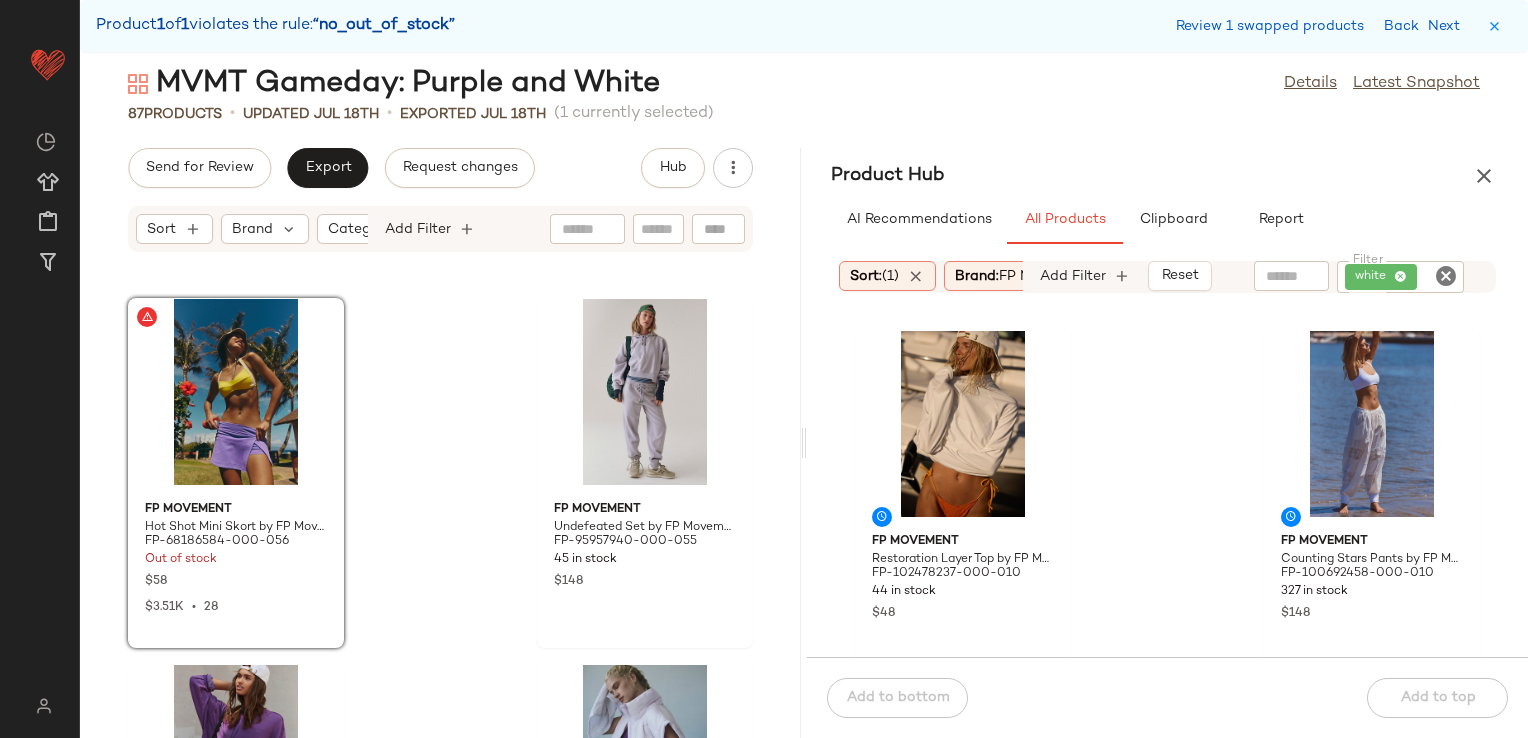click 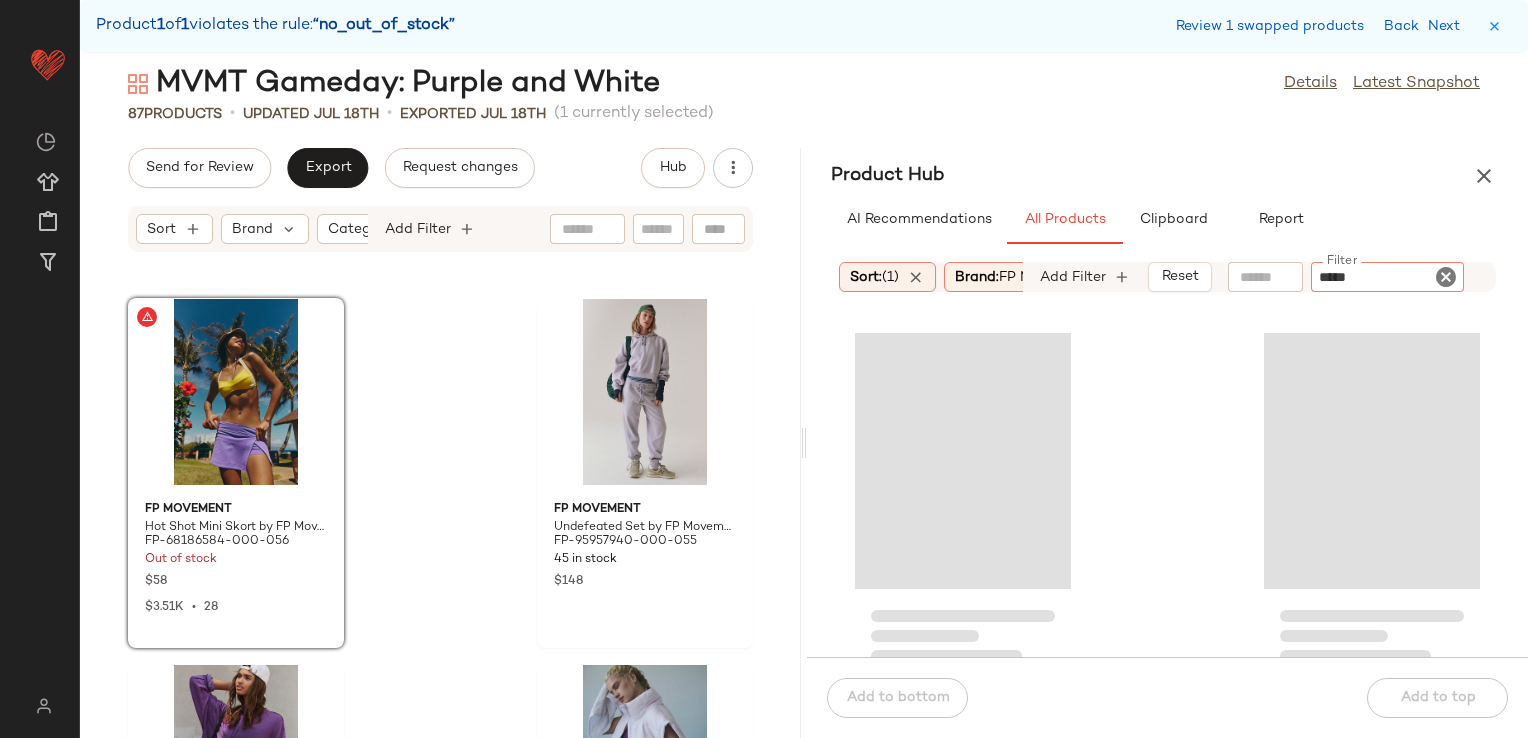type on "******" 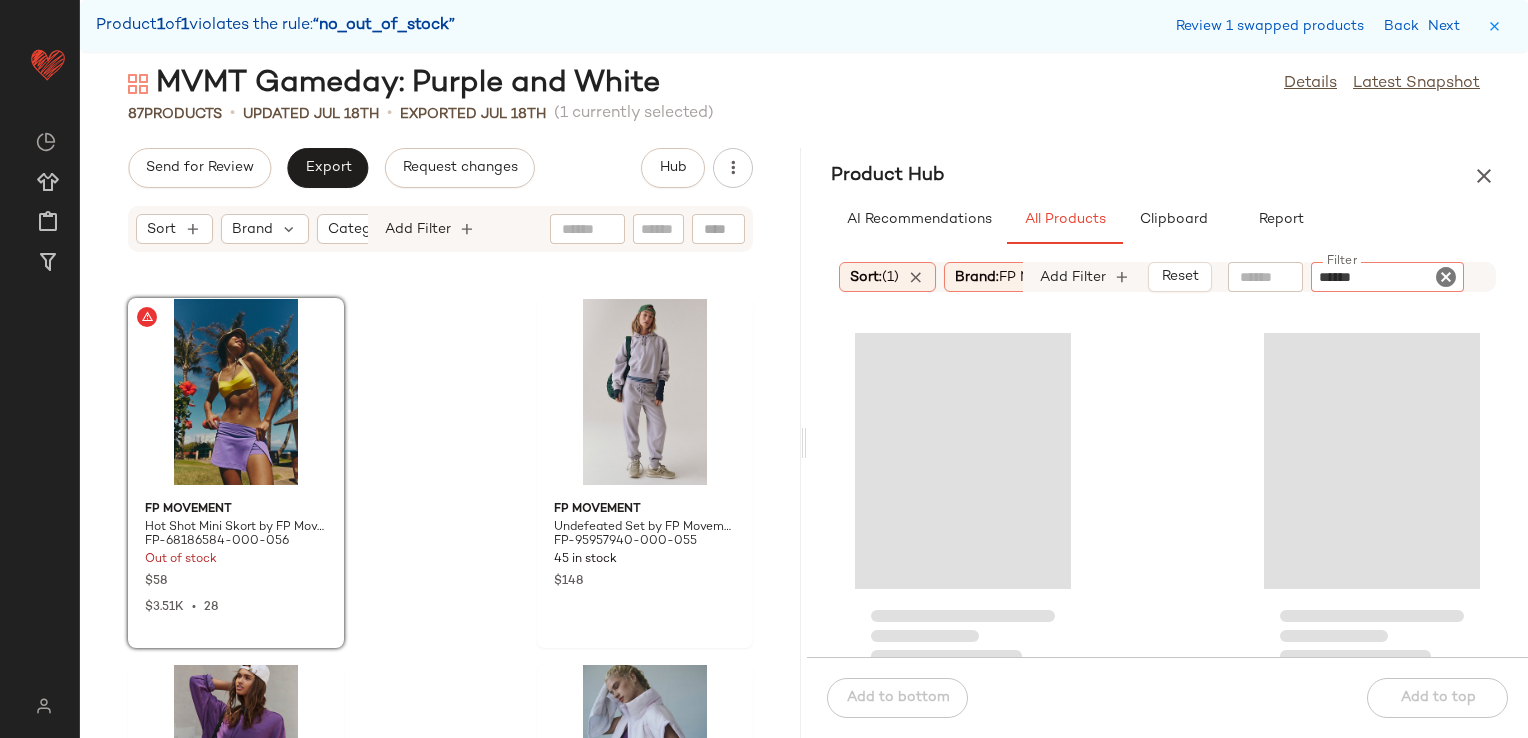 type 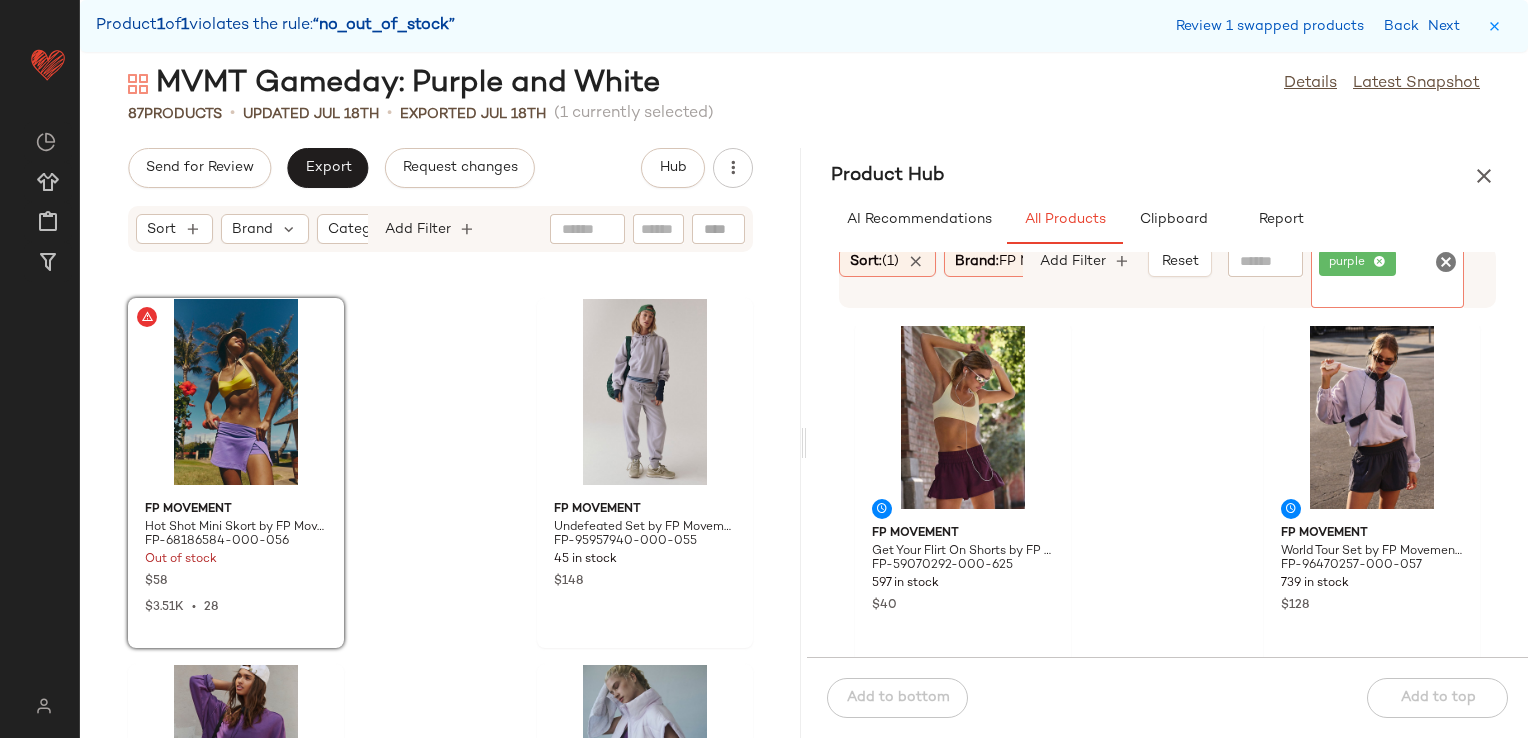 scroll, scrollTop: 0, scrollLeft: 0, axis: both 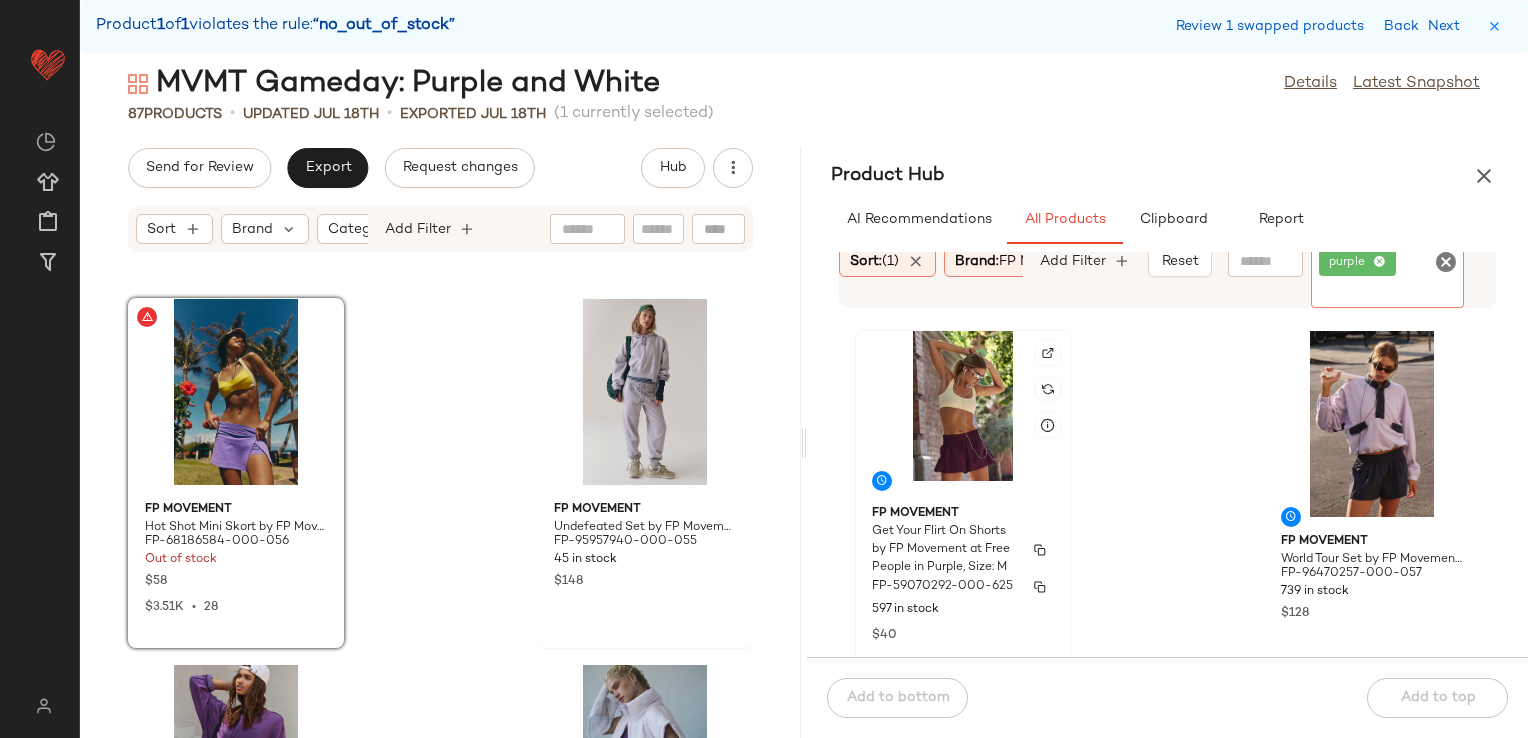 click on "FP Movement Get Your Flirt On Shorts by FP Movement at Free People in Purple, Size: M FP-59070292-000-625 597 in stock $40" 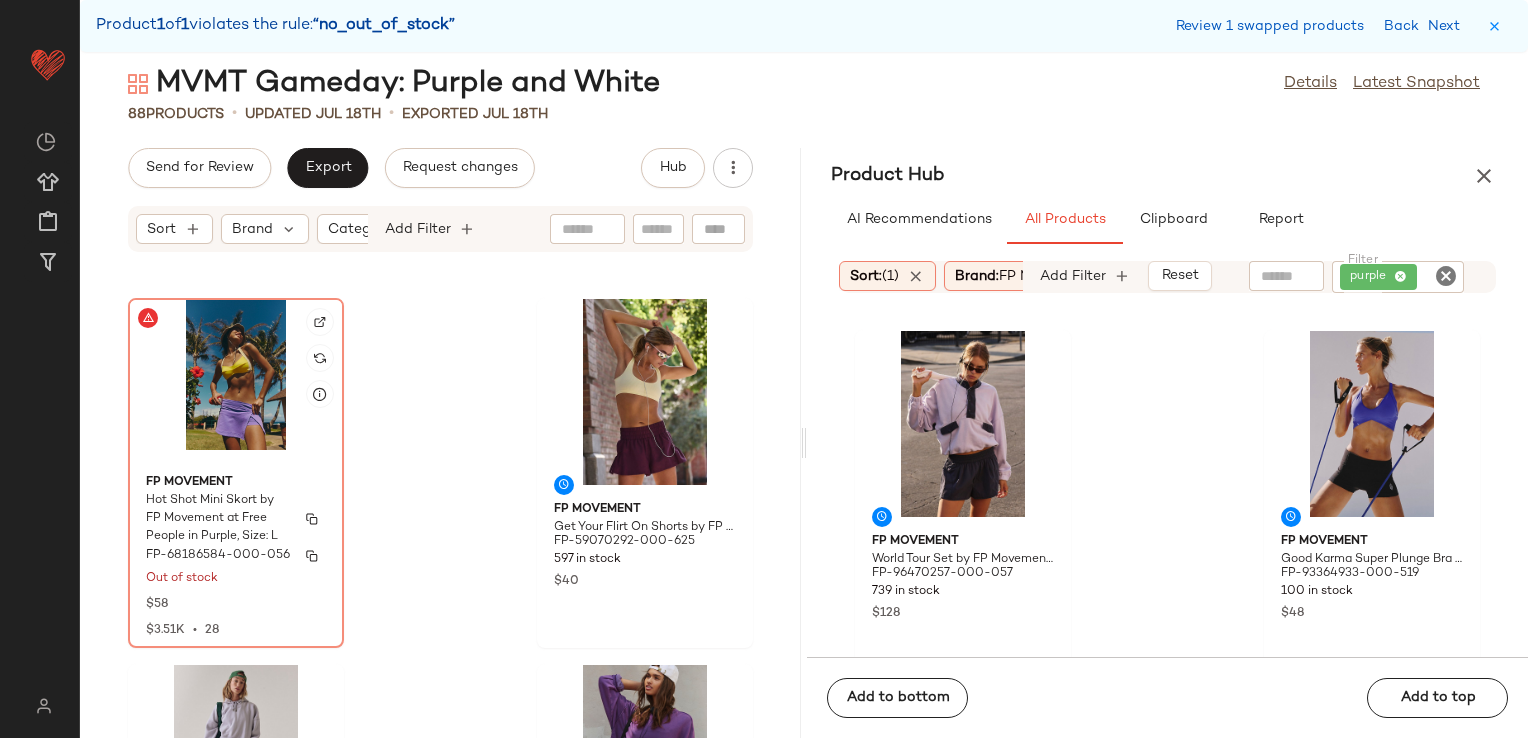 click on "FP Movement Hot Shot Mini Skort by FP Movement at Free People in Purple, Size: L FP-68186584-000-056 Out of stock $58 $3.51K  •  28" 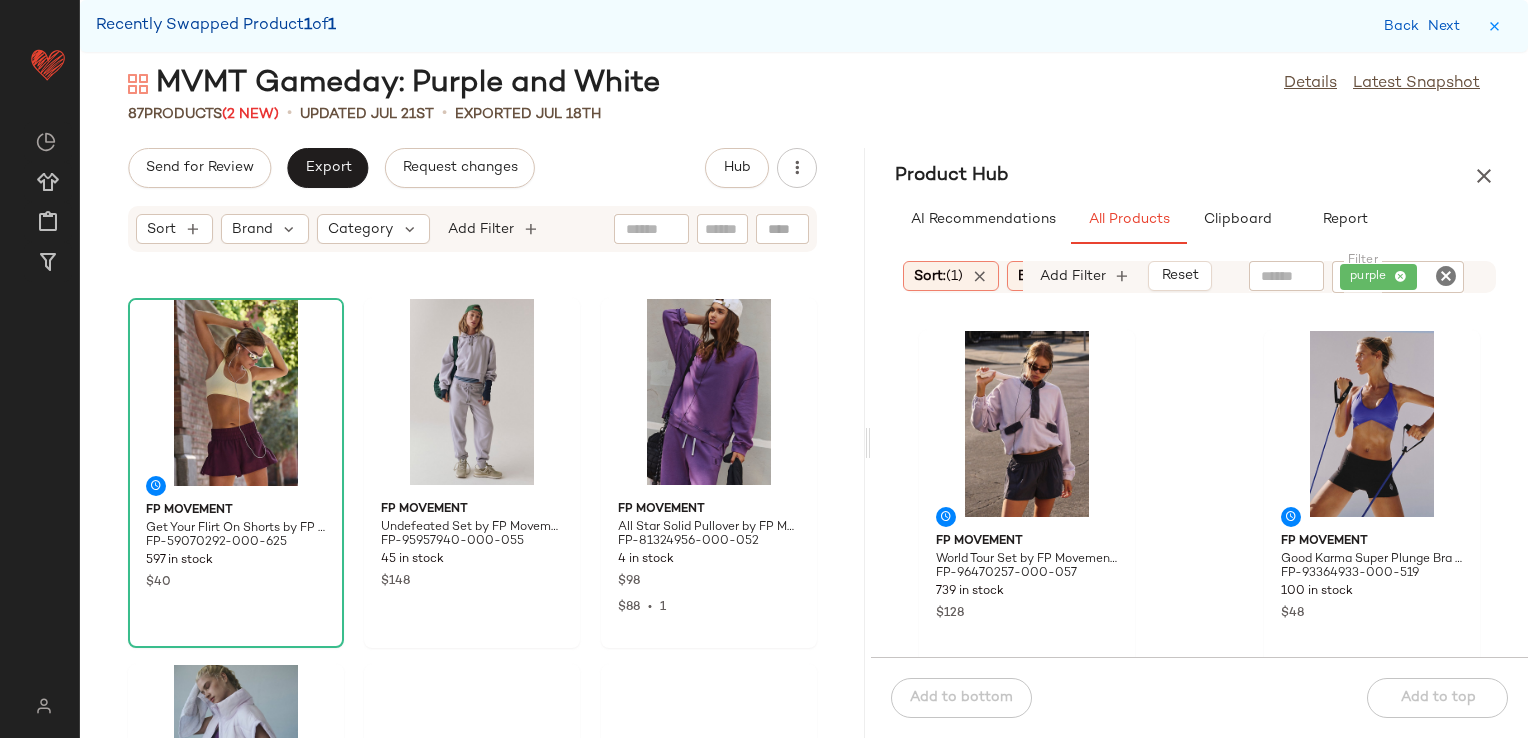 drag, startPoint x: 800, startPoint y: 454, endPoint x: 868, endPoint y: 418, distance: 76.941536 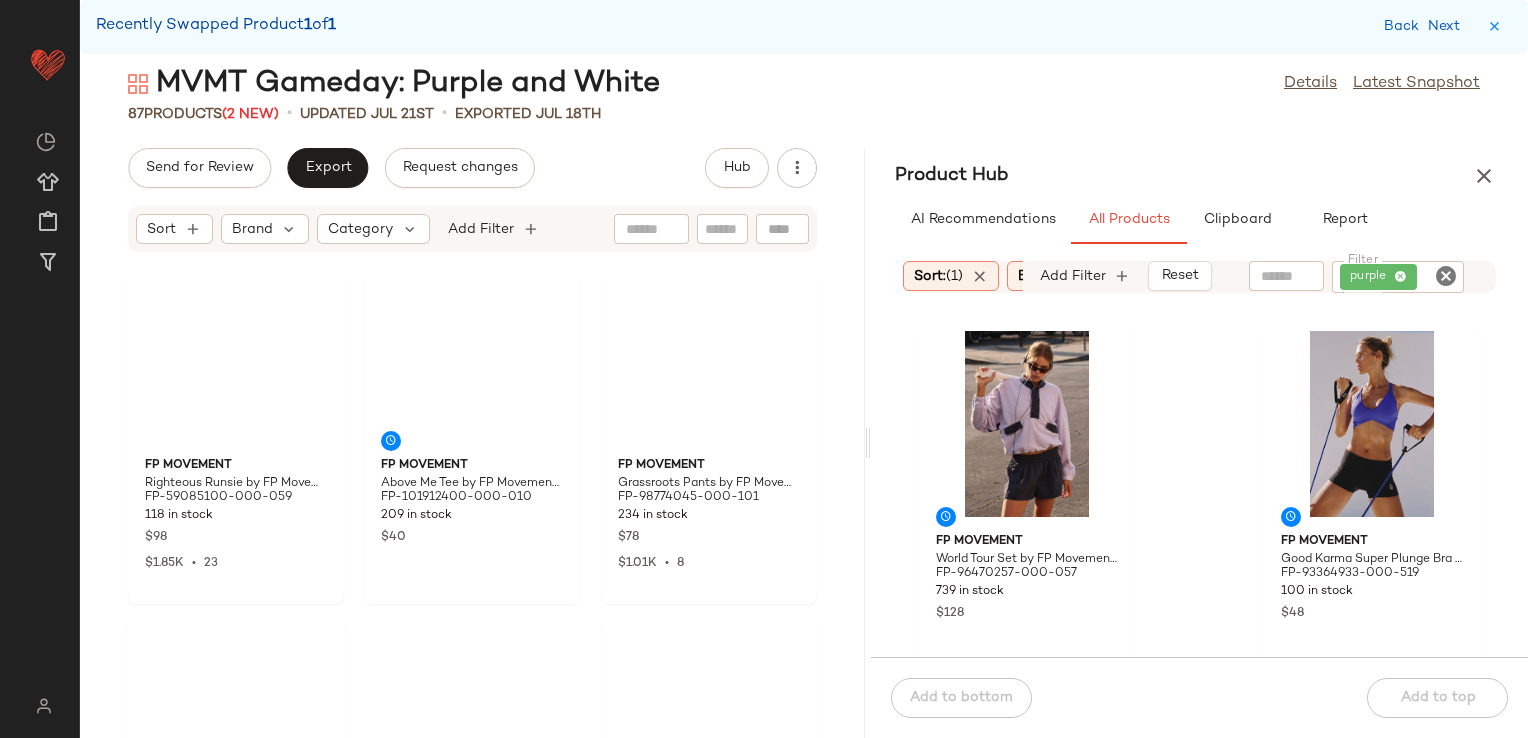 scroll, scrollTop: 0, scrollLeft: 0, axis: both 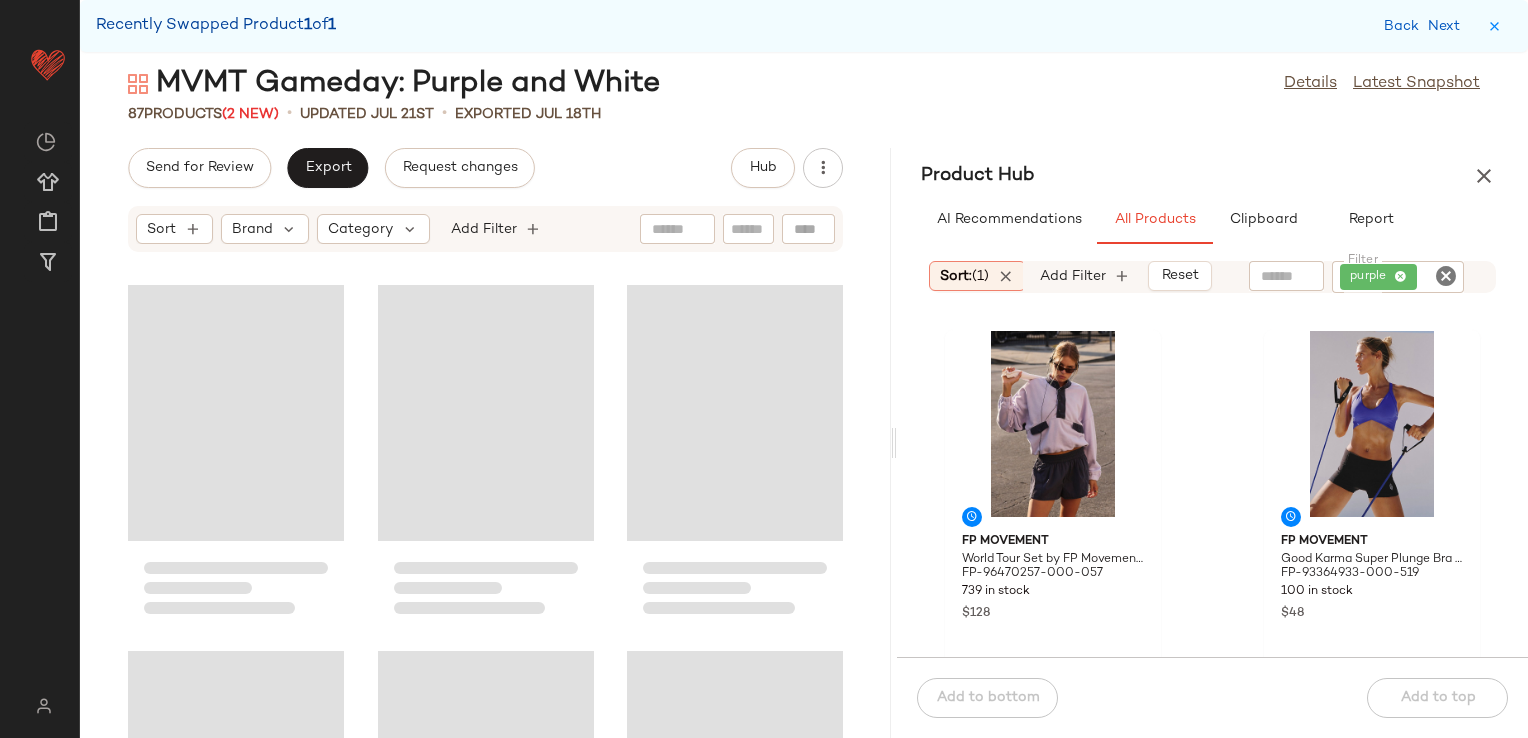 drag, startPoint x: 866, startPoint y: 431, endPoint x: 897, endPoint y: 424, distance: 31.780497 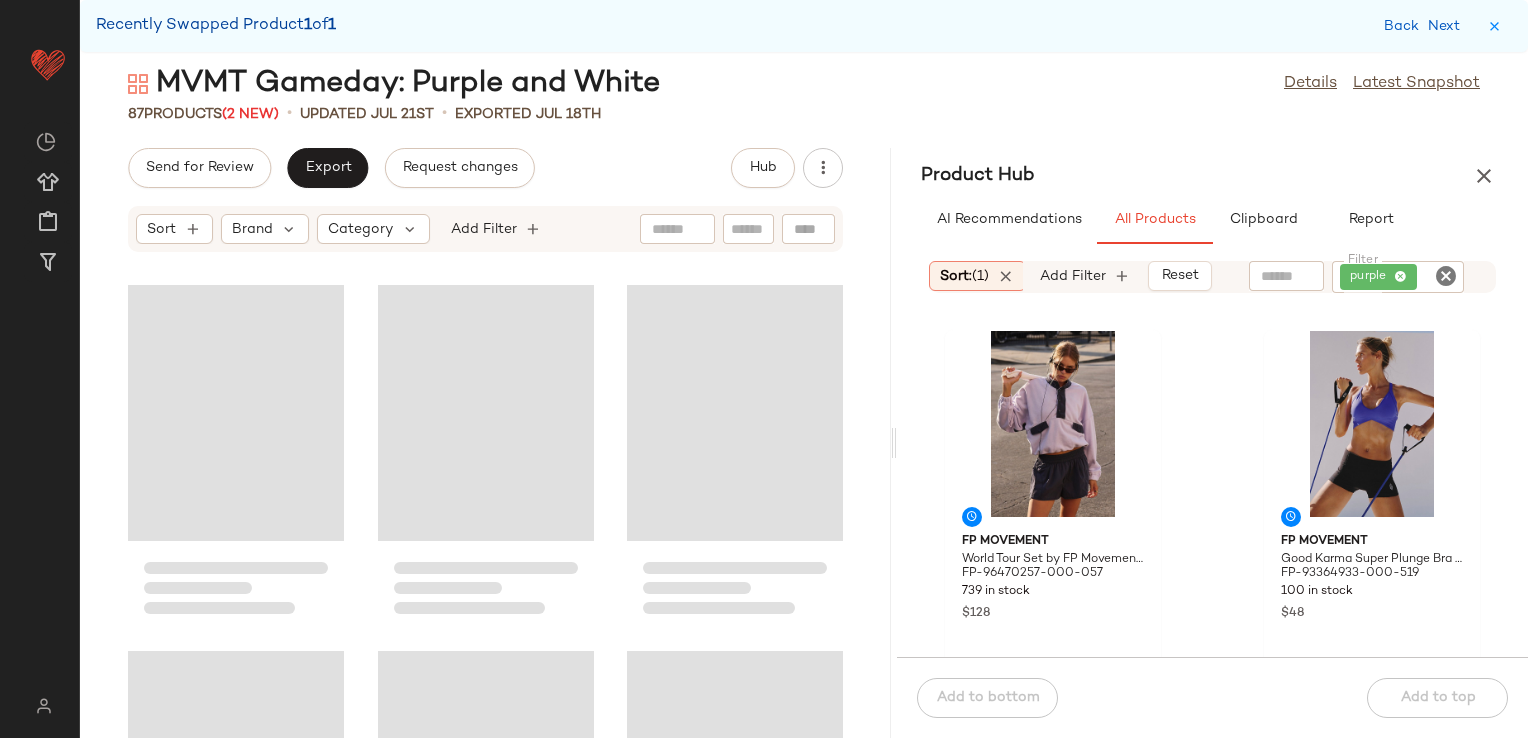click on "MVMT Gameday: Purple and White  Details   Latest Snapshot  87   Products  (2 New)  •   updated Jul 21st  •  Exported Jul 18th  Send for Review   Export   Request changes   Hub  Sort  Brand  Category  Add Filter  Product Hub  AI Recommendations   All Products   Clipboard   Report  Sort:   (1) Brand:   FP Movem... Category  In Curation?:   No Availability:   in_stock Sale Price:   Not on sale Add Filter   Reset  Filter purple Filter FP Movement World Tour Set by FP Movement at Free People in Purple, Size: XL FP-96470257-000-057 739 in stock $128 FP Movement Good Karma Super Plunge Bra by FP Movement at Free People in Purple, Size: XS/S FP-93364933-000-519 100 in stock $48 FP Movement Go To Sports Bra by FP Movement at Free People in Purple, Size: XL FP-81643504-000-263 863 in stock $40 FP Movement Intercept Pullover by FP Movement at Free People in Purple, Size: L FP-78180031-000-516 80 in stock $78 FP Movement Mountain High 1/2 Zip Fleece Jacket by FP Movement at Free People in Purple, Size: XS $98" at bounding box center [804, 401] 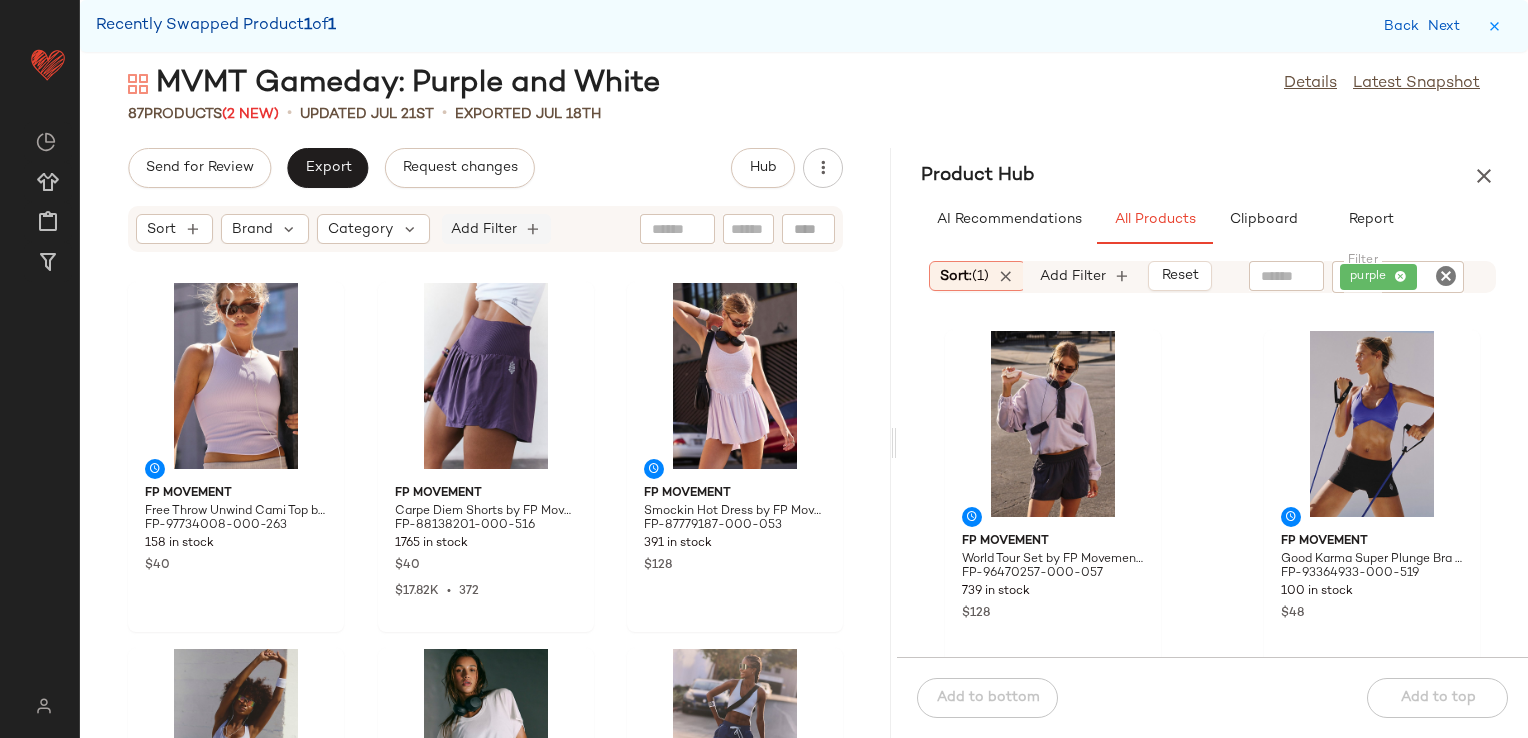 click on "Add Filter" at bounding box center [484, 229] 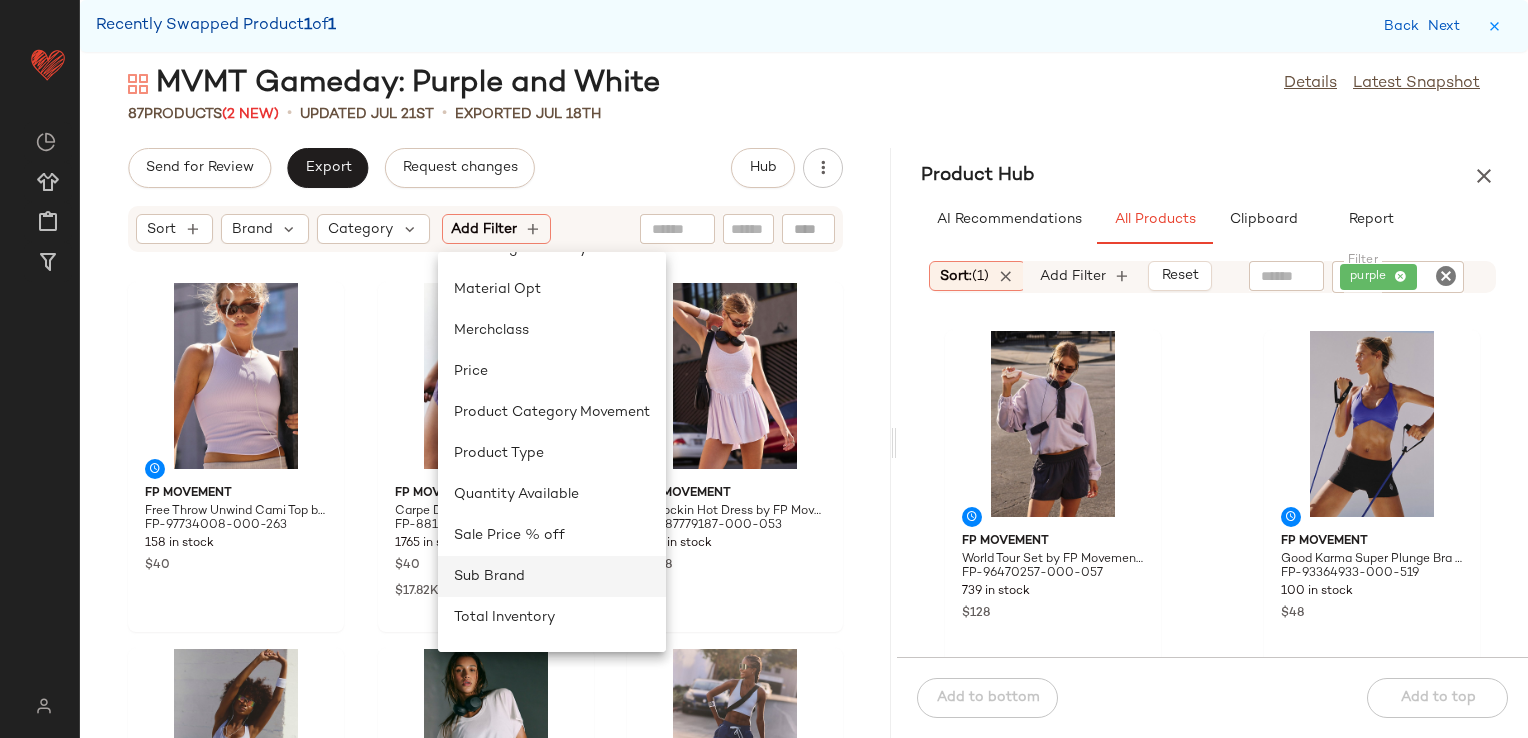 scroll, scrollTop: 640, scrollLeft: 0, axis: vertical 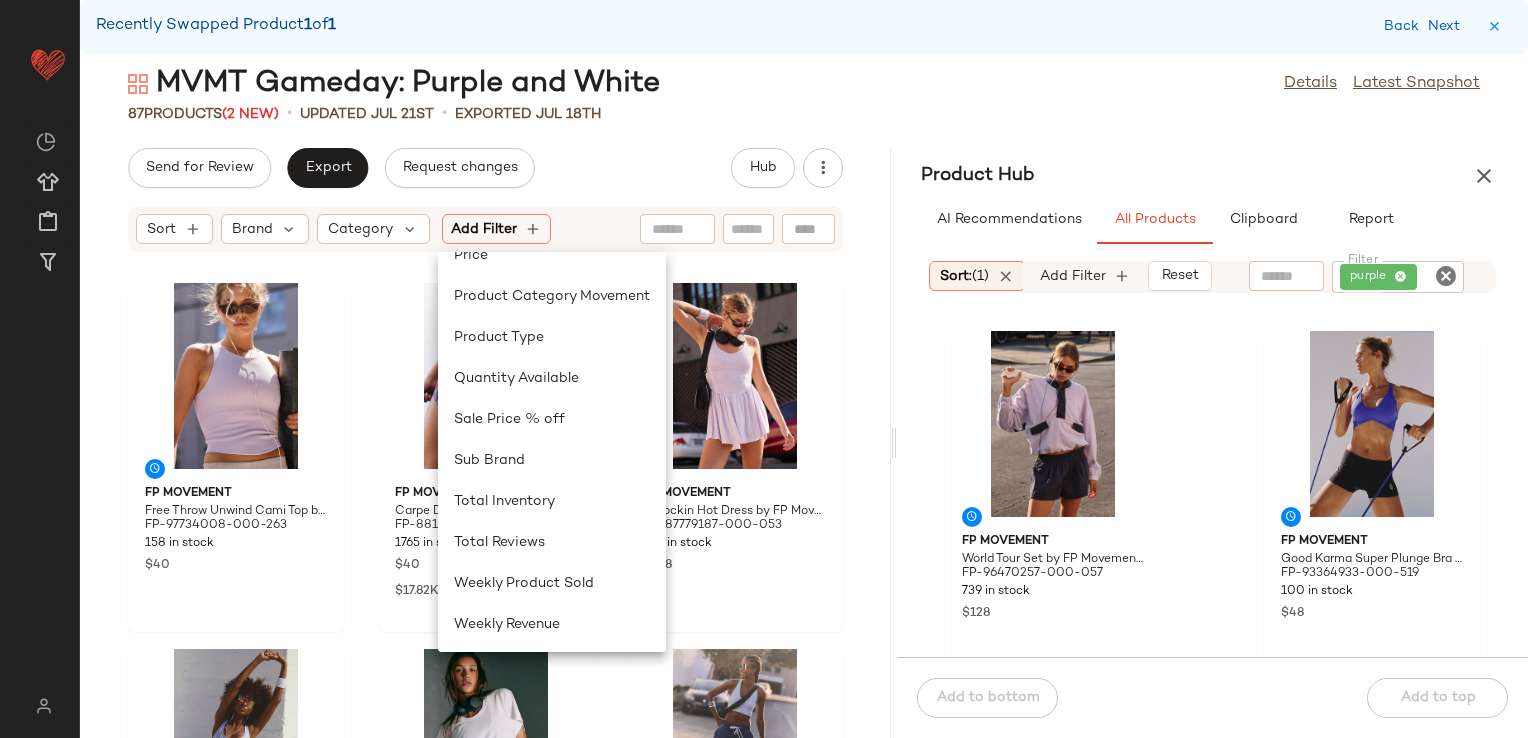 click on "Send for Review   Export   Request changes   Hub" 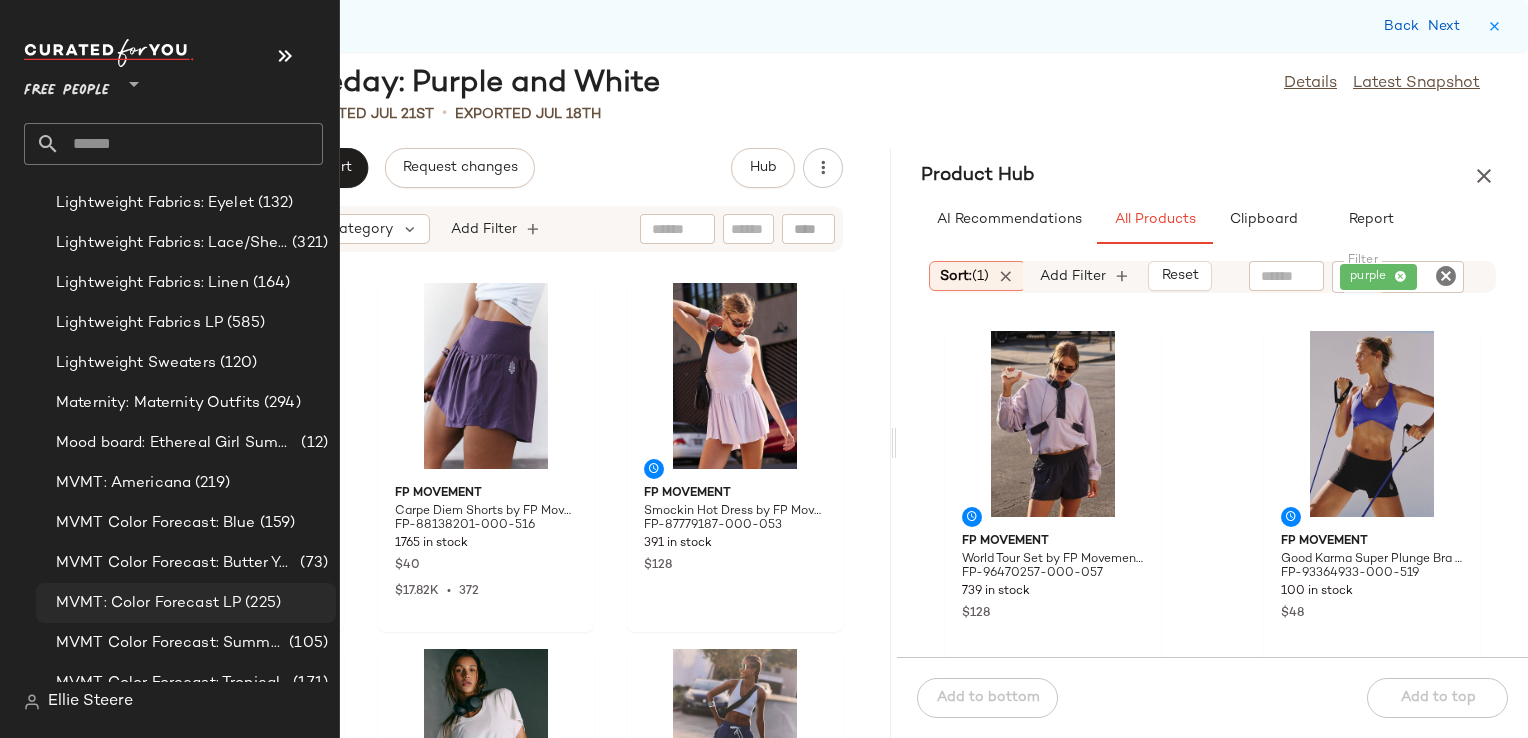 scroll, scrollTop: 3700, scrollLeft: 0, axis: vertical 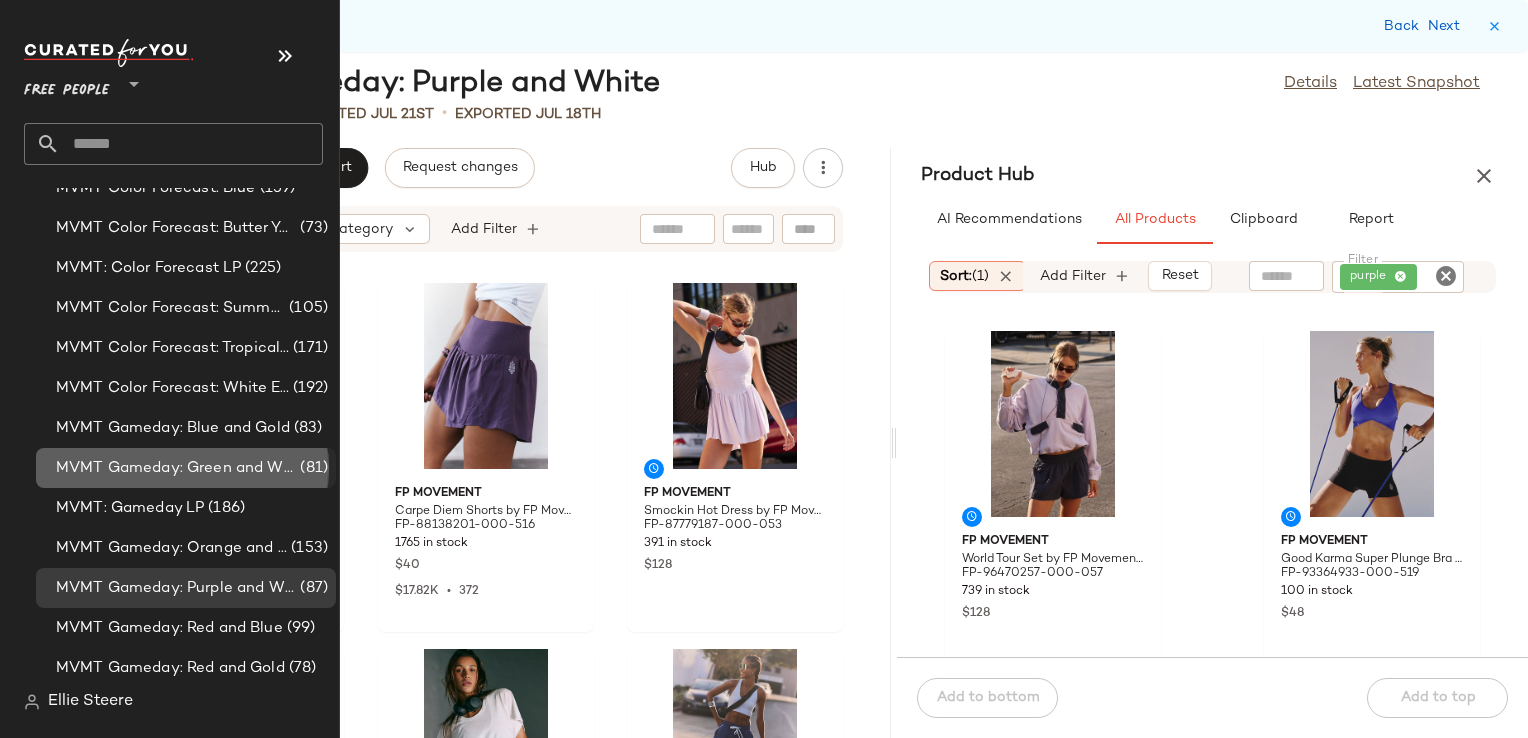 click on "MVMT Gameday: Green and White" at bounding box center [176, 468] 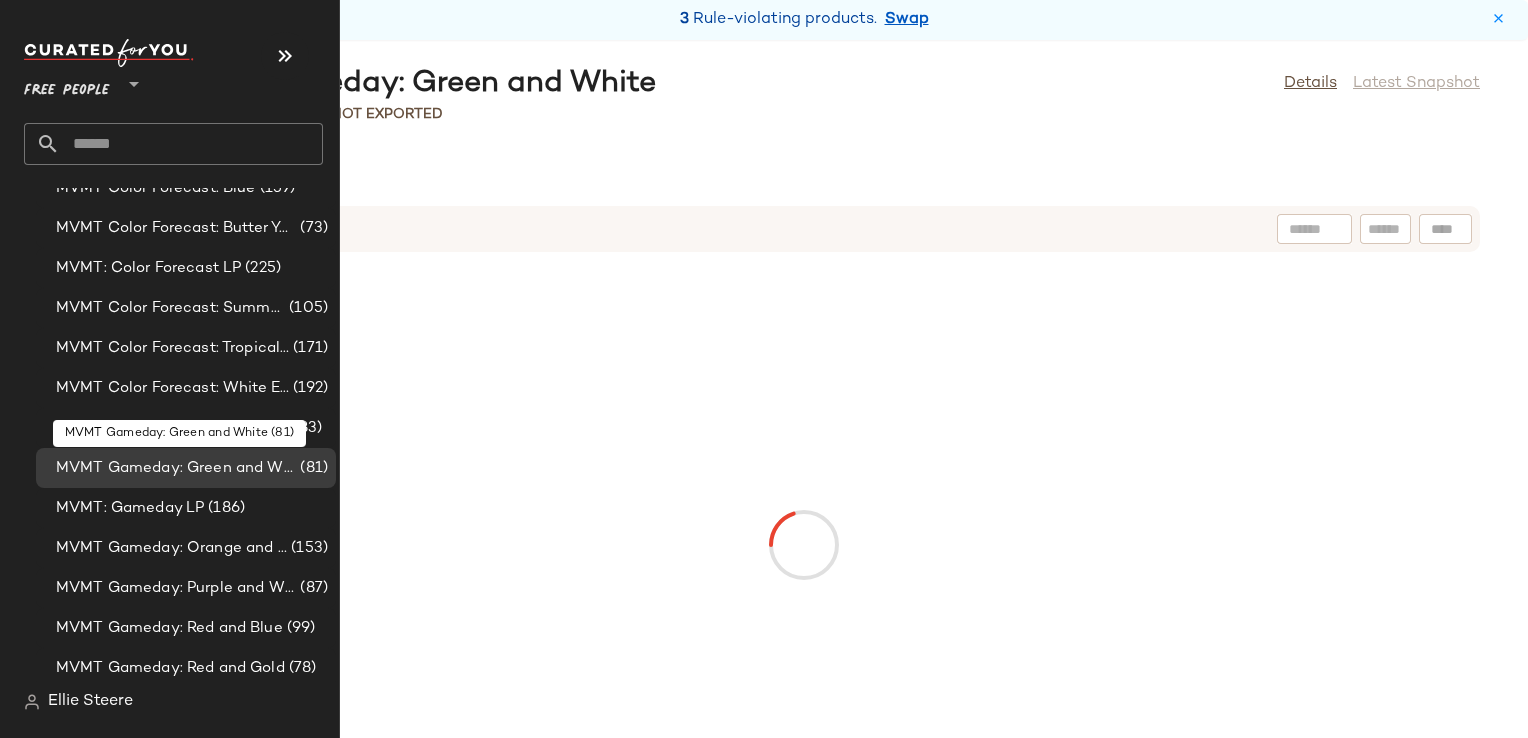 scroll, scrollTop: 0, scrollLeft: 0, axis: both 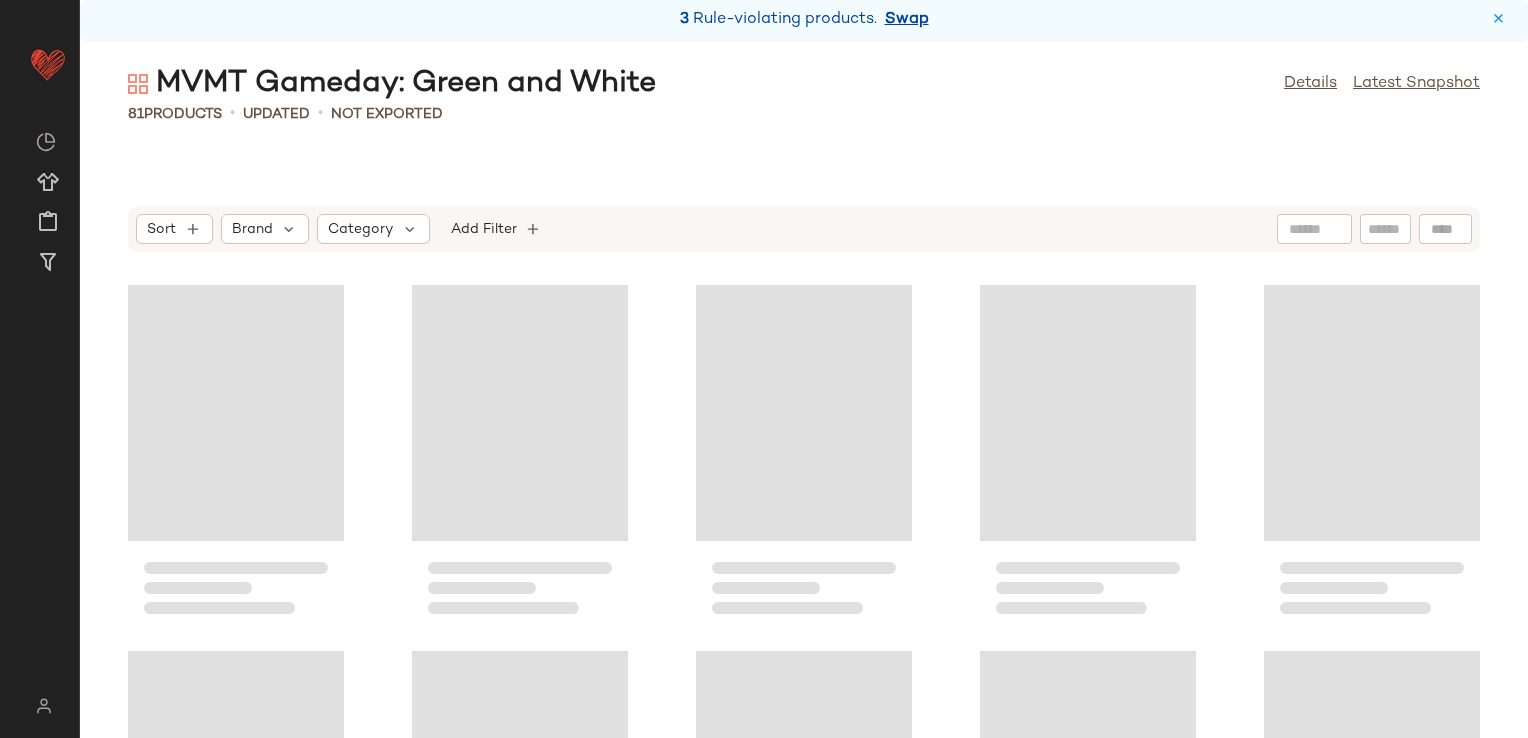 click on "Swap" at bounding box center [907, 20] 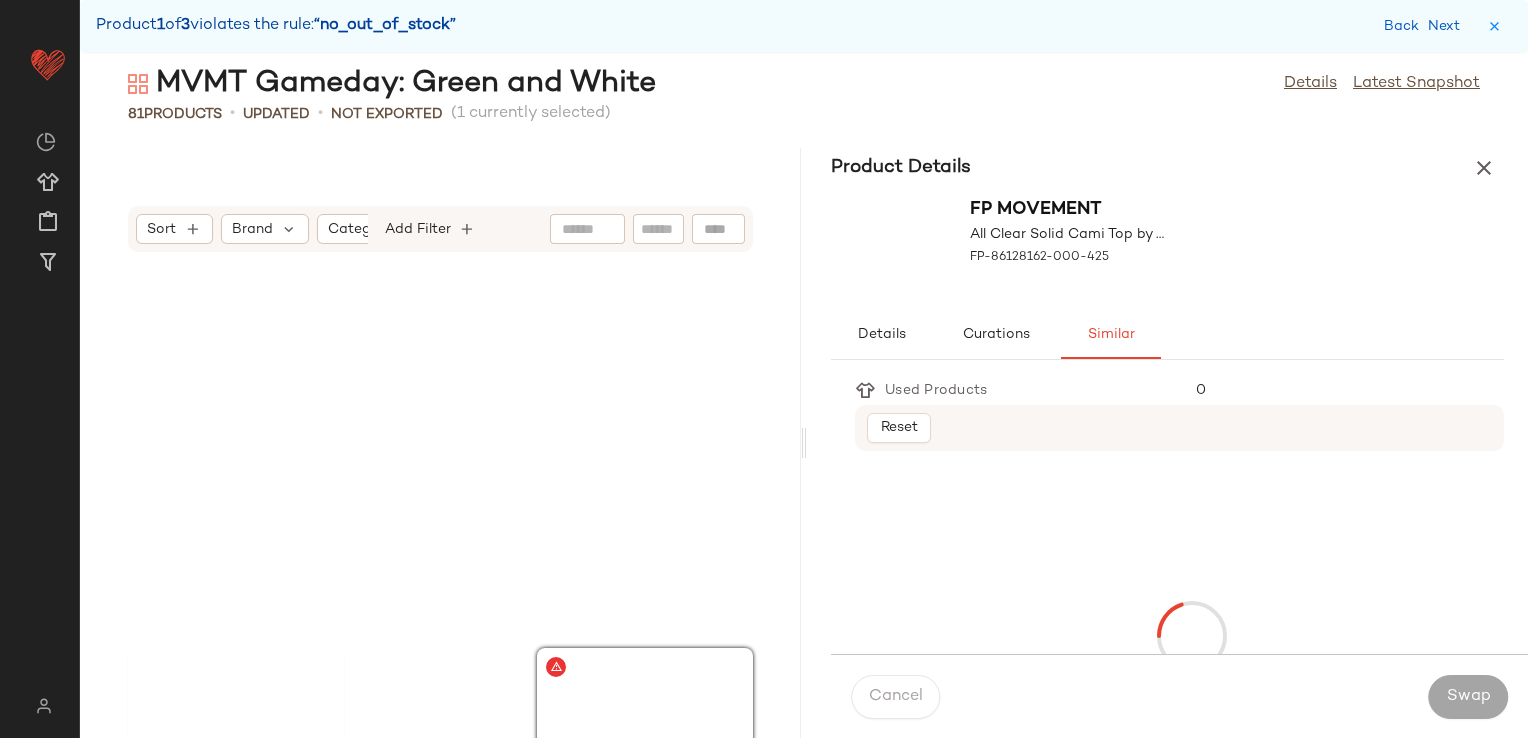 scroll, scrollTop: 1464, scrollLeft: 0, axis: vertical 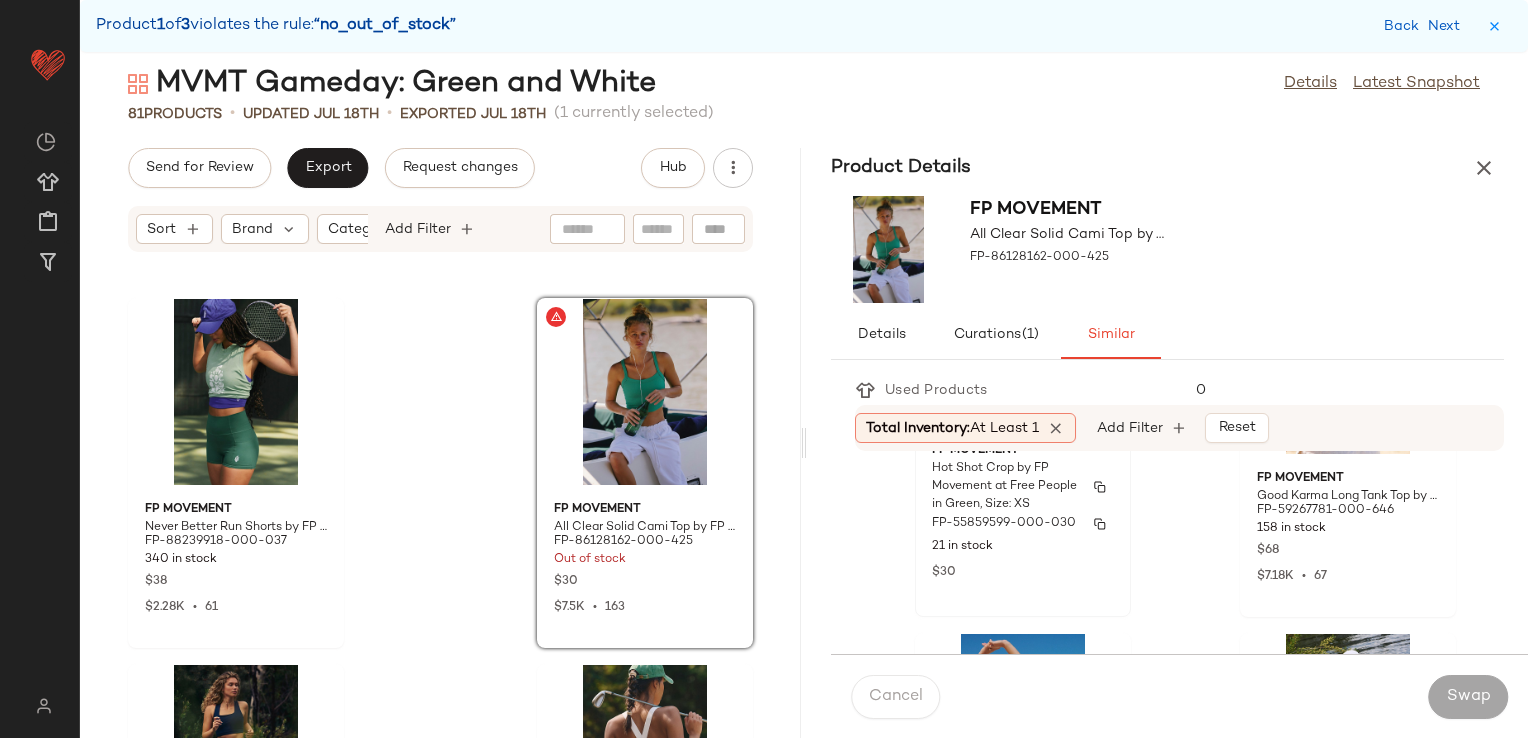 click on "Hot Shot Crop by FP Movement at Free People in Green, Size: XS" at bounding box center [1005, 487] 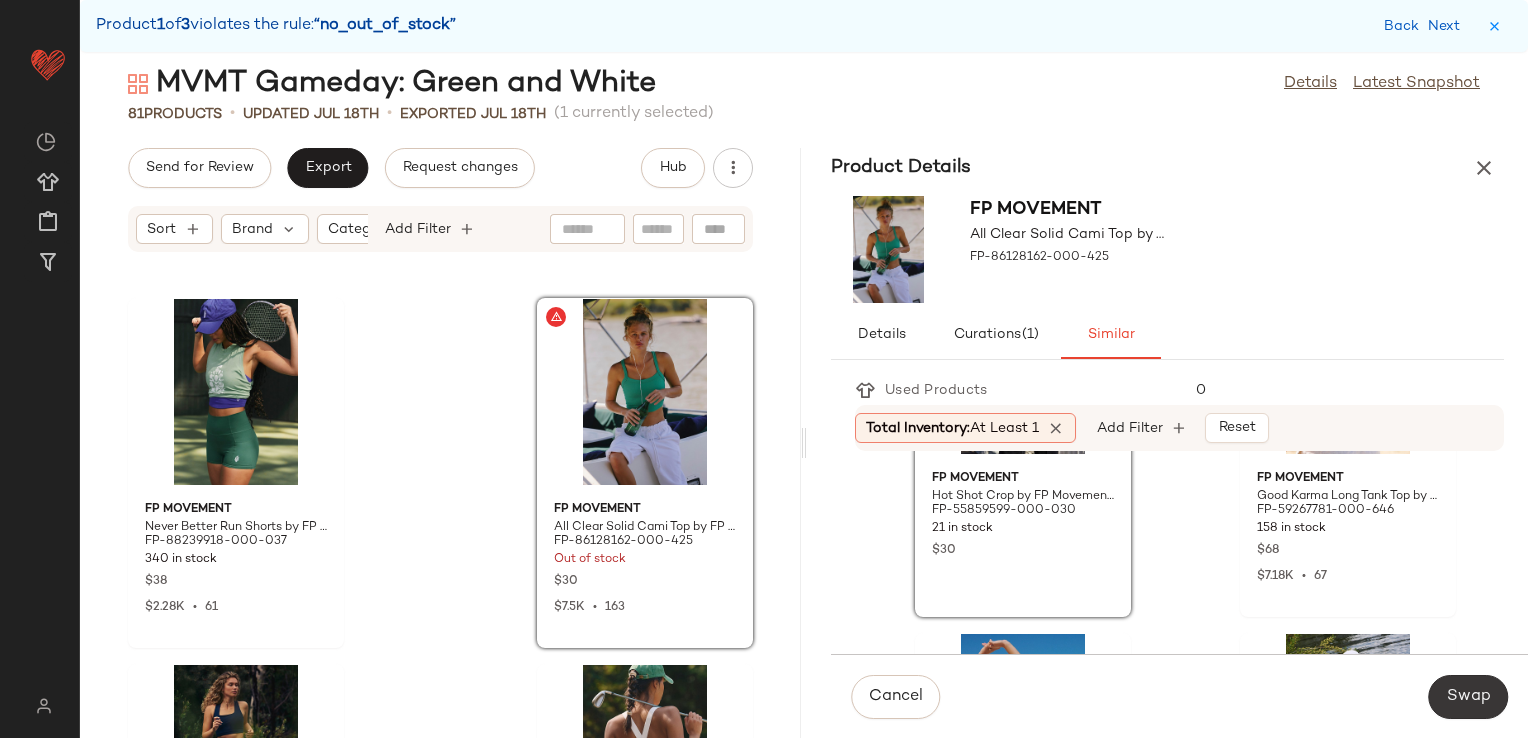click on "Swap" 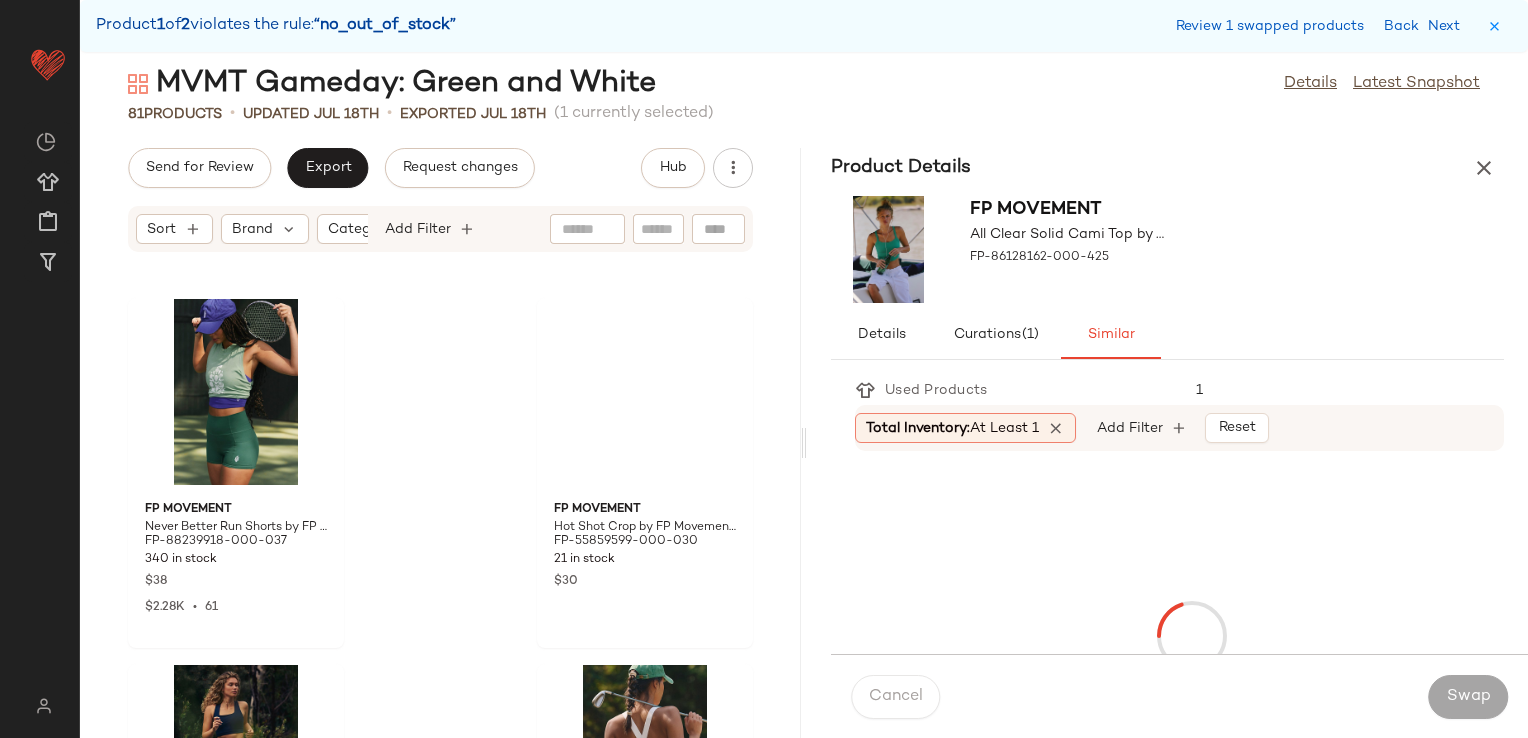 scroll, scrollTop: 5490, scrollLeft: 0, axis: vertical 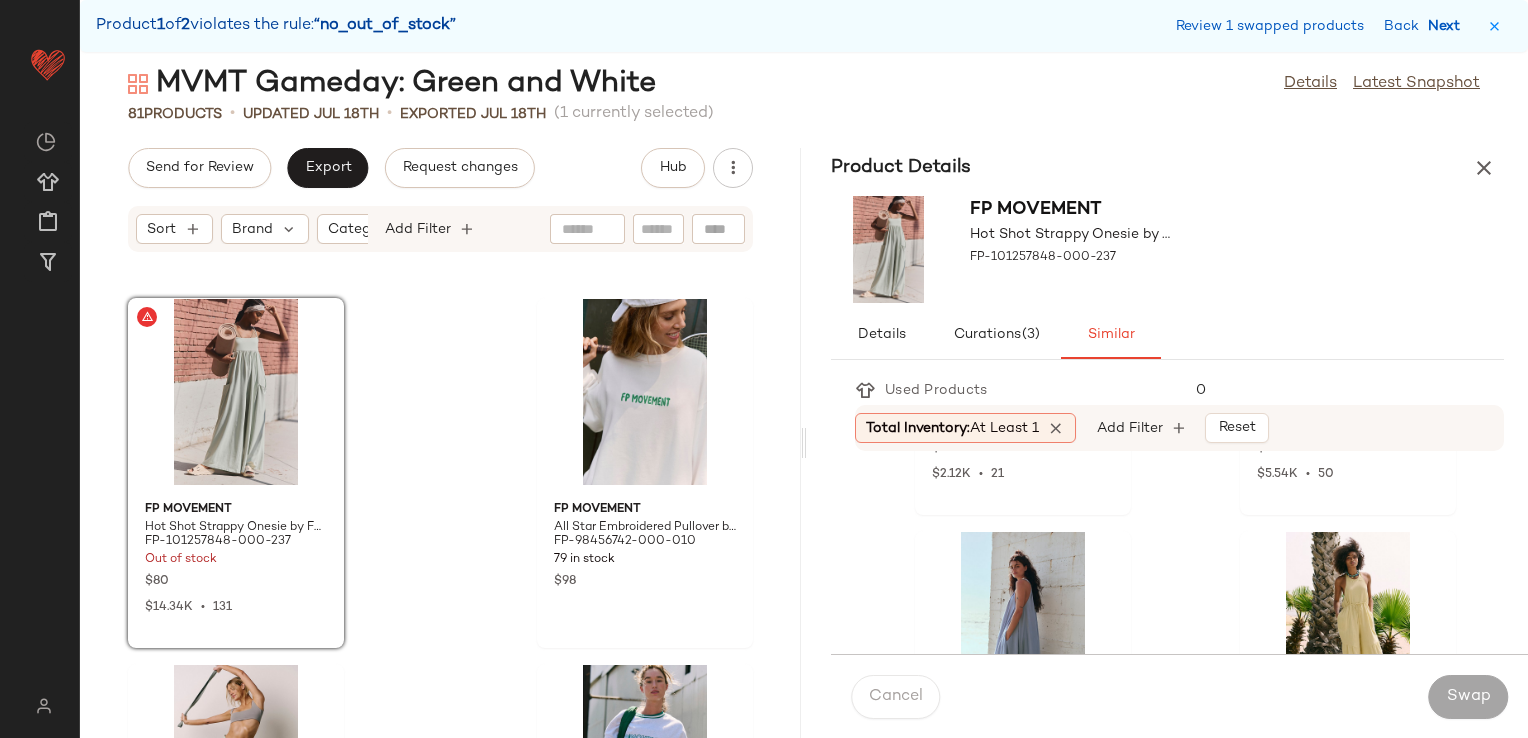 click on "Next" at bounding box center [1448, 26] 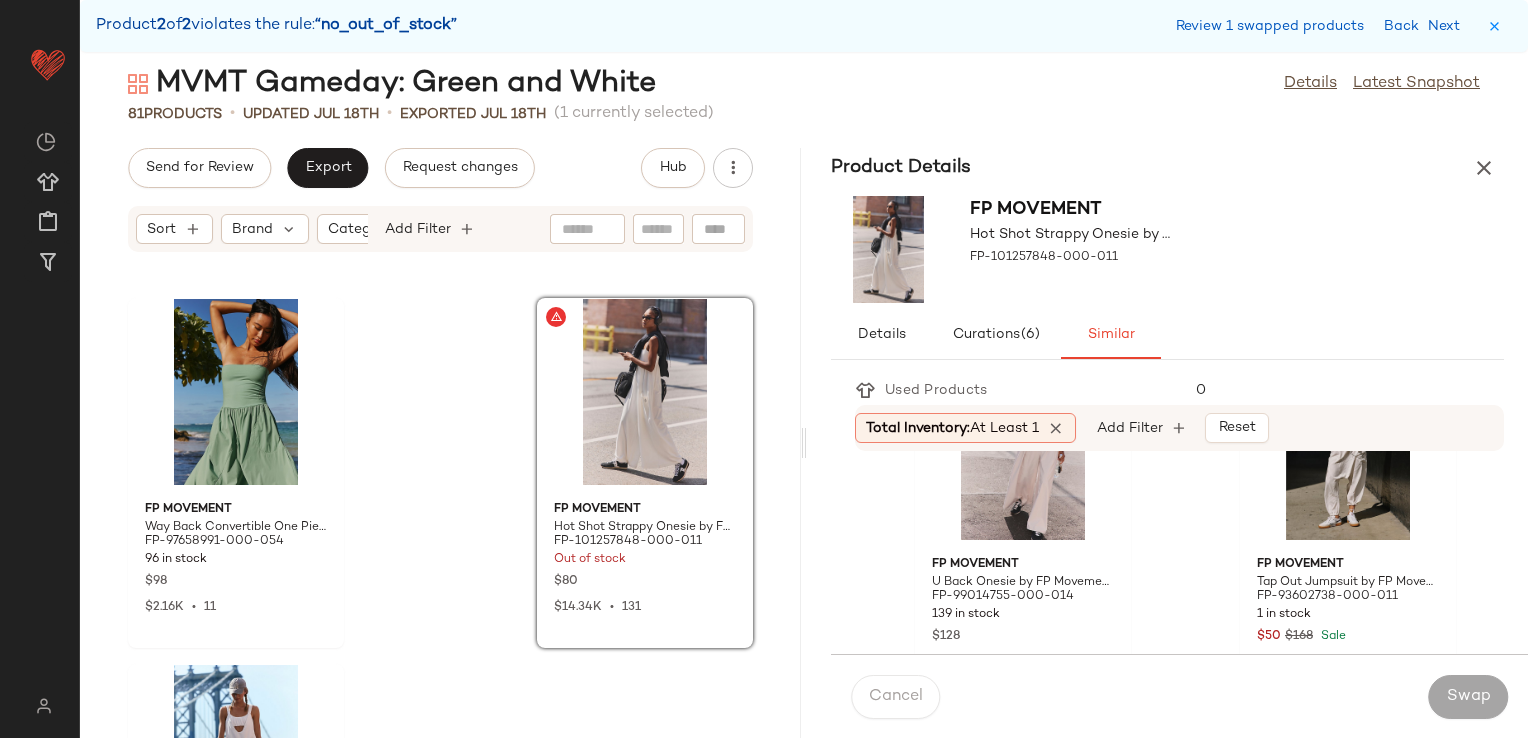 scroll, scrollTop: 500, scrollLeft: 0, axis: vertical 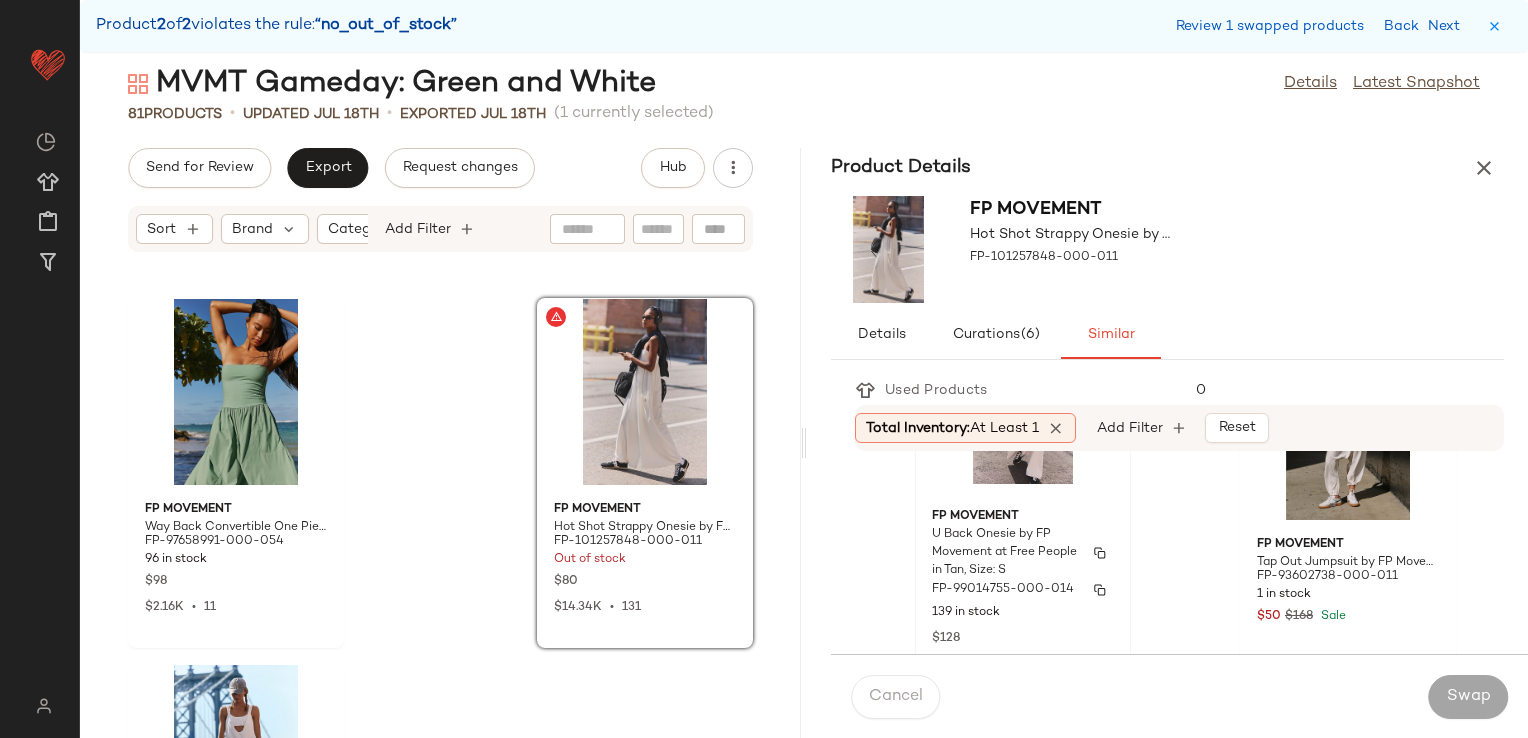 click on "FP Movement U Back Onesie by FP Movement at Free People in Tan, Size: S FP-99014755-000-014 139 in stock $128 $2.12K  •  21" 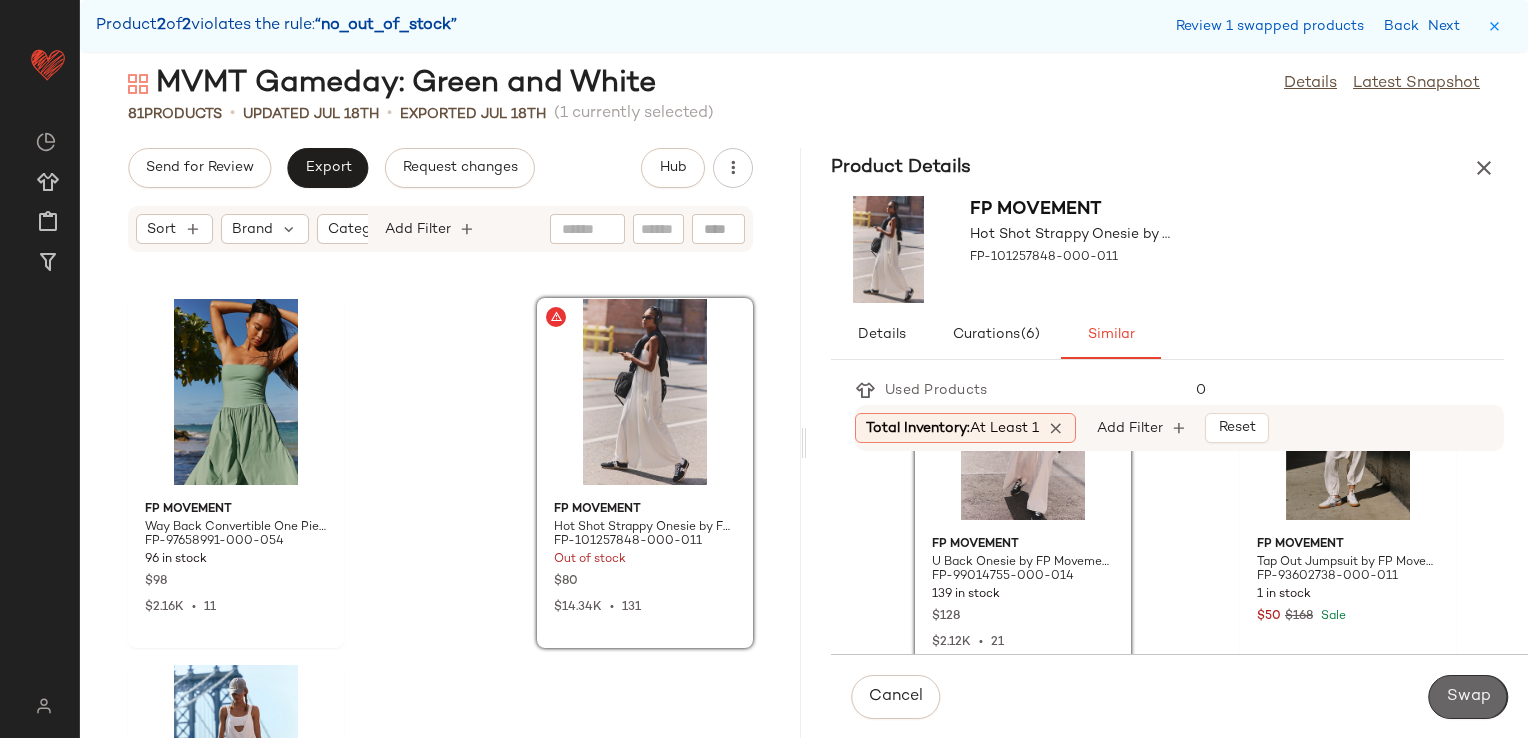 click on "Swap" 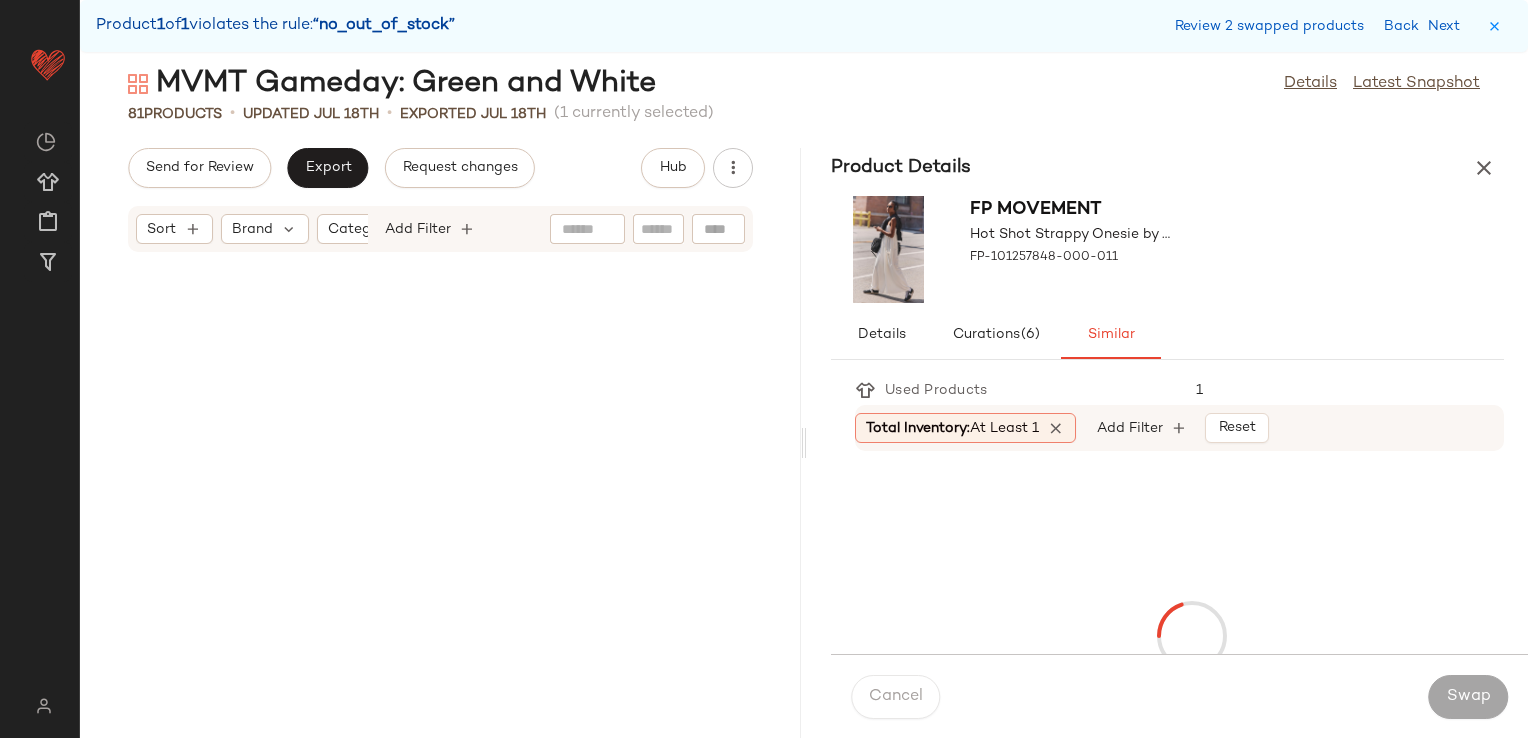 scroll, scrollTop: 5490, scrollLeft: 0, axis: vertical 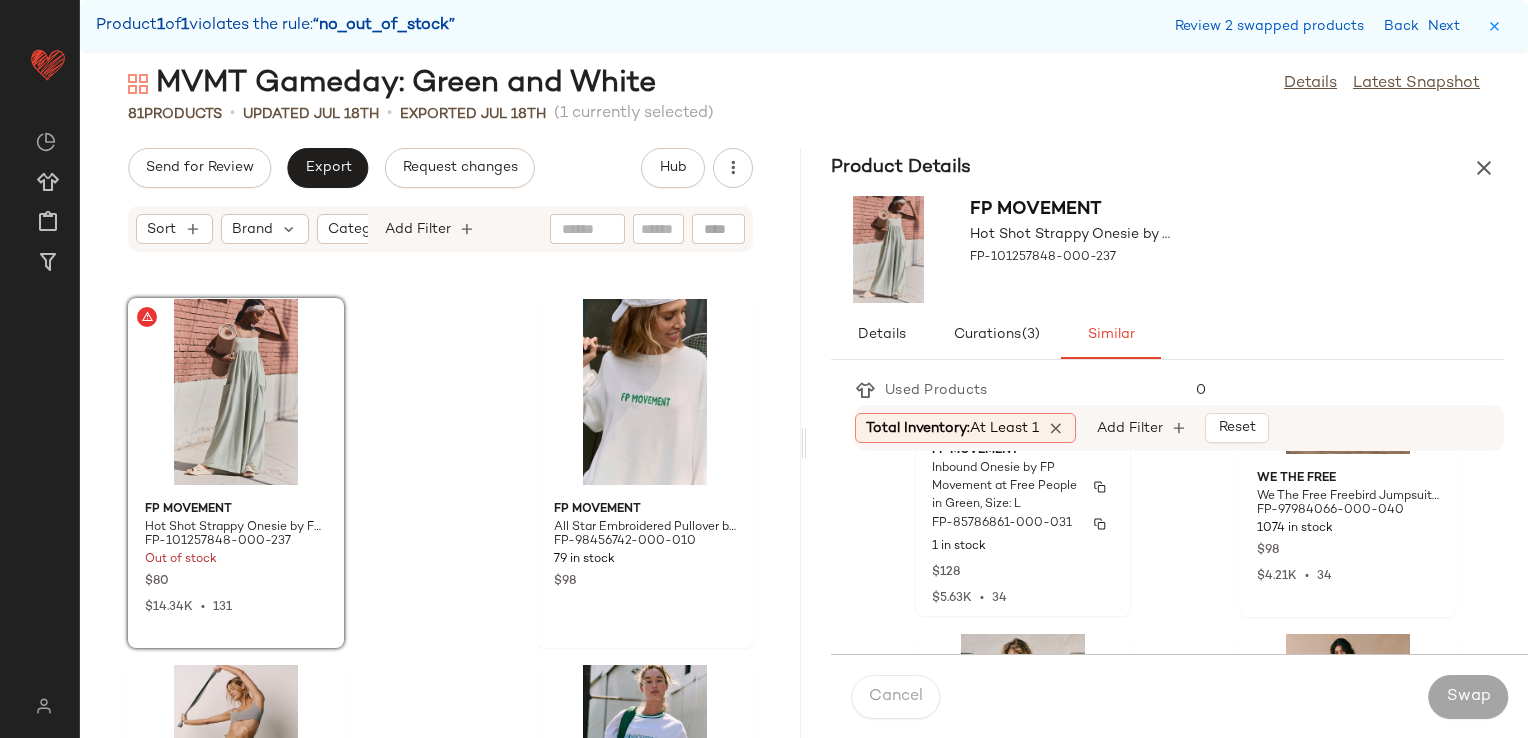 click on "1 in stock" at bounding box center [1023, 547] 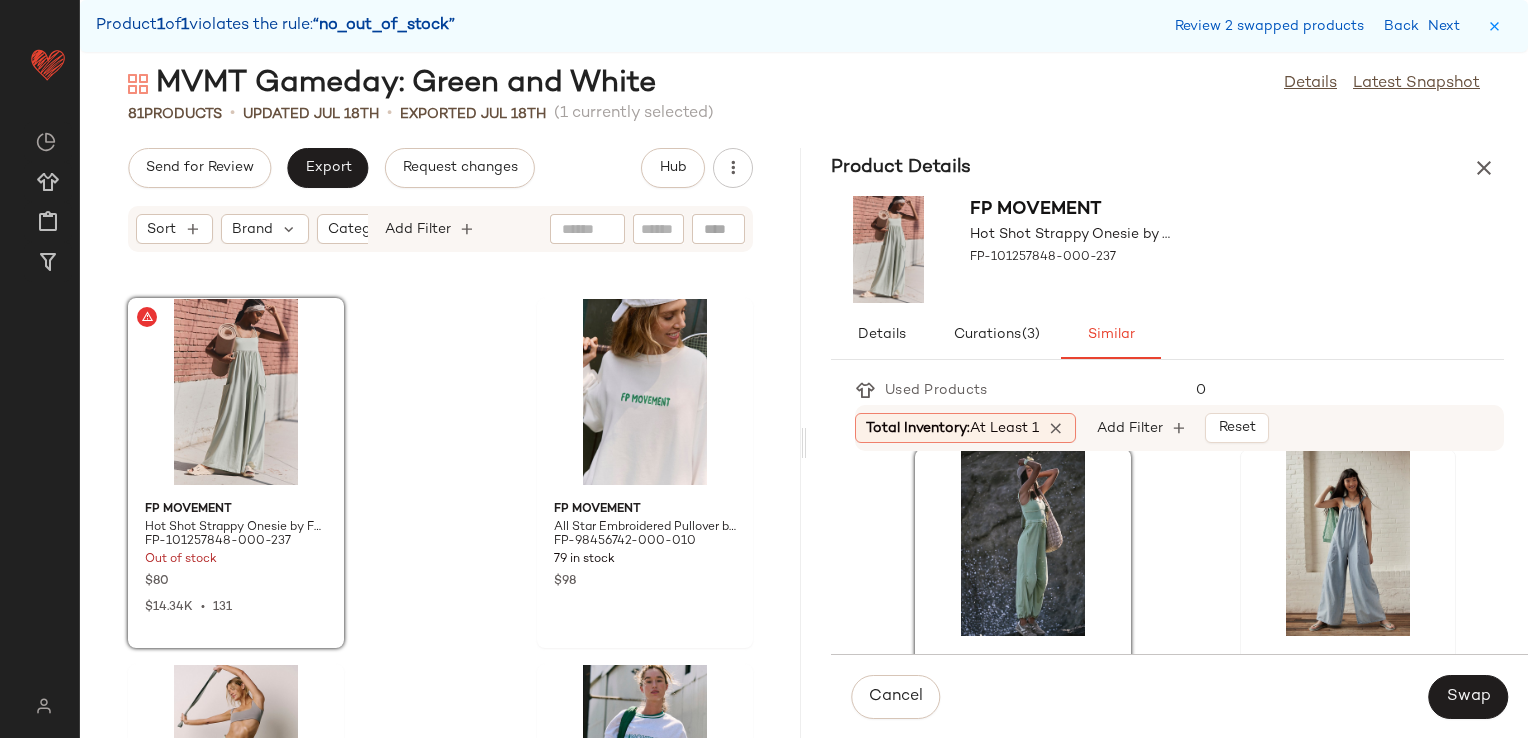 scroll, scrollTop: 0, scrollLeft: 0, axis: both 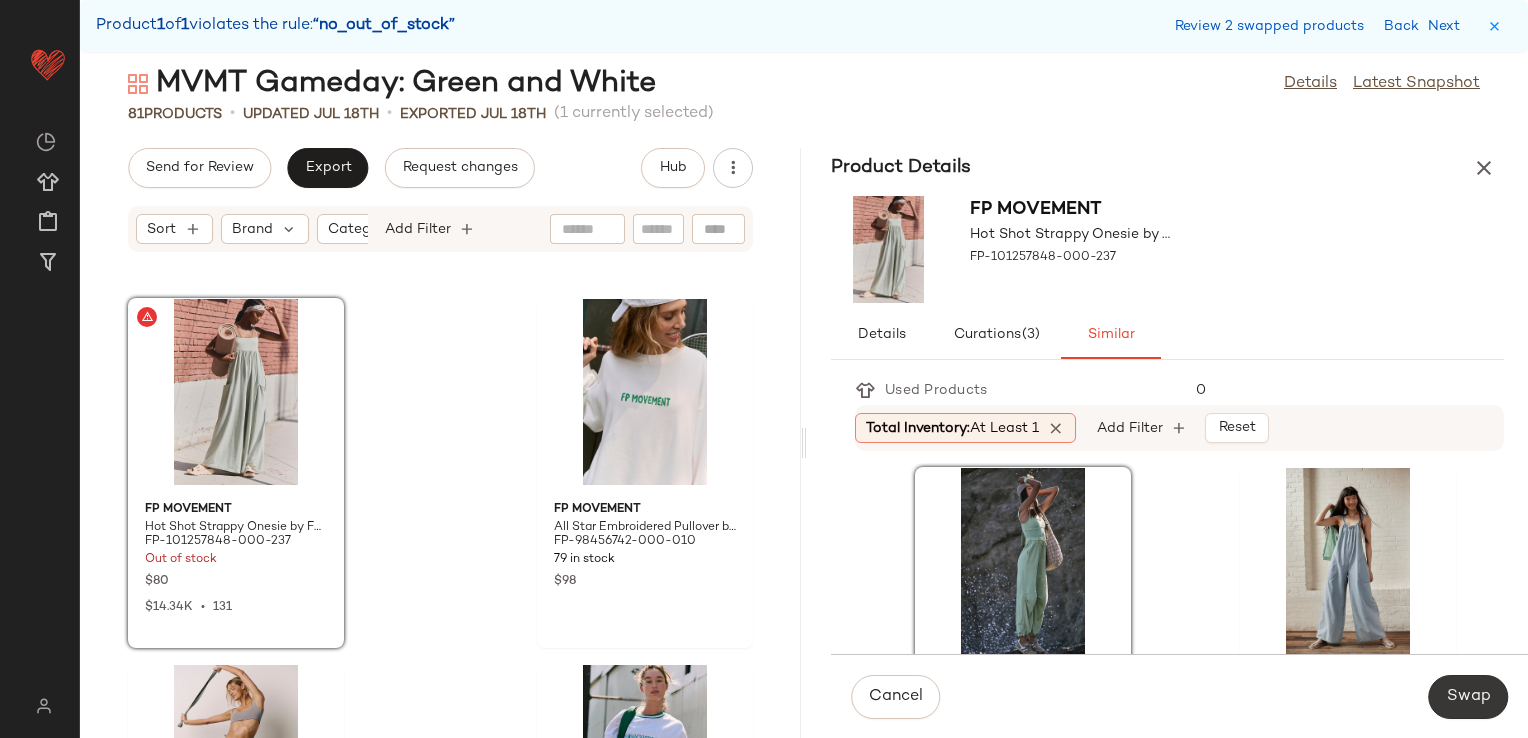 click on "Swap" at bounding box center (1468, 697) 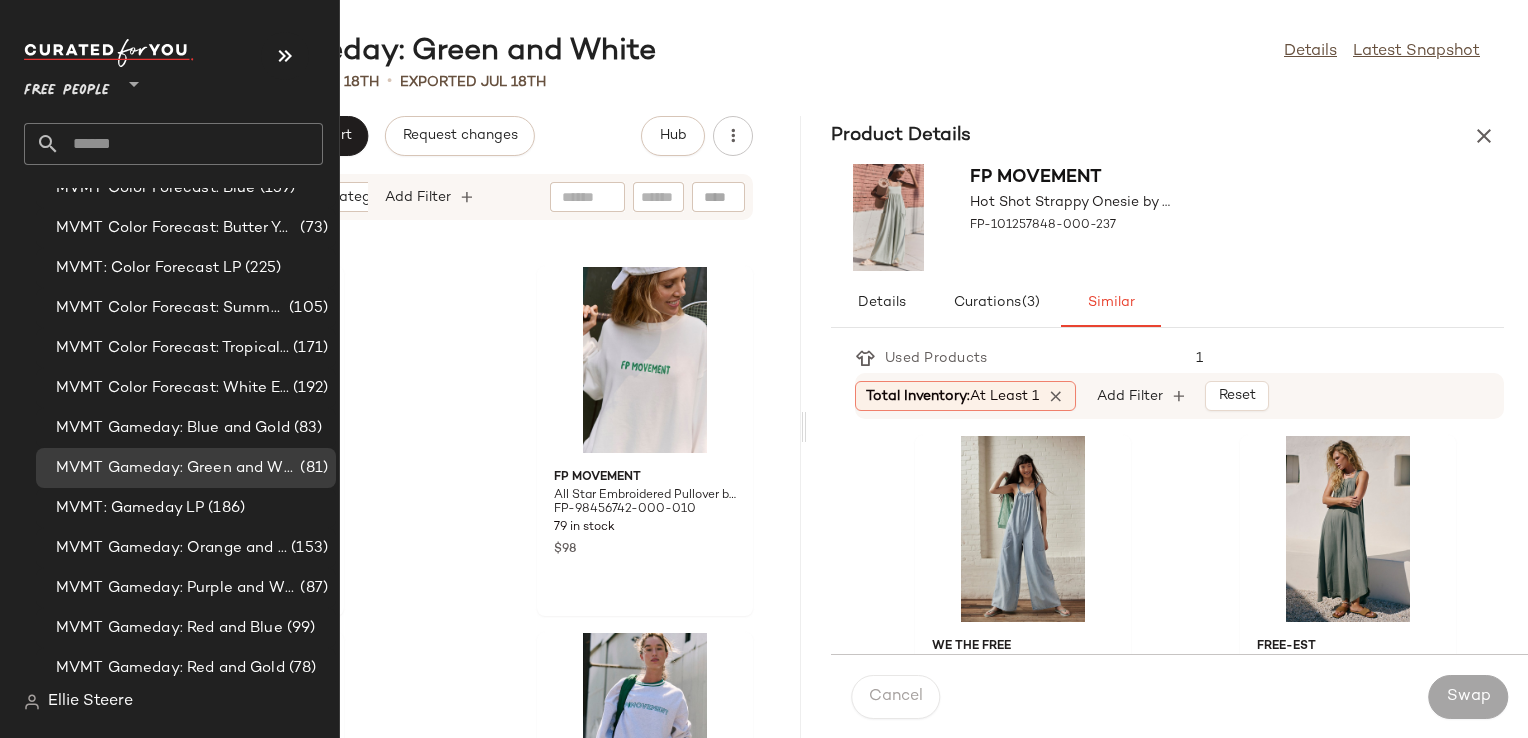 scroll, scrollTop: 3800, scrollLeft: 0, axis: vertical 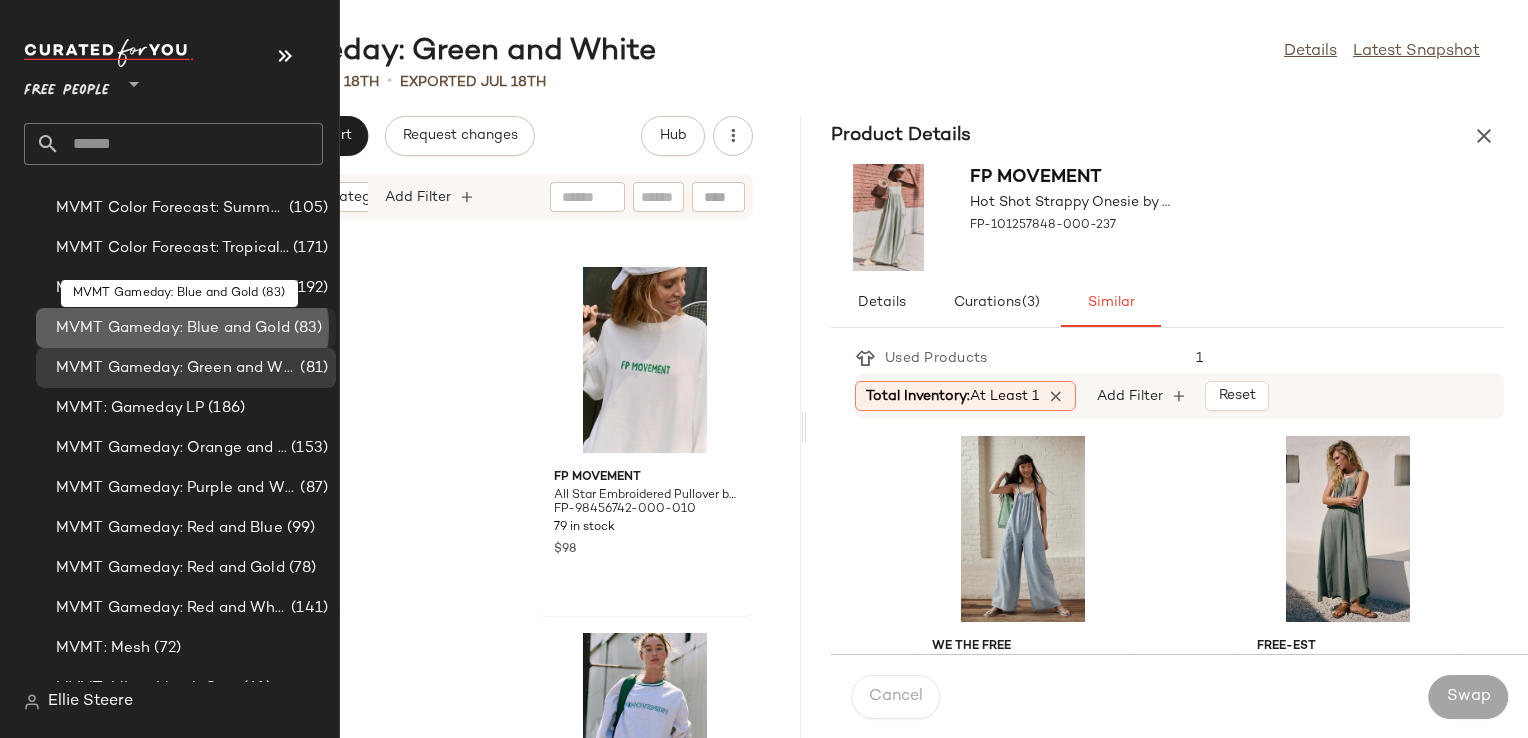 click on "MVMT Gameday: Blue and Gold" at bounding box center [173, 328] 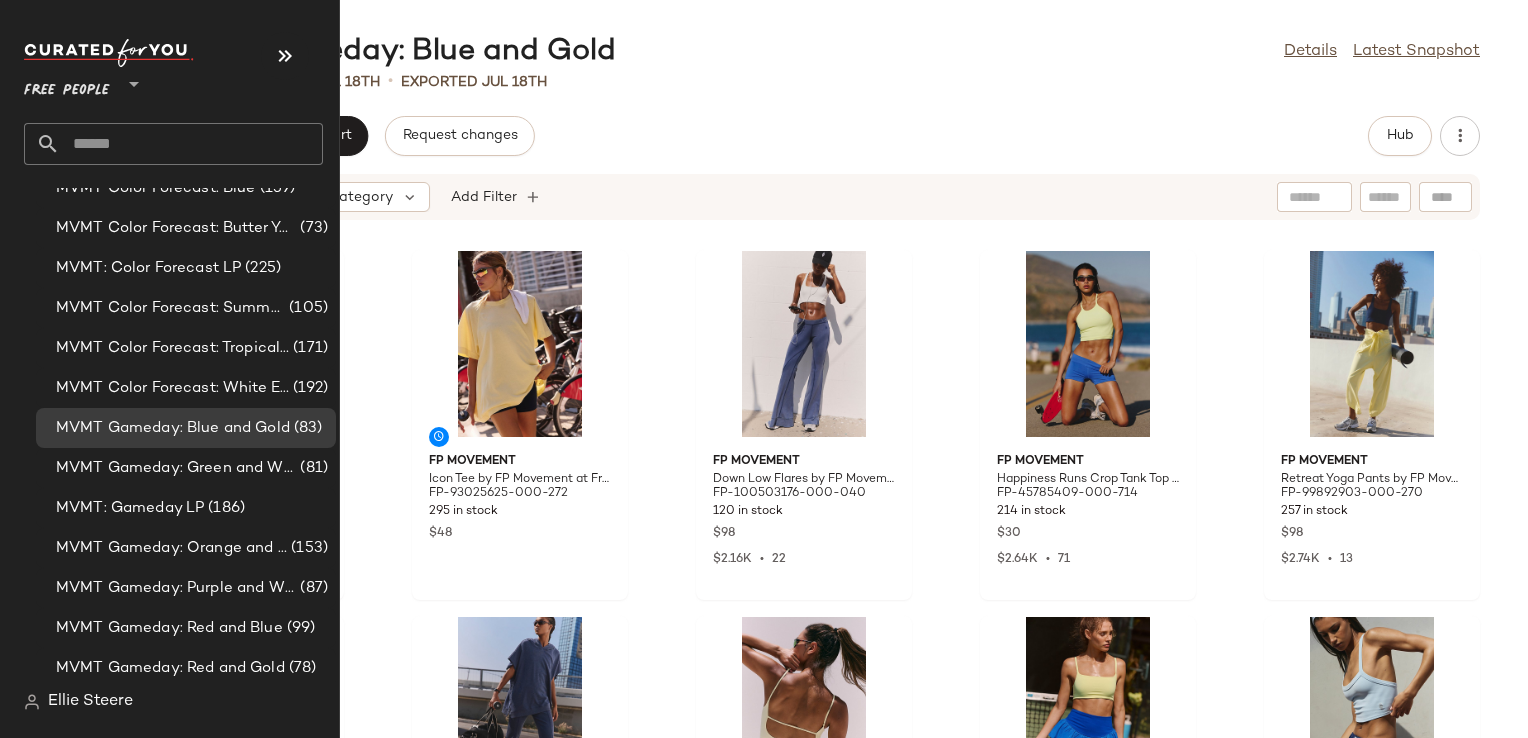 scroll, scrollTop: 0, scrollLeft: 0, axis: both 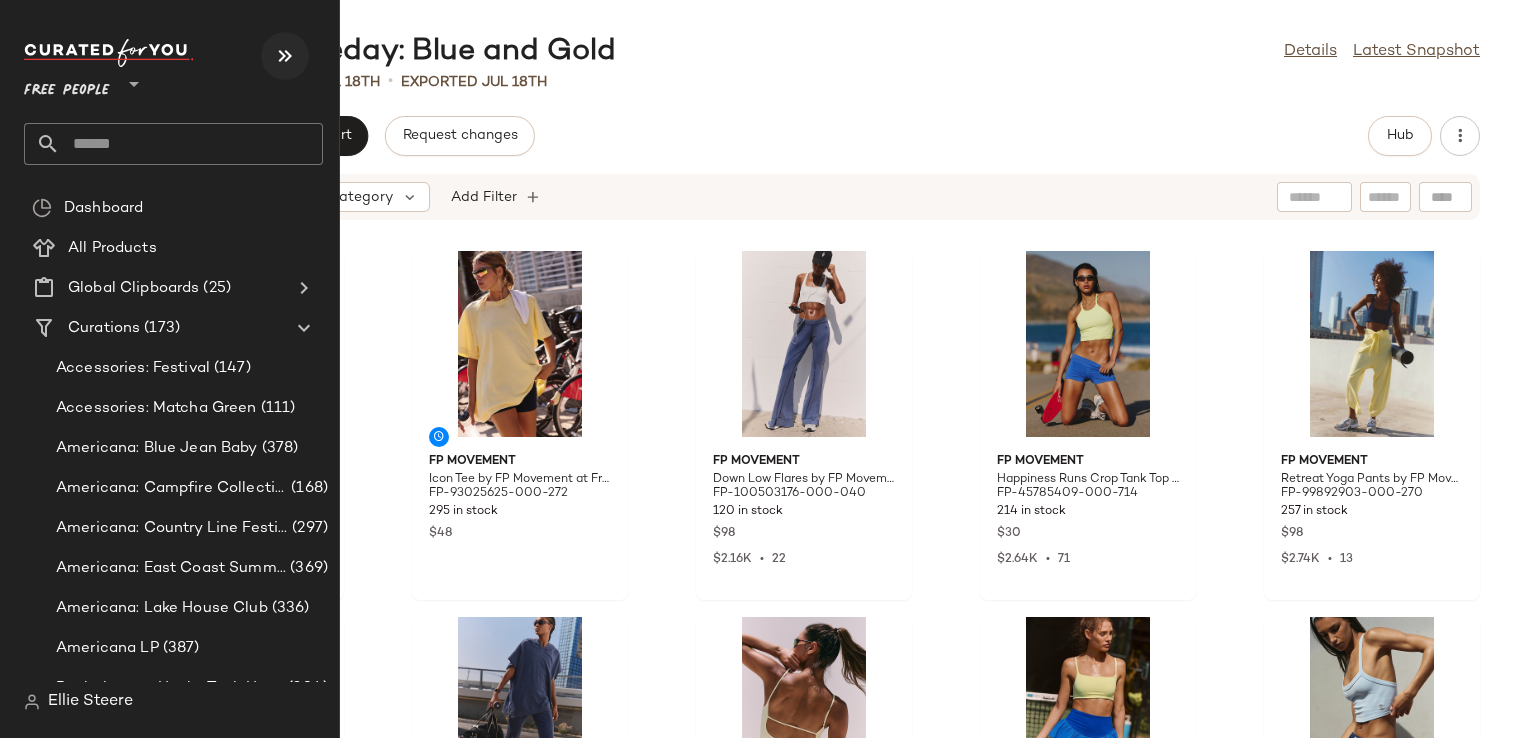 click at bounding box center (285, 56) 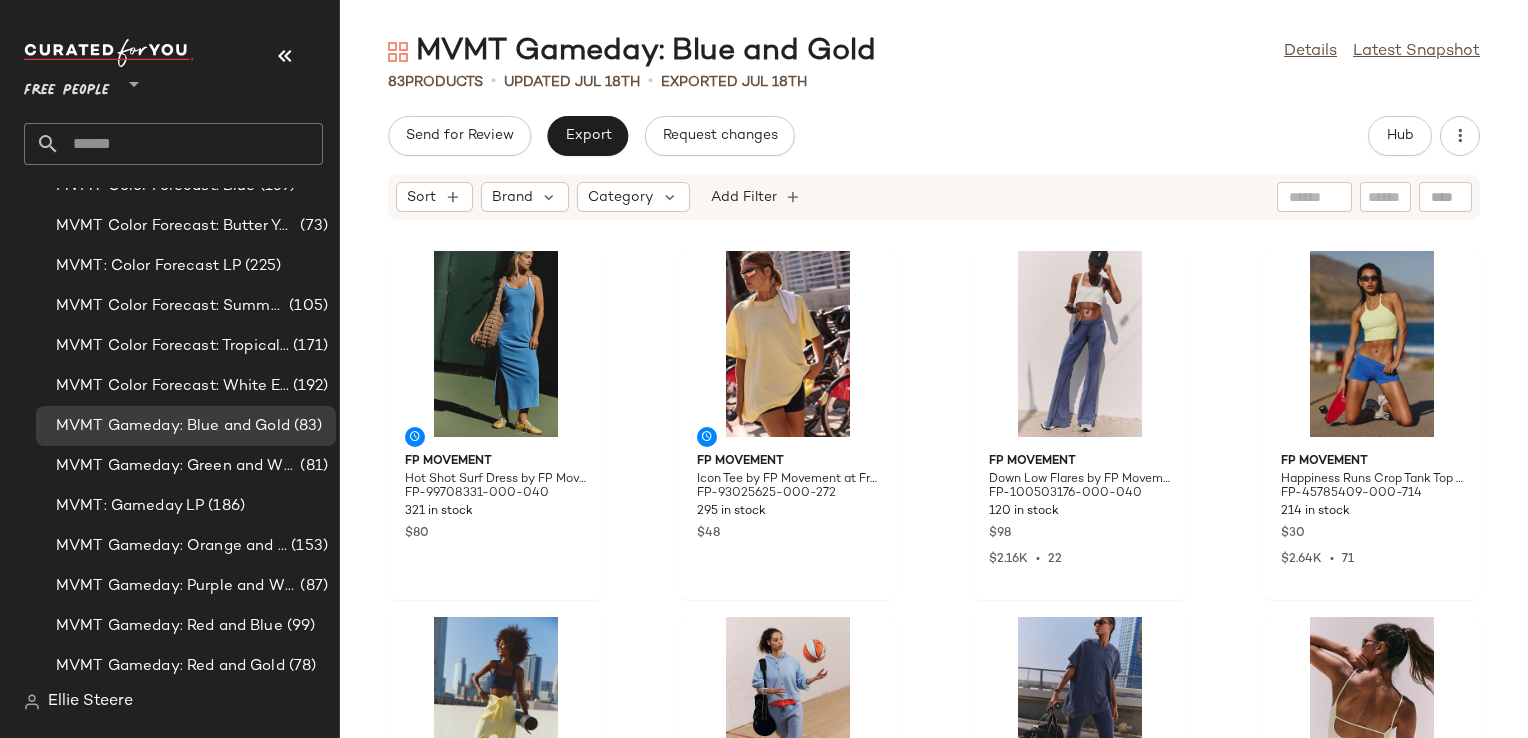 scroll, scrollTop: 3683, scrollLeft: 0, axis: vertical 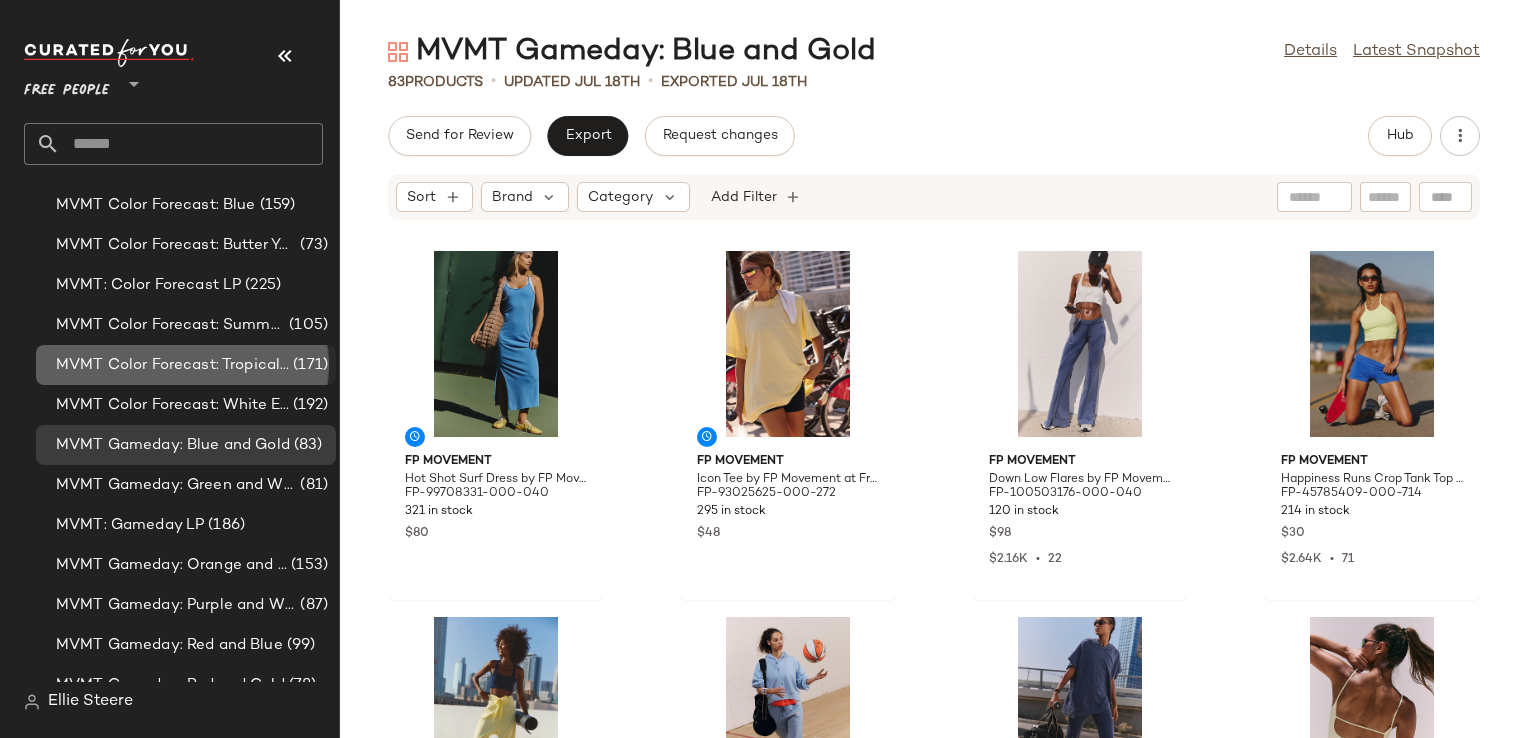 click on "MVMT Color Forecast: Tropical Brights" at bounding box center [172, 365] 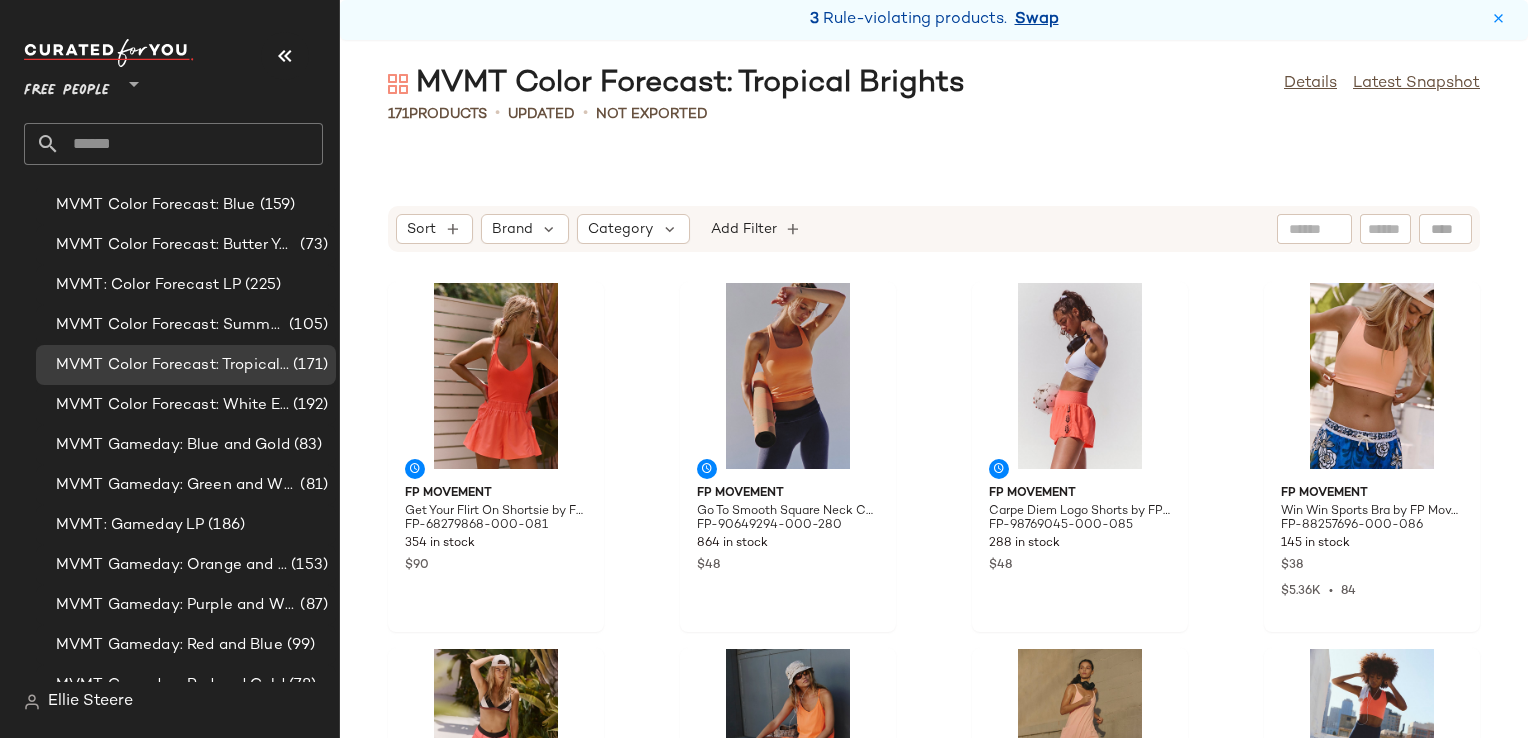 click on "Swap" at bounding box center (1037, 20) 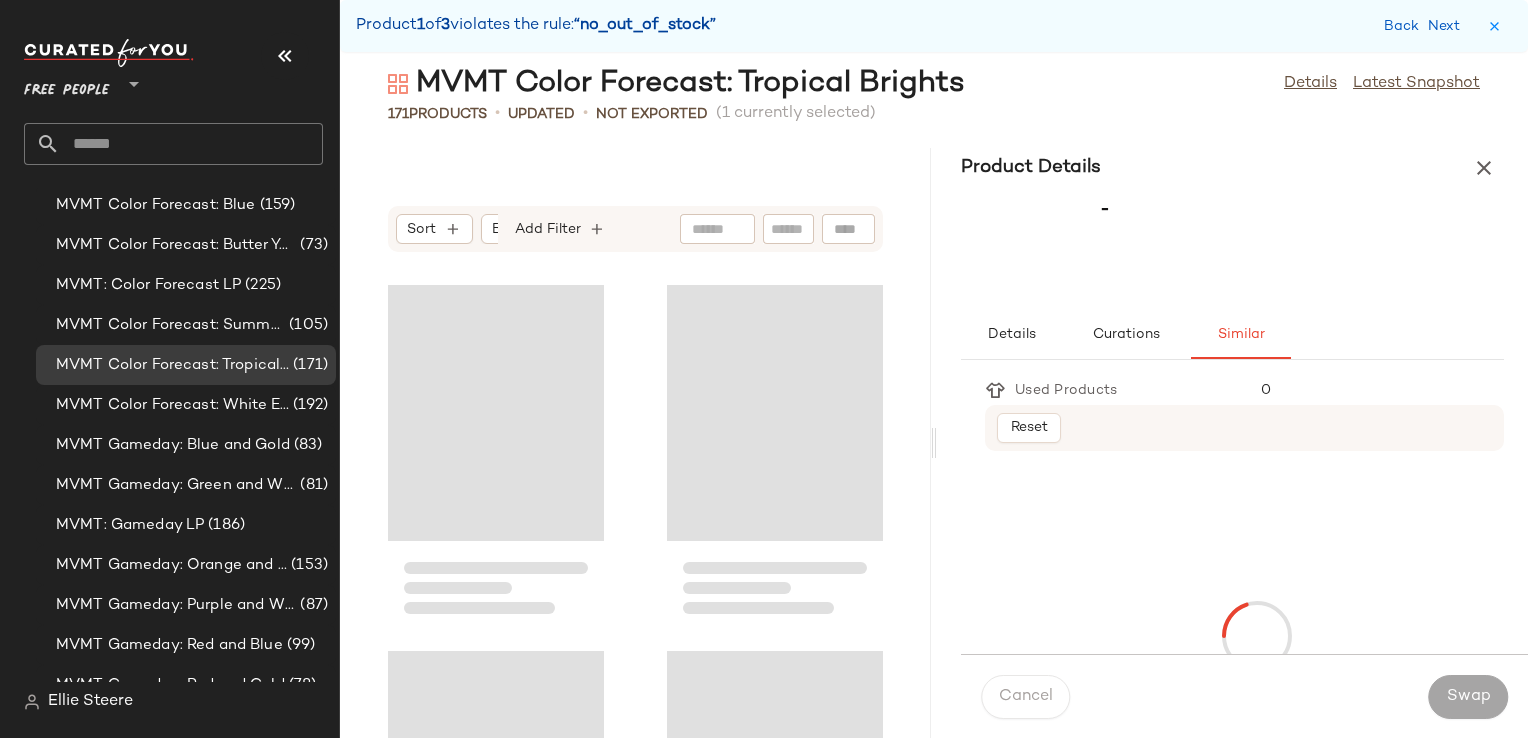 scroll, scrollTop: 3294, scrollLeft: 0, axis: vertical 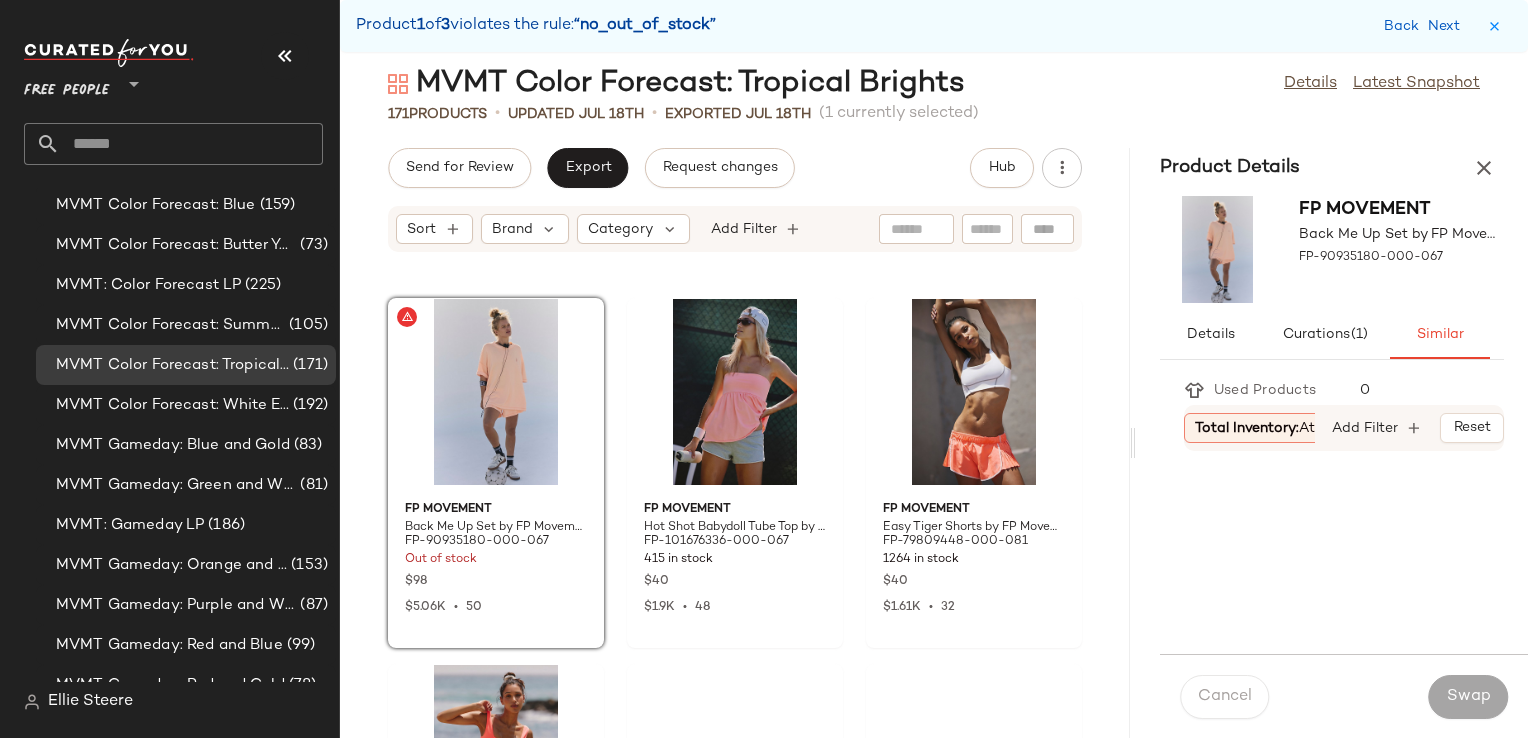 drag, startPoint x: 932, startPoint y: 441, endPoint x: 1145, endPoint y: 398, distance: 217.29703 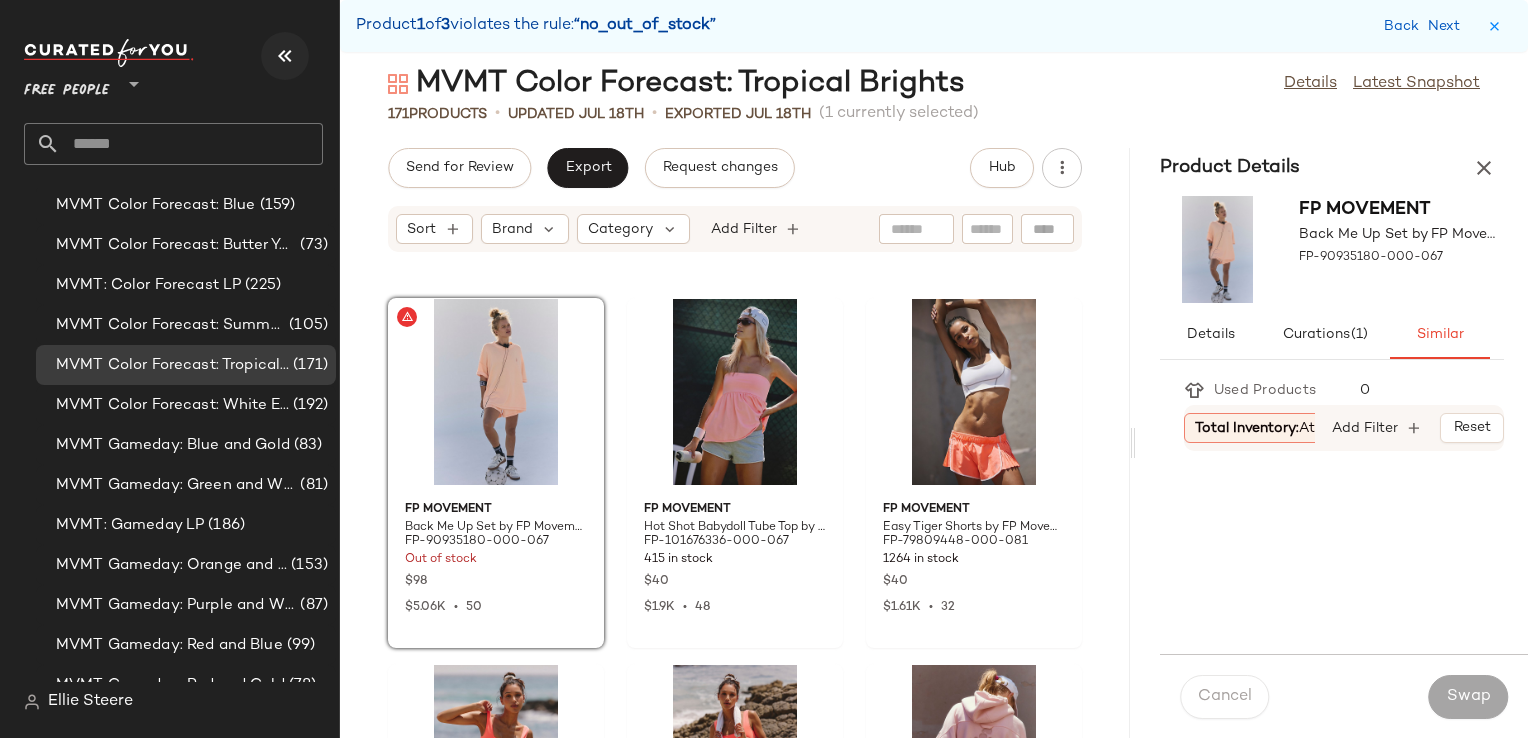 click at bounding box center (285, 56) 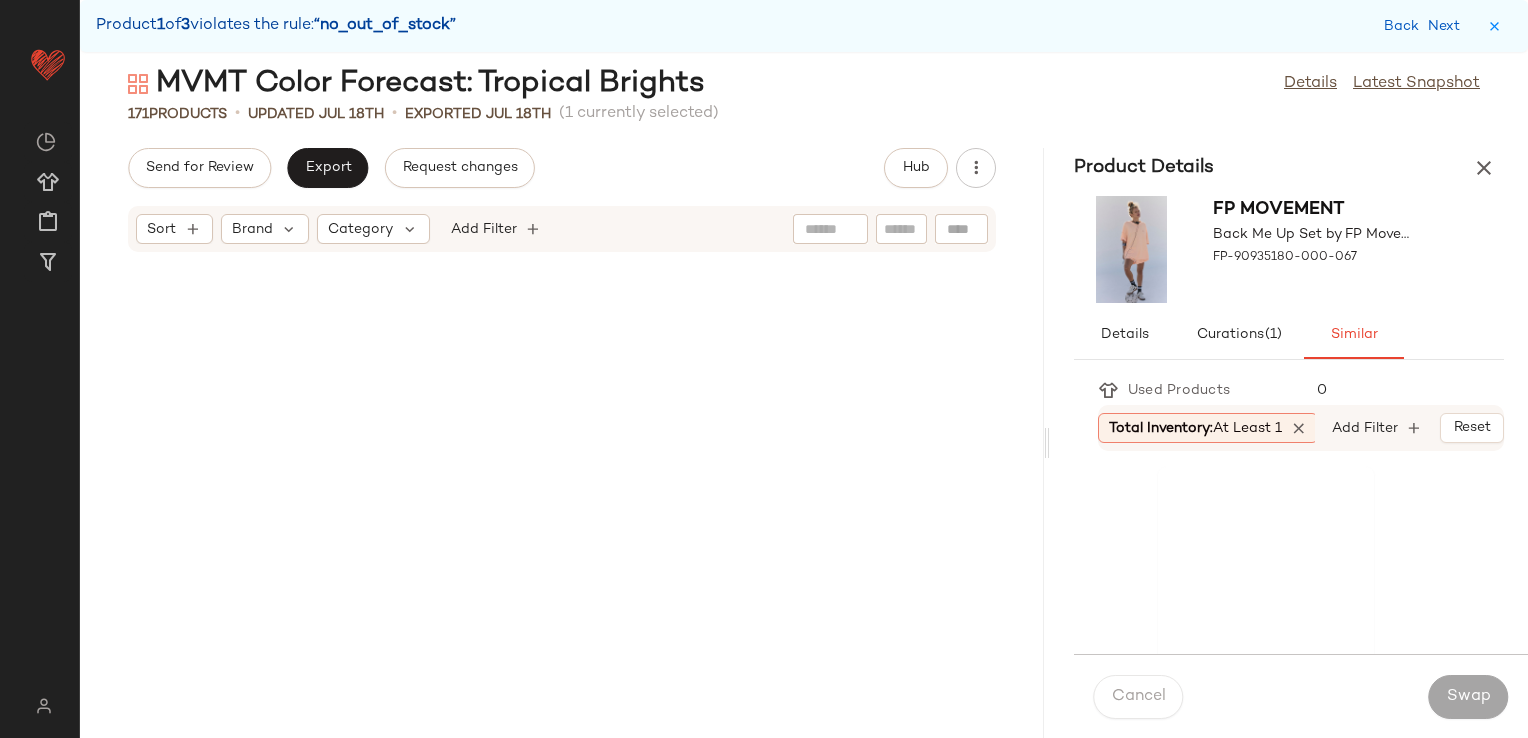 scroll, scrollTop: 0, scrollLeft: 0, axis: both 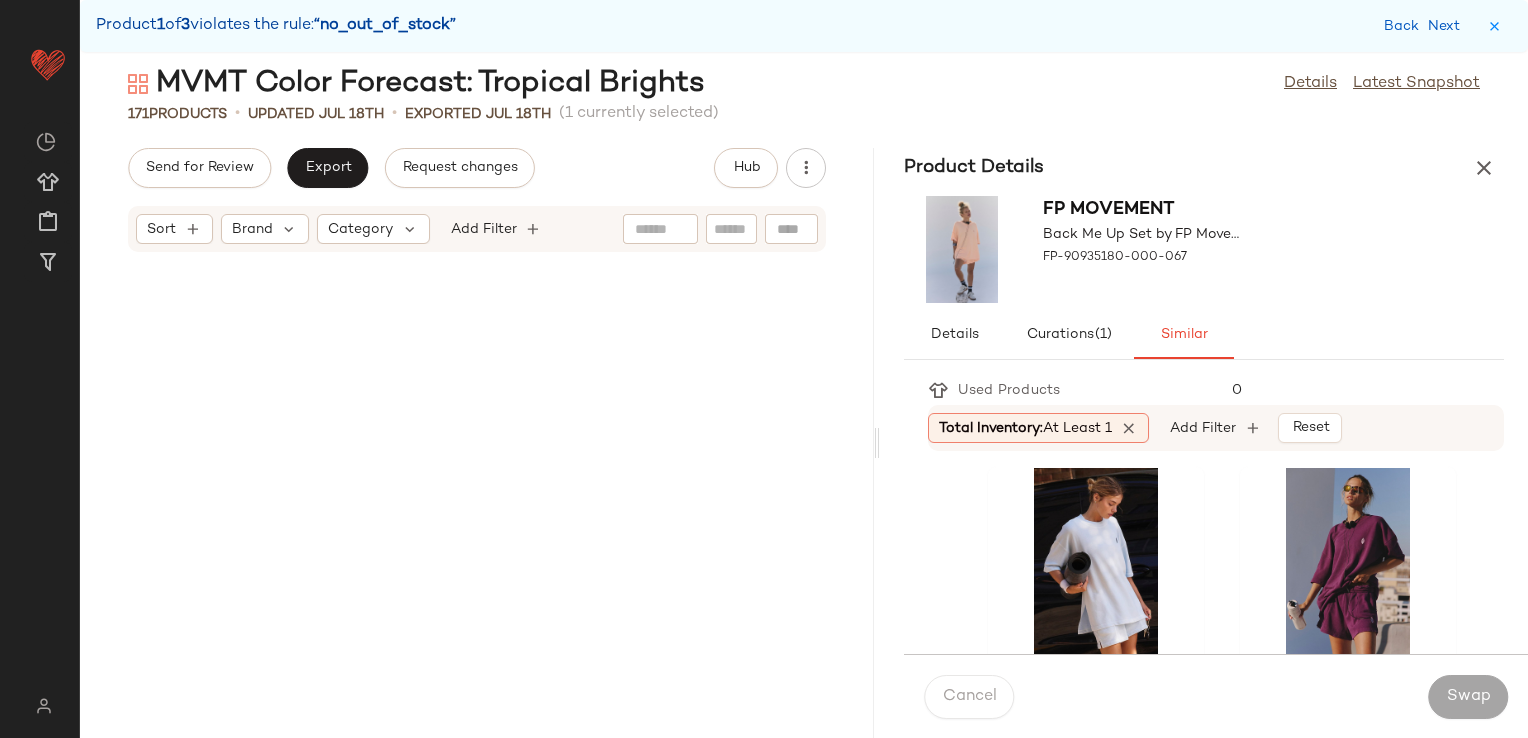 drag, startPoint x: 1048, startPoint y: 449, endPoint x: 883, endPoint y: 518, distance: 178.8463 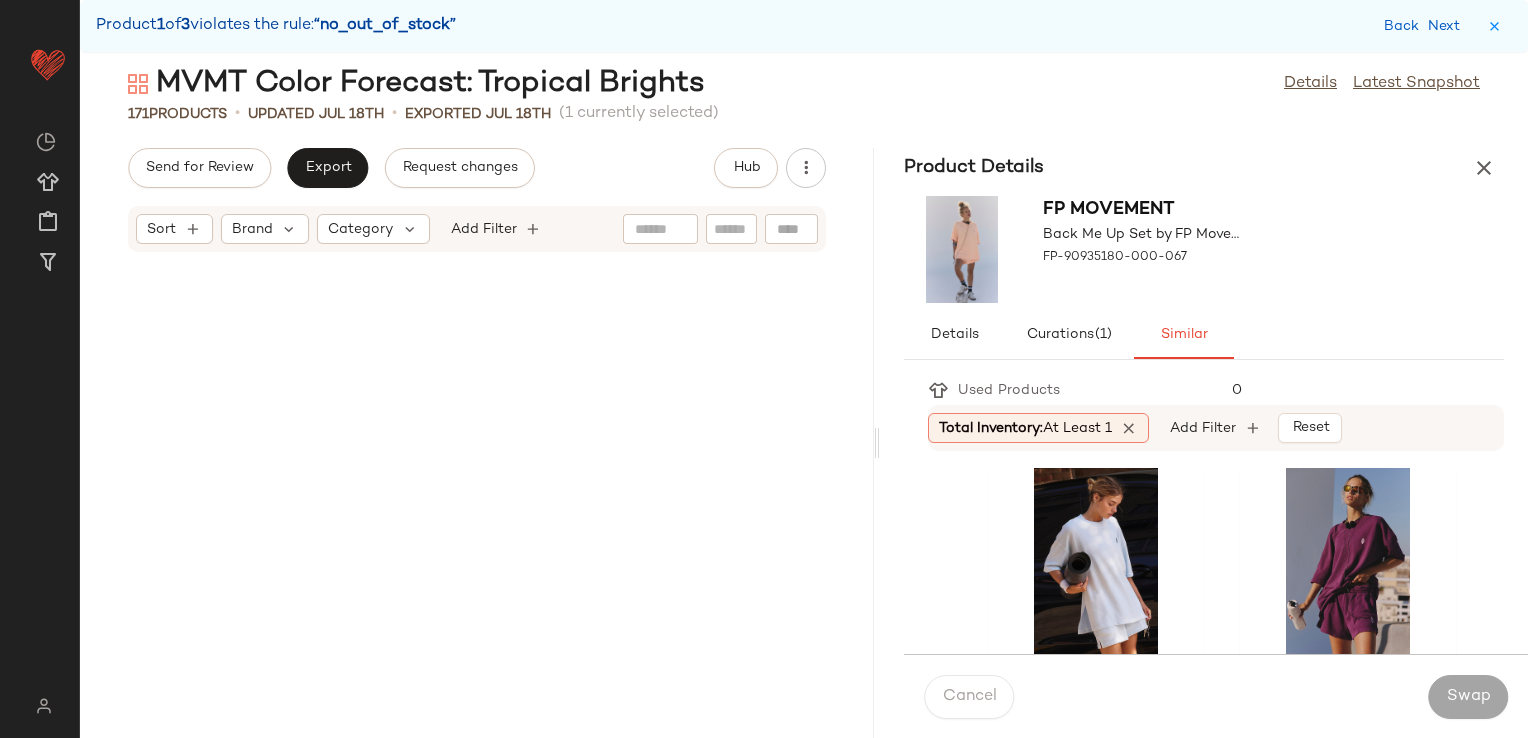 click on "MVMT Color Forecast: Tropical Brights  Details   Latest Snapshot  171   Products   •   updated Jul 18th  •  Exported Jul 18th   (1 currently selected)   Send for Review   Export   Request changes   Hub  Sort  Brand  Category  Add Filter  Product Details FP Movement Back Me Up Set by FP Movement at Free People in Pink, Size: S FP-90935180-000-067  Details   Curations  (1)  Similar   Used Products  0 Total Inventory:   At least 1 Add Filter   Reset  FP Movement Back Me Up Set by FP Movement at Free People in Blue, Size: XL FP-90935180-000-040 480 in stock $98 FP Movement Back Me Up Set by FP Movement at Free People in Purple, Size: M FP-90935180-000-051 106 in stock $98 FP Movement Field Tee by FP Movement at Free People in Black, Size: S FP-98708670-000-001 573 in stock $58 $232  •  4 FP Movement Inspire Tank Top by FP Movement at Free People in Red, Size: L FP-81941775-000-063 129 in stock $28 $1.31K  •  38 FP Movement Full Circle Layer Top by FP Movement at Free People in Pink, Size: XS $30 $78 4" at bounding box center (804, 401) 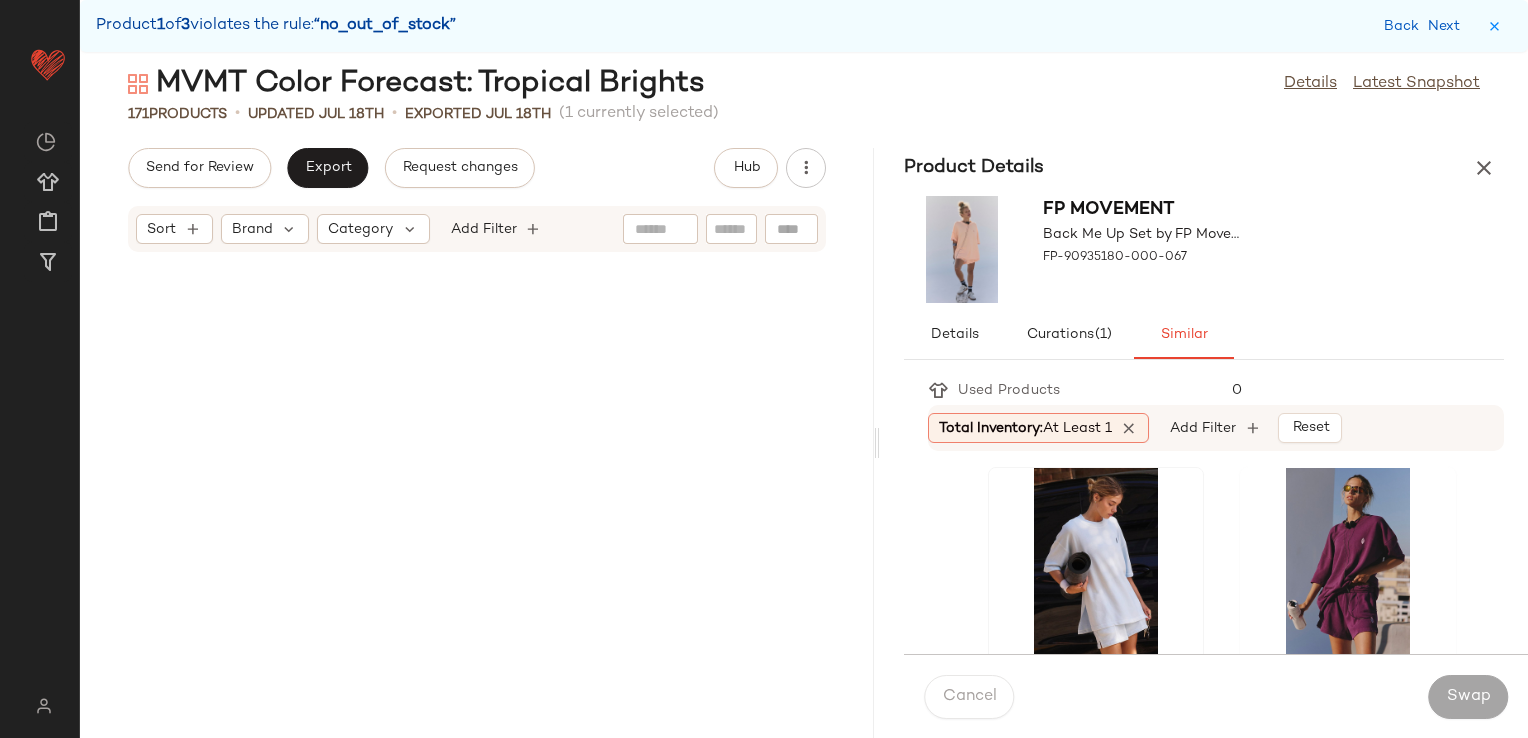 scroll, scrollTop: 2196, scrollLeft: 0, axis: vertical 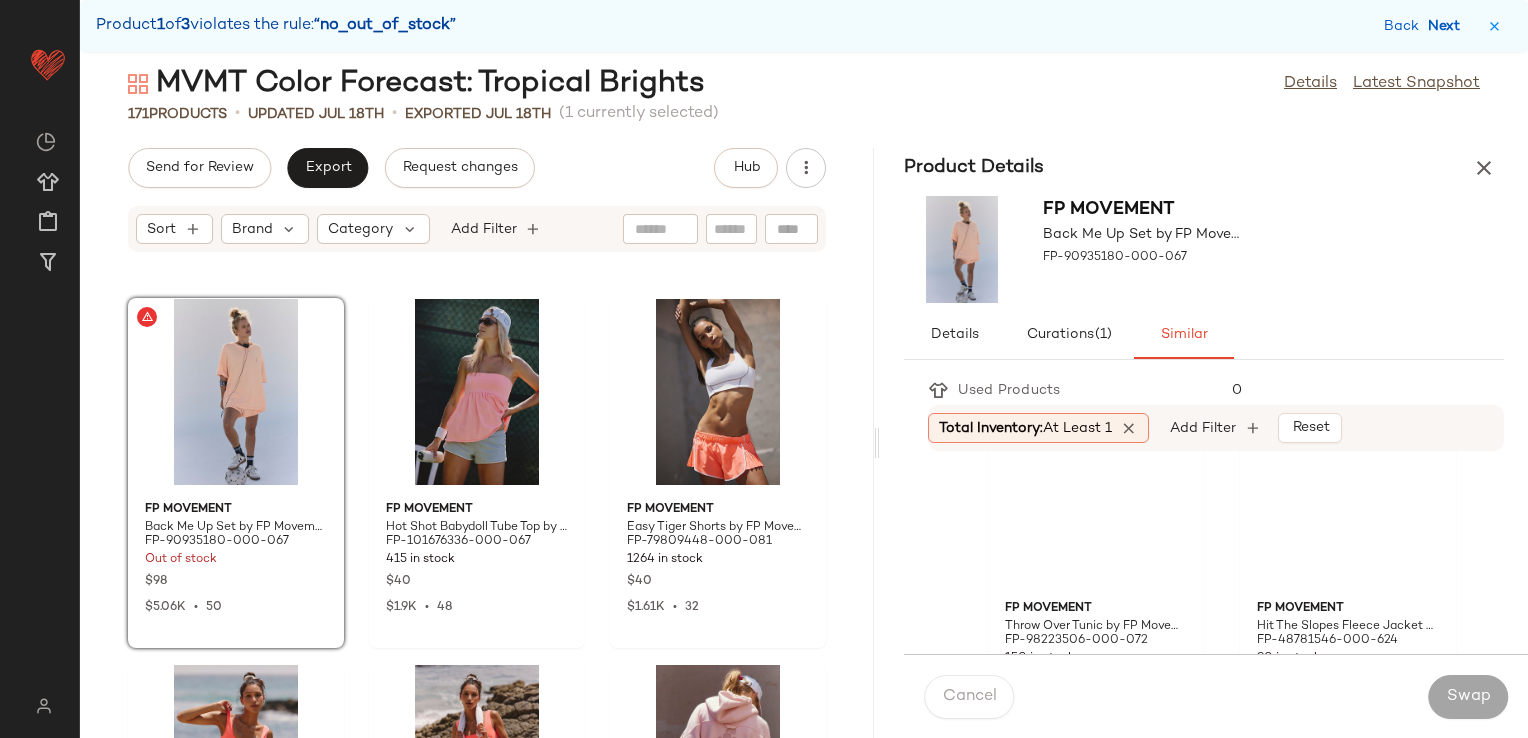 click on "Next" at bounding box center (1448, 26) 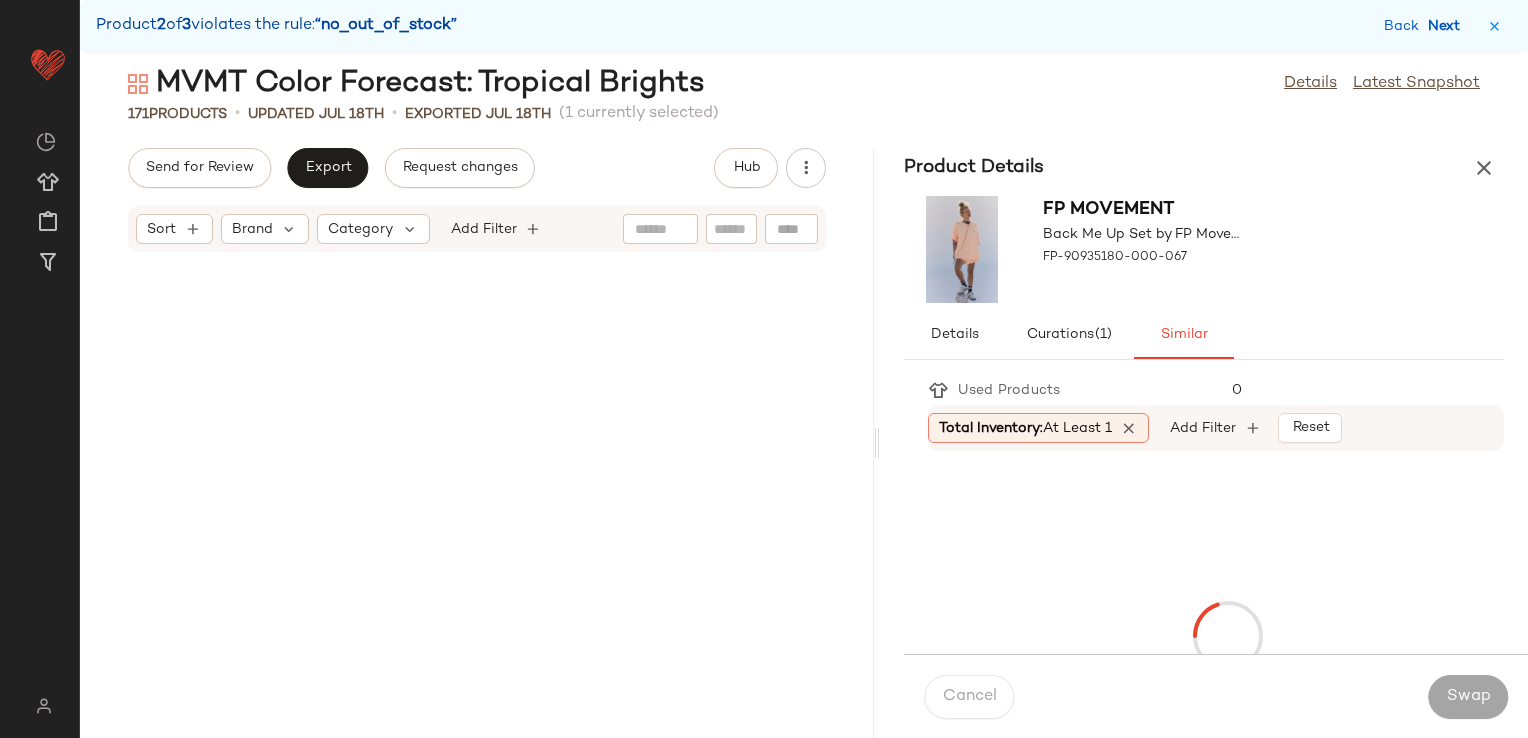 scroll, scrollTop: 5124, scrollLeft: 0, axis: vertical 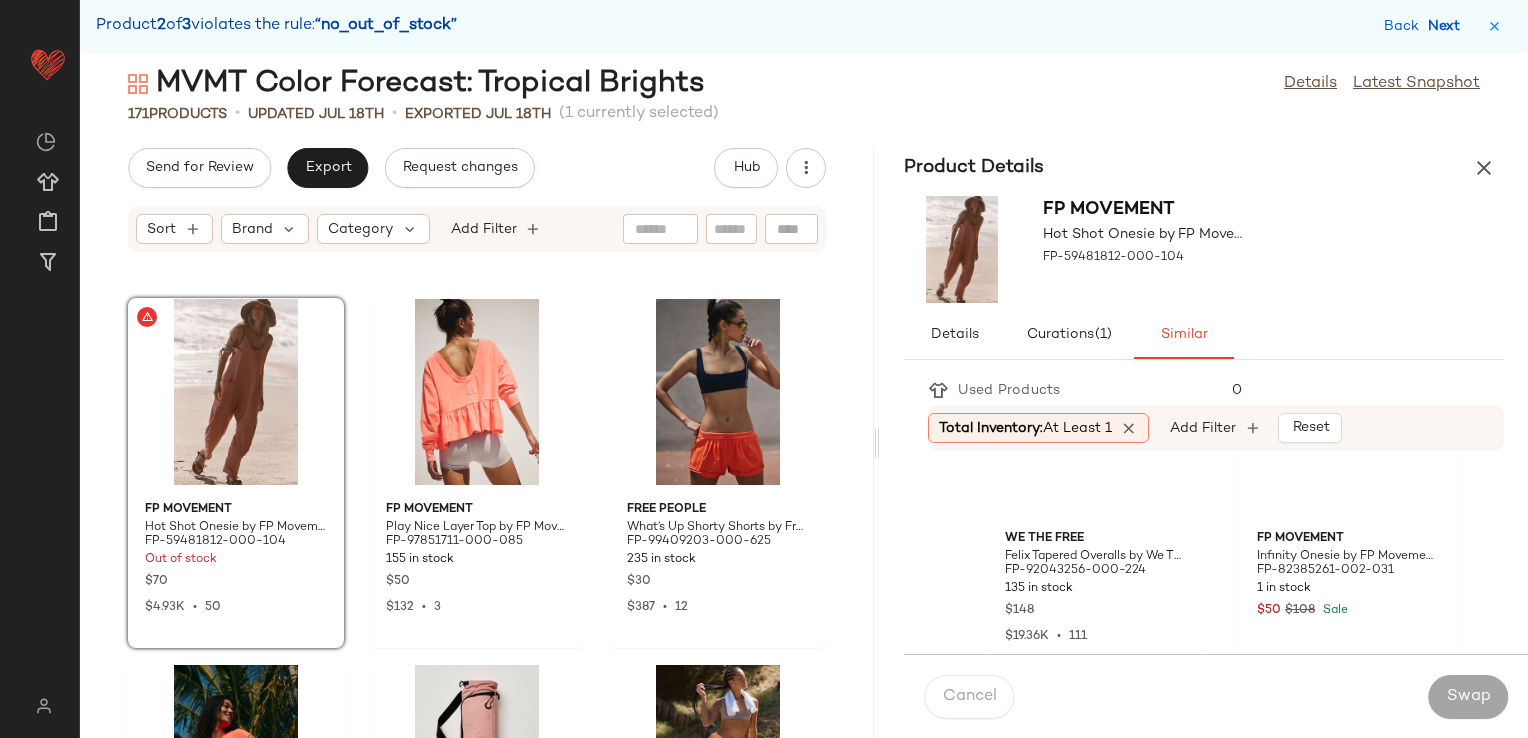 click on "Next" at bounding box center (1448, 26) 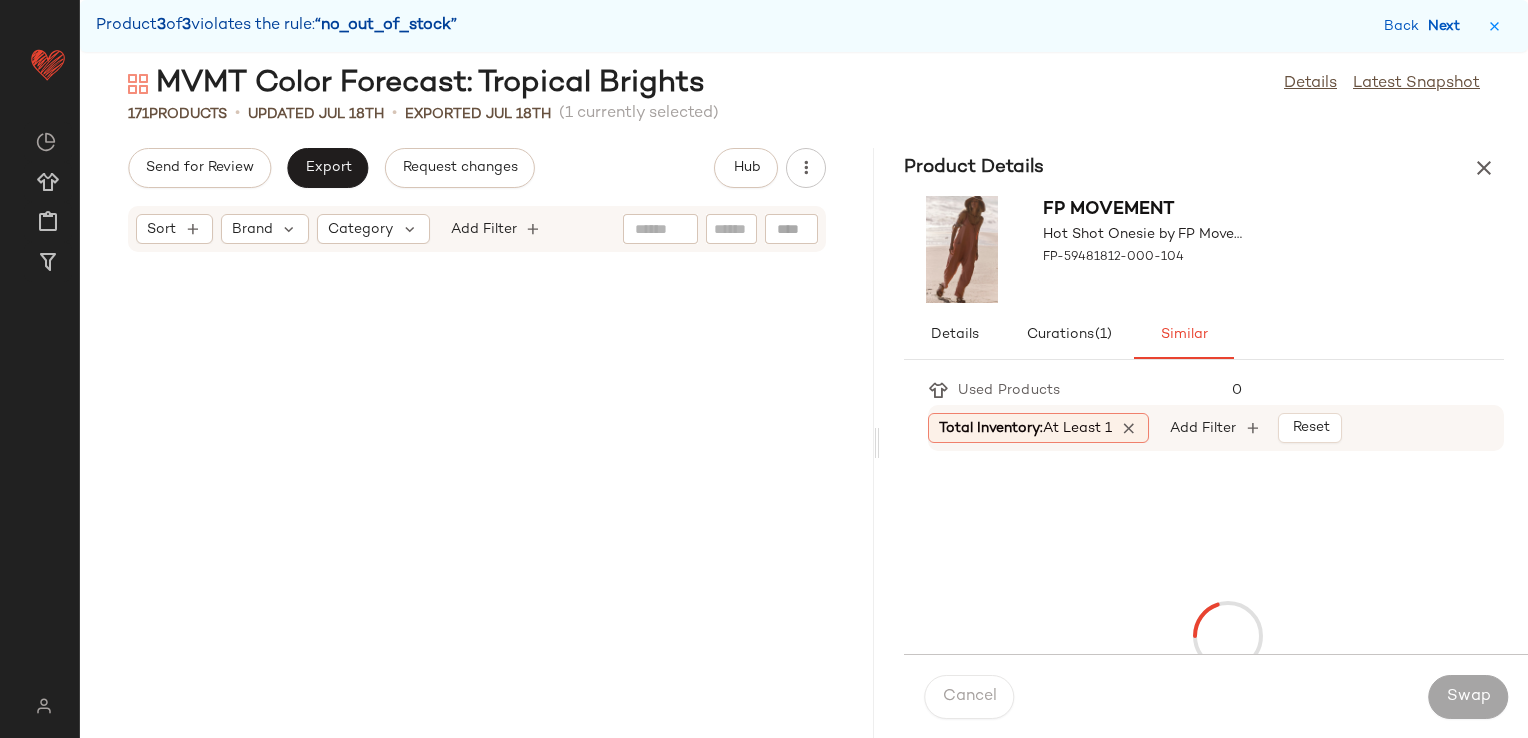 scroll, scrollTop: 11712, scrollLeft: 0, axis: vertical 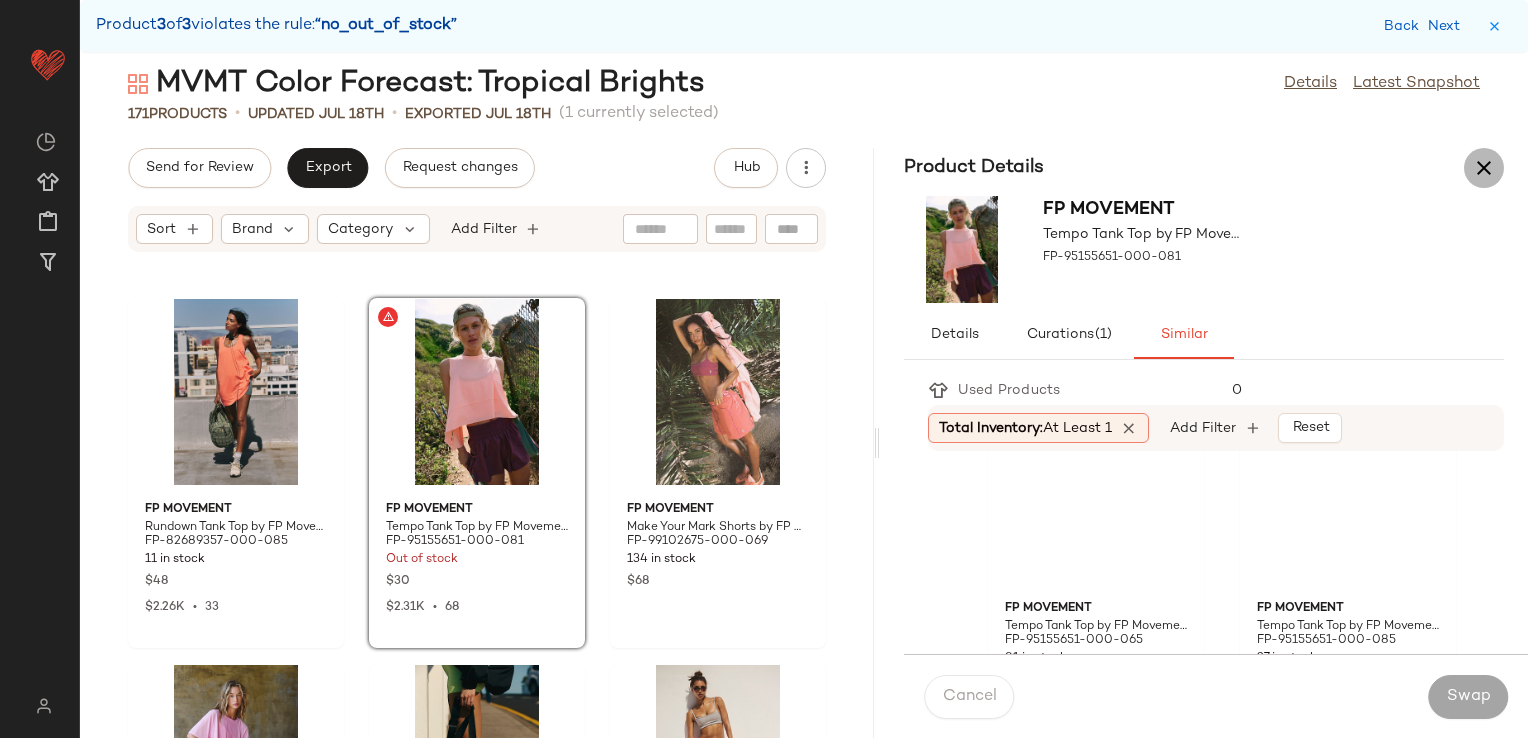 click at bounding box center [1484, 168] 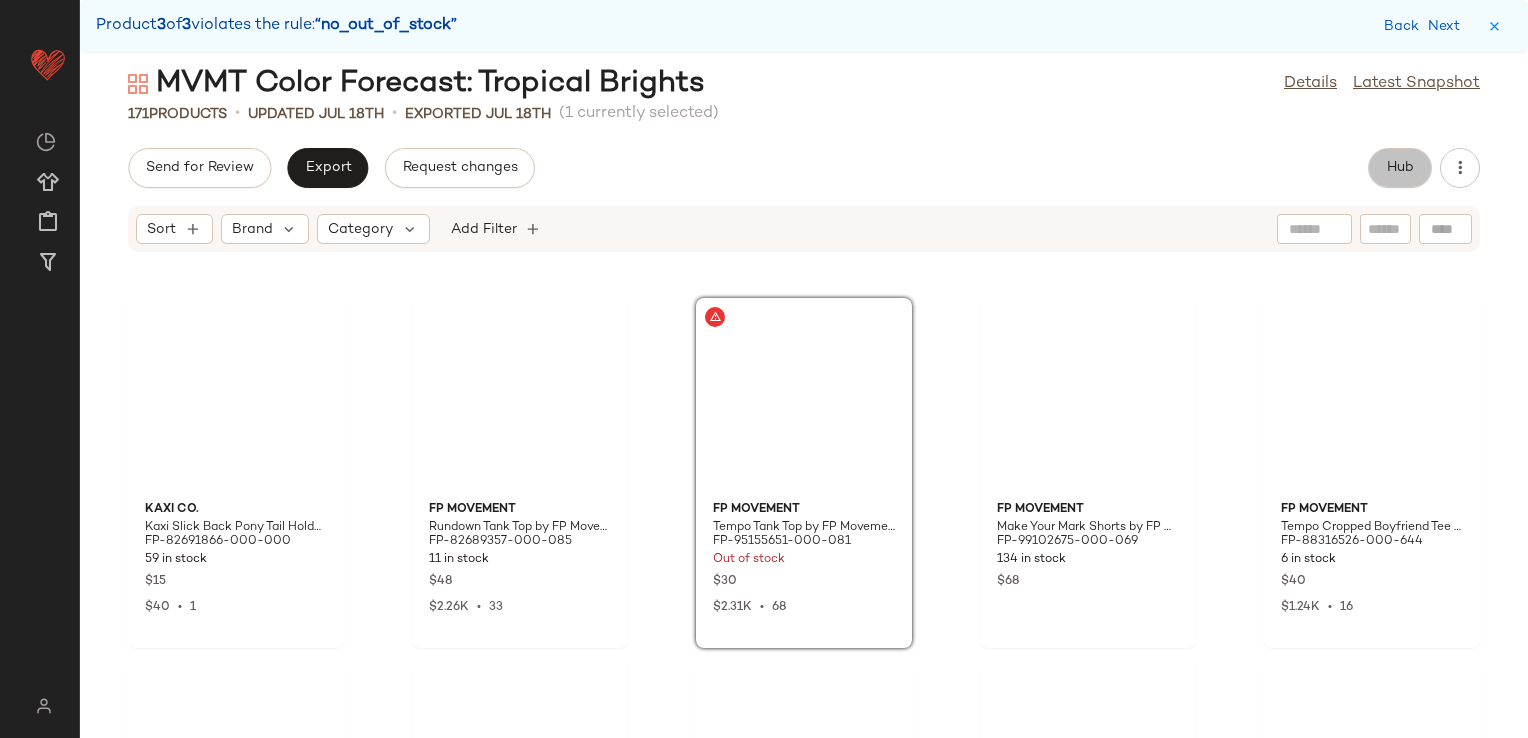 click on "Hub" 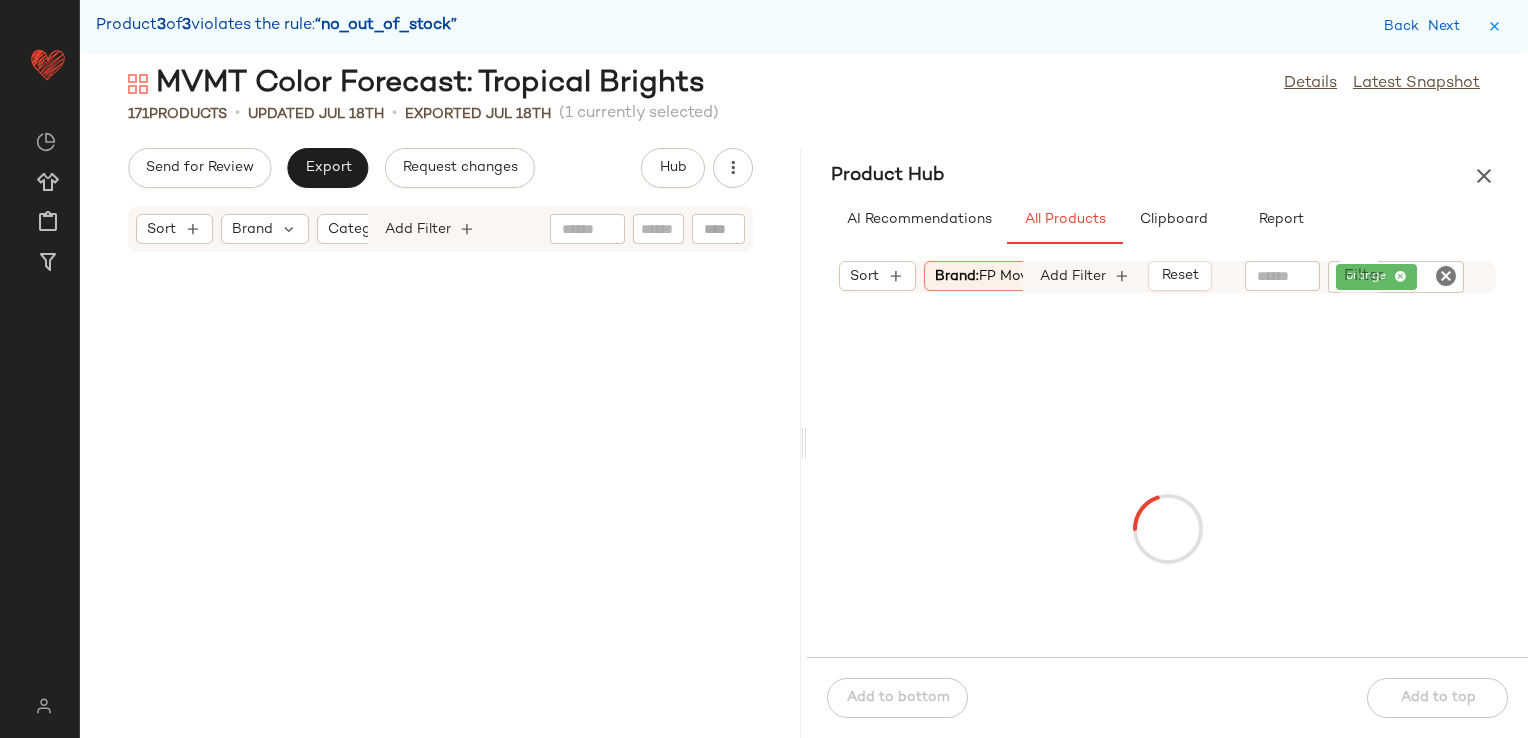 scroll, scrollTop: 17568, scrollLeft: 0, axis: vertical 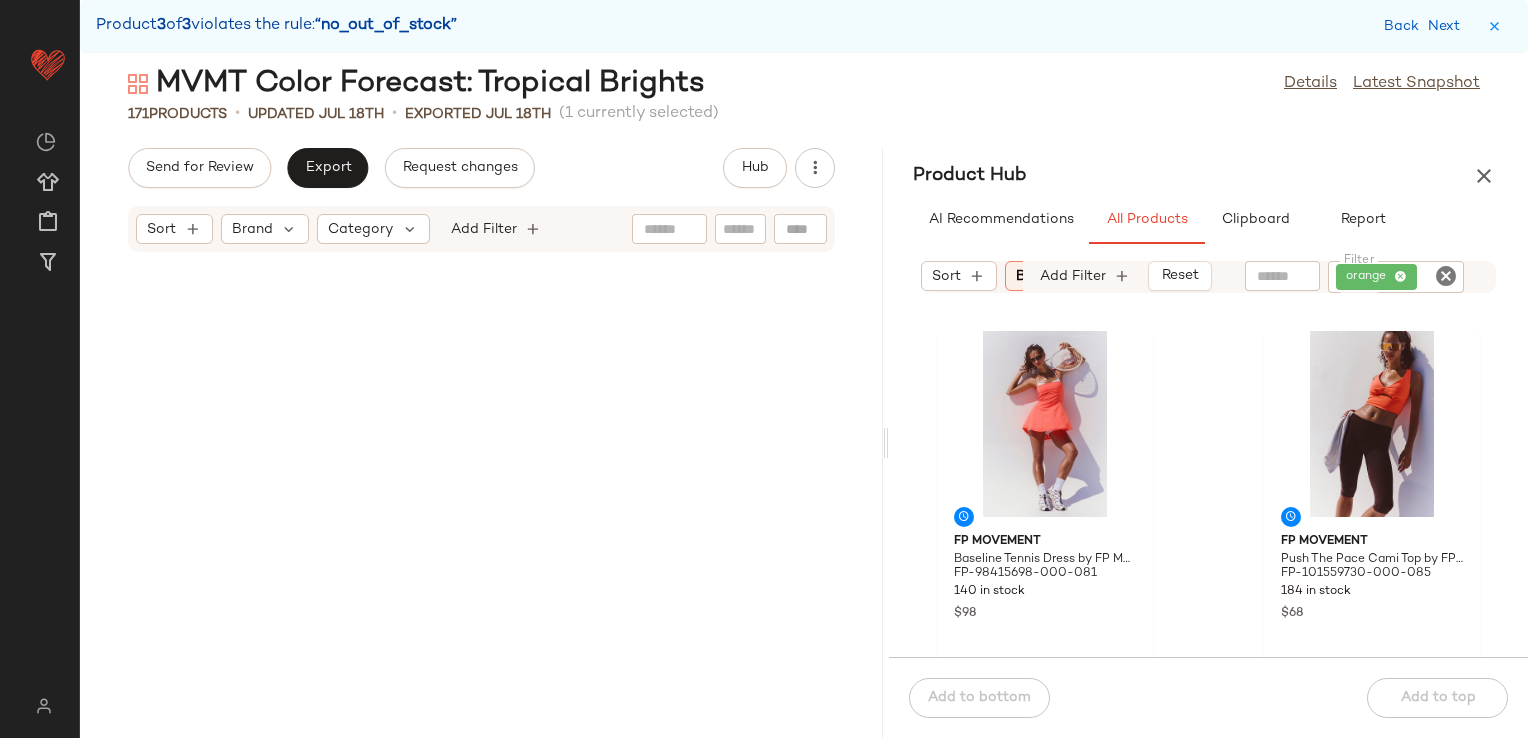 drag, startPoint x: 806, startPoint y: 446, endPoint x: 892, endPoint y: 422, distance: 89.28606 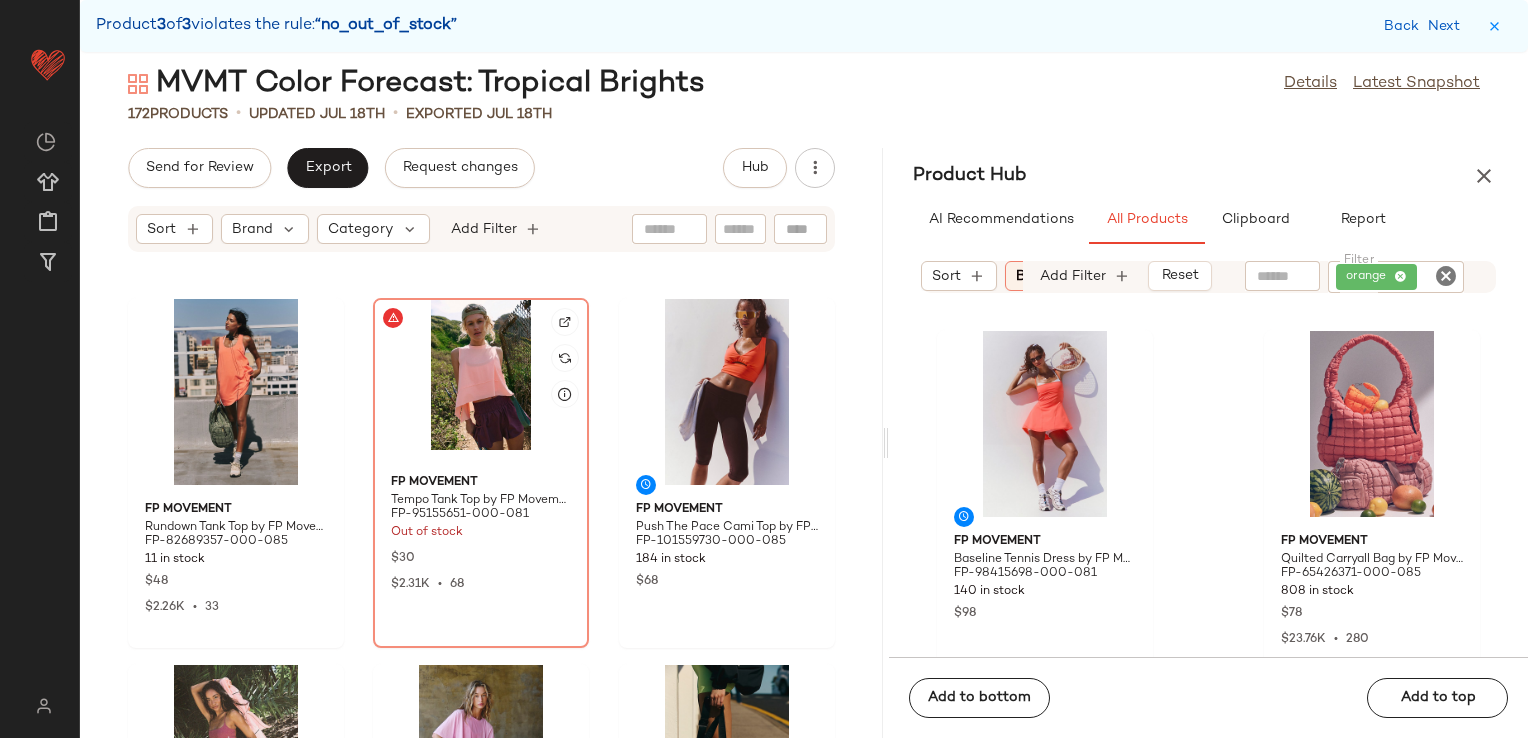 click 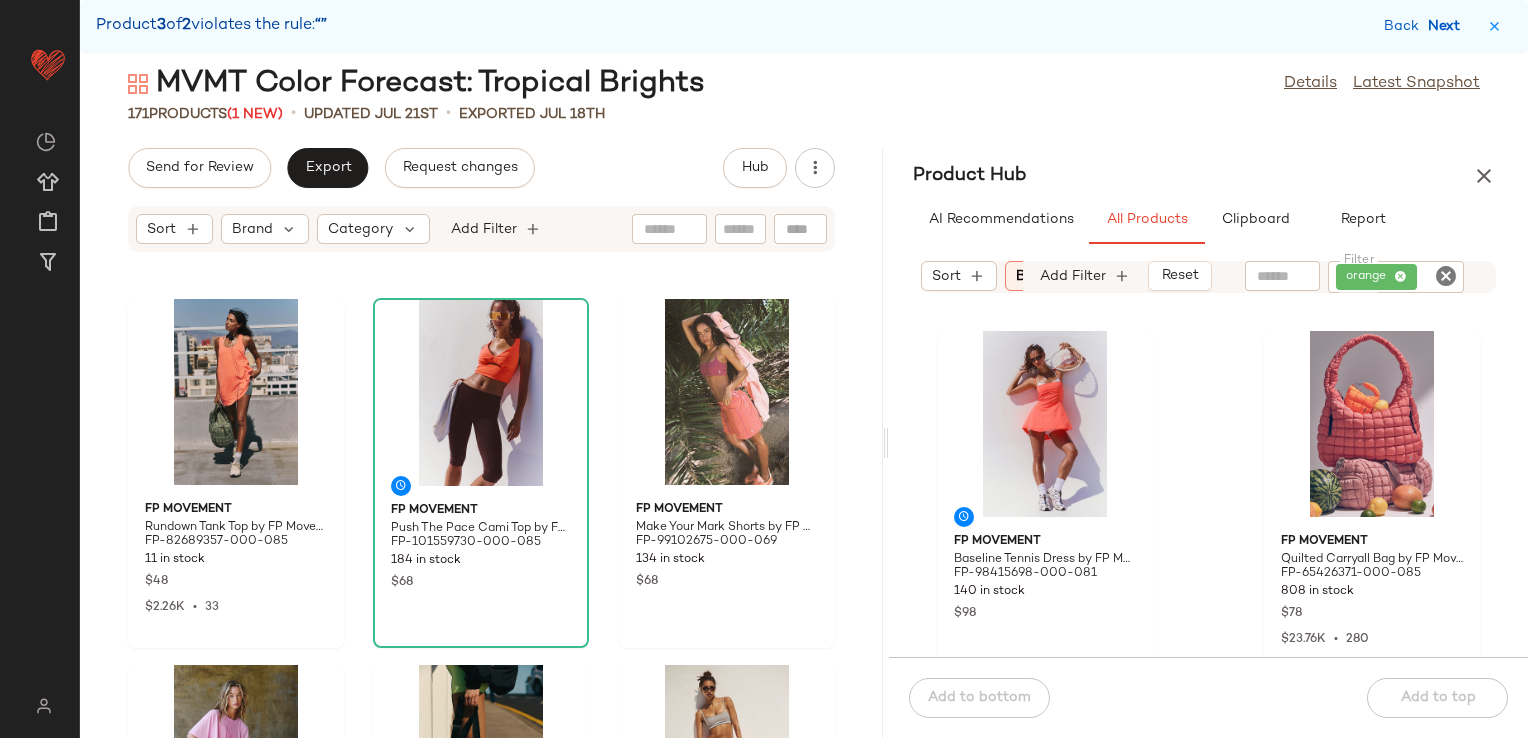 click on "Next" at bounding box center (1448, 26) 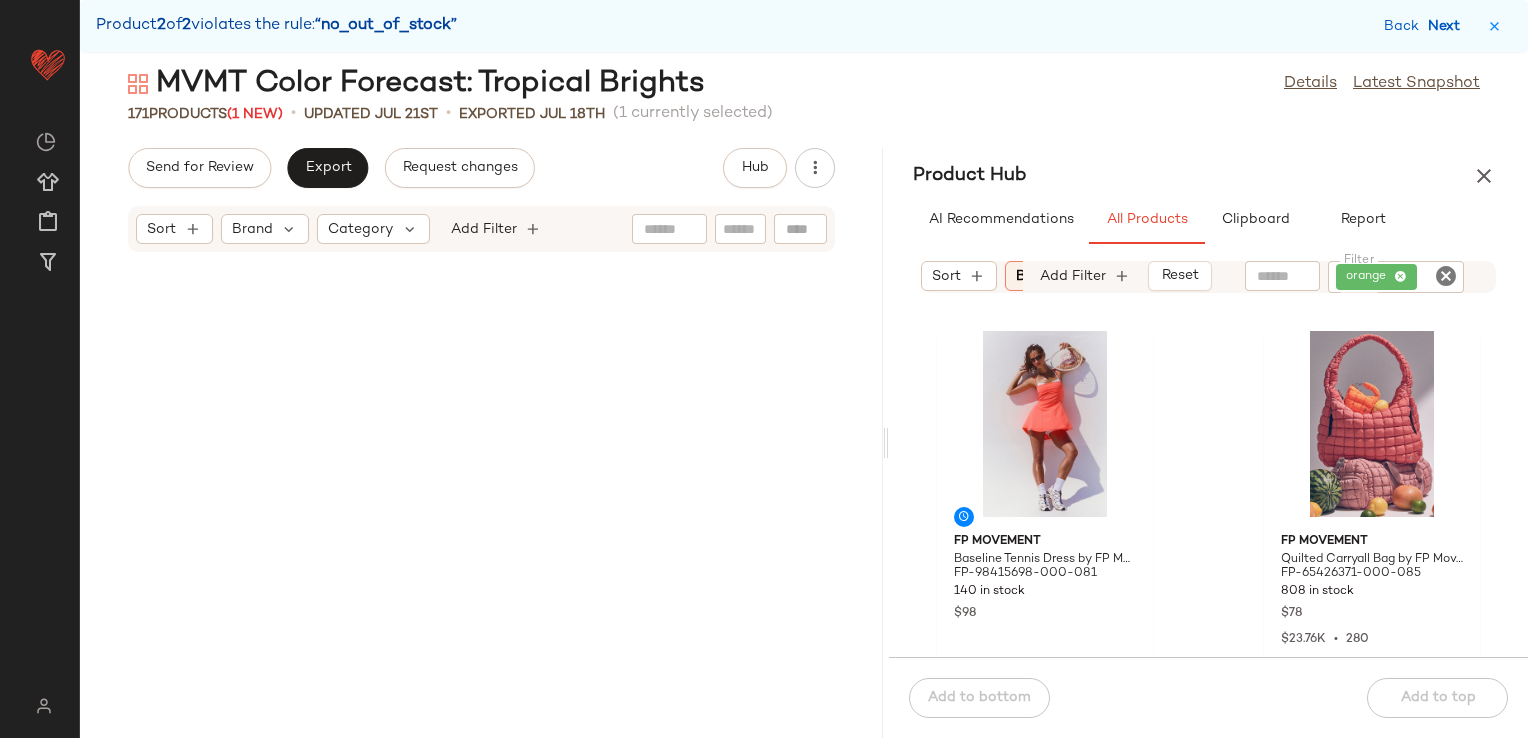 scroll, scrollTop: 5124, scrollLeft: 0, axis: vertical 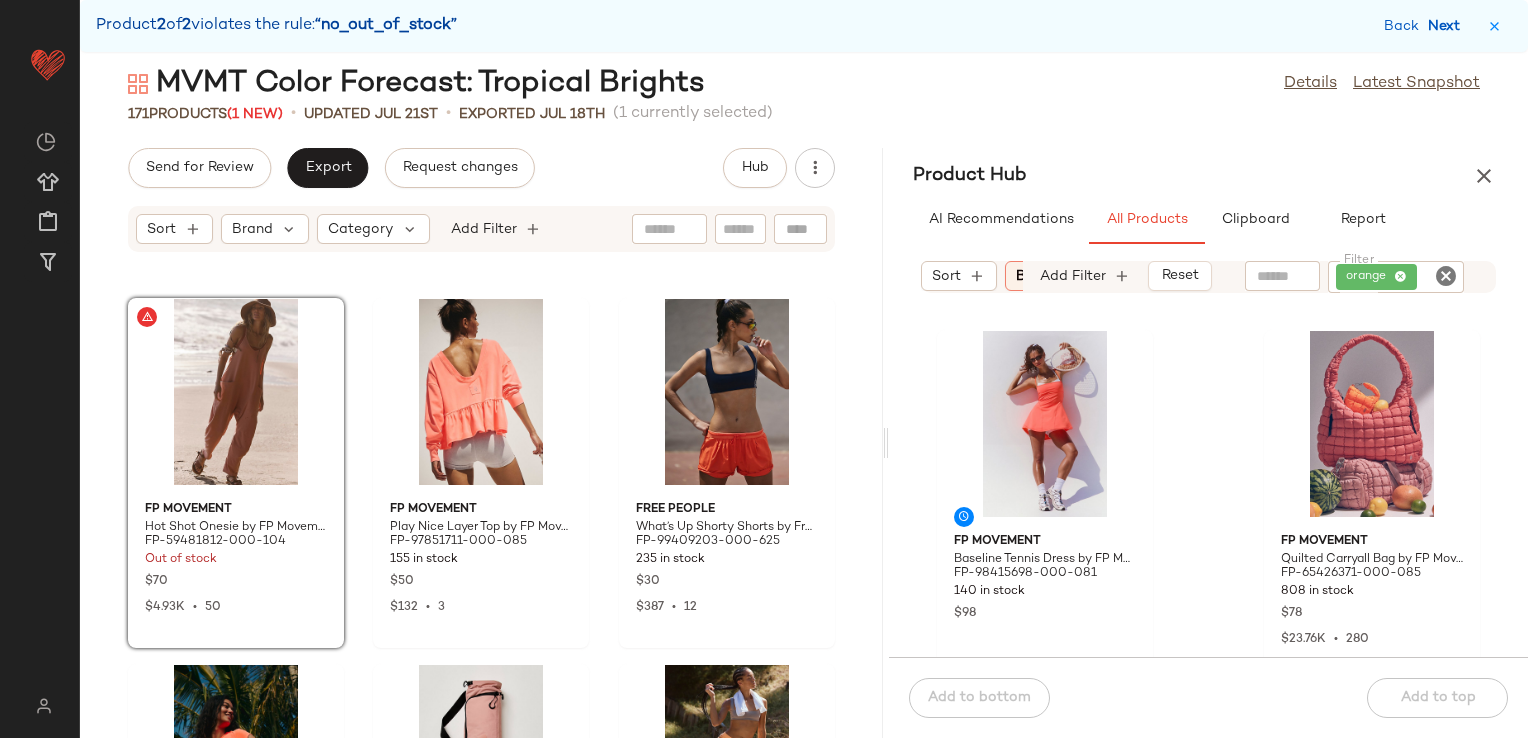 click on "Next" at bounding box center (1448, 26) 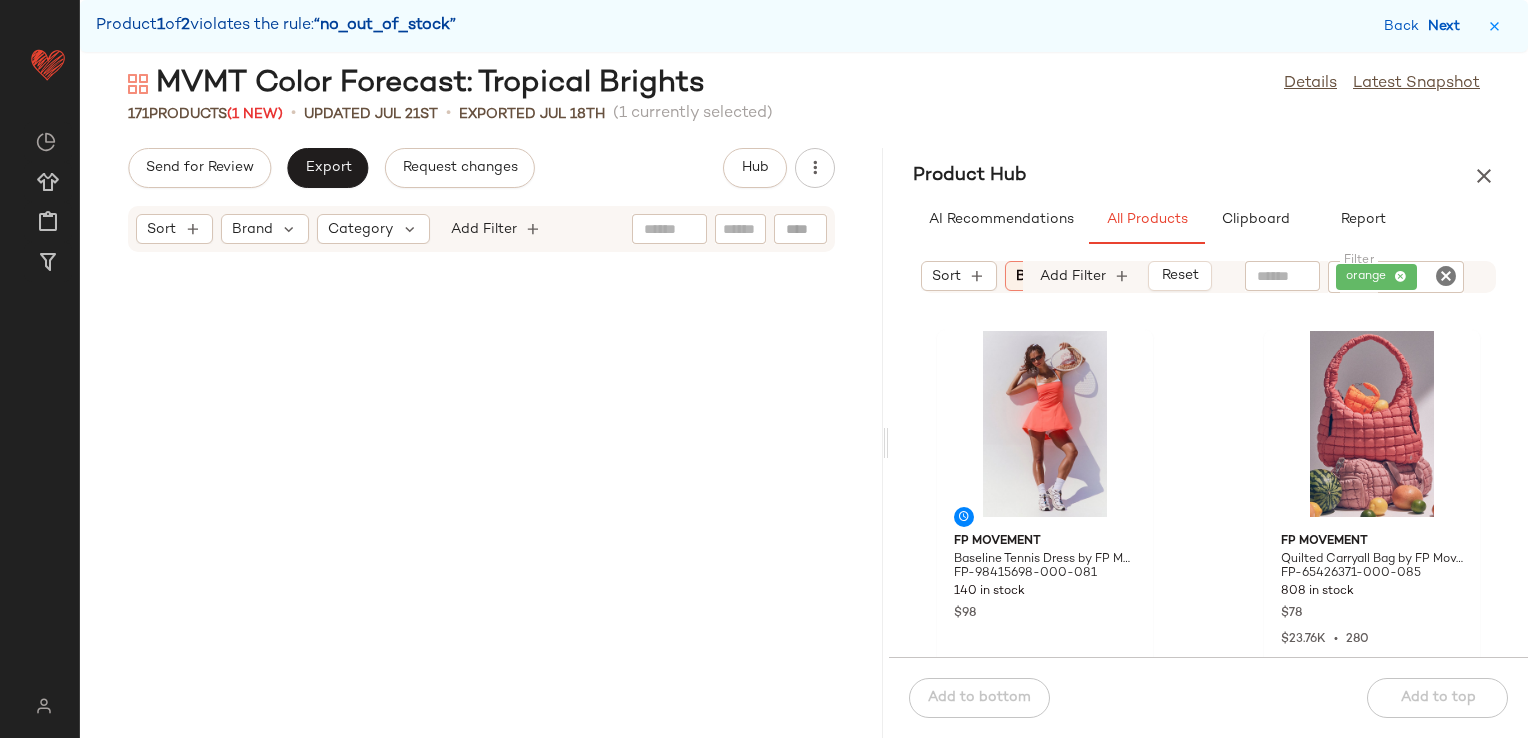 scroll, scrollTop: 2196, scrollLeft: 0, axis: vertical 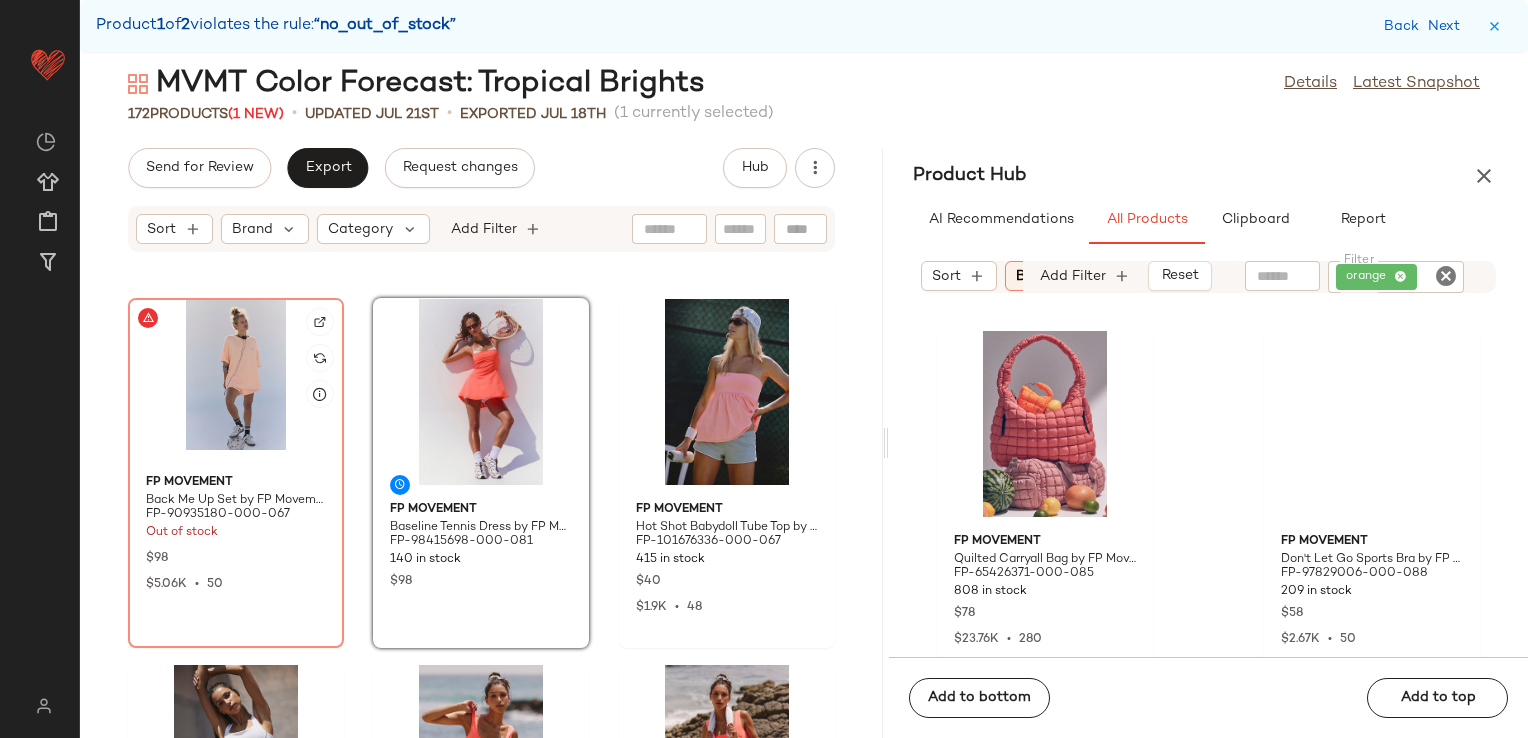 click 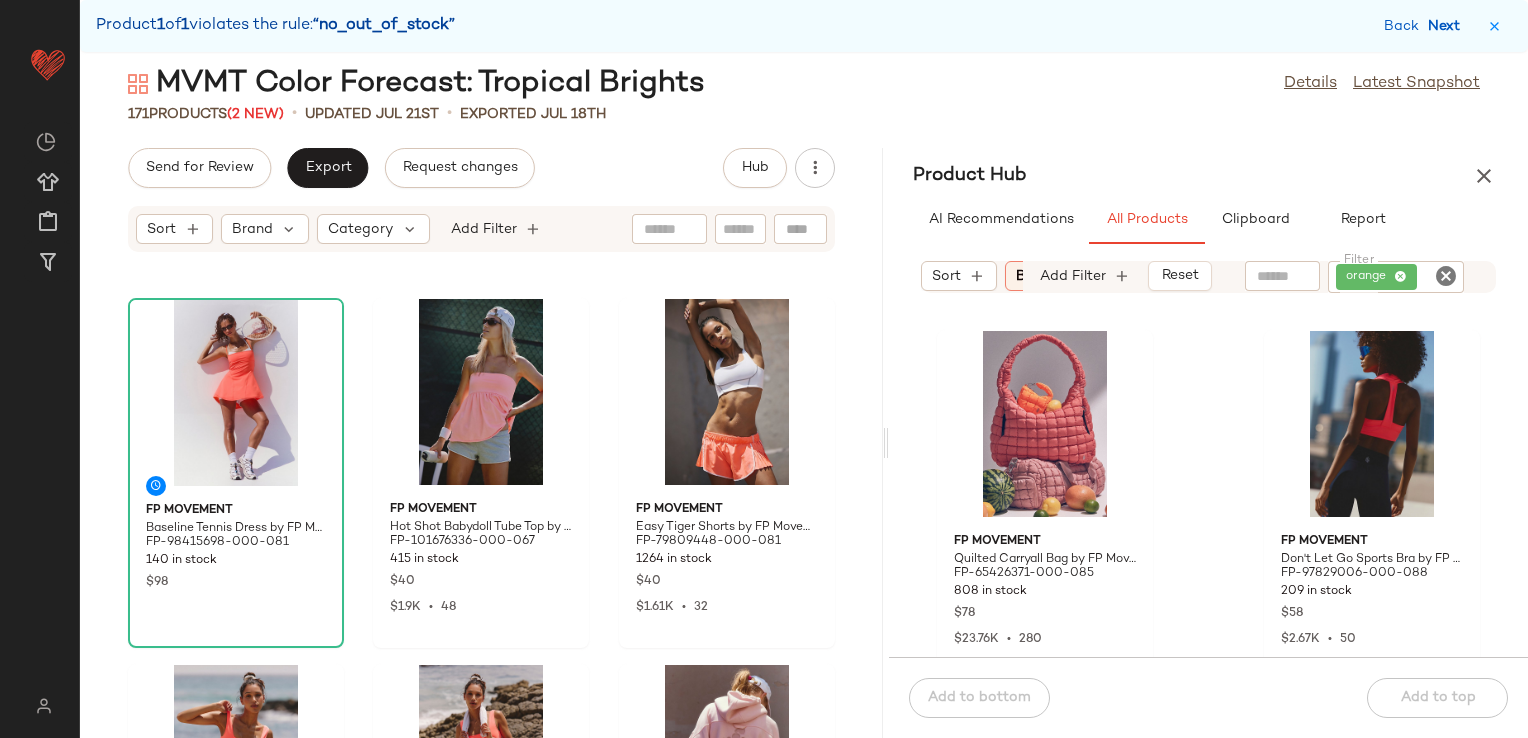 click on "Next" at bounding box center [1448, 26] 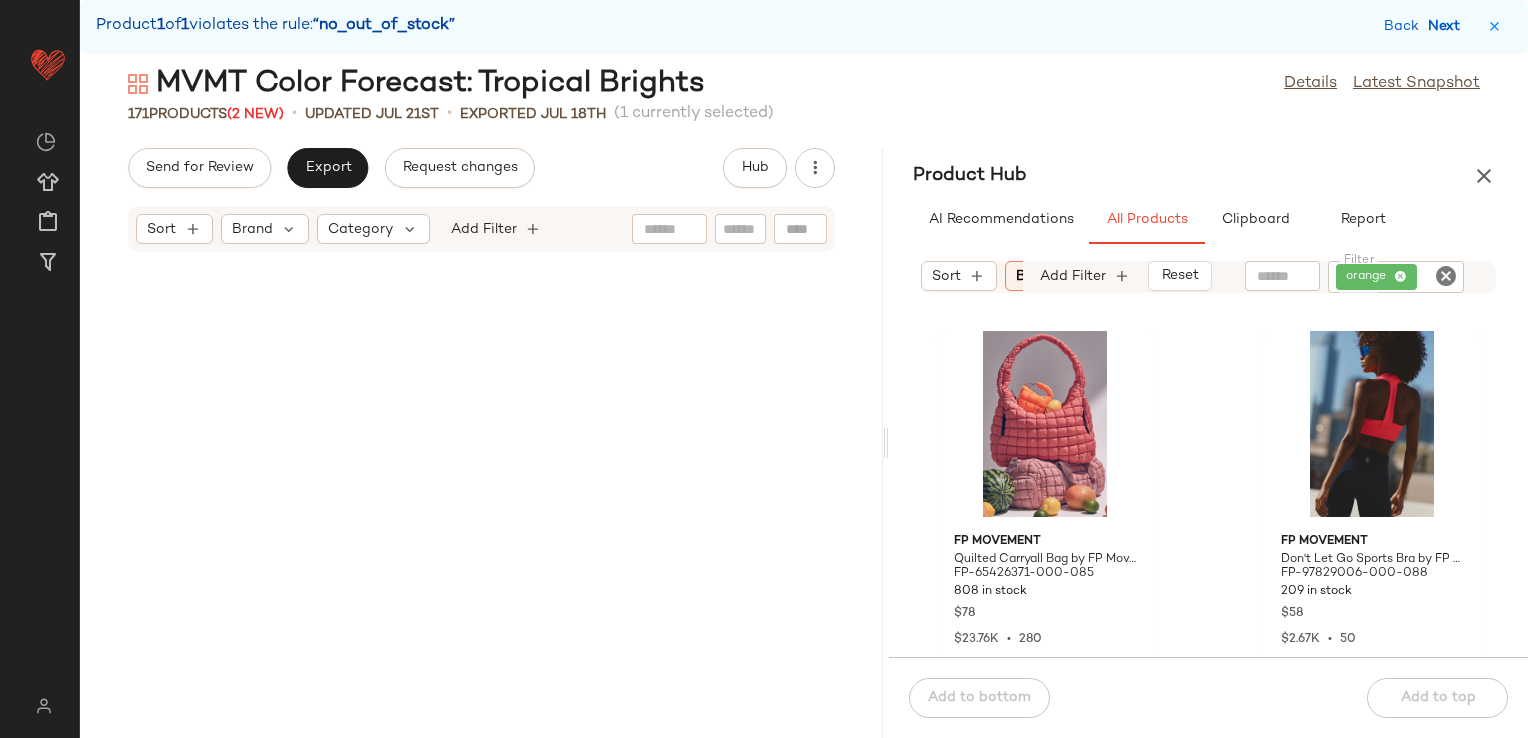 scroll, scrollTop: 5124, scrollLeft: 0, axis: vertical 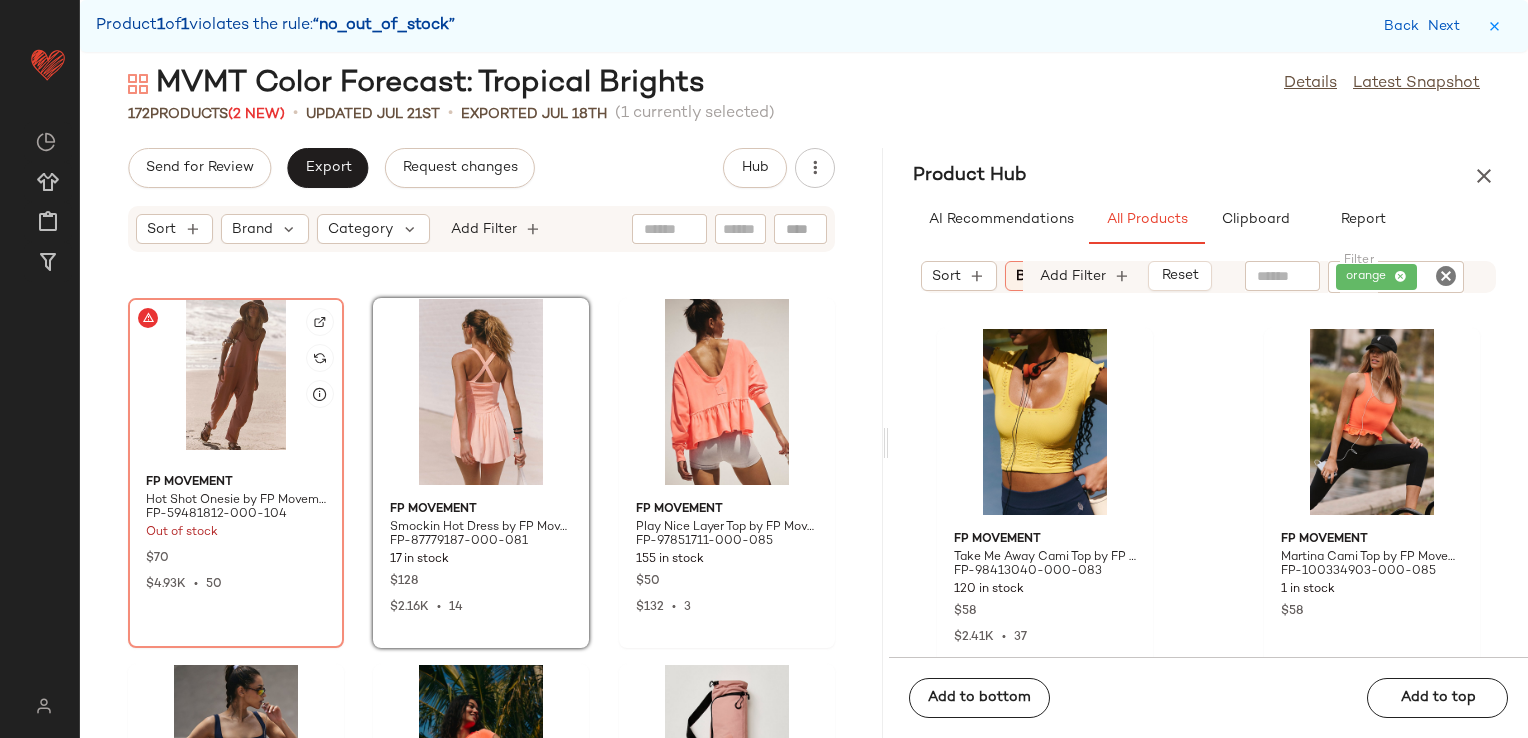 click 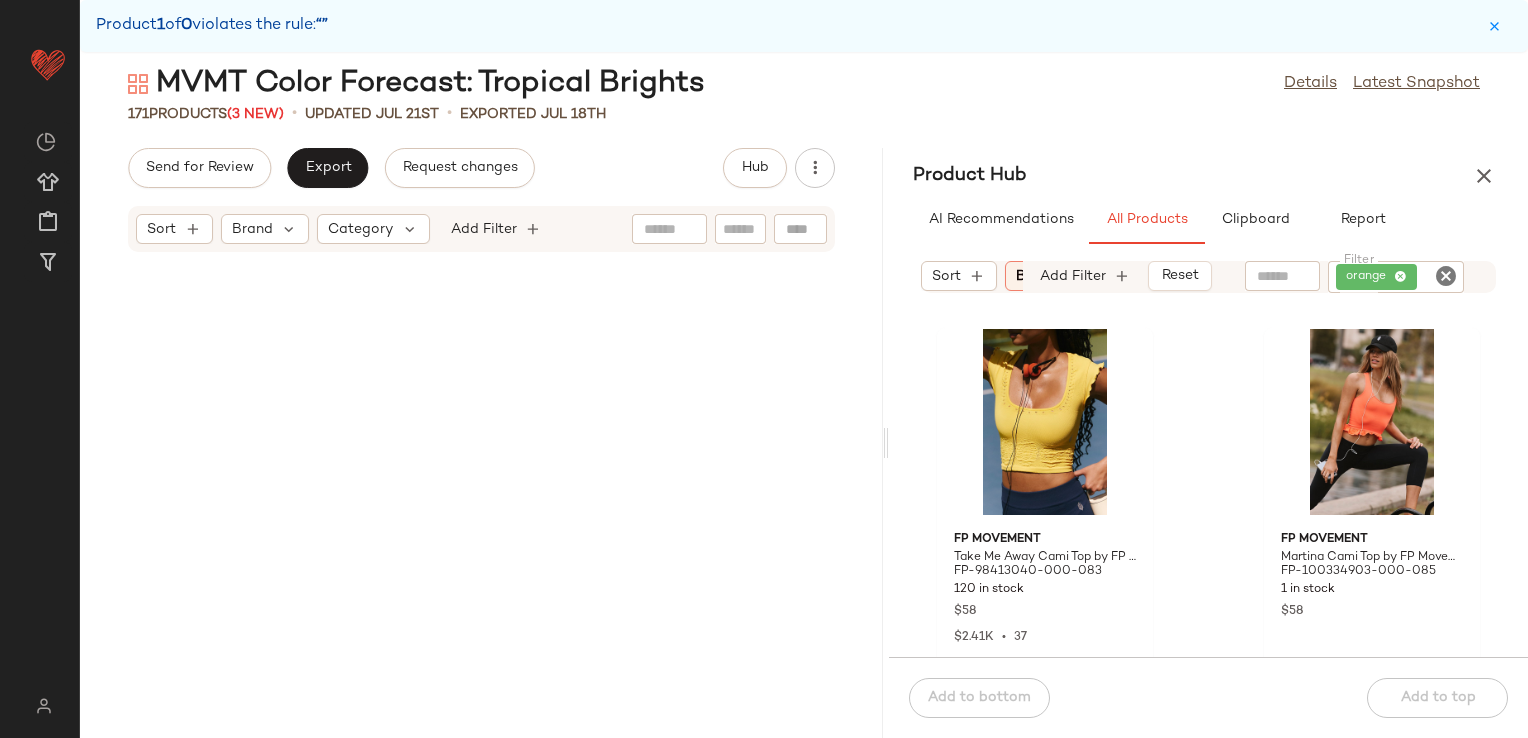 scroll, scrollTop: 0, scrollLeft: 0, axis: both 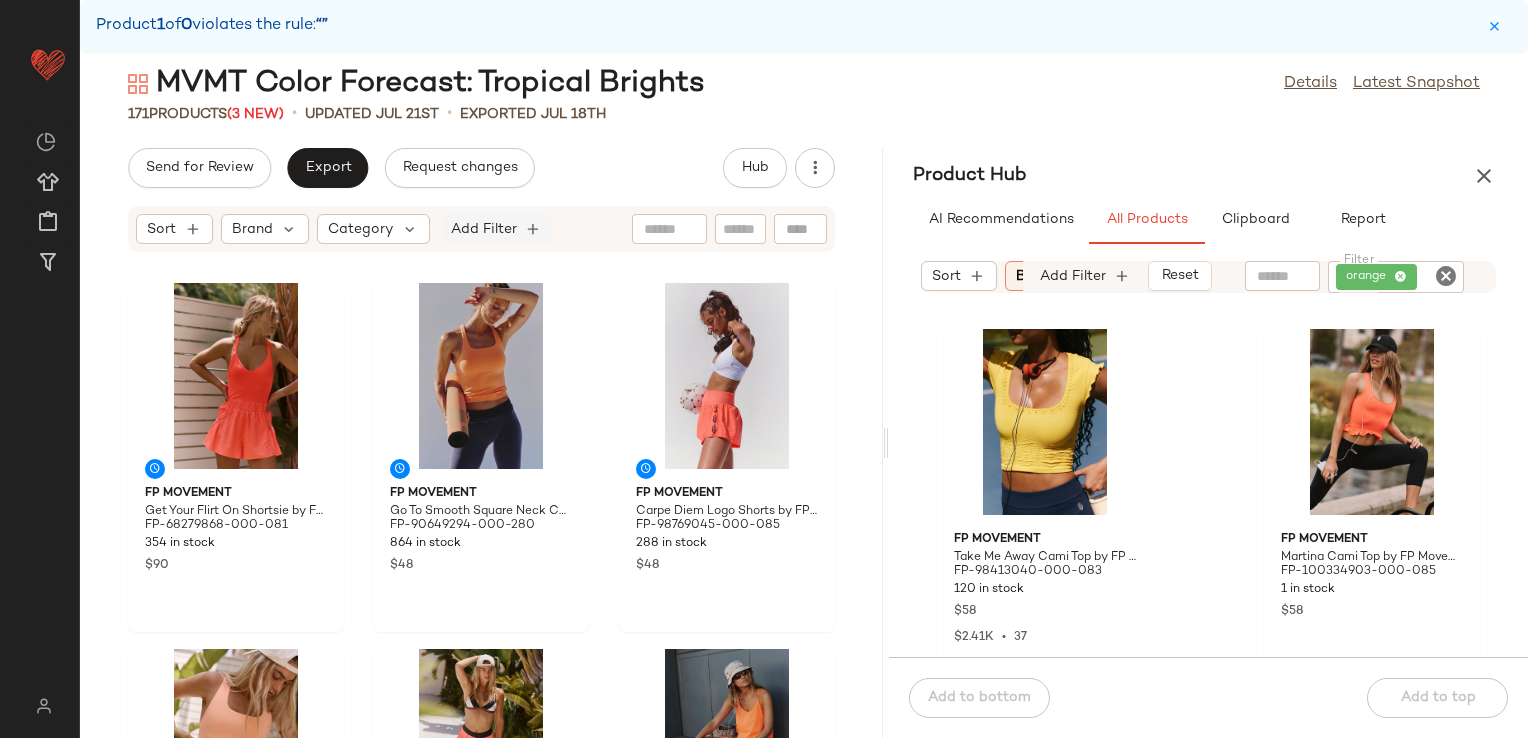 click on "Add Filter" at bounding box center (484, 229) 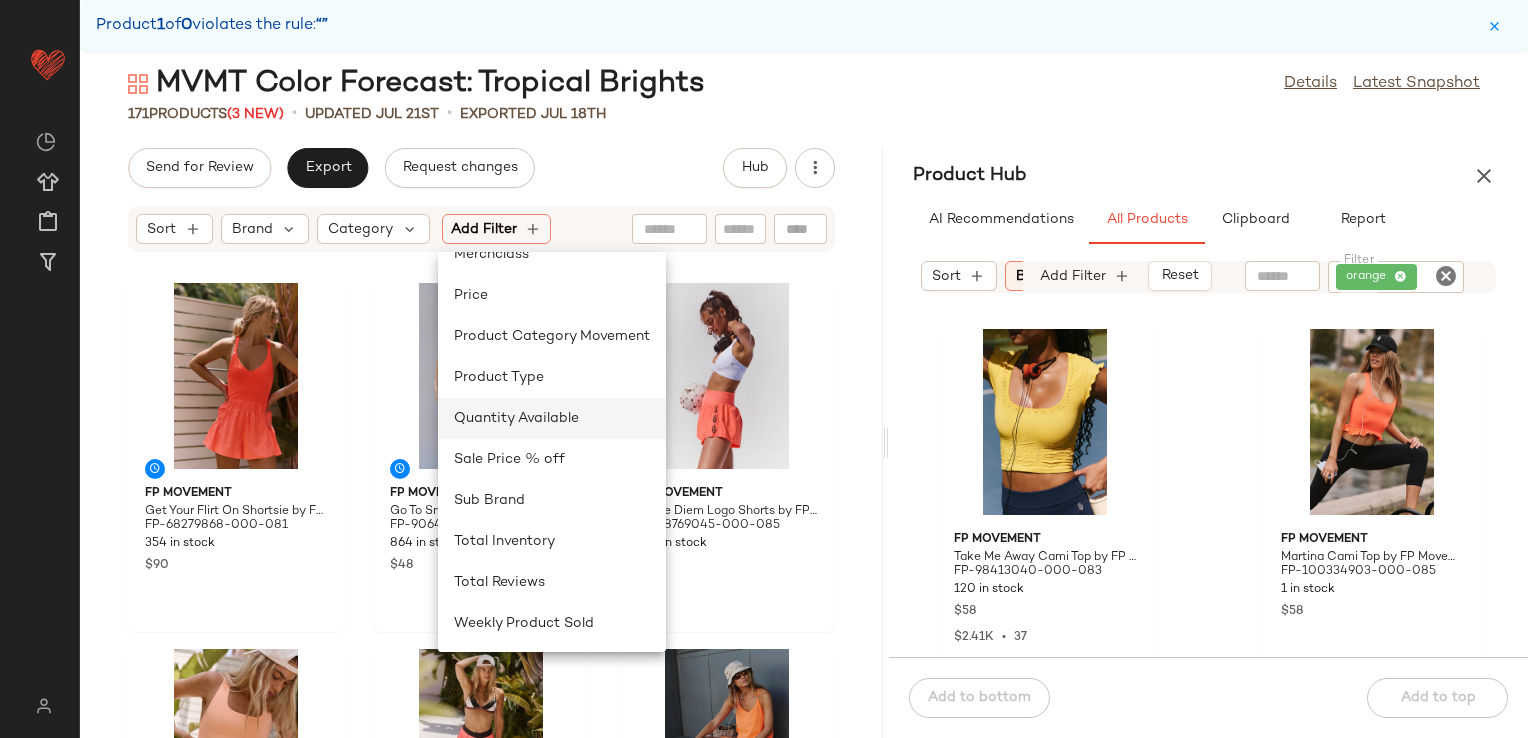 scroll, scrollTop: 640, scrollLeft: 0, axis: vertical 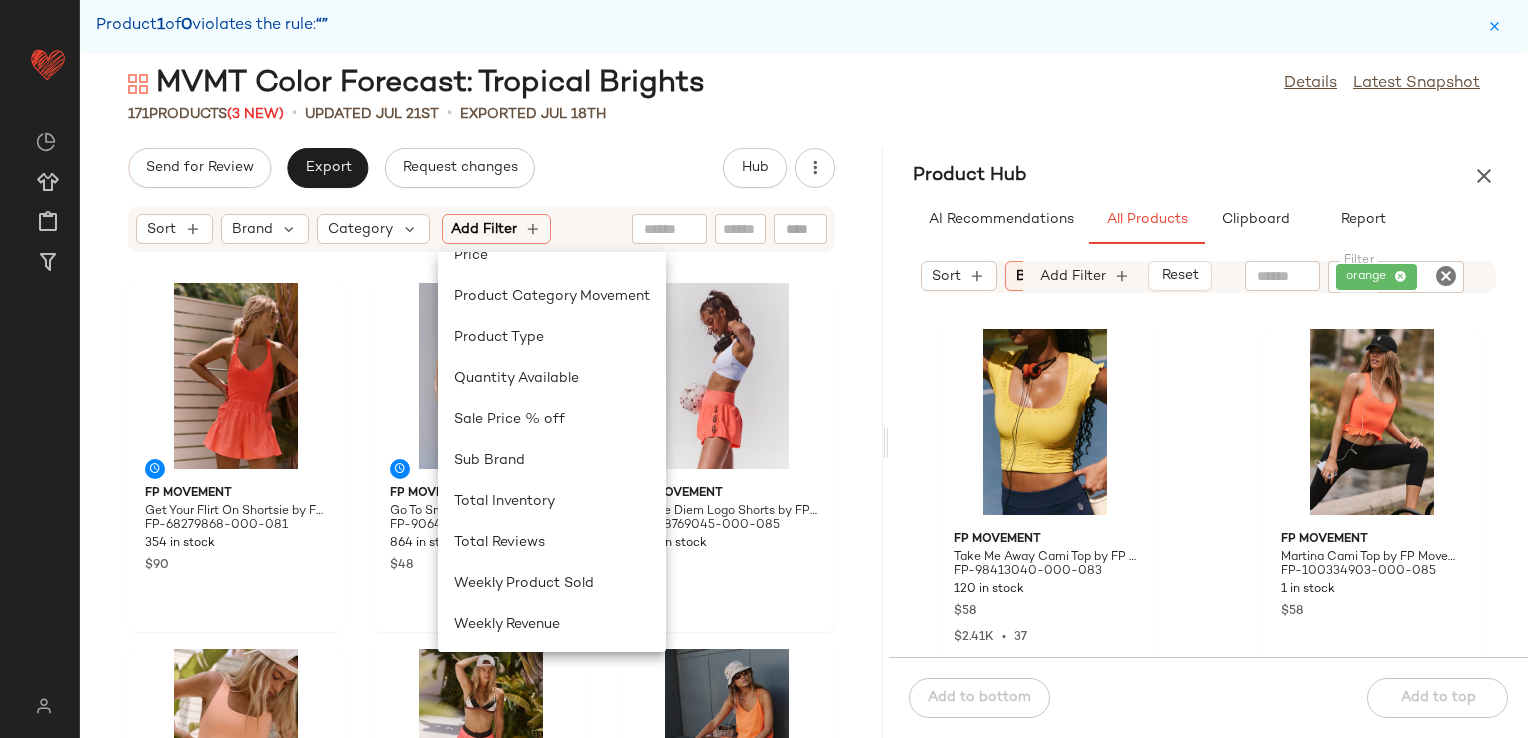 click on "Sort  Brand  Category  Add Filter" at bounding box center (481, 229) 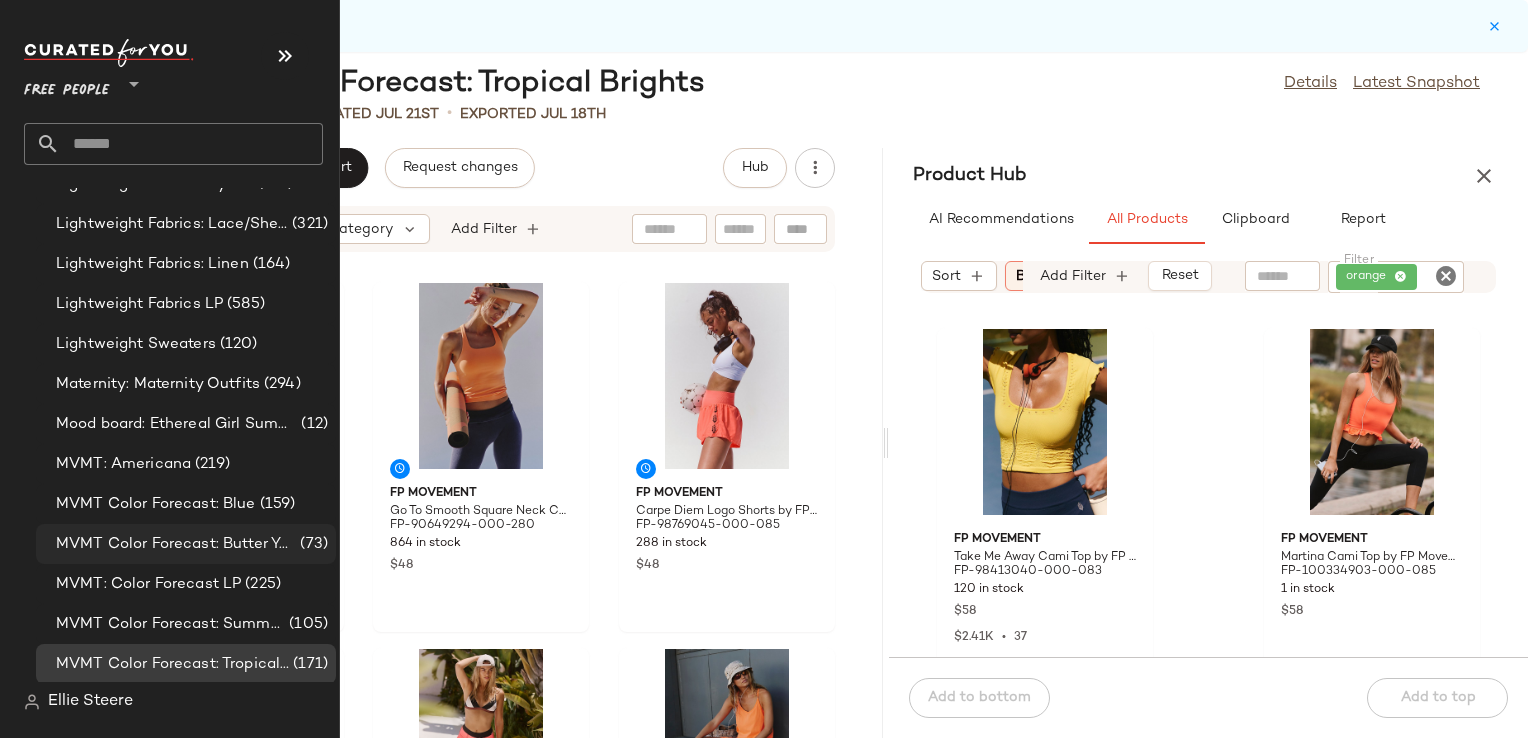 scroll, scrollTop: 3600, scrollLeft: 0, axis: vertical 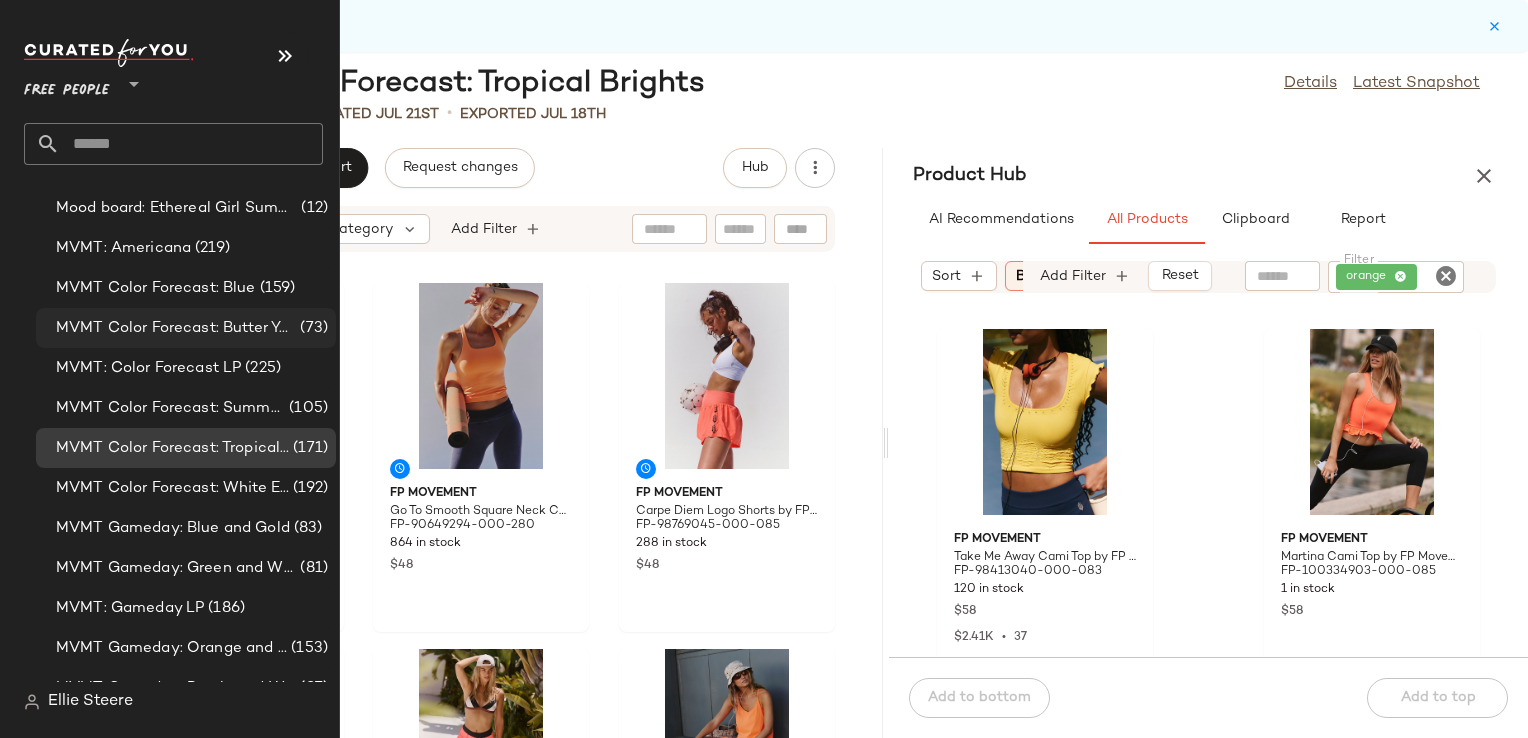 click on "MVMT Color Forecast: Butter Yellow/Yellow" at bounding box center (176, 328) 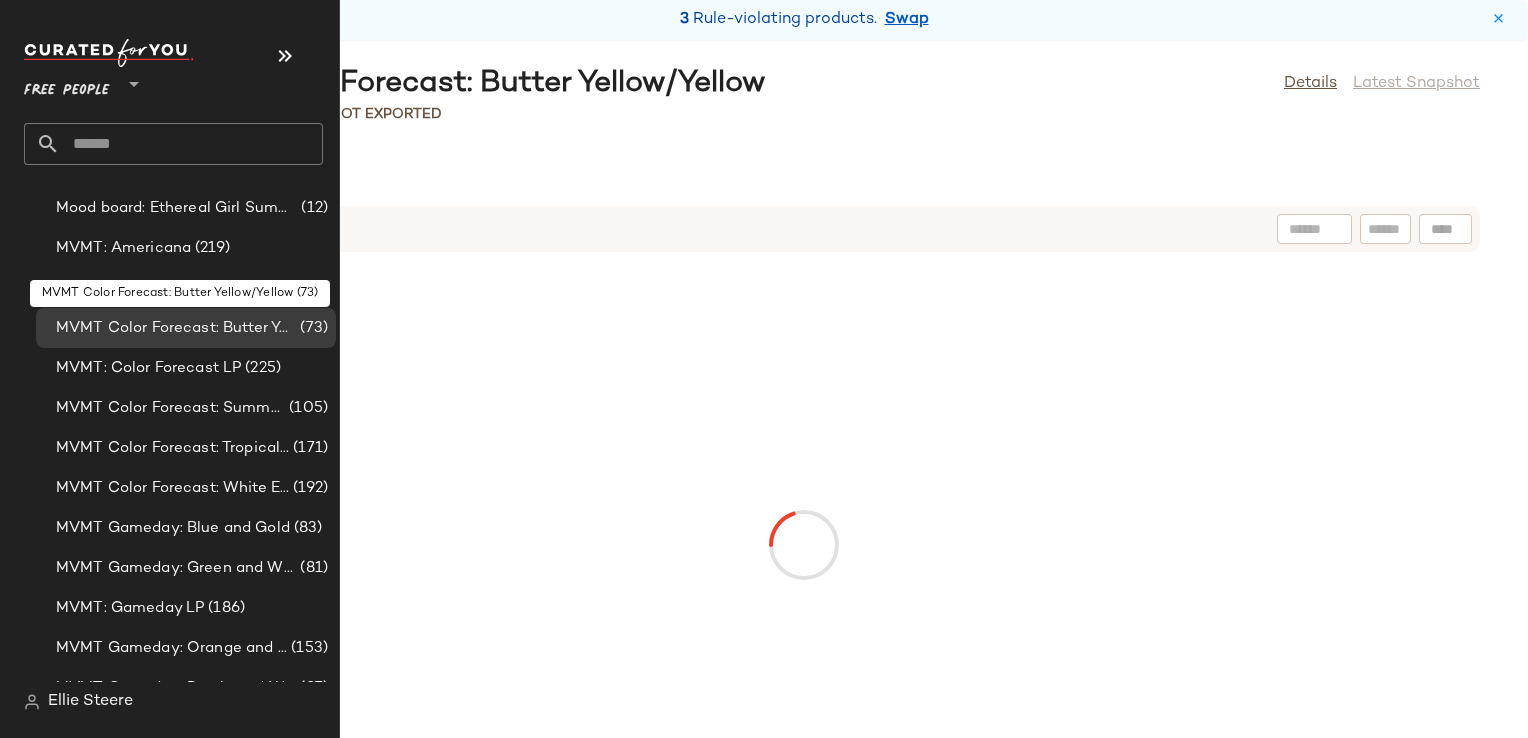 scroll, scrollTop: 0, scrollLeft: 0, axis: both 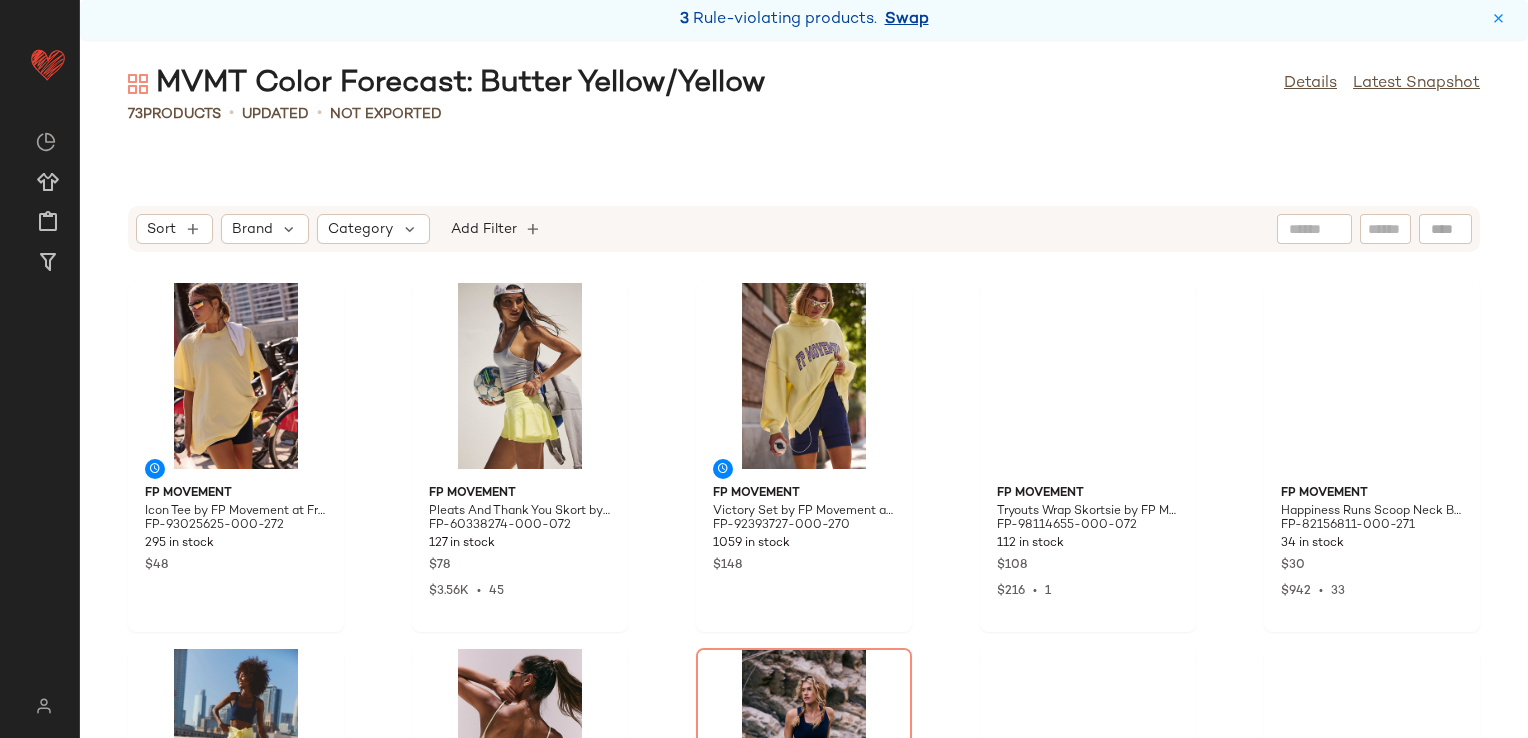 click on "Swap" at bounding box center (907, 20) 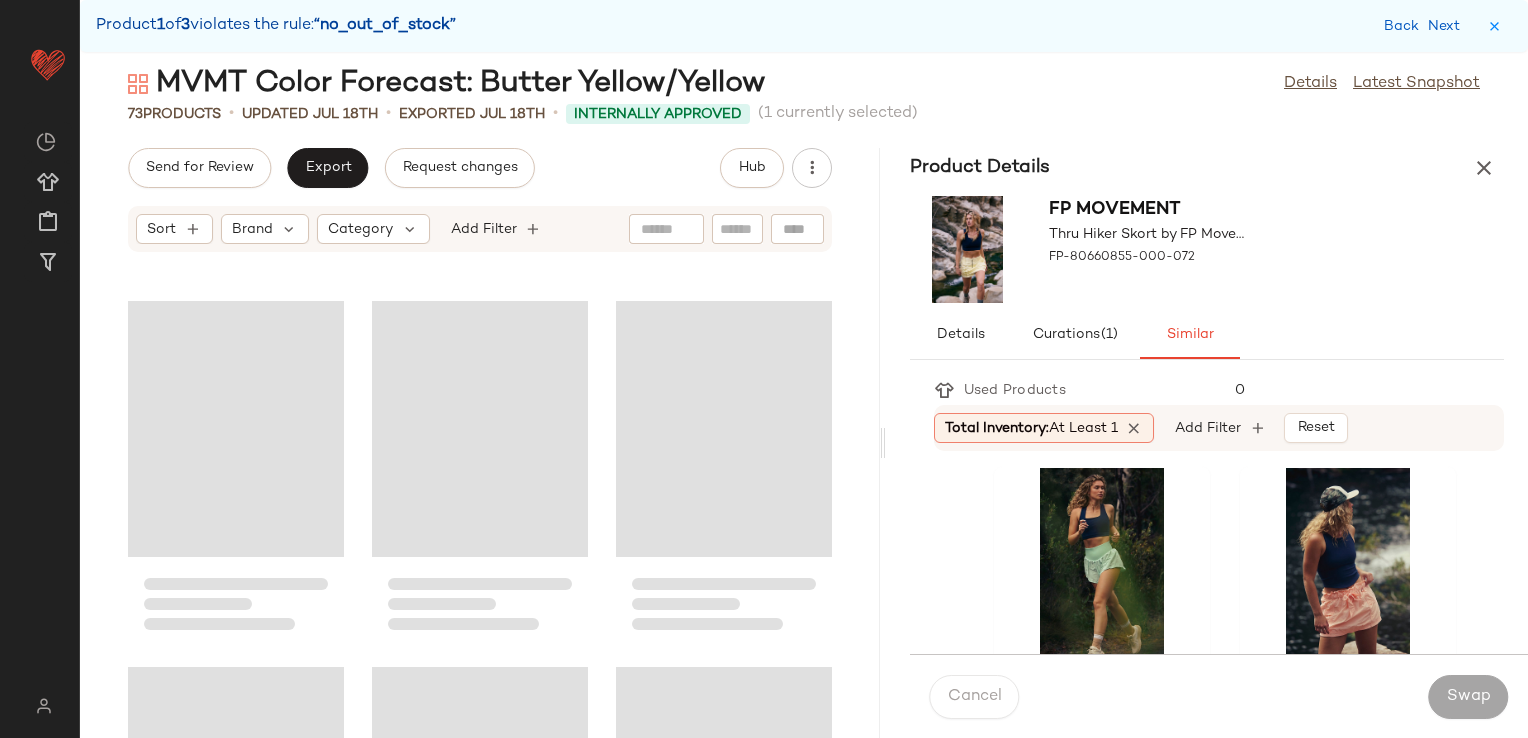 scroll, scrollTop: 732, scrollLeft: 0, axis: vertical 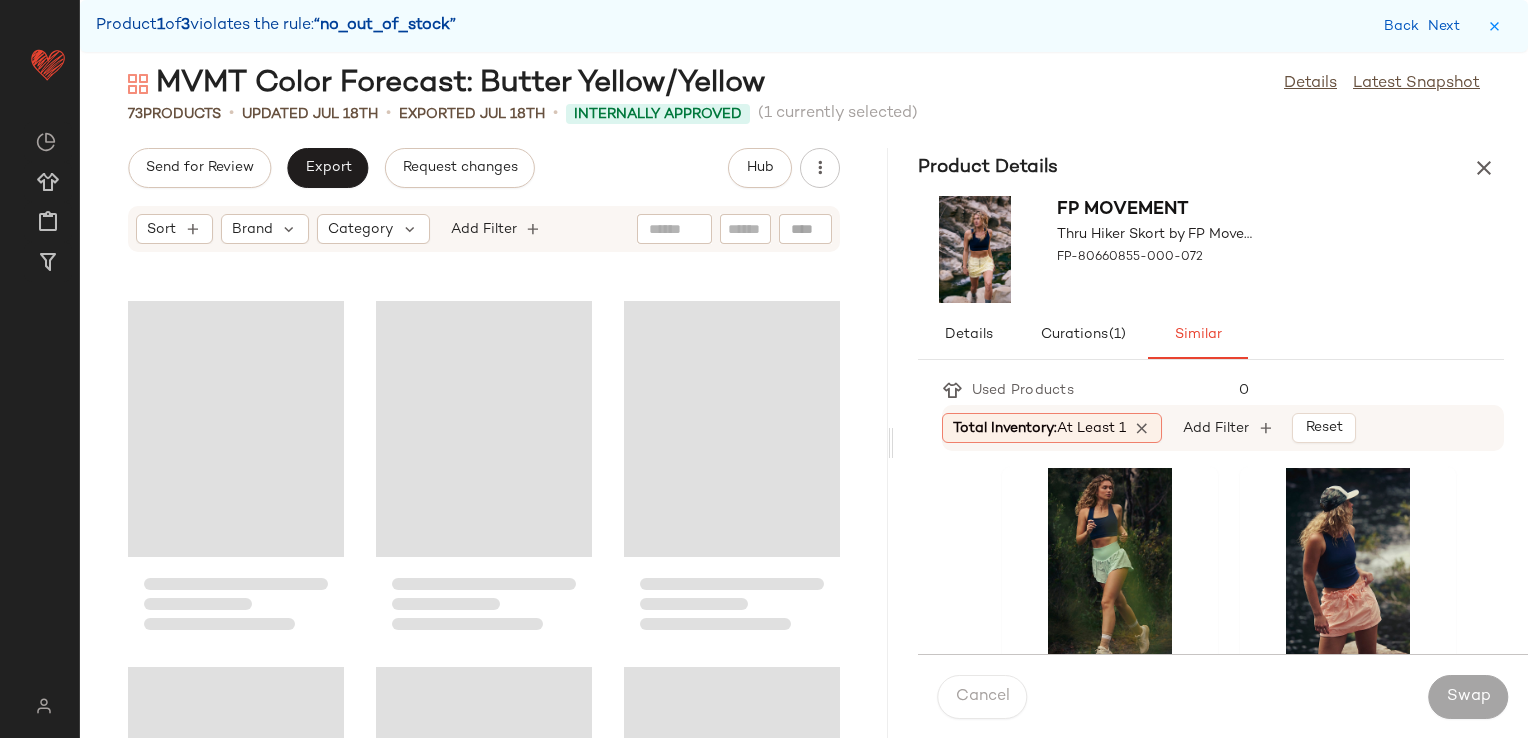 drag, startPoint x: 802, startPoint y: 444, endPoint x: 892, endPoint y: 402, distance: 99.31767 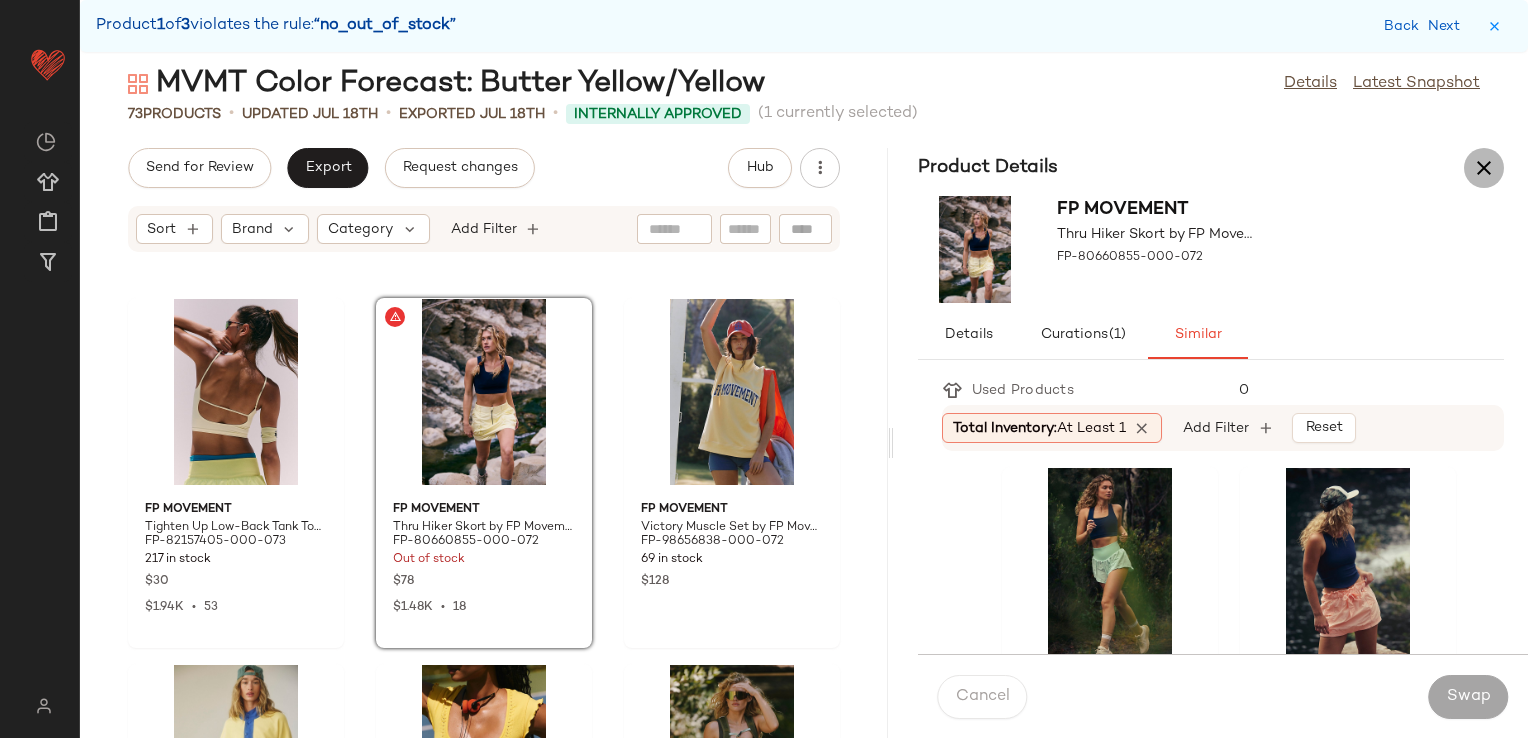 click at bounding box center (1484, 168) 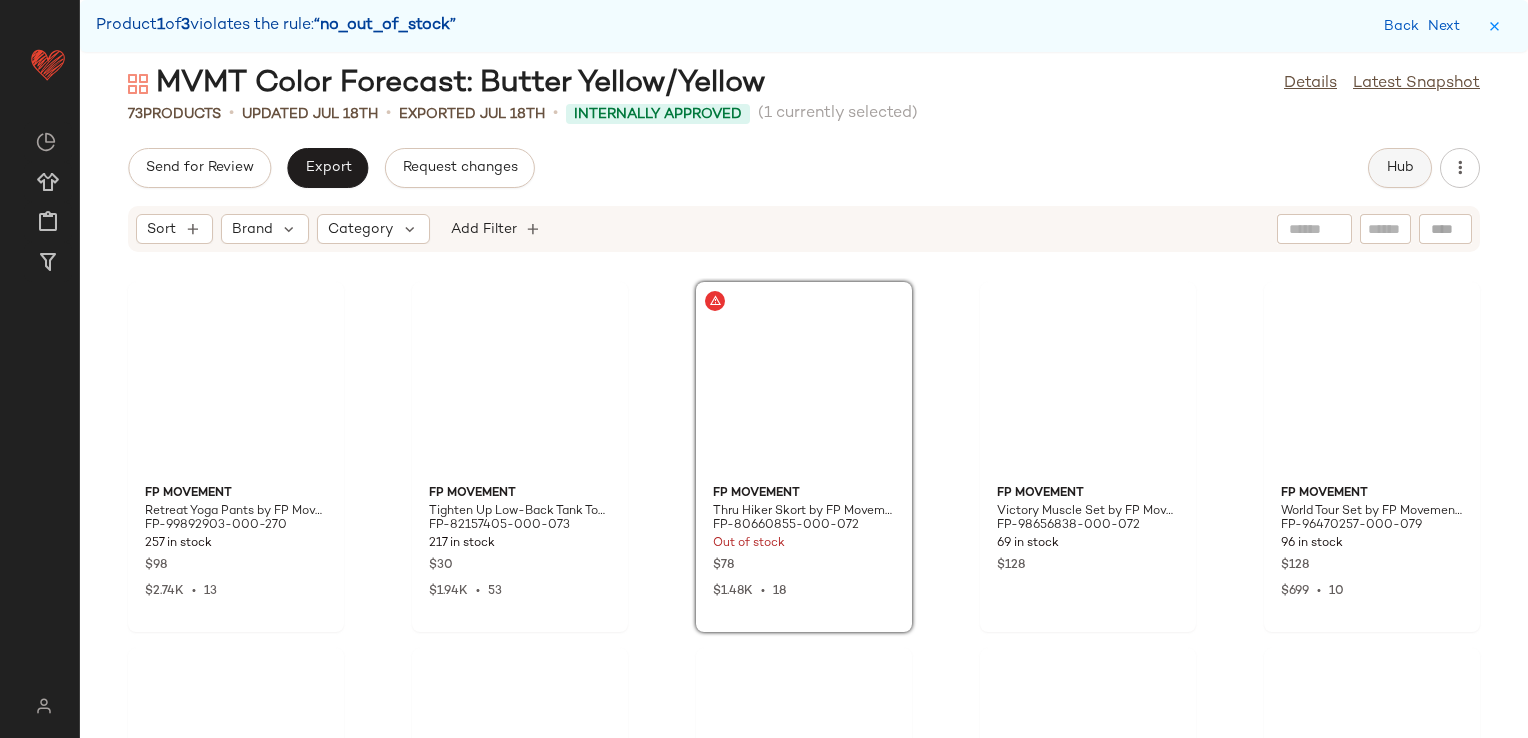 click on "Hub" 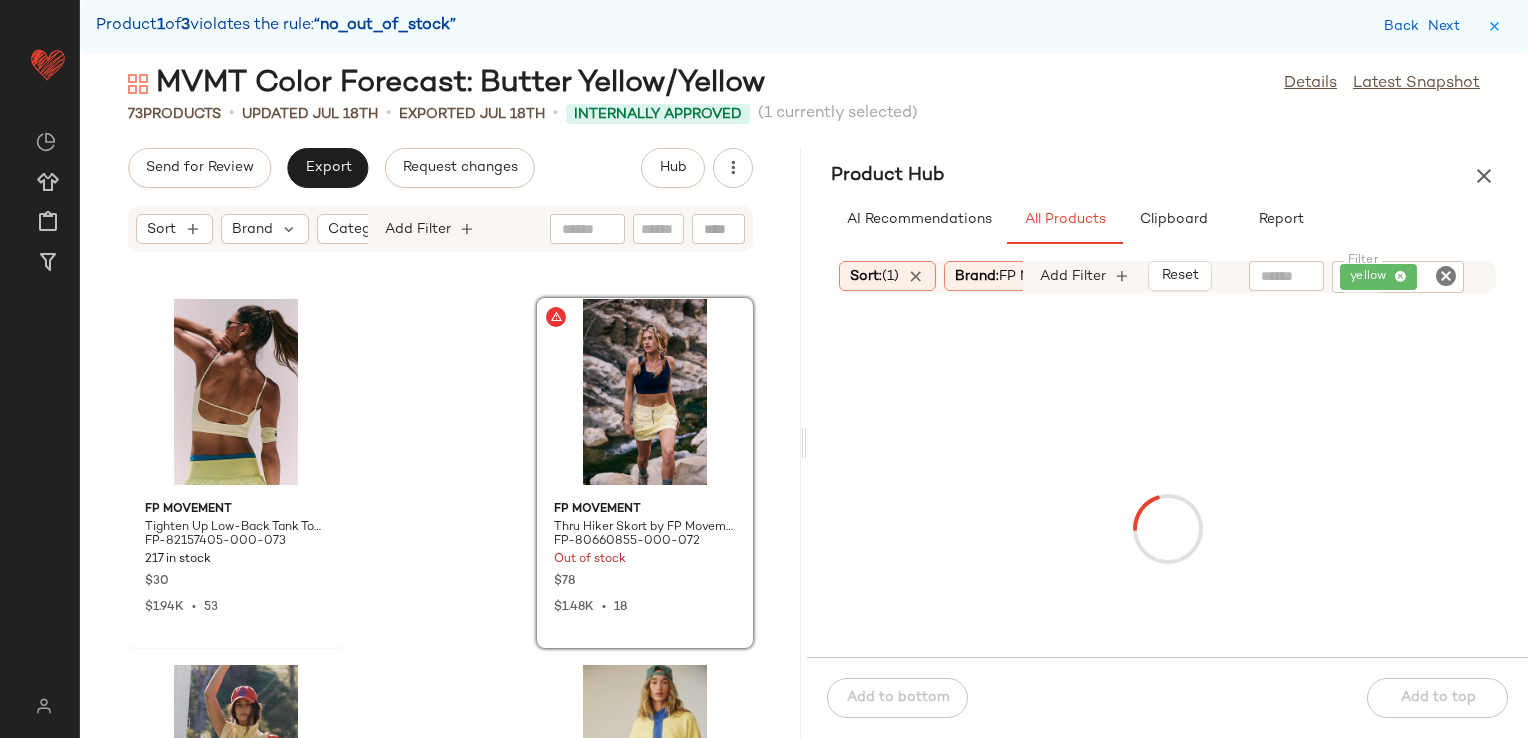 scroll, scrollTop: 1500, scrollLeft: 0, axis: vertical 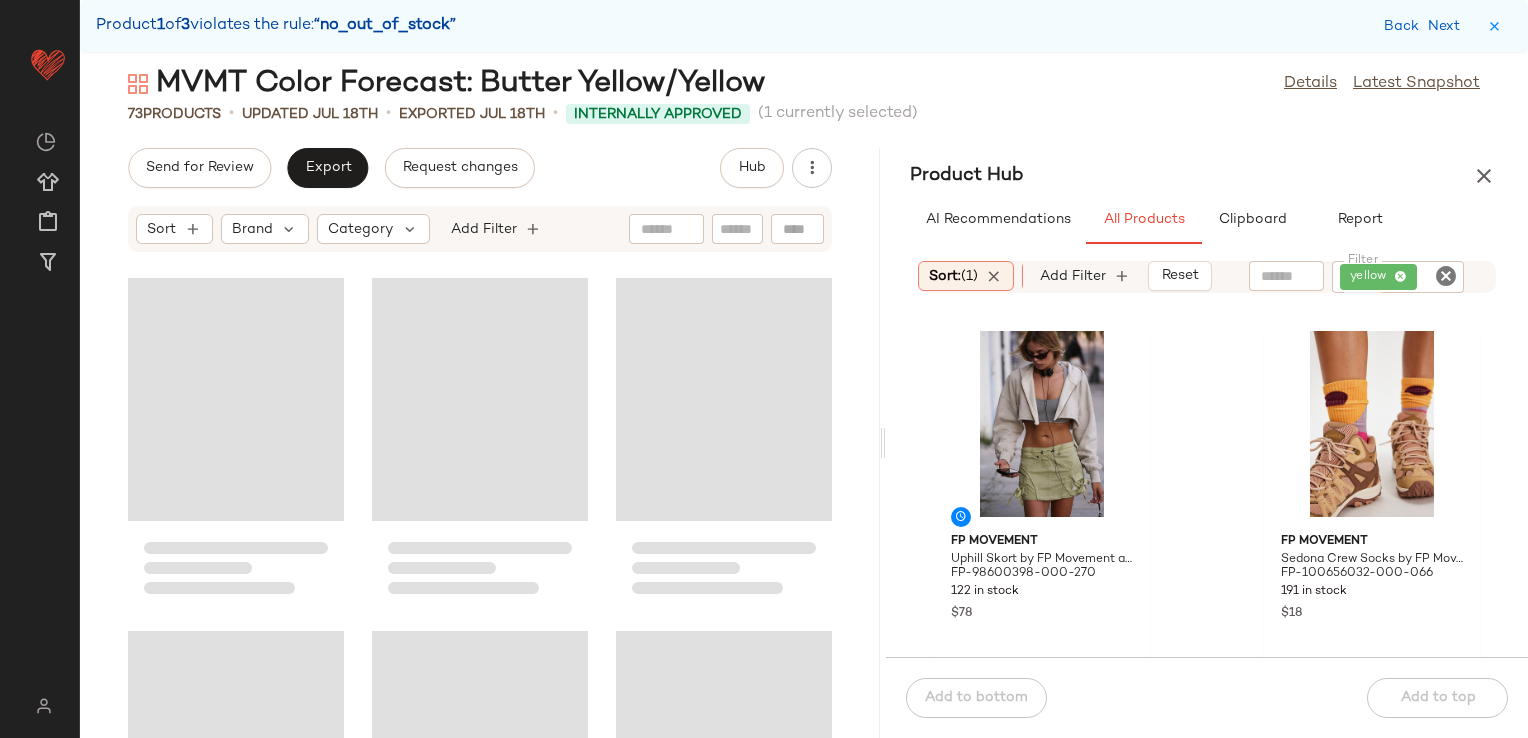 drag, startPoint x: 800, startPoint y: 445, endPoint x: 883, endPoint y: 427, distance: 84.92938 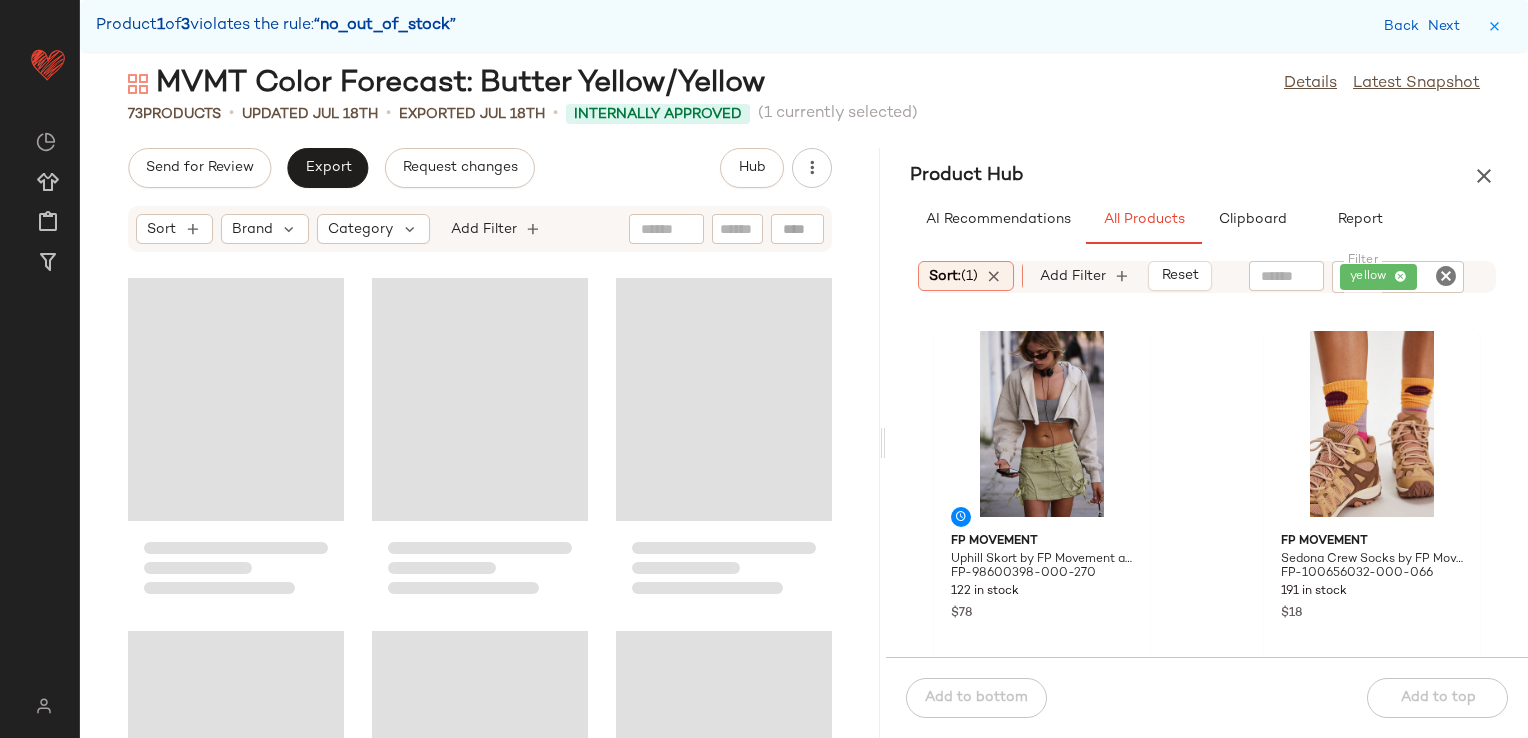 click on "MVMT Color Forecast: Butter Yellow/Yellow  Details   Latest Snapshot  73   Products   •   updated Jul 18th  •  Exported Jul 18th  •   Internally Approved    (1 currently selected)   Send for Review   Export   Request changes   Hub  Sort  Brand  Category  Add Filter  Product Hub  AI Recommendations   All Products   Clipboard   Report  Sort:   (1) Brand:   FP Movem... Category  In Curation?:   No Sale Price:   Not on sale Total Inventory:   At least 1 Add Filter   Reset  Filter yellow Filter FP Movement Uphill Skort by FP Movement at Free People in Yellow, Size: XL FP-98600398-000-270 122 in stock $78 FP Movement Sedona Crew Socks by FP Movement at Free People in Yellow FP-100656032-000-066 191 in stock $18 FP Movement Varsity Blues Printed Shorts by FP Movement at Free People in Yellow, Size: XS FP-85670222-000-270 52 in stock $40 $860  •  10 FP Movement Inspire Buti Logo Tee by FP Movement at Free People in Yellow, Size: M FP-95752424-000-079 2 in stock $48 FP Movement FP-80653876-000-072 $48" at bounding box center (804, 401) 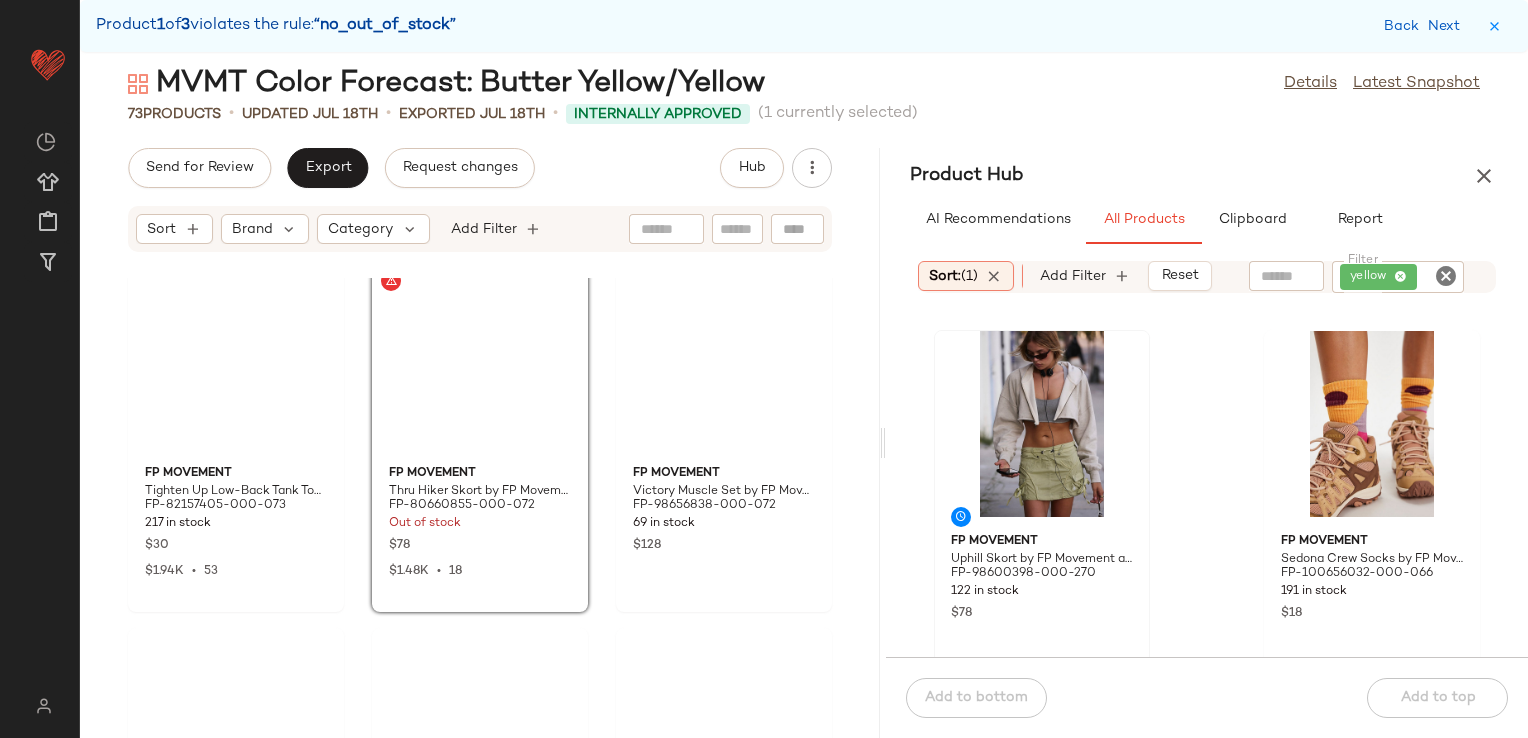scroll, scrollTop: 732, scrollLeft: 0, axis: vertical 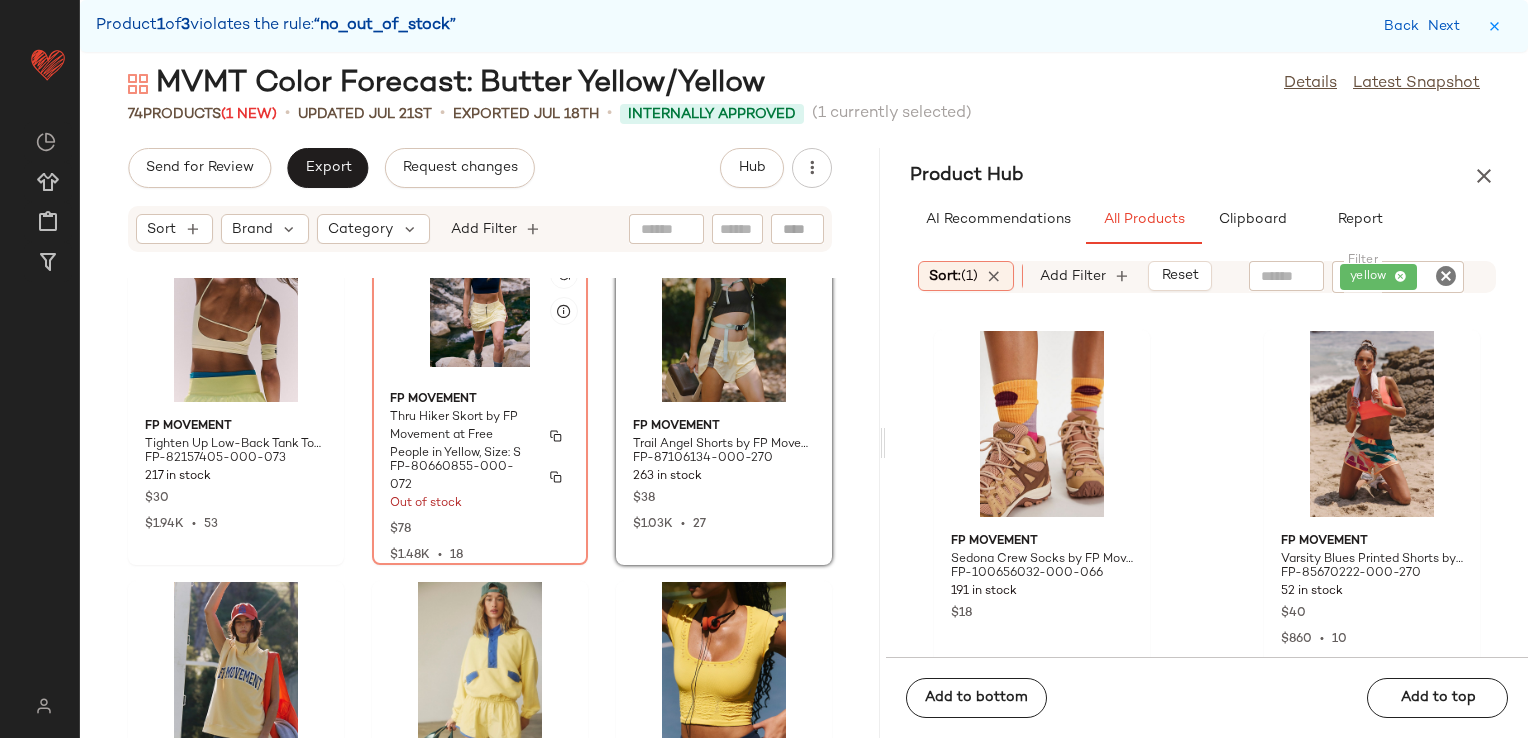 click on "FP Movement Thru Hiker Skort by FP Movement at Free People in Yellow, Size: S FP-80660855-000-072 Out of stock $78 $1.48K  •  18" 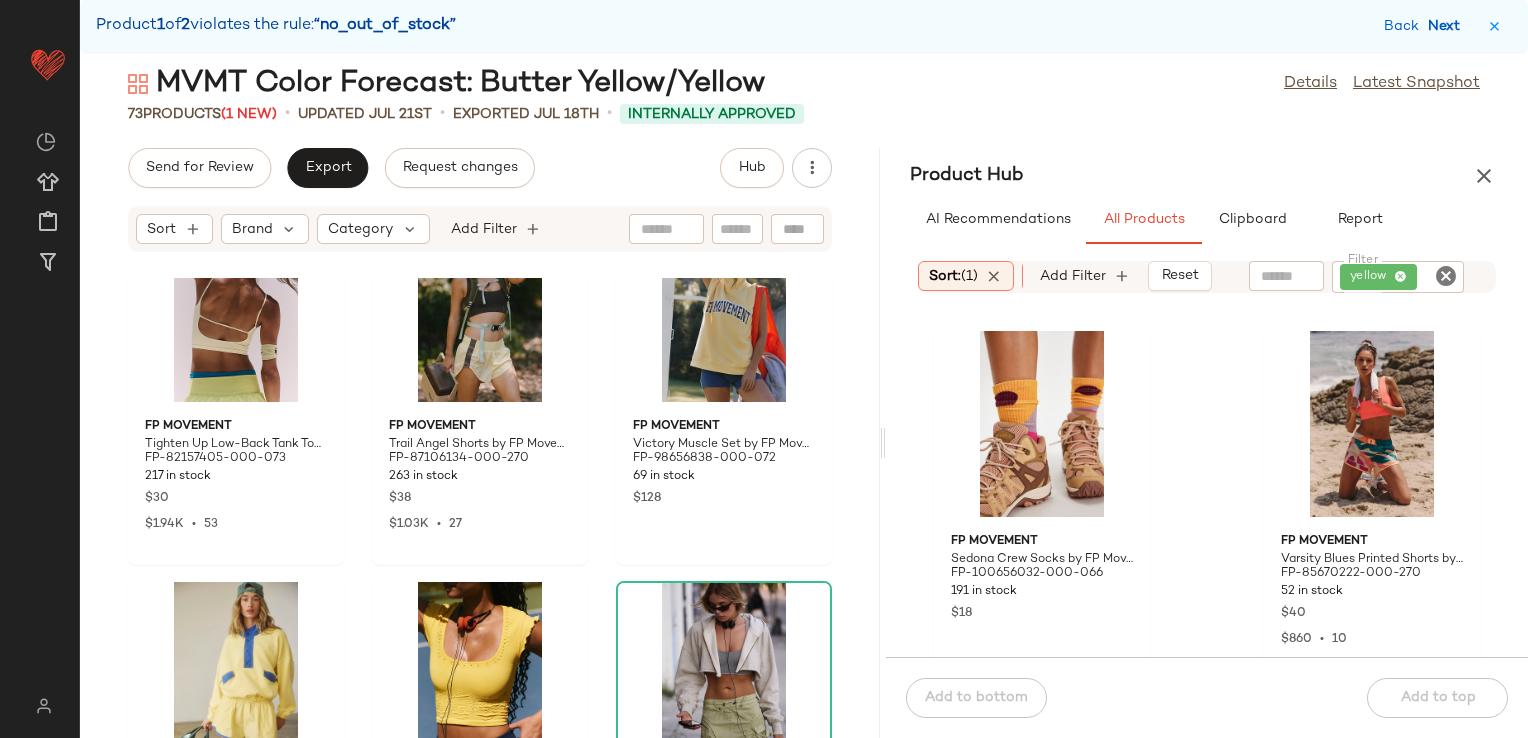 click on "Next" at bounding box center (1448, 26) 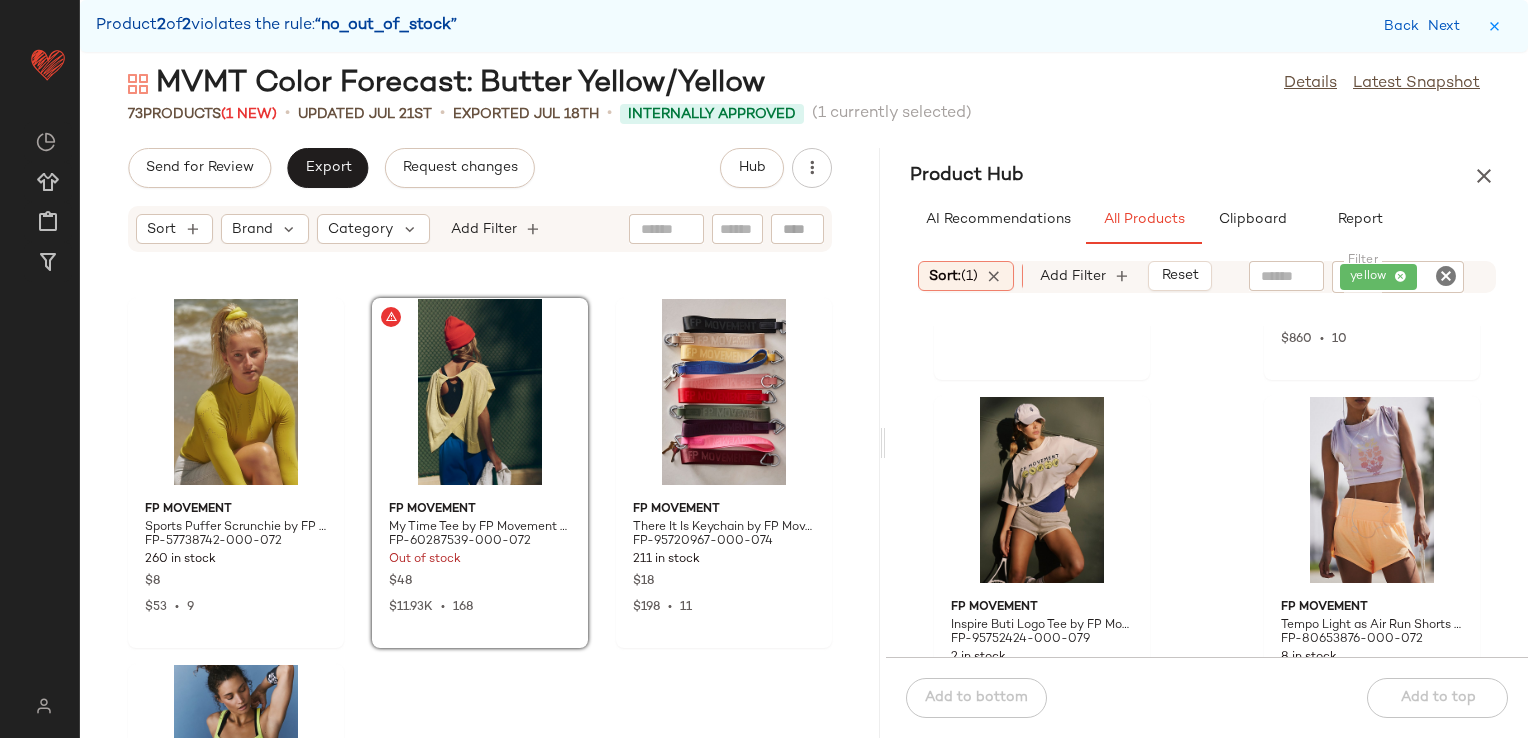 scroll, scrollTop: 400, scrollLeft: 0, axis: vertical 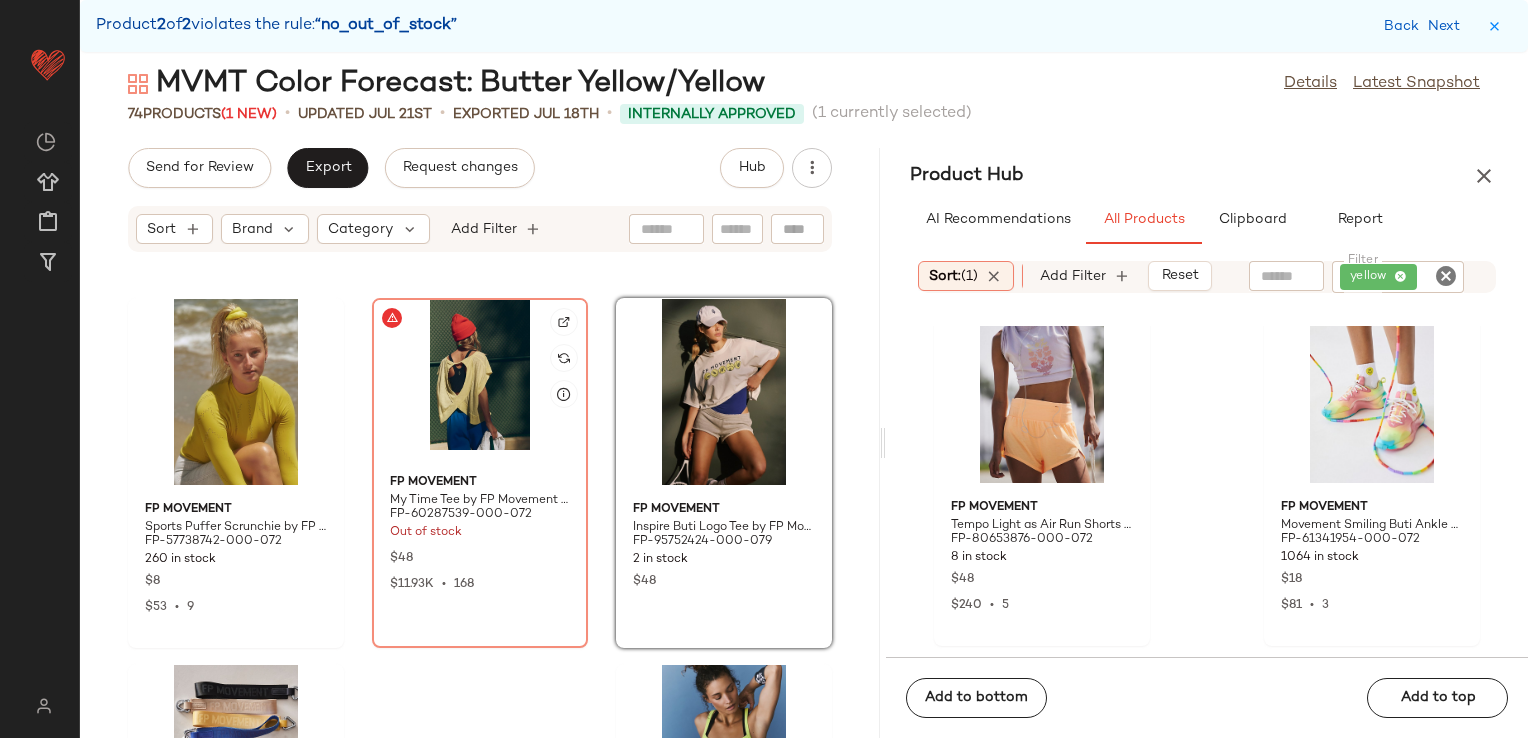 click 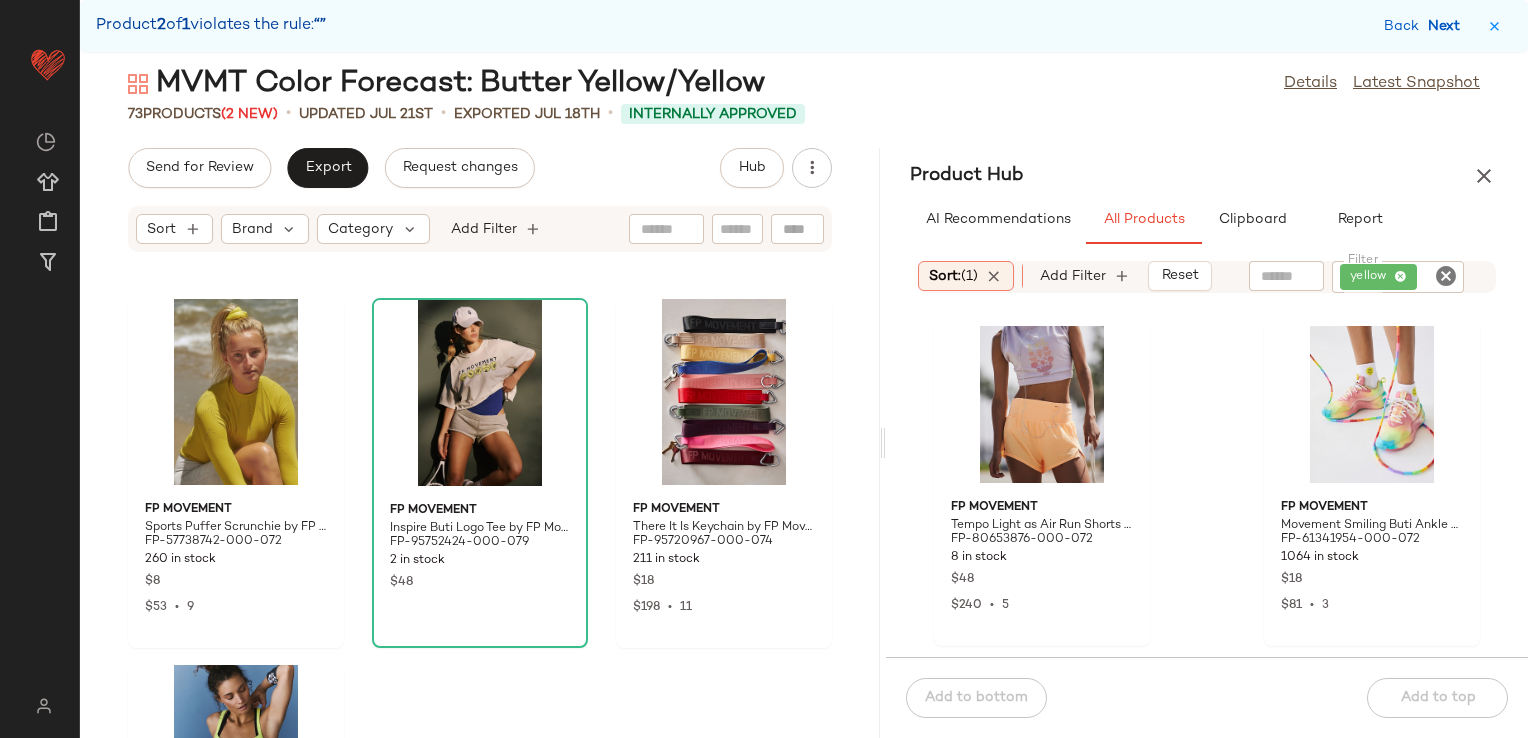 click on "Next" at bounding box center [1448, 26] 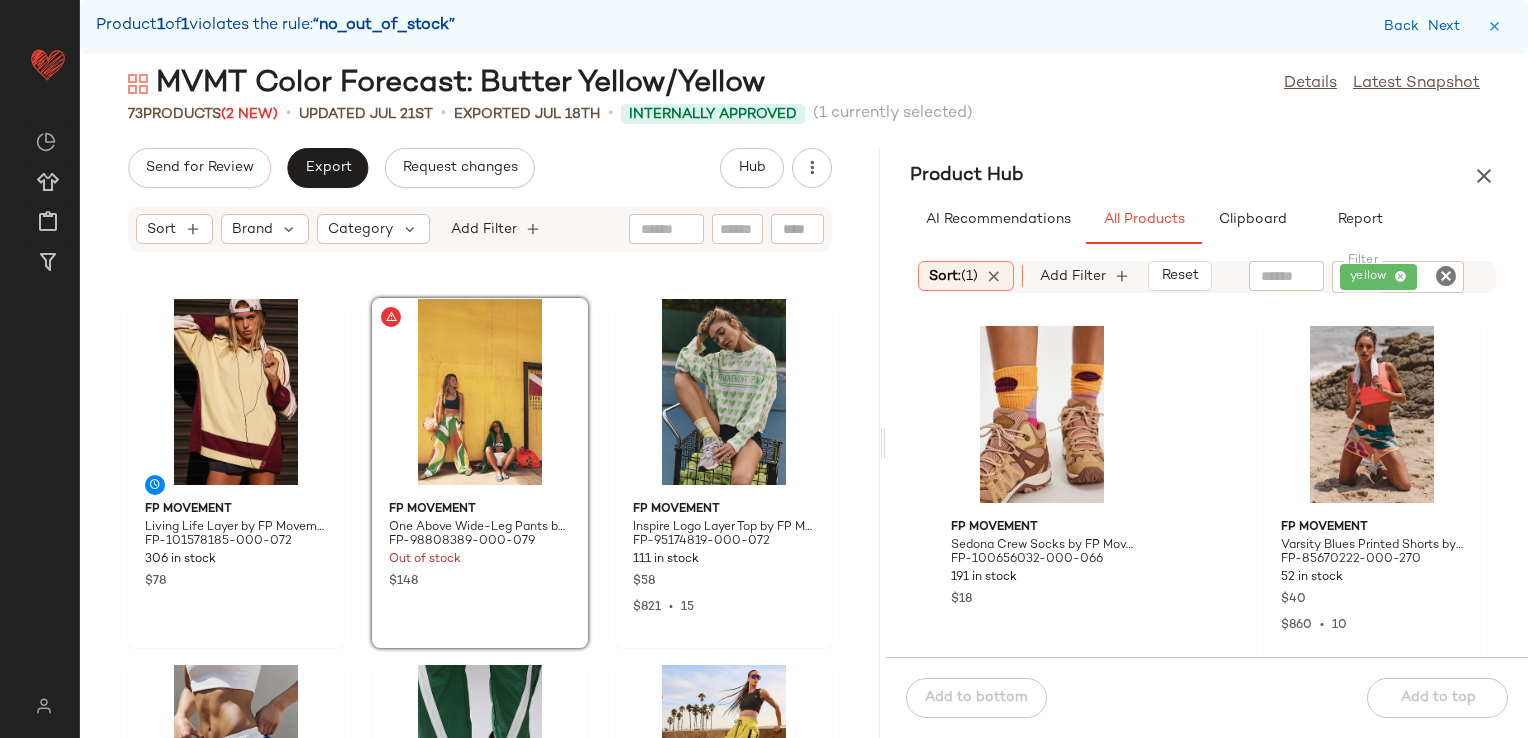 scroll, scrollTop: 0, scrollLeft: 0, axis: both 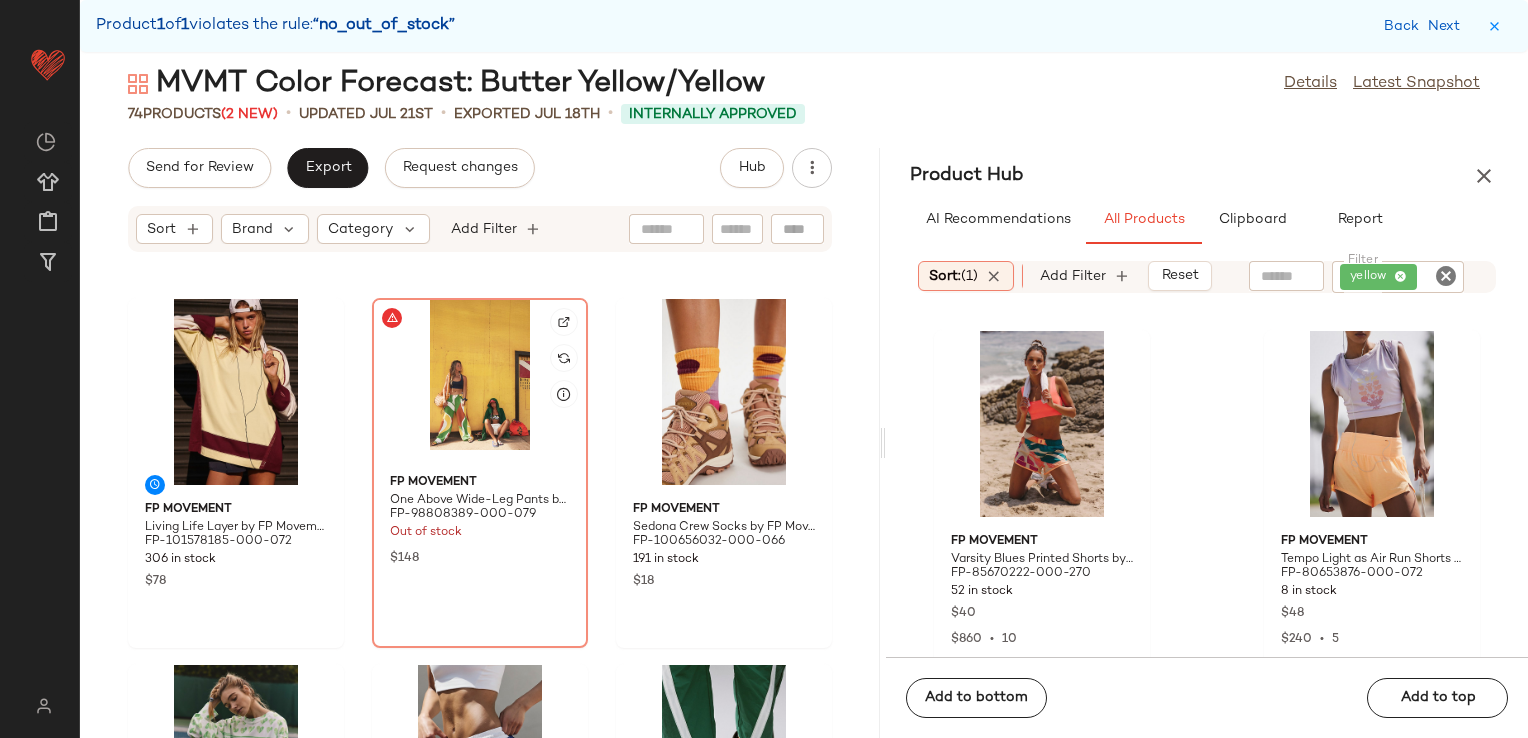 click 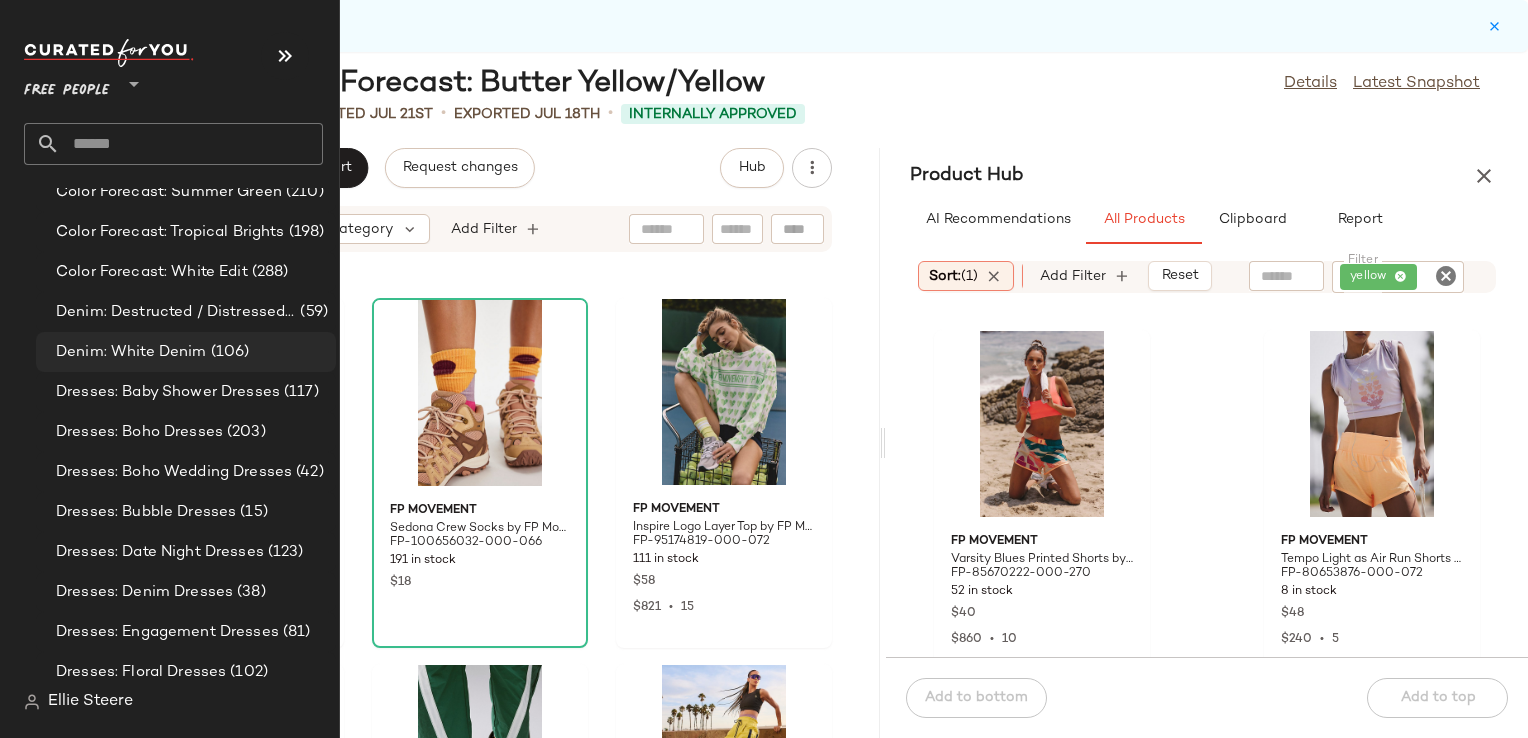 scroll, scrollTop: 1600, scrollLeft: 0, axis: vertical 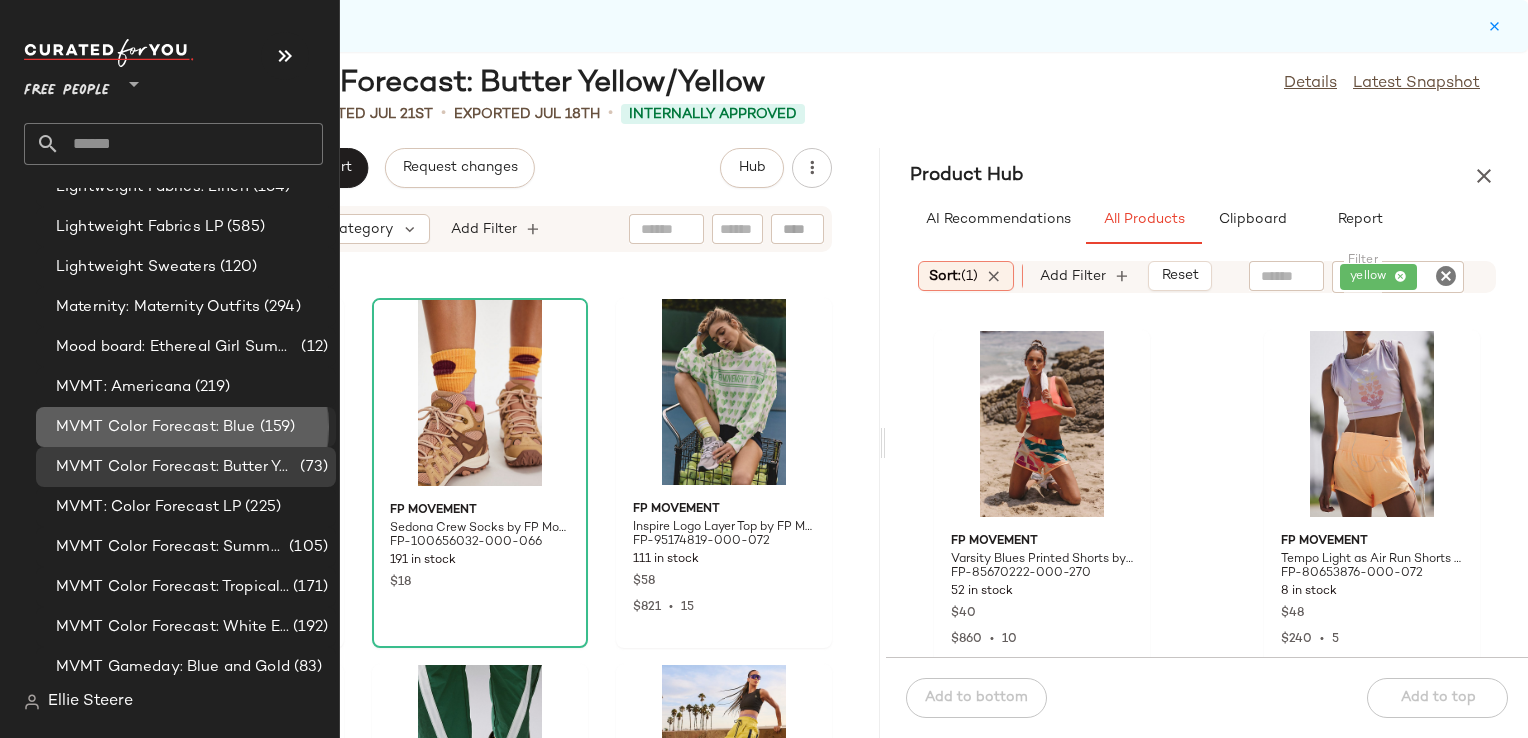 click on "MVMT Color Forecast: Blue" at bounding box center [156, 427] 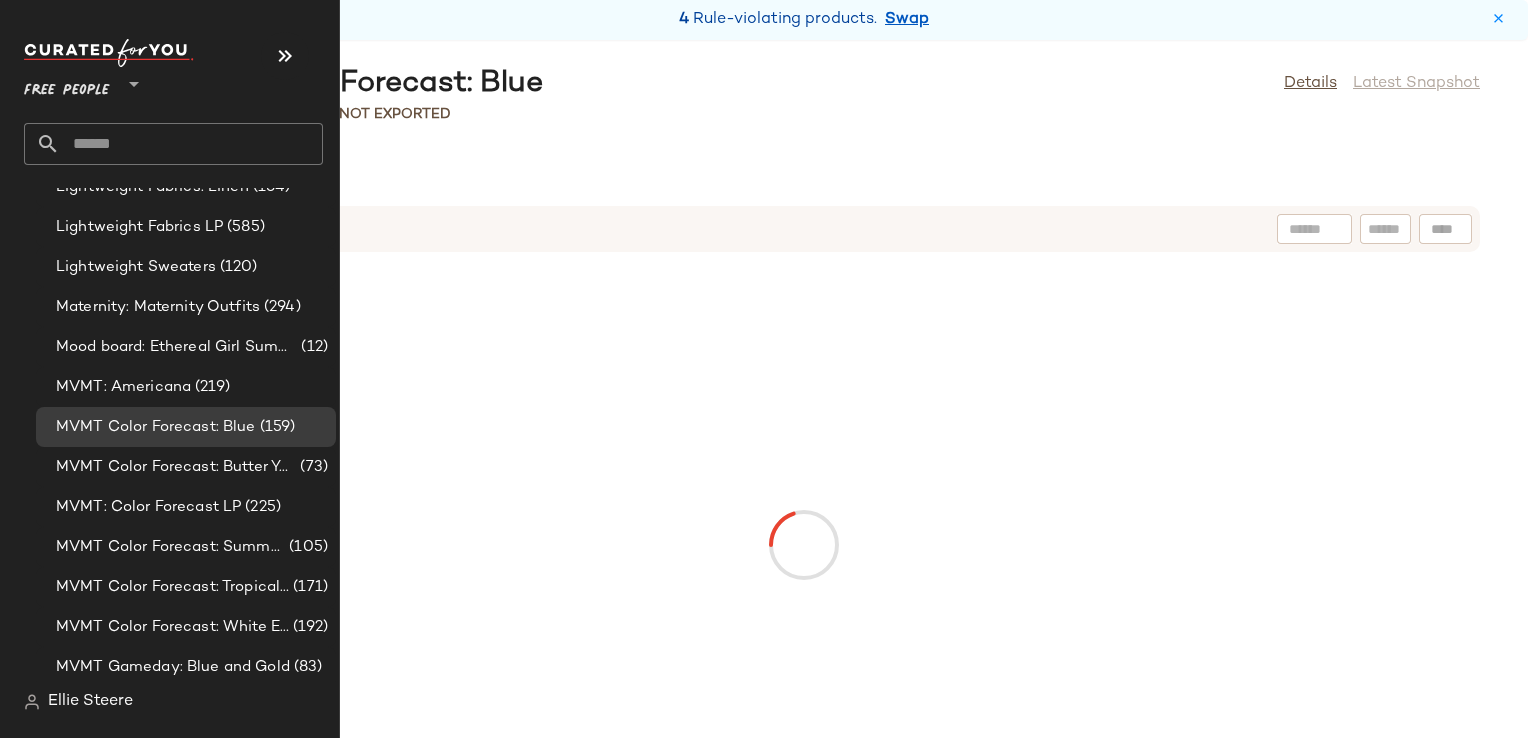 scroll, scrollTop: 0, scrollLeft: 0, axis: both 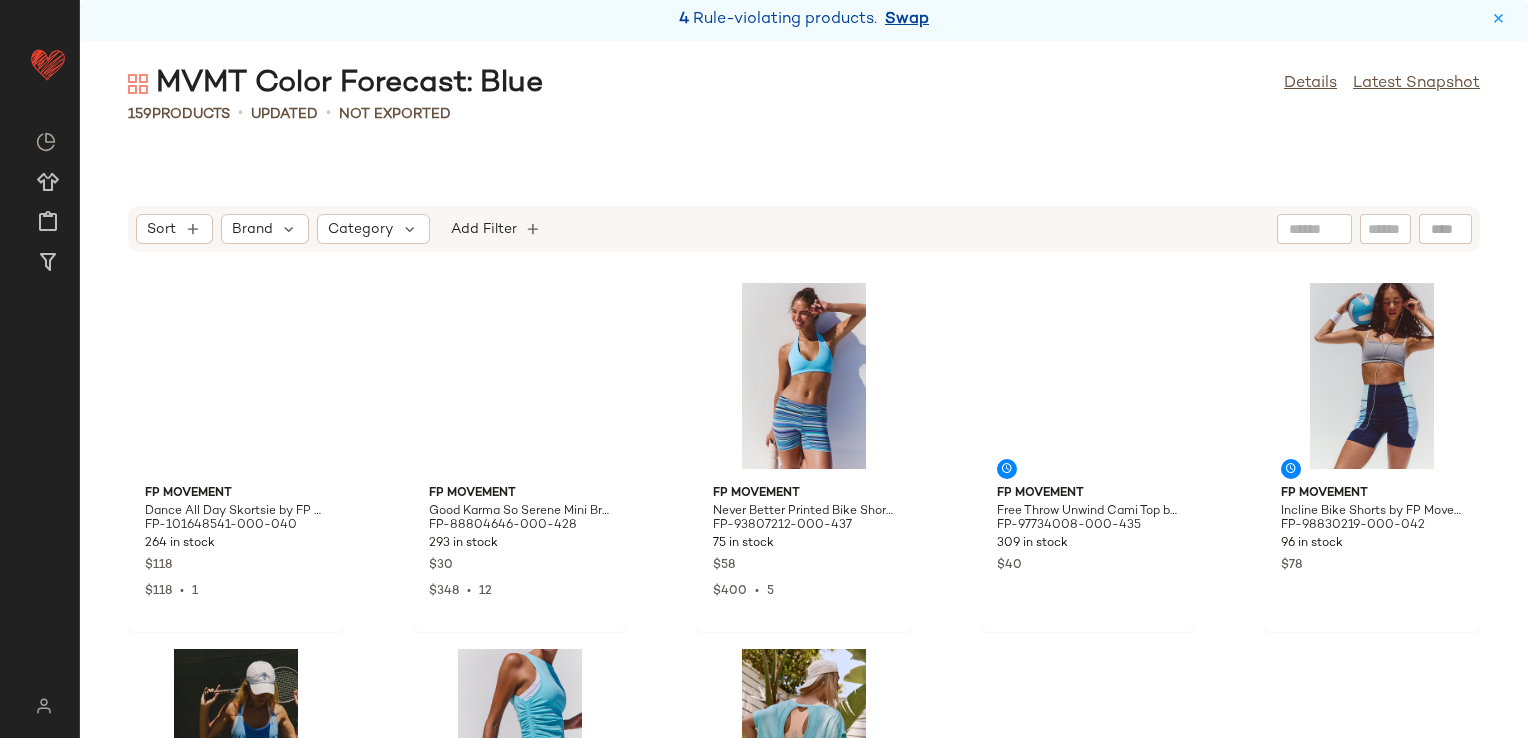 click on "Swap" at bounding box center (907, 20) 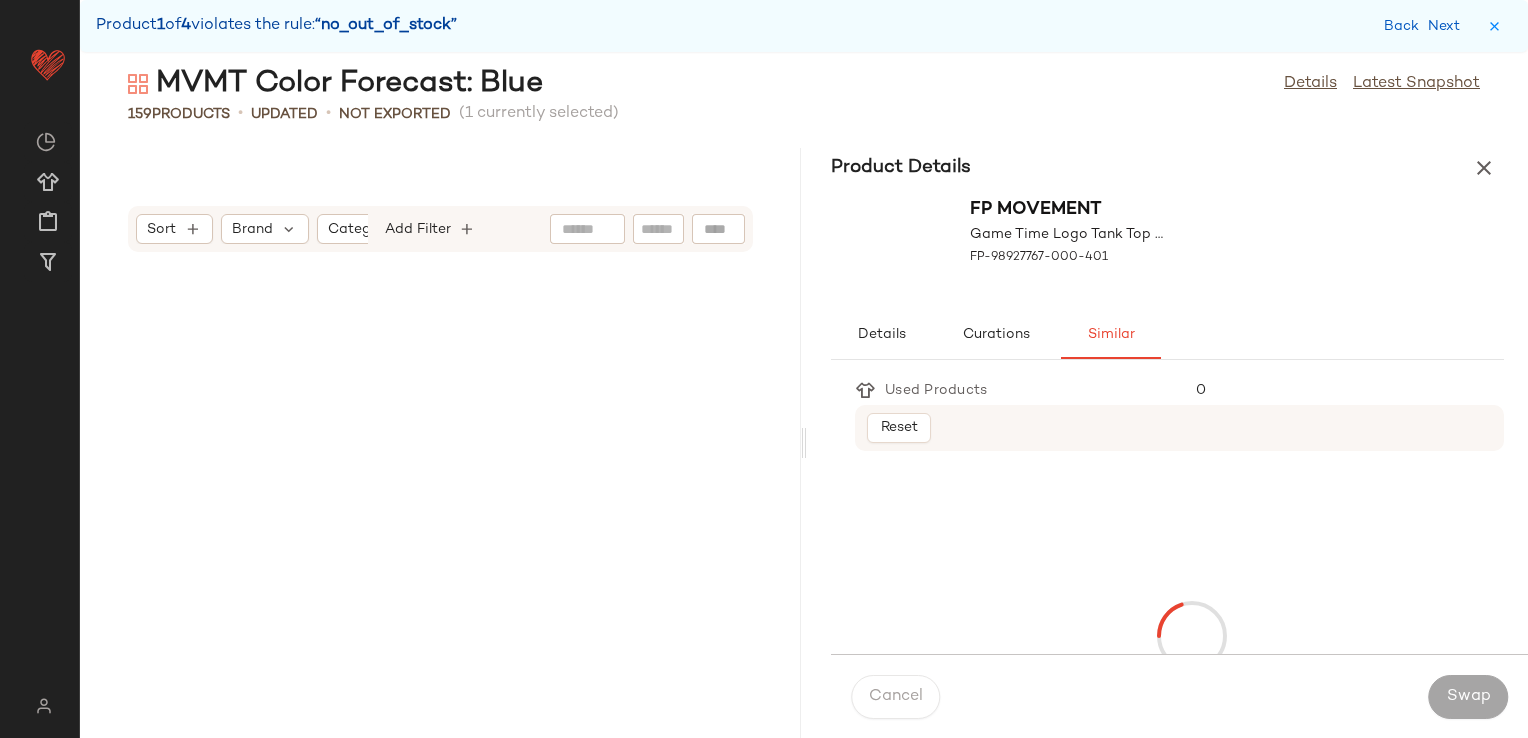 scroll, scrollTop: 3660, scrollLeft: 0, axis: vertical 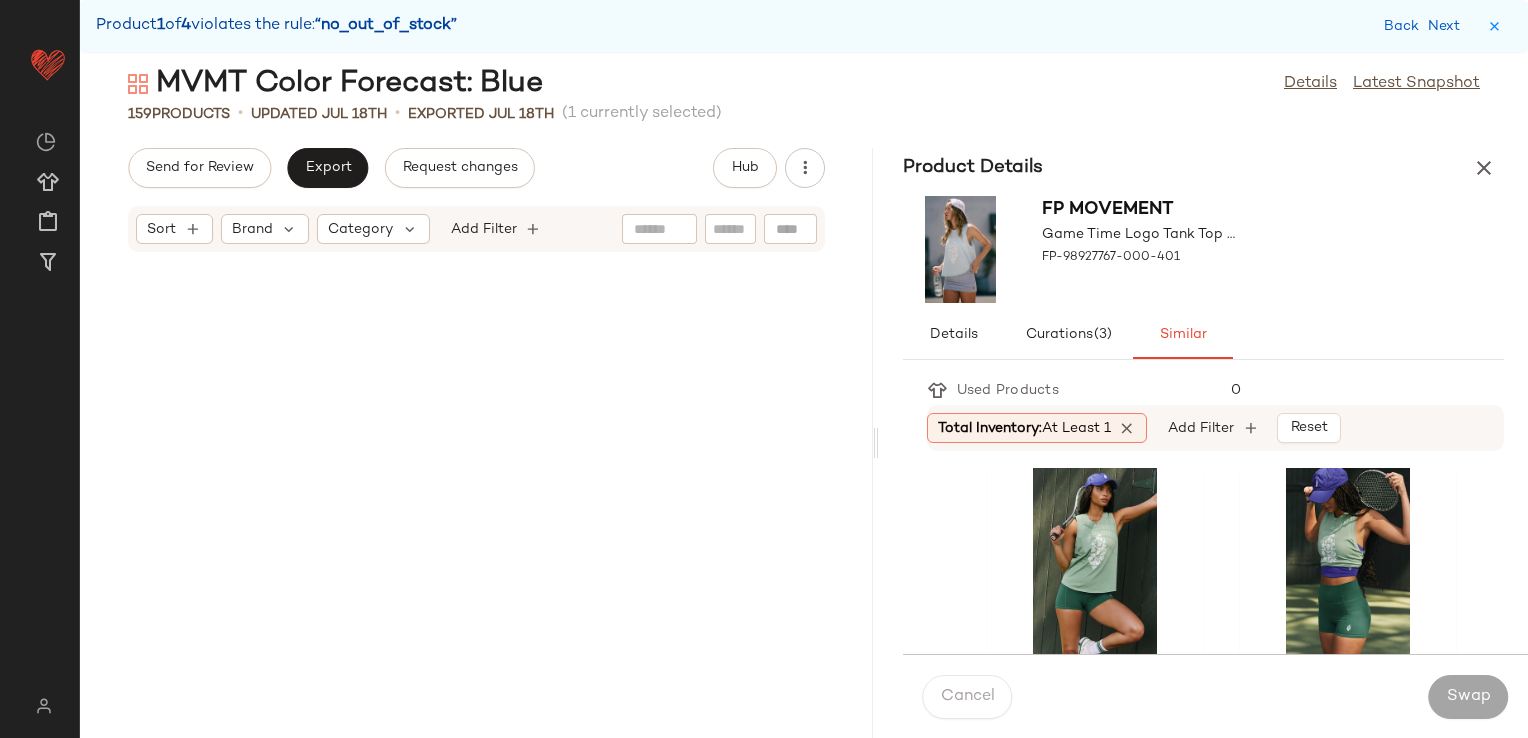drag, startPoint x: 801, startPoint y: 443, endPoint x: 890, endPoint y: 430, distance: 89.94443 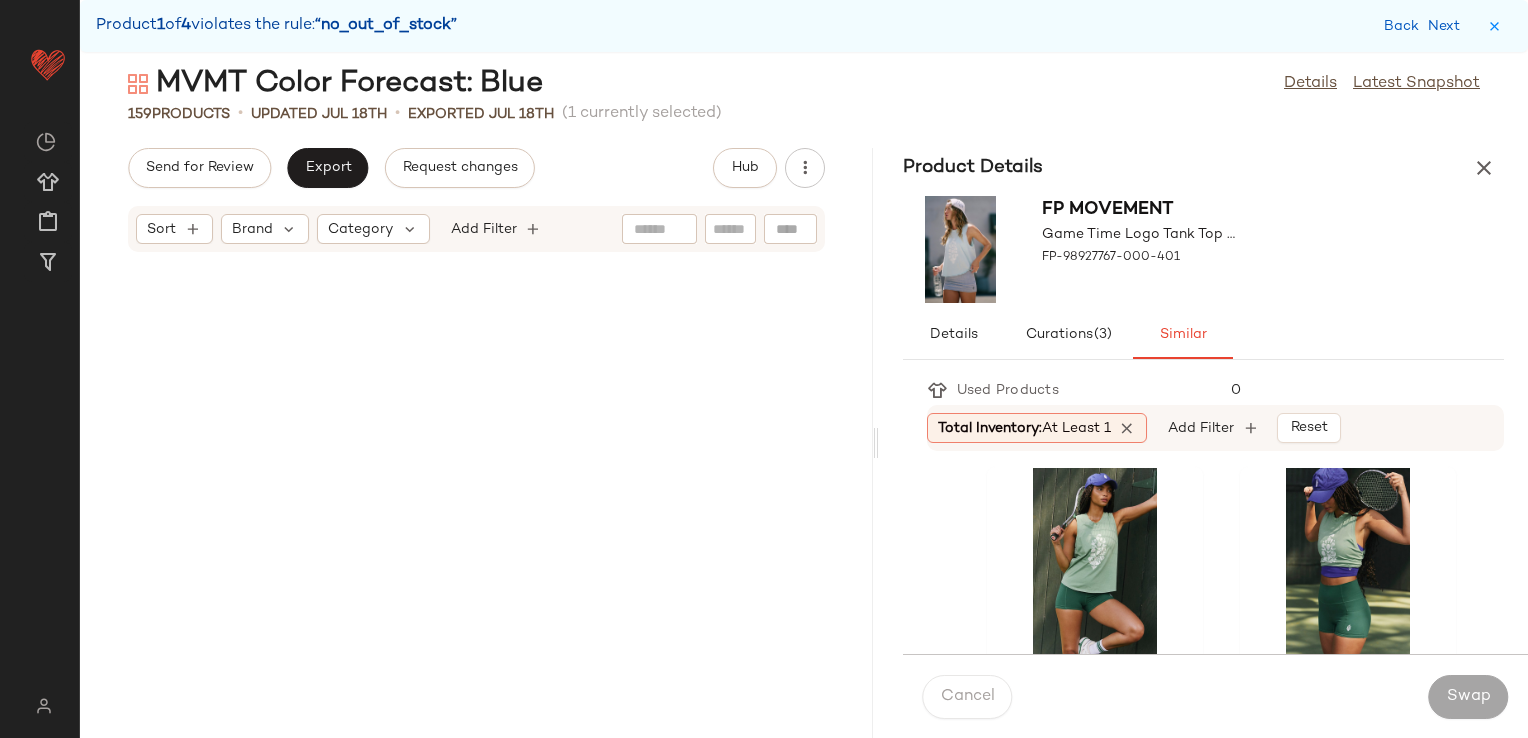click on "MVMT Color Forecast: Blue  Details   Latest Snapshot  159   Products   •   updated Jul 18th  •  Exported Jul 18th   (1 currently selected)   Send for Review   Export   Request changes   Hub  Sort  Brand  Category  Add Filter  Product Details FP Movement Game Time Logo Tank Top by FP Movement at Free People in Blue, Size: L FP-98927767-000-401  Details   Curations  (3)  Similar   Used Products  0 Total Inventory:   At least 1 Add Filter   Reset  FP Movement Game Time Logo Tank Top by FP Movement at Free People in Green, Size: XS FP-98927767-000-038 255 in stock $20 $1.22K  •  38 FP Movement Never Better Run Shorts by FP Movement at Free People in Green, Size: L FP-88239918-000-037 340 in stock $38 $2.28K  •  61 FP Movement Game Time Logo Tank Top by FP Movement at Free People in Blue, Size: S FP-98927767-000-041 233 in stock $20 $1.22K  •  38 FP Movement Tempo Sport Mode Logo Muscle Tank Top by FP Movement at Free People in Black, Size: XS FP-90858895-000-001 121 in stock $58 $522  •  9 $48 75" at bounding box center [804, 401] 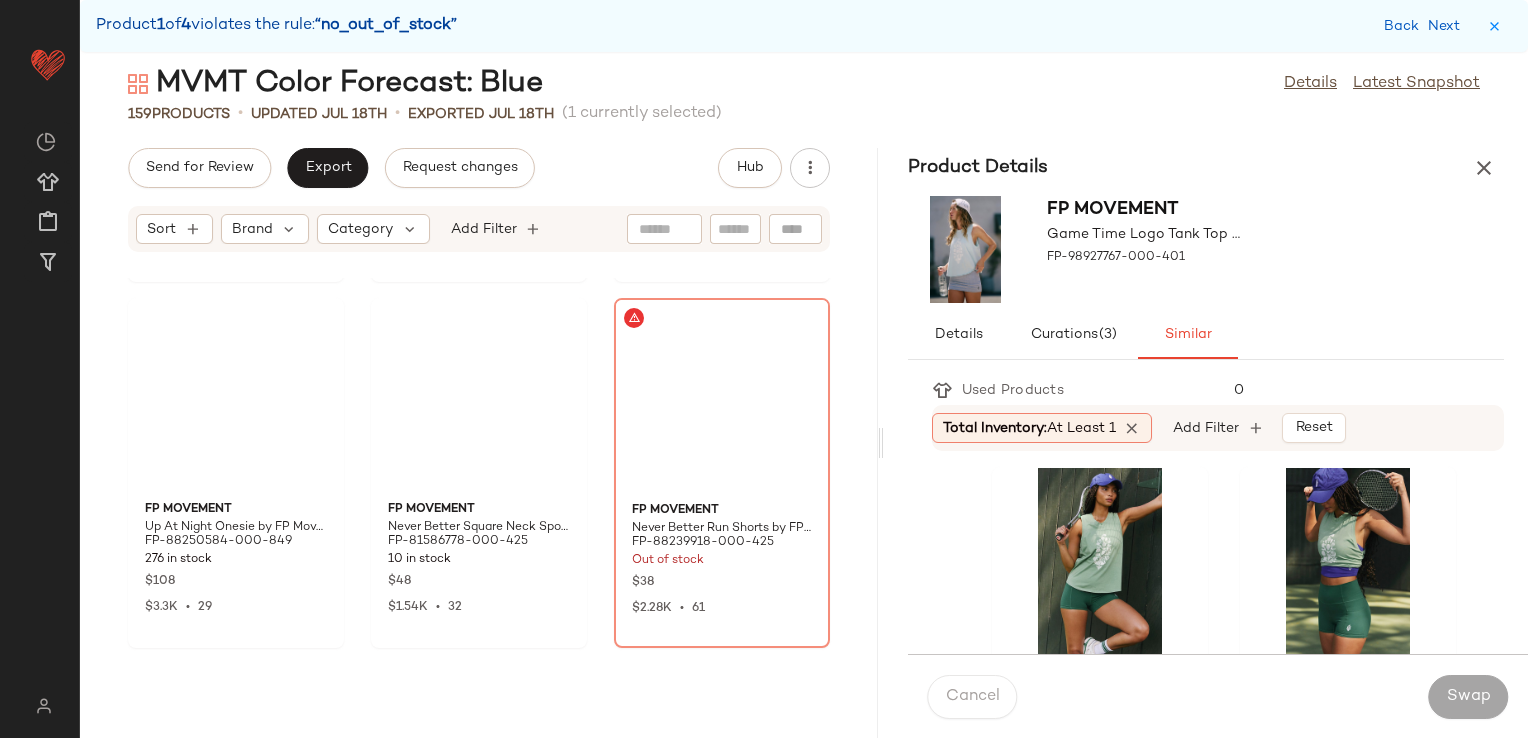 scroll, scrollTop: 2562, scrollLeft: 0, axis: vertical 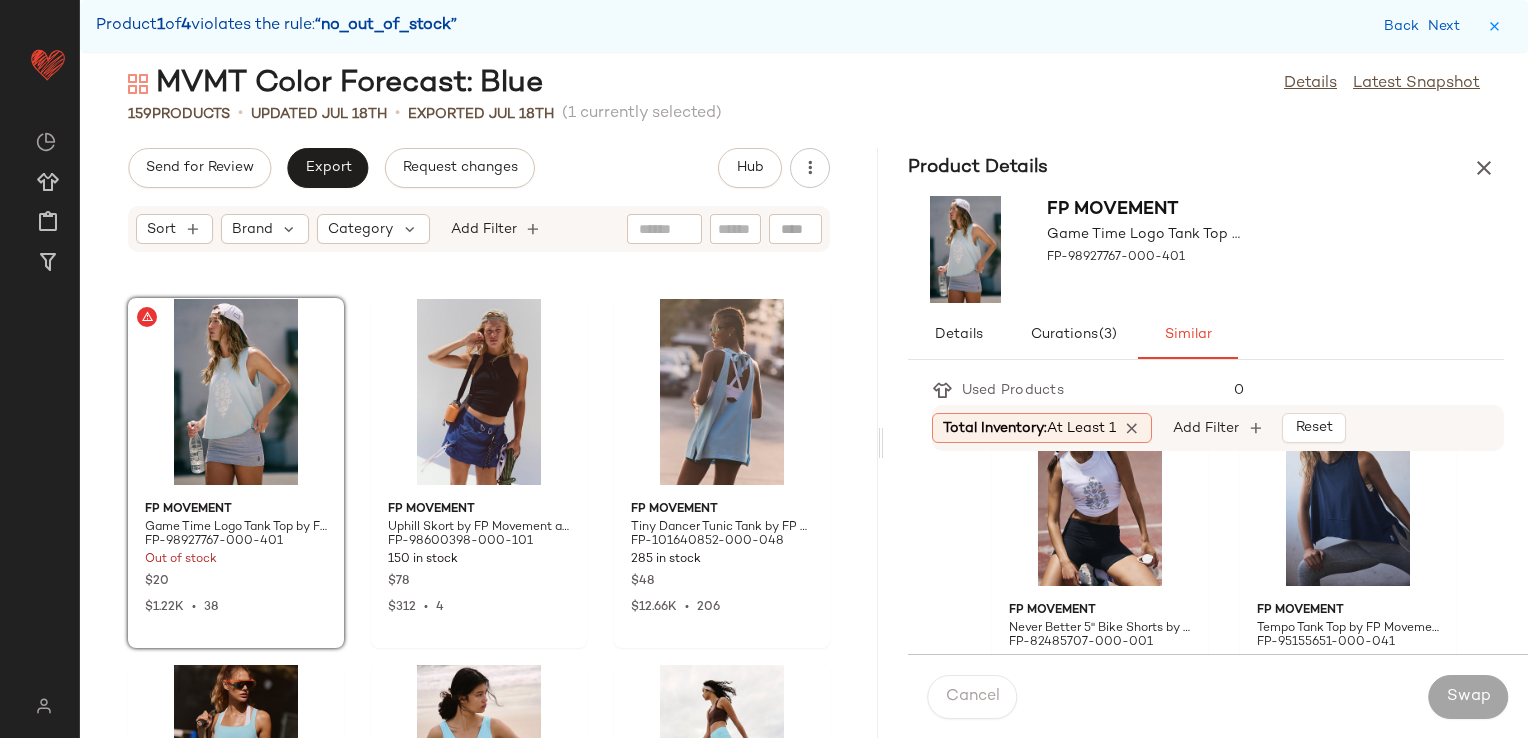 click on "FP Movement" at bounding box center (1100, 217) 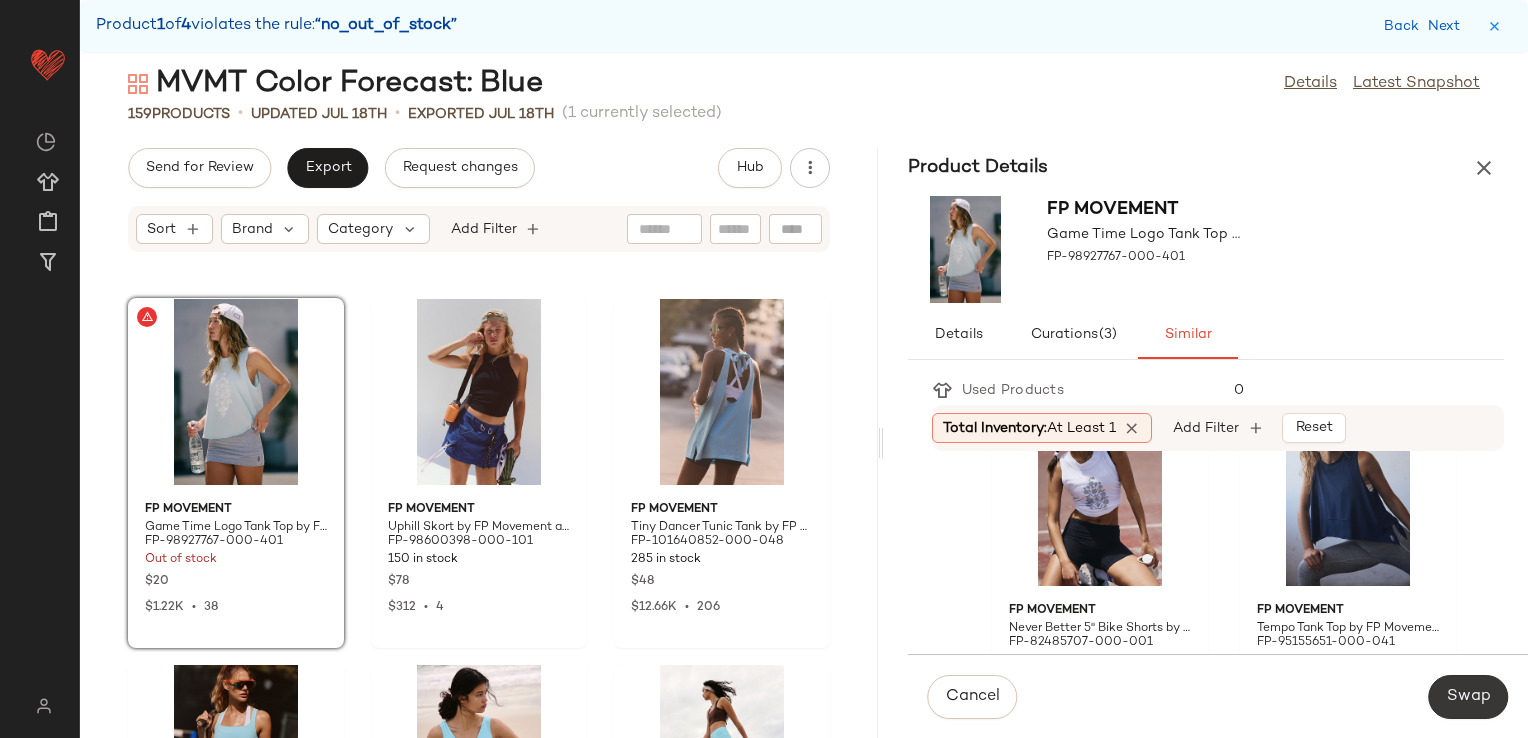 click on "Swap" 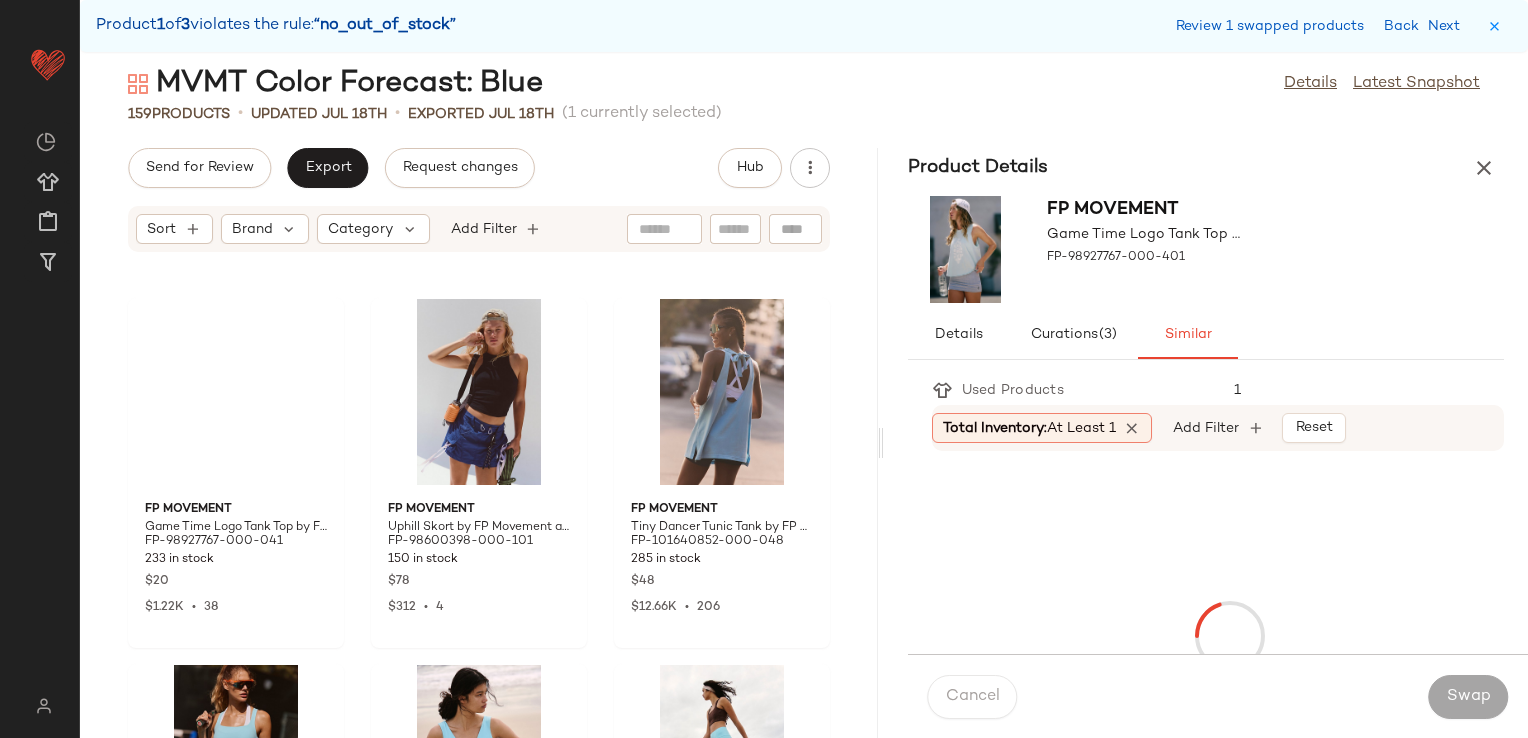 scroll, scrollTop: 3660, scrollLeft: 0, axis: vertical 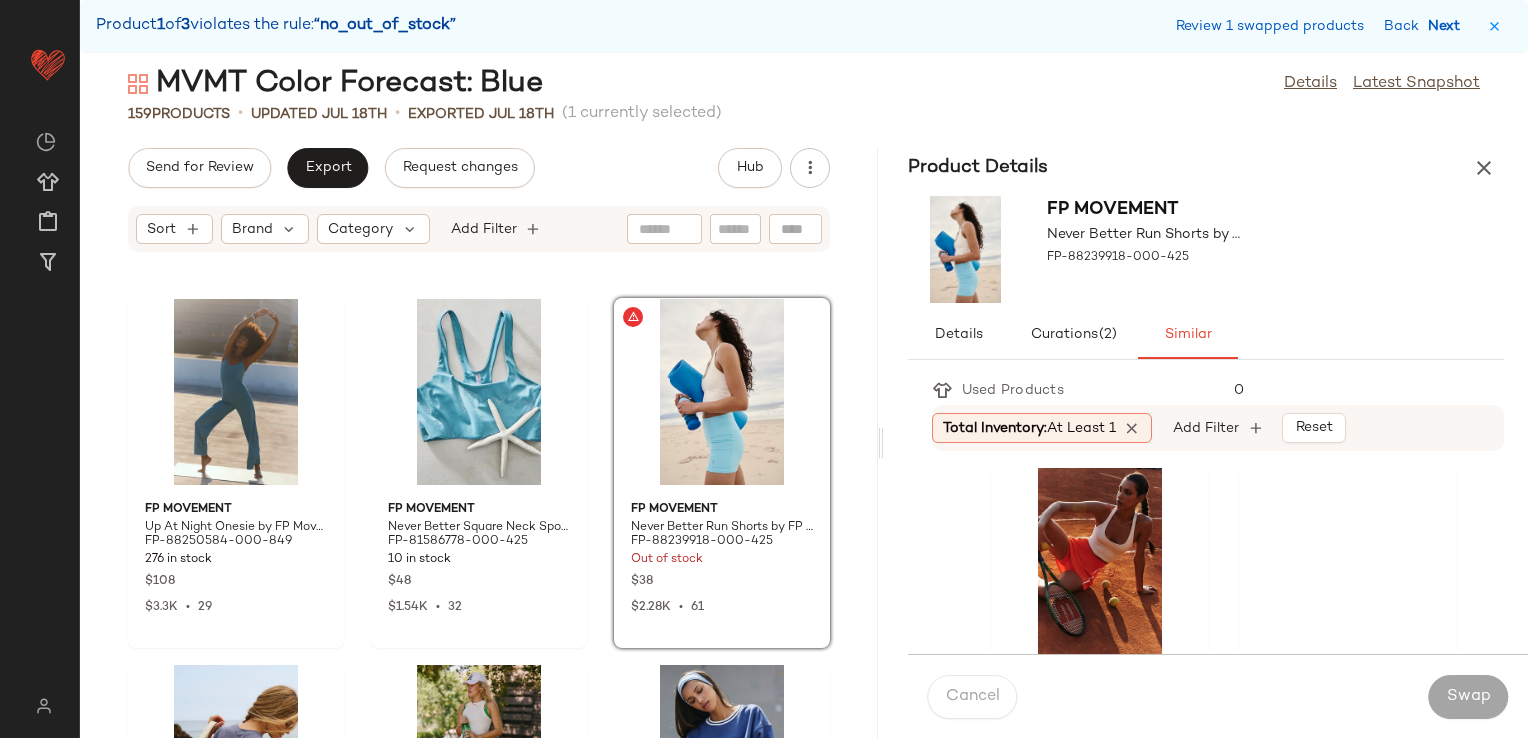 click on "Next" at bounding box center [1448, 26] 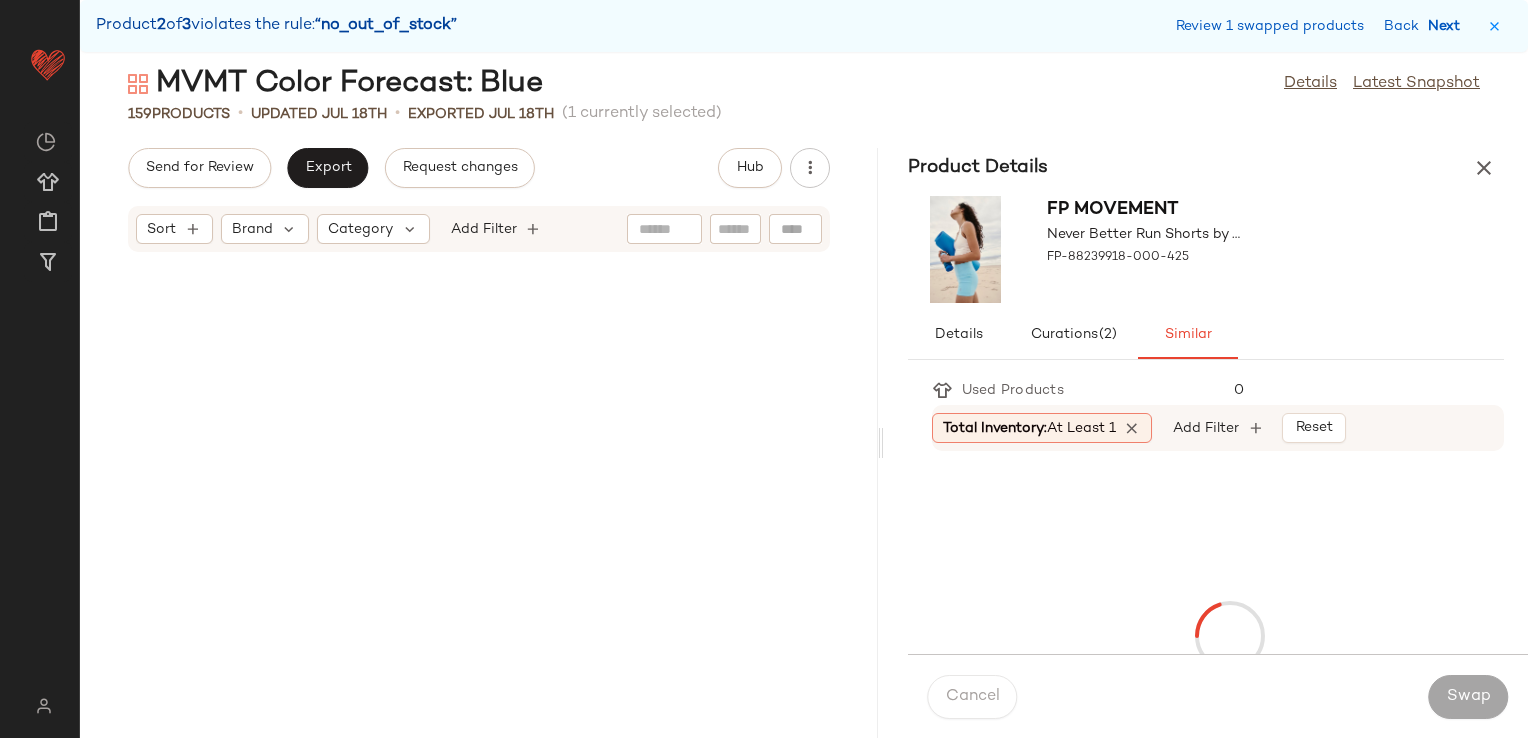 scroll, scrollTop: 10614, scrollLeft: 0, axis: vertical 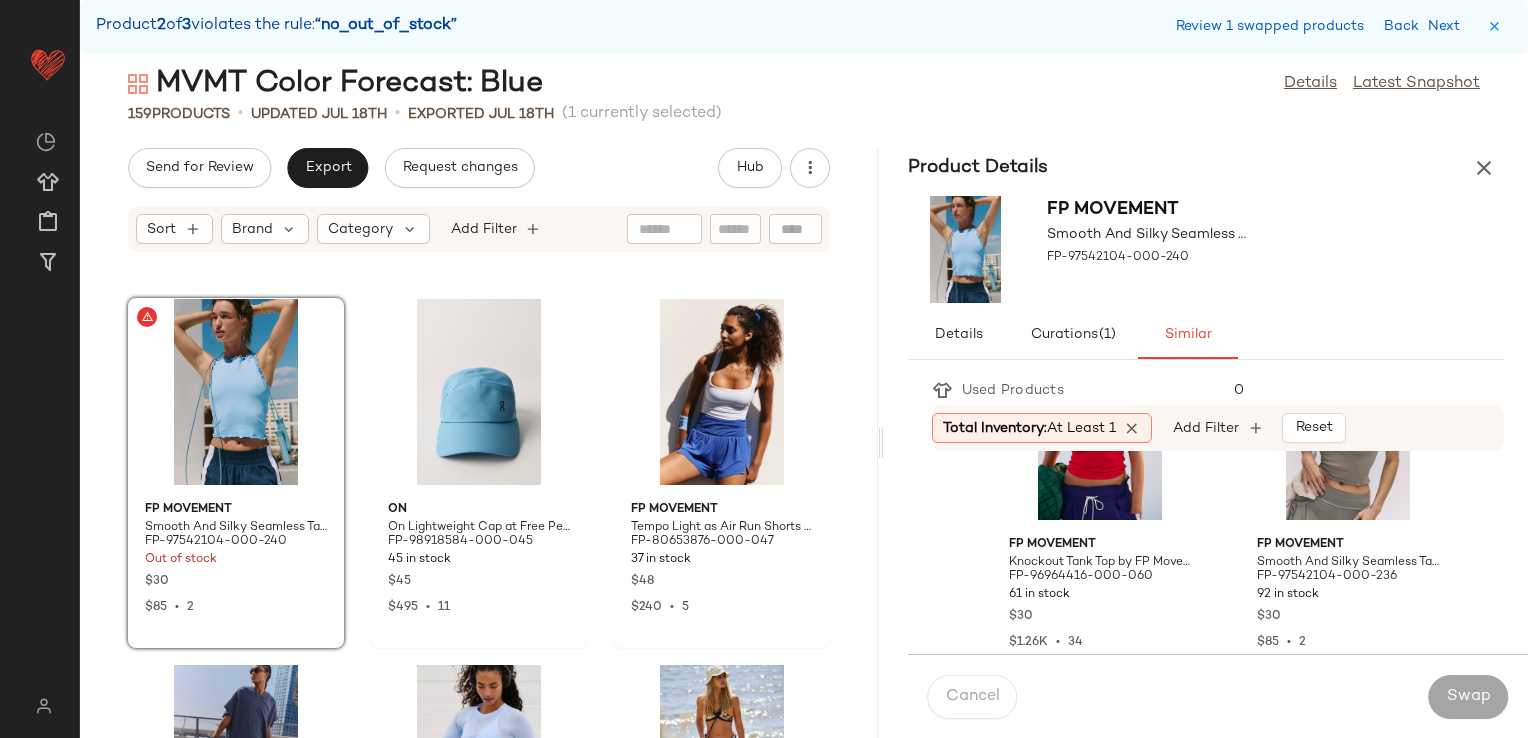 click on "Knockout Tank Top by FP Movement at Free People in Blue, Size: S" at bounding box center (1330, 187) 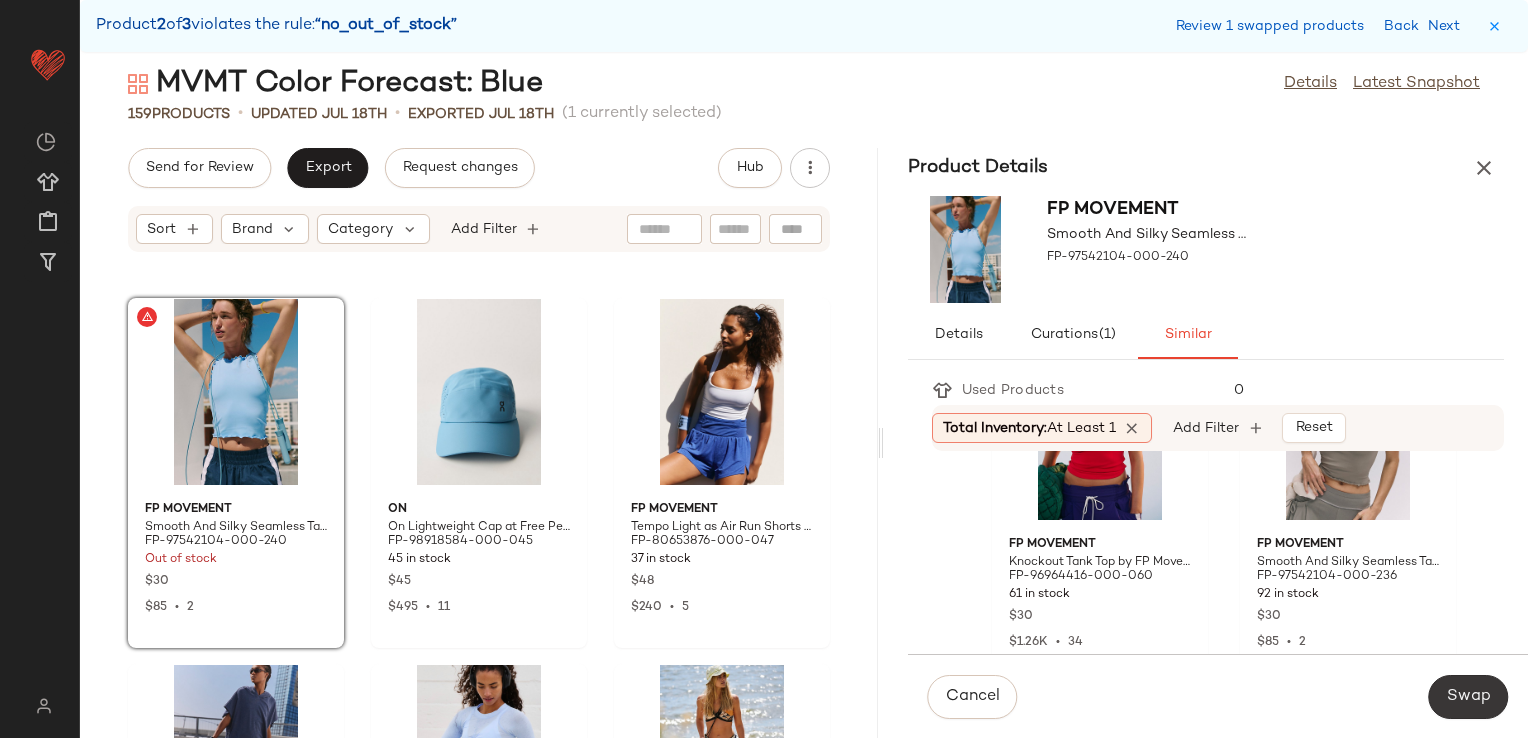 click on "Swap" 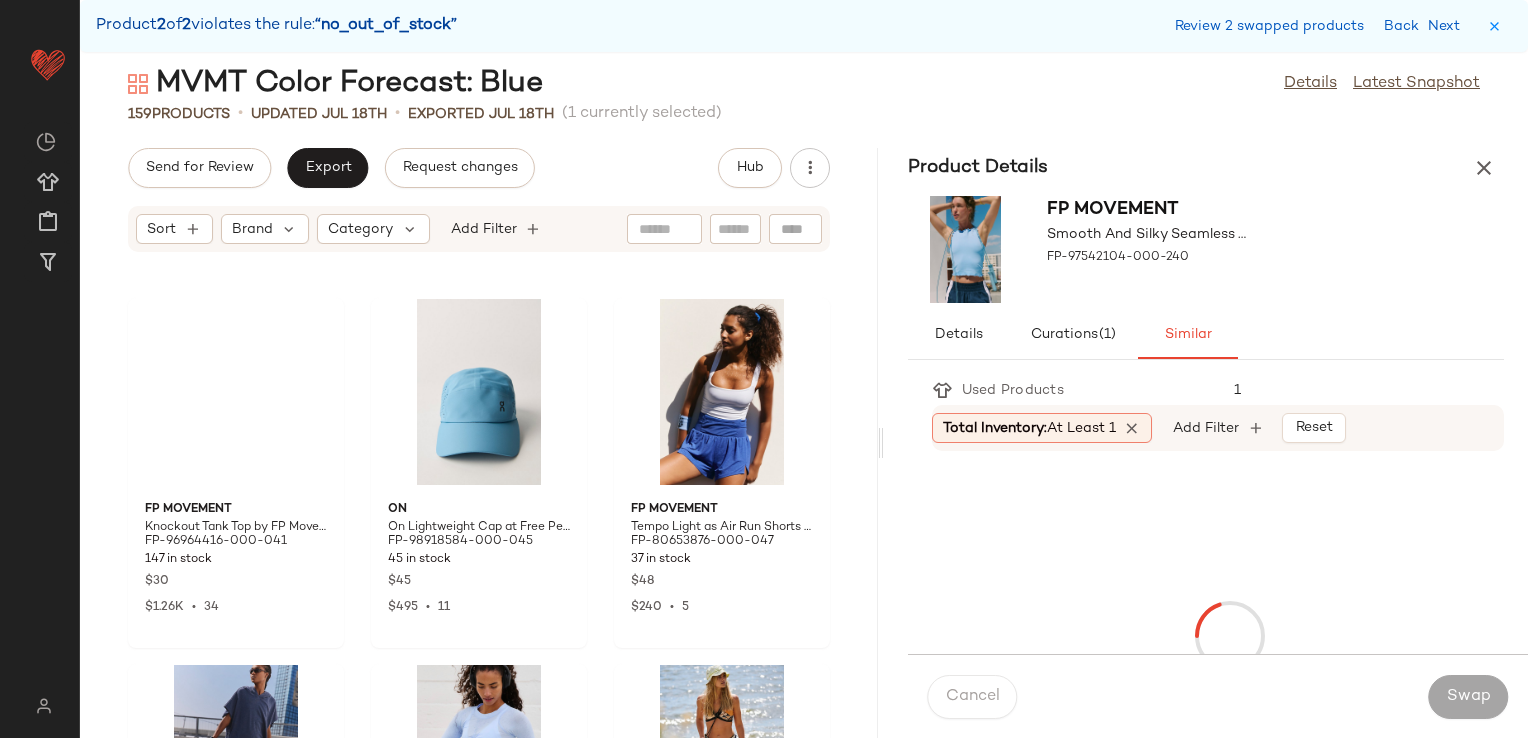 scroll, scrollTop: 17568, scrollLeft: 0, axis: vertical 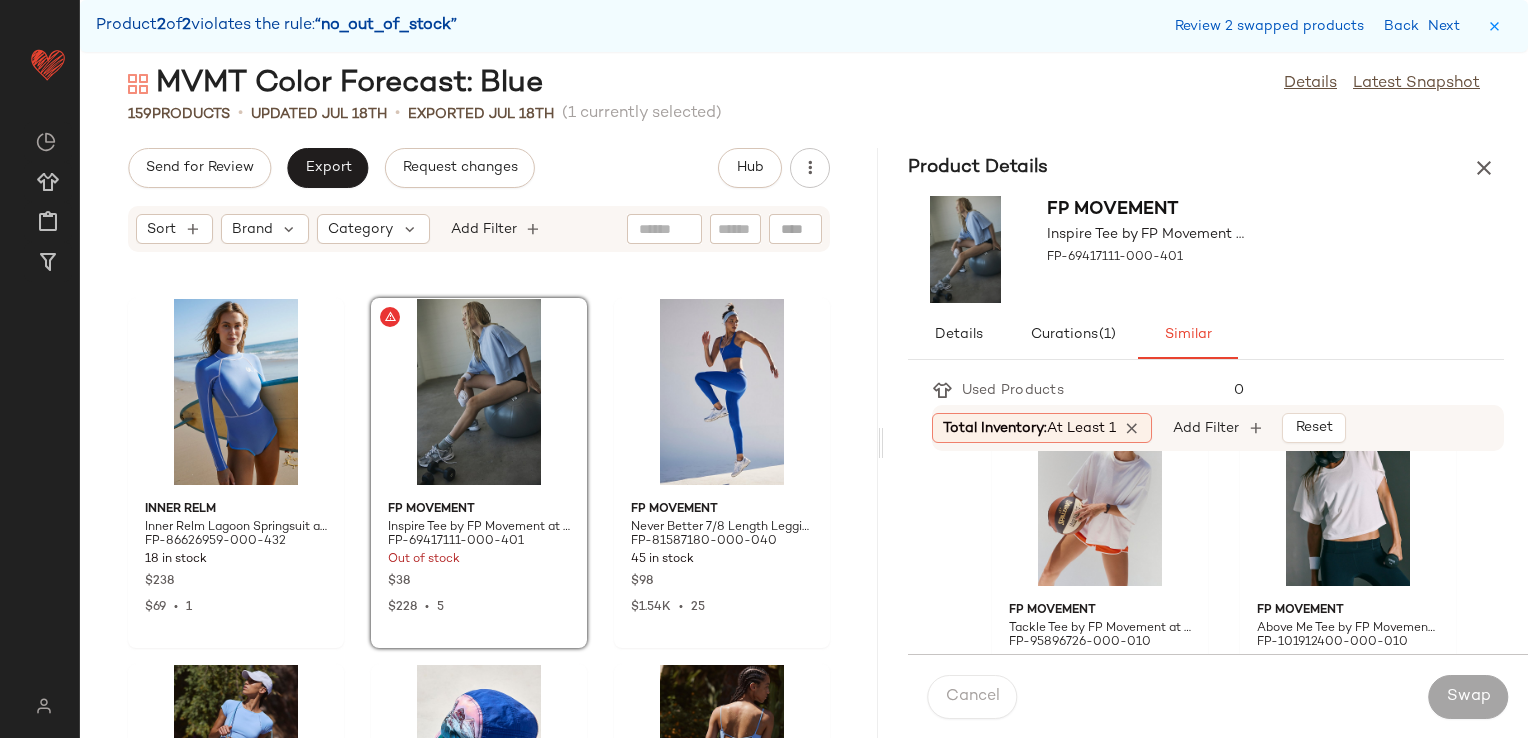 click on "FP Movement Inspire Textured Tank Top by FP Movement at Free People in Blue, Size: L FP-102332640-000-240 487 in stock $48" 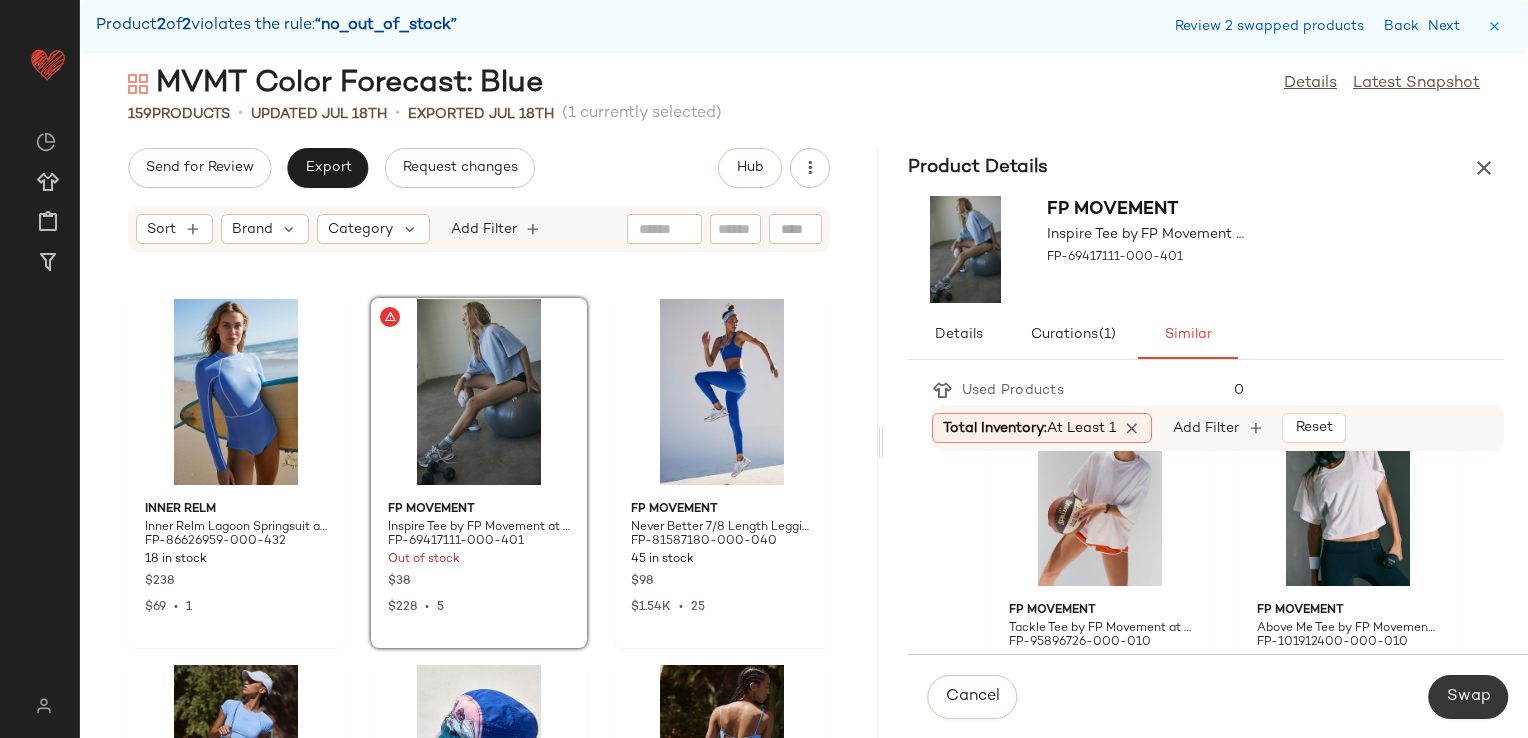 click on "Swap" 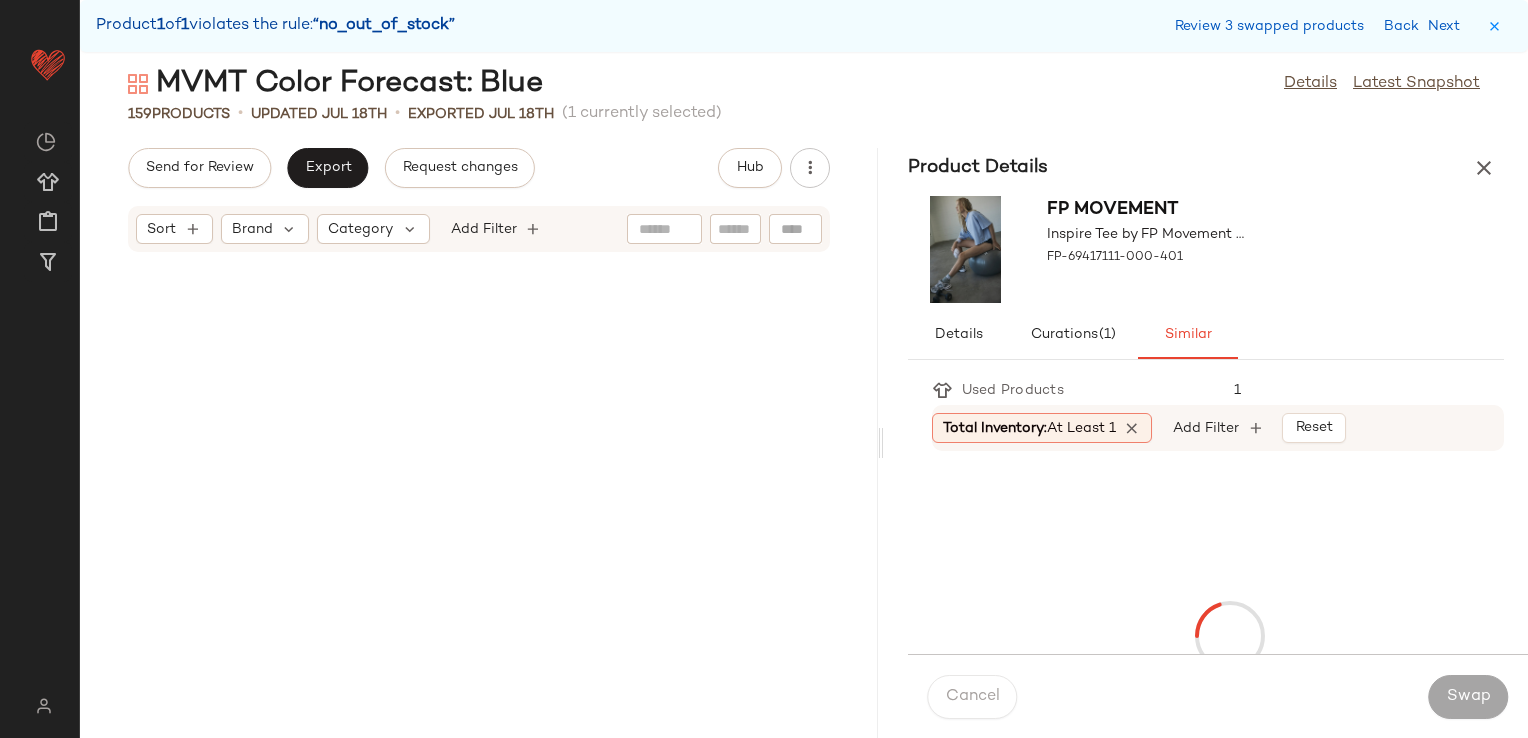scroll, scrollTop: 3660, scrollLeft: 0, axis: vertical 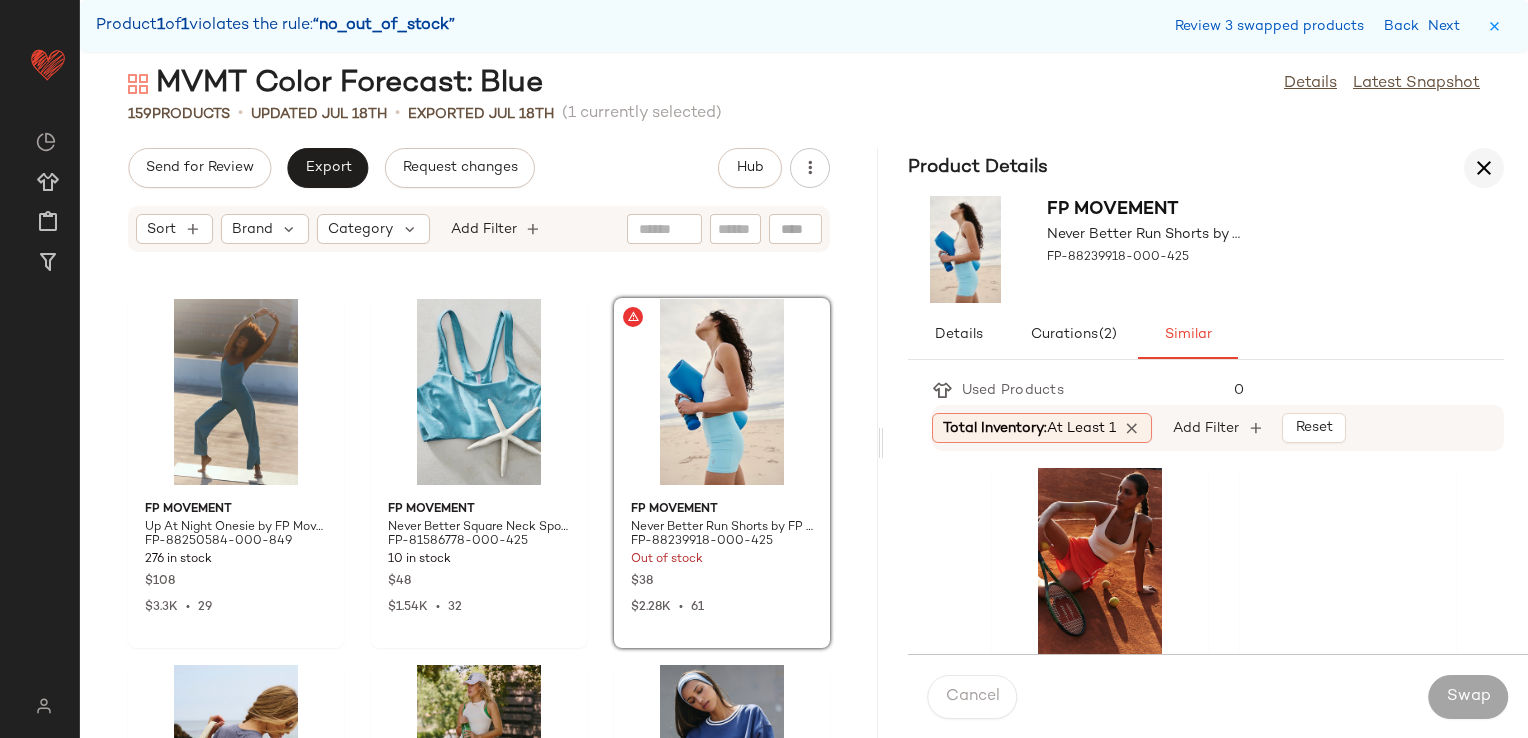 click at bounding box center (1484, 168) 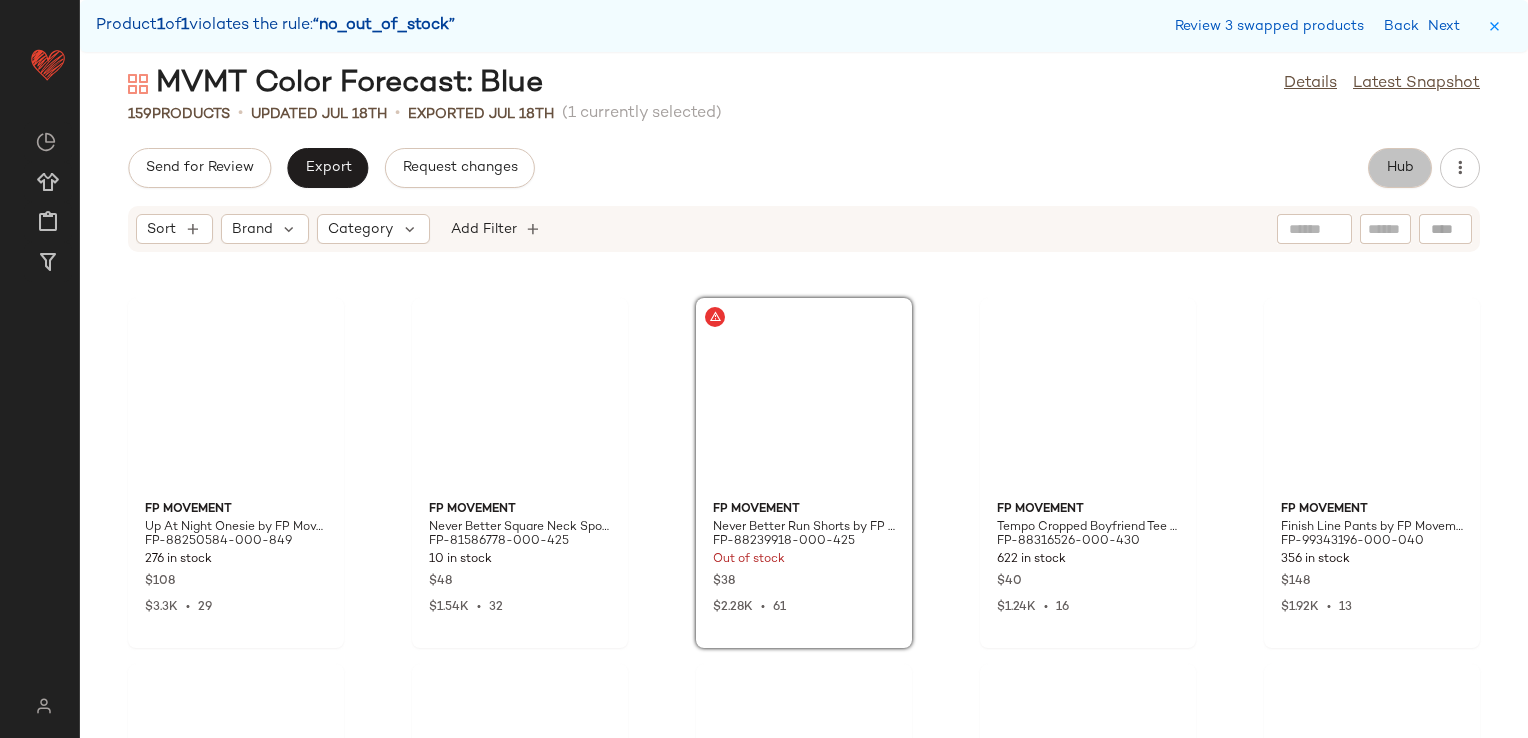 click on "Hub" 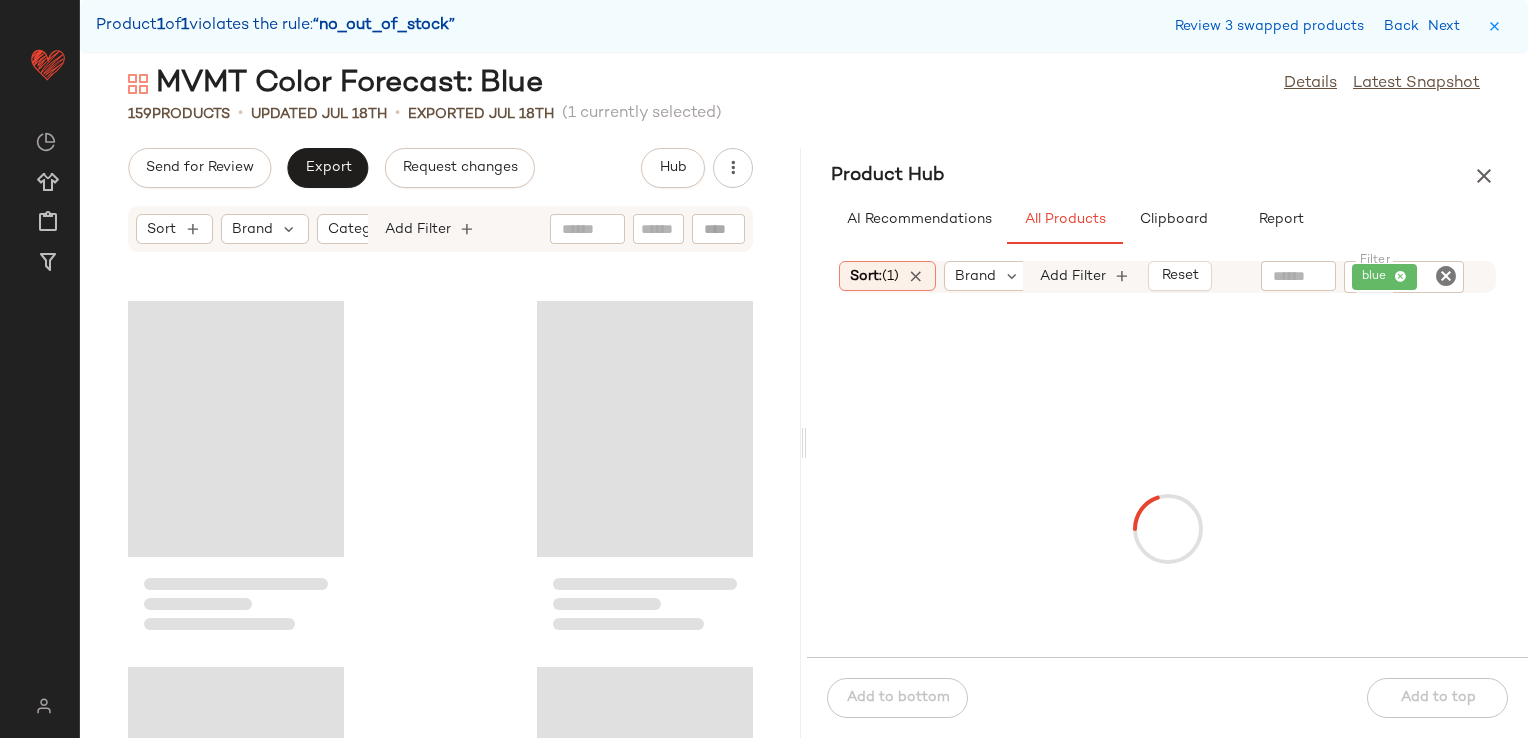 scroll, scrollTop: 5856, scrollLeft: 0, axis: vertical 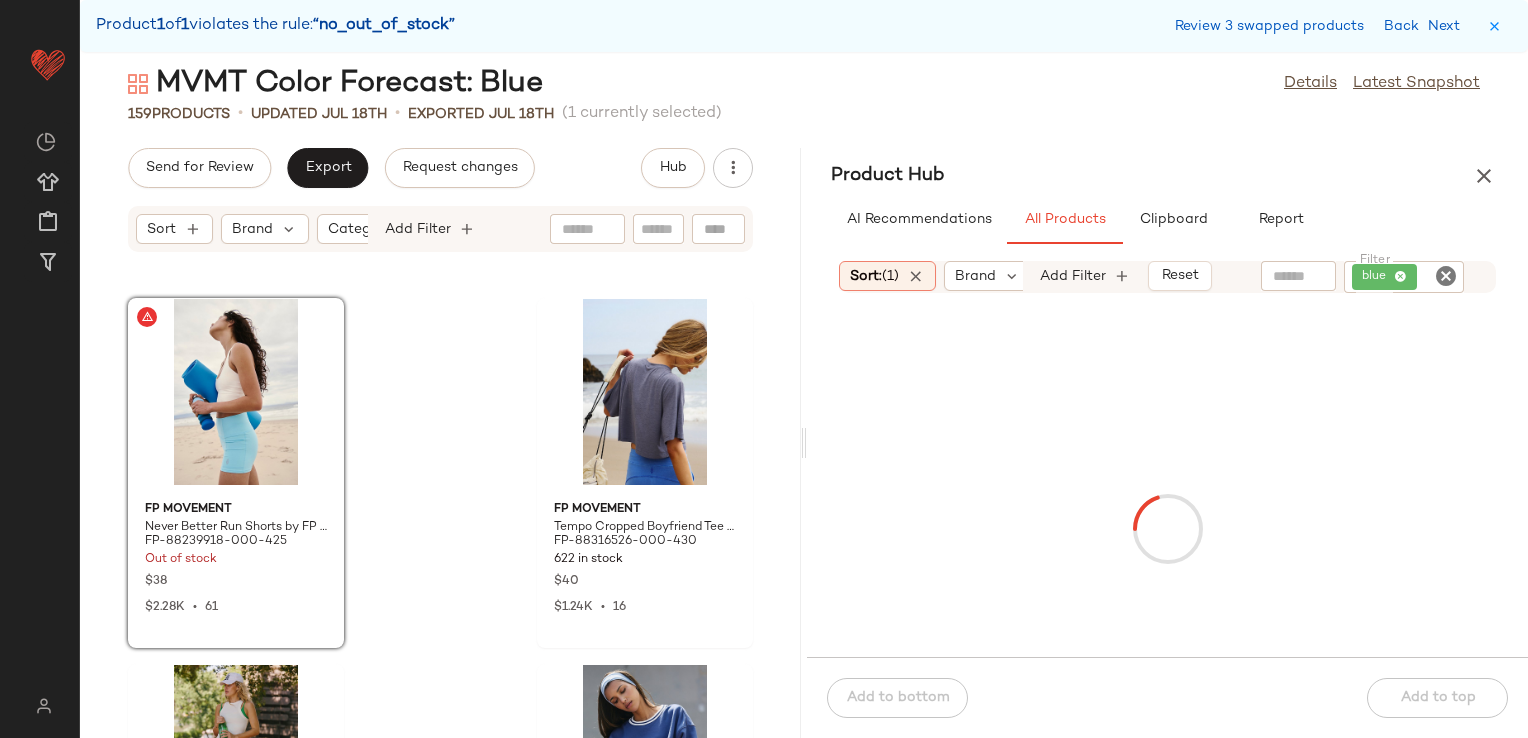 click 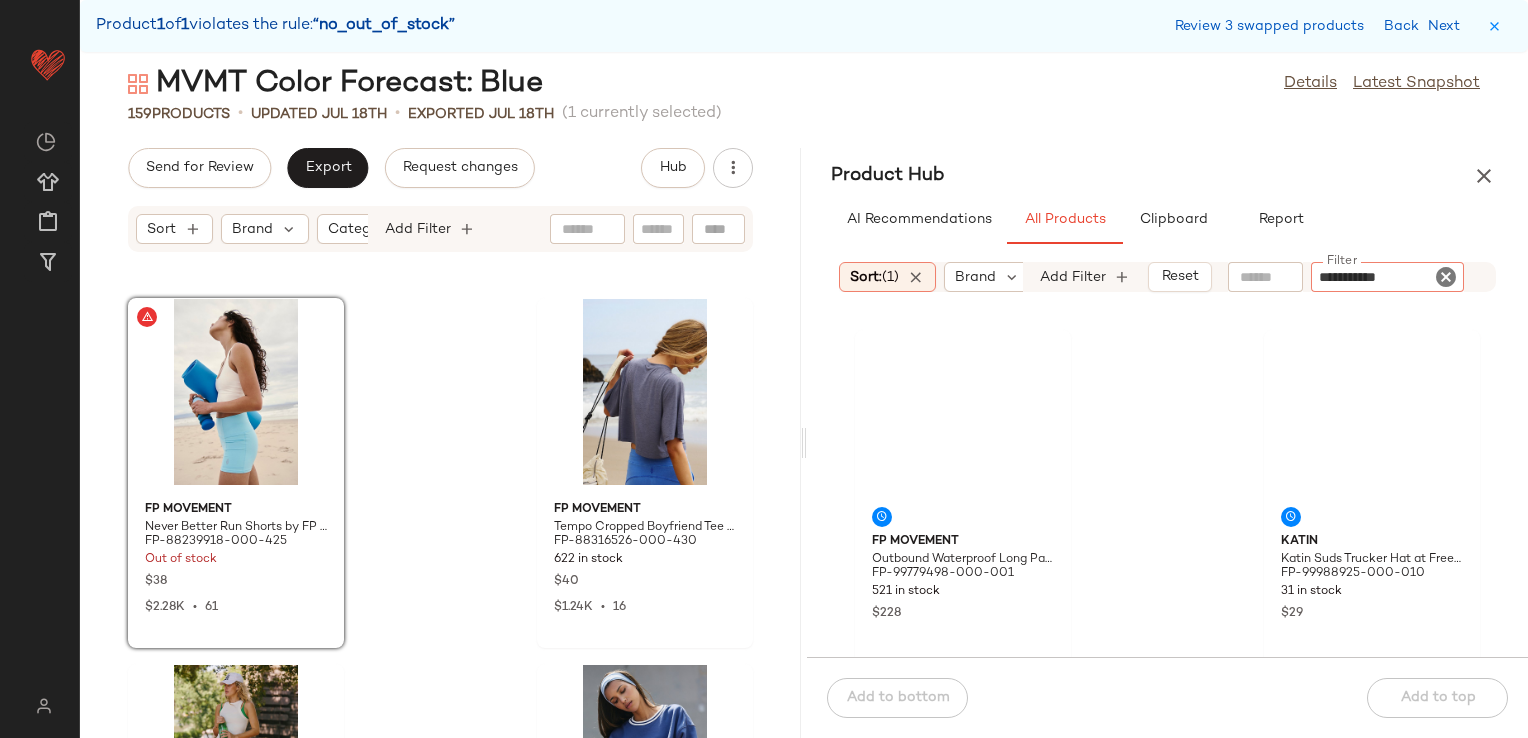 type on "**********" 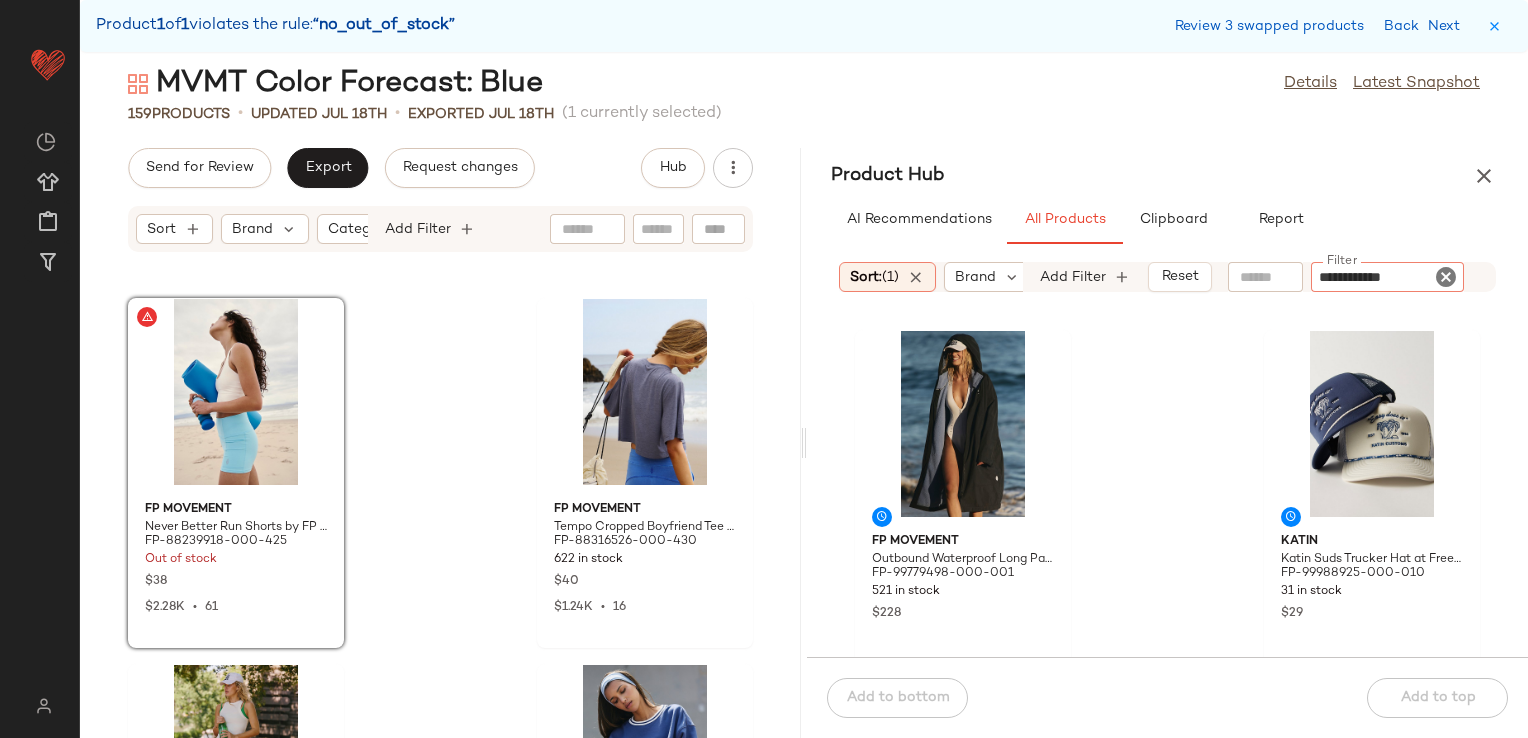 type 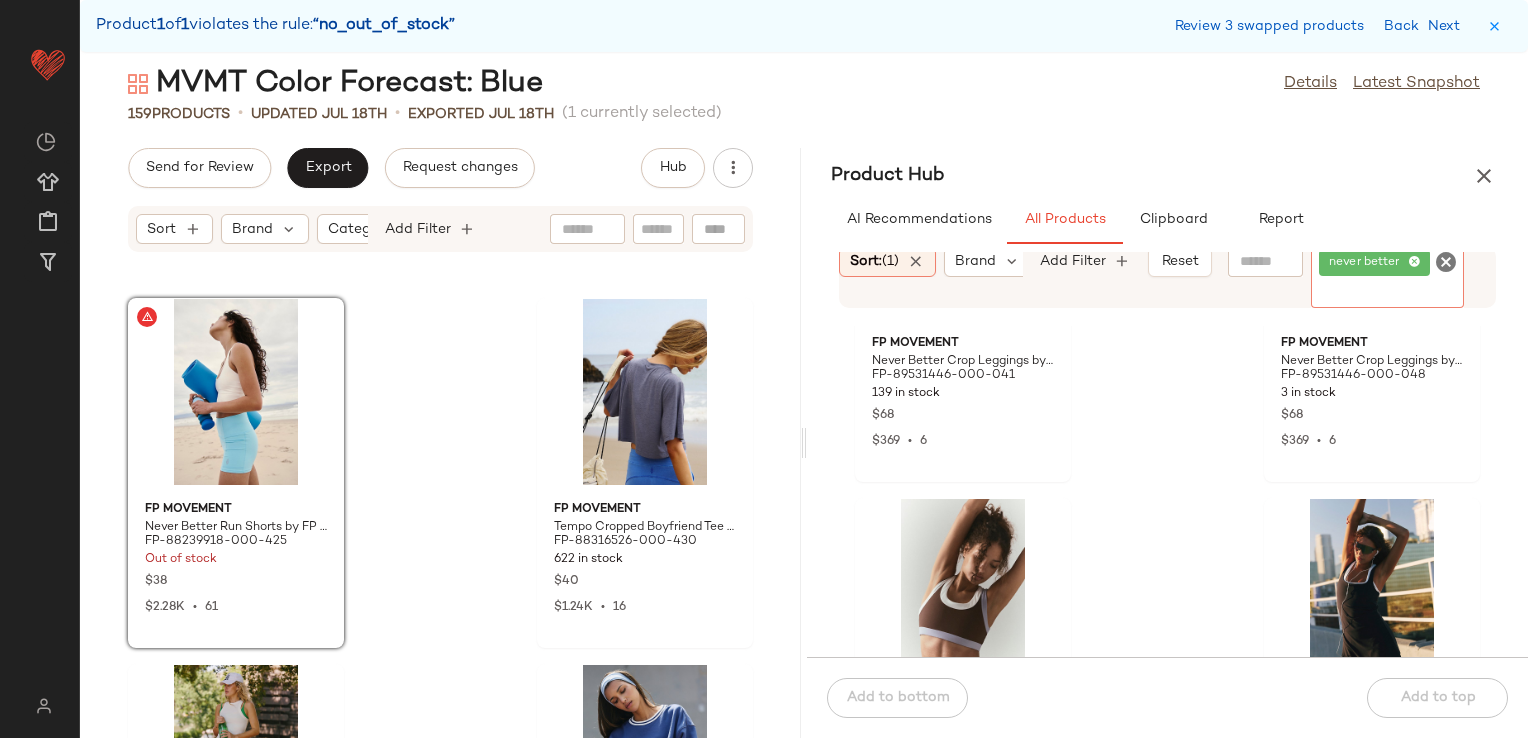 scroll, scrollTop: 10916, scrollLeft: 0, axis: vertical 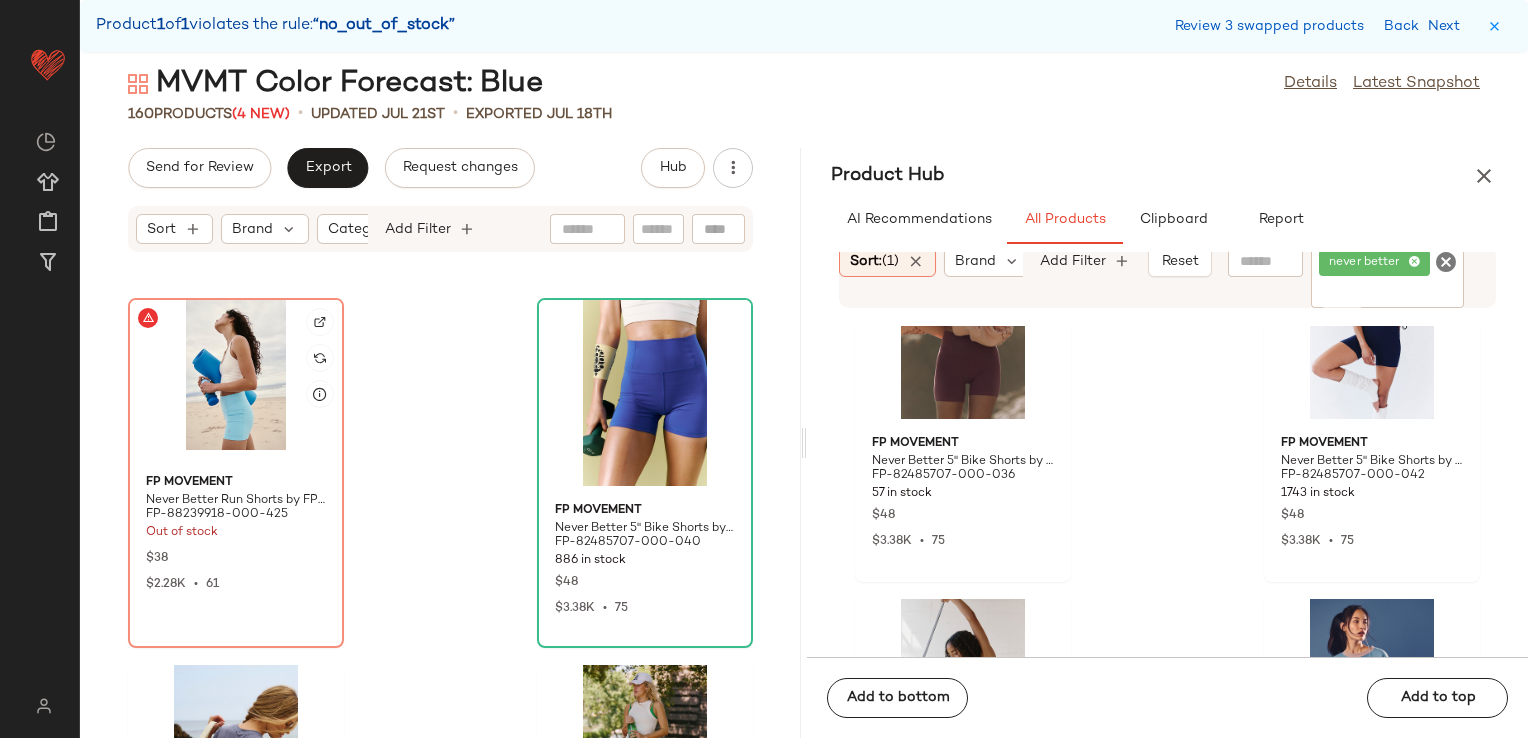 click 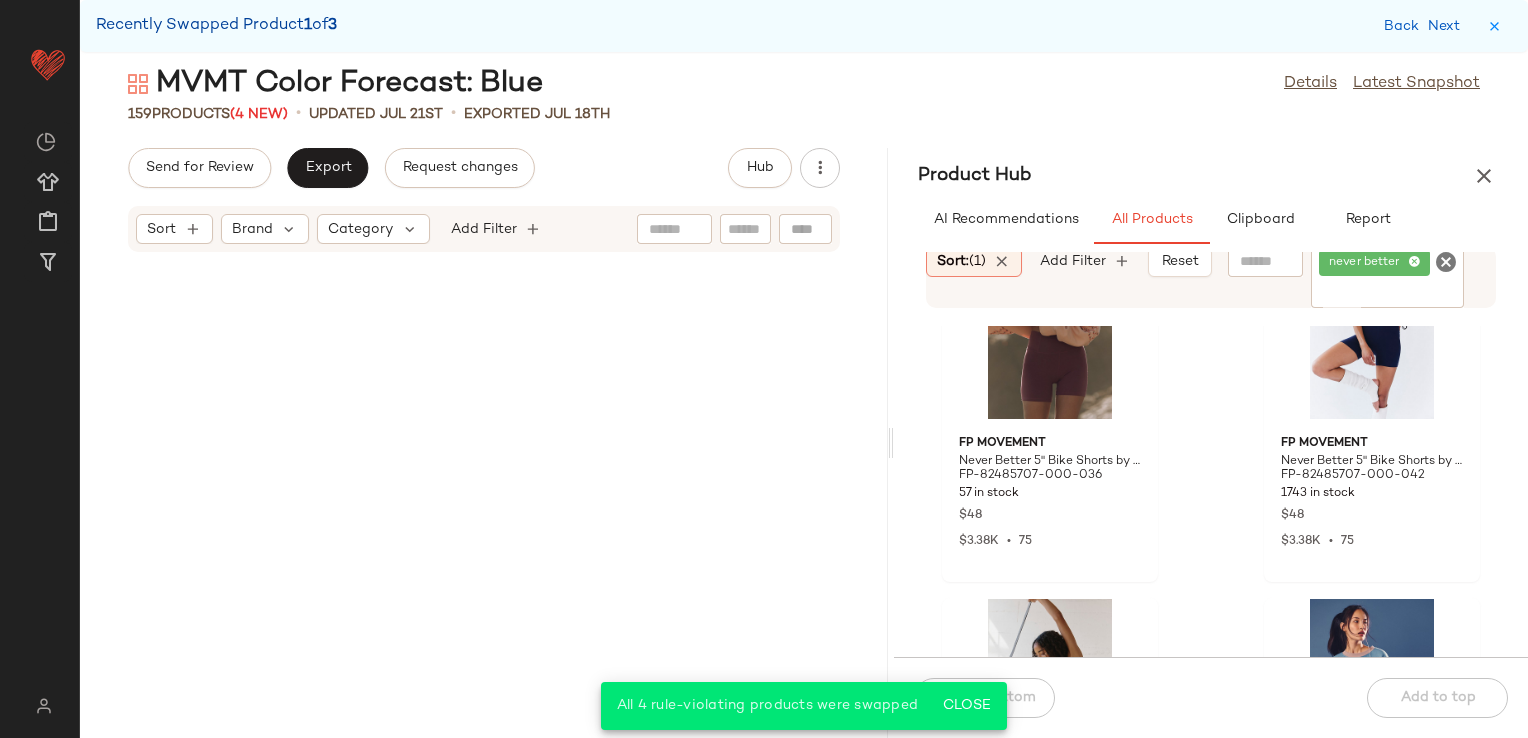 drag, startPoint x: 804, startPoint y: 443, endPoint x: 895, endPoint y: 412, distance: 96.13532 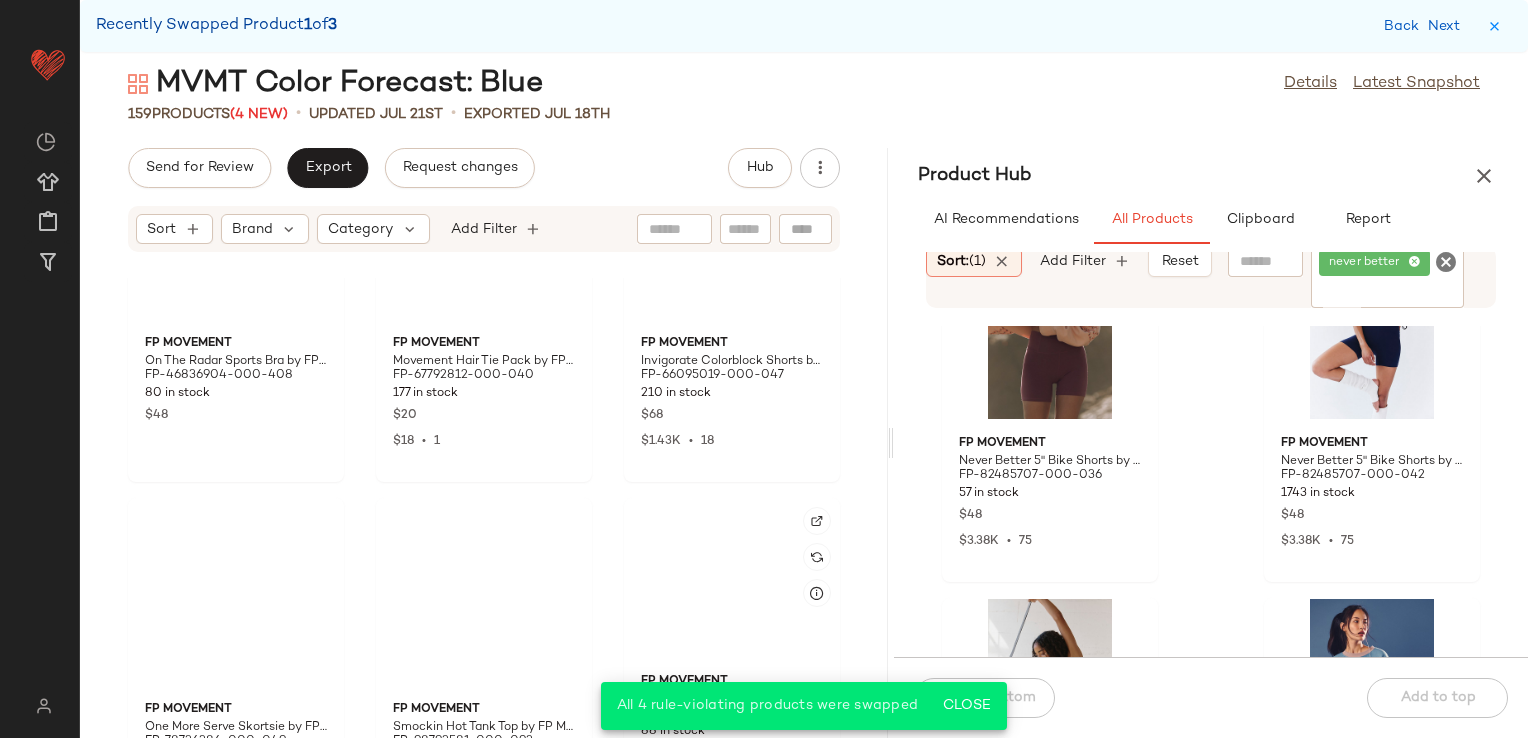 scroll, scrollTop: 5656, scrollLeft: 0, axis: vertical 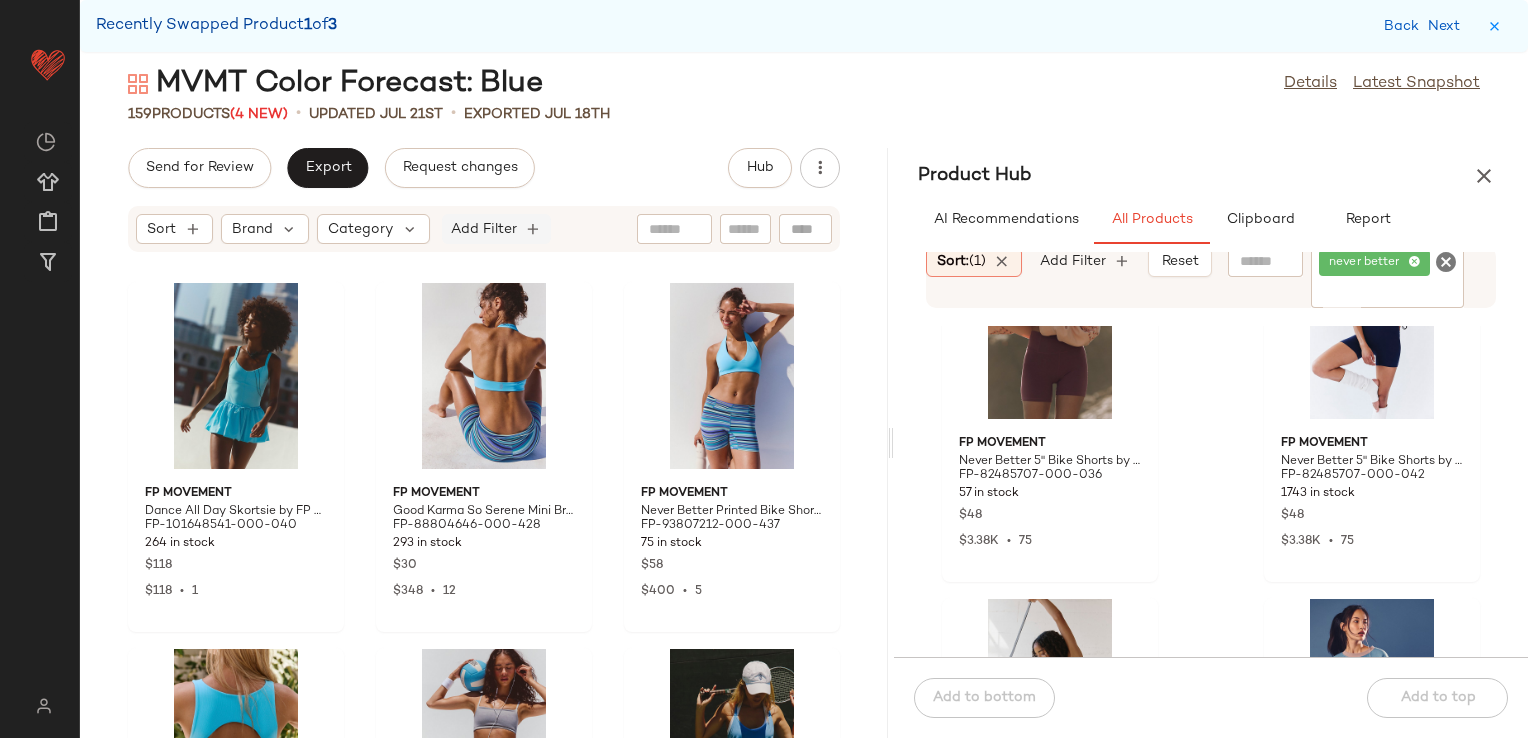 click on "Add Filter" at bounding box center (484, 229) 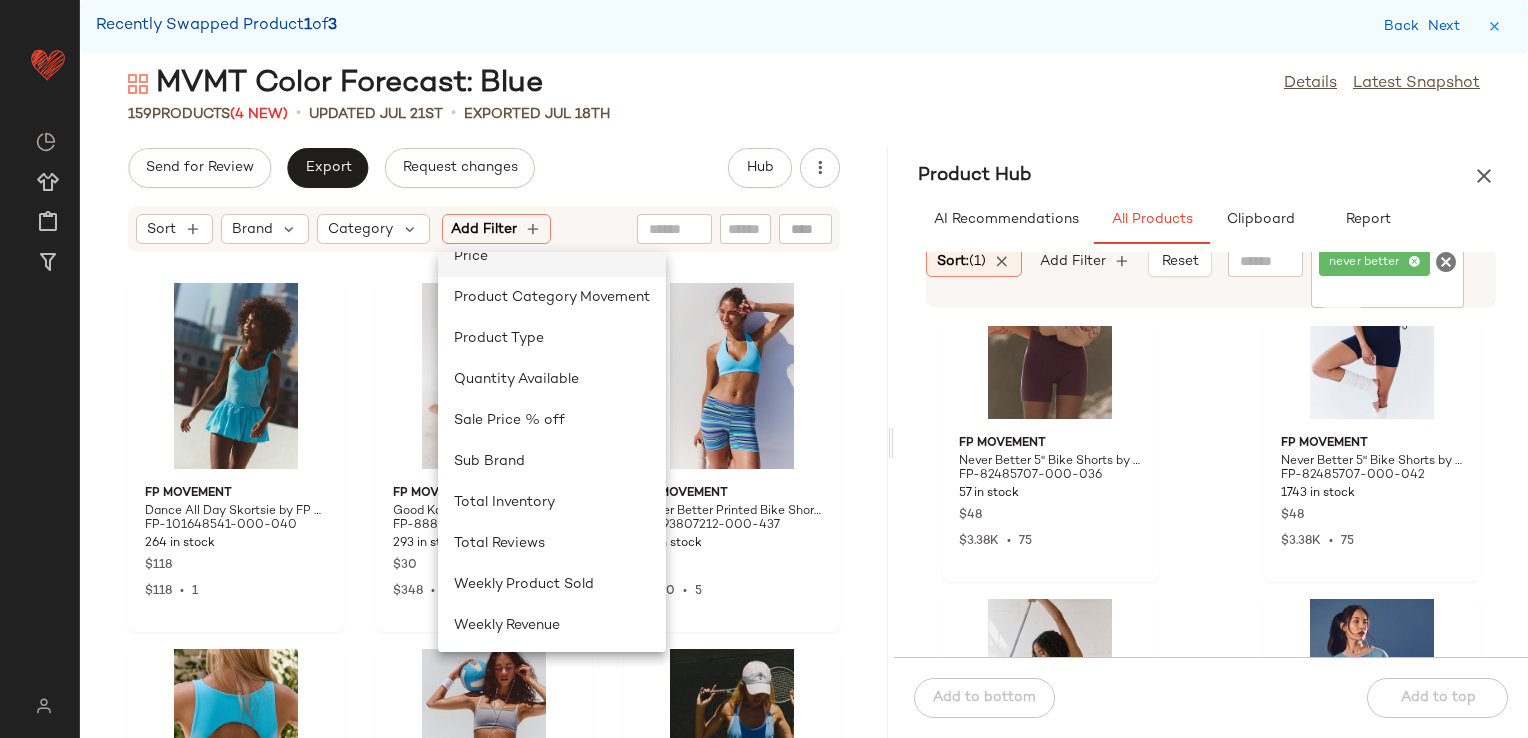 scroll, scrollTop: 640, scrollLeft: 0, axis: vertical 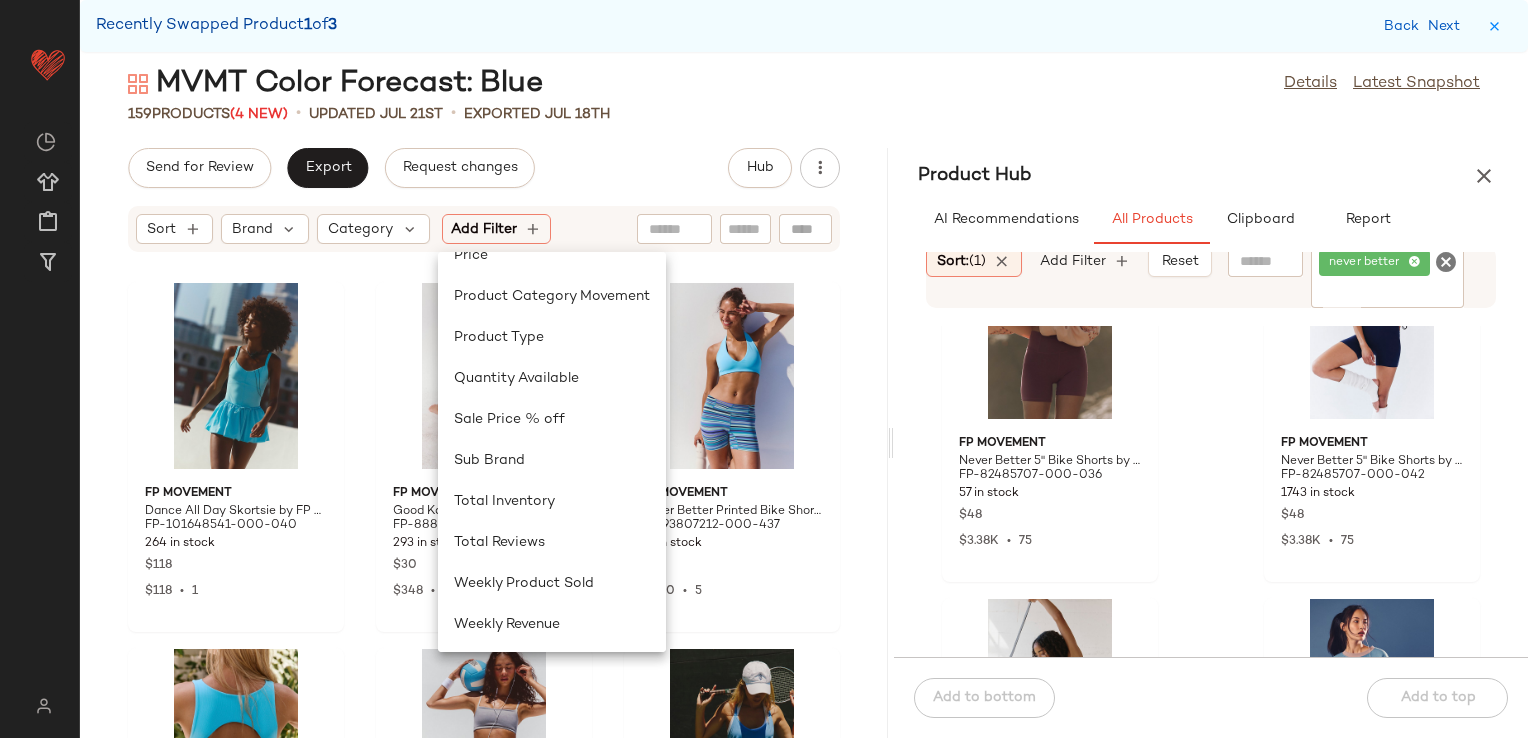 click on "Send for Review   Export   Request changes   Hub" 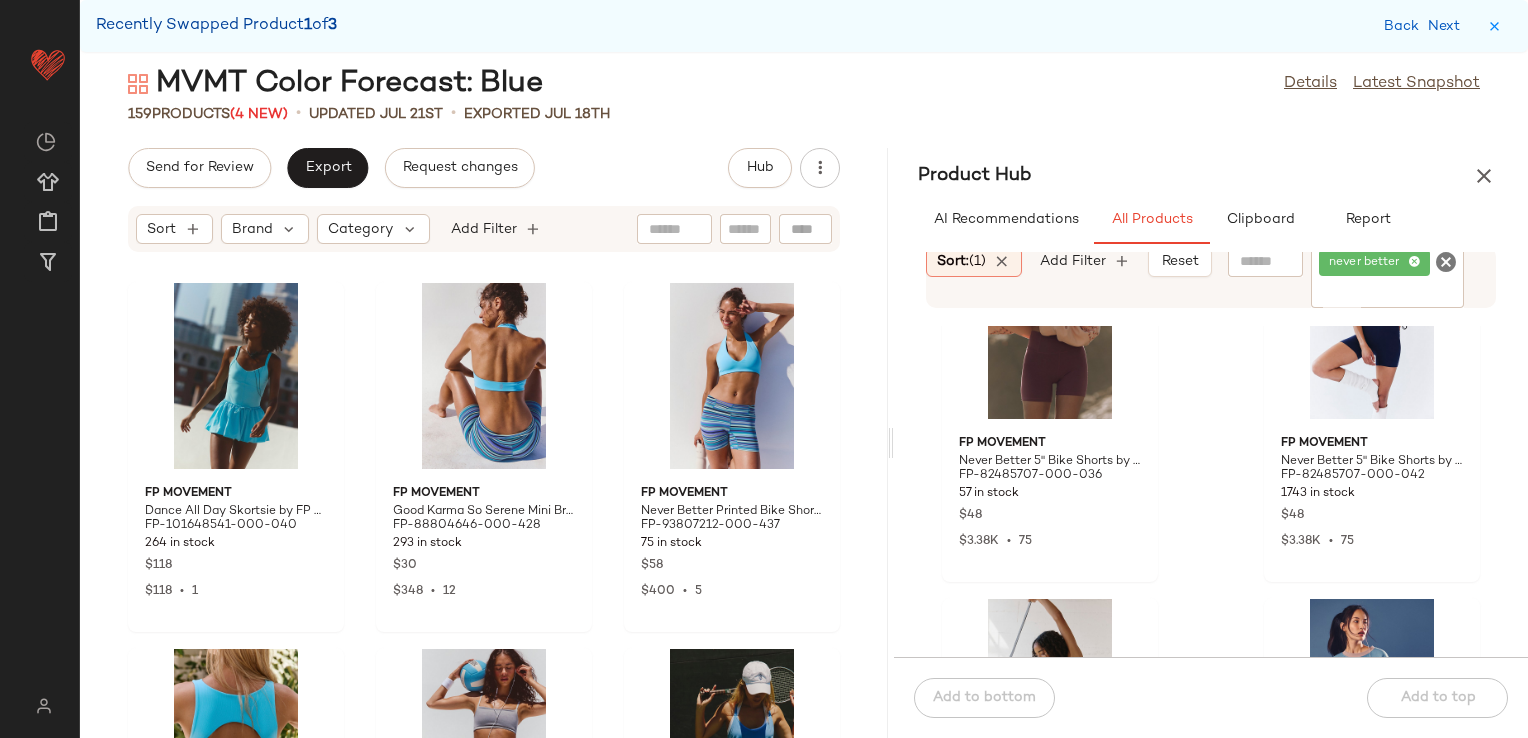 scroll, scrollTop: 0, scrollLeft: 0, axis: both 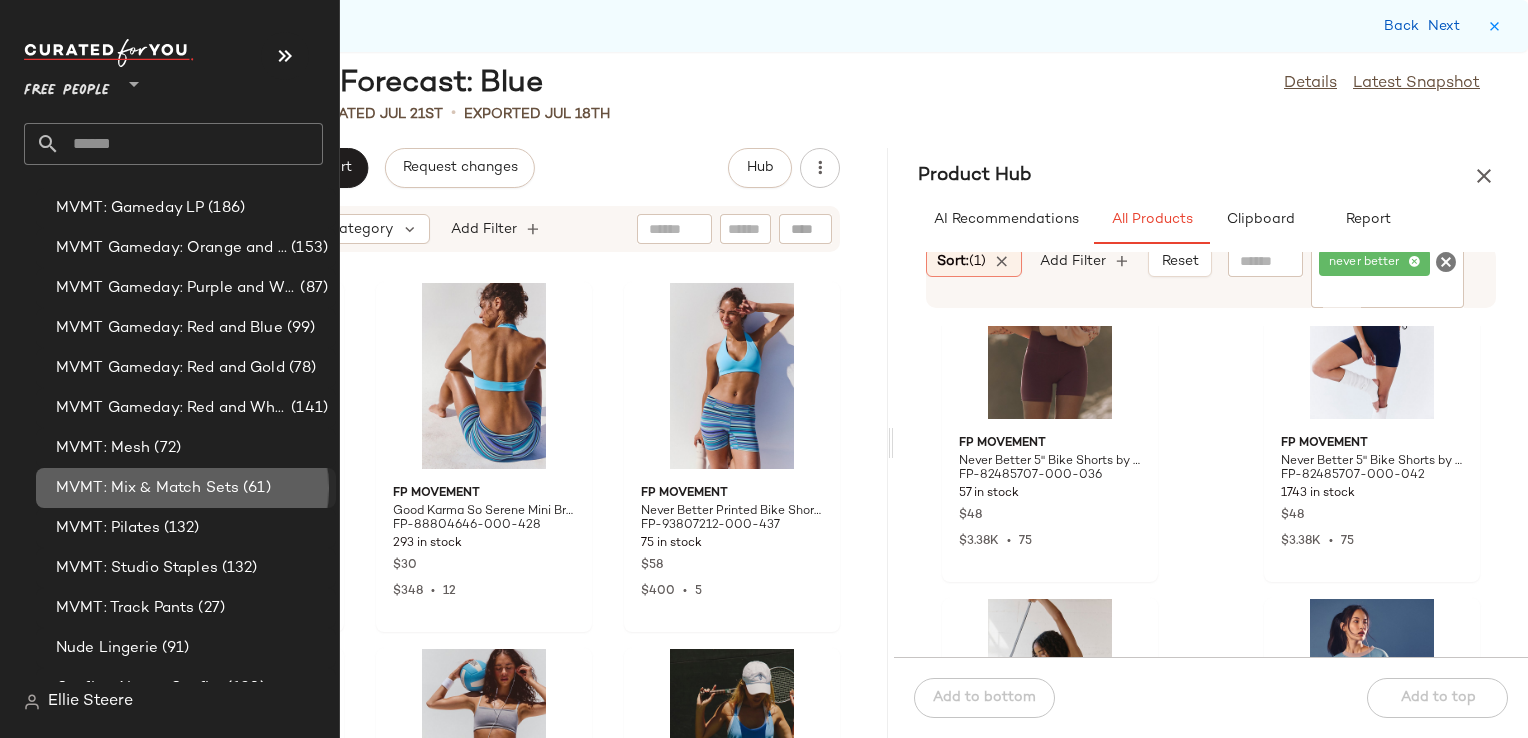click on "MVMT: Mix & Match Sets" at bounding box center [147, 488] 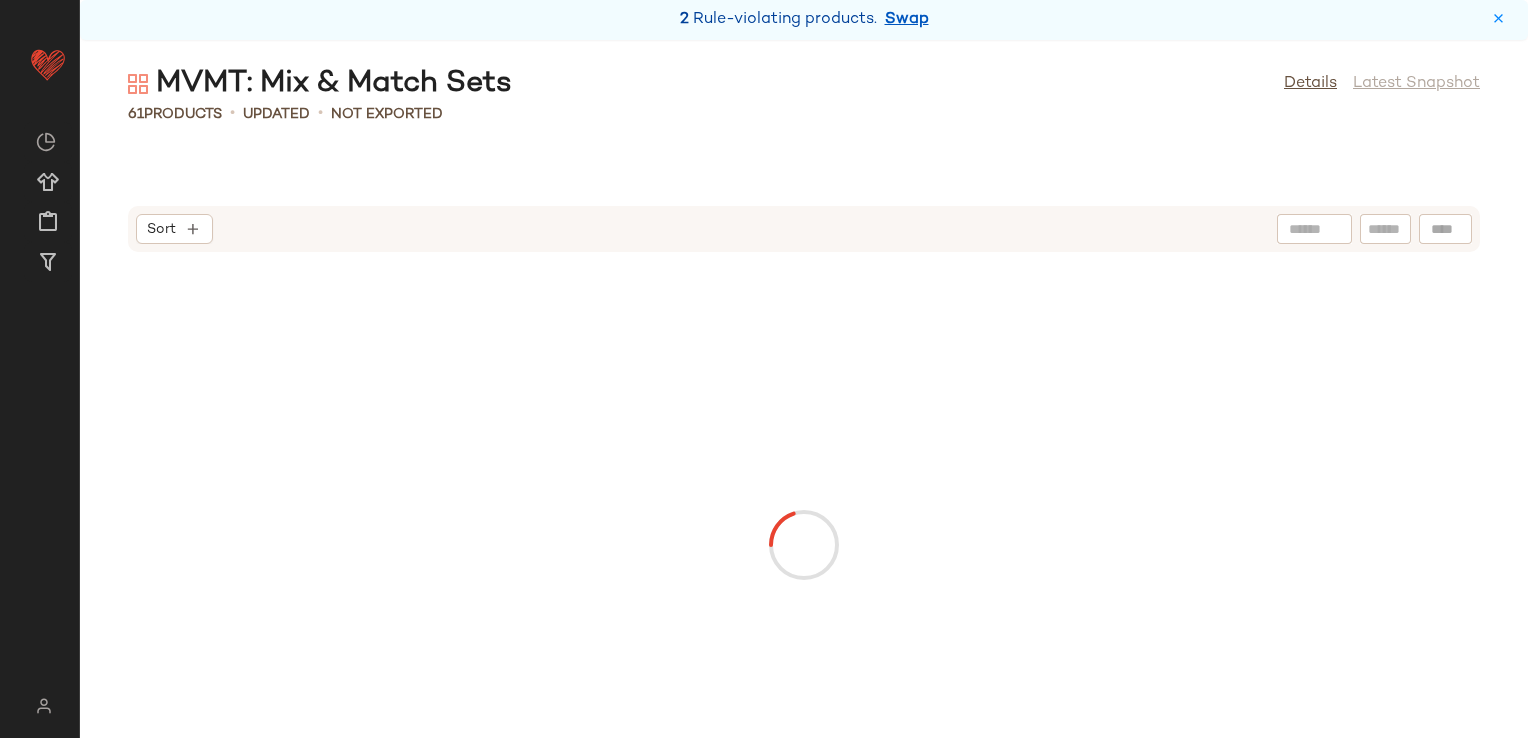 scroll, scrollTop: 0, scrollLeft: 0, axis: both 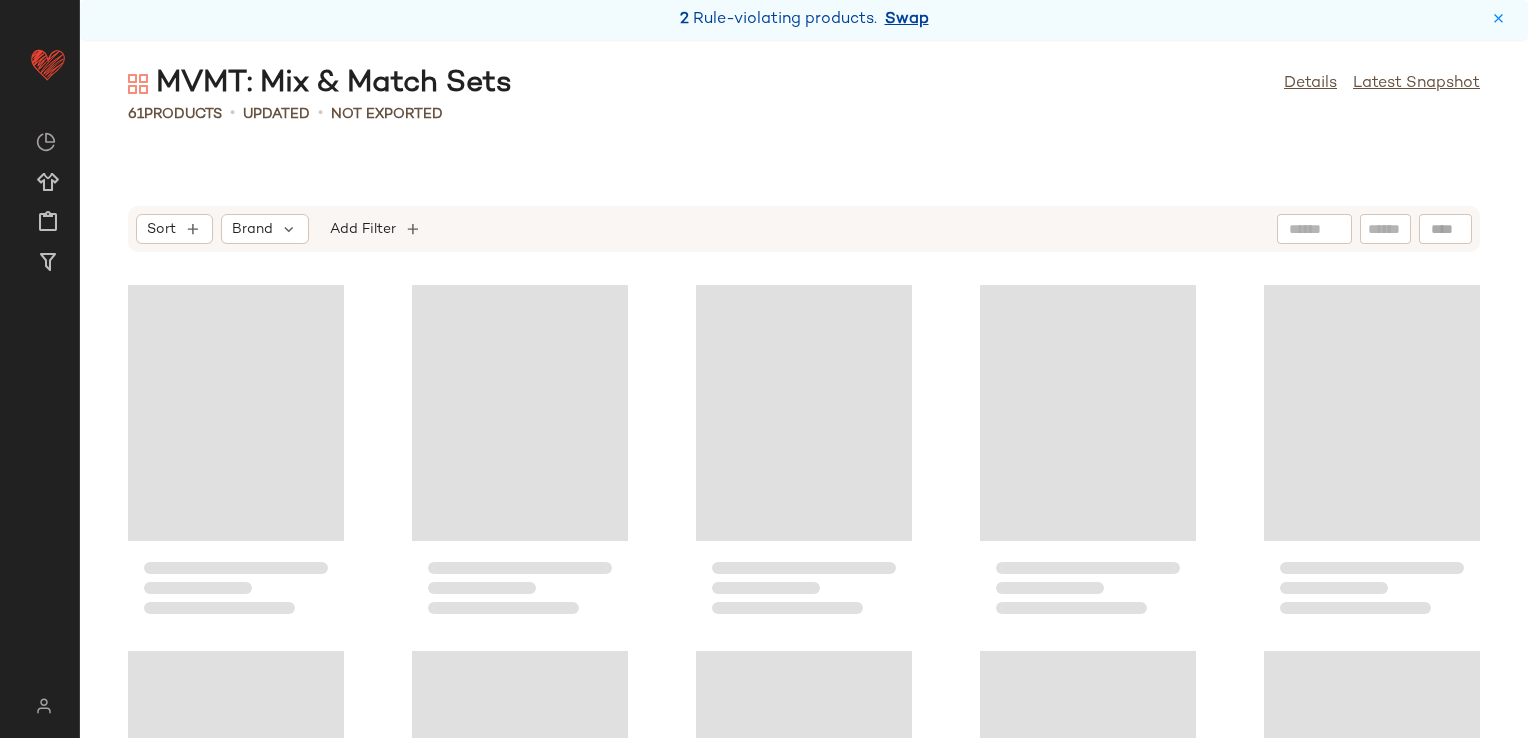 click on "Swap" at bounding box center [907, 20] 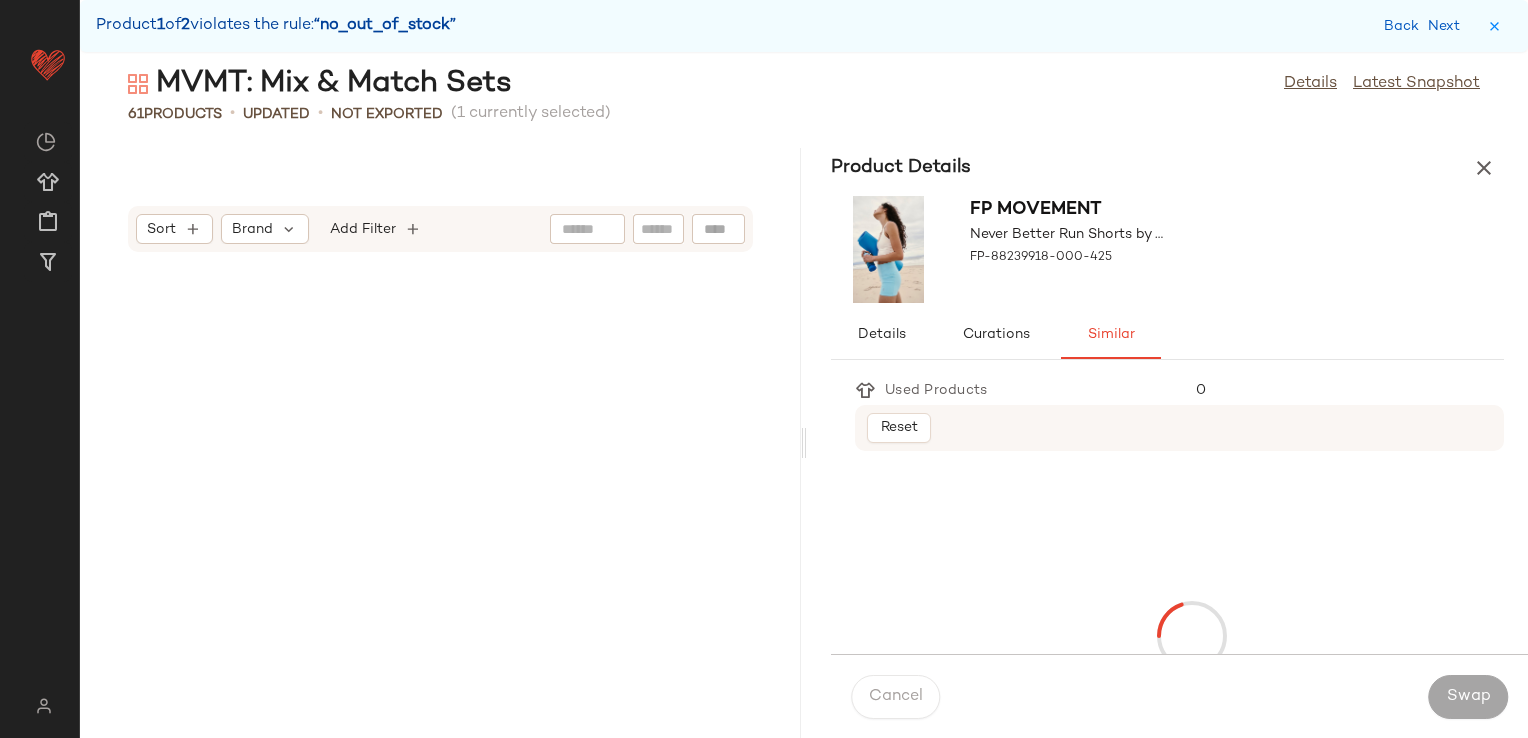 scroll, scrollTop: 2928, scrollLeft: 0, axis: vertical 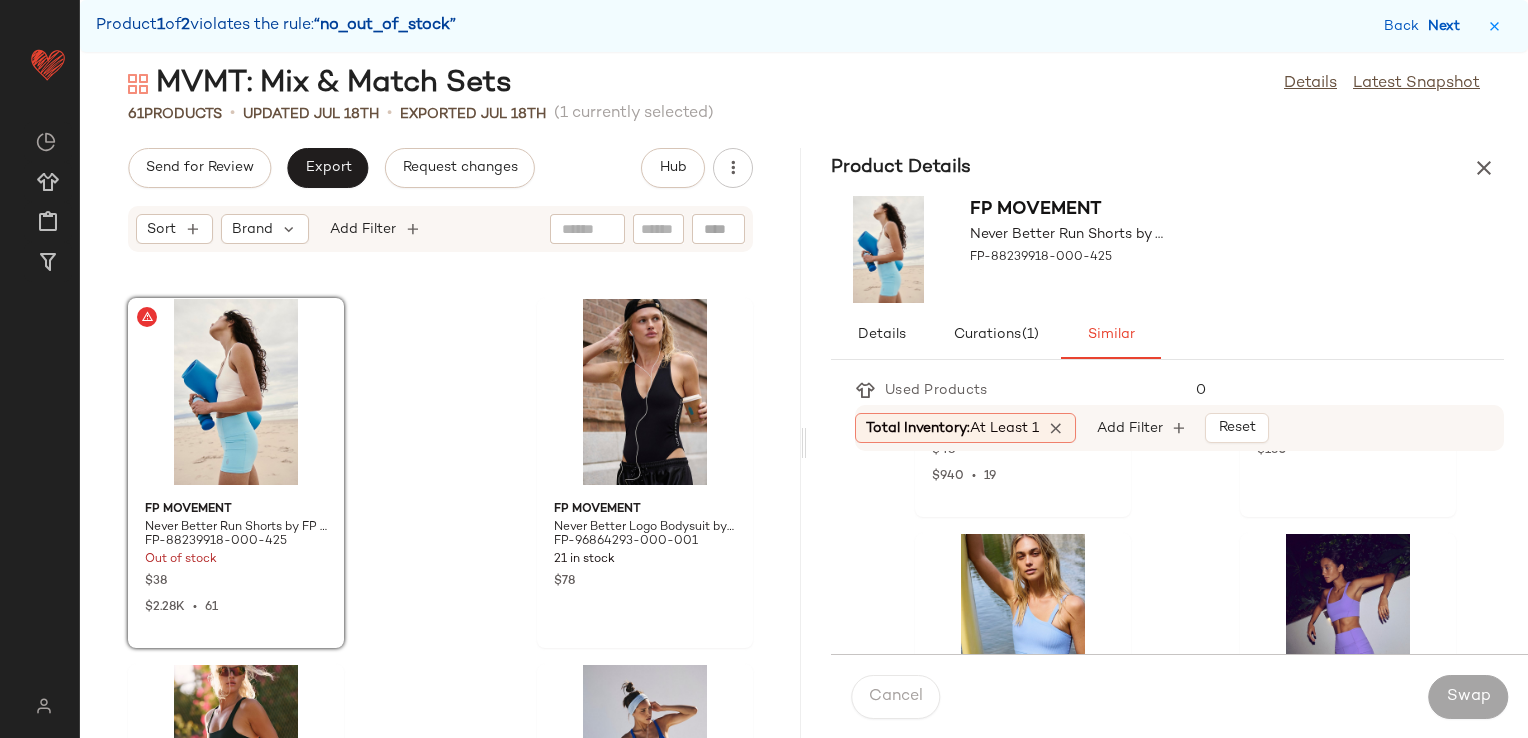 click on "Next" at bounding box center (1448, 26) 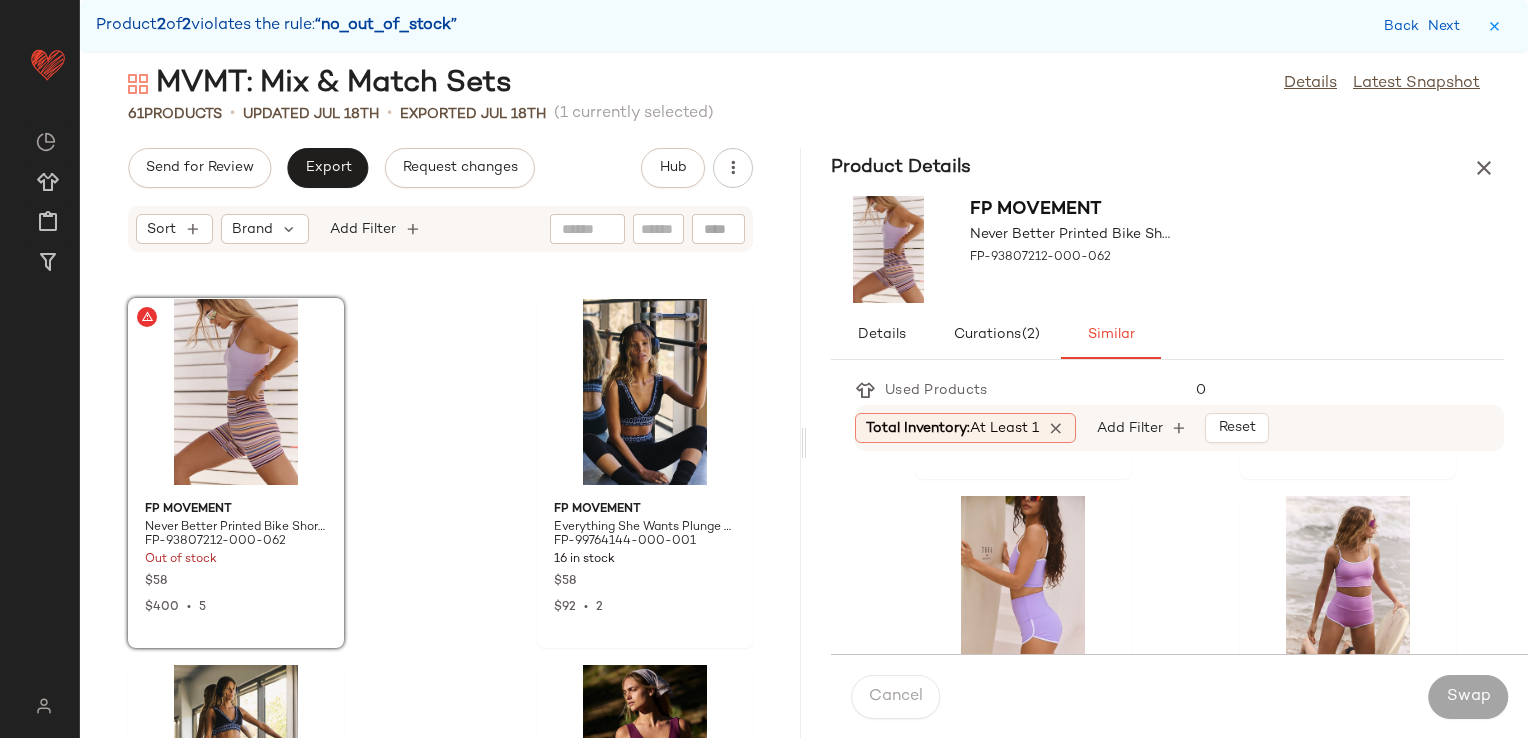 scroll, scrollTop: 700, scrollLeft: 0, axis: vertical 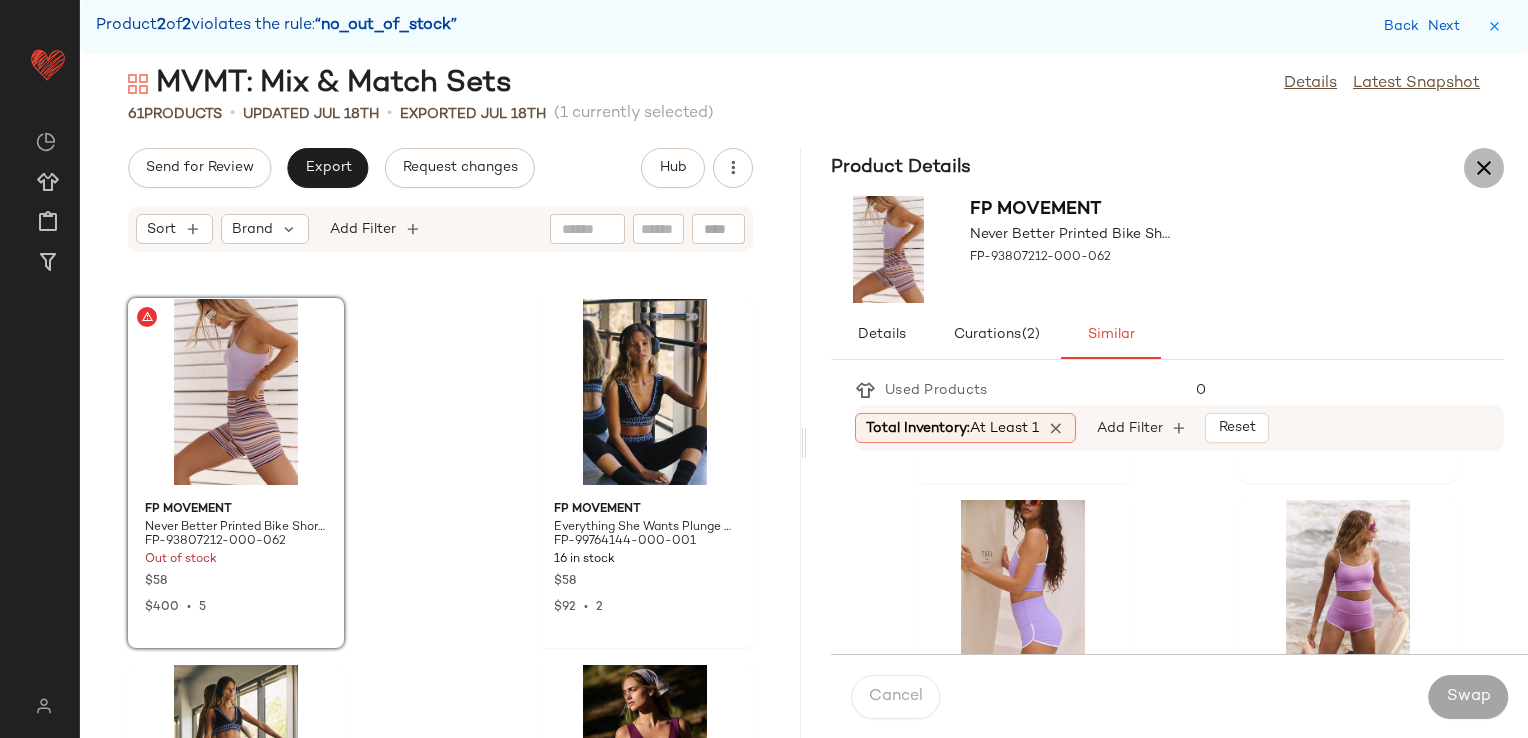 click at bounding box center (1484, 168) 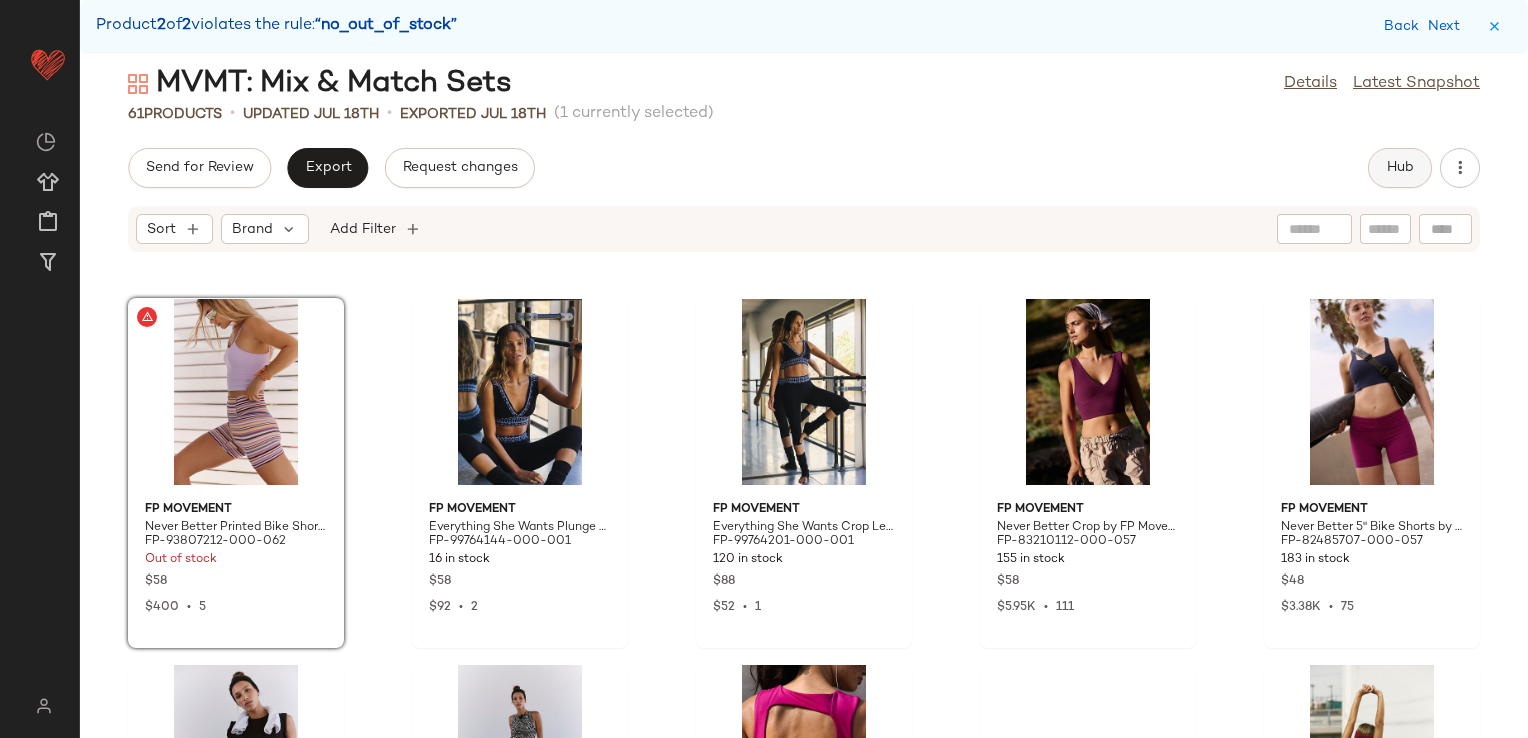 click on "Hub" at bounding box center (1400, 168) 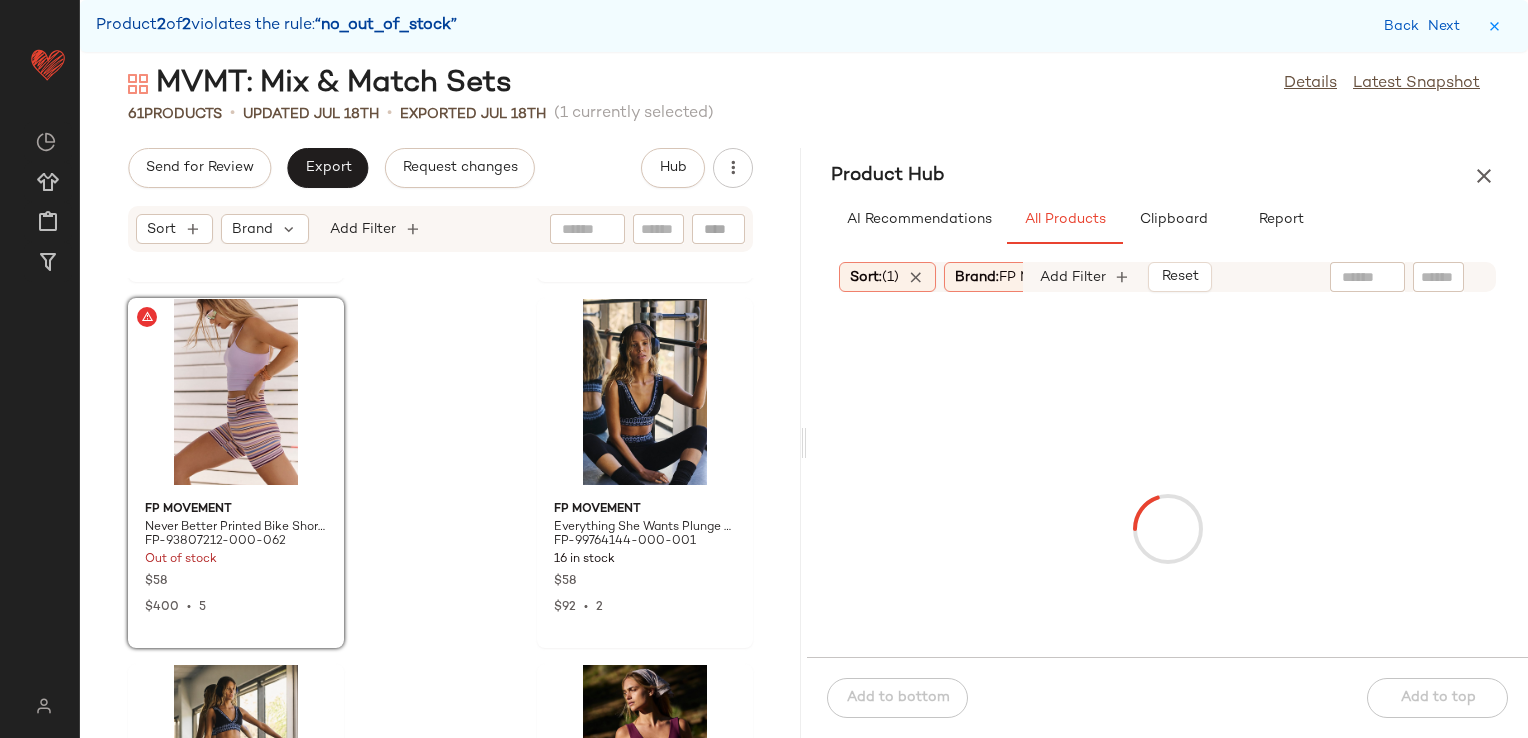 scroll, scrollTop: 6917, scrollLeft: 0, axis: vertical 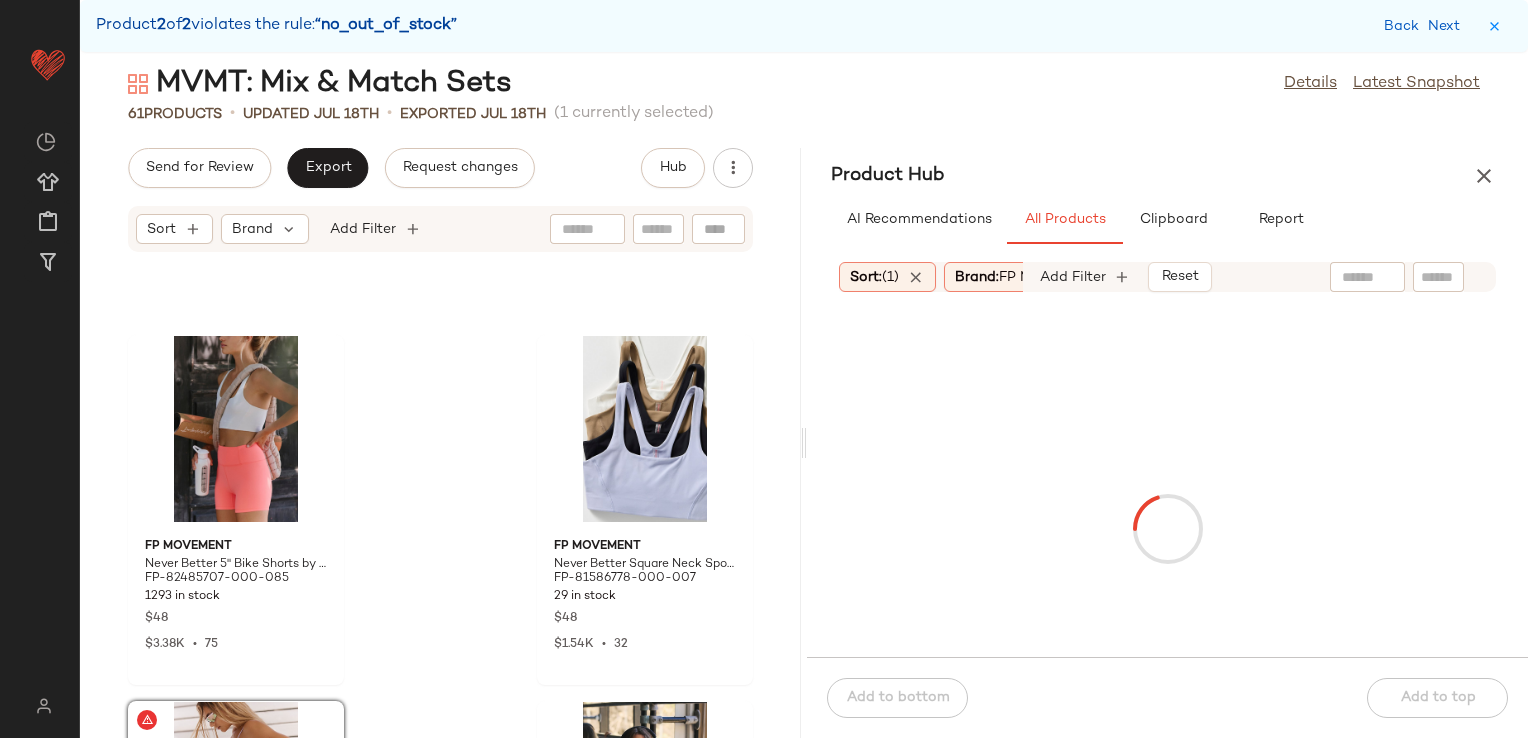 click at bounding box center (1167, 528) 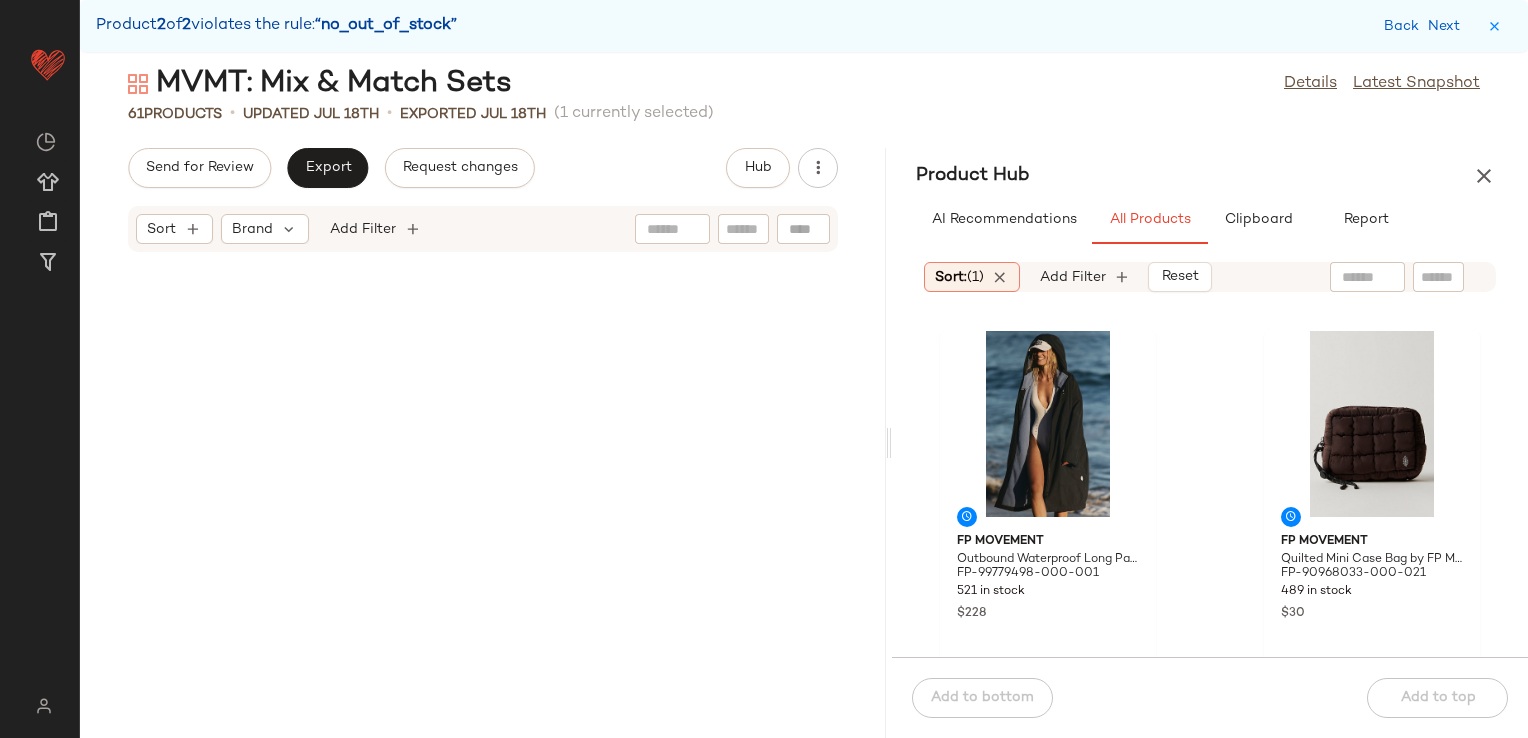 drag, startPoint x: 804, startPoint y: 437, endPoint x: 895, endPoint y: 418, distance: 92.96236 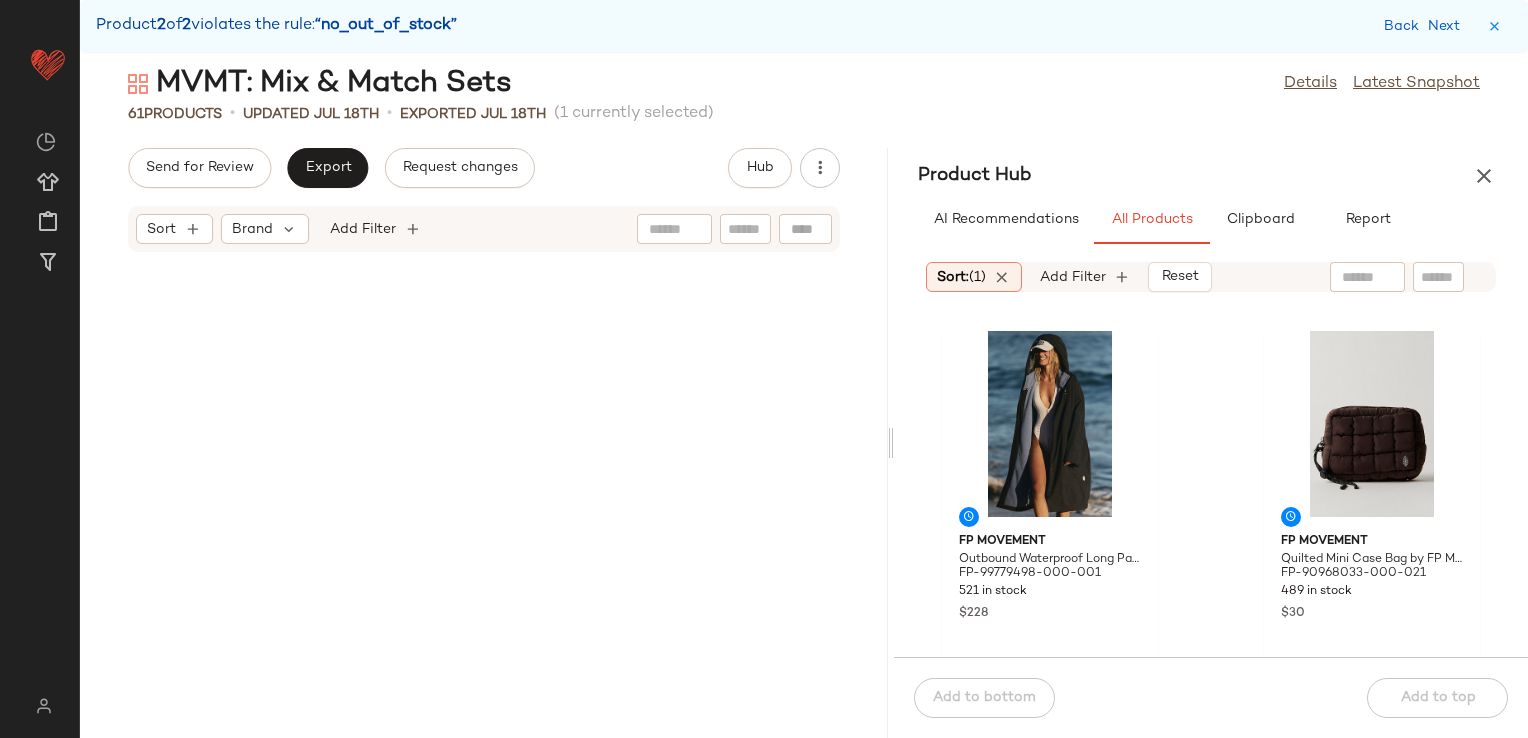 scroll, scrollTop: 4758, scrollLeft: 0, axis: vertical 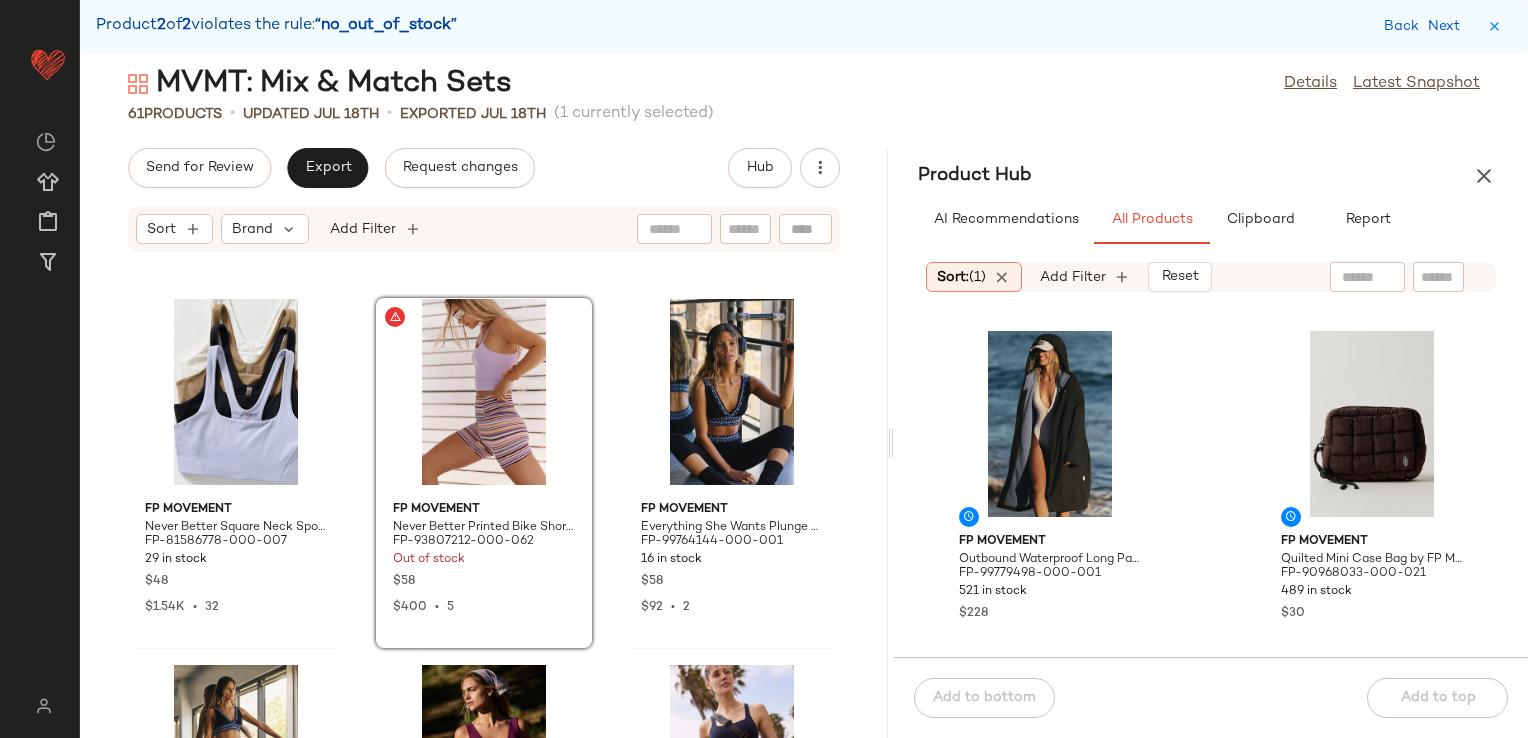 click on "Product Hub" at bounding box center [1211, 176] 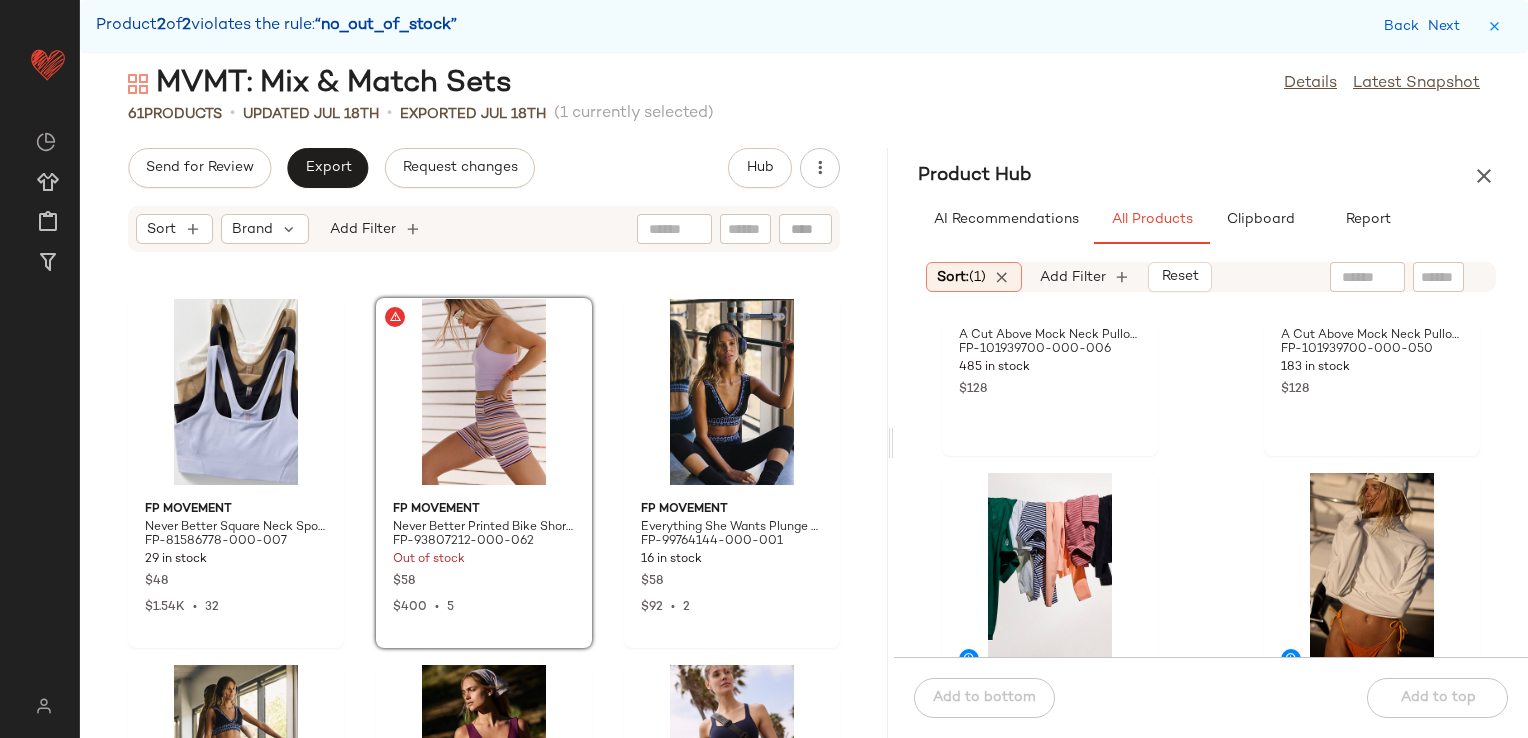 scroll, scrollTop: 6816, scrollLeft: 0, axis: vertical 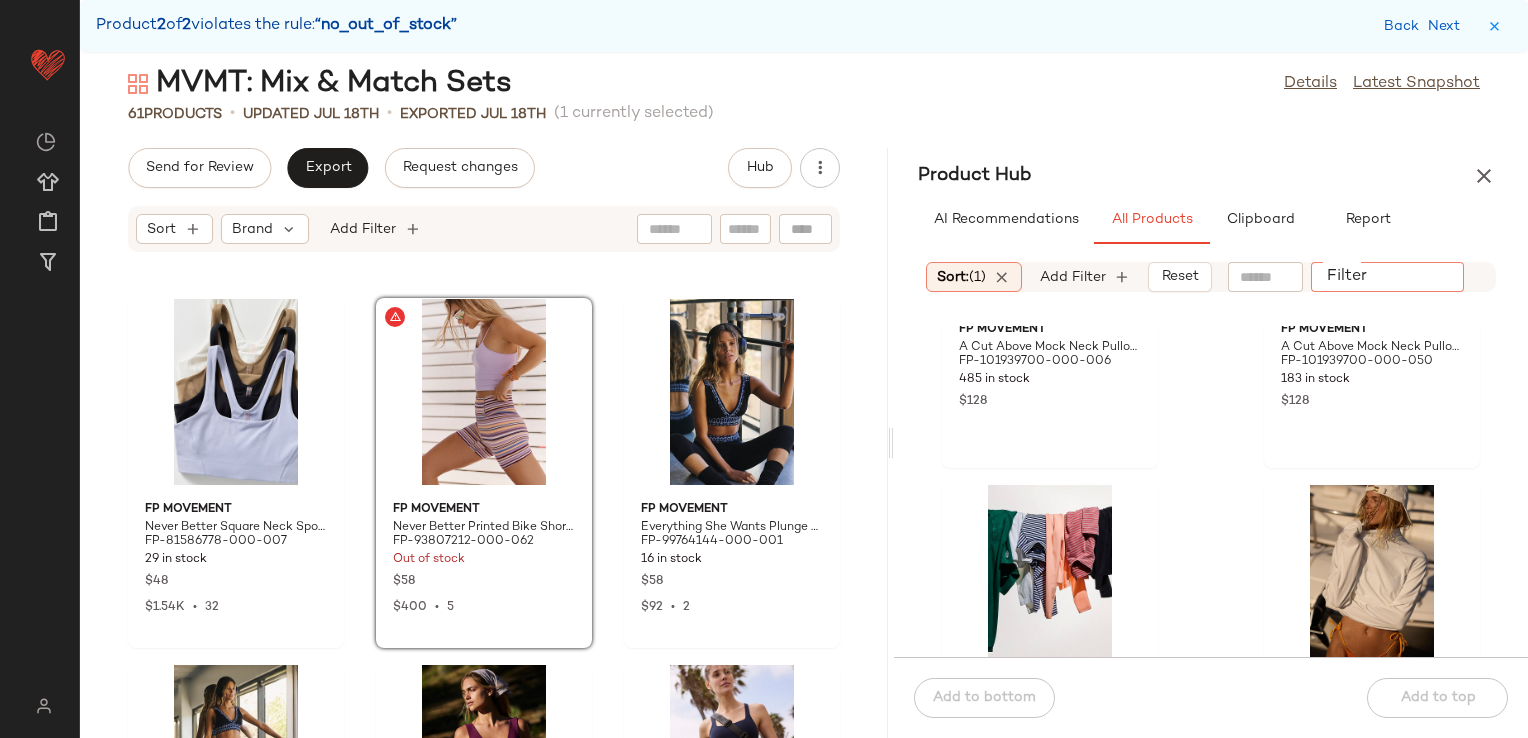 click on "Filter" 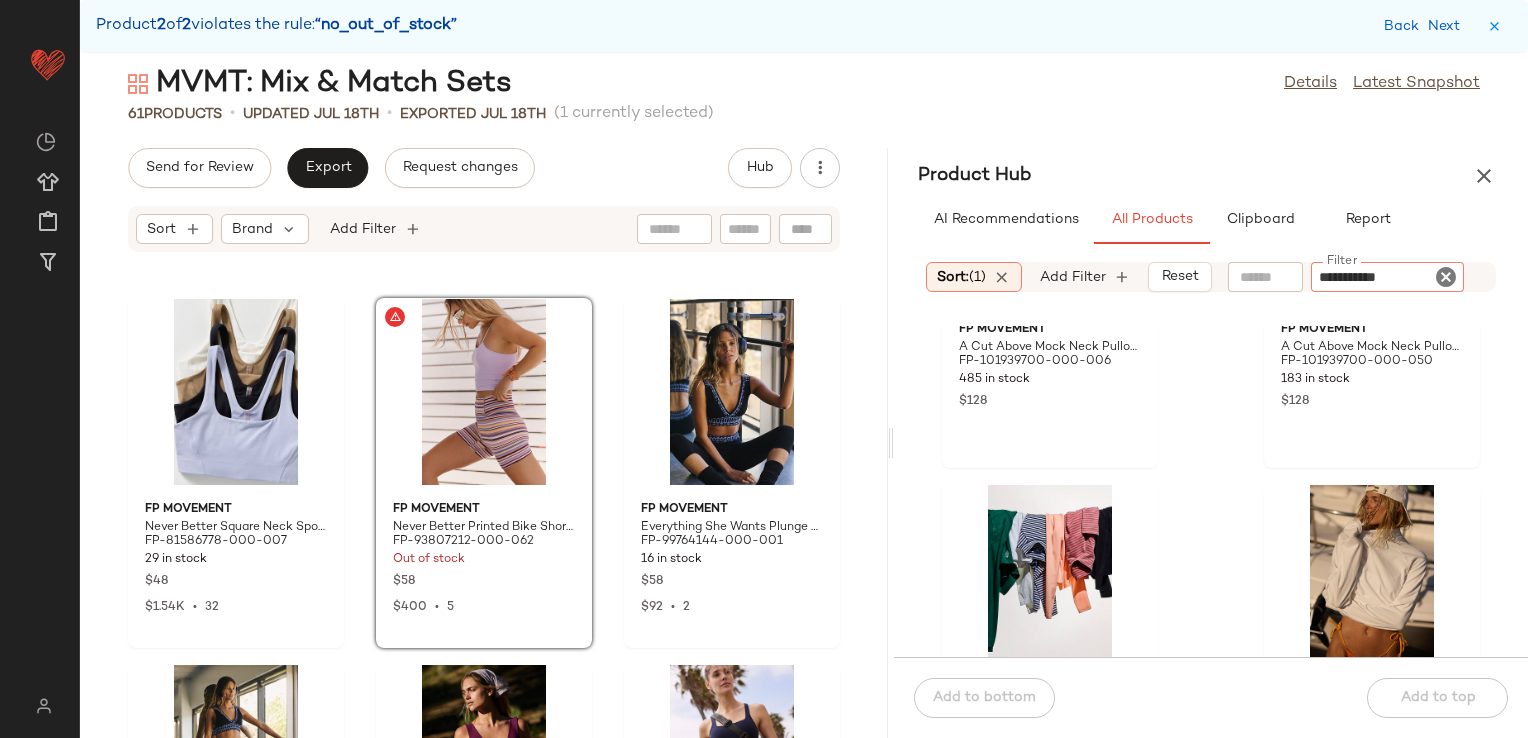 type on "**********" 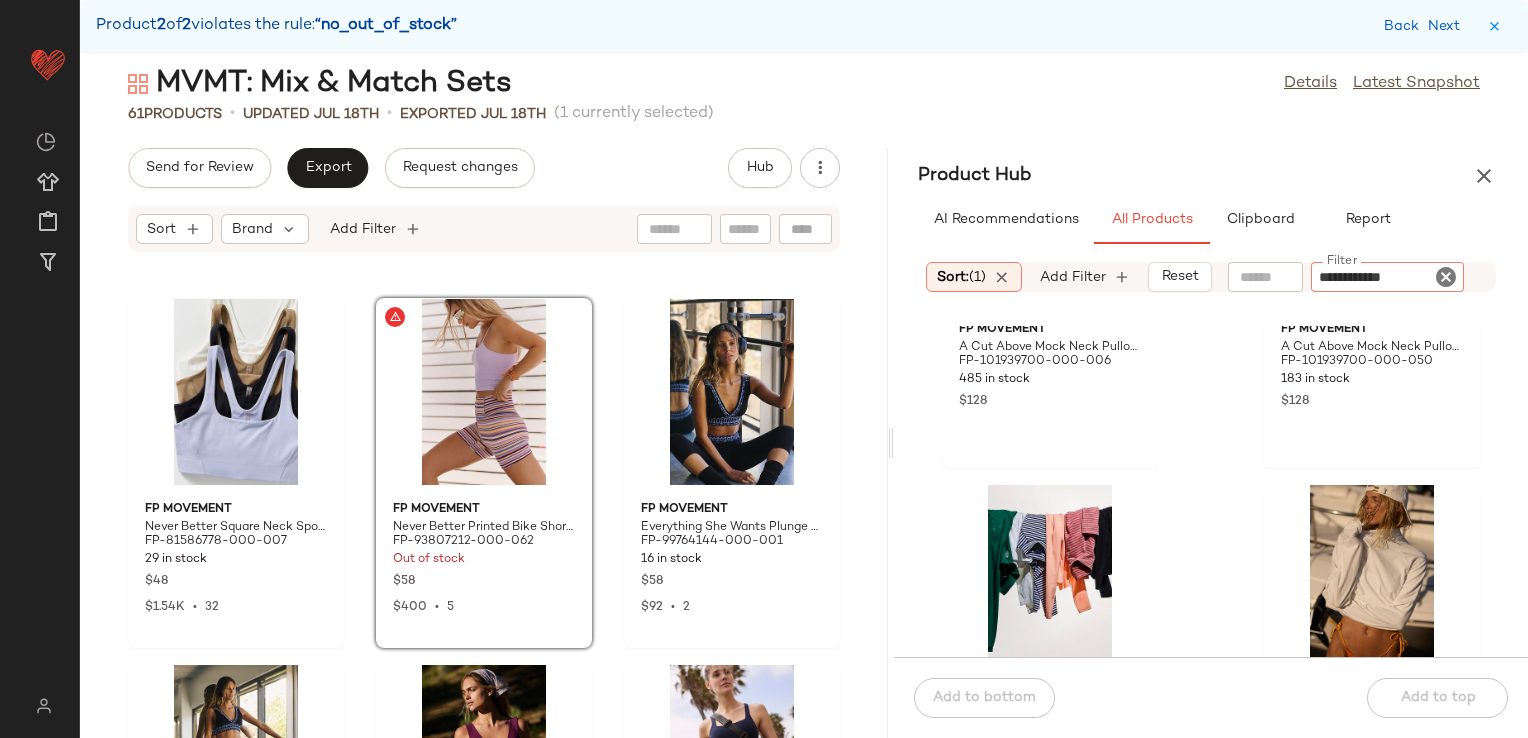 type 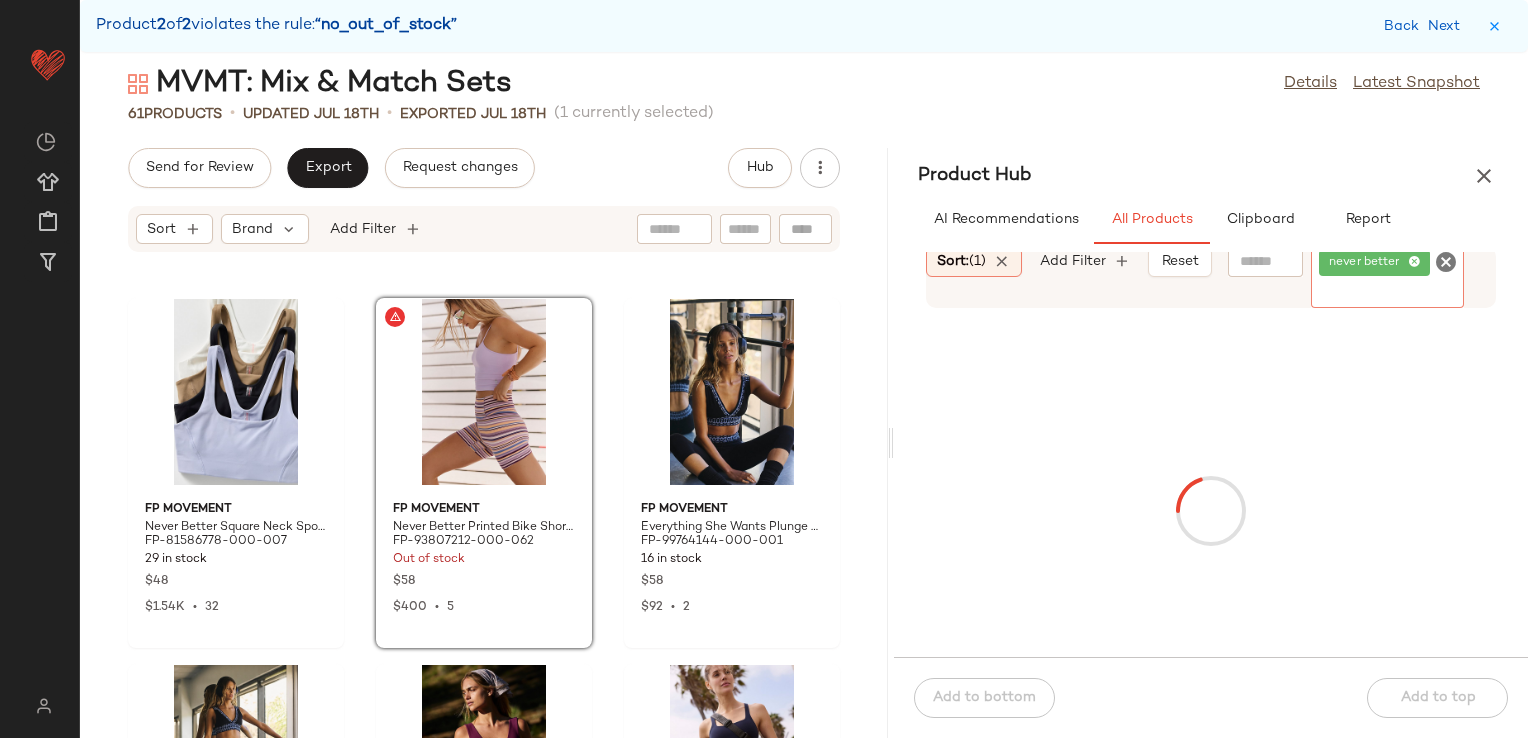 click 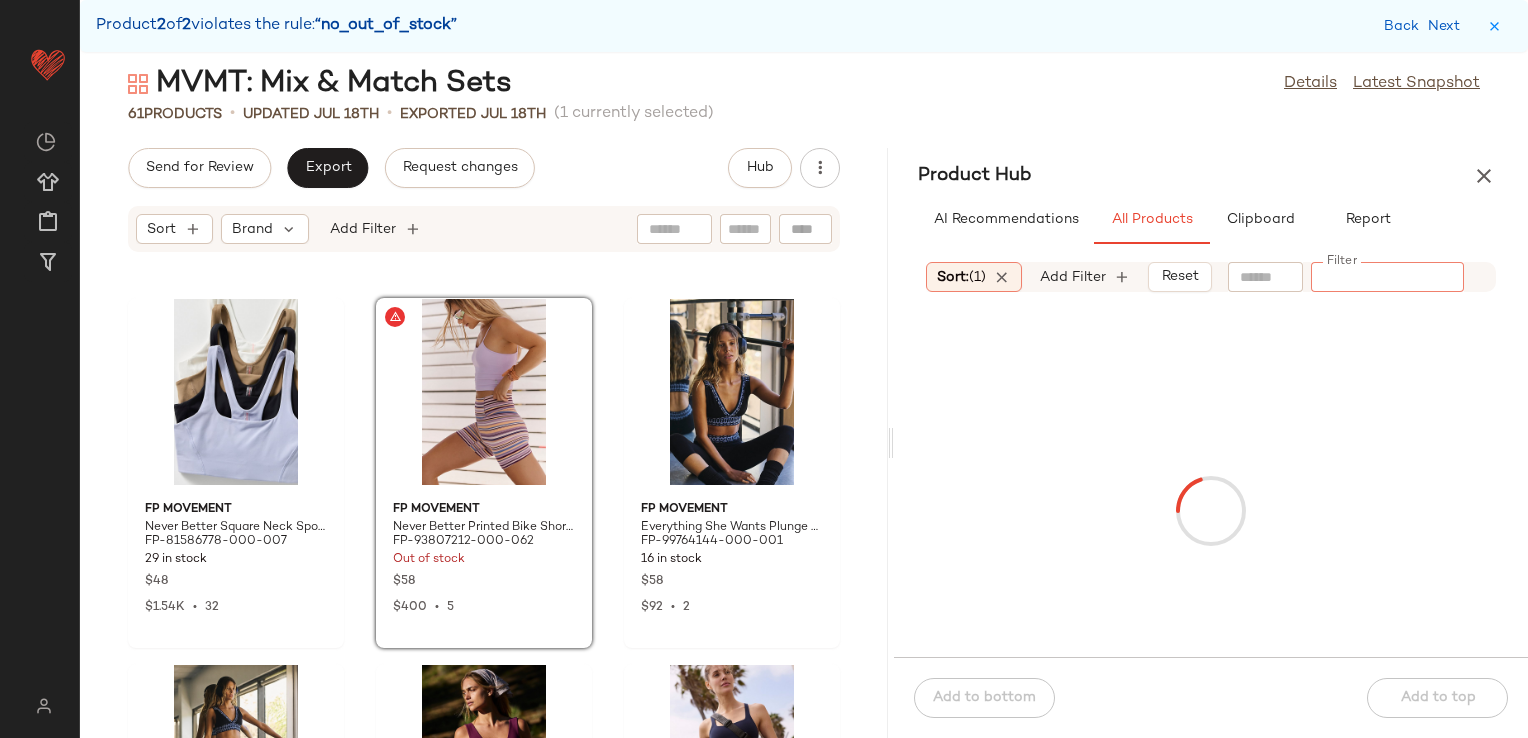click on "61   Products   •   updated Jul 18th  •  Exported Jul 18th   (1 currently selected)" 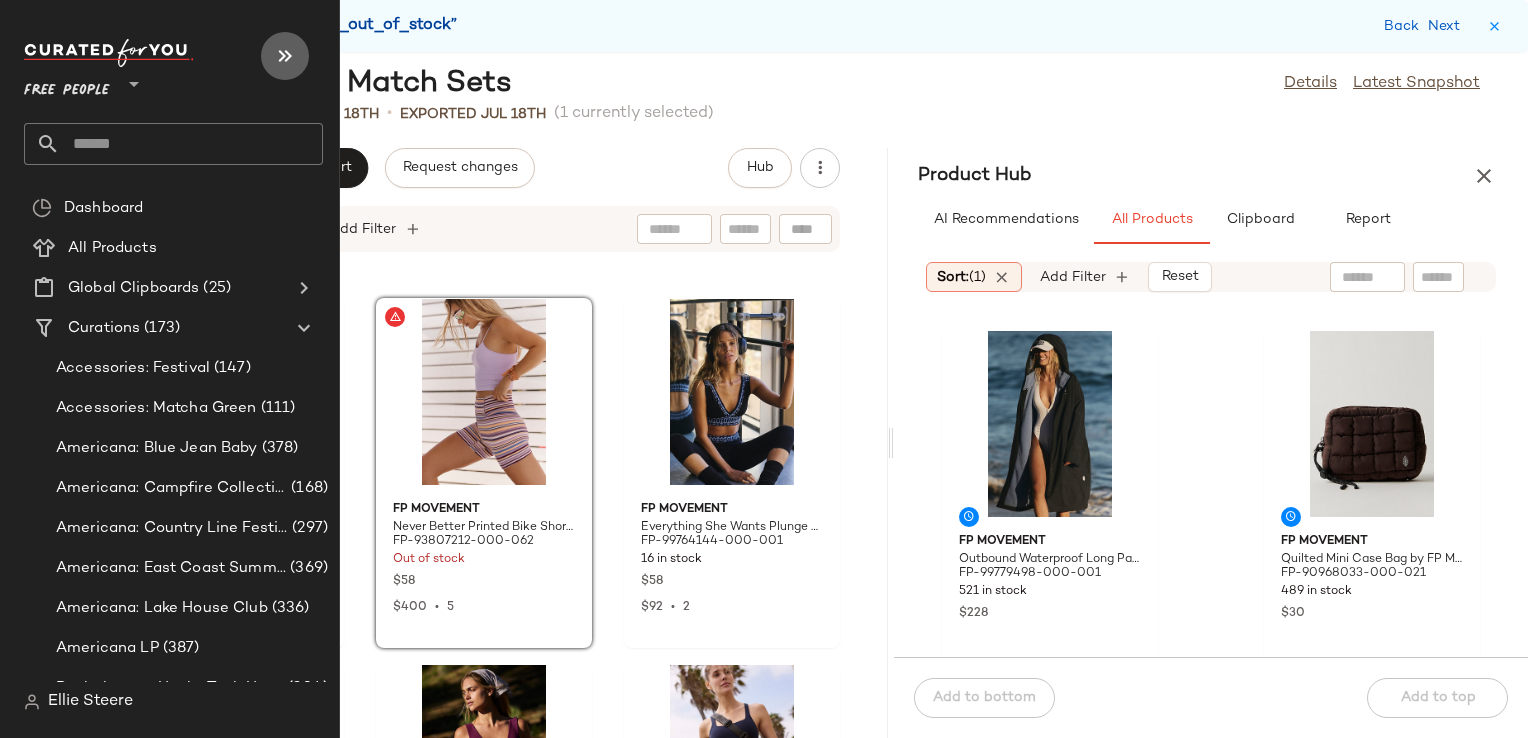 click at bounding box center [285, 56] 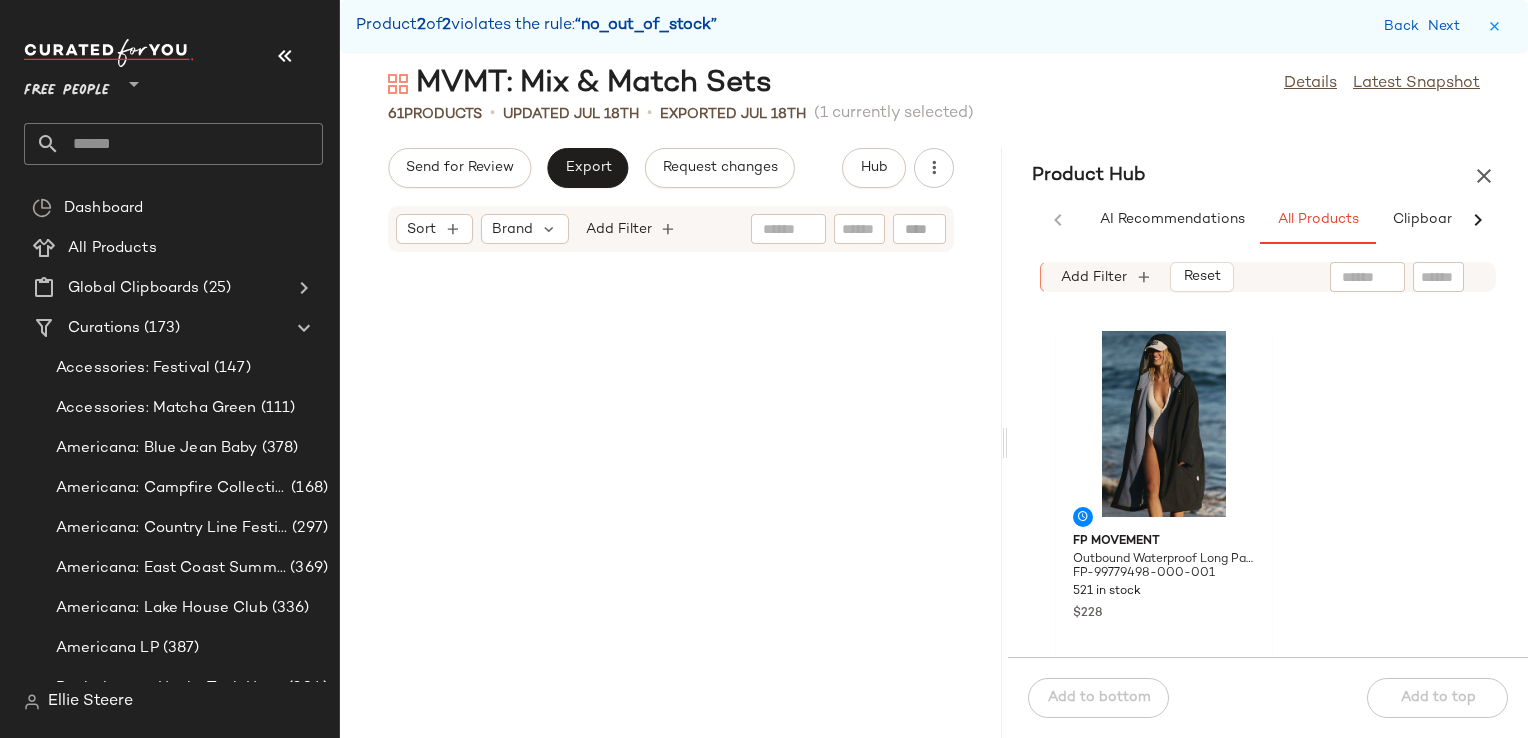 scroll, scrollTop: 7320, scrollLeft: 0, axis: vertical 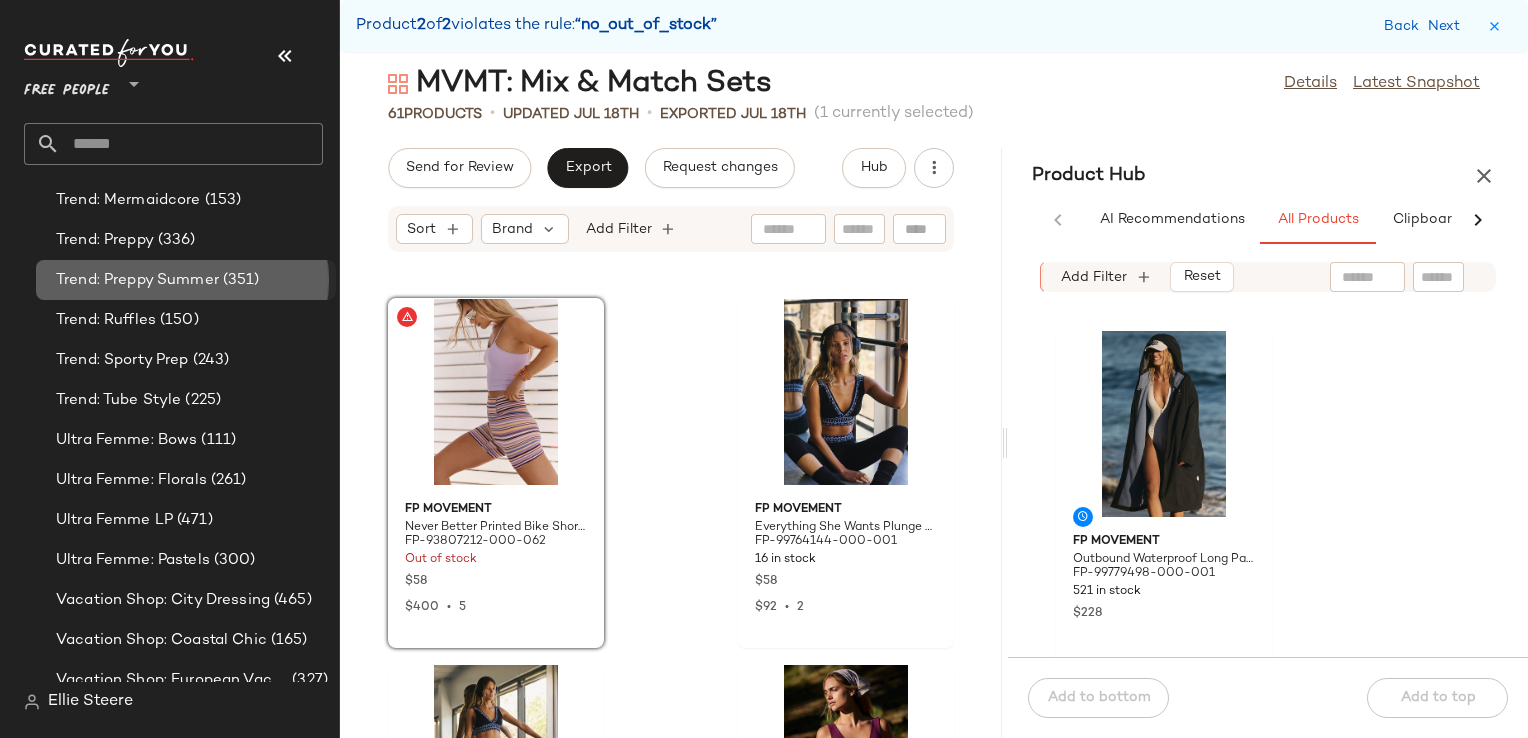 click on "Trend: Preppy Summer" at bounding box center [137, 280] 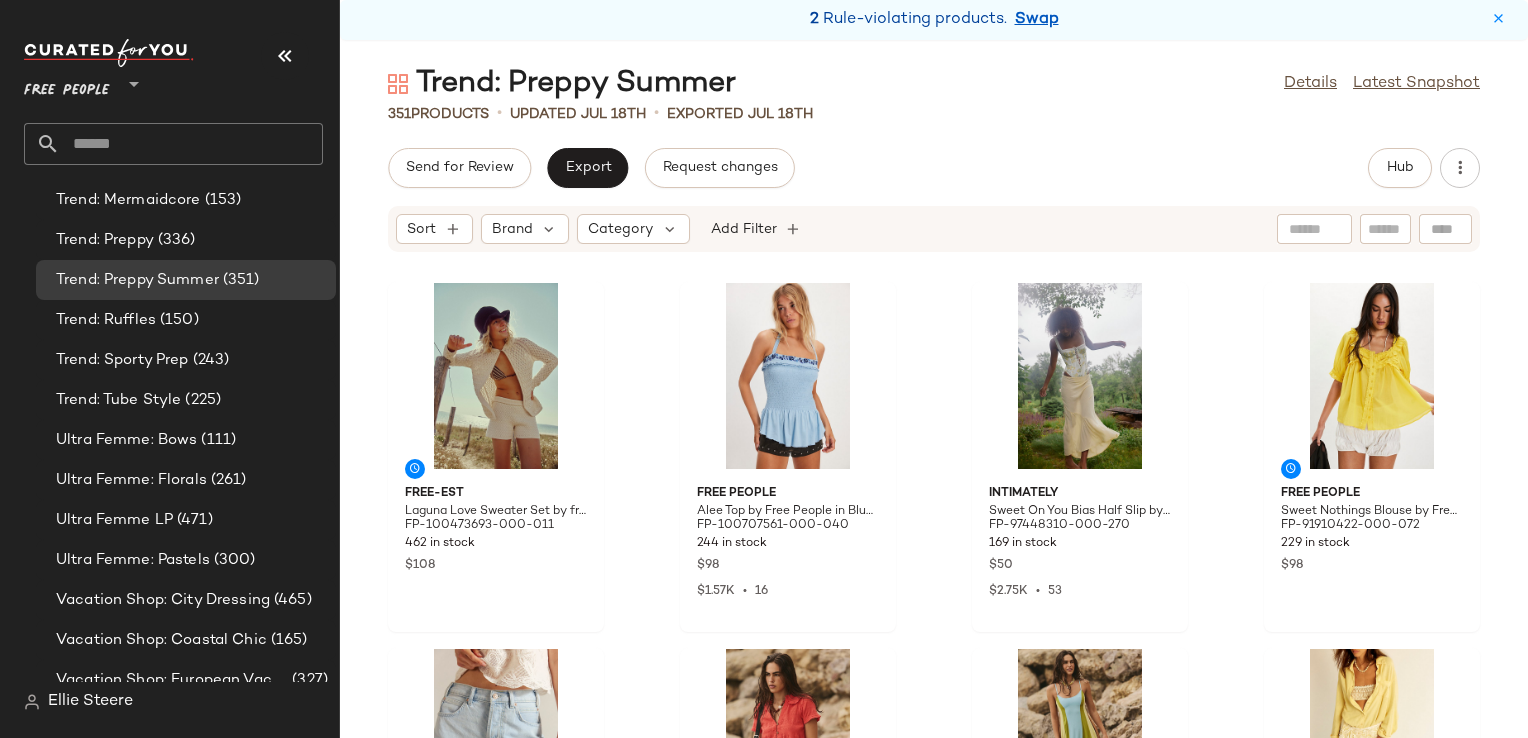 click on "Send for Review   Export   Request changes   Hub" 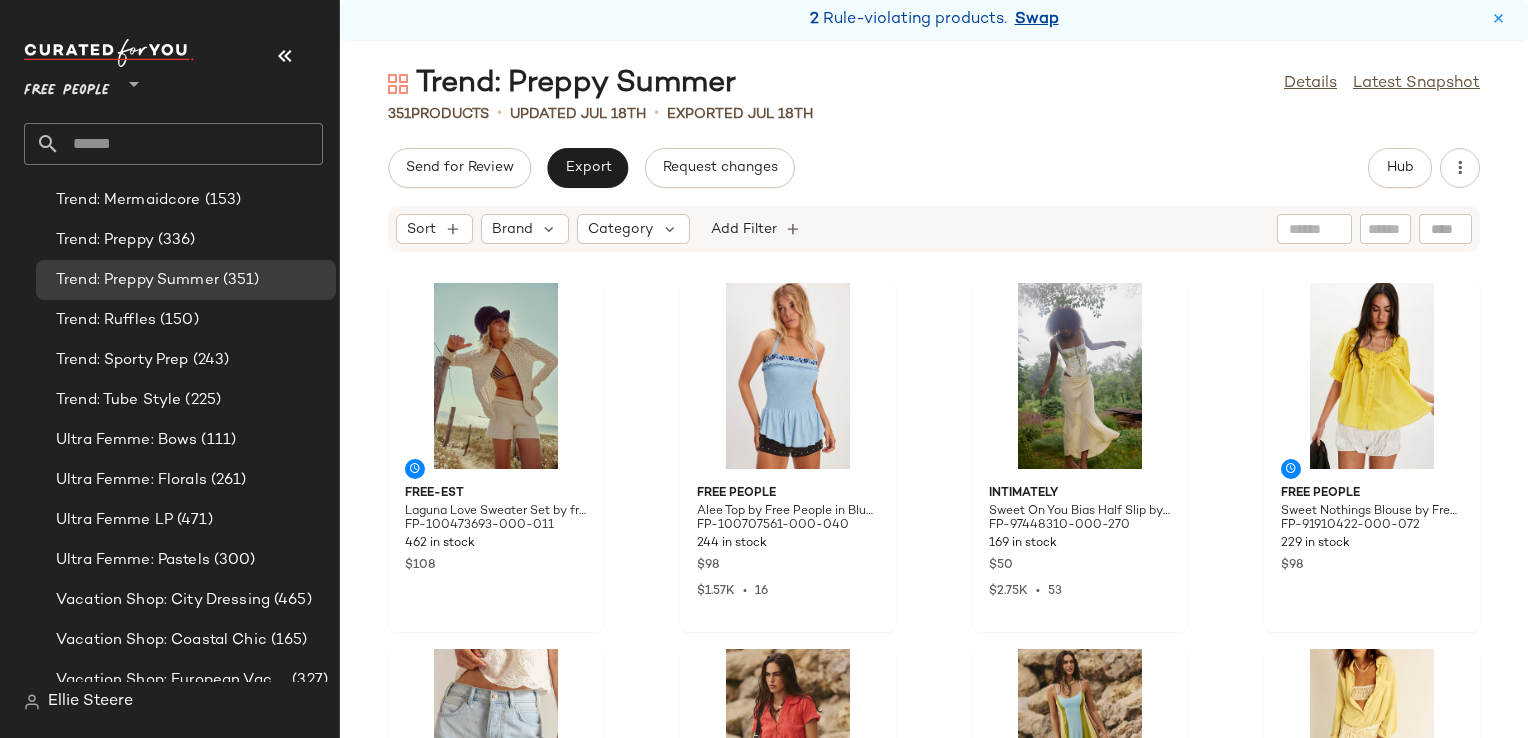 click on "Swap" at bounding box center [1037, 20] 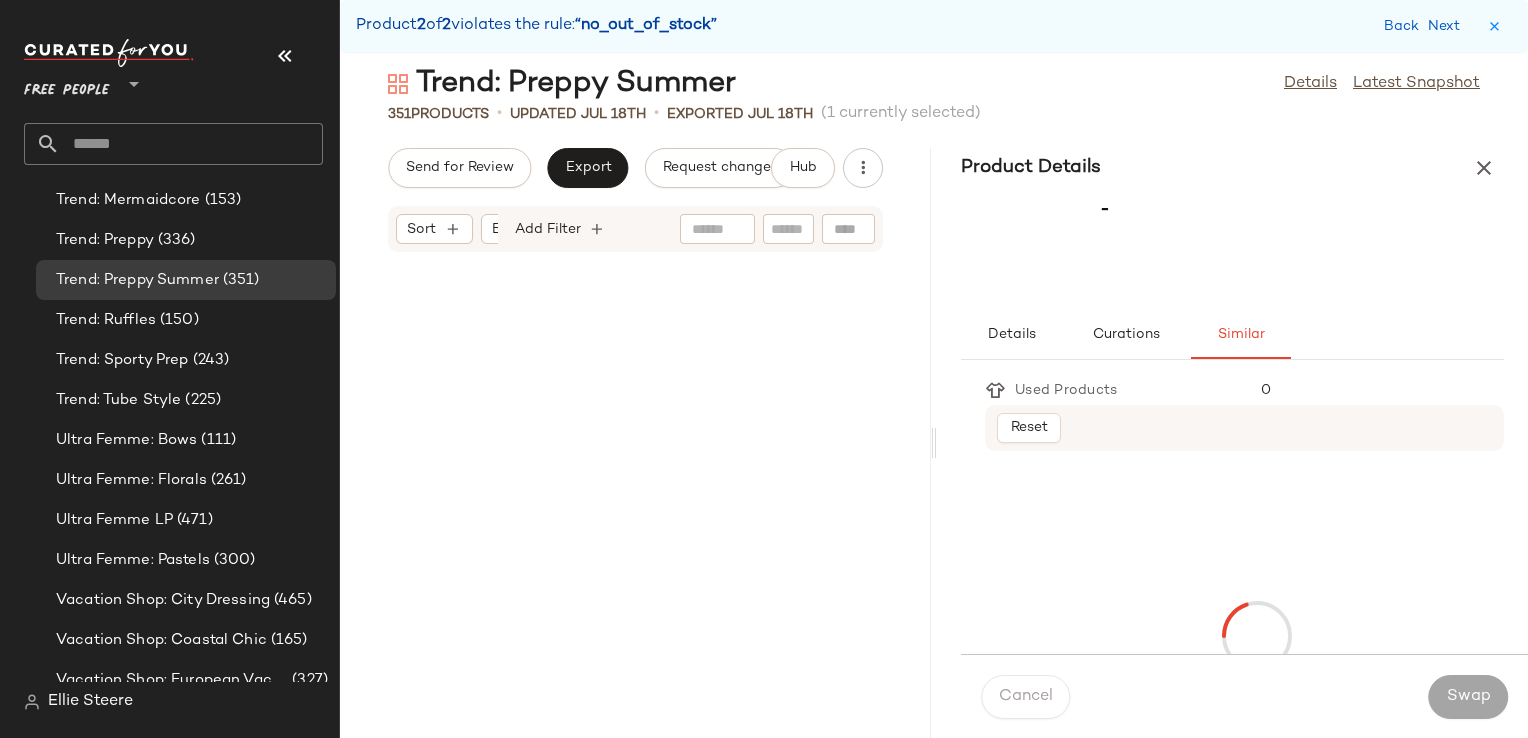 scroll, scrollTop: 25986, scrollLeft: 0, axis: vertical 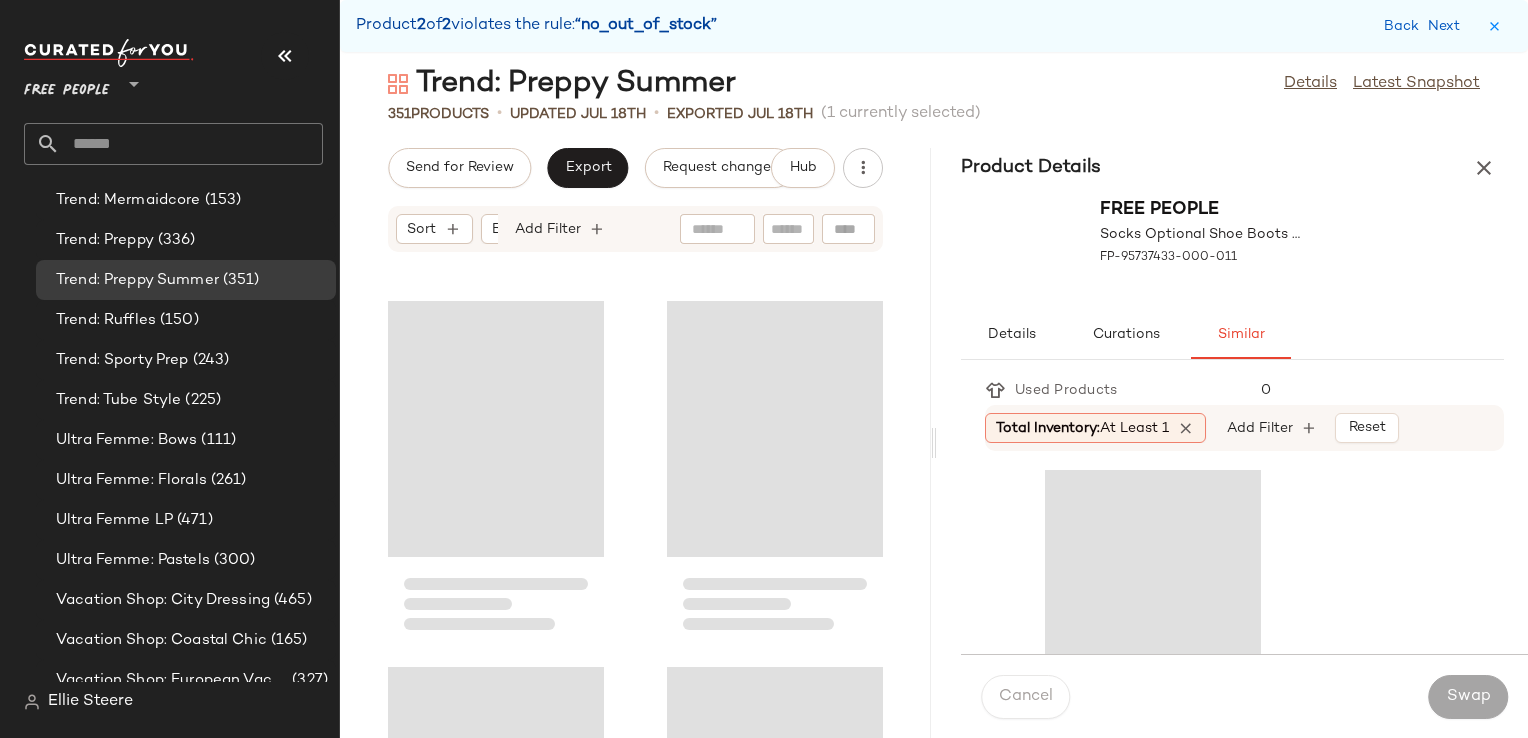 click on "Trend: Preppy Summer  Details   Latest Snapshot" 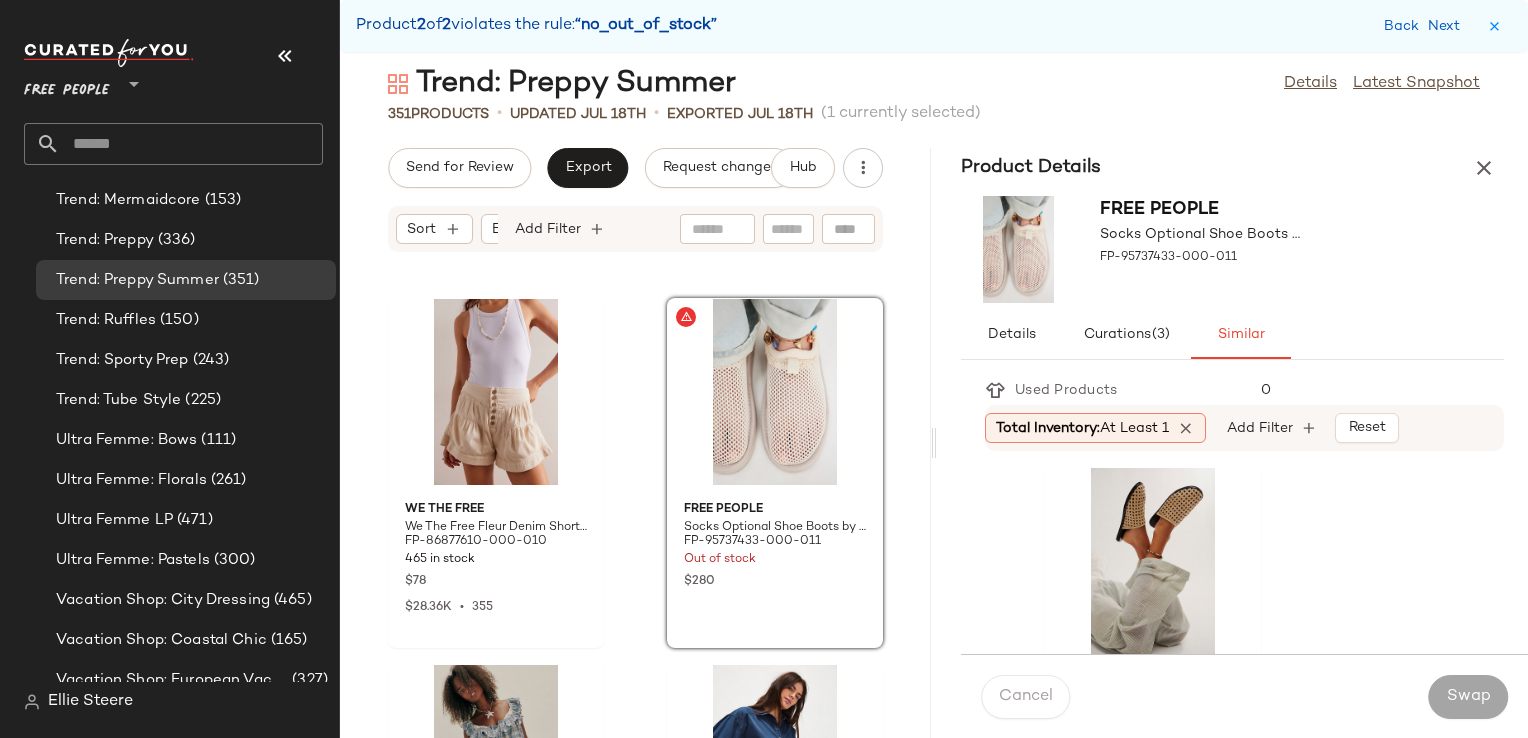 scroll, scrollTop: 100, scrollLeft: 0, axis: vertical 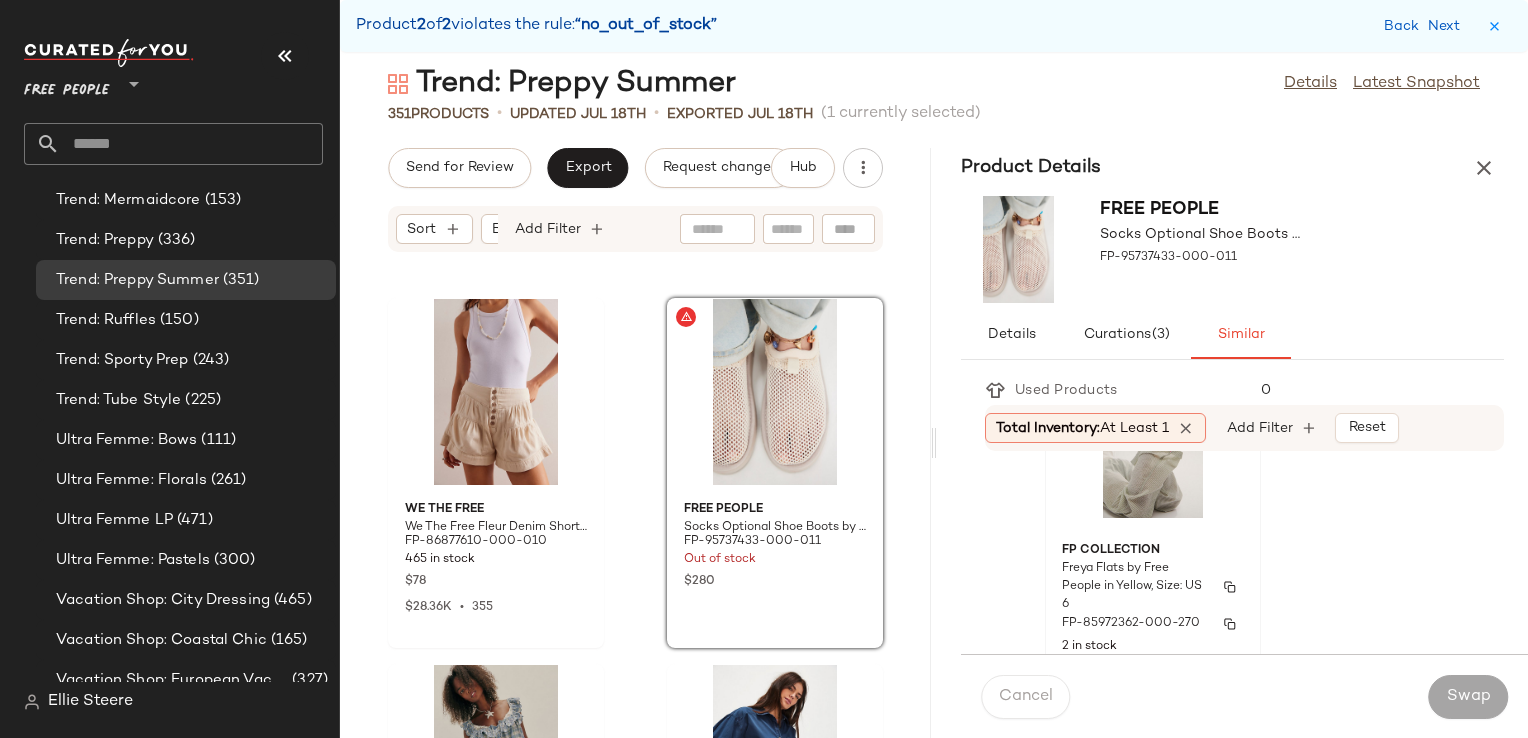 click on "Freya Flats by Free People in Yellow, Size: US 6" at bounding box center (1135, 587) 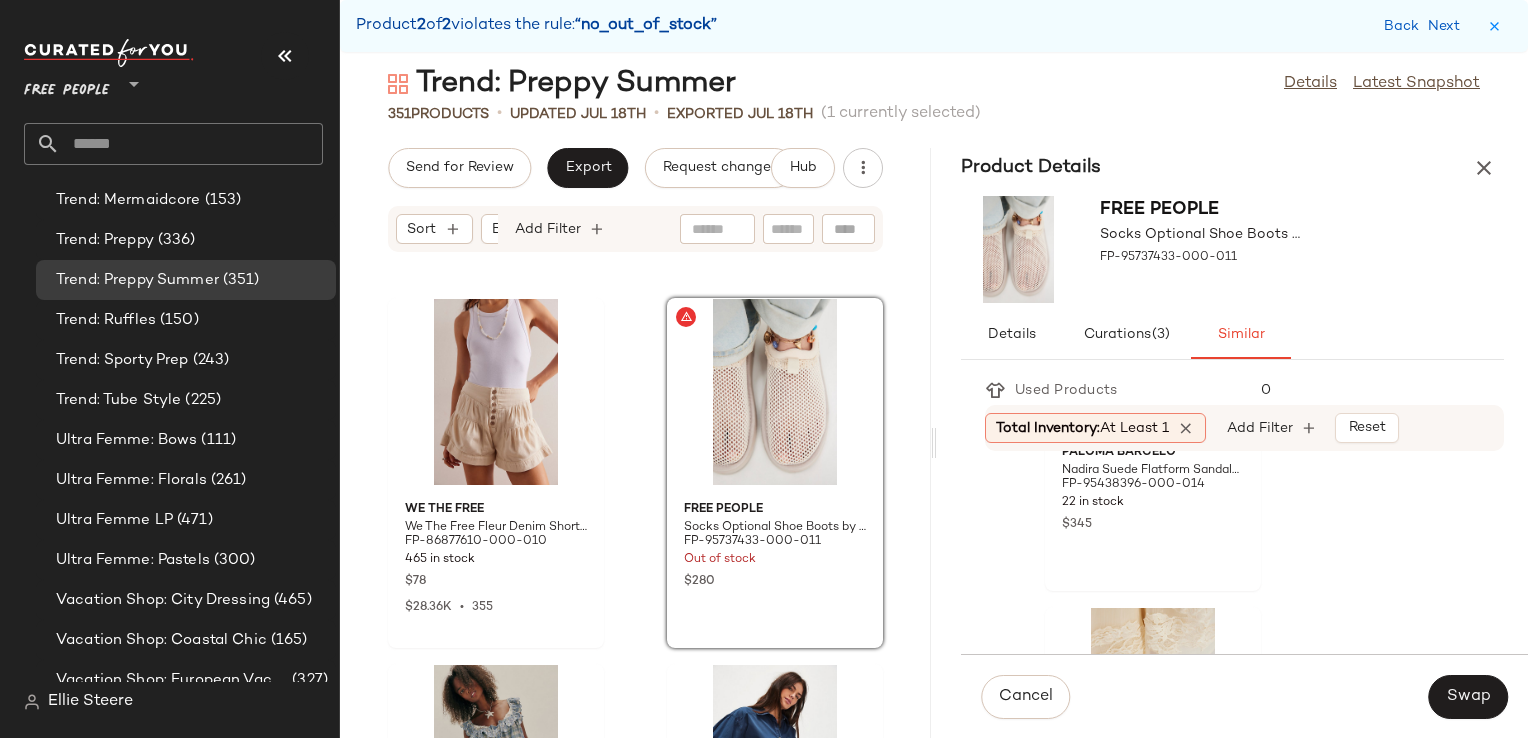 scroll, scrollTop: 600, scrollLeft: 0, axis: vertical 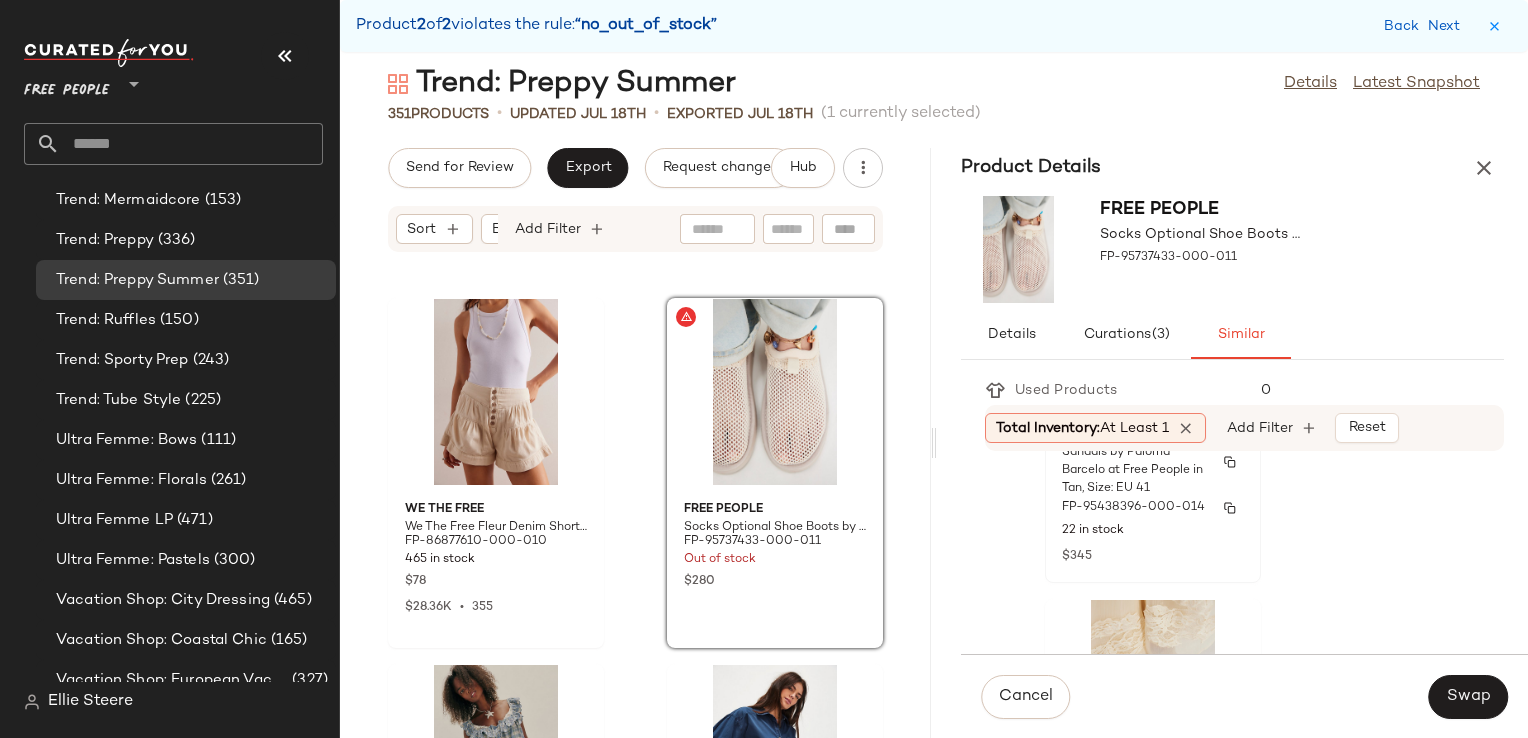 click on "Nadira Suede Flatform Sandals by Paloma Barcelo at Free People in Tan, Size: EU 41" at bounding box center (1135, 462) 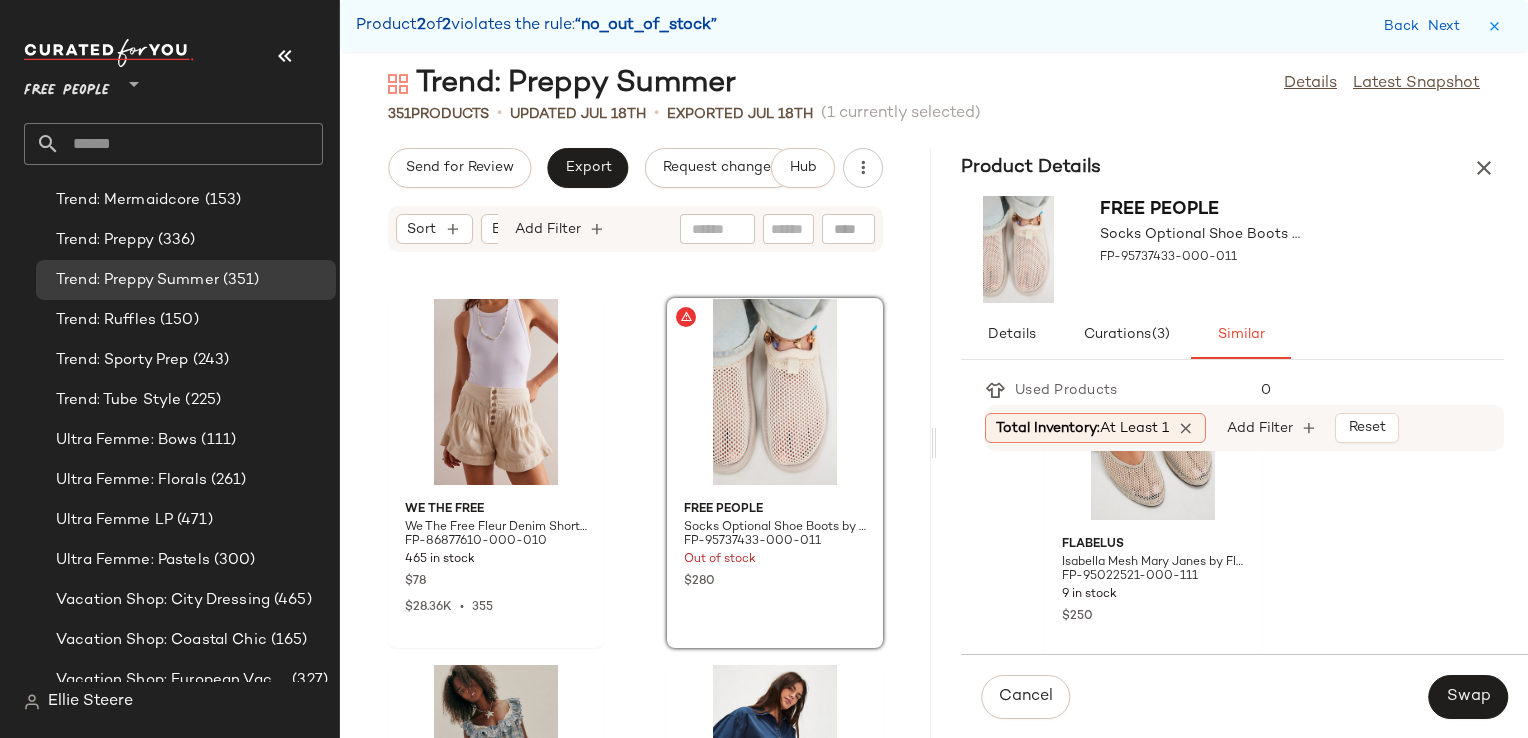 scroll, scrollTop: 900, scrollLeft: 0, axis: vertical 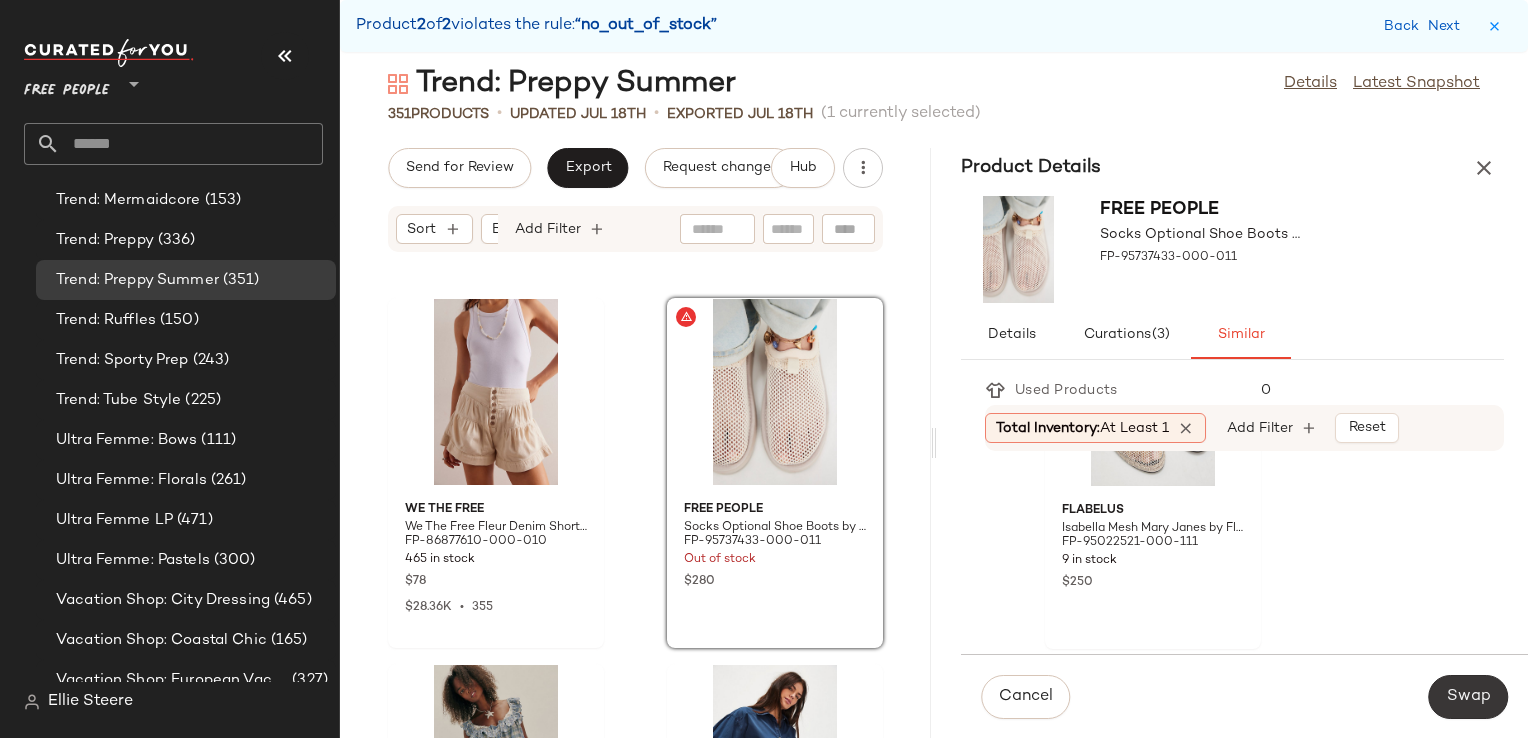 click on "Swap" 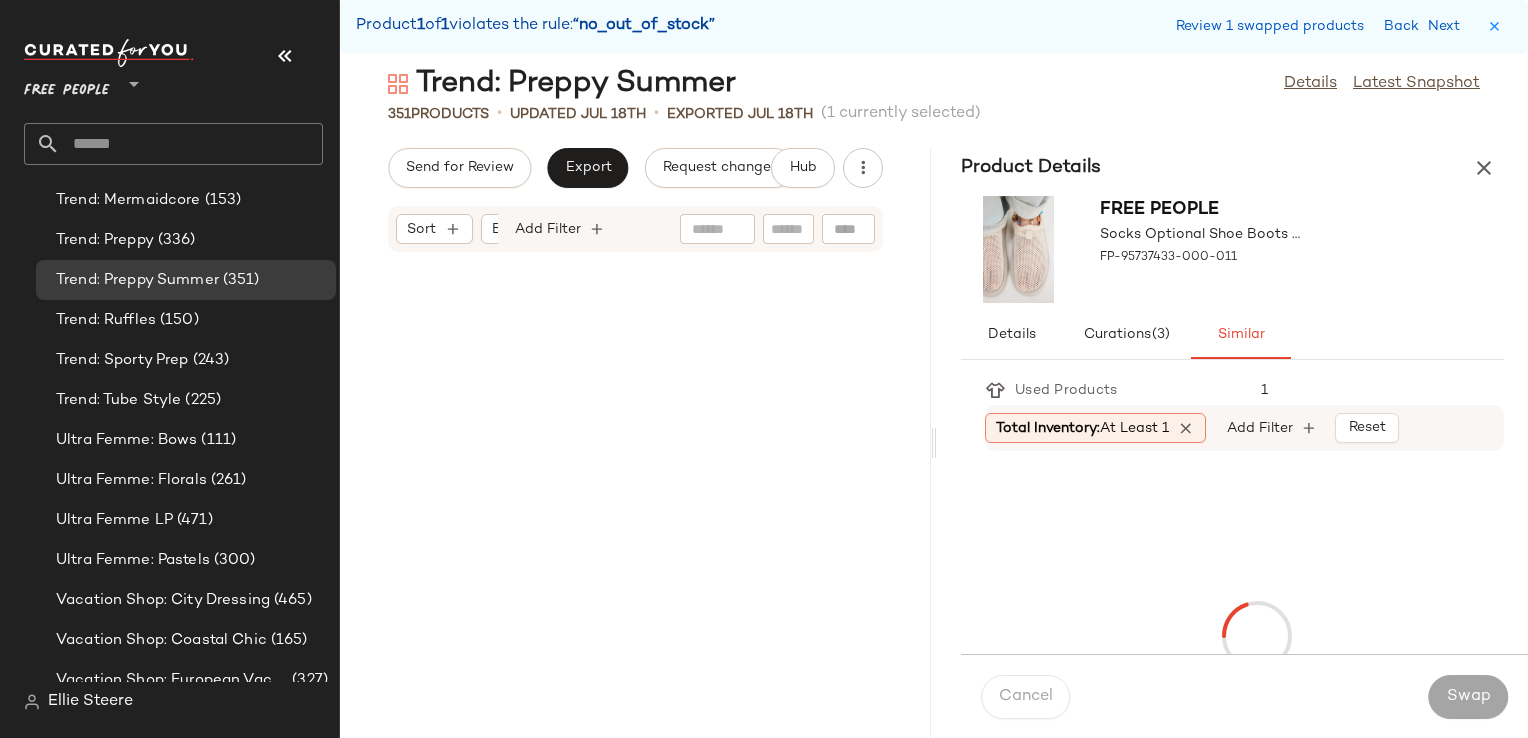 scroll, scrollTop: 51240, scrollLeft: 0, axis: vertical 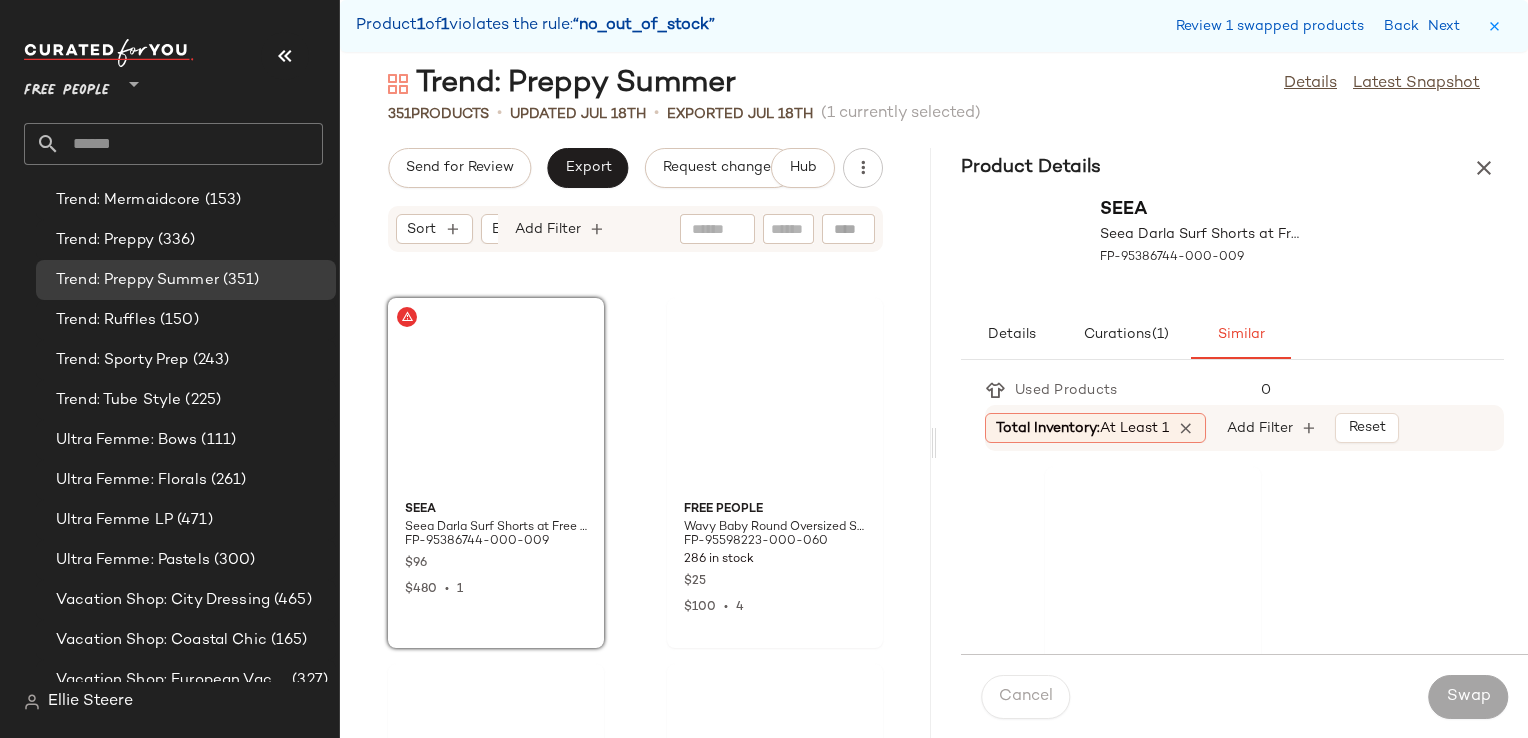 click on "Trend: Preppy Summer  Details   Latest Snapshot  351   Products   •   updated Jul 18th  •  Exported Jul 18th   (1 currently selected)   Send for Review   Export   Request changes   Hub  Sort  Brand  Category  Add Filter  Seea Seea Darla Surf Shorts at Free People in Black, Size: S FP-95386744-000-009 $96 $480  •  1 Free People Wavy Baby Round Oversized Sunglasses by Free People in Red FP-95598223-000-060 286 in stock $25 $100  •  4 free-est Oasis Midi Dress by free-est at Free People in Red, Size: XS FP-47745617-000-063 147 in stock $118 $48.4K  •  389 We The Free We The Free Everyday Striped Tee at Free People in Black, Size: XL FP-96158712-000-001 323 in stock $58 $2.1K  •  31 We The Free We The Free Jam Session Relaxed Capri Jeans at Free People in White, Size: 32 FP-86759347-000-010 671 in stock $68 $11.56K  •  116 We The Free We The Free Taylee Muscle Tee at Free People, Size: XL FP-96711452-000-001 53 in stock $68 $816  •  12 FP Collection FP-88083704-000-060 13 in stock $98 $196 $98" at bounding box center [934, 401] 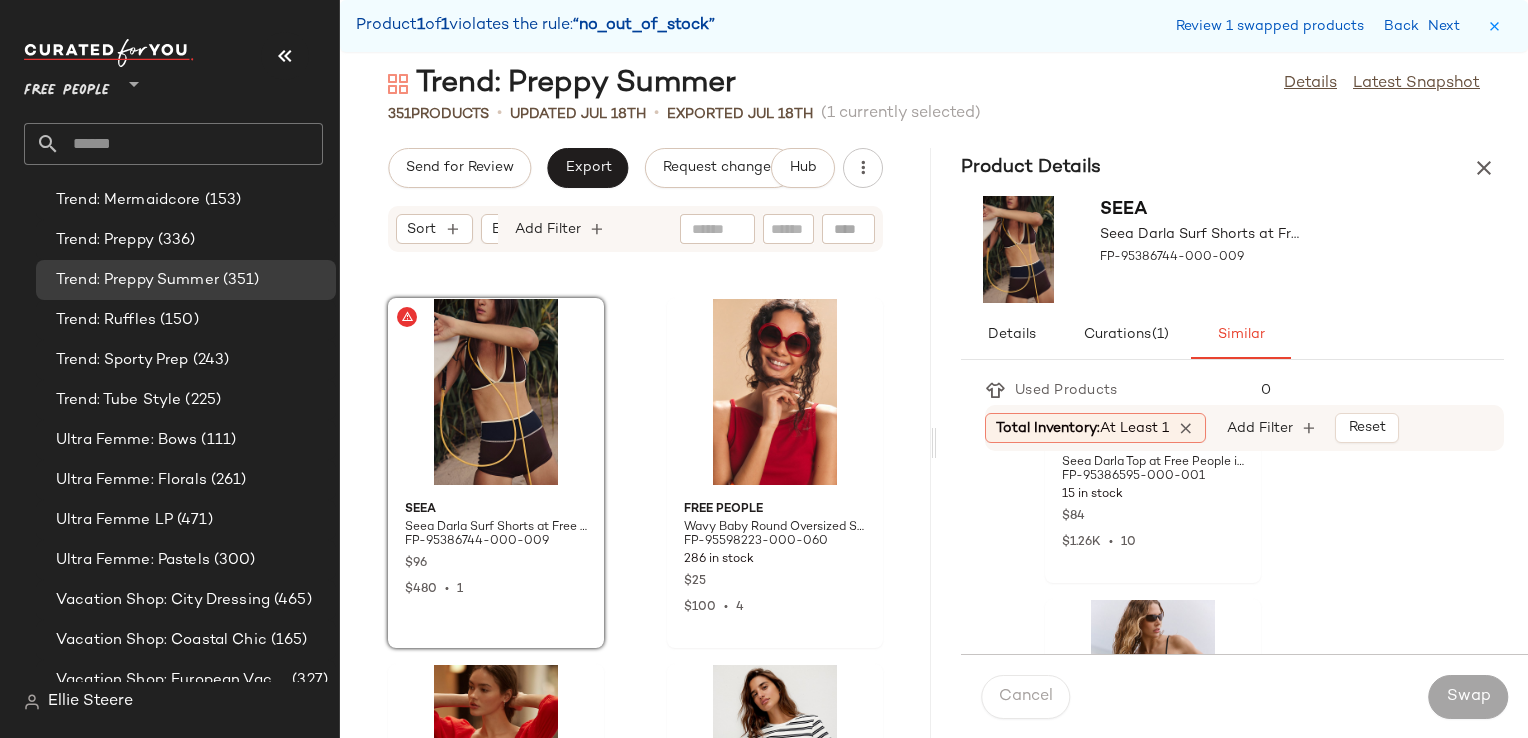 scroll, scrollTop: 700, scrollLeft: 0, axis: vertical 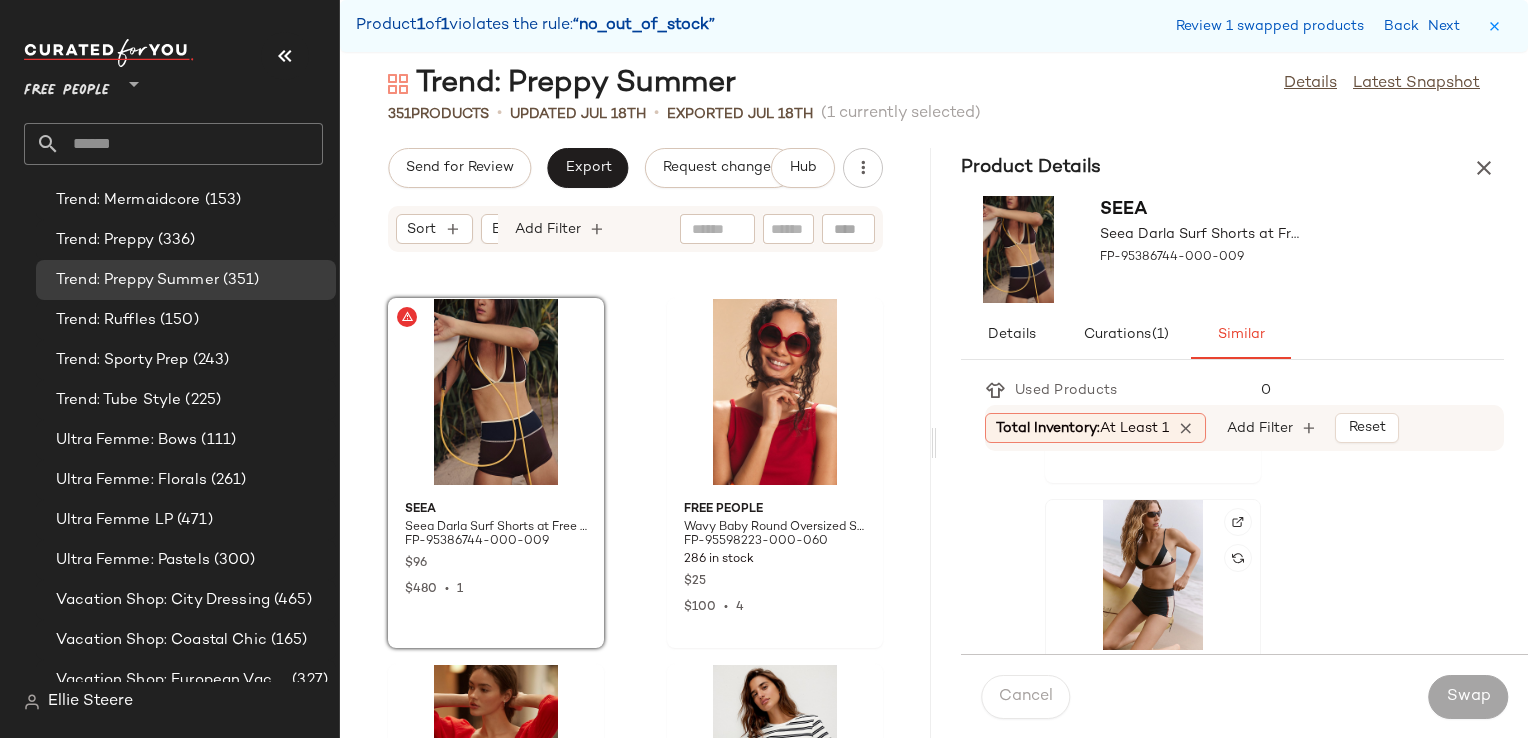 click 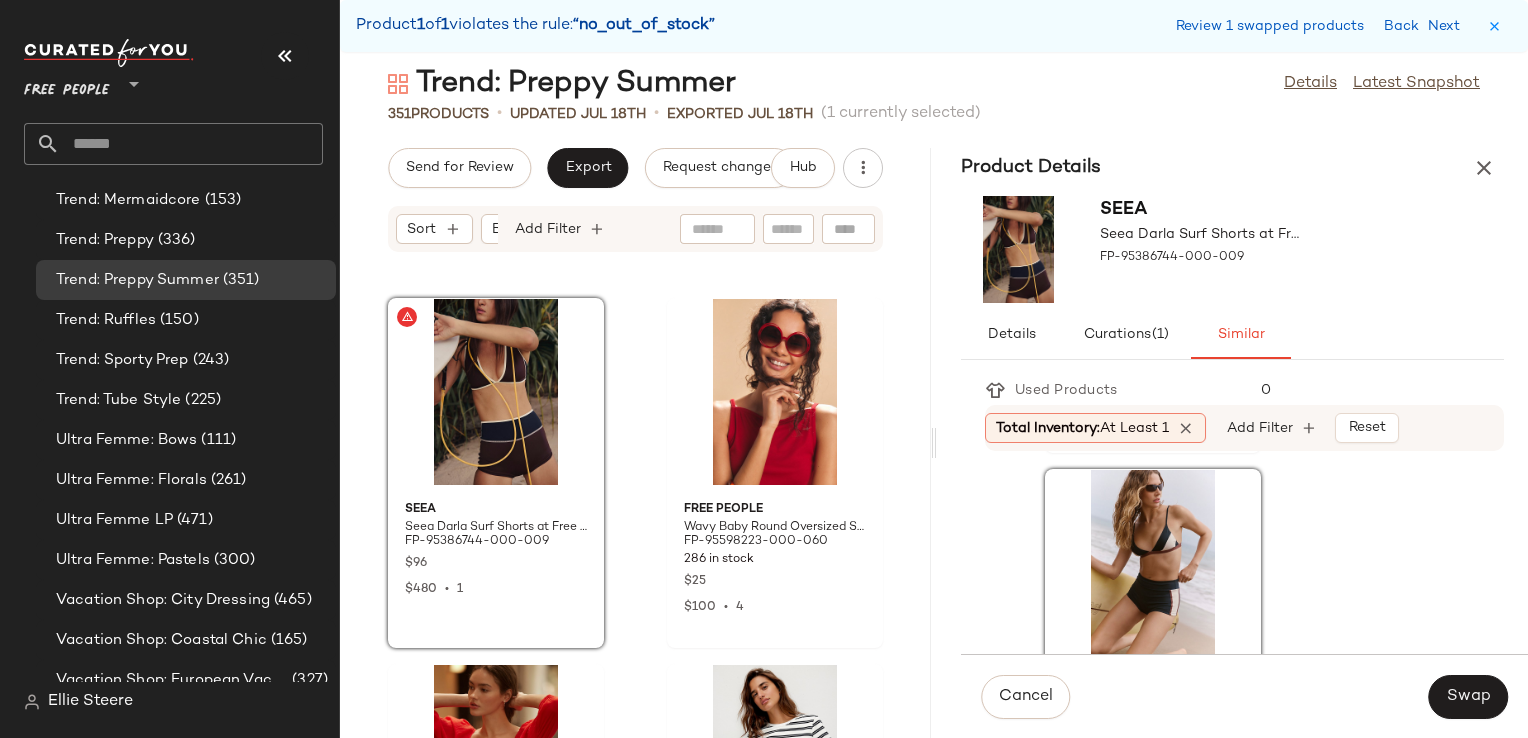 scroll, scrollTop: 900, scrollLeft: 0, axis: vertical 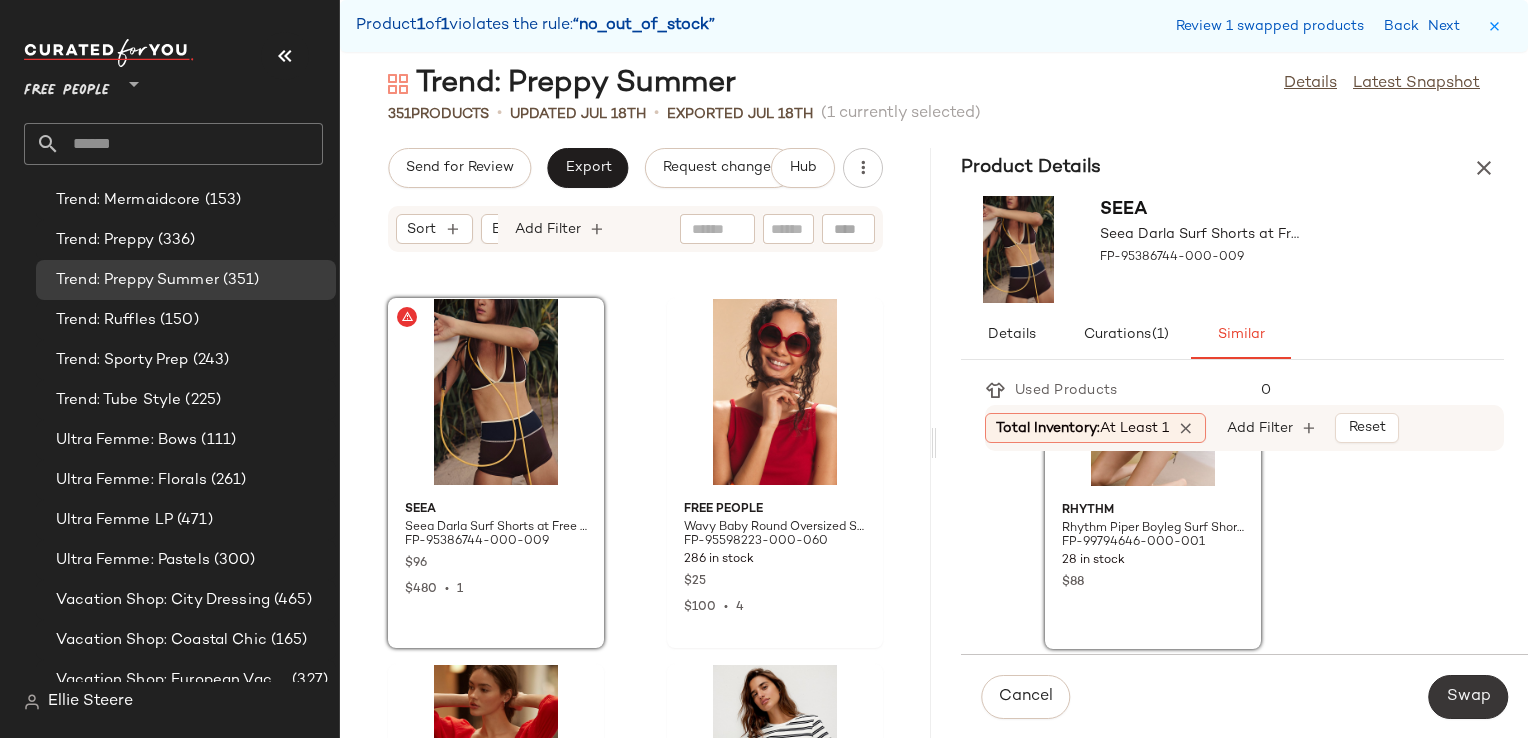click on "Swap" at bounding box center (1468, 697) 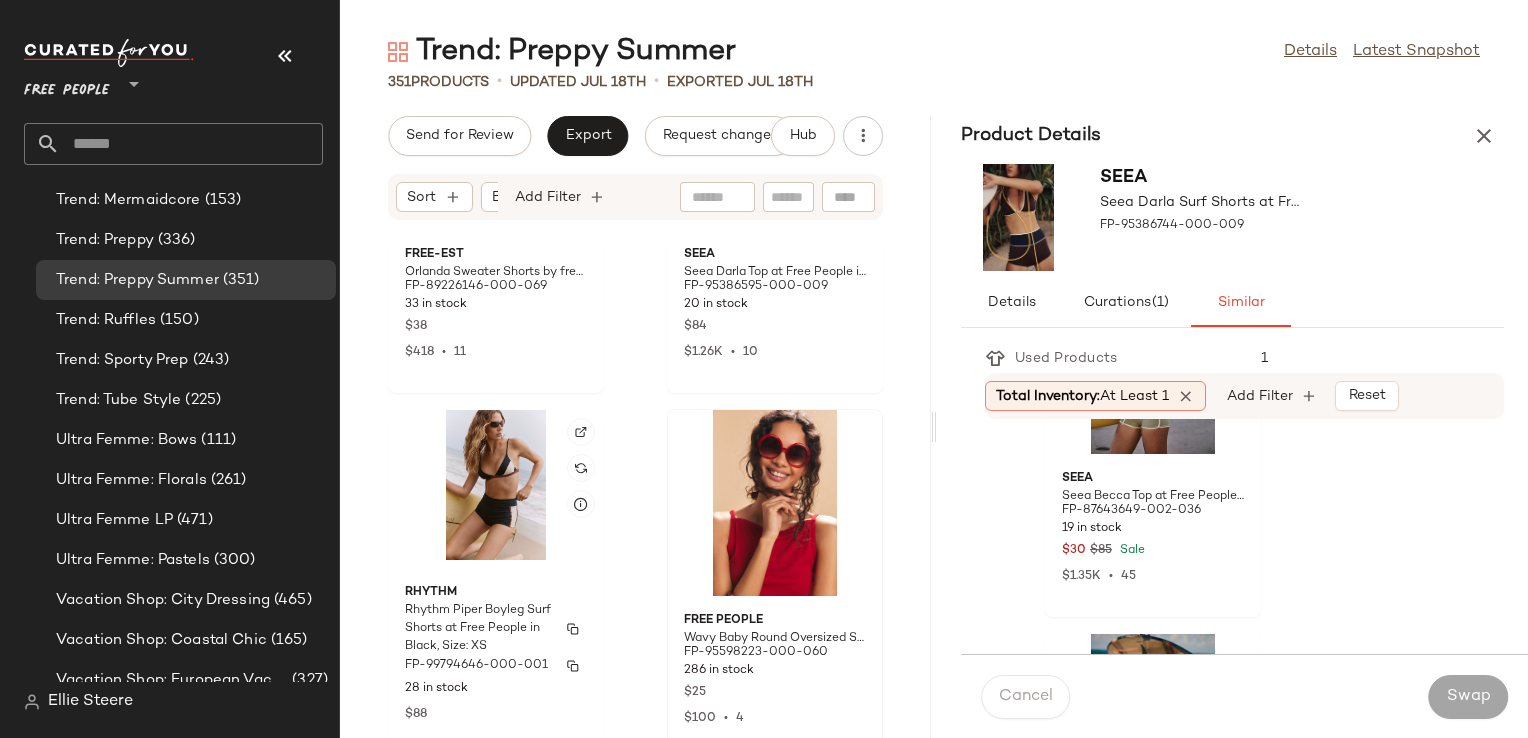 scroll, scrollTop: 51040, scrollLeft: 0, axis: vertical 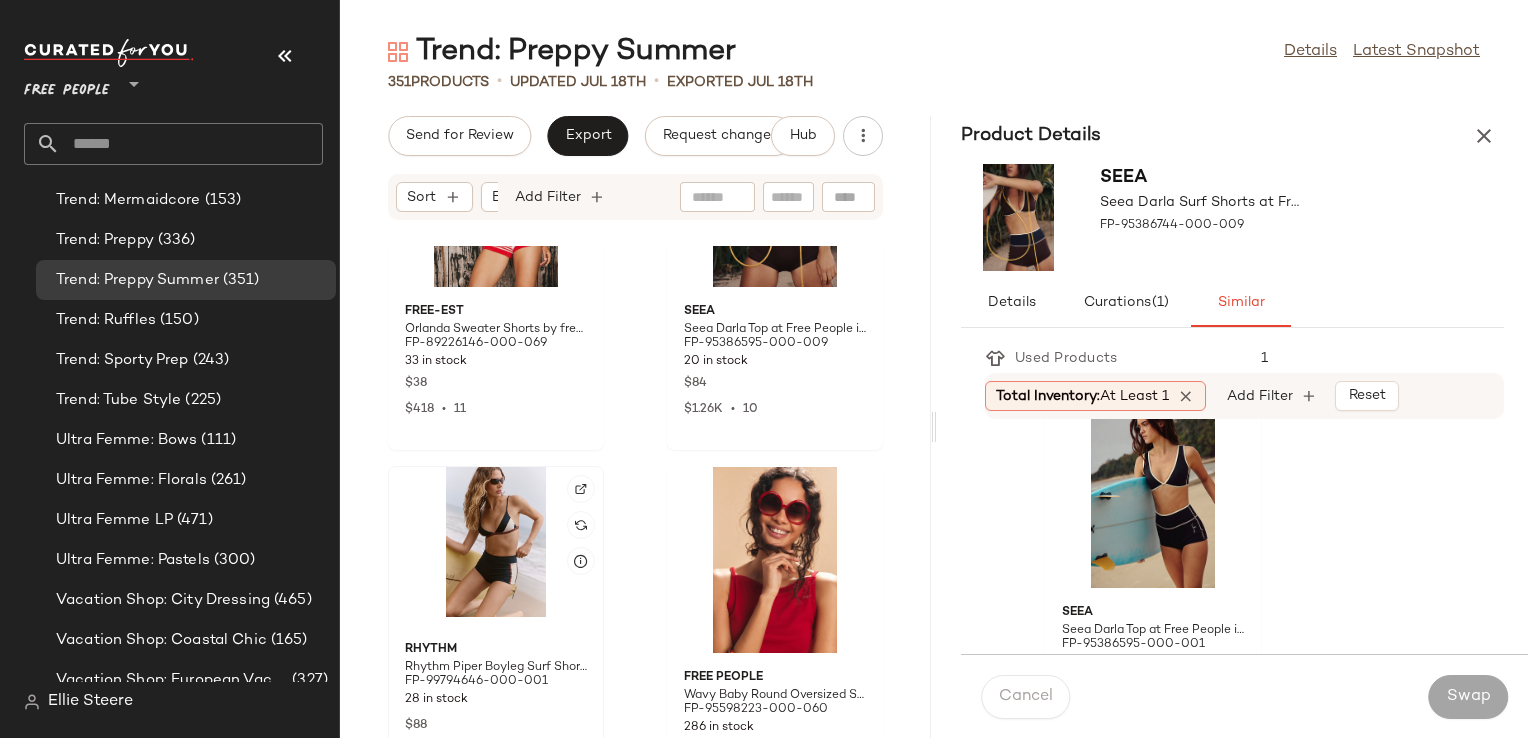 click 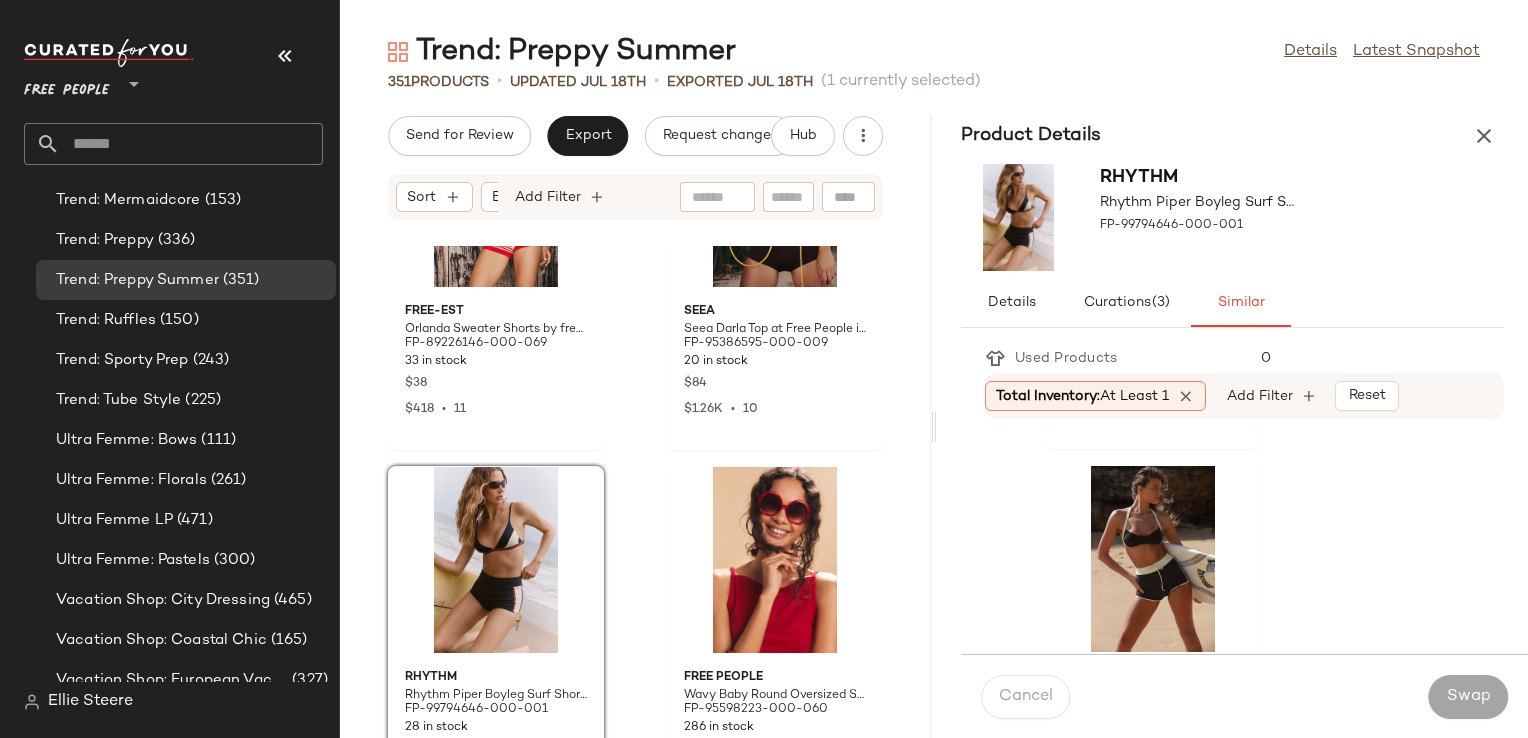 scroll, scrollTop: 699, scrollLeft: 0, axis: vertical 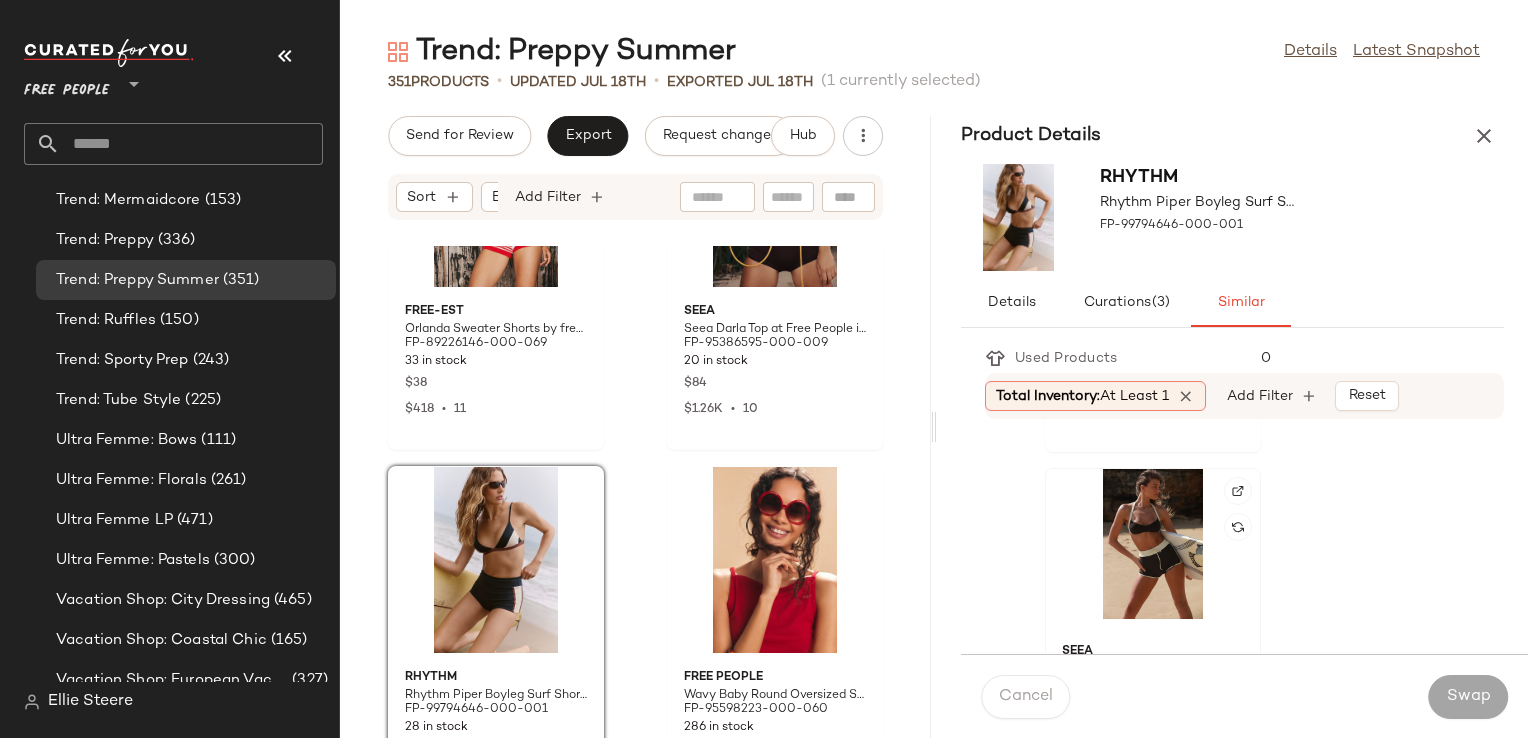 click 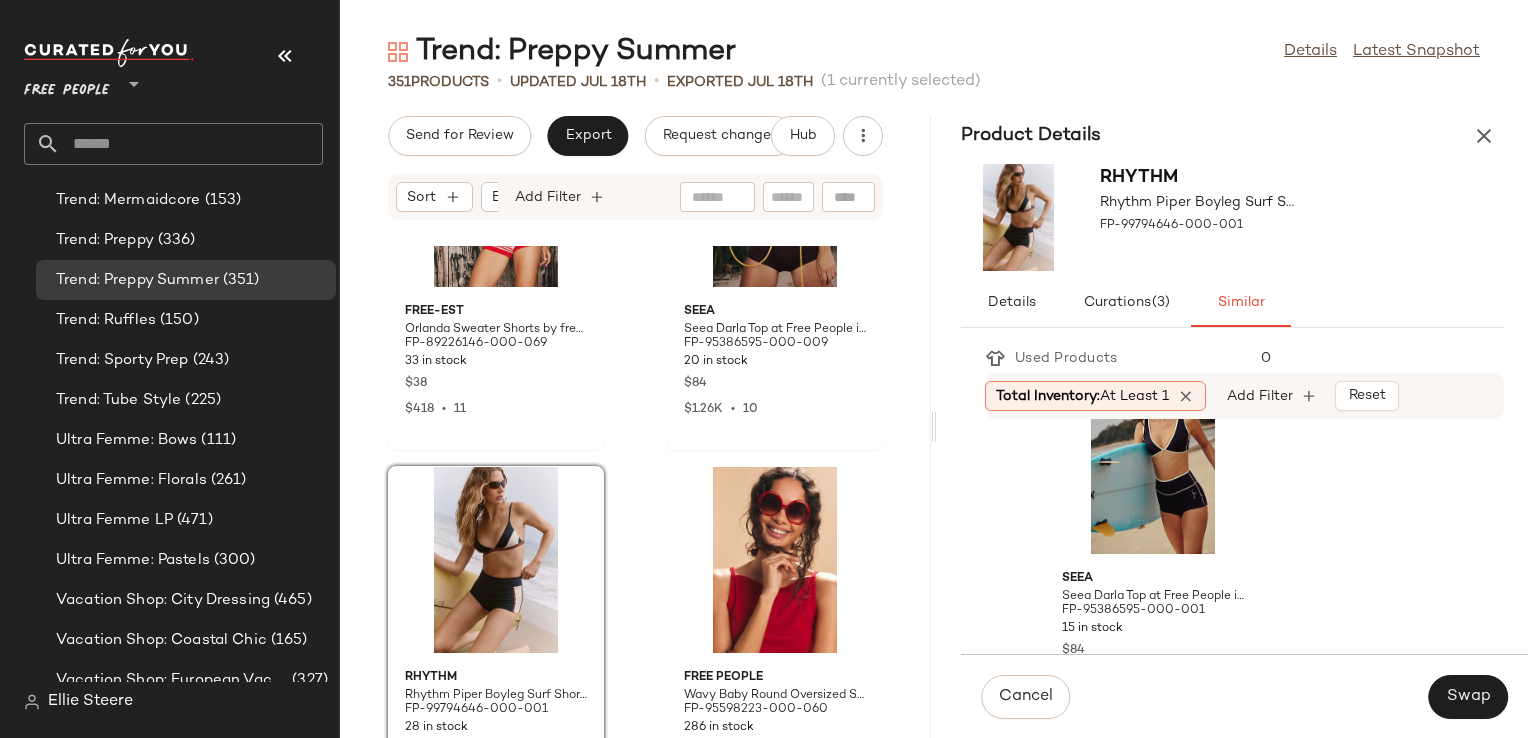 scroll, scrollTop: 2299, scrollLeft: 0, axis: vertical 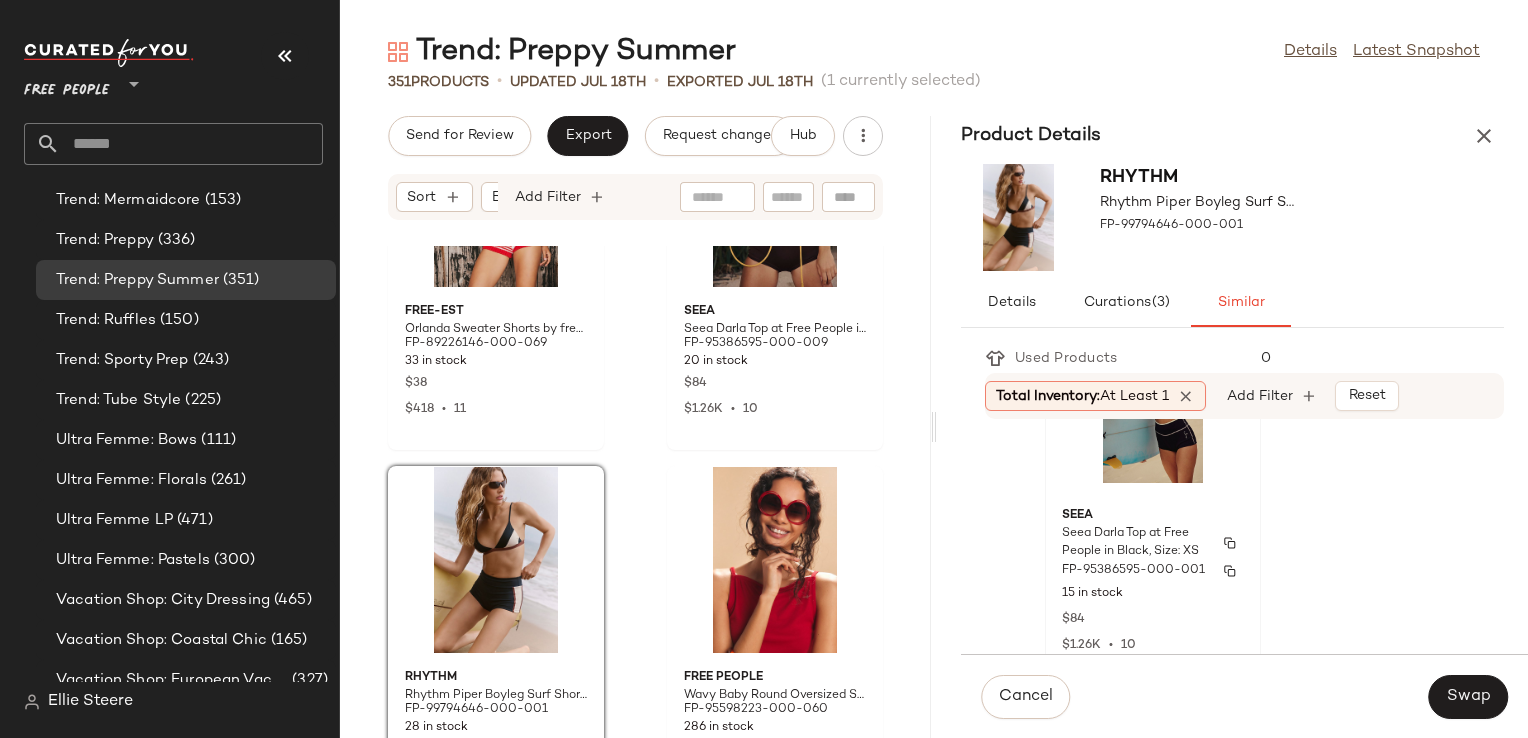 click on "Seea Darla Top at Free People in Black, Size: XS" at bounding box center (1135, 543) 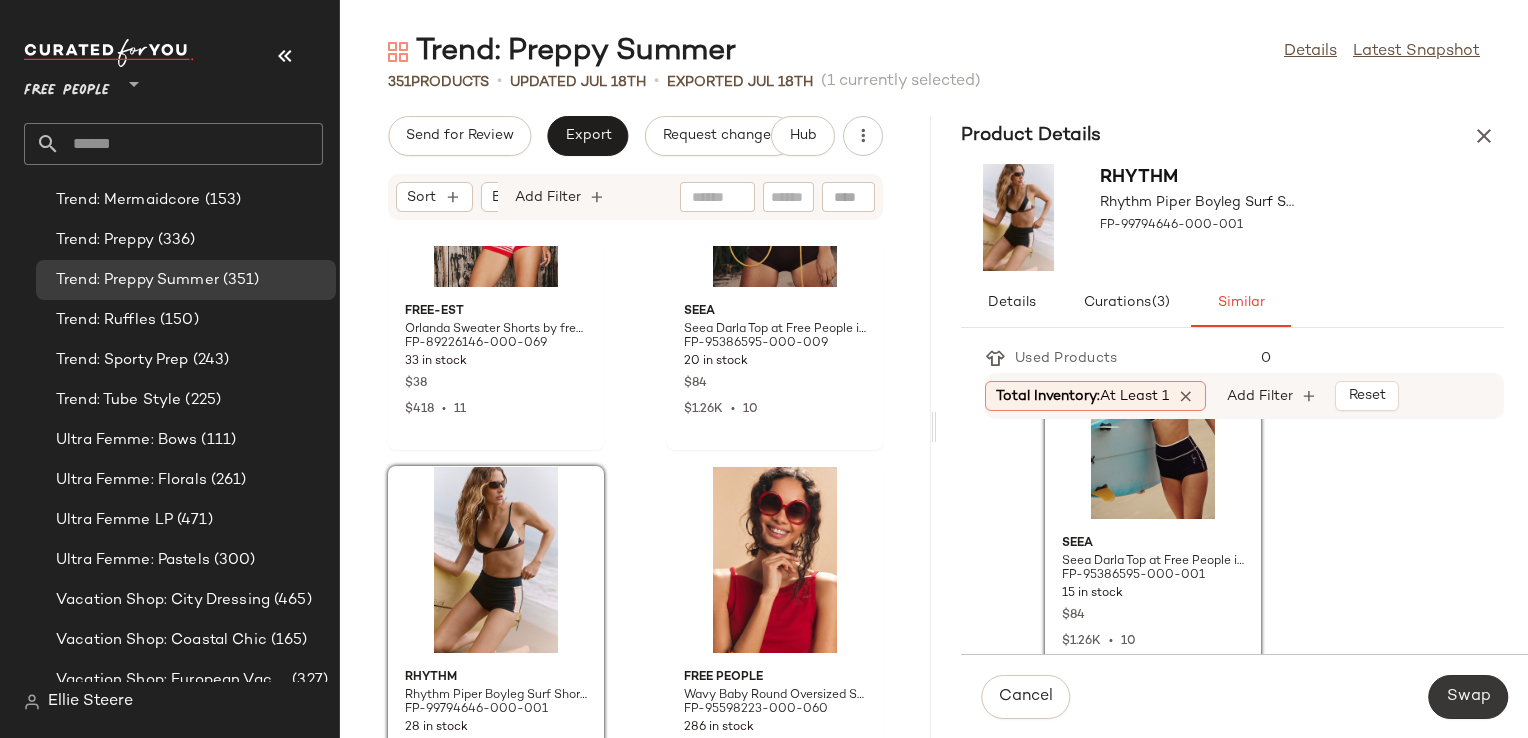 click on "Swap" 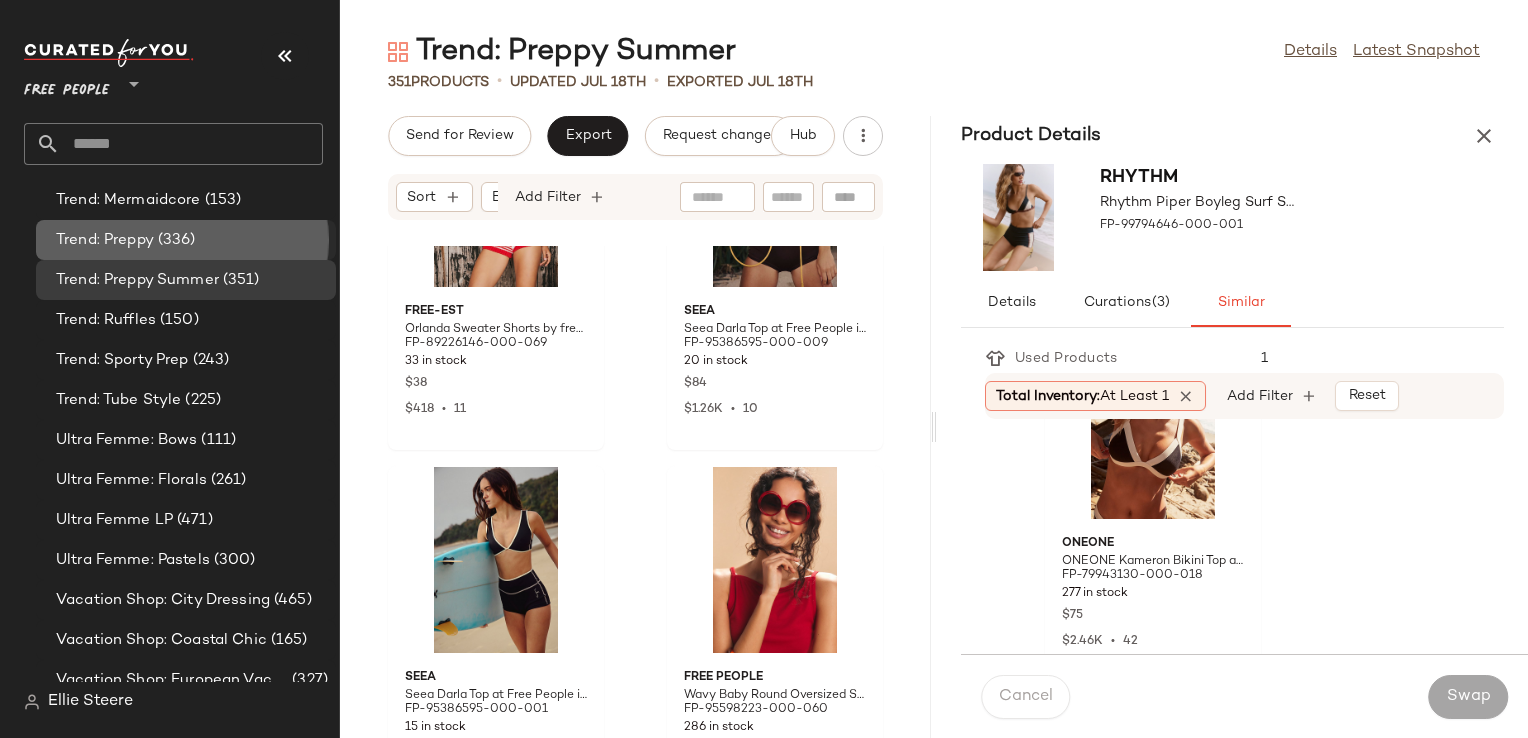 click on "(336)" at bounding box center (175, 240) 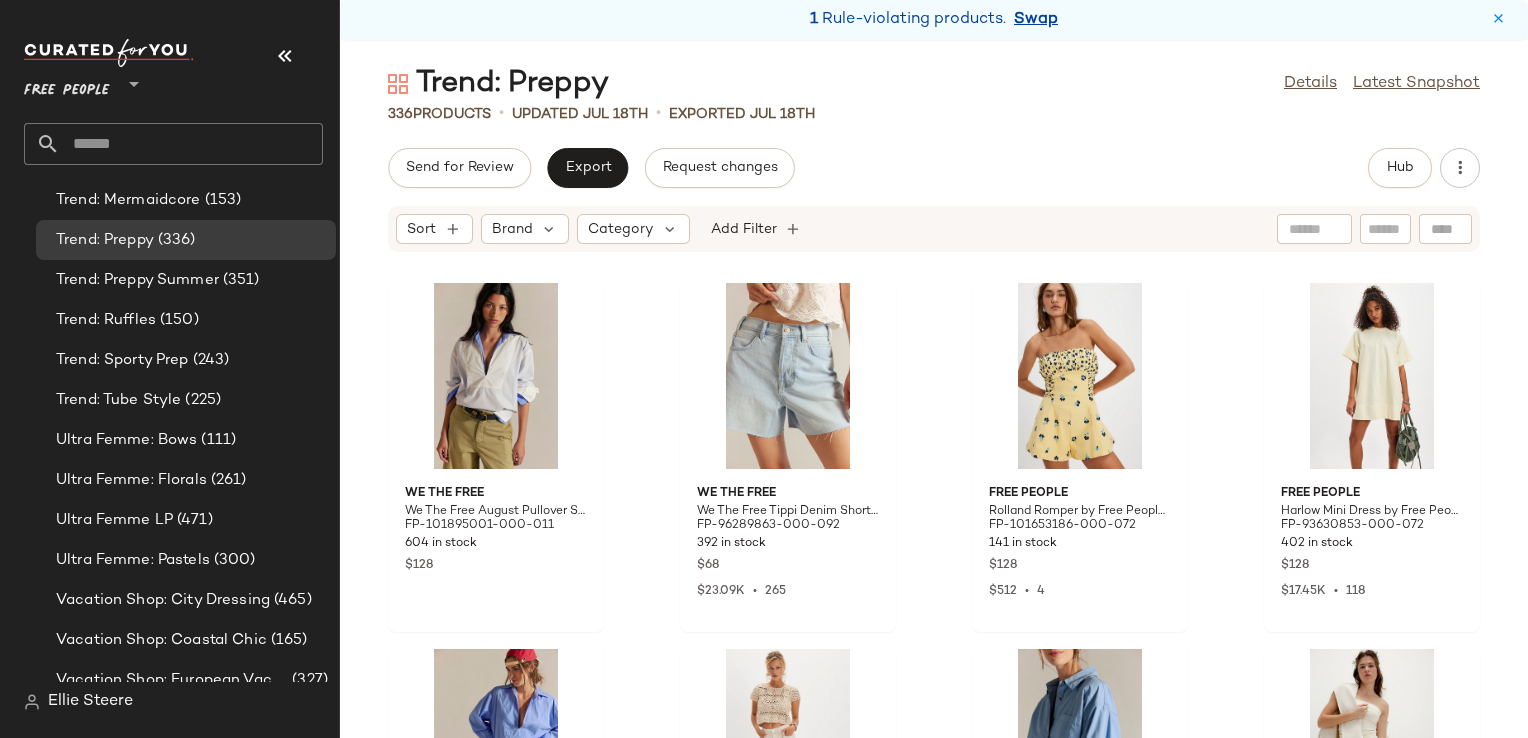 click on "Swap" at bounding box center (1036, 20) 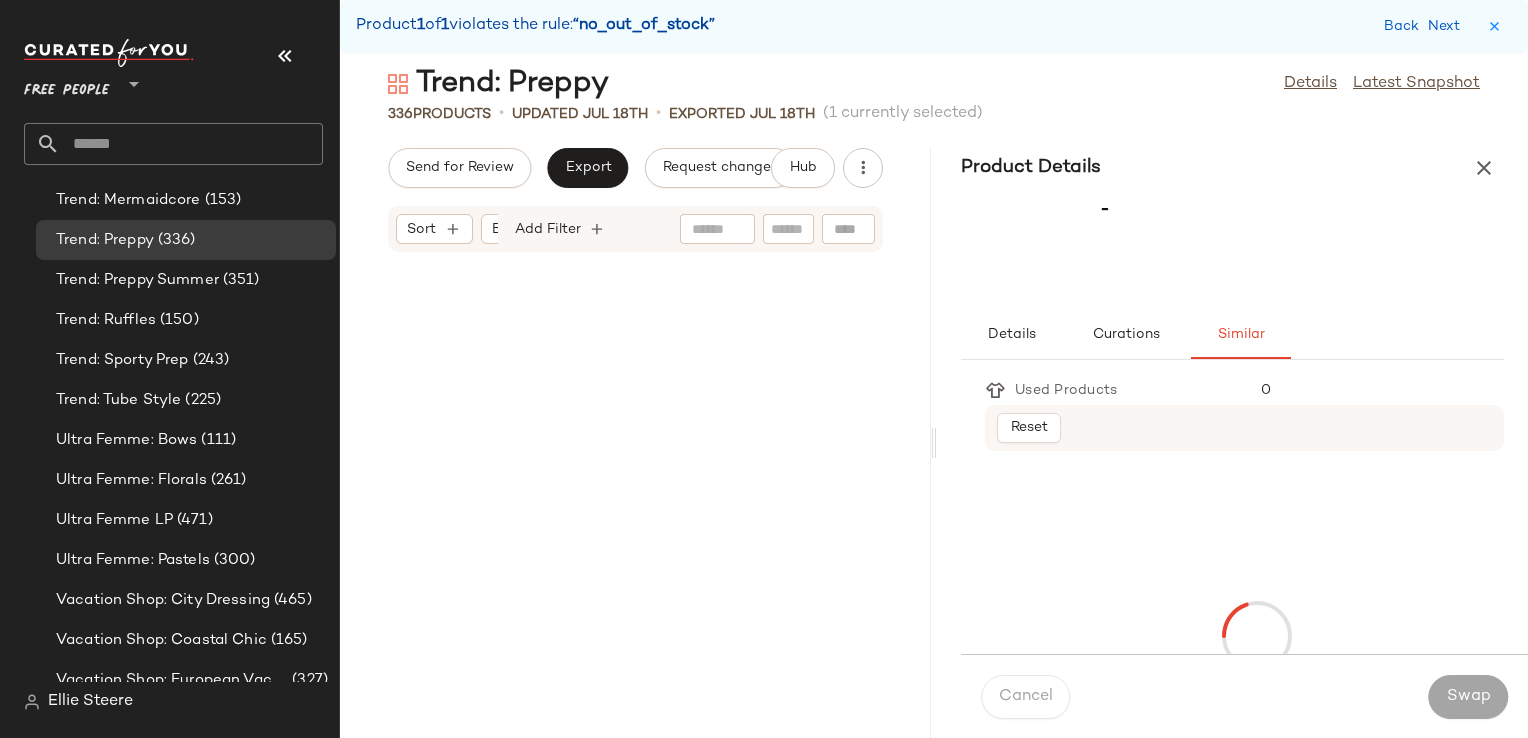scroll, scrollTop: 13176, scrollLeft: 0, axis: vertical 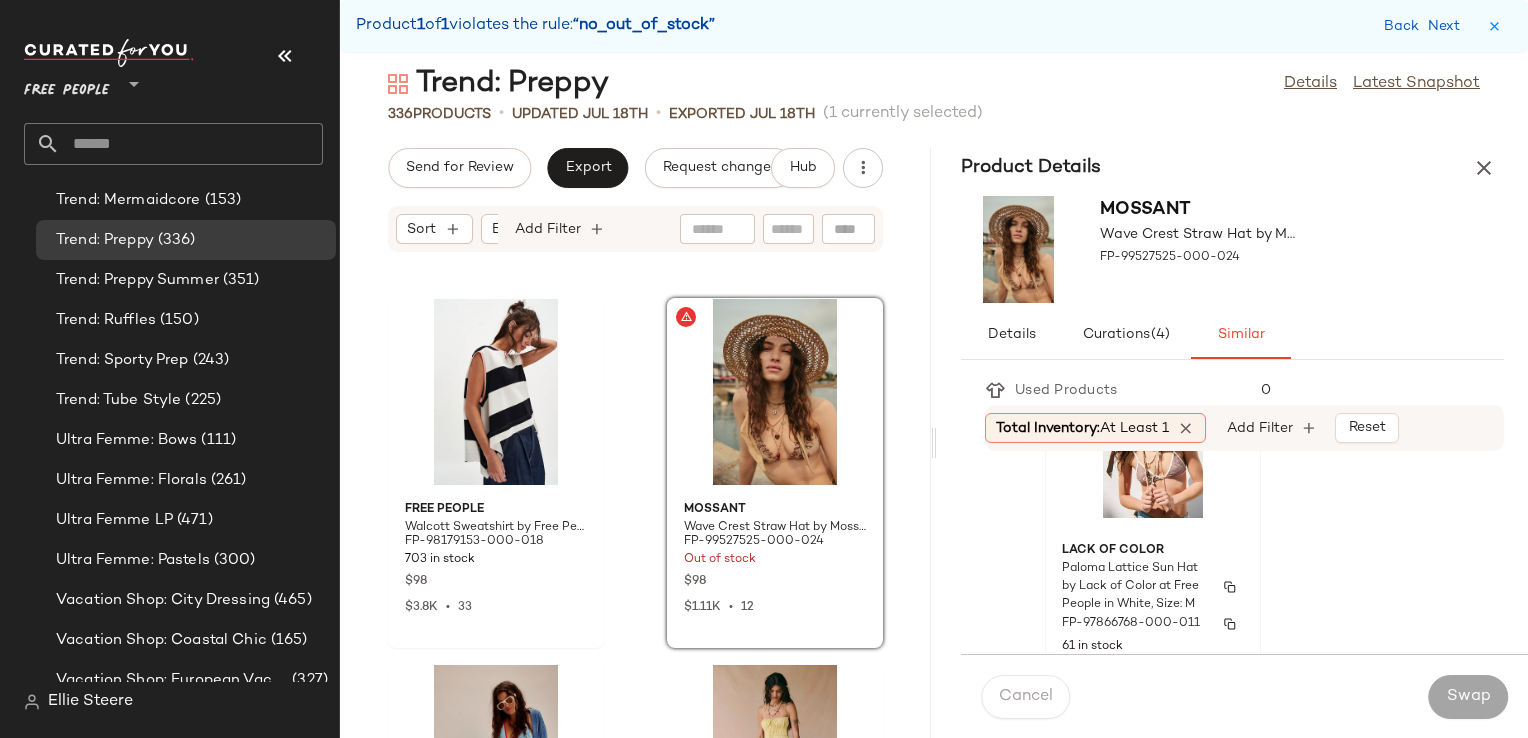 click on "Lack of Color" at bounding box center (1153, 551) 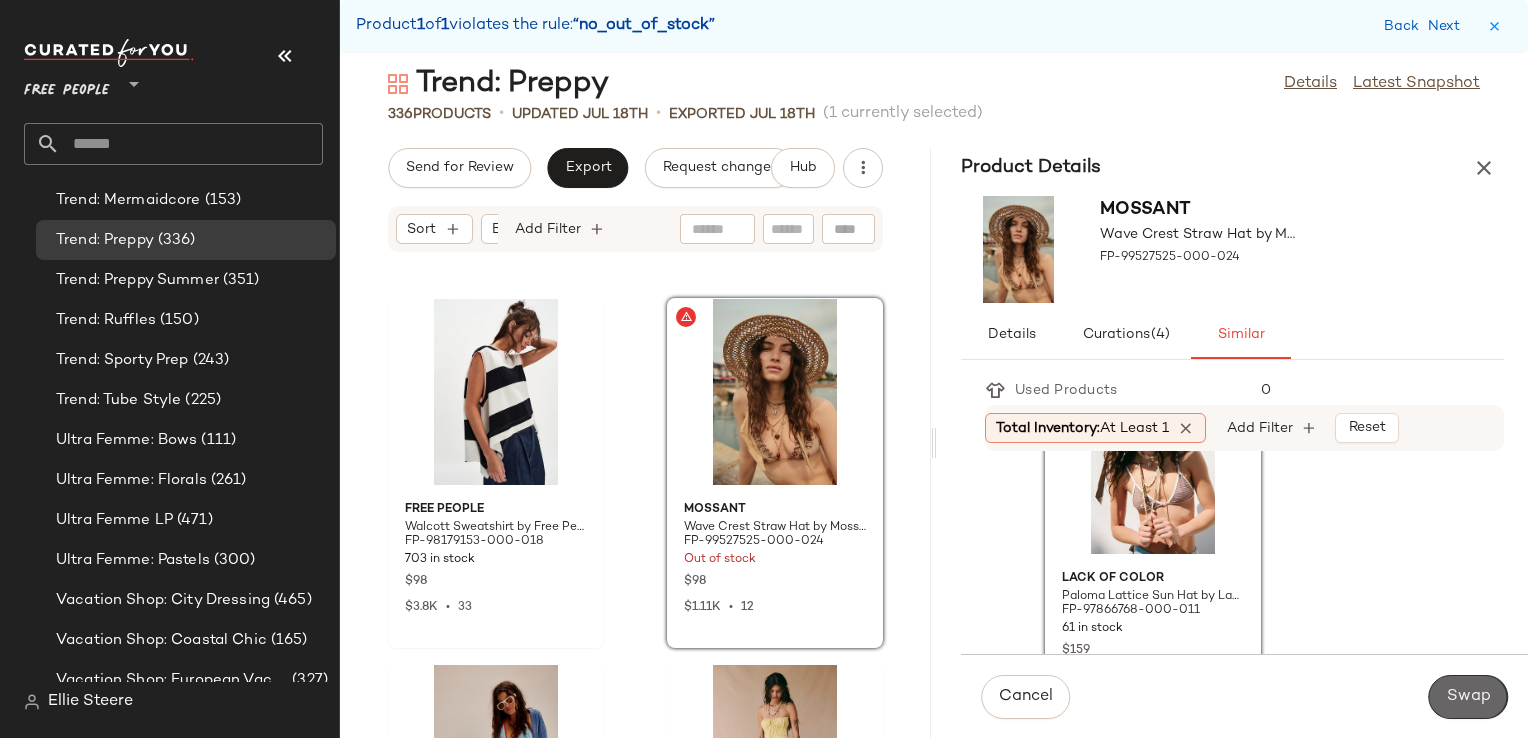 click on "Swap" 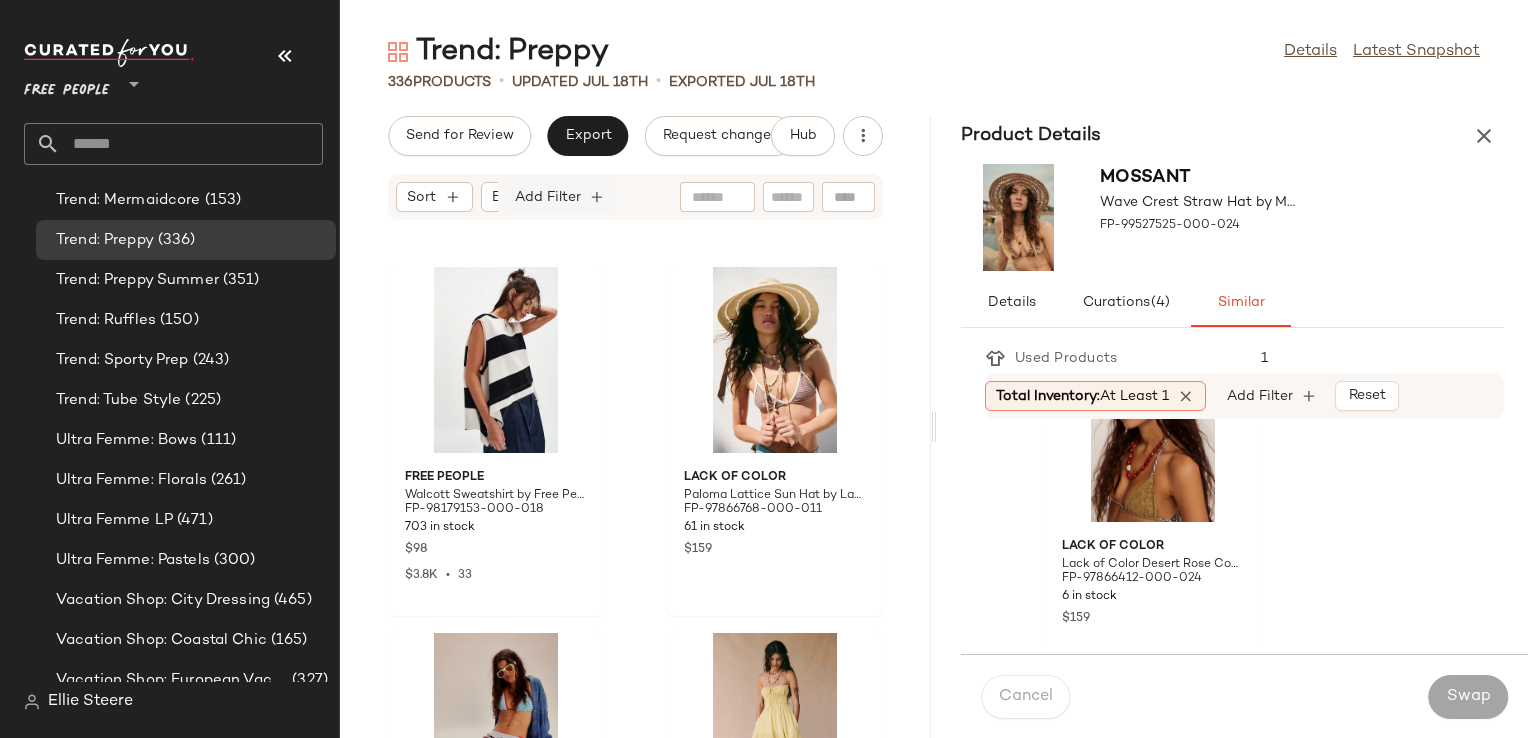 click on "Add Filter" at bounding box center [548, 197] 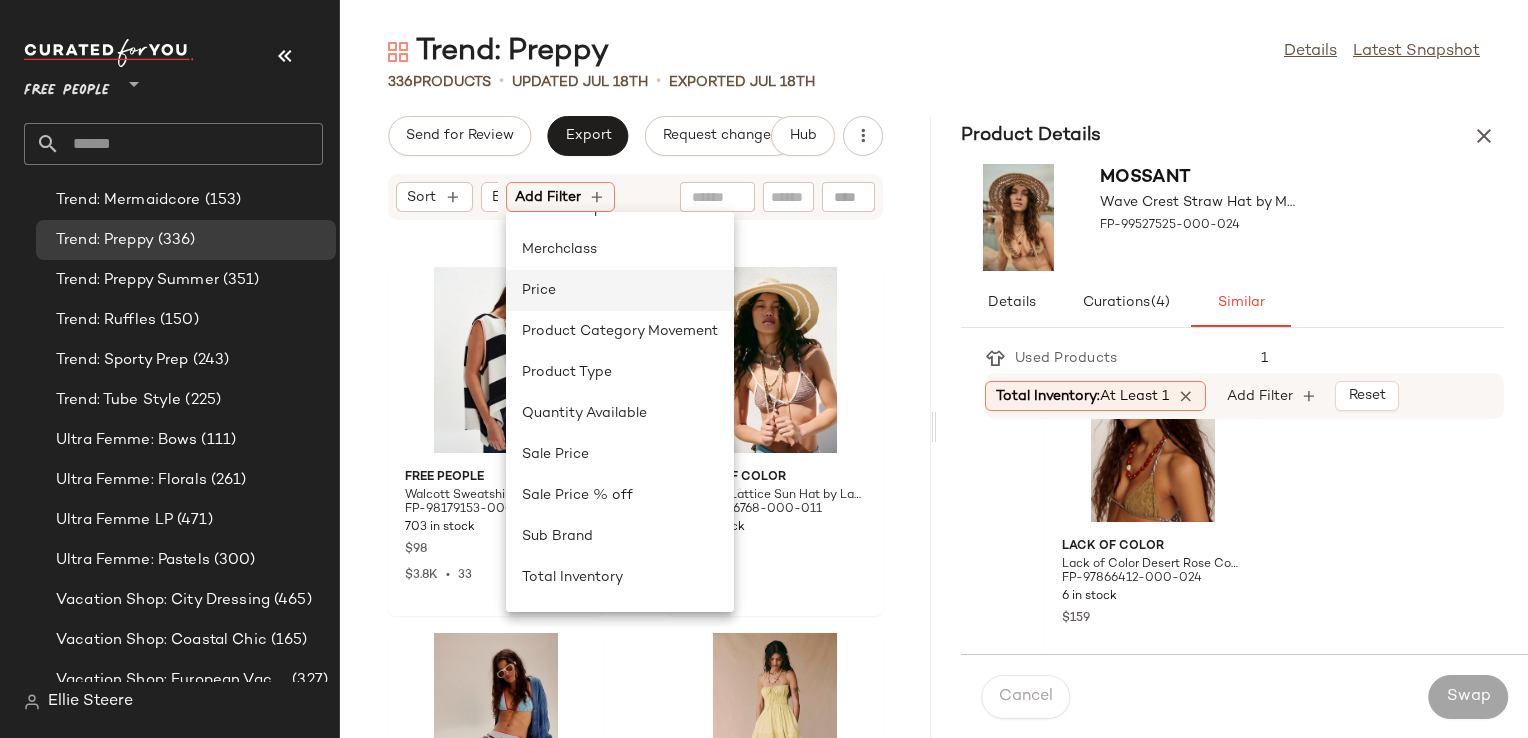scroll, scrollTop: 600, scrollLeft: 0, axis: vertical 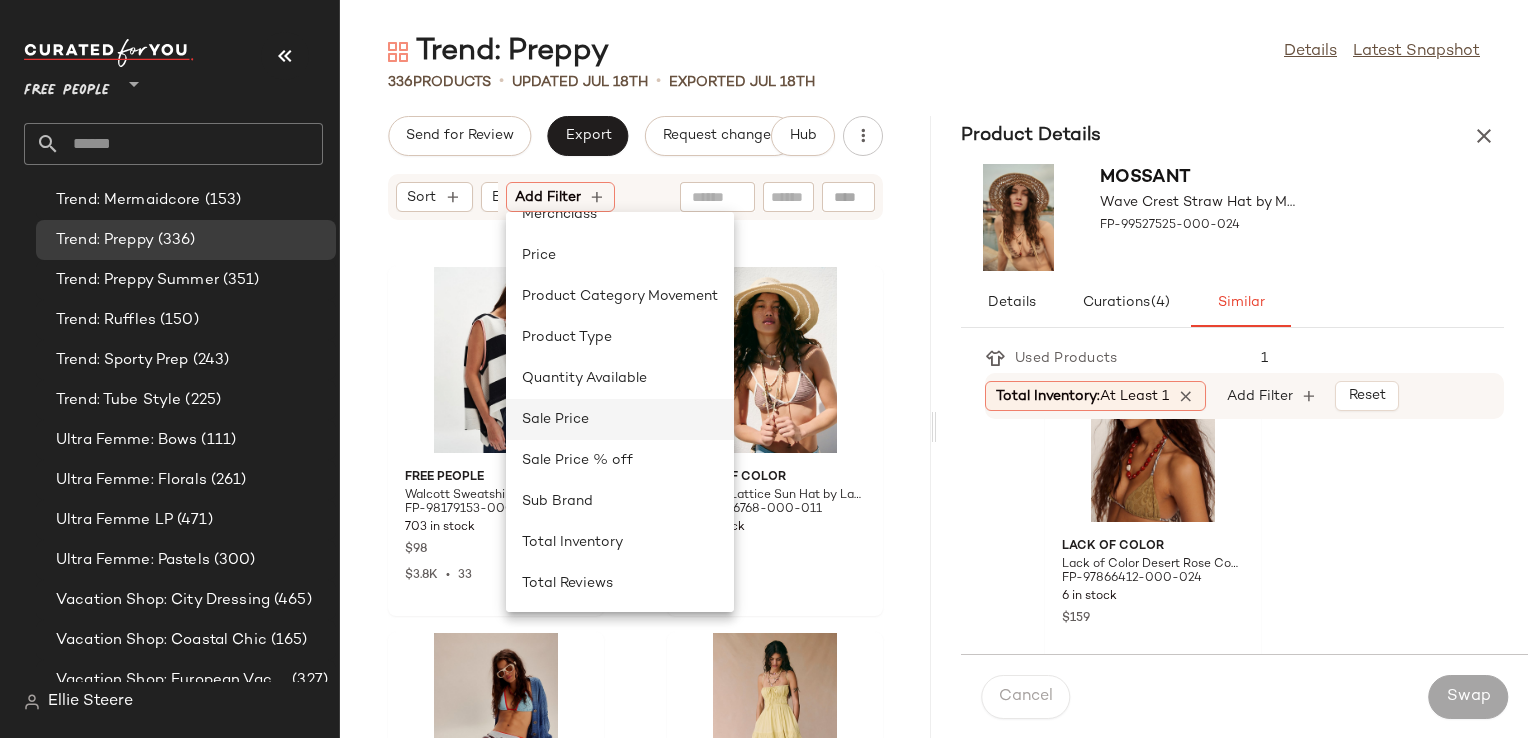 click on "Sale Price" 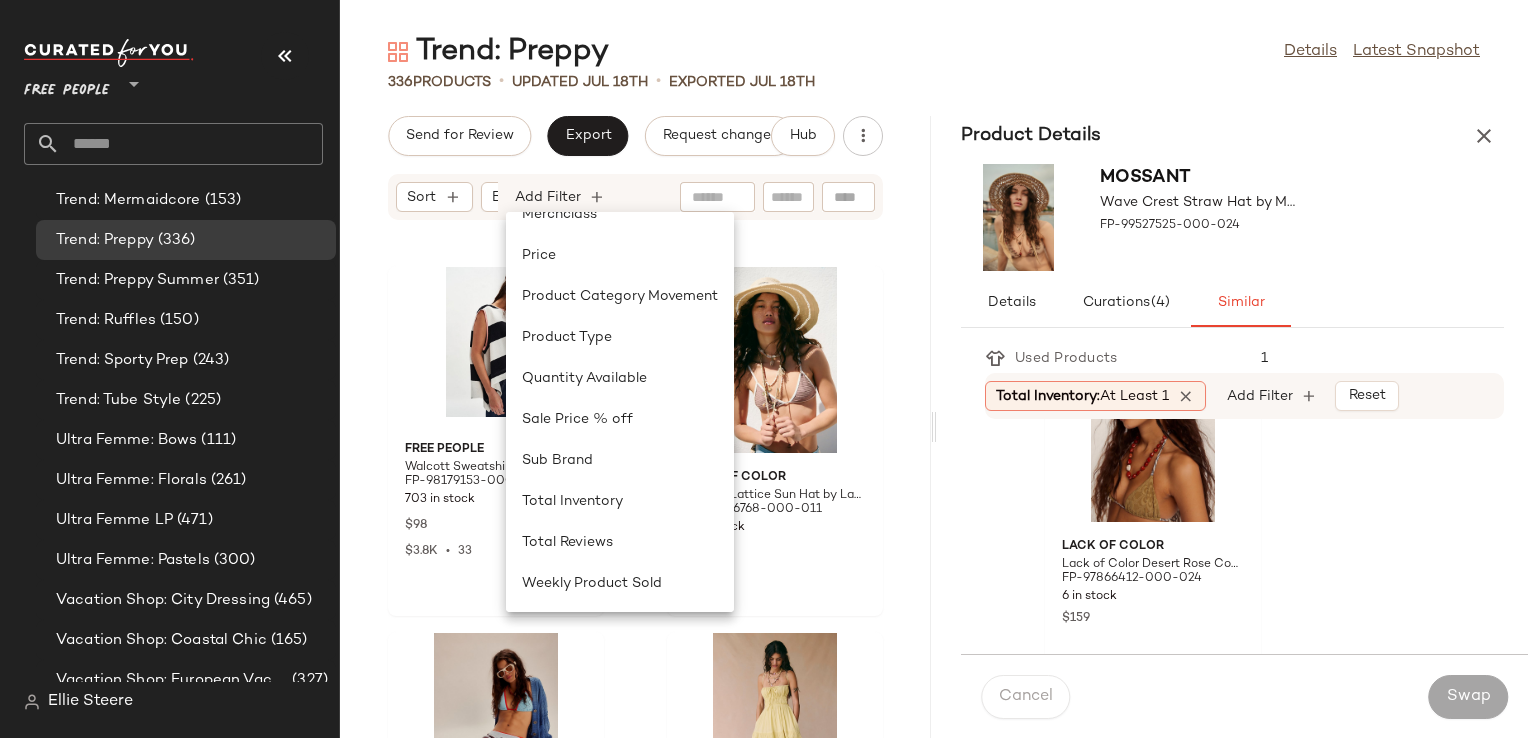 scroll, scrollTop: 0, scrollLeft: 268, axis: horizontal 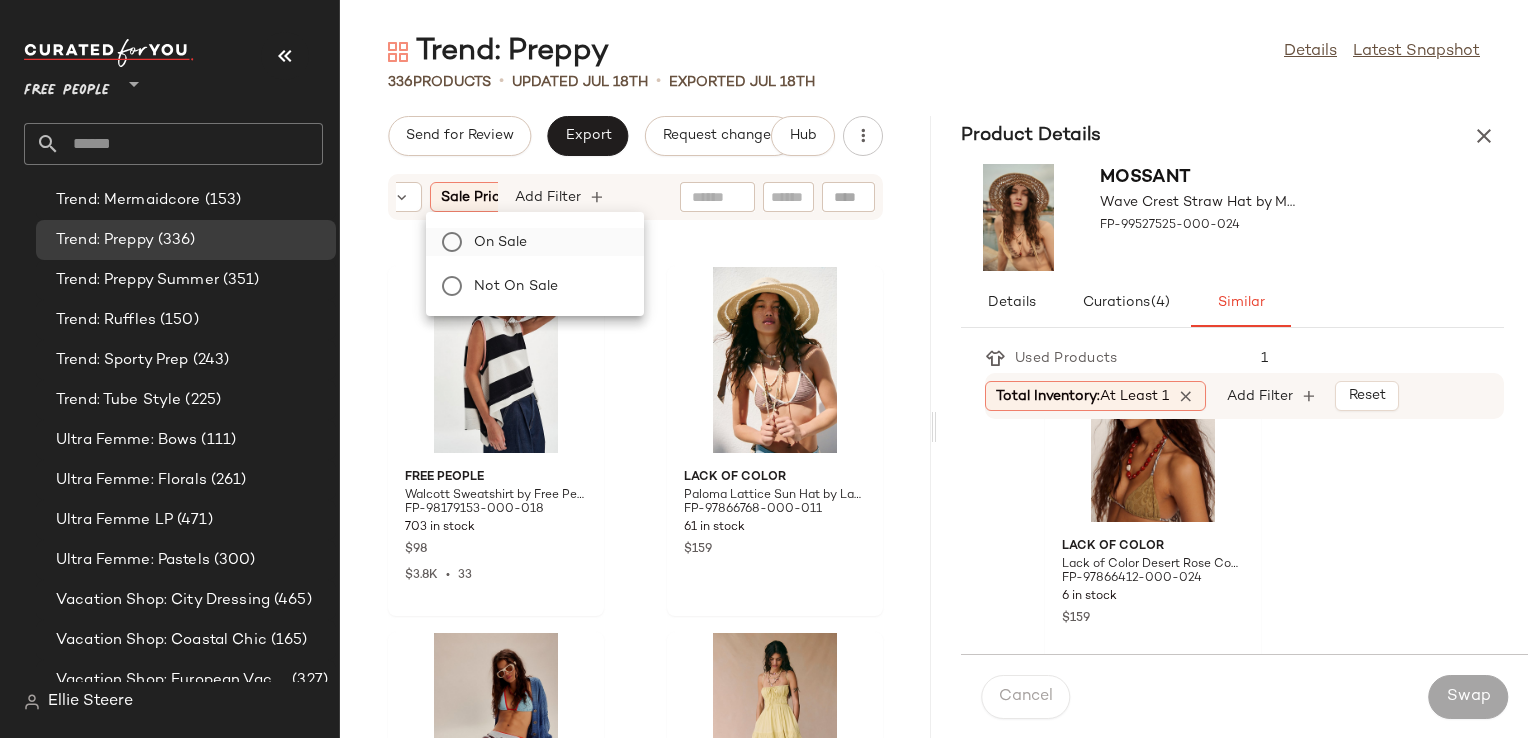 click on "On sale" 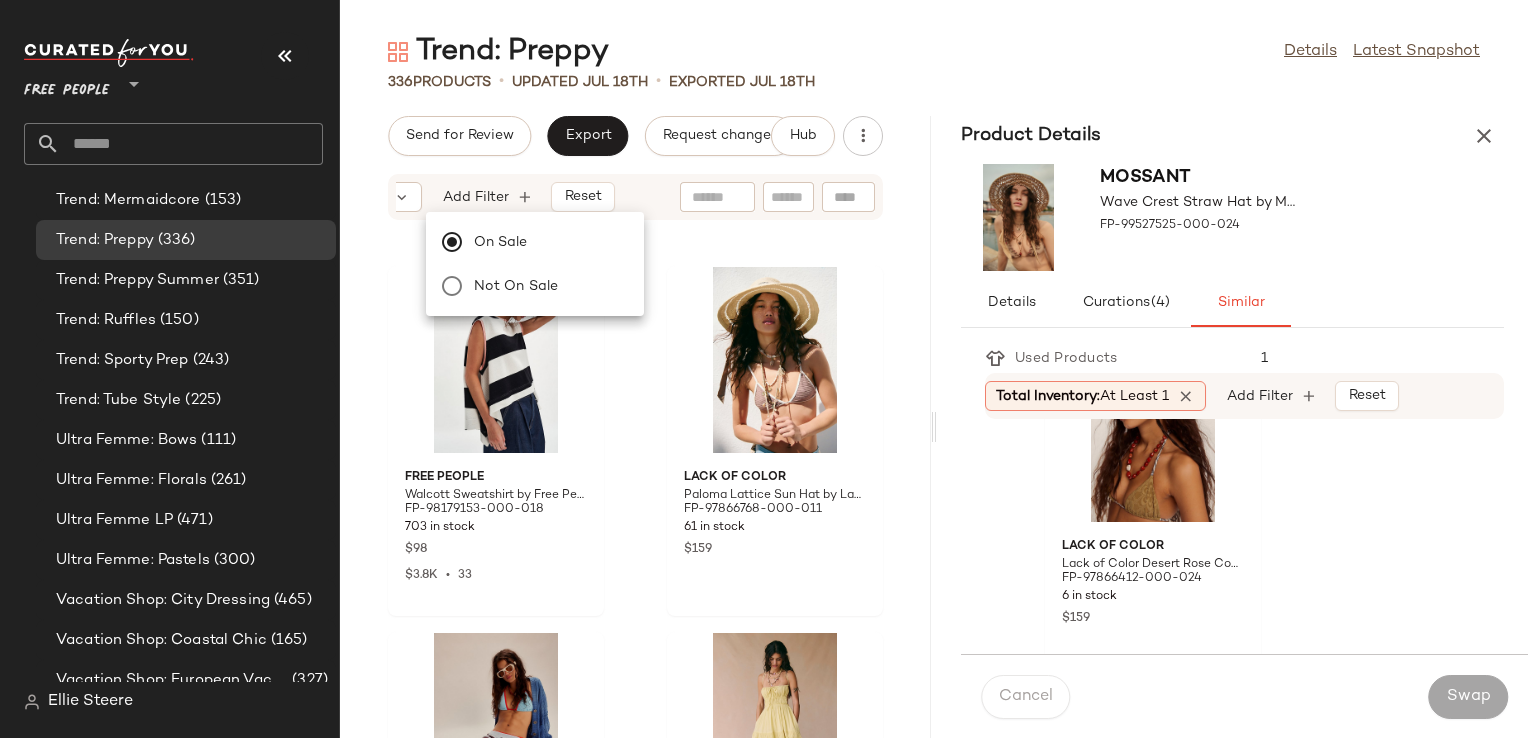 click on "Sort  Brand  Category  Sale Price:   On sale Add Filter   Reset" at bounding box center [635, 197] 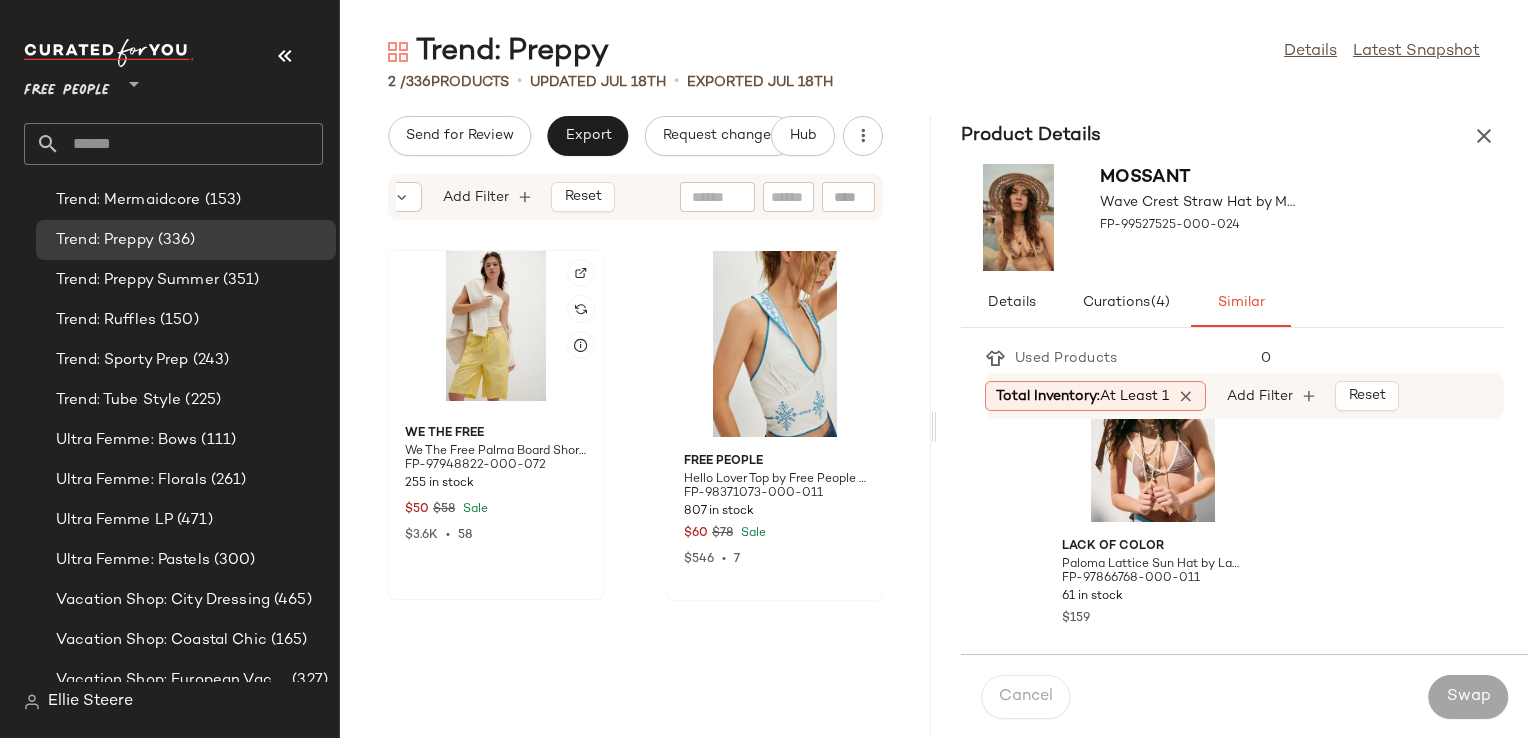 click 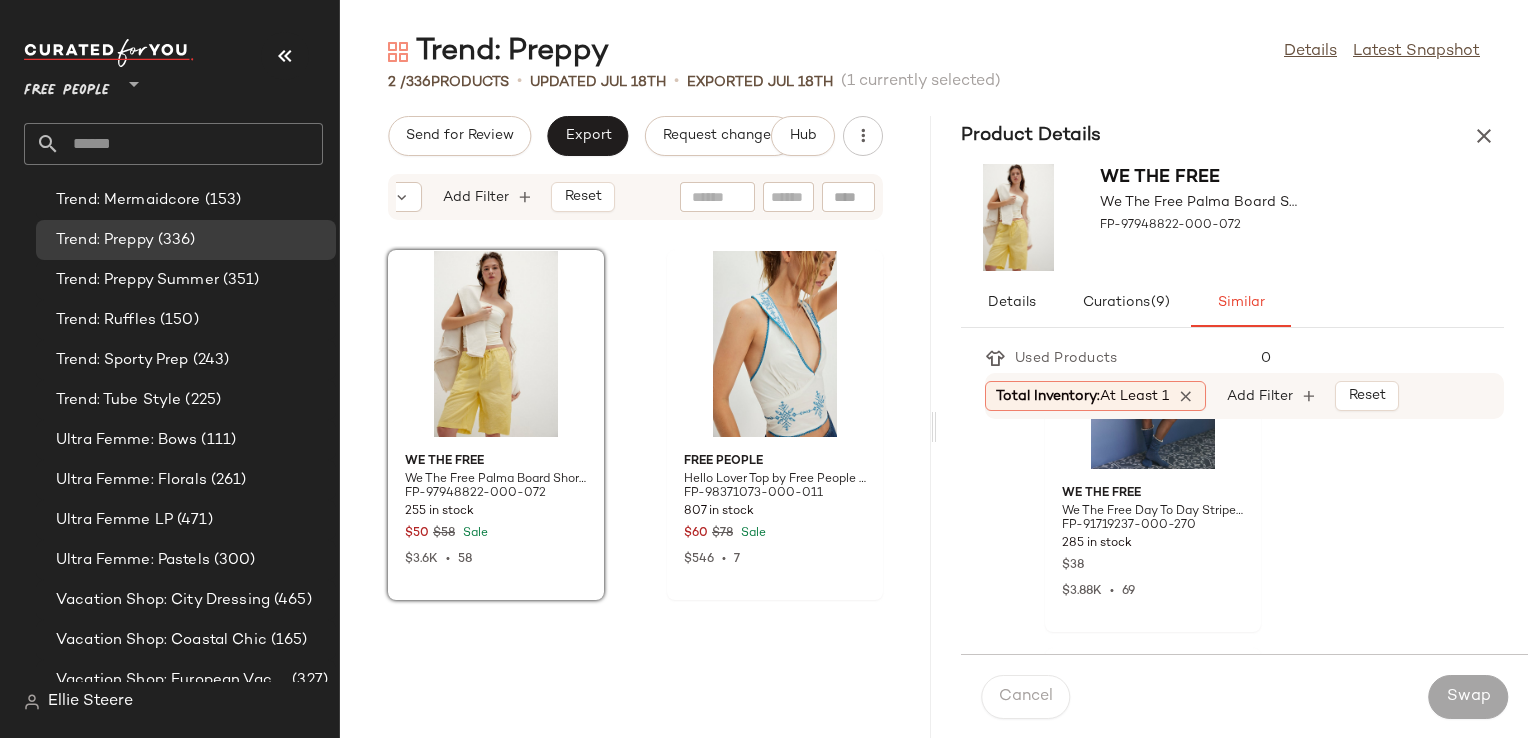 scroll, scrollTop: 2400, scrollLeft: 0, axis: vertical 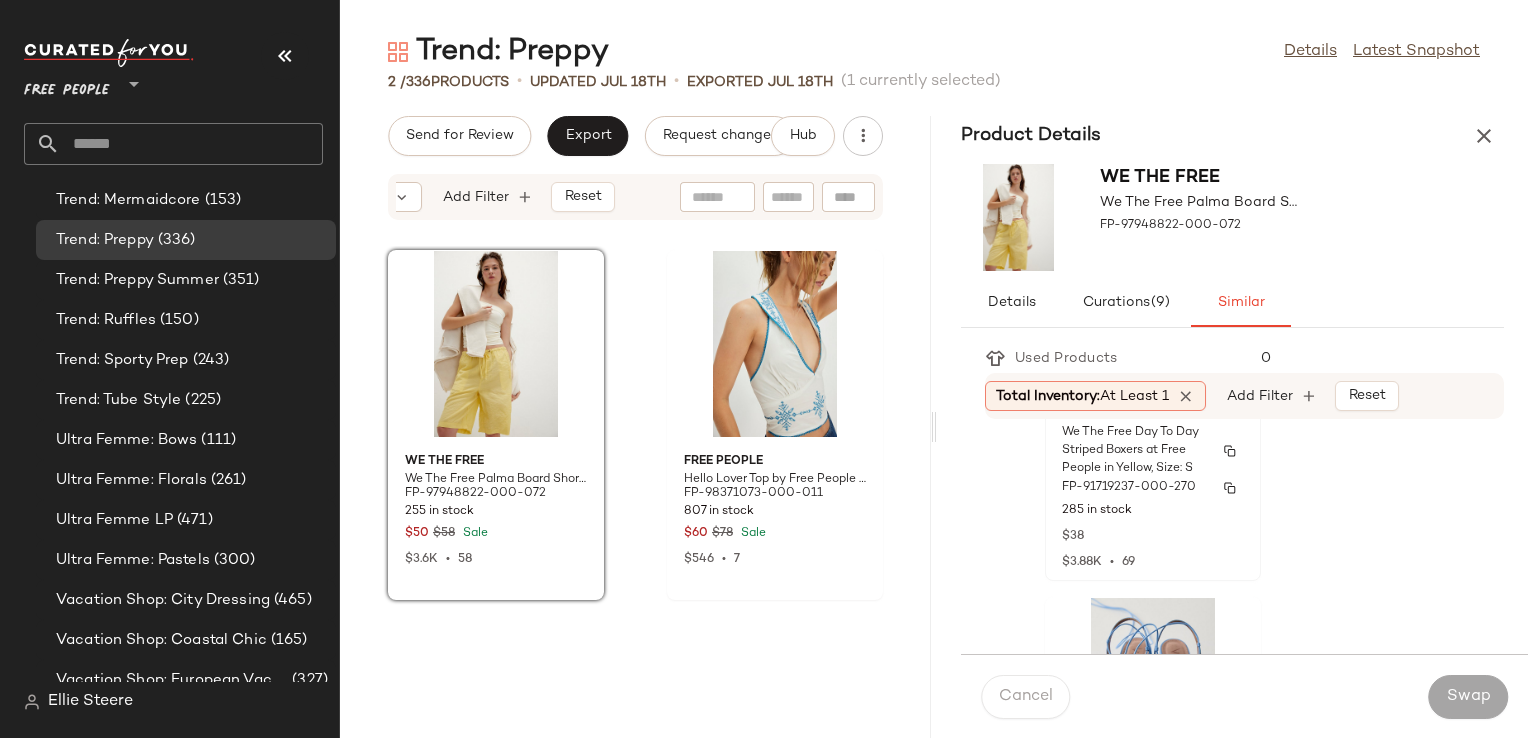click on "FP-91719237-000-270" at bounding box center (1153, 488) 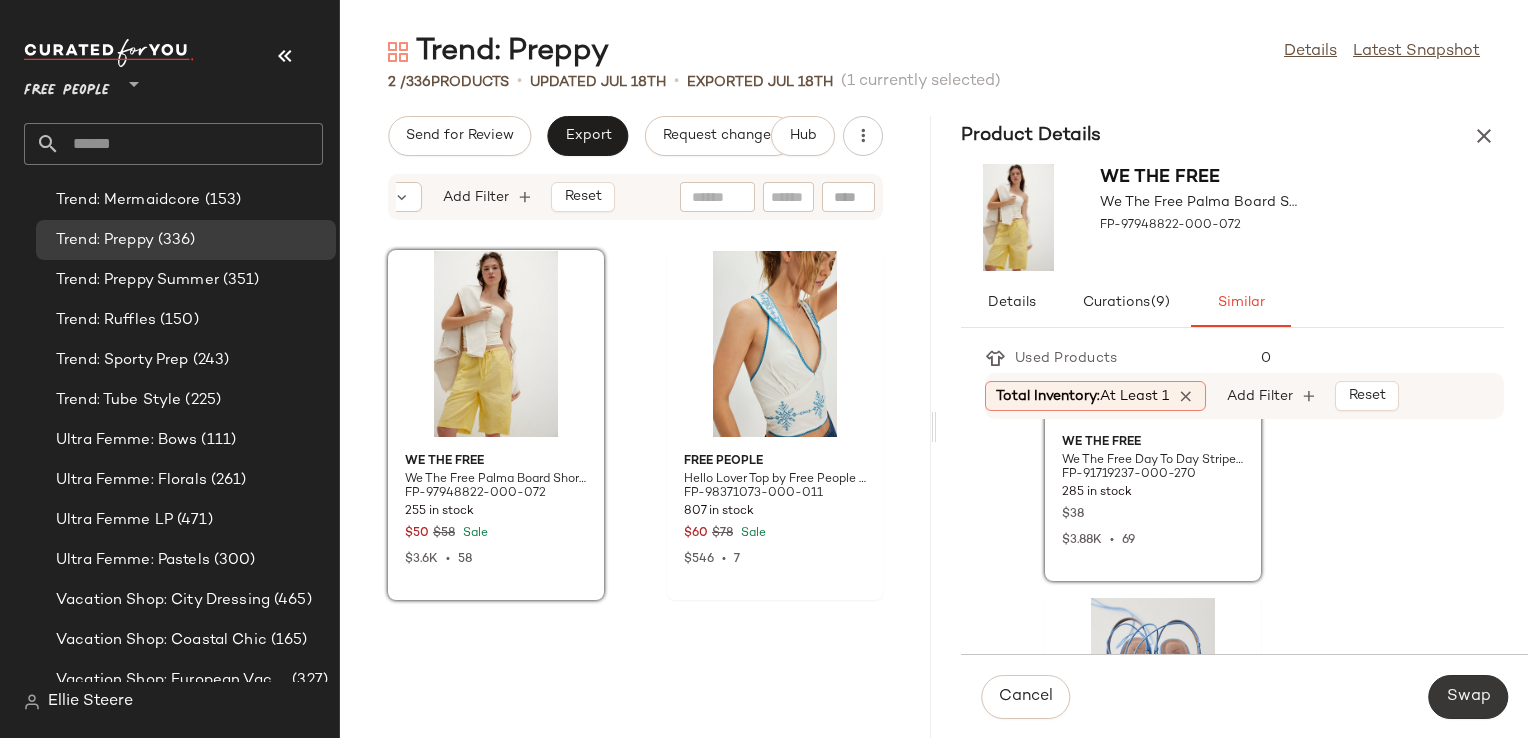 click on "Swap" 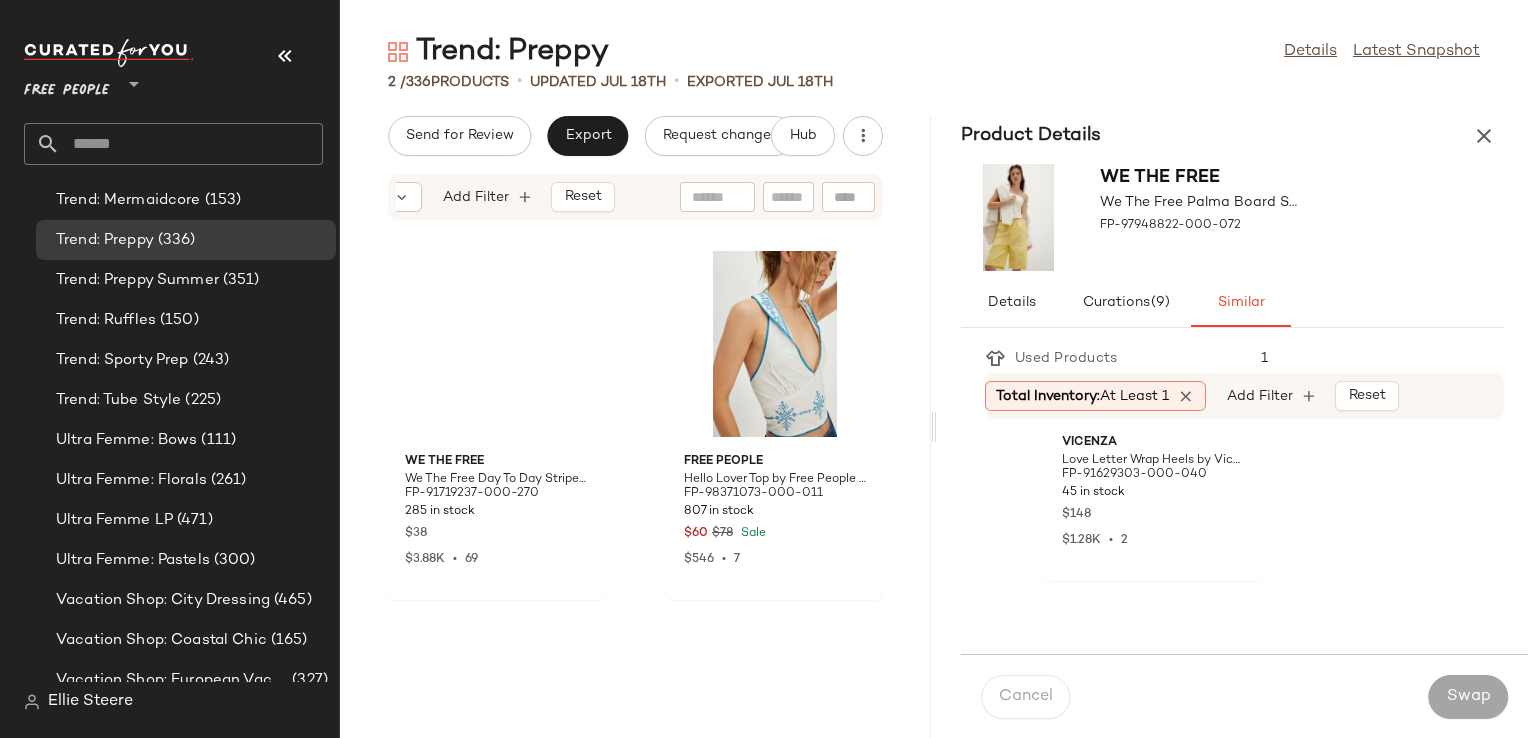 scroll, scrollTop: 2033, scrollLeft: 0, axis: vertical 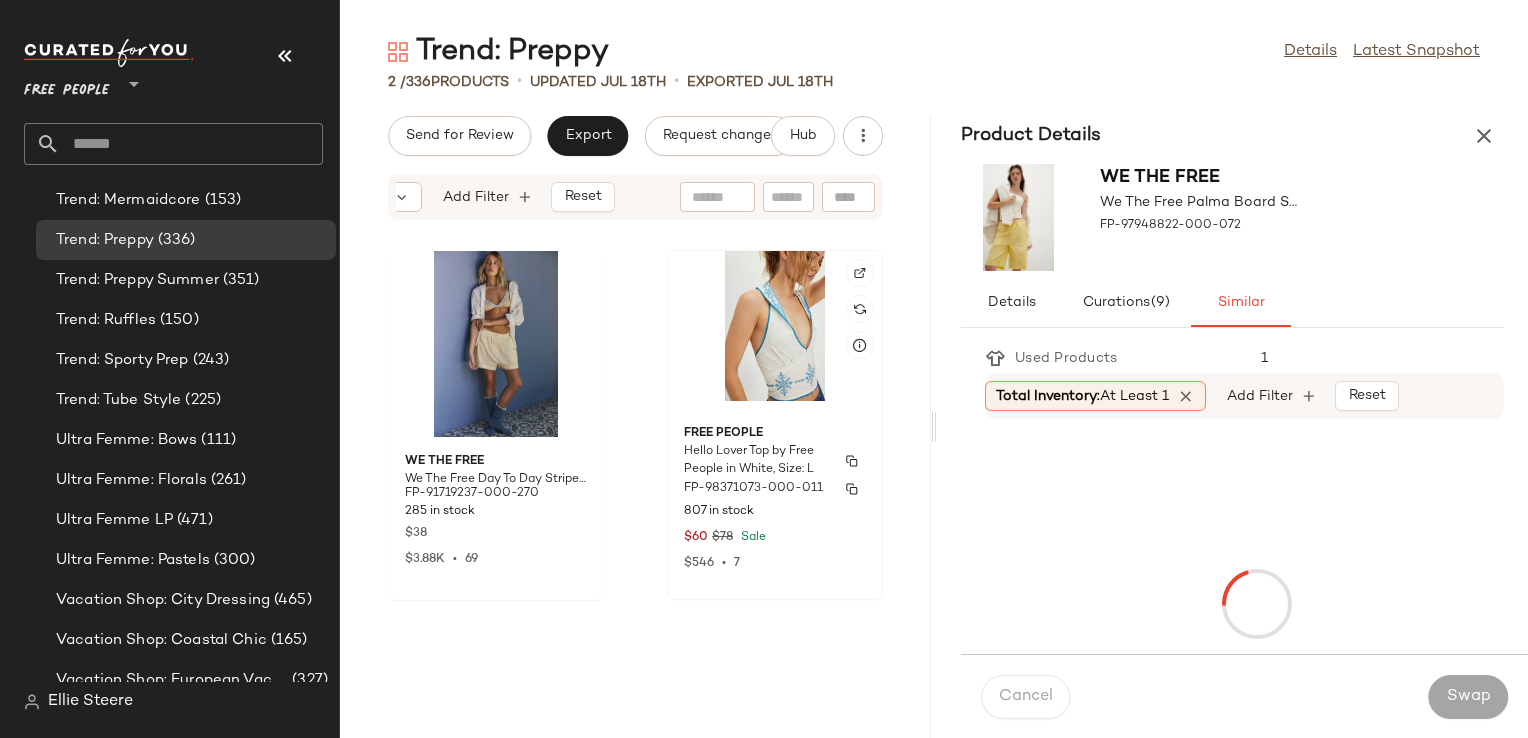 click on "Free People Hello Lover Top by Free People in White, Size: L FP-98371073-000-011 807 in stock $60 $78 Sale $546  •  7" 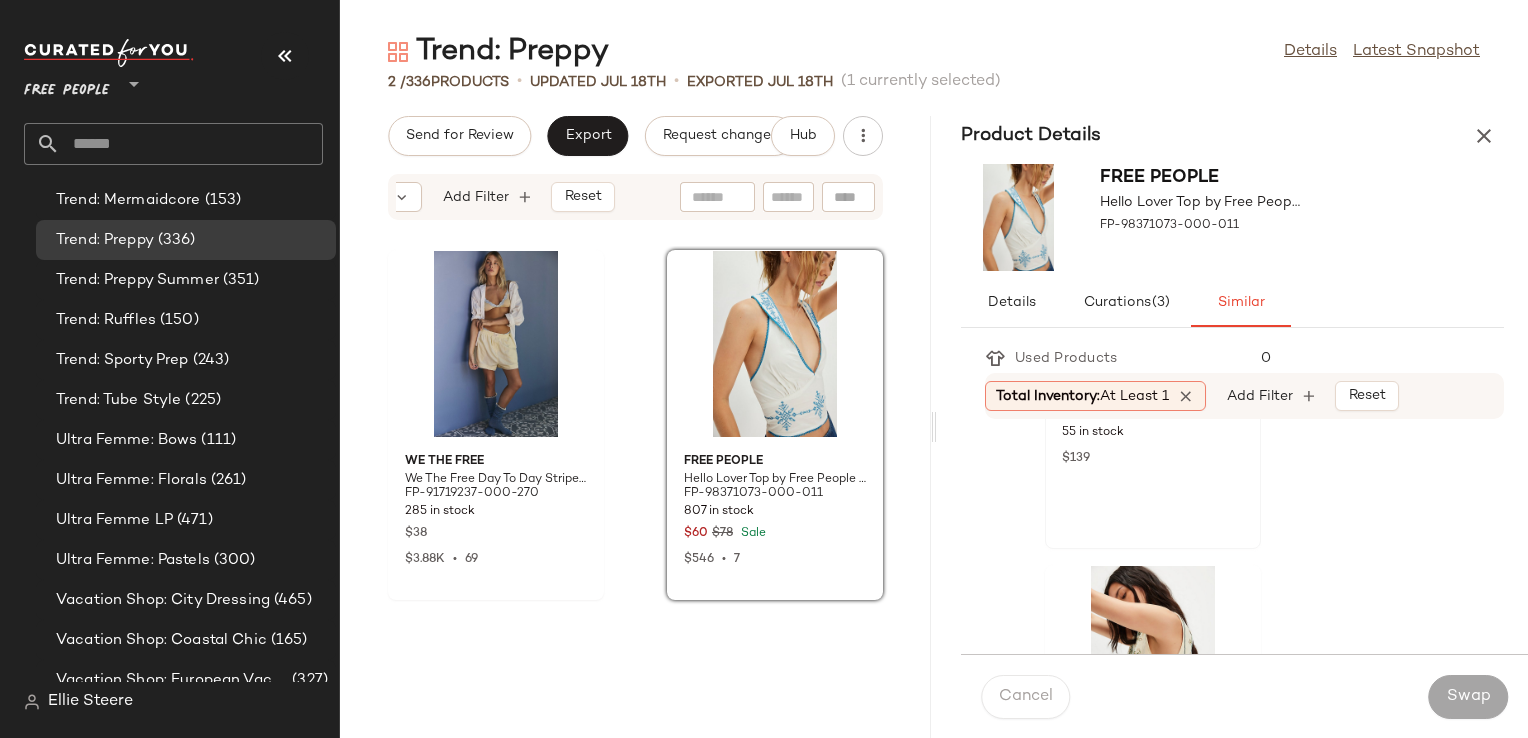 scroll, scrollTop: 1740, scrollLeft: 0, axis: vertical 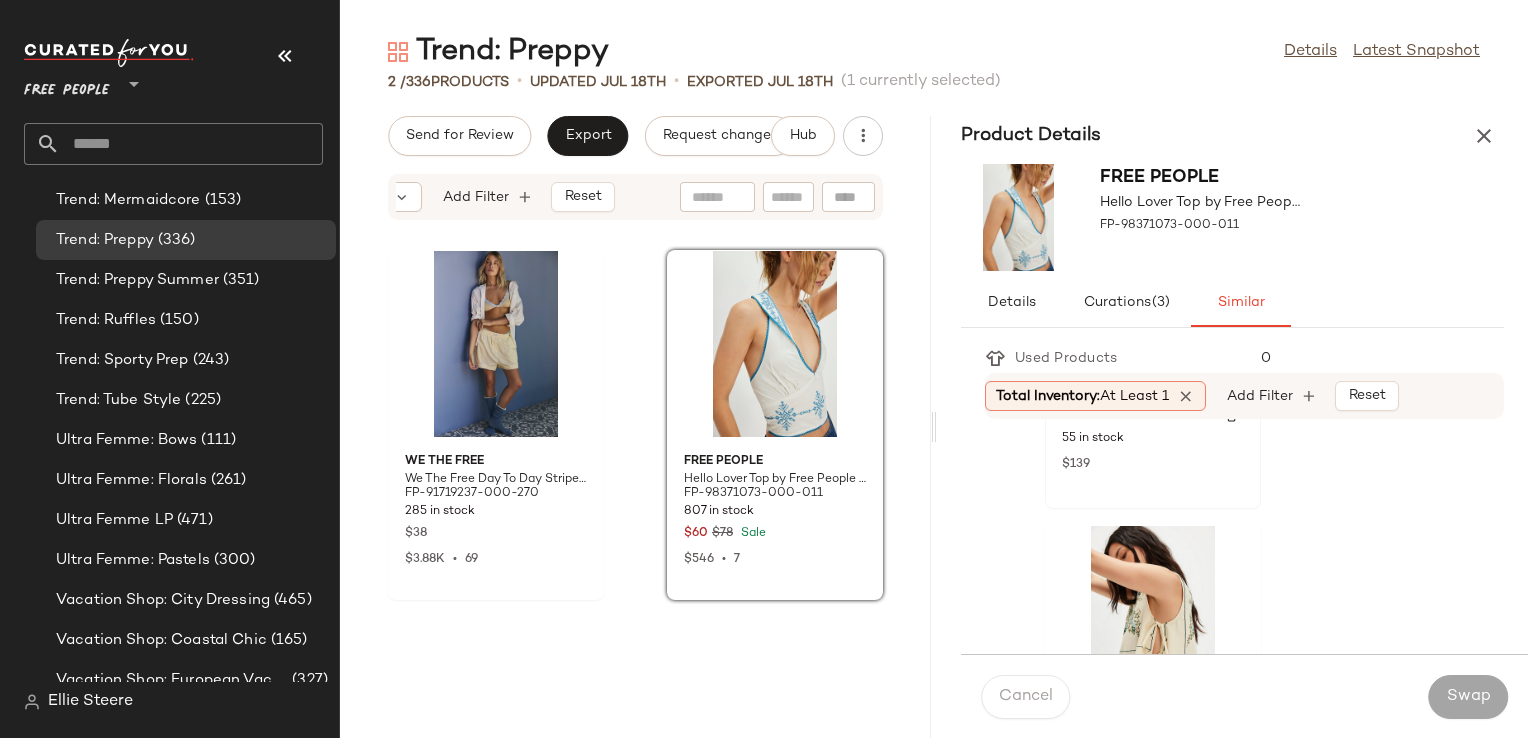 click on "For Love & Lemons For Love & Lemons Cassandra Top at Free People in Blue, Size: M FP-98456577-000-049 55 in stock $139" 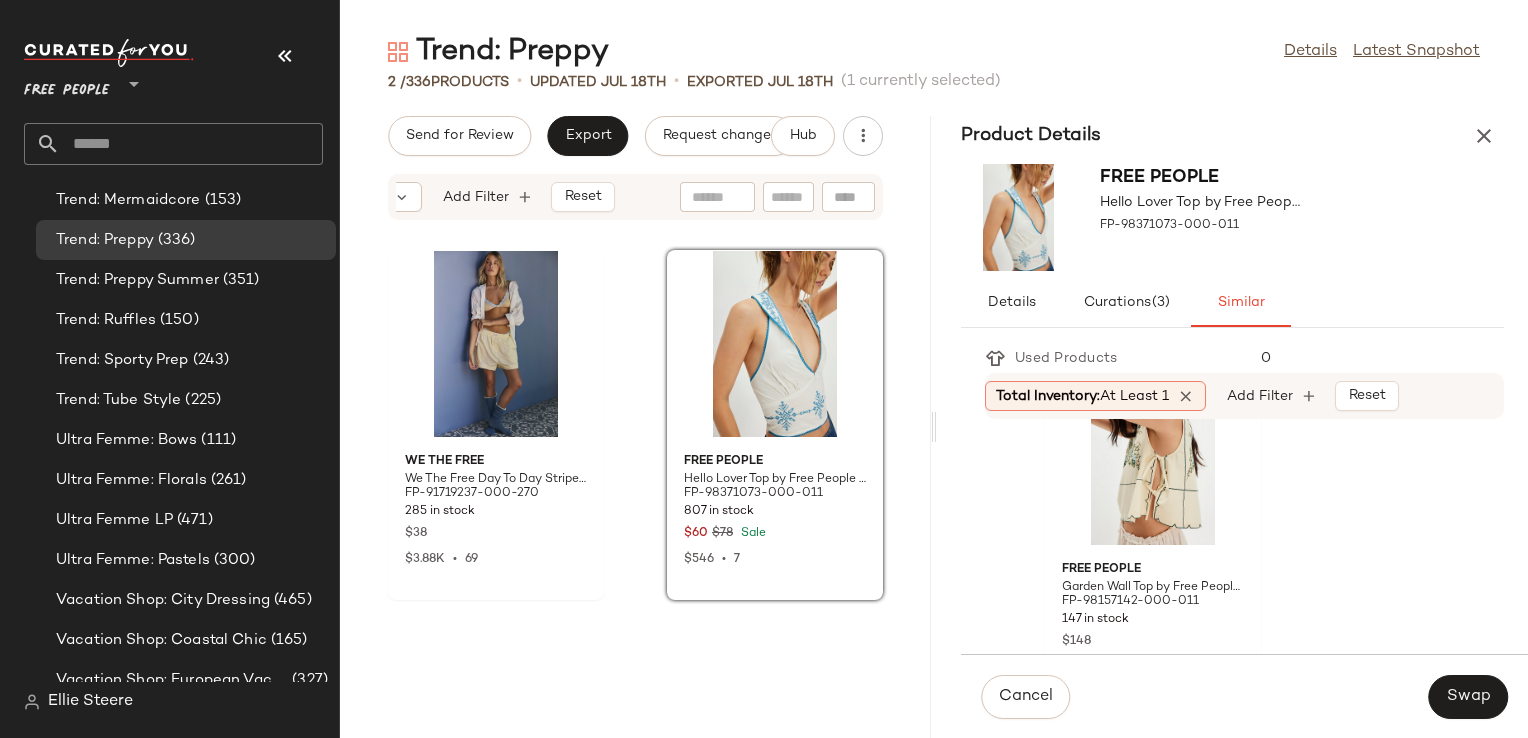 scroll, scrollTop: 1940, scrollLeft: 0, axis: vertical 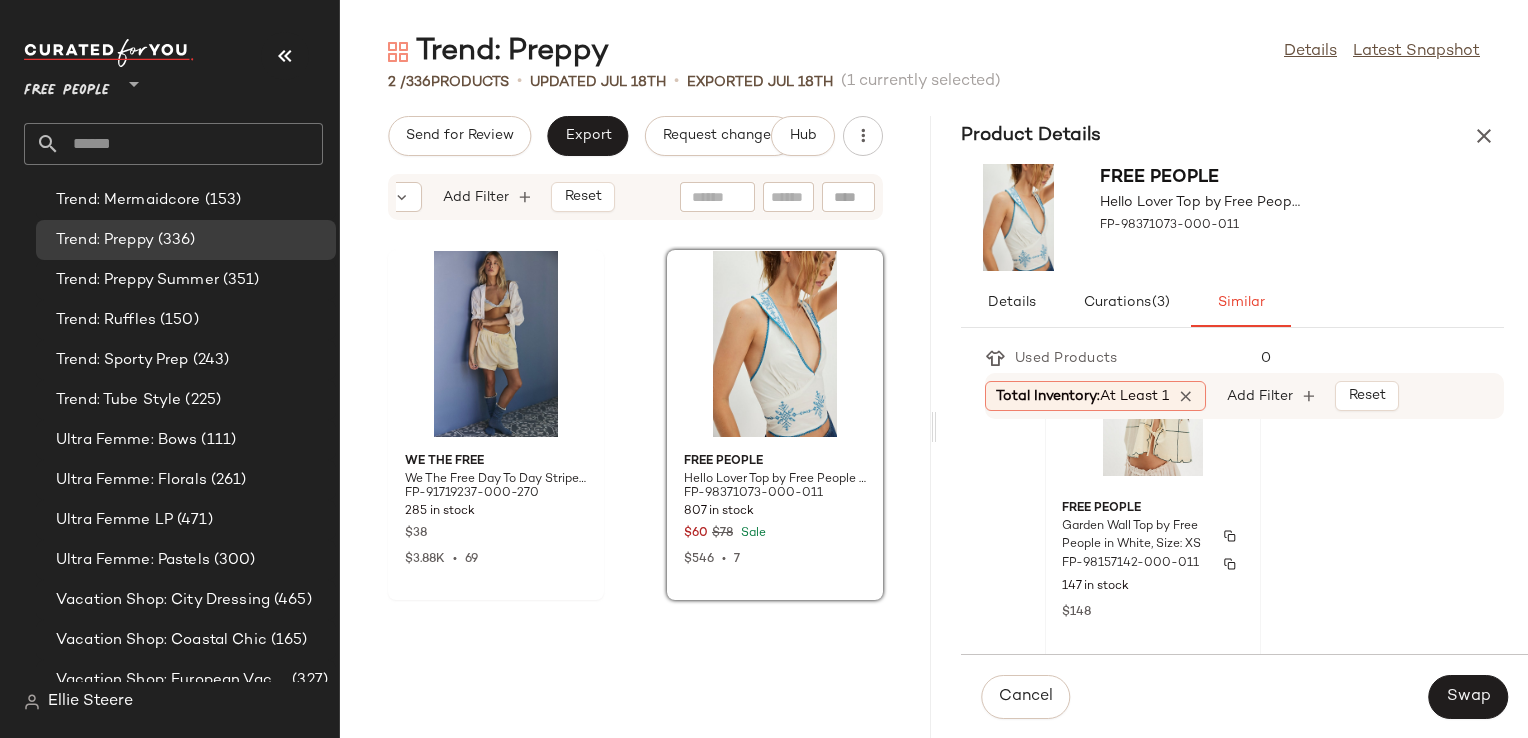 click on "FP-98157142-000-011" at bounding box center [1153, 564] 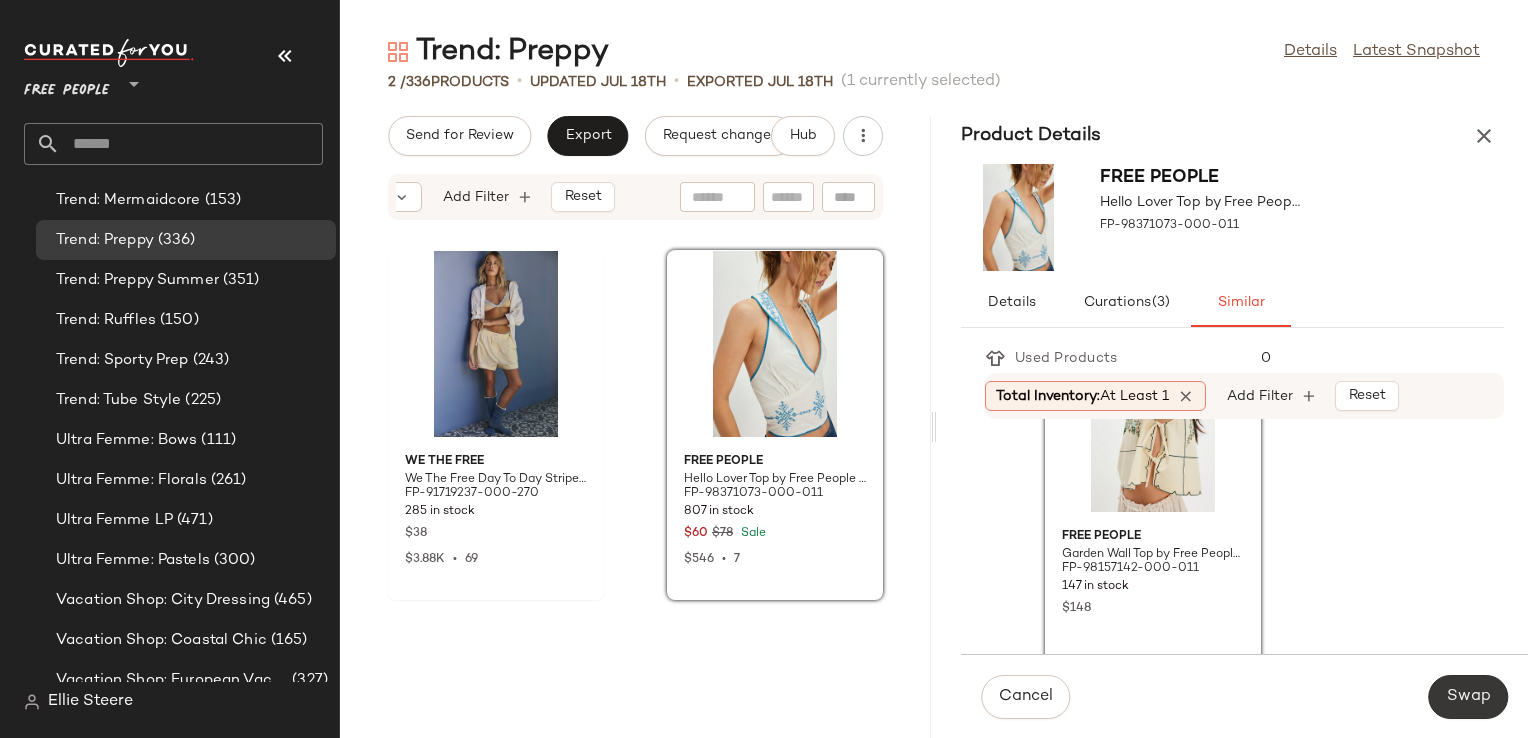 click on "Swap" 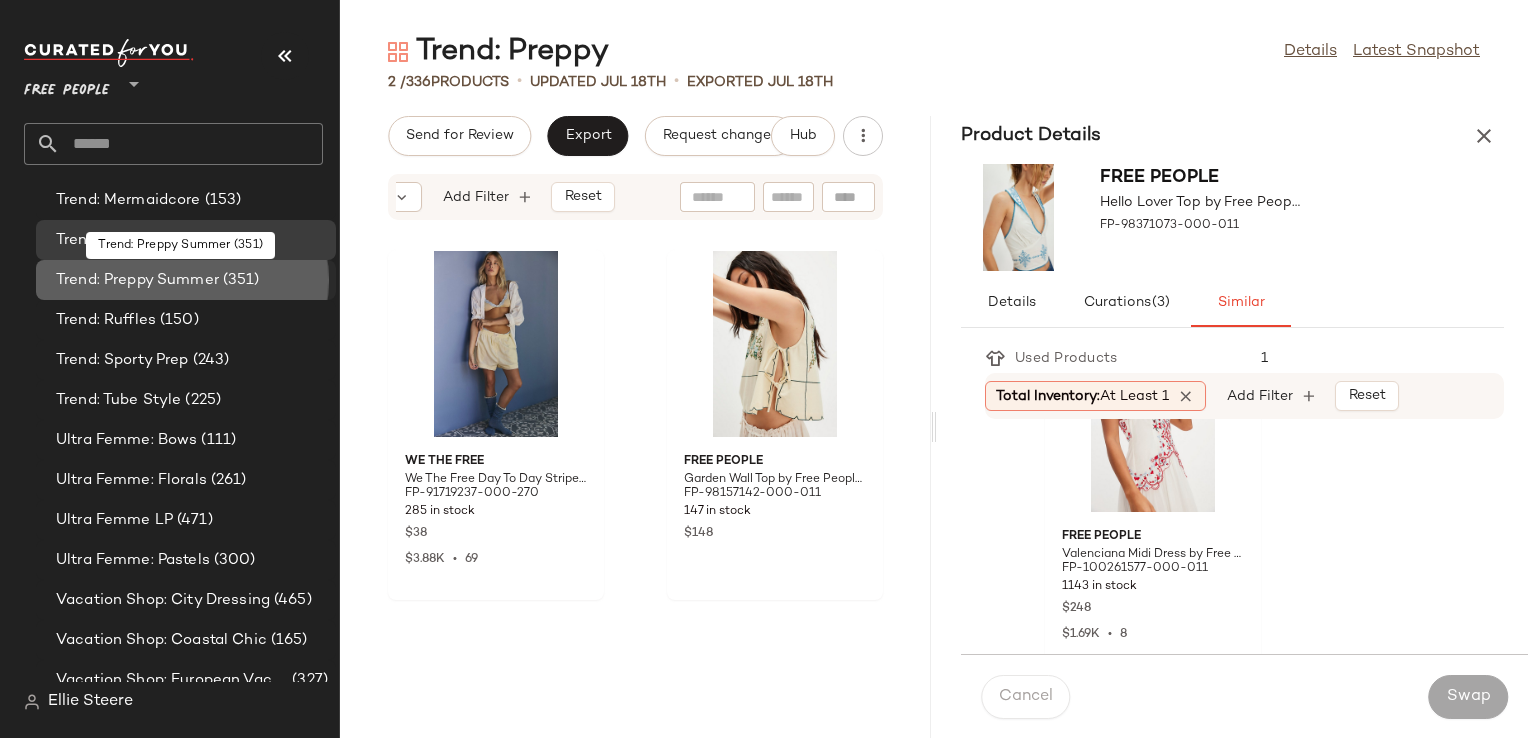 click on "Trend: Preppy Summer" at bounding box center (137, 280) 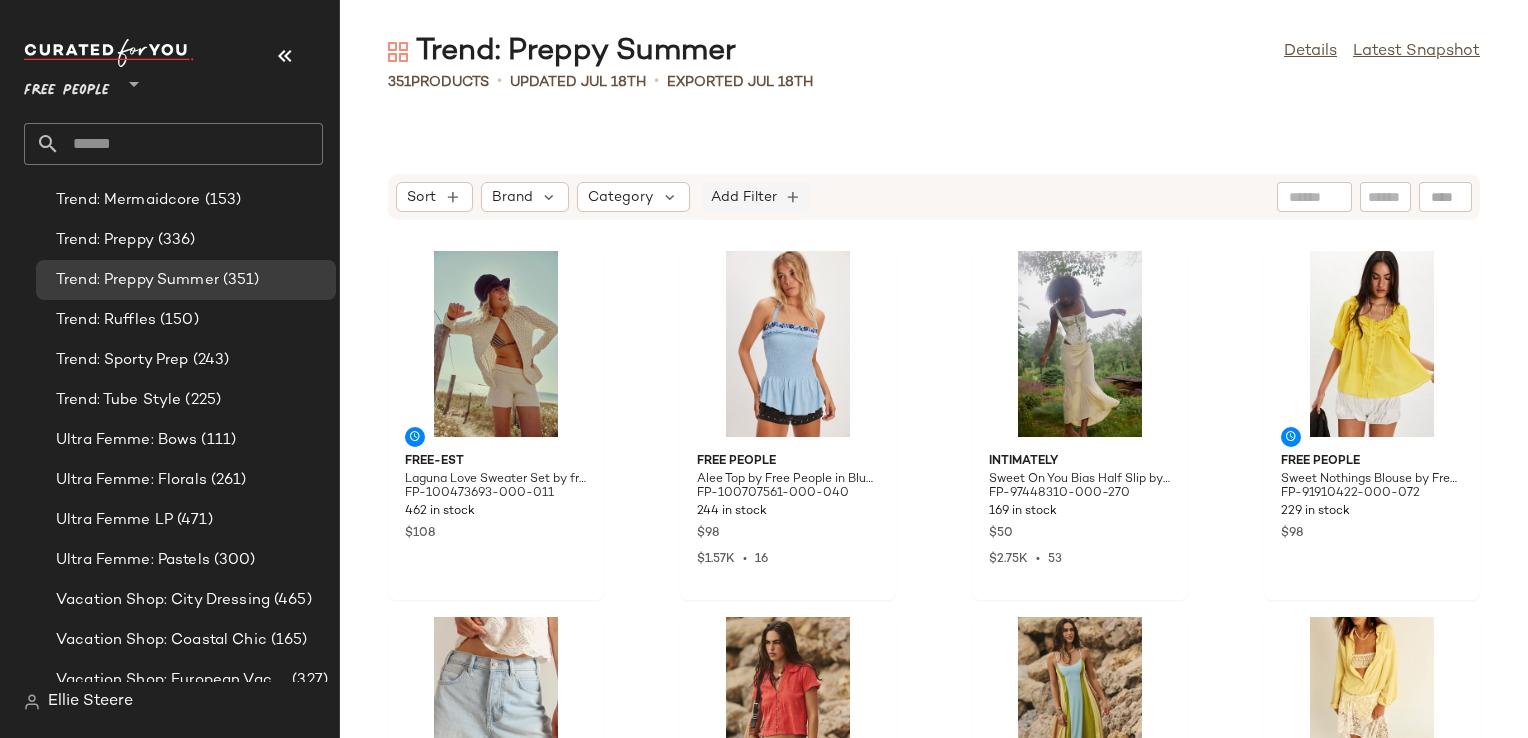 click on "Add Filter" at bounding box center (744, 197) 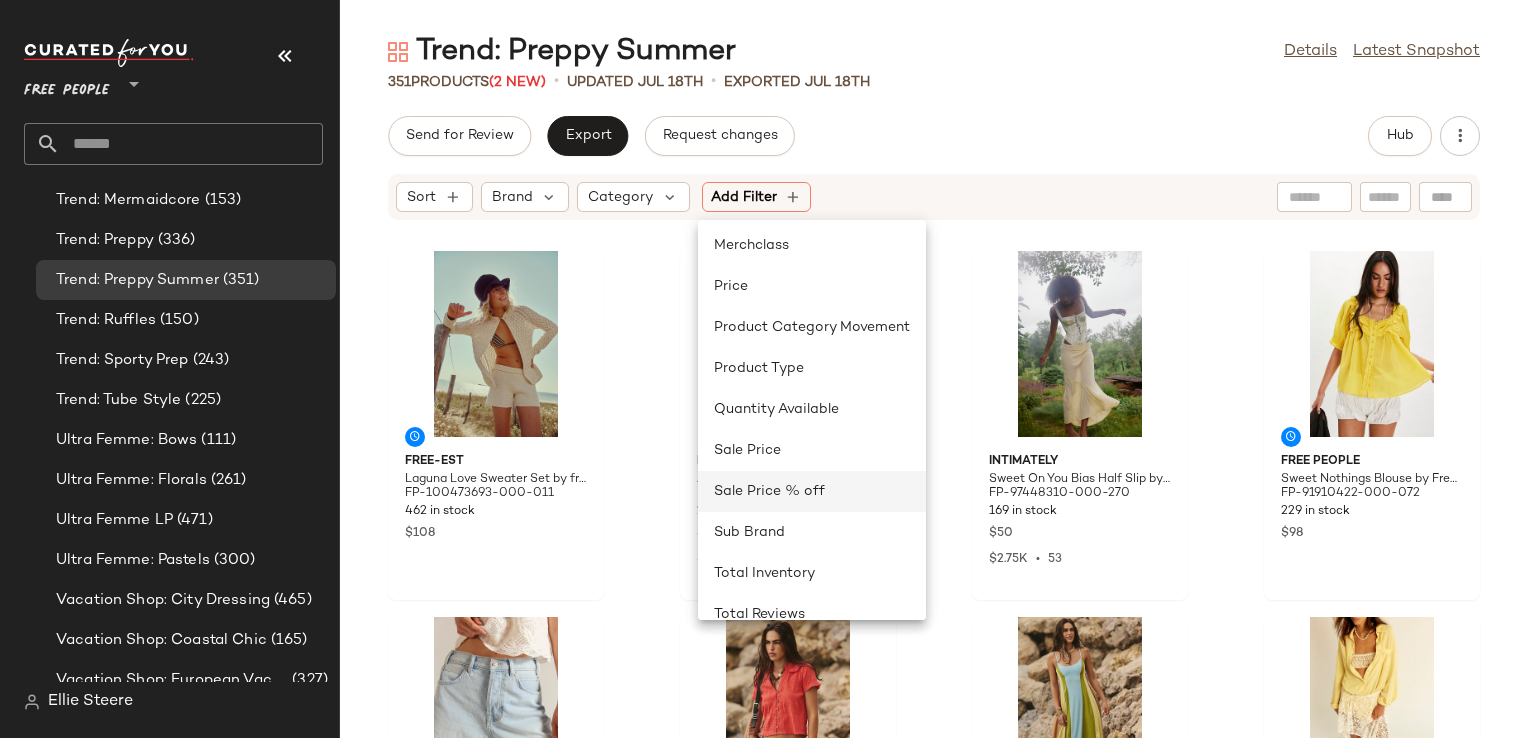 scroll, scrollTop: 682, scrollLeft: 0, axis: vertical 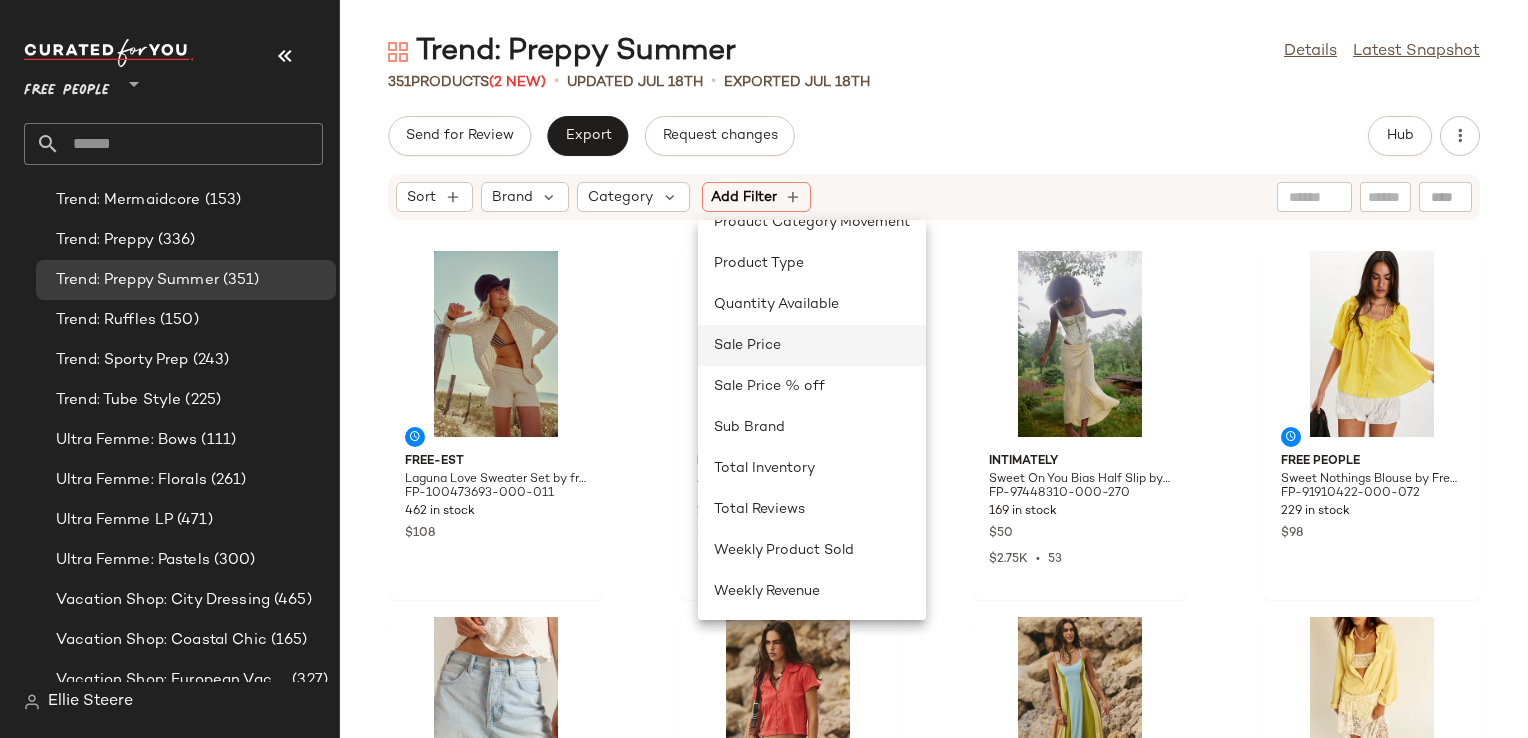 click on "Sale Price" 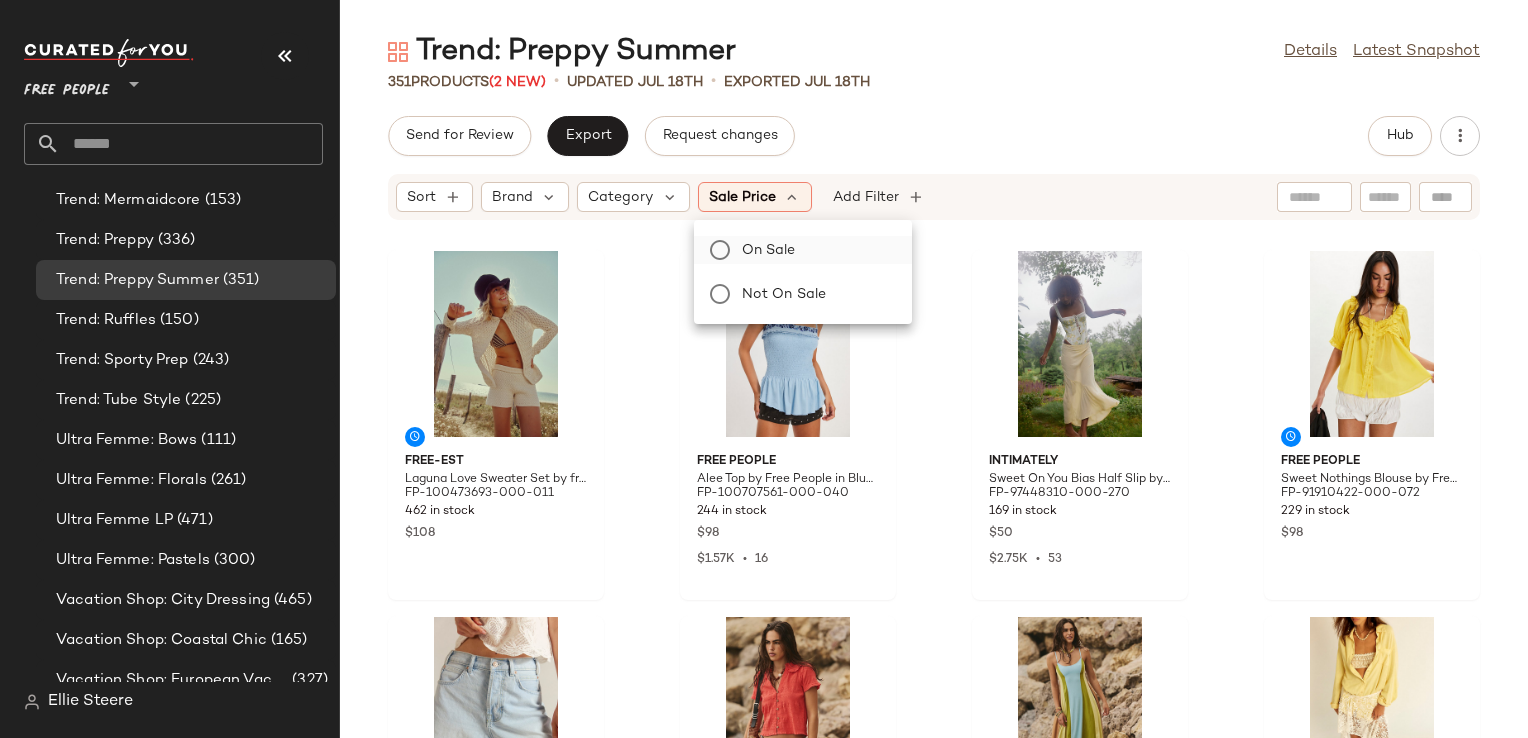 click on "On sale" 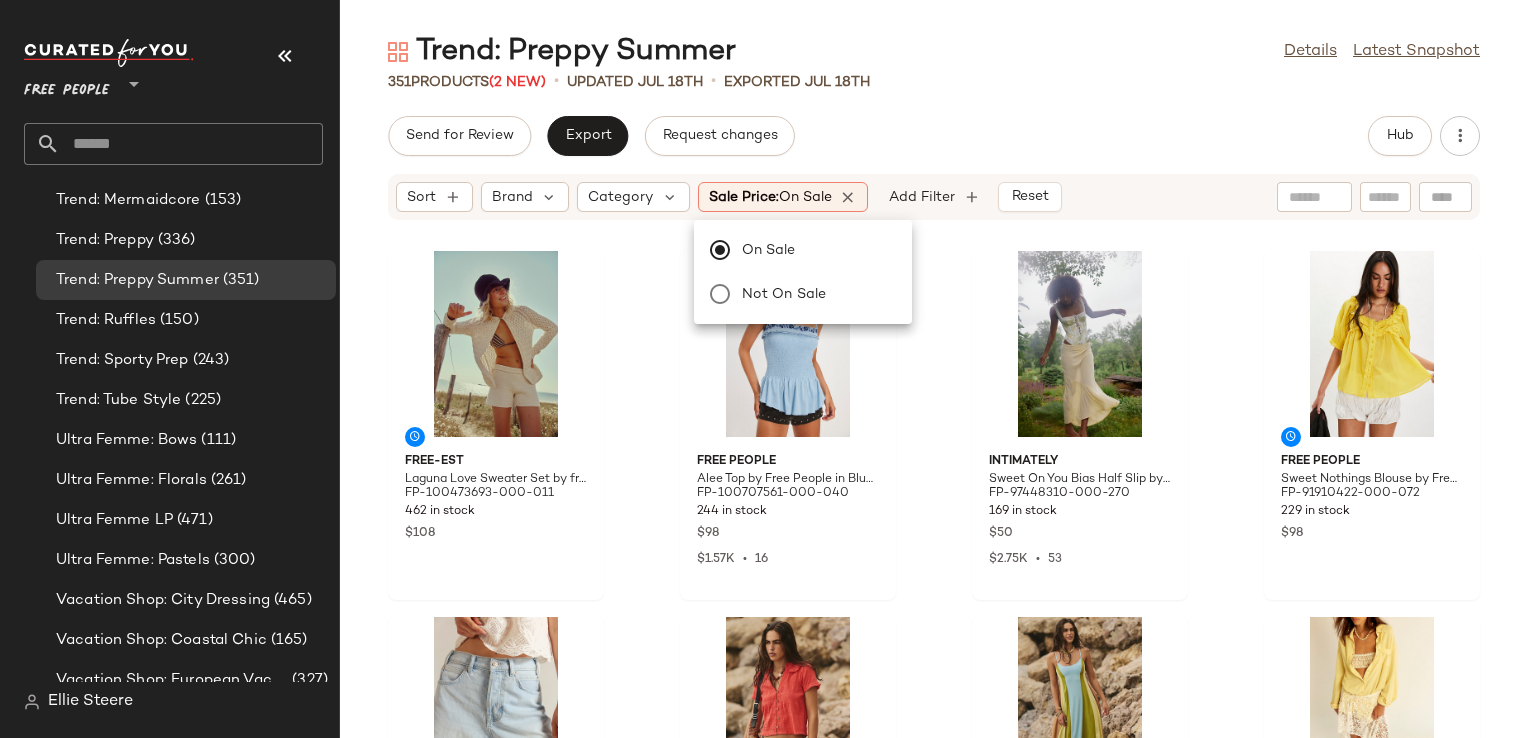 click on "Send for Review   Export   Request changes   Hub" 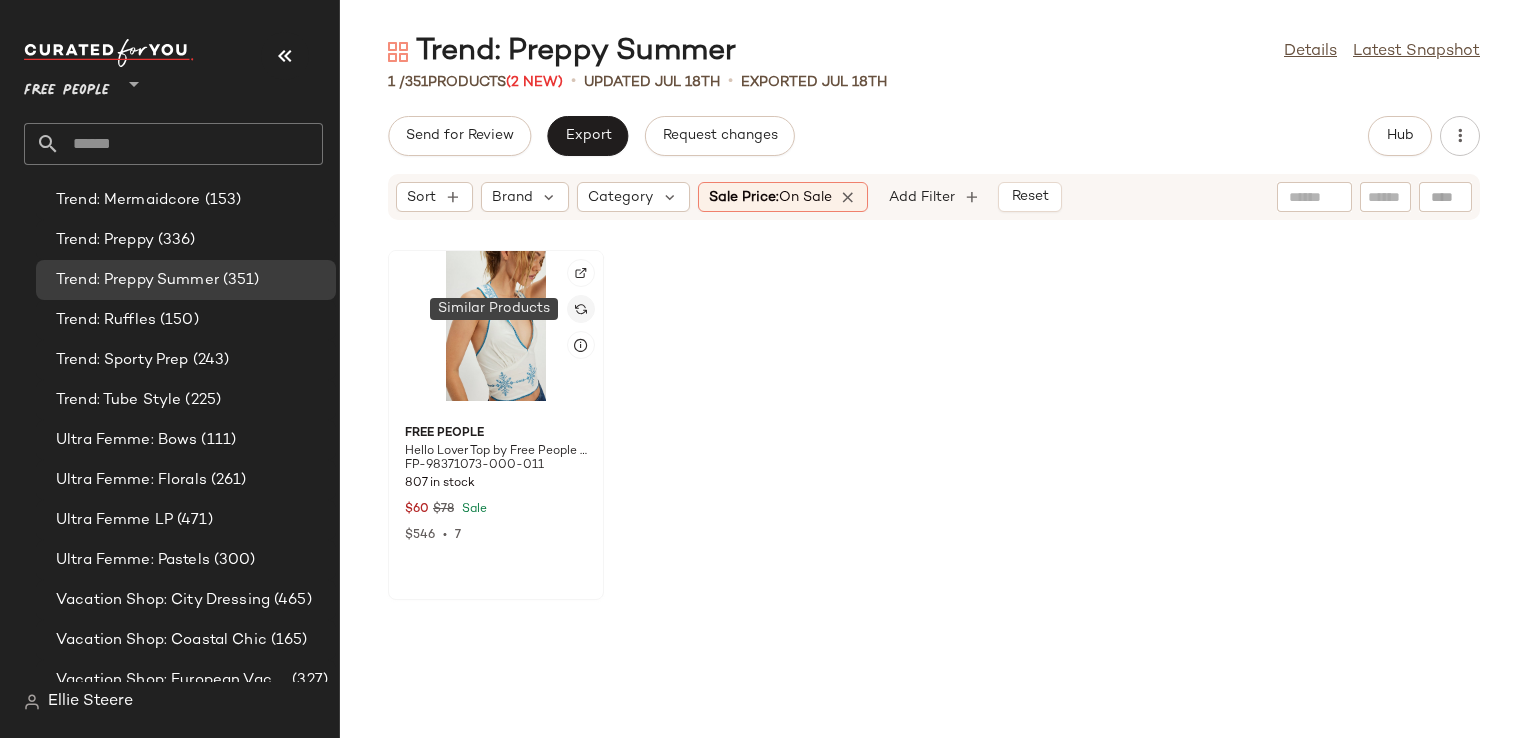 click 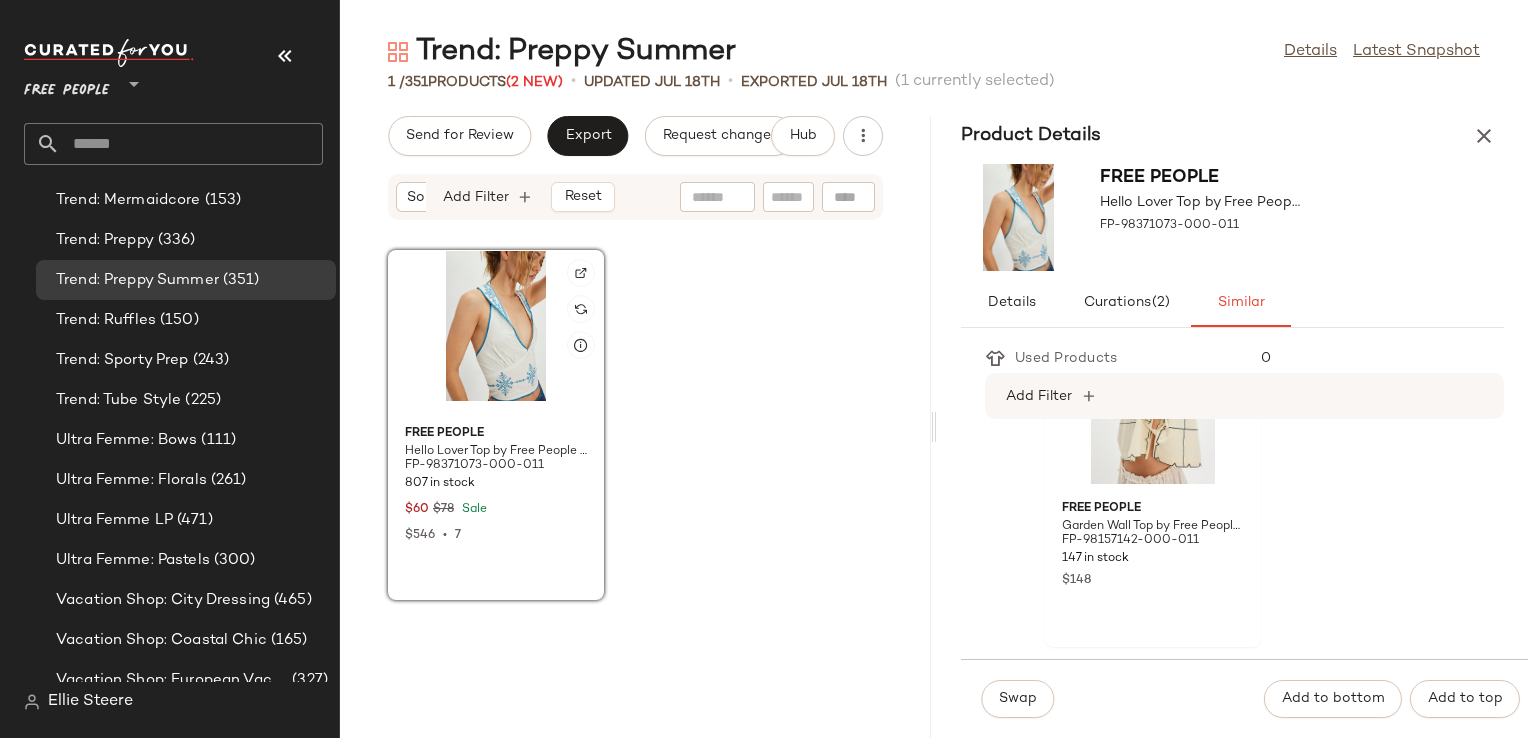 scroll, scrollTop: 2500, scrollLeft: 0, axis: vertical 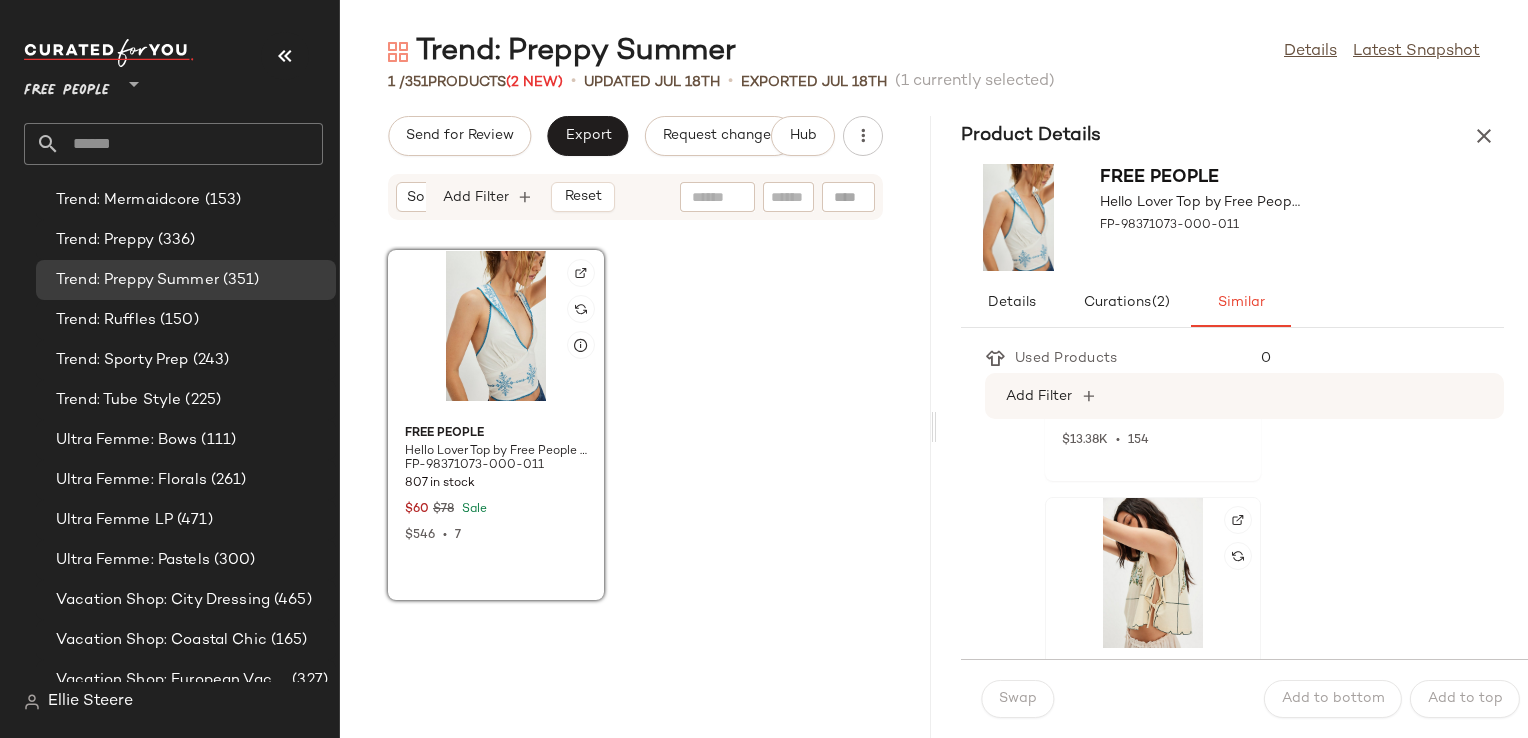 click 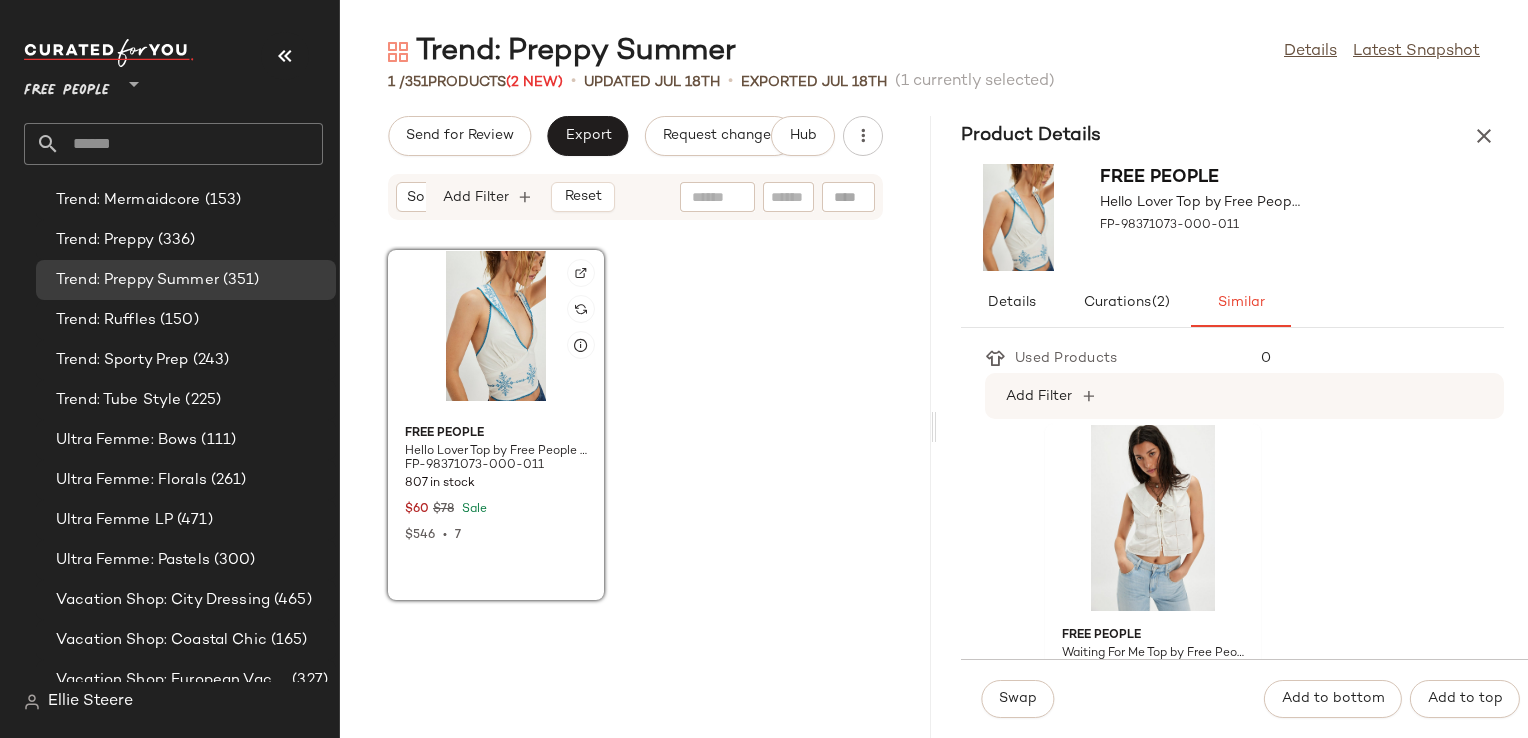 scroll, scrollTop: 2200, scrollLeft: 0, axis: vertical 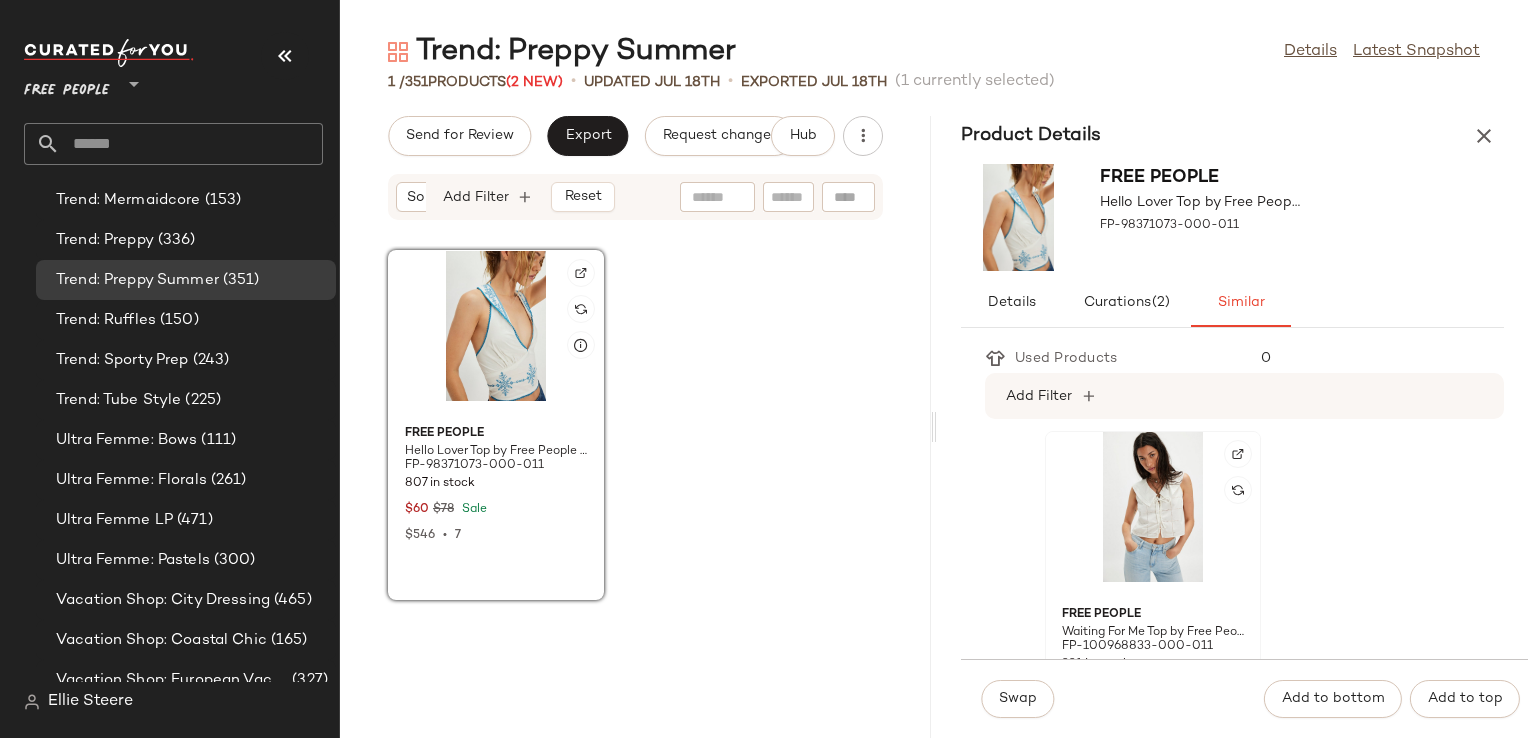 click 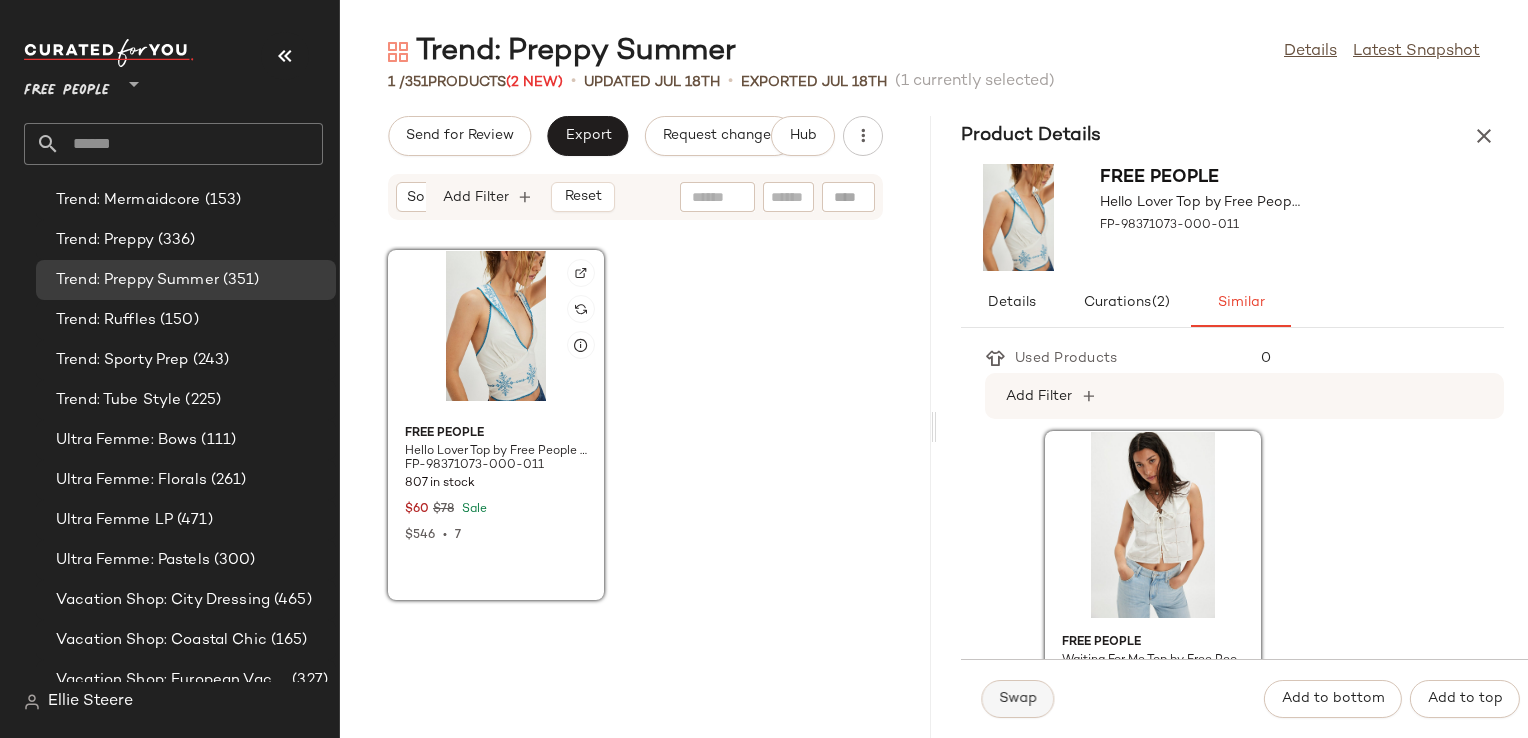 click on "Swap" 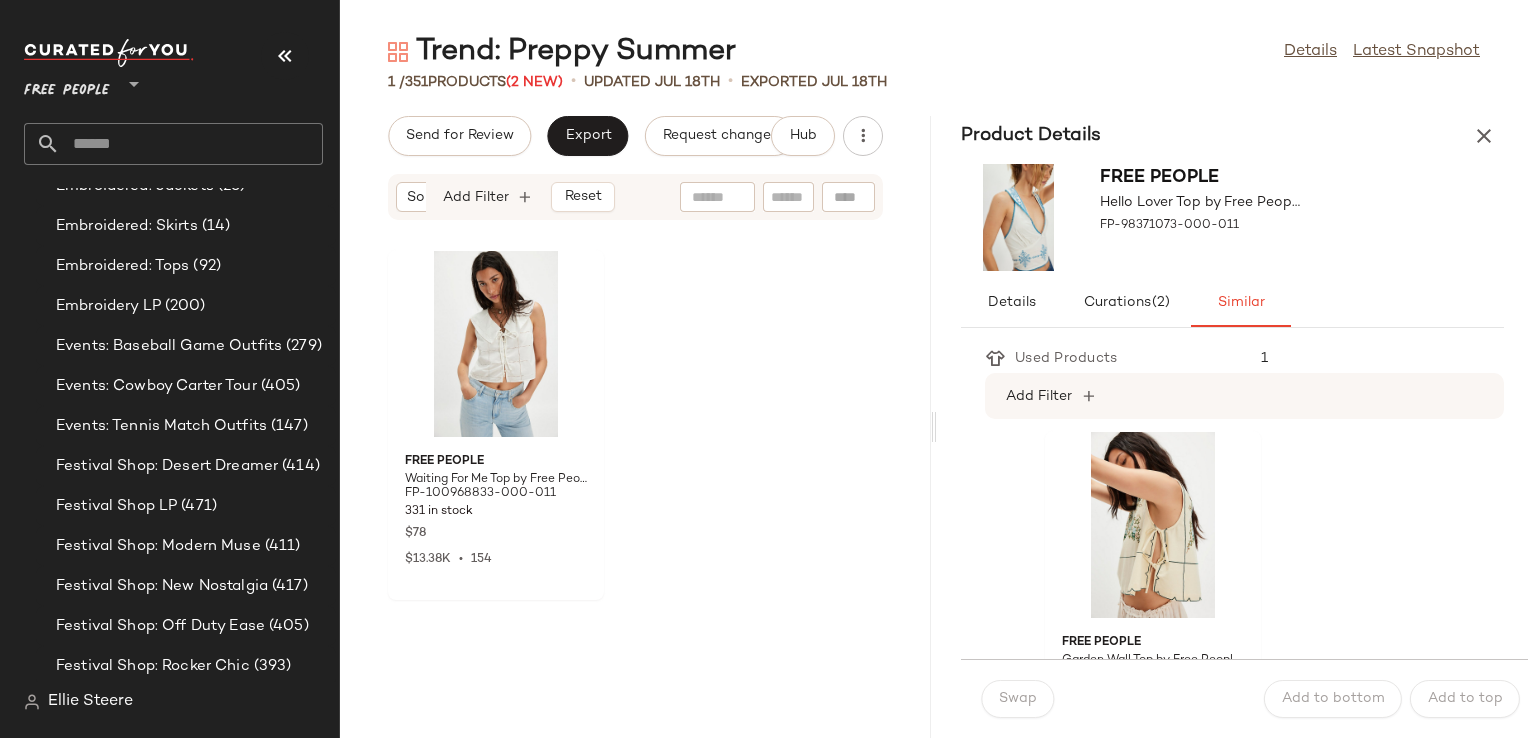 scroll, scrollTop: 2416, scrollLeft: 0, axis: vertical 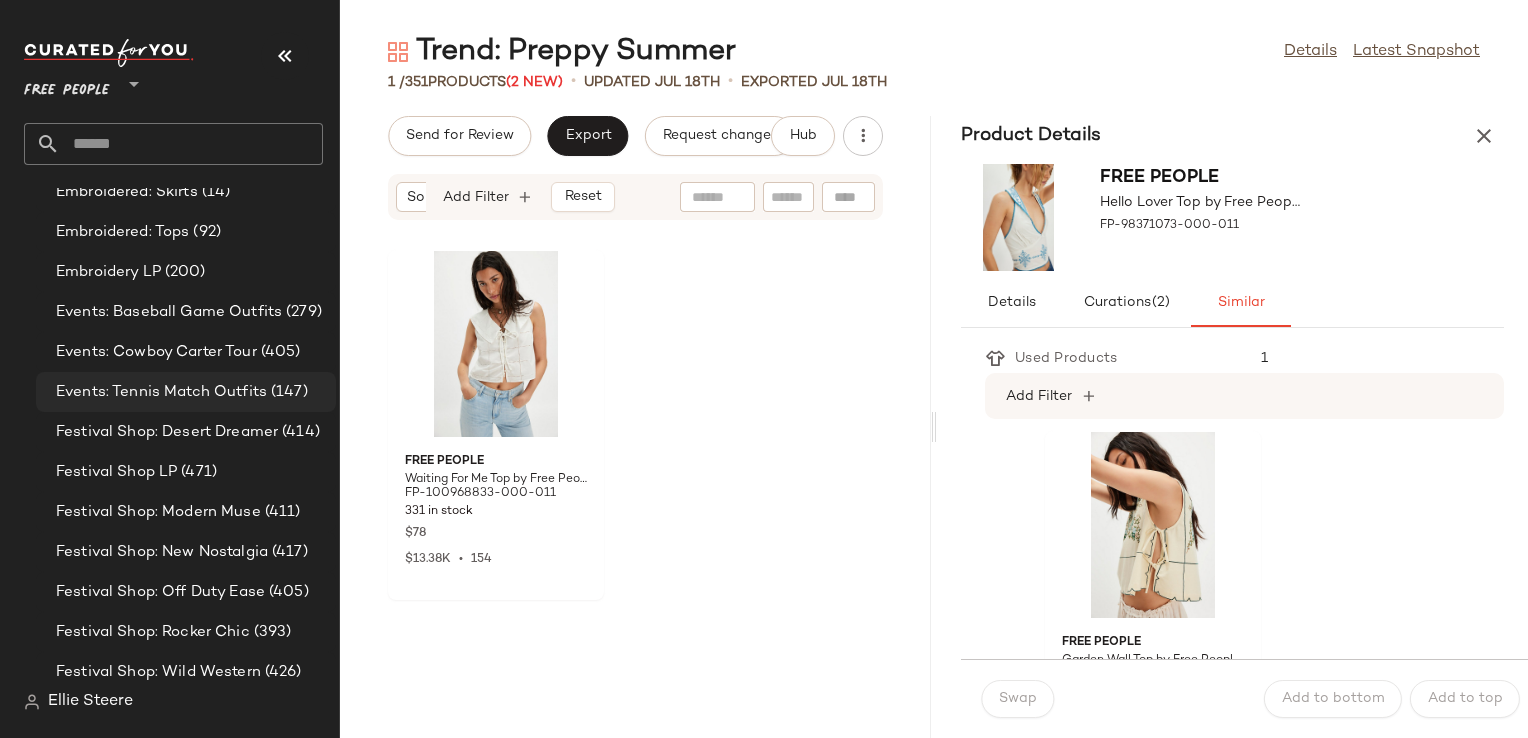 click on "Events: Tennis Match Outfits" at bounding box center [161, 392] 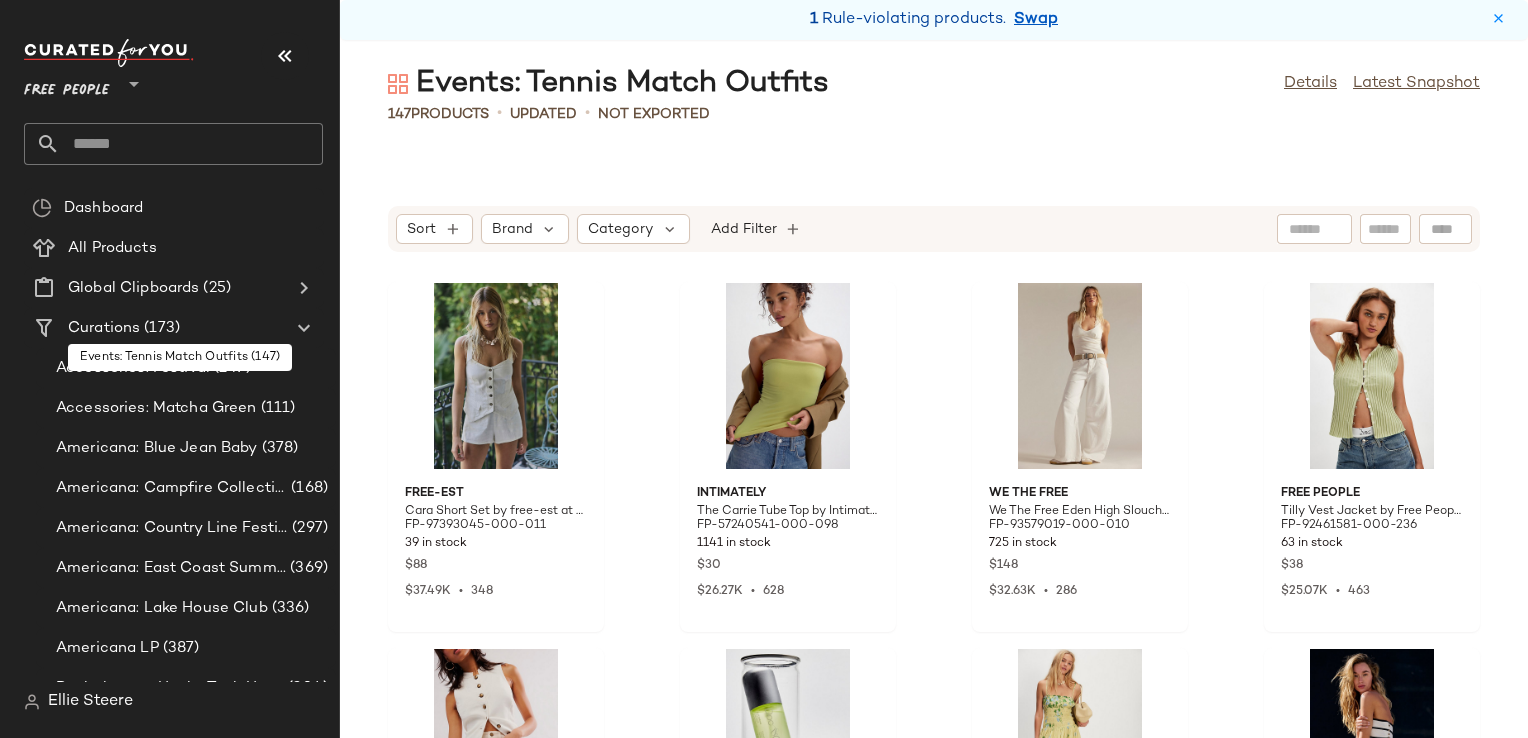 scroll, scrollTop: 0, scrollLeft: 0, axis: both 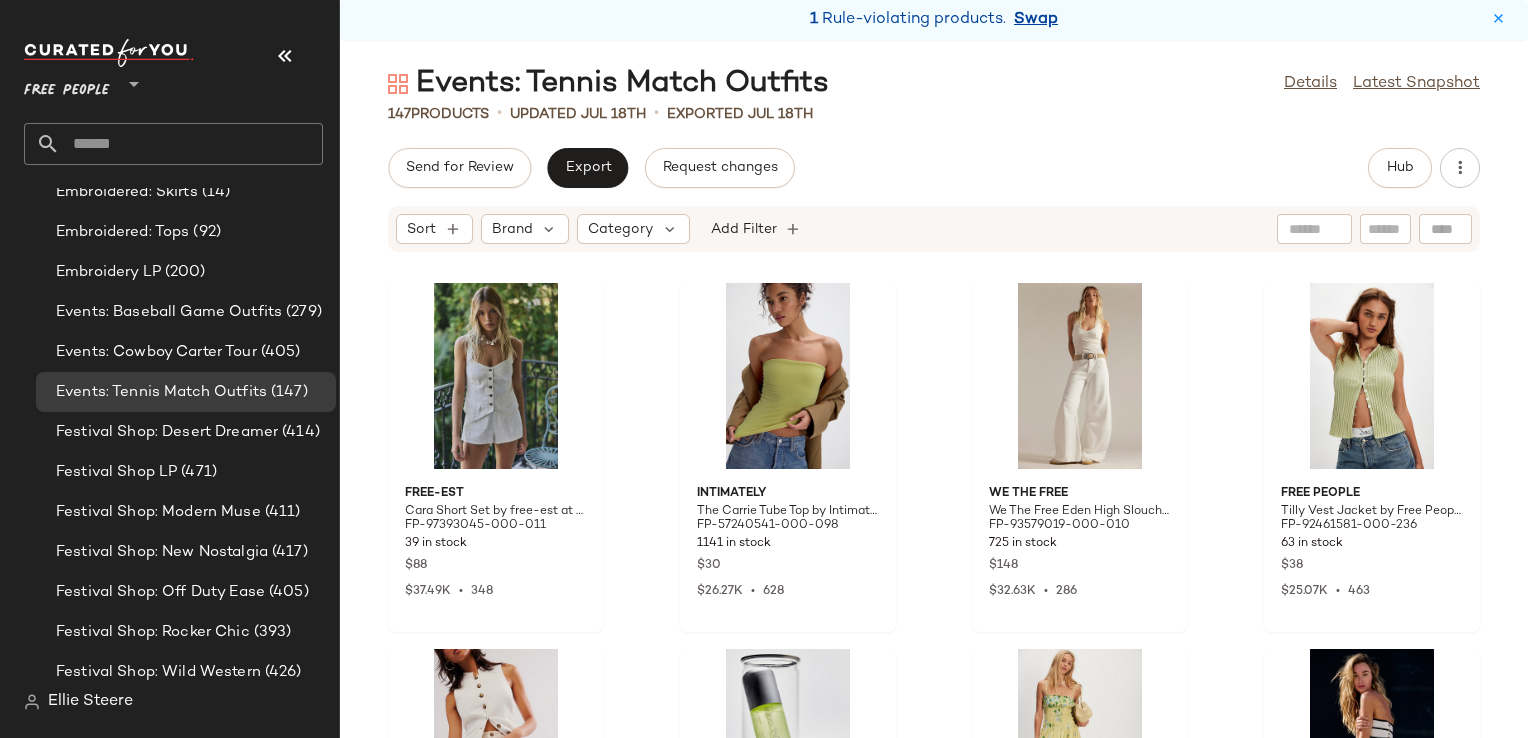click on "Swap" at bounding box center [1036, 20] 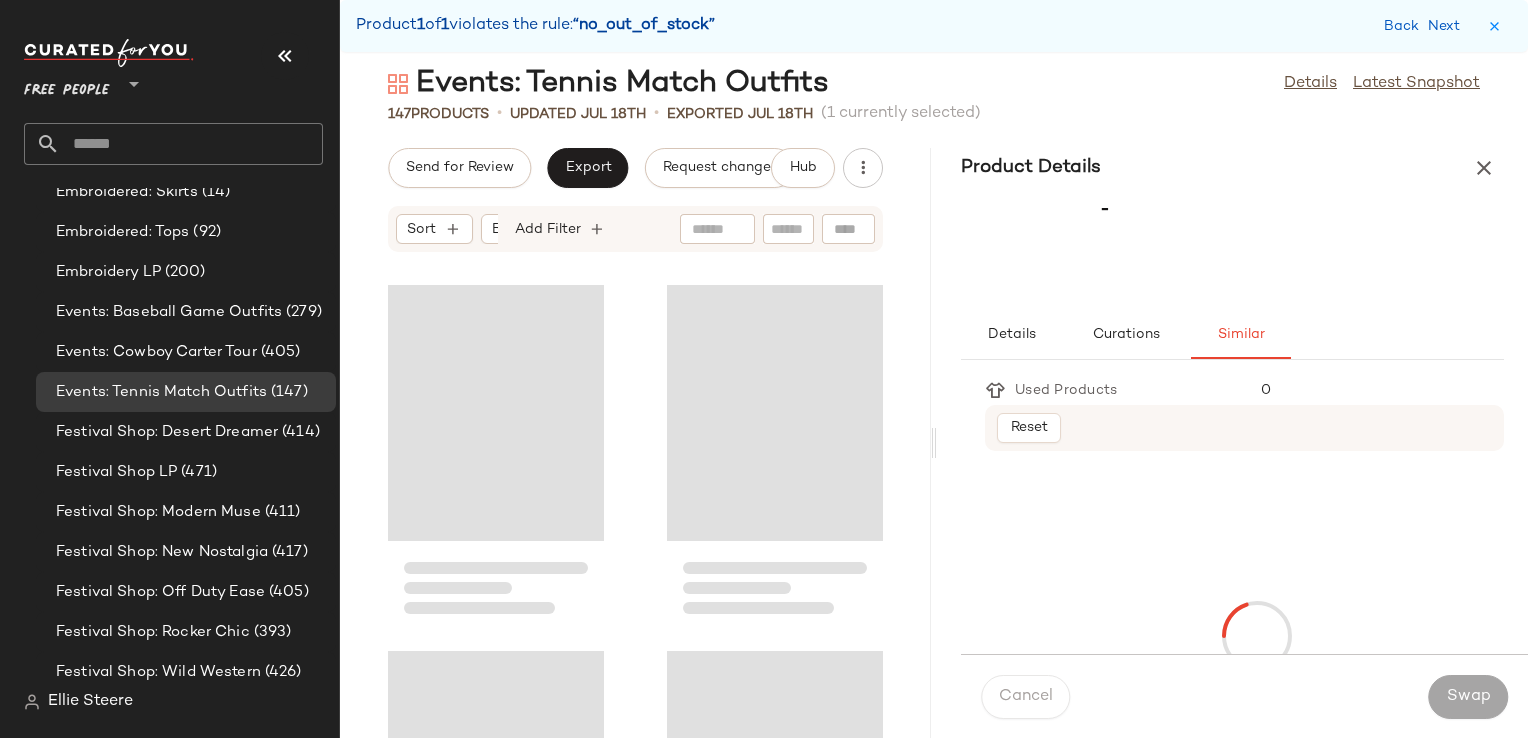 scroll, scrollTop: 6954, scrollLeft: 0, axis: vertical 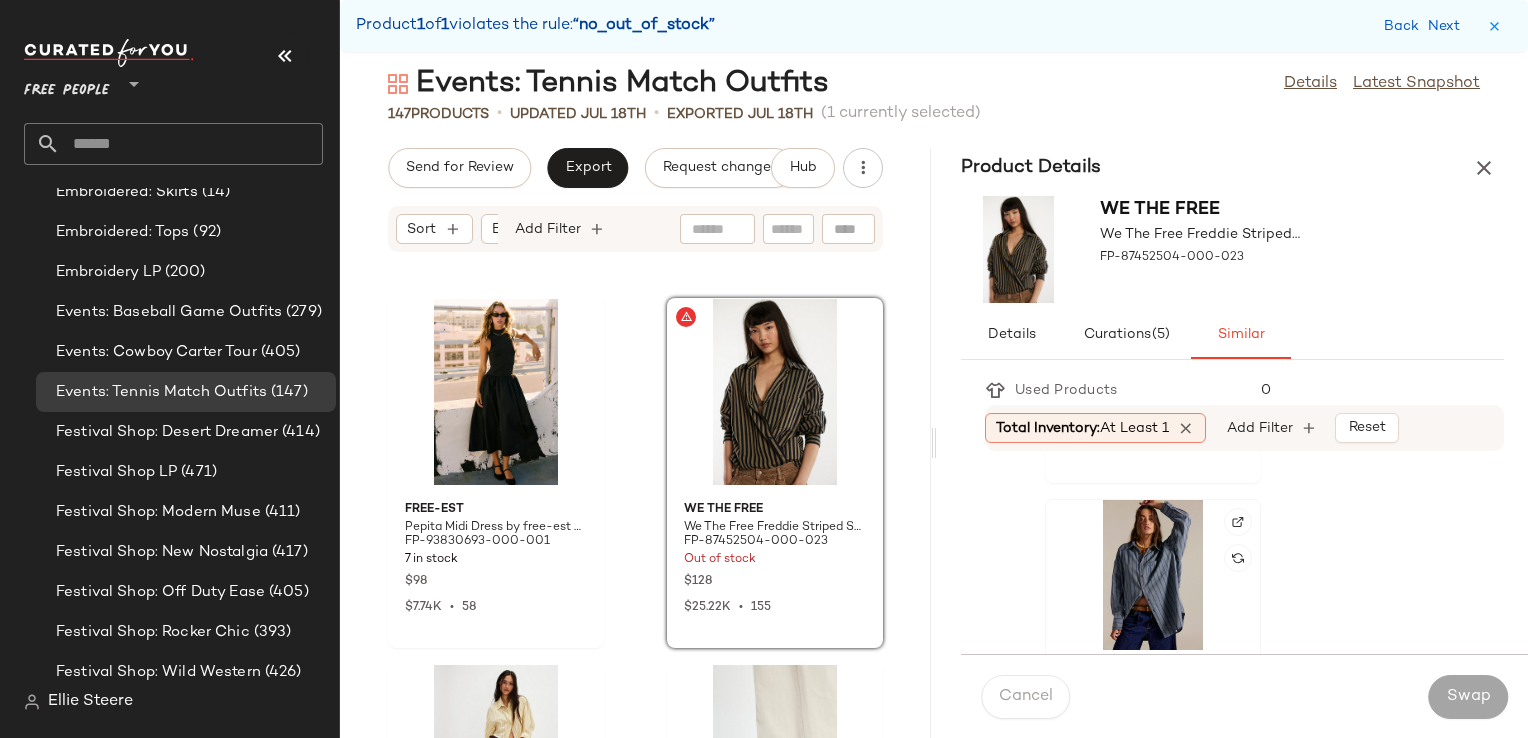 click 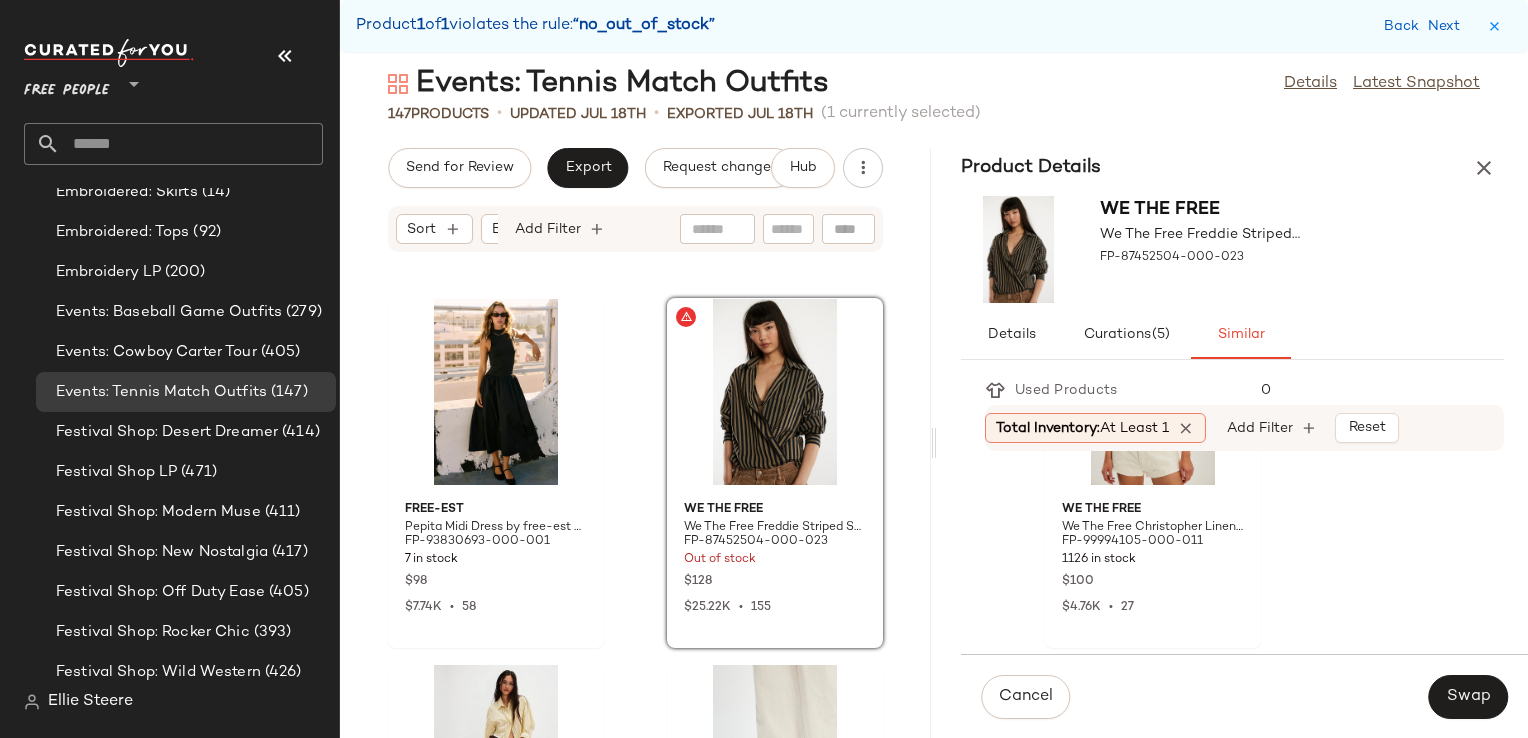 scroll, scrollTop: 1300, scrollLeft: 0, axis: vertical 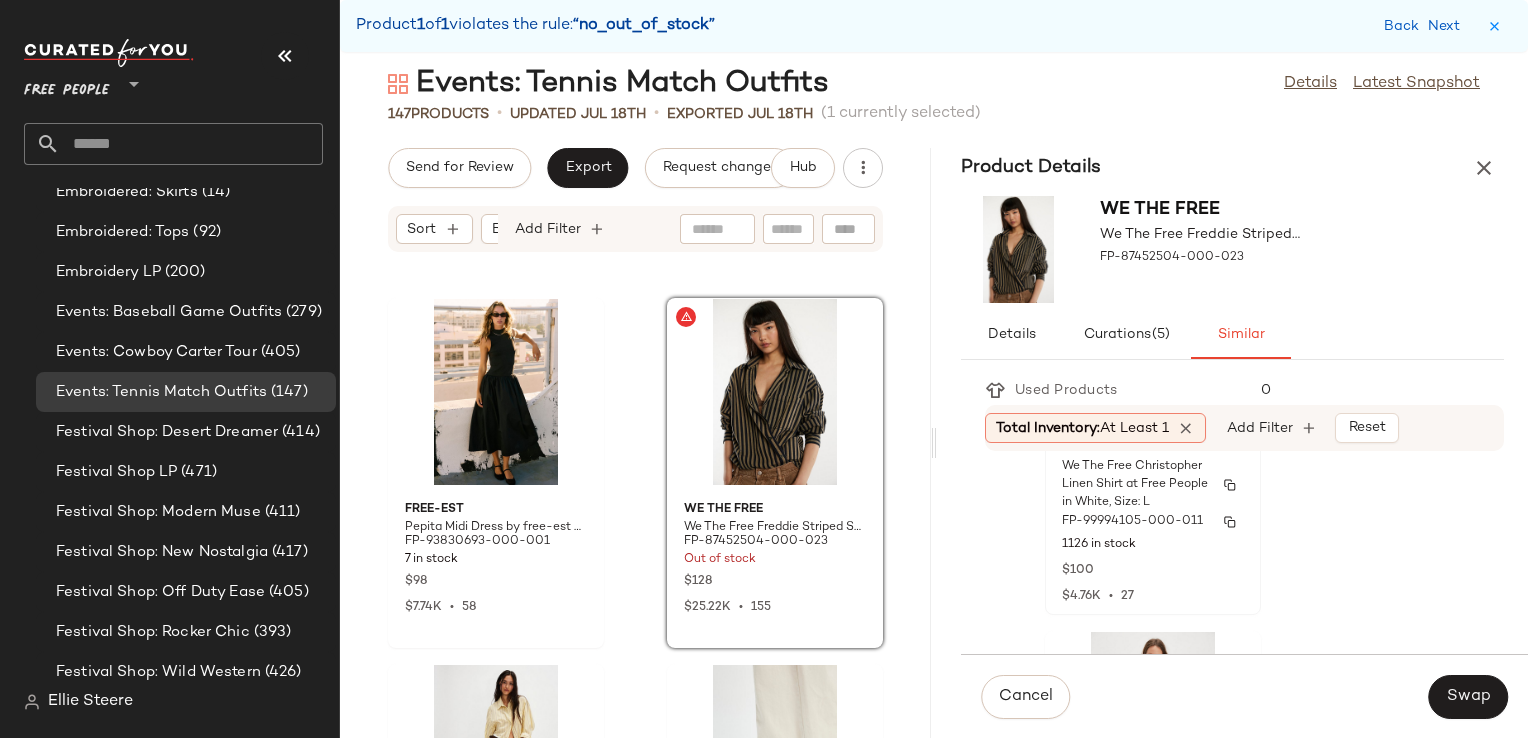 click on "We The Free Christopher Linen Shirt at Free People in White, Size: L" at bounding box center [1135, 485] 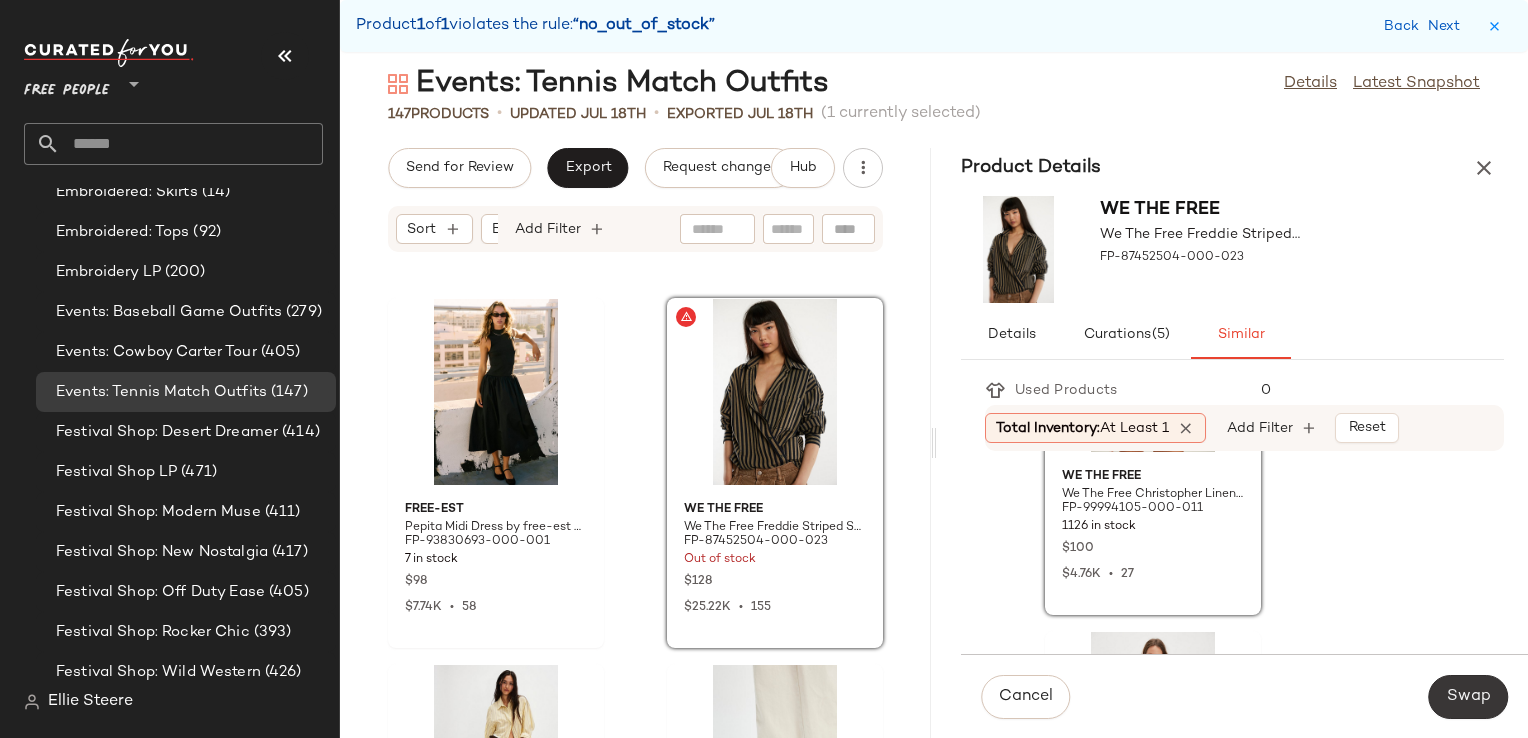 click on "Swap" at bounding box center [1468, 697] 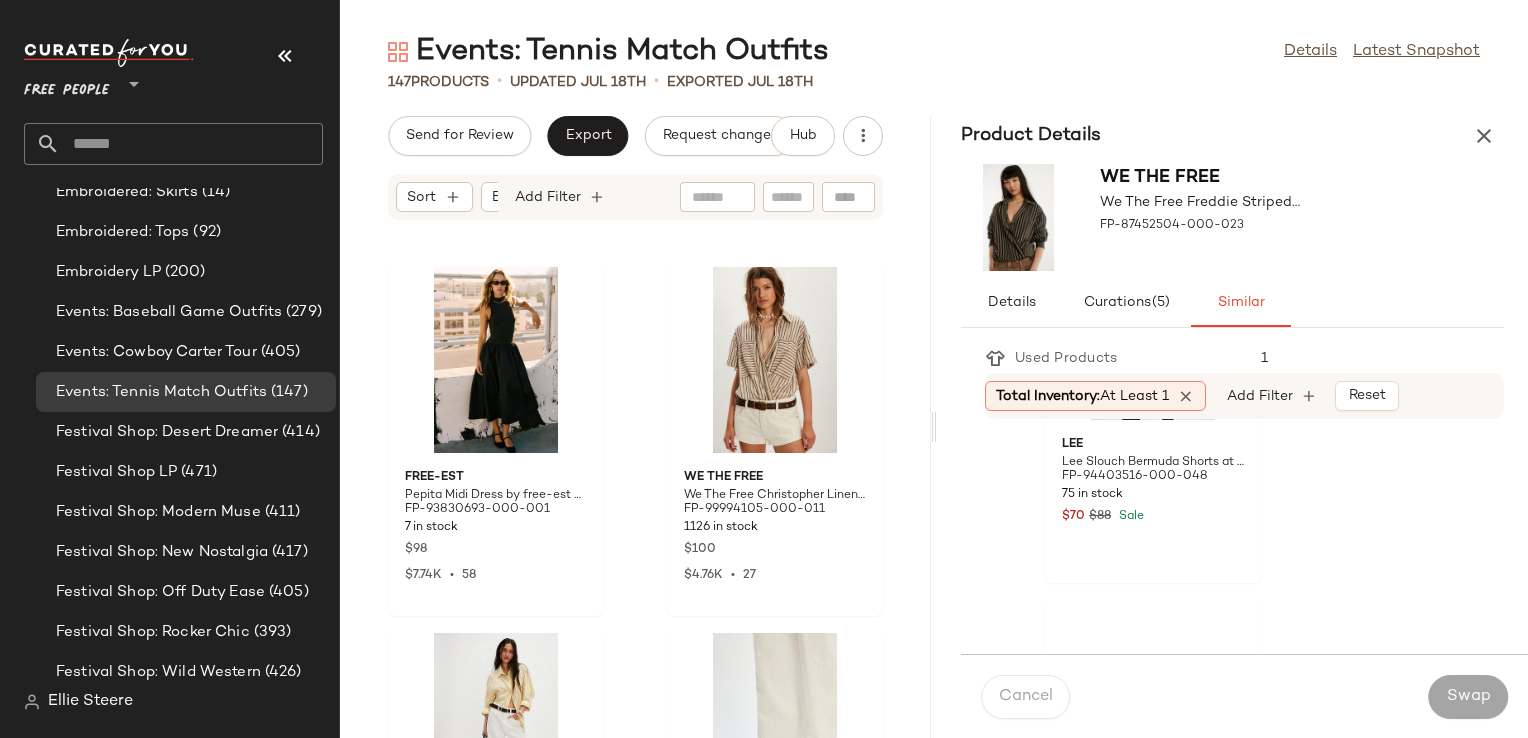 scroll, scrollTop: 934, scrollLeft: 0, axis: vertical 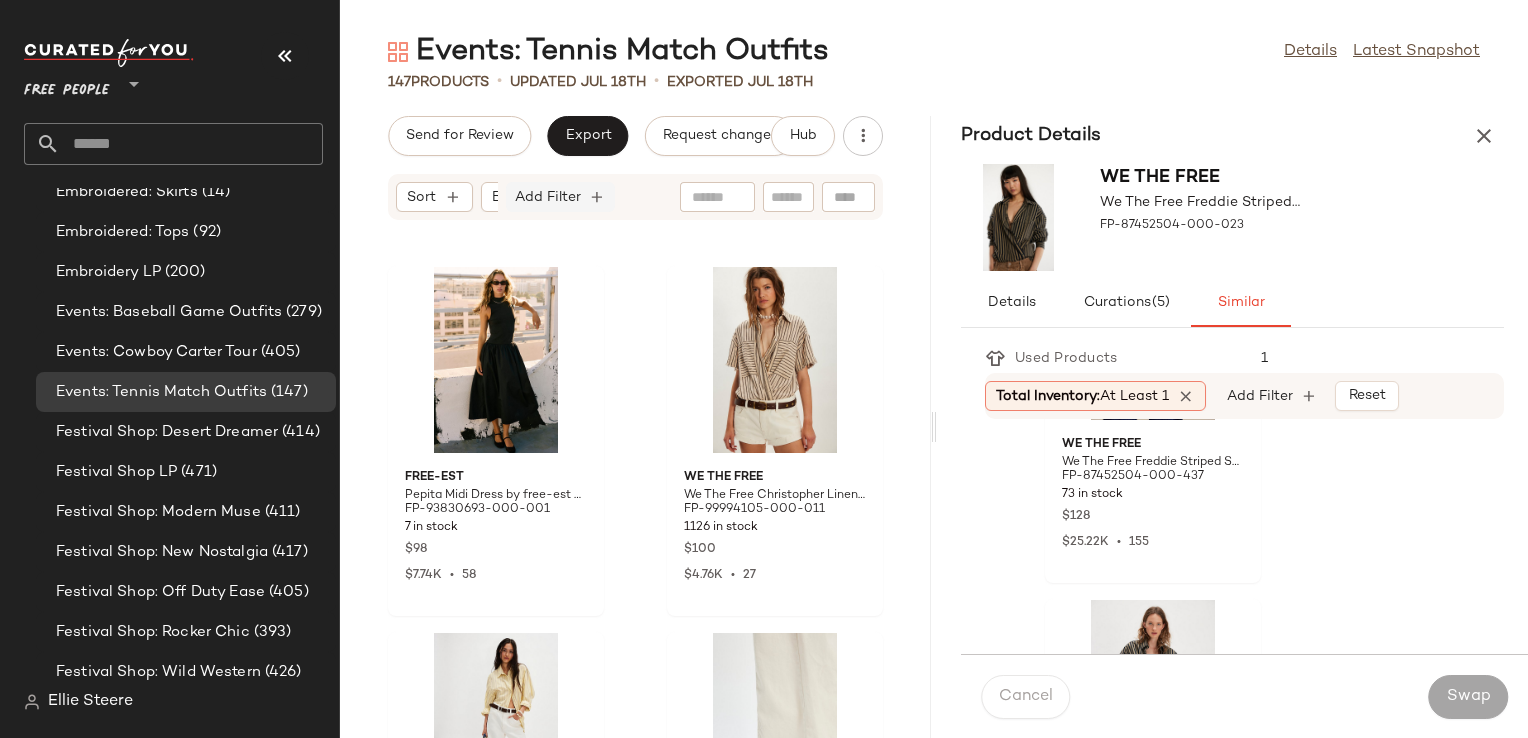 click on "Add Filter" at bounding box center (548, 197) 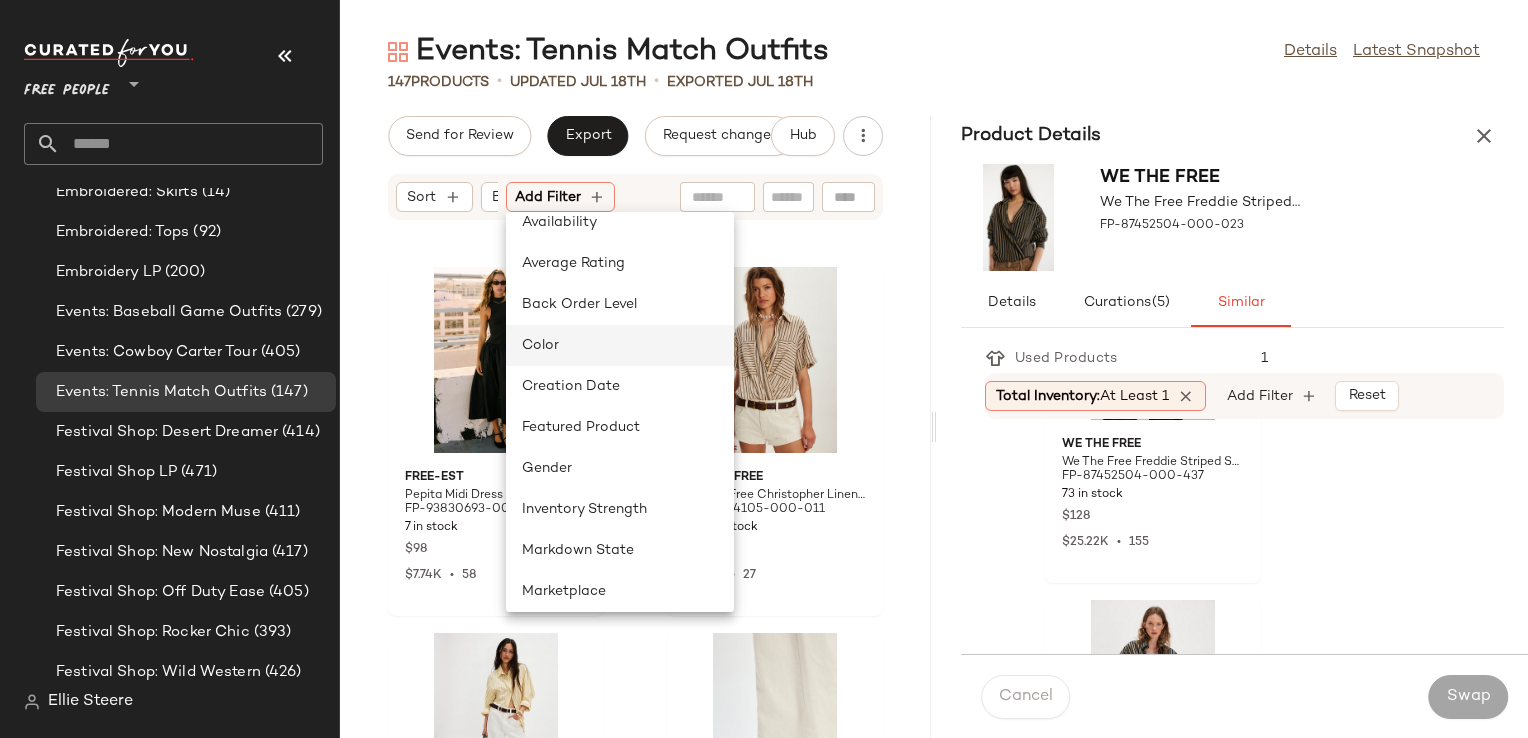 scroll, scrollTop: 600, scrollLeft: 0, axis: vertical 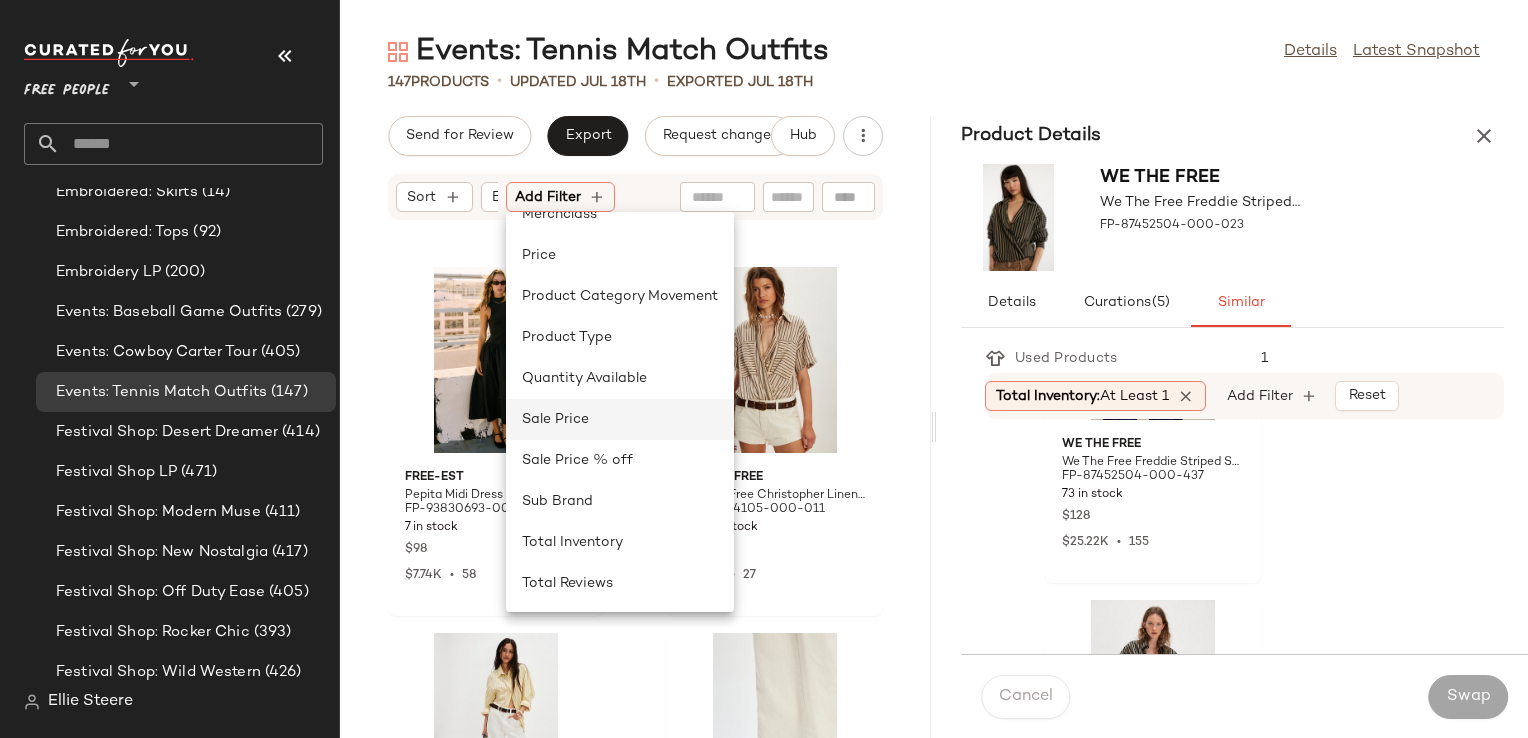 click on "Sale Price" 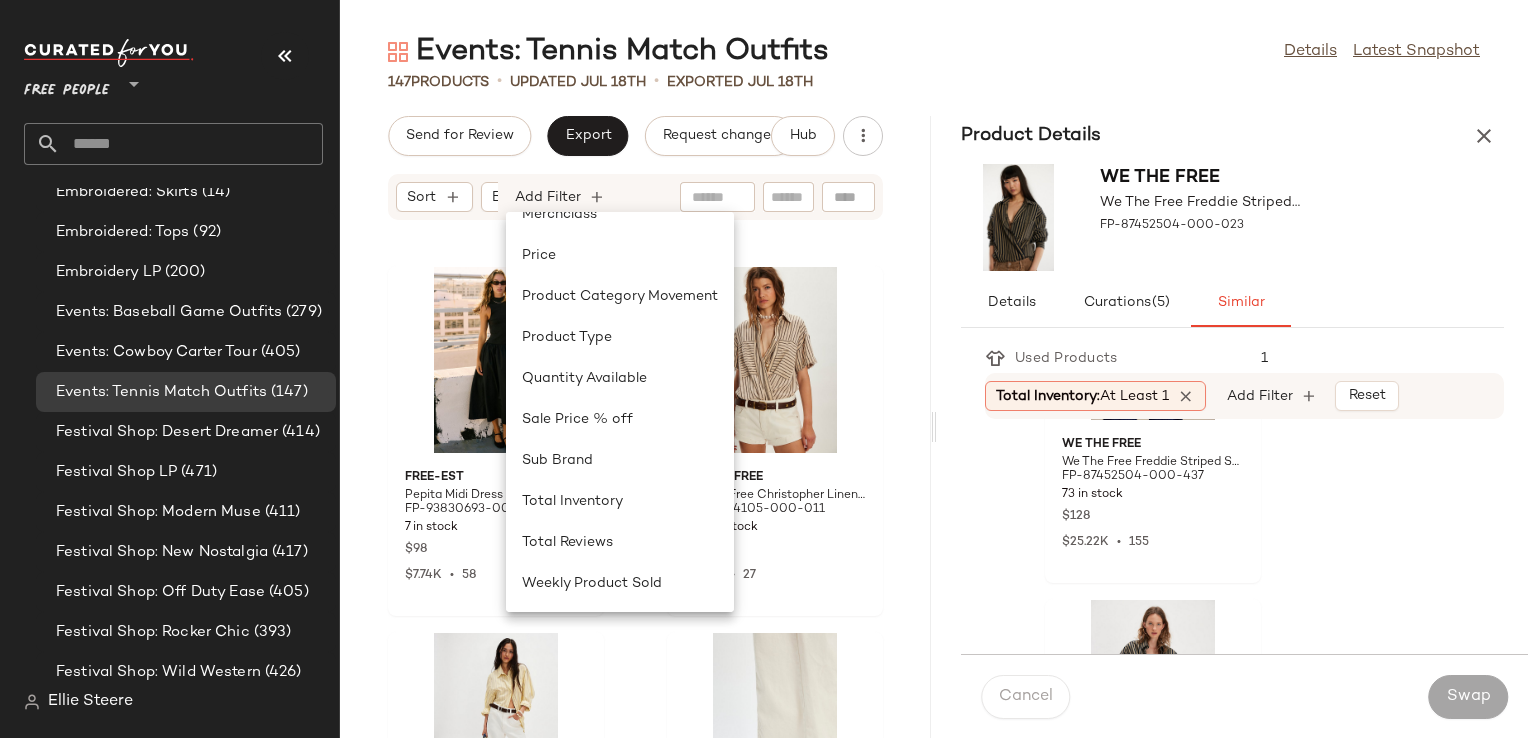 scroll, scrollTop: 0, scrollLeft: 268, axis: horizontal 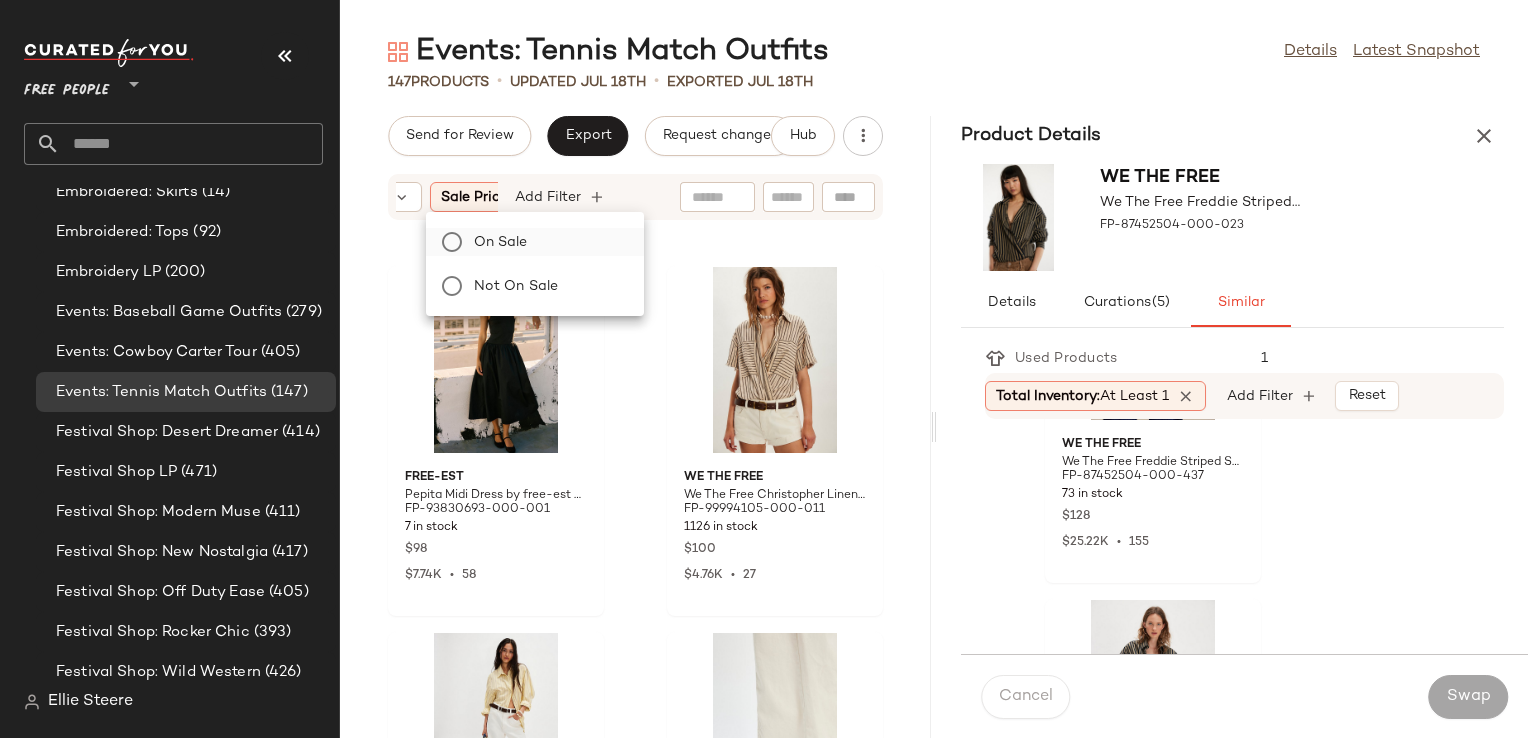 click on "On sale" at bounding box center (547, 242) 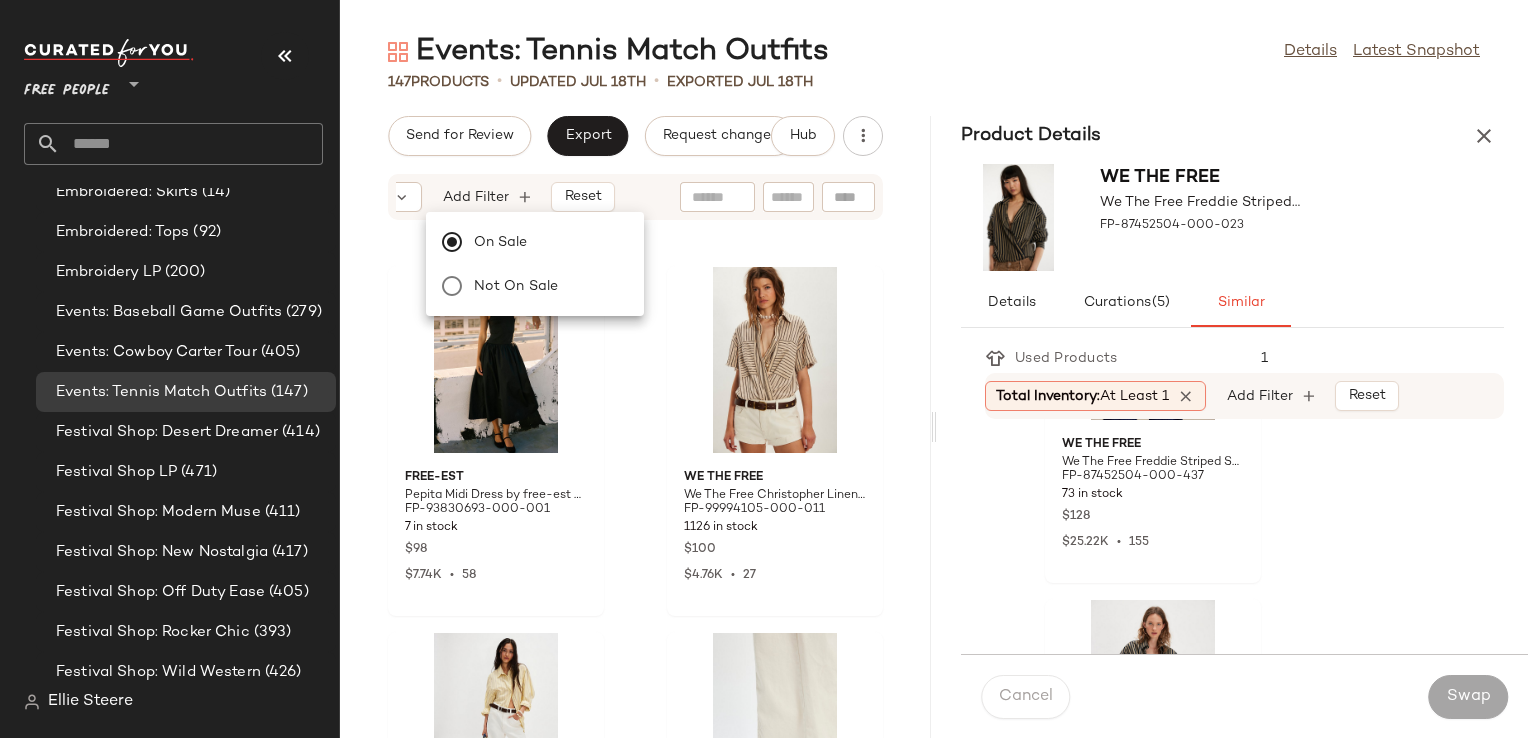 click on "Sort  Brand  Category  Sale Price:   On sale Add Filter   Reset" at bounding box center [635, 197] 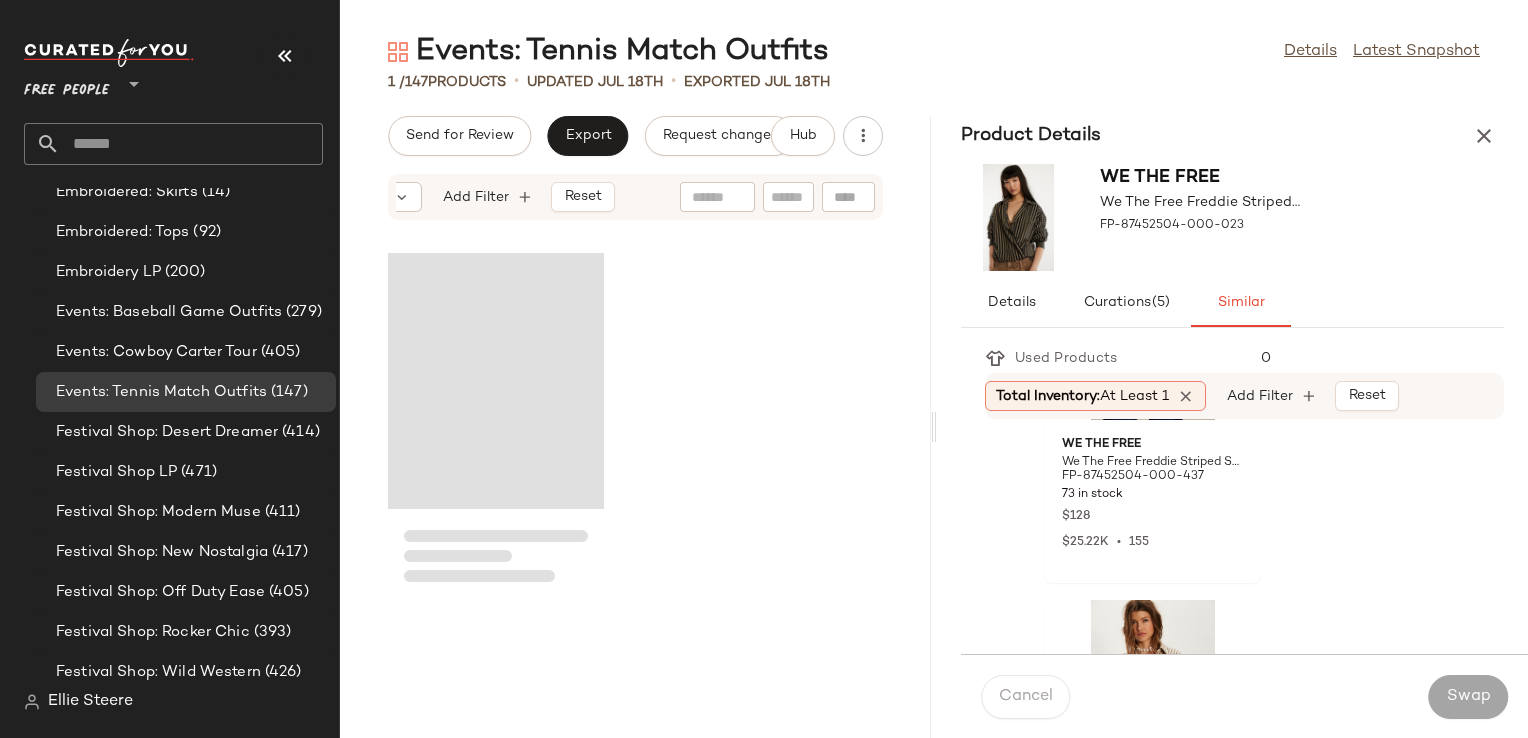 scroll, scrollTop: 1300, scrollLeft: 0, axis: vertical 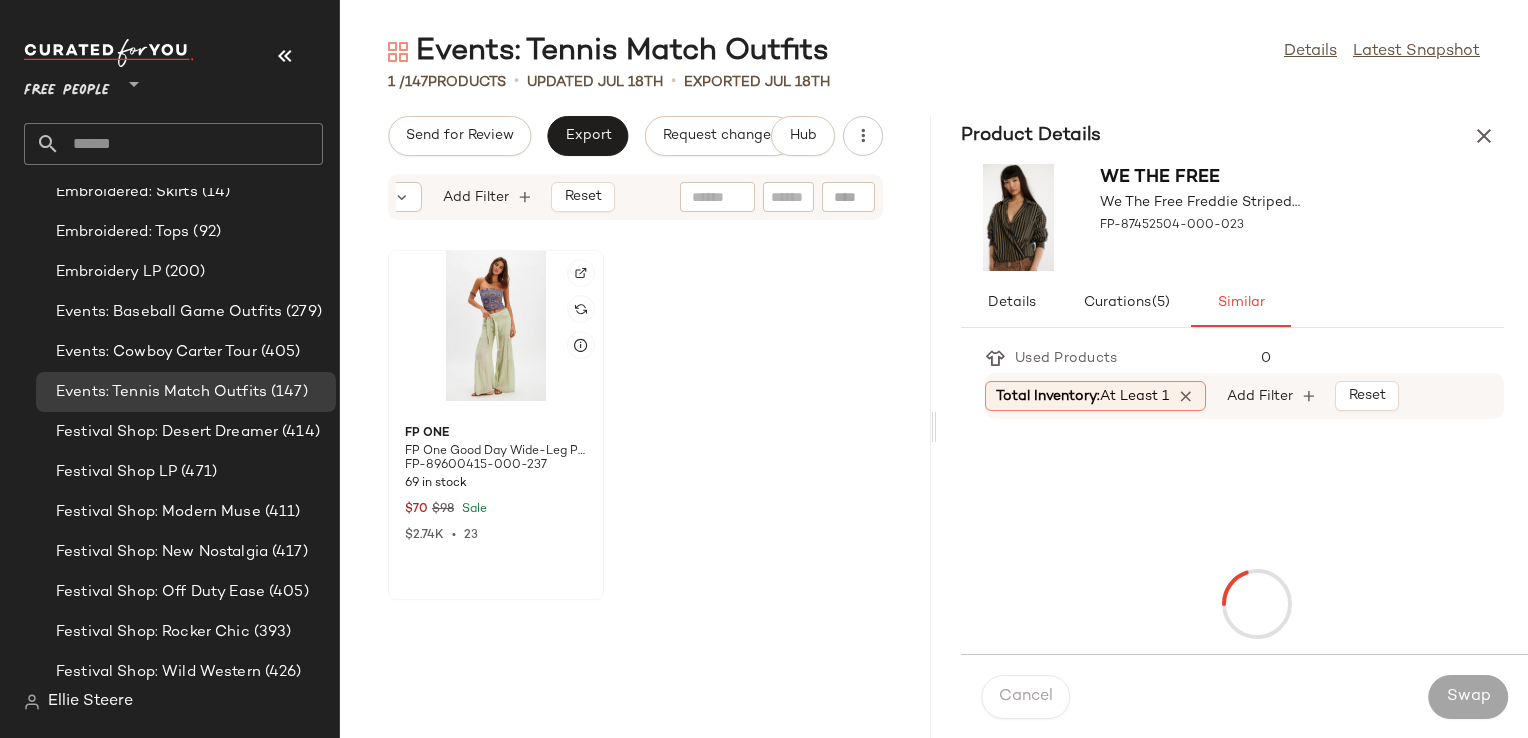 click 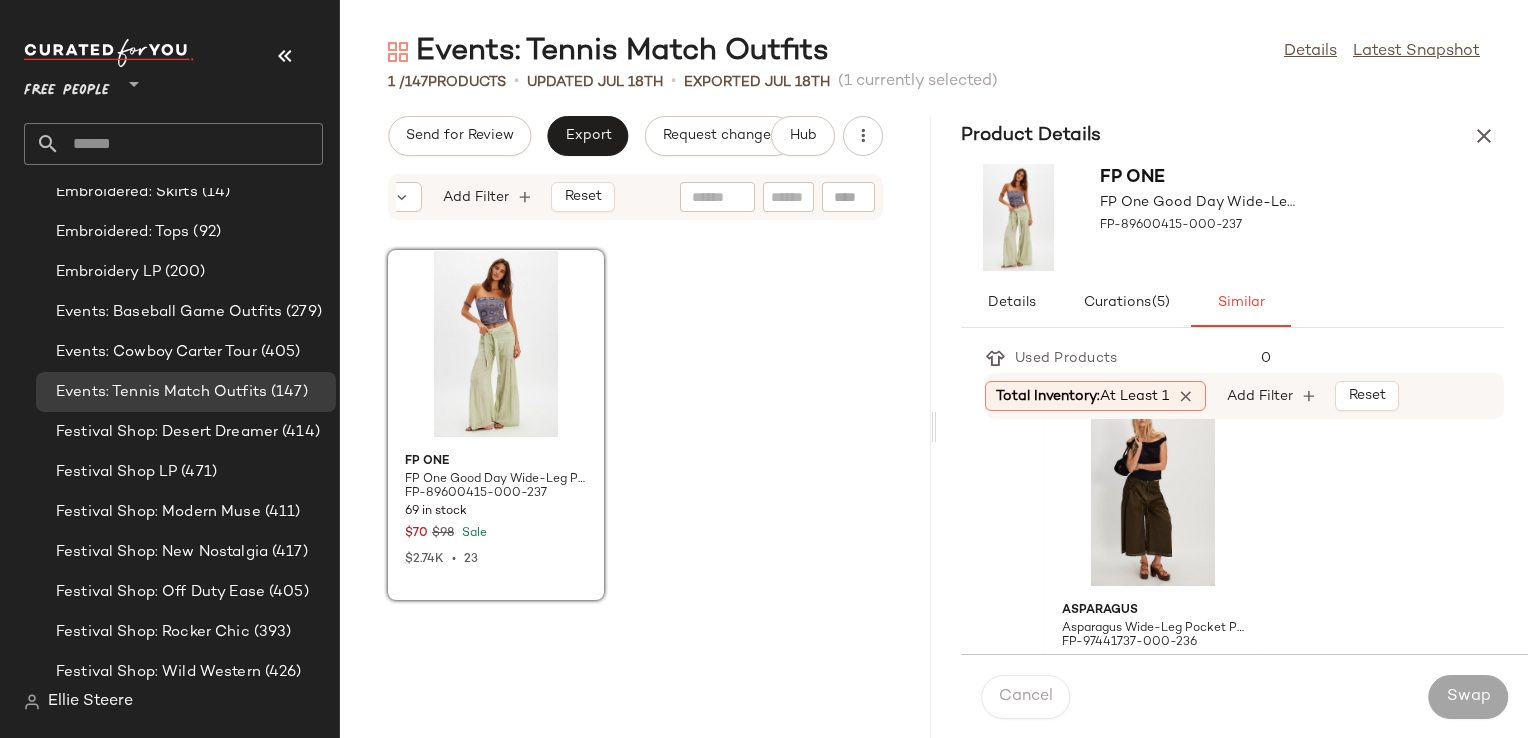 scroll, scrollTop: 1600, scrollLeft: 0, axis: vertical 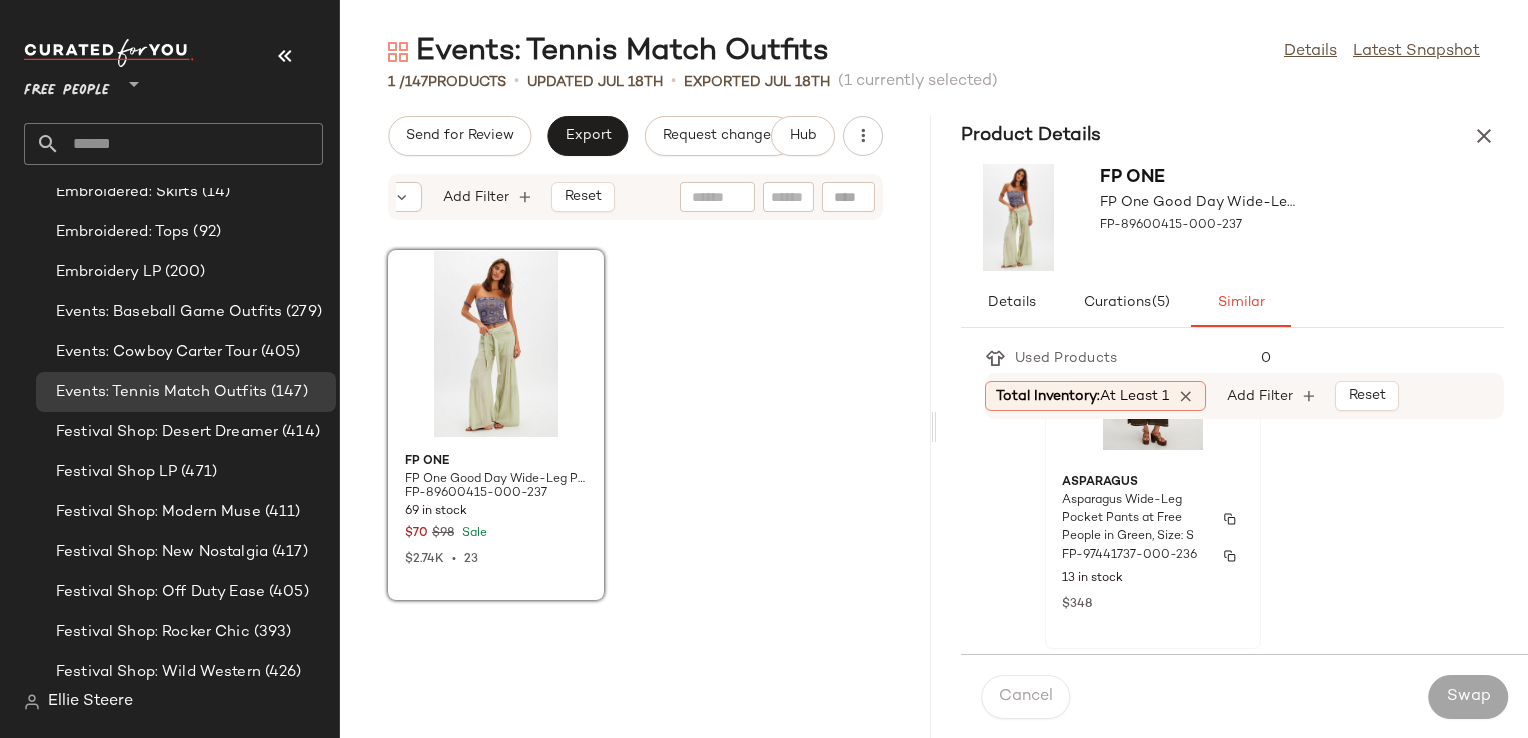 click on "Asparagus Wide-Leg Pocket Pants at Free People in Green, Size: S" at bounding box center (1135, 519) 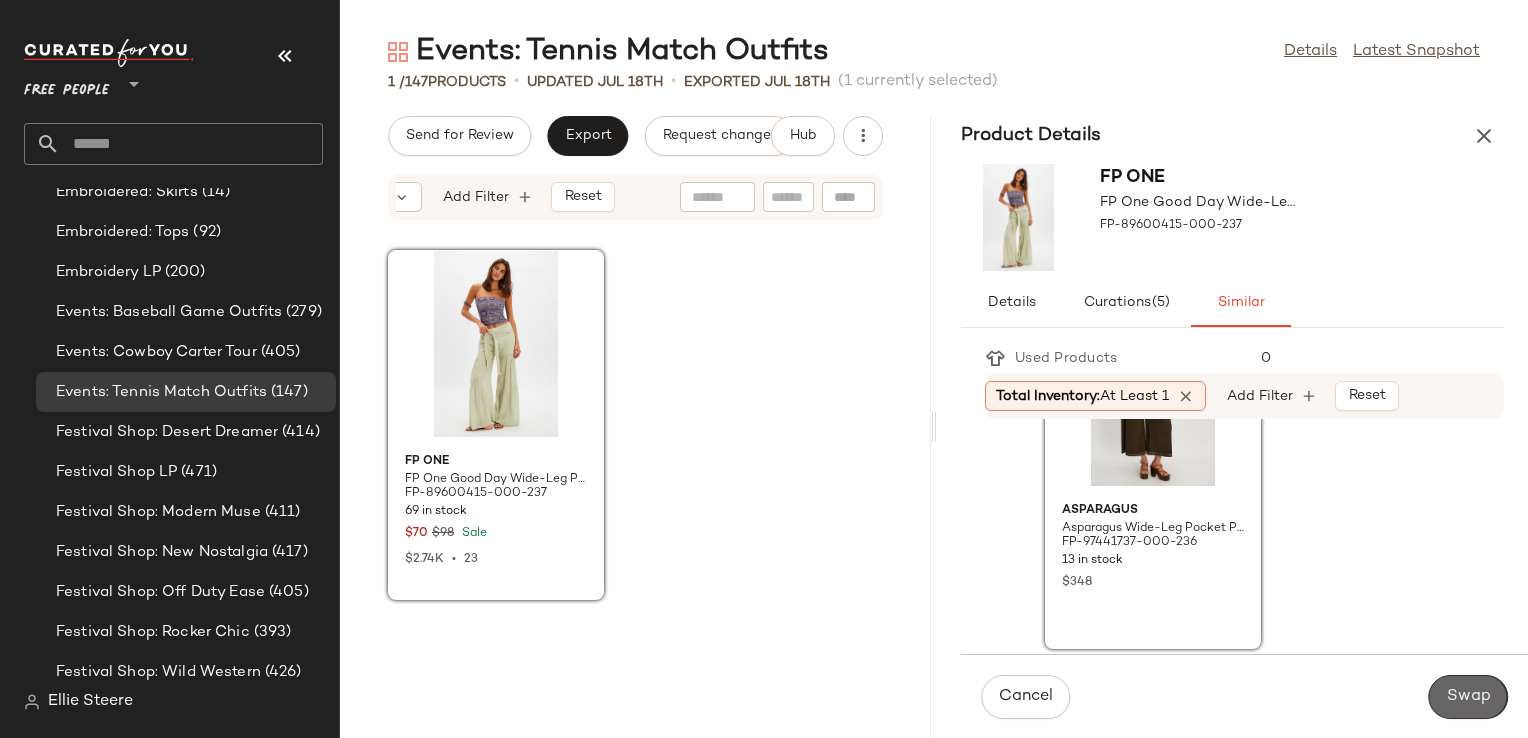 click on "Swap" 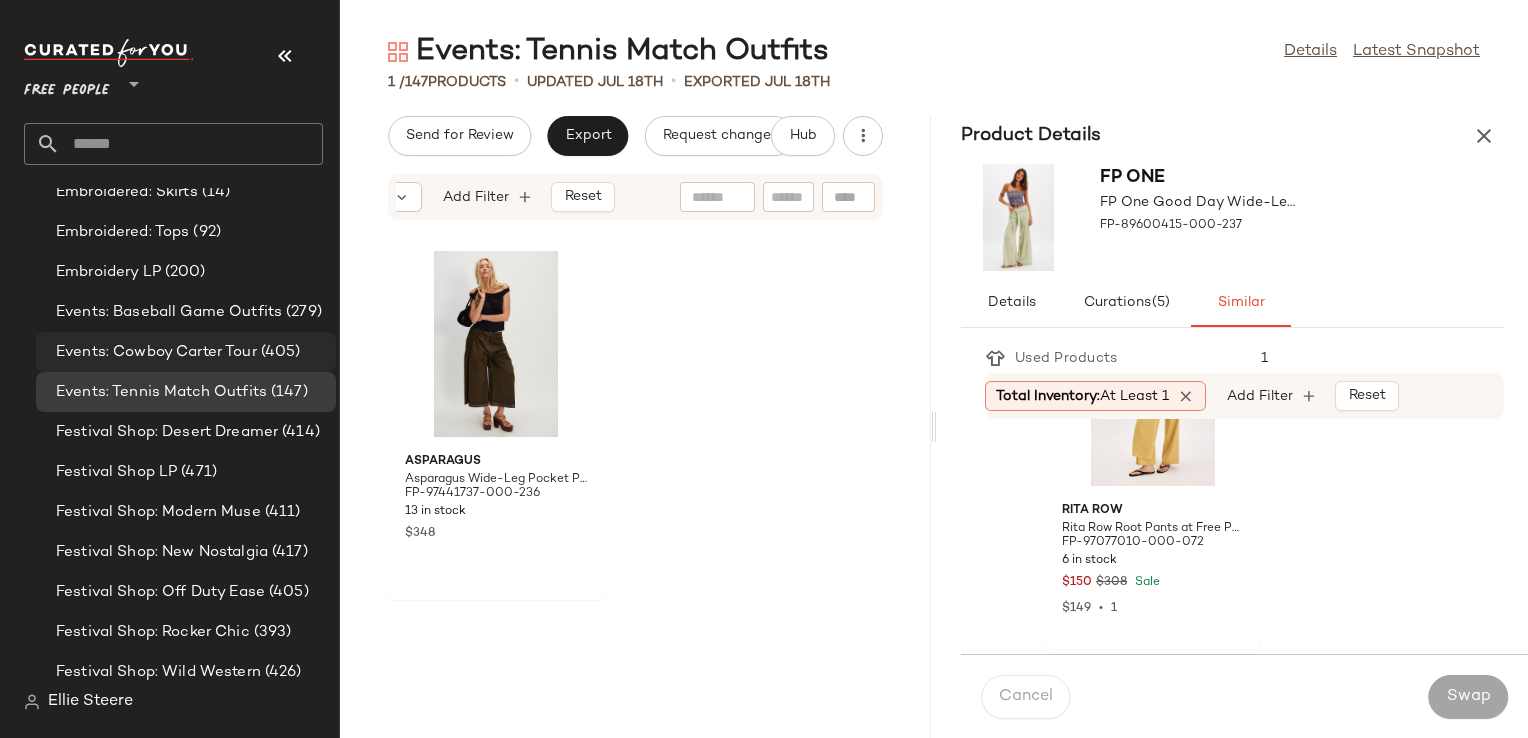 click on "Events: Cowboy Carter Tour" at bounding box center [156, 352] 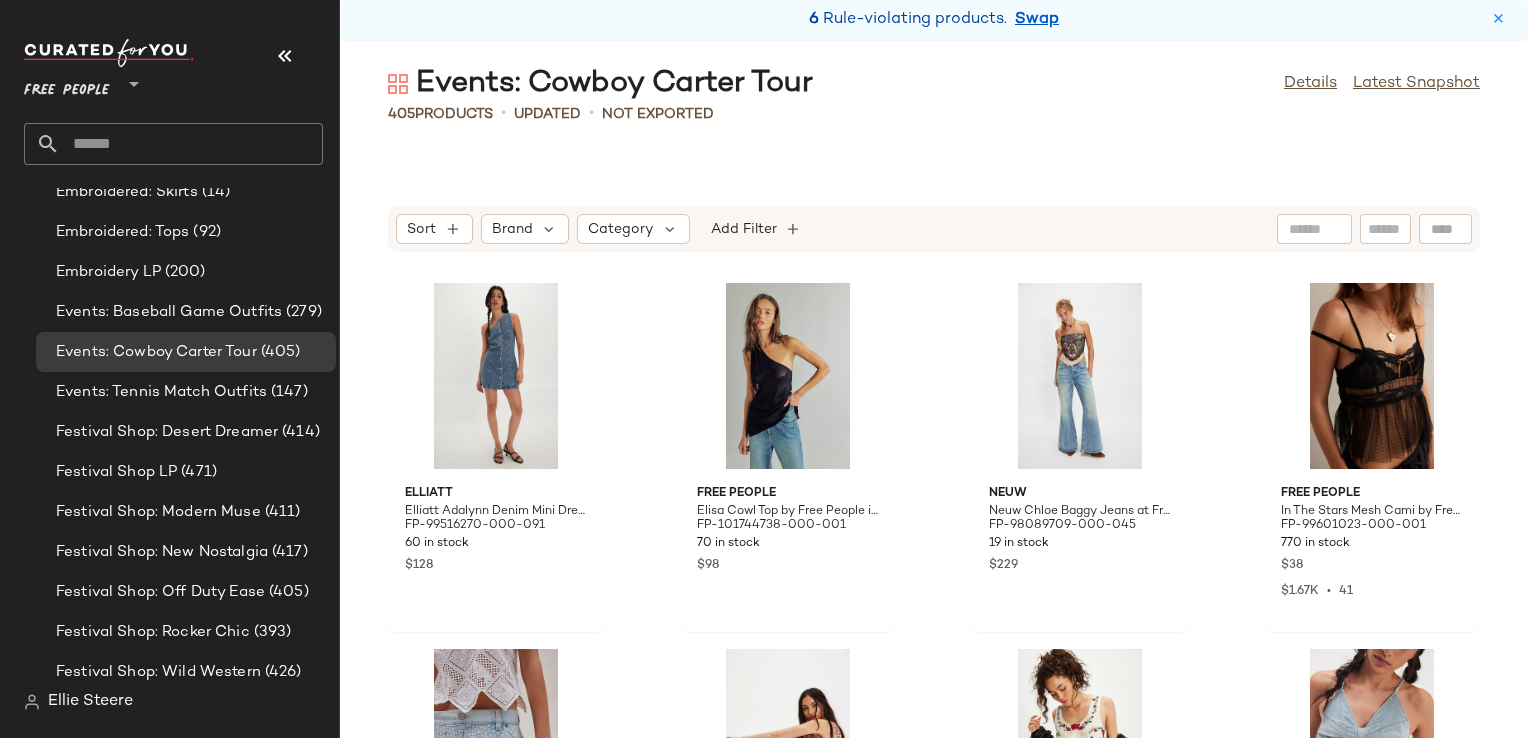 click on "Swap" at bounding box center [1037, 20] 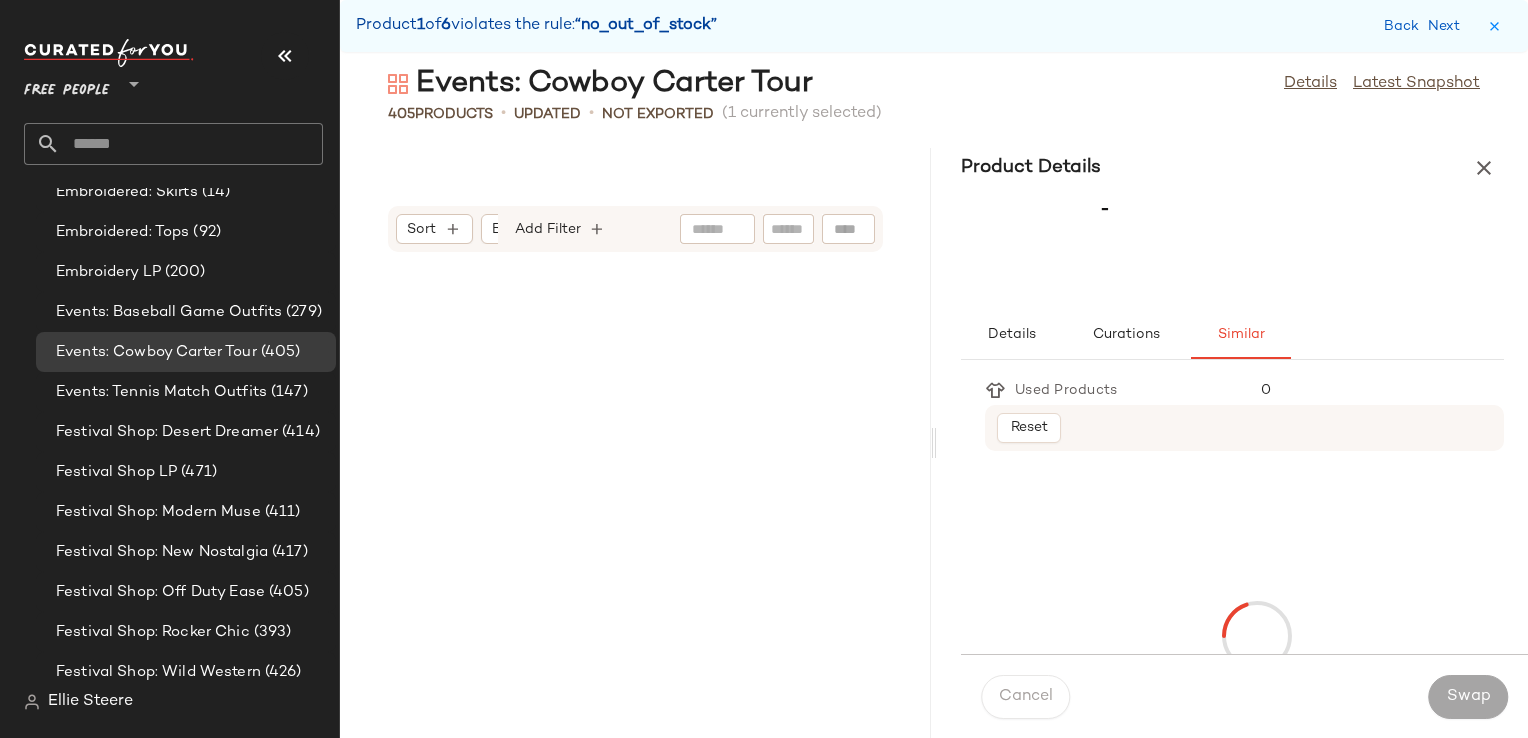 scroll, scrollTop: 4758, scrollLeft: 0, axis: vertical 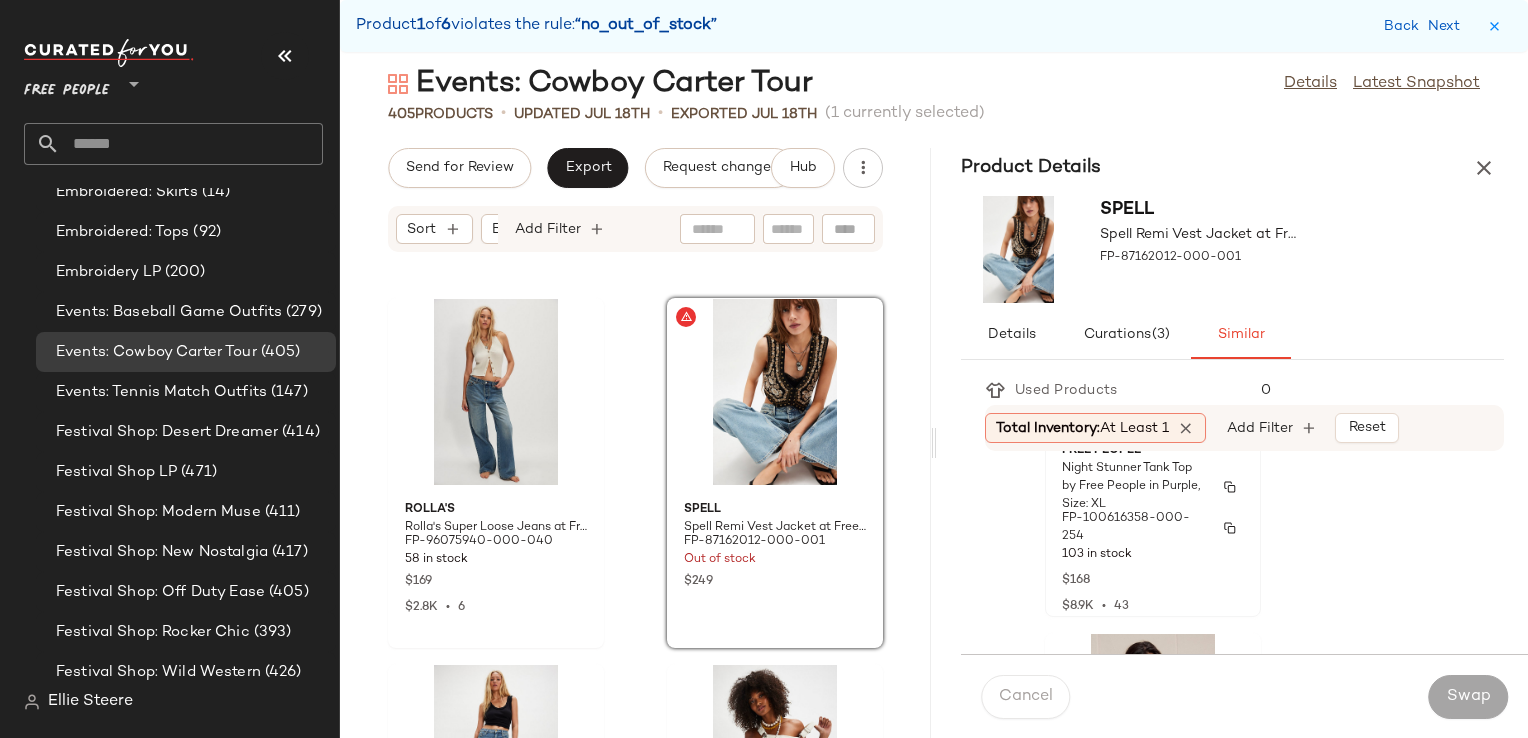 click on "Night Stunner Tank Top by Free People in Purple, Size: XL" at bounding box center (1135, 487) 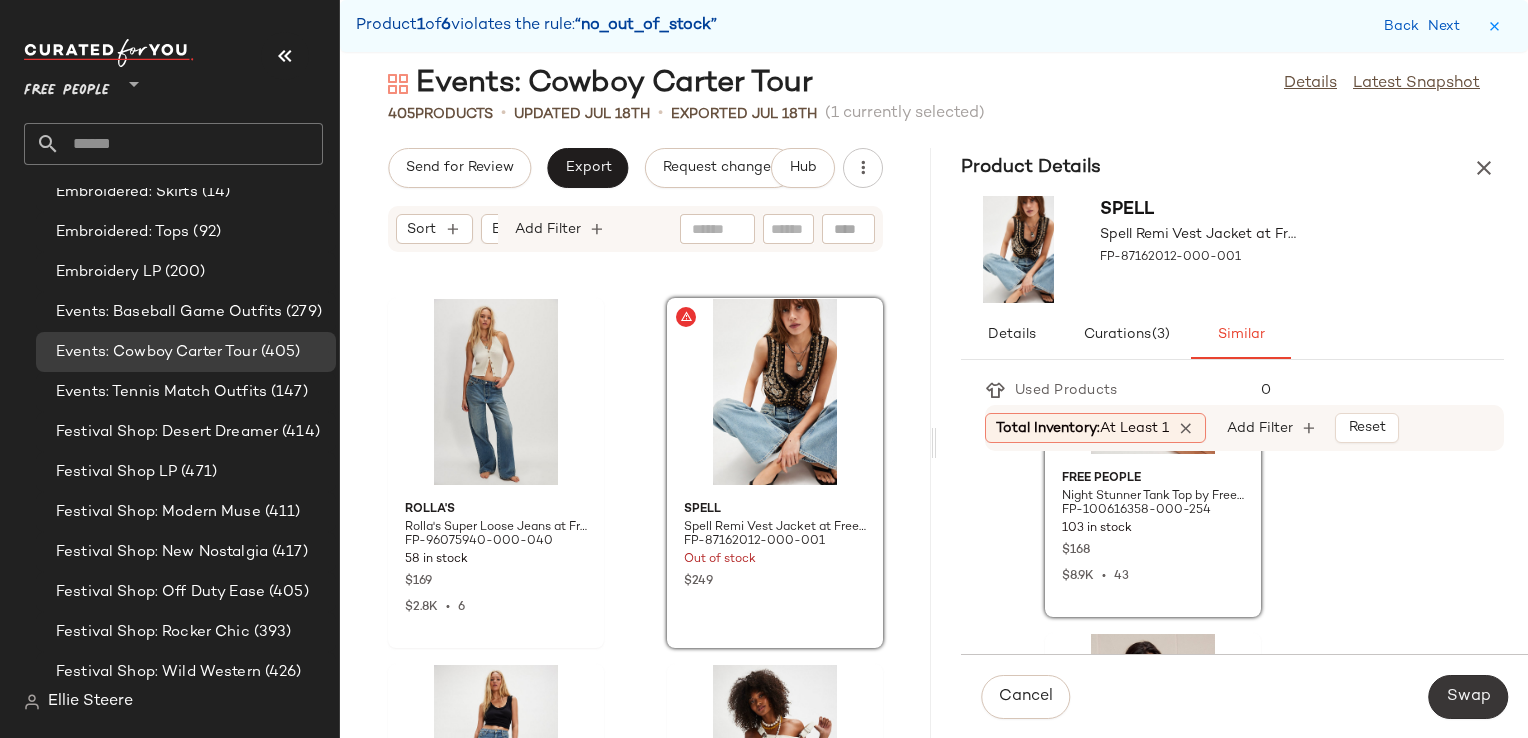 click on "Swap" 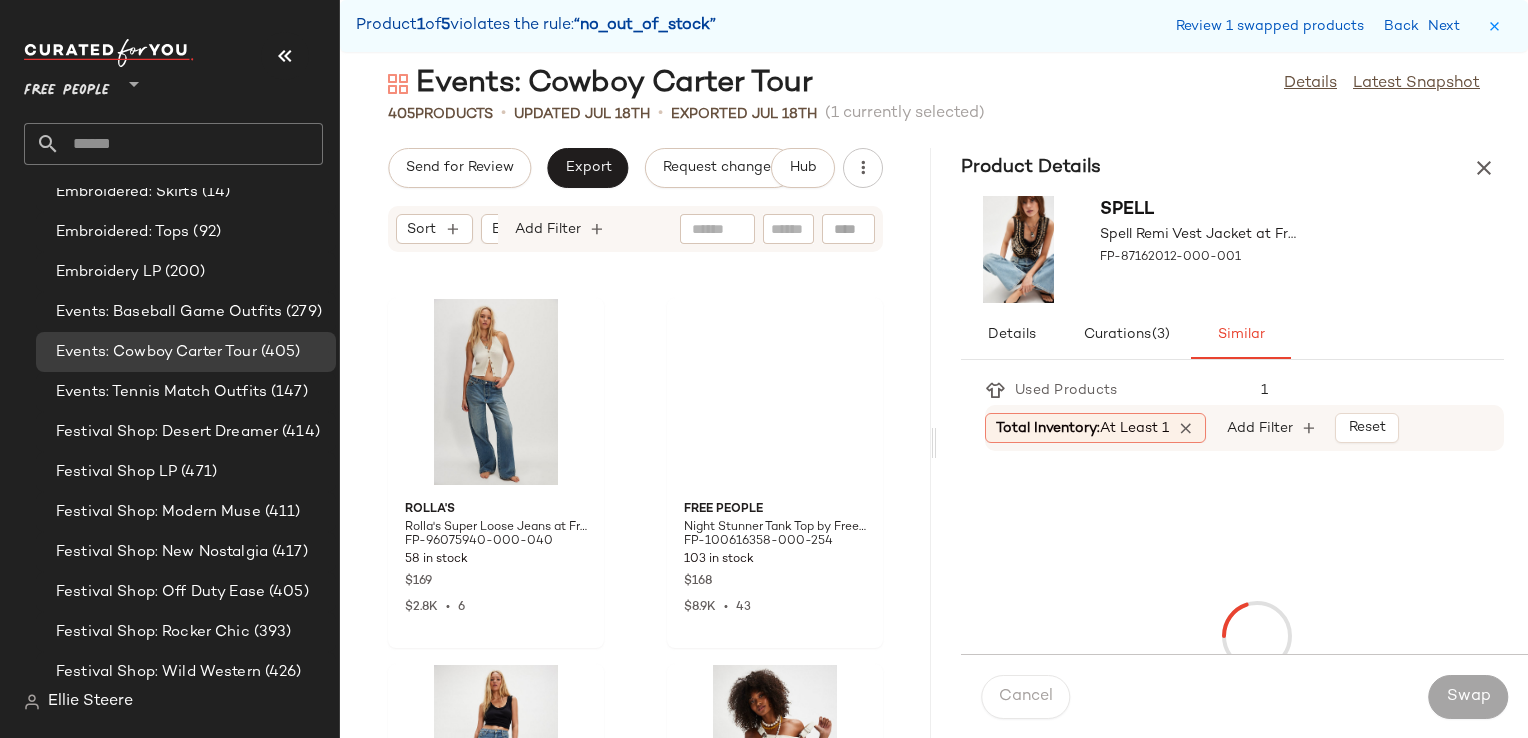 scroll, scrollTop: 17202, scrollLeft: 0, axis: vertical 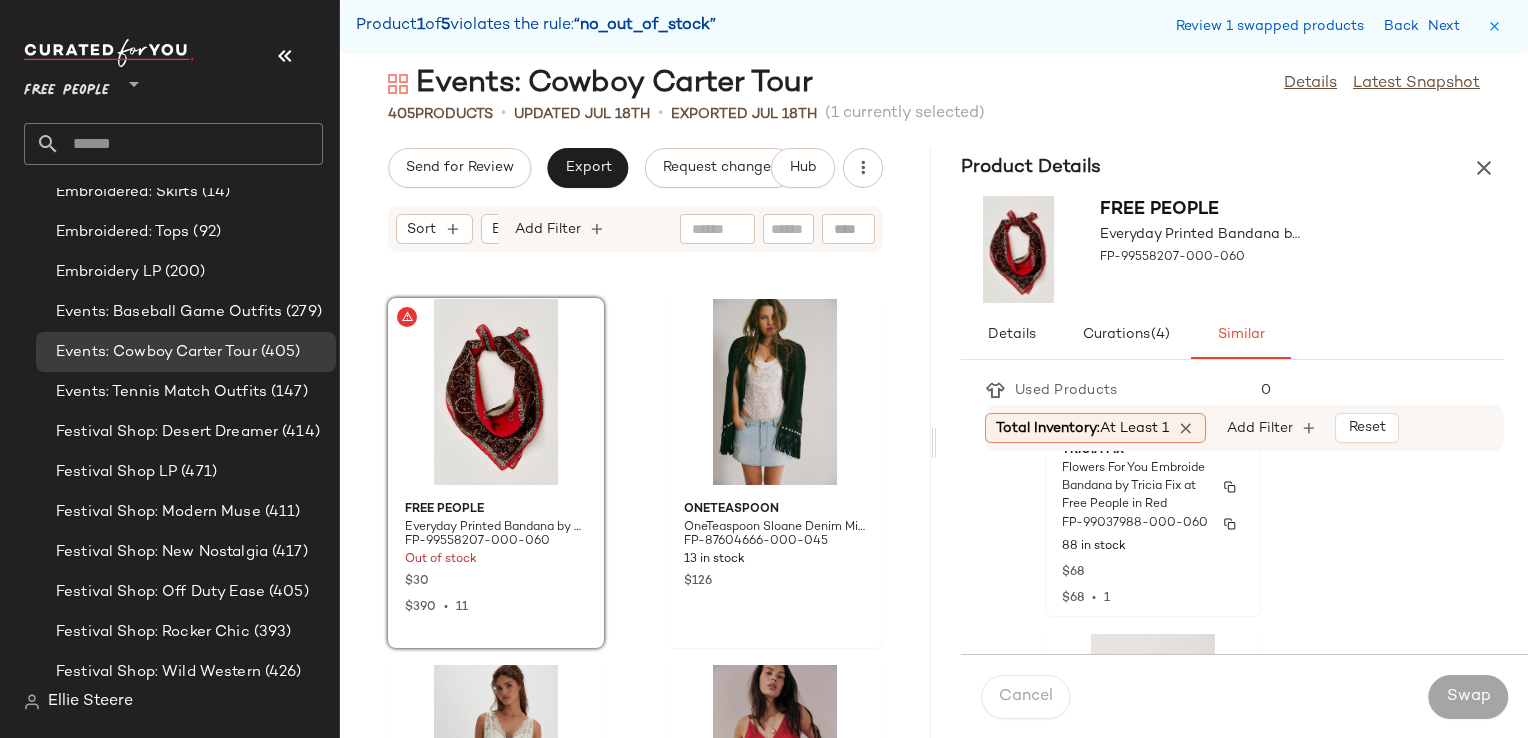 click on "88 in stock" at bounding box center (1153, 547) 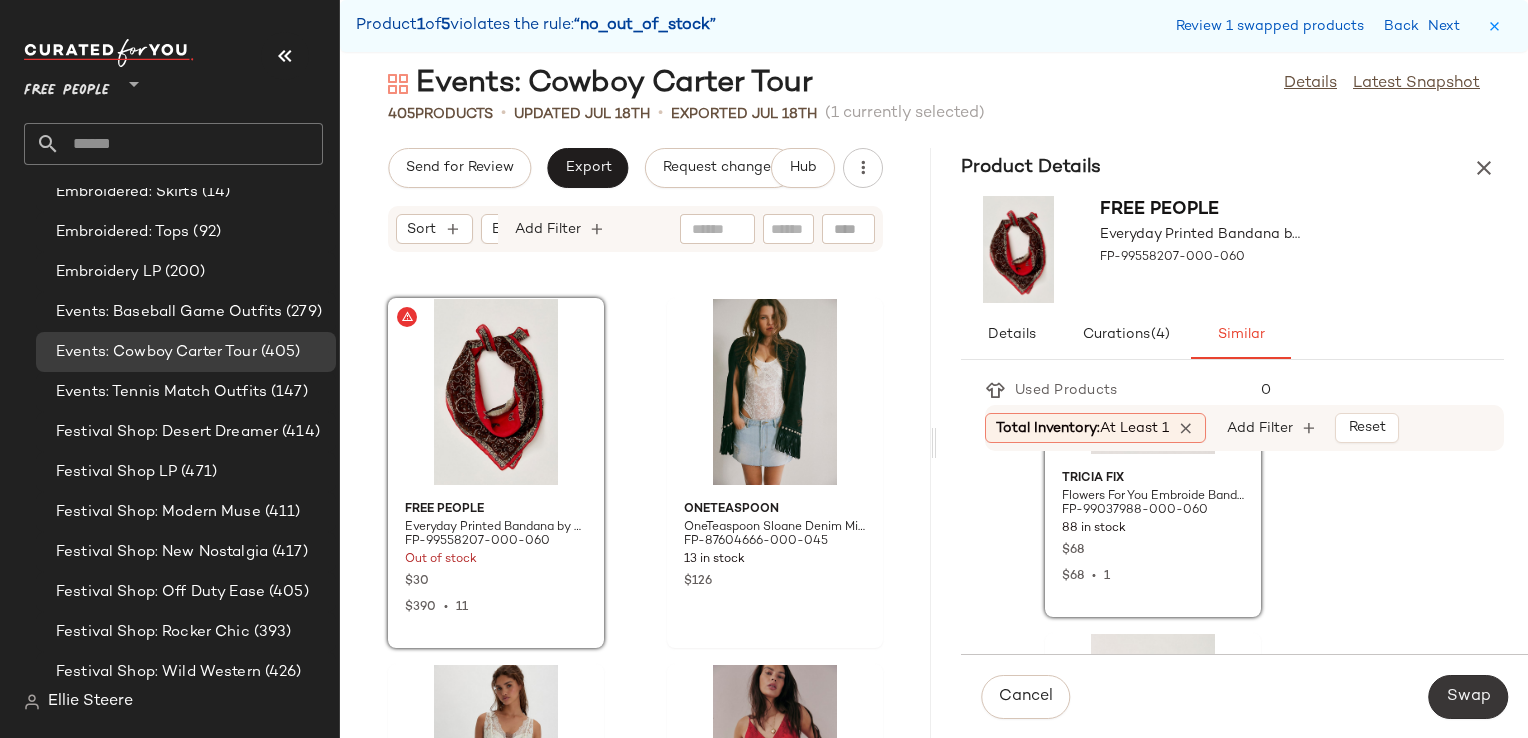 click on "Swap" 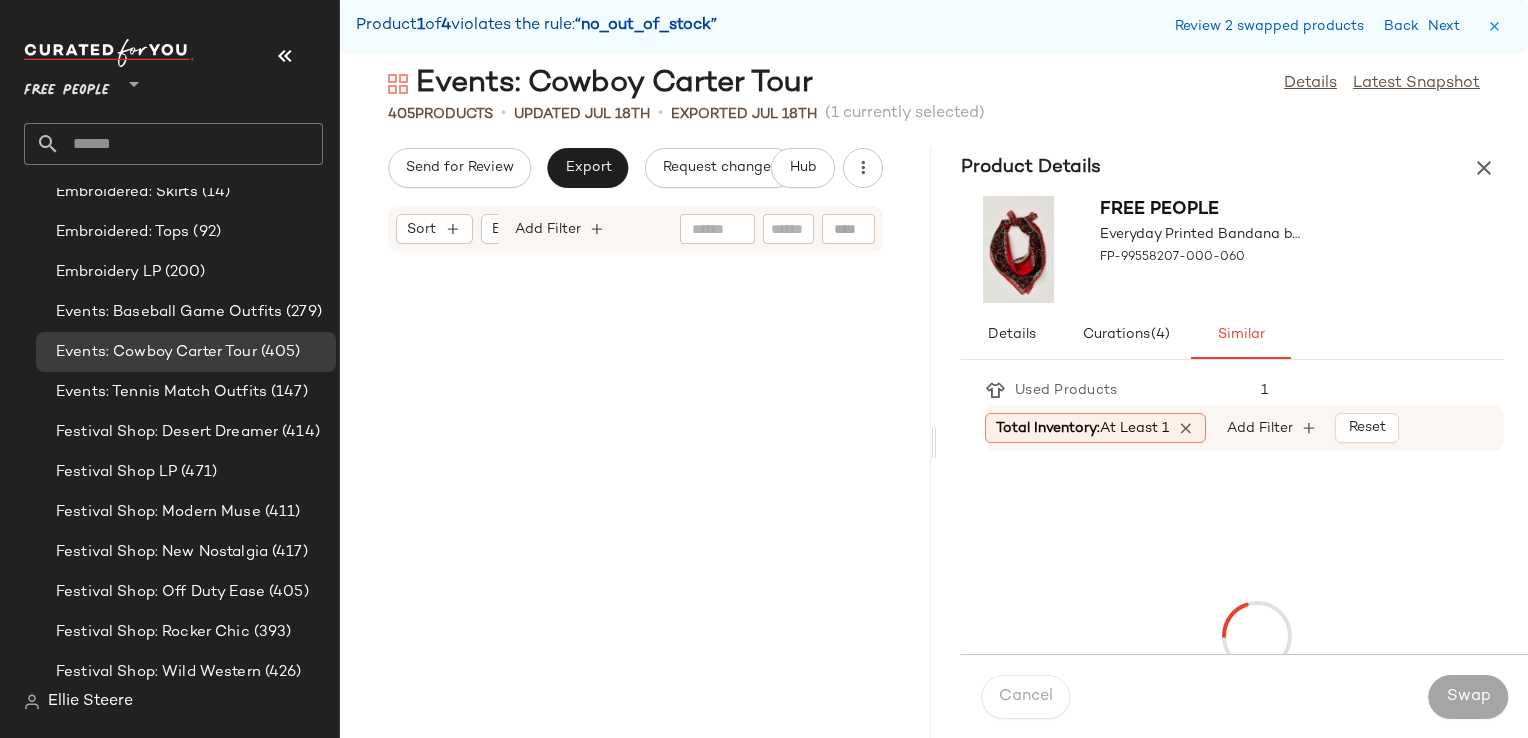 scroll, scrollTop: 44652, scrollLeft: 0, axis: vertical 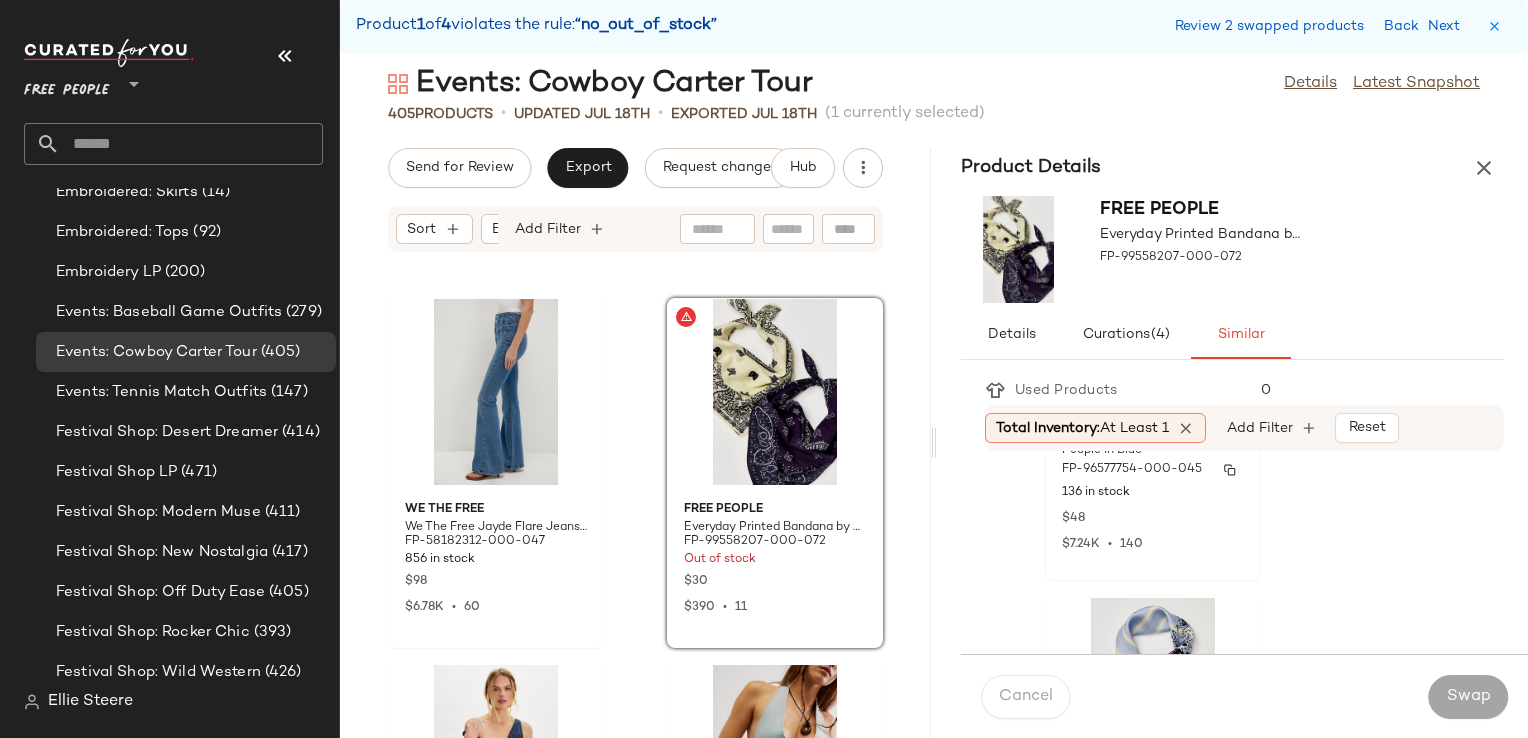 click on "$48" at bounding box center (1153, 517) 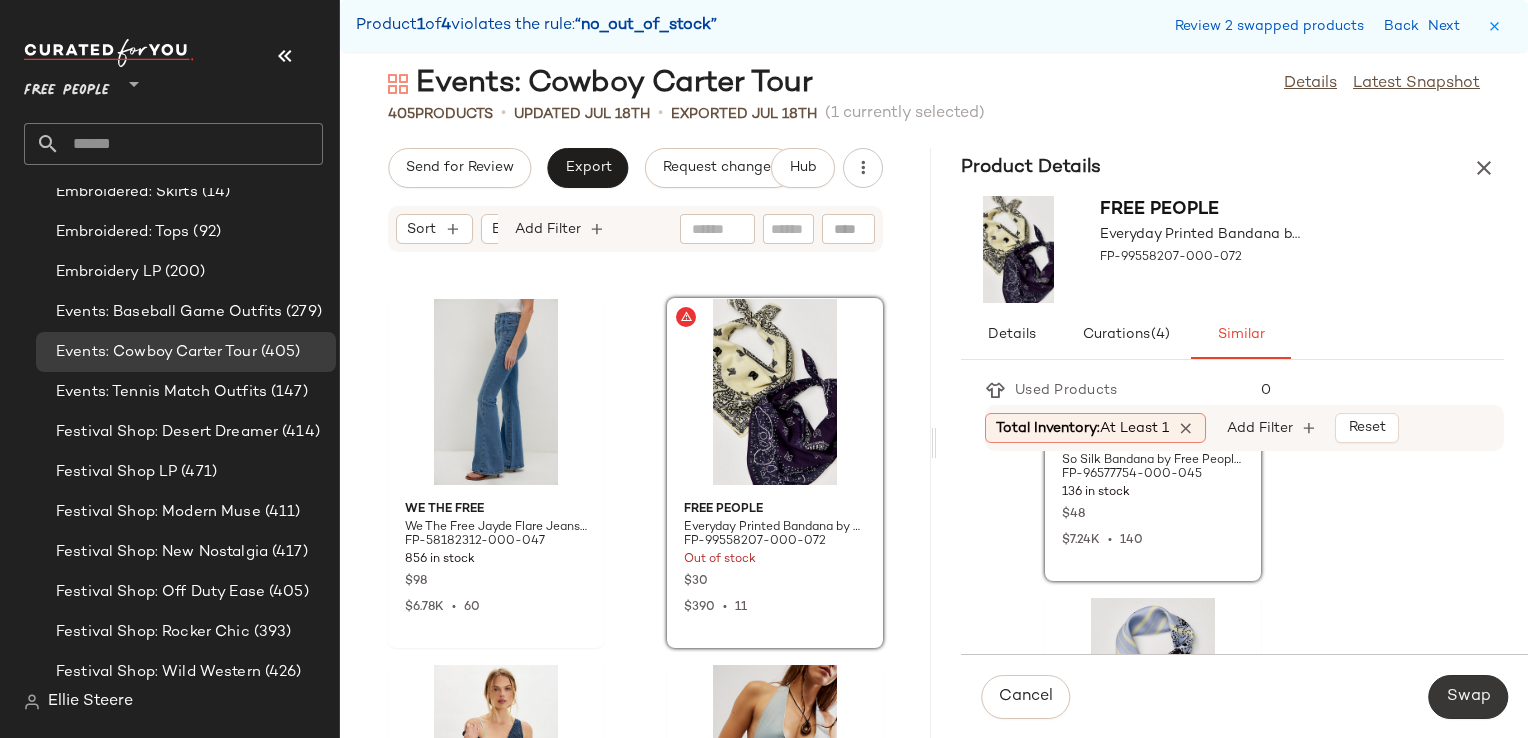 click on "Swap" 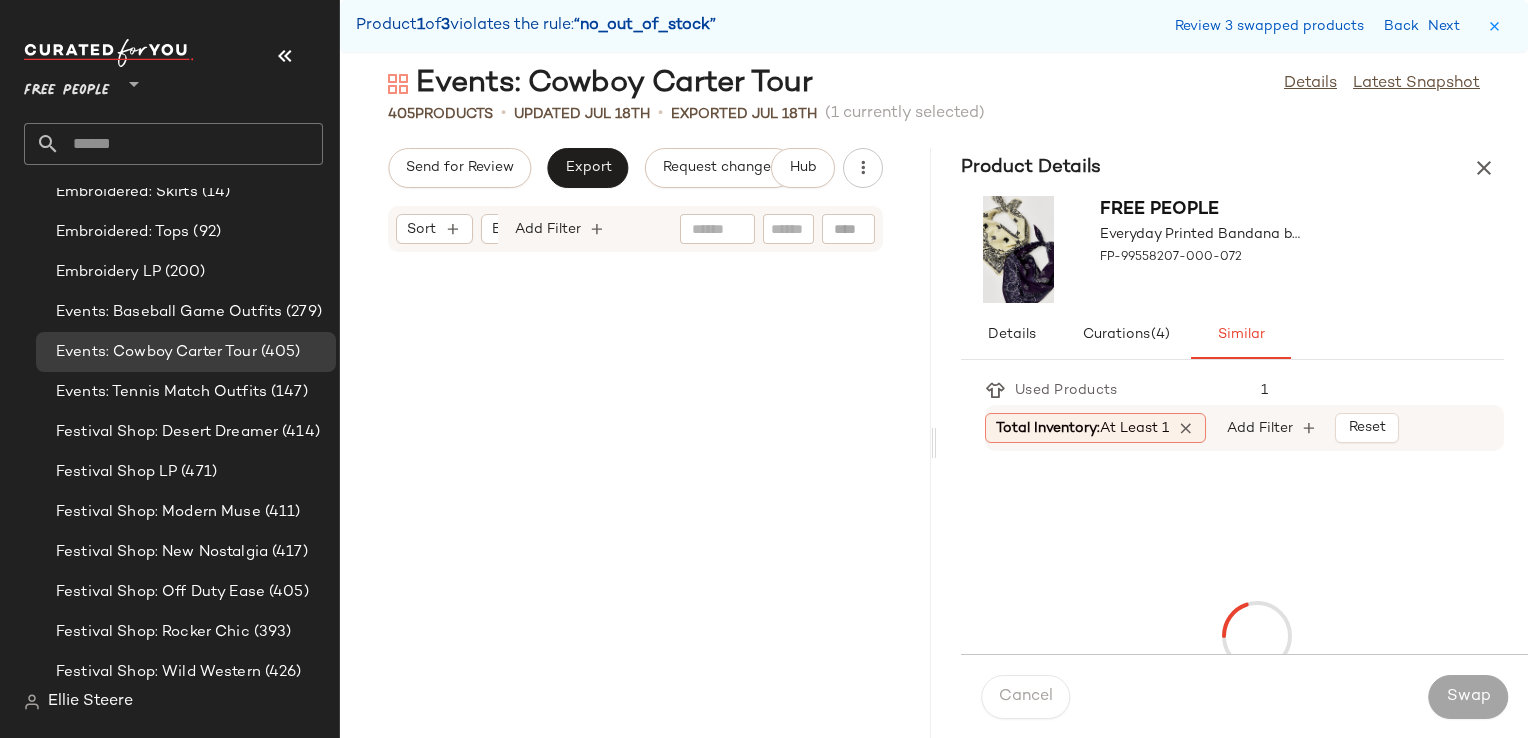 scroll, scrollTop: 51972, scrollLeft: 0, axis: vertical 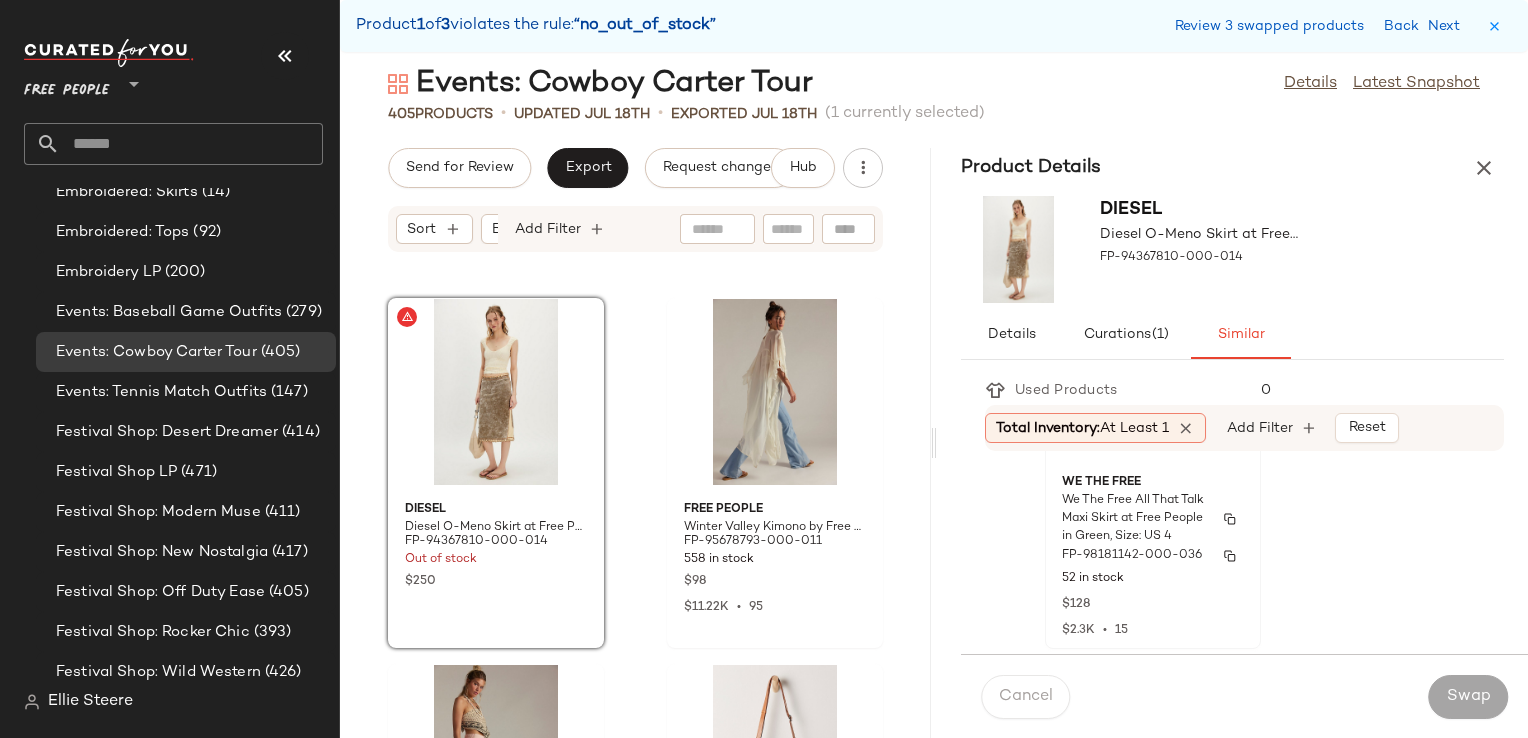 click on "FP-98181142-000-036" at bounding box center [1132, 556] 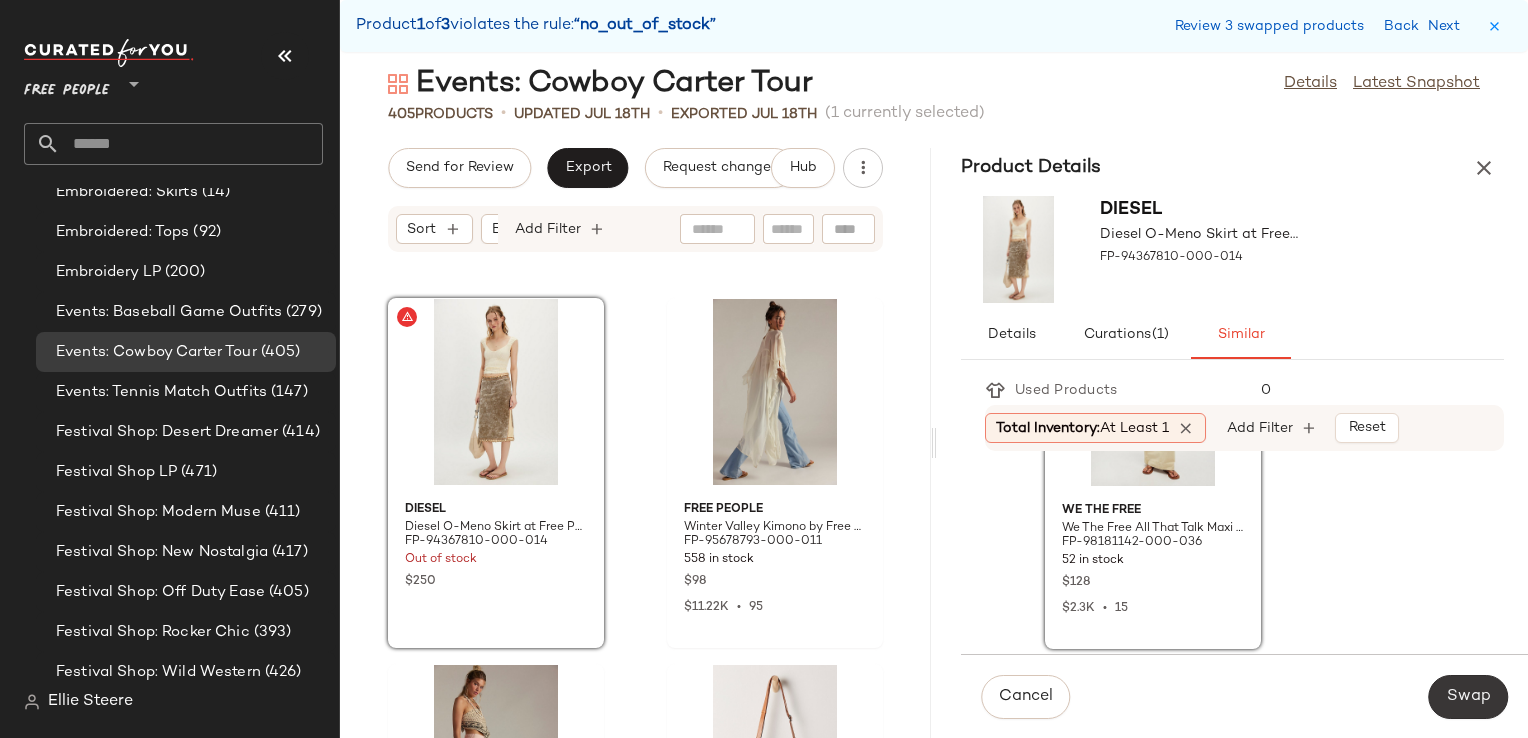 click on "Swap" 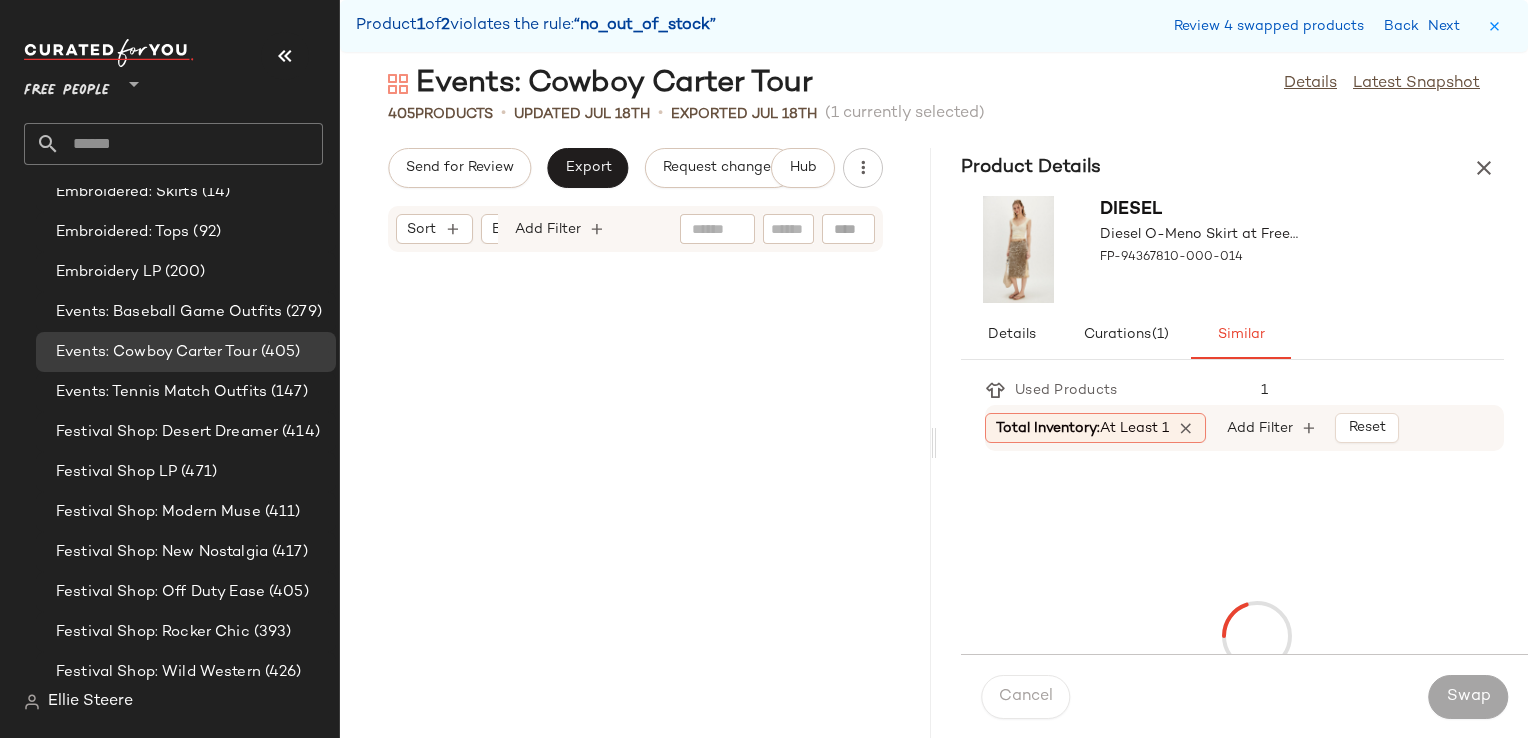 scroll, scrollTop: 63684, scrollLeft: 0, axis: vertical 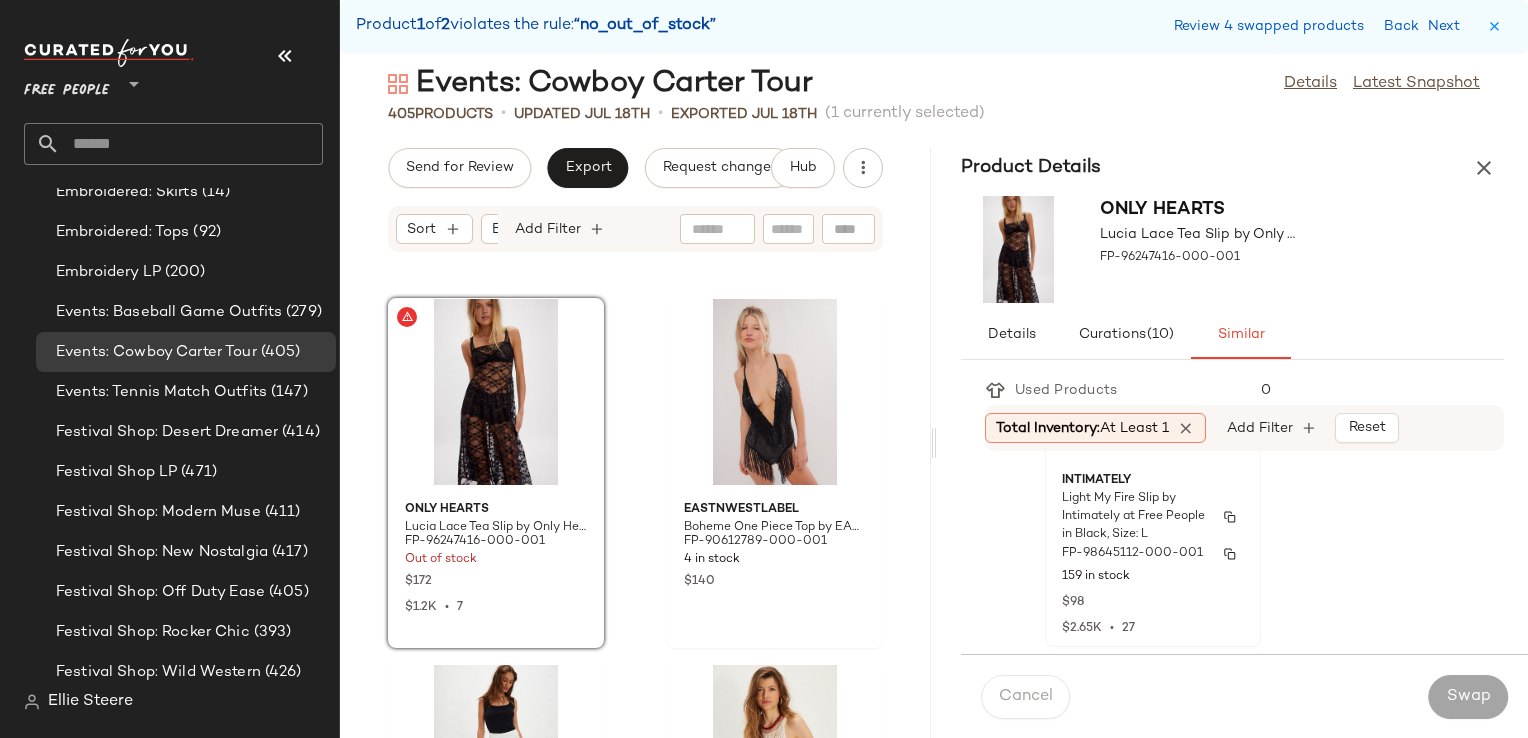 click on "Light My Fire Slip by Intimately at Free People in Black, Size: L" at bounding box center [1135, 517] 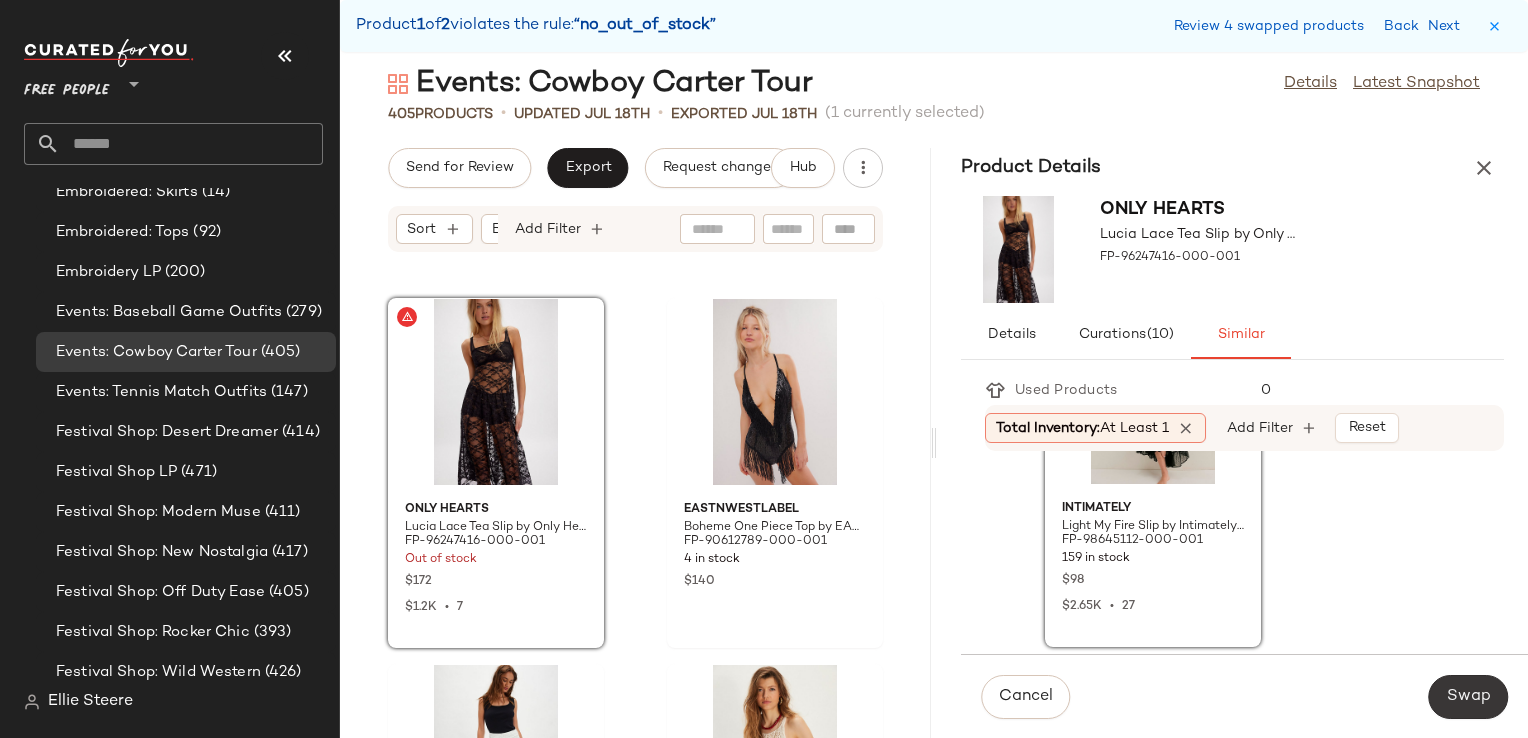 click on "Swap" 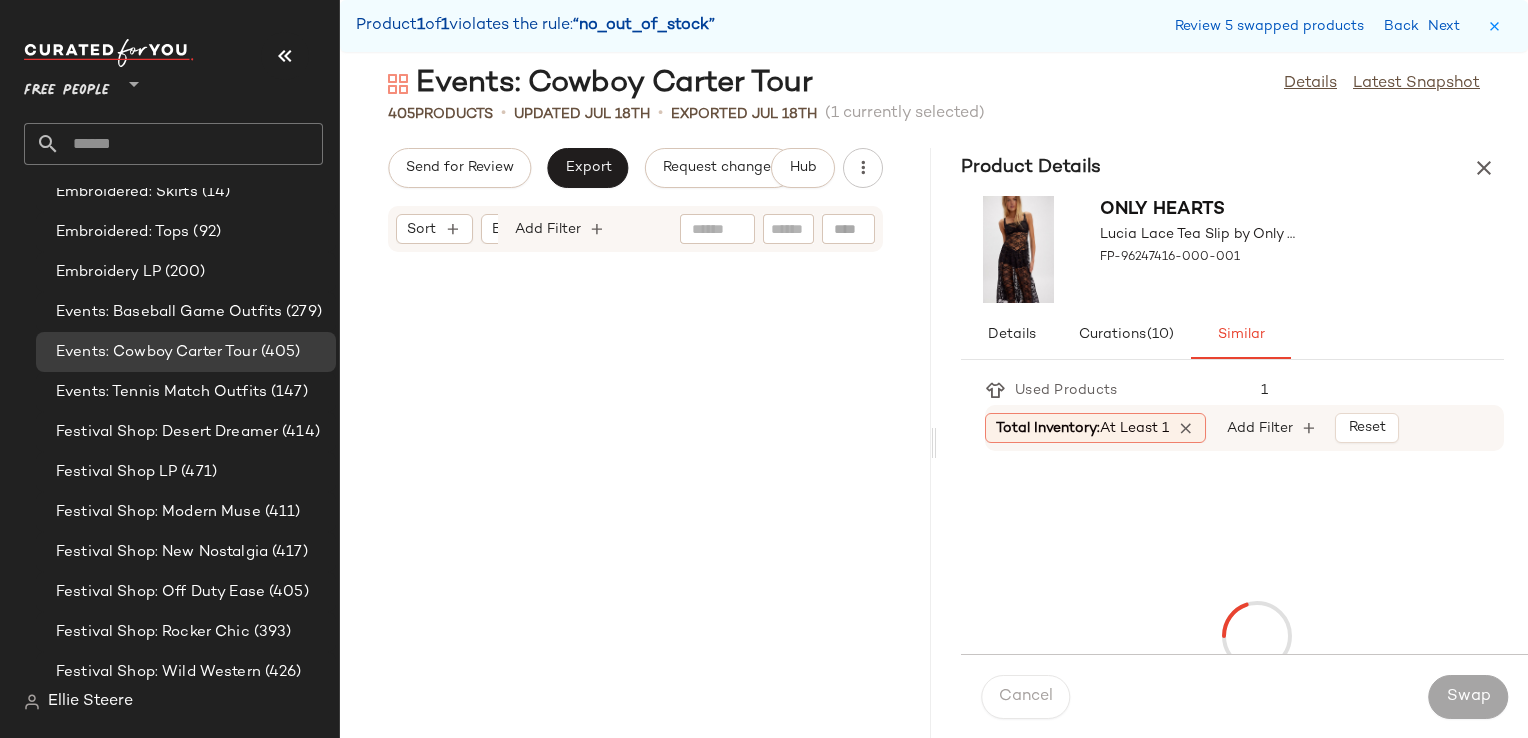 scroll, scrollTop: 71370, scrollLeft: 0, axis: vertical 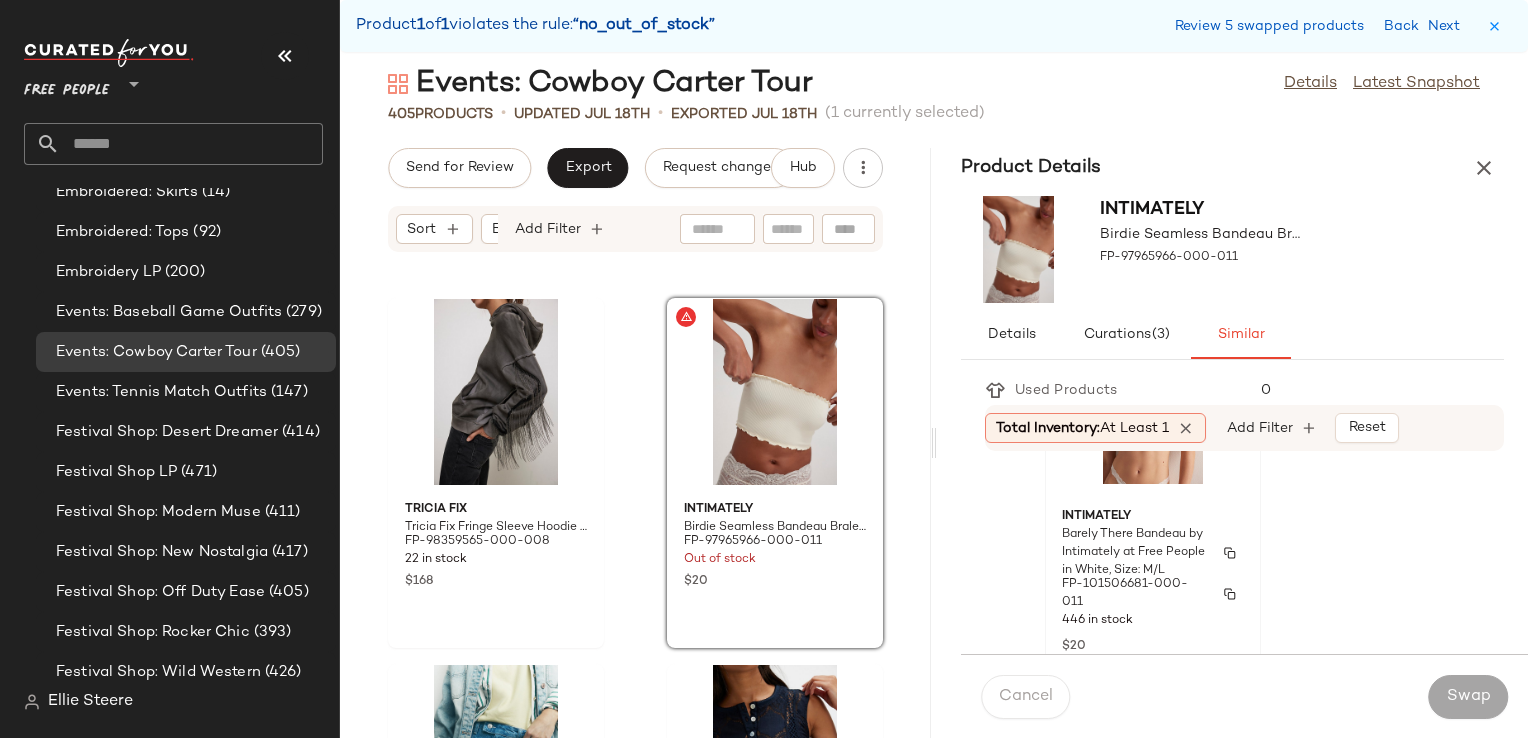 click on "Barely There Bandeau by Intimately at Free People in White, Size: M/L" at bounding box center [1135, 553] 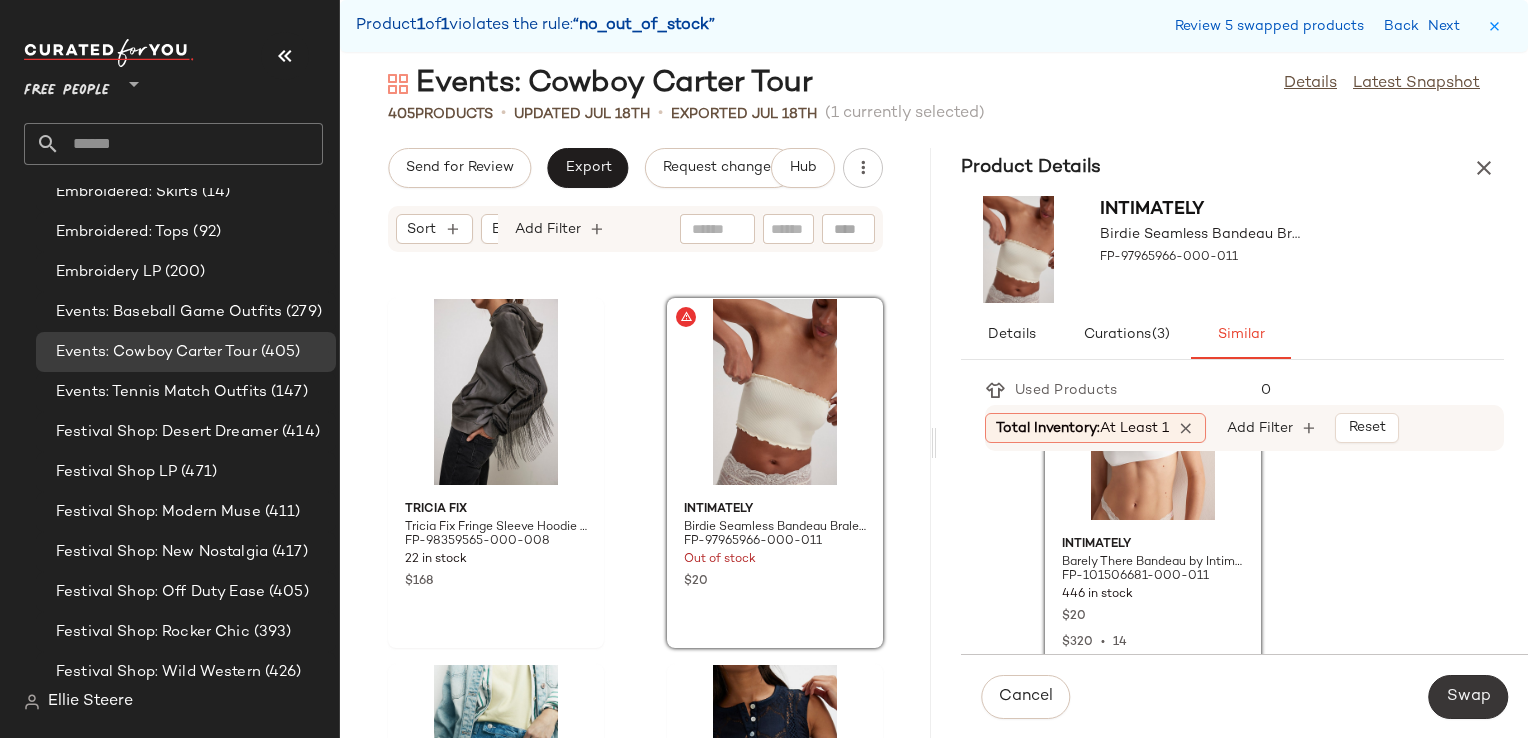 click on "Swap" 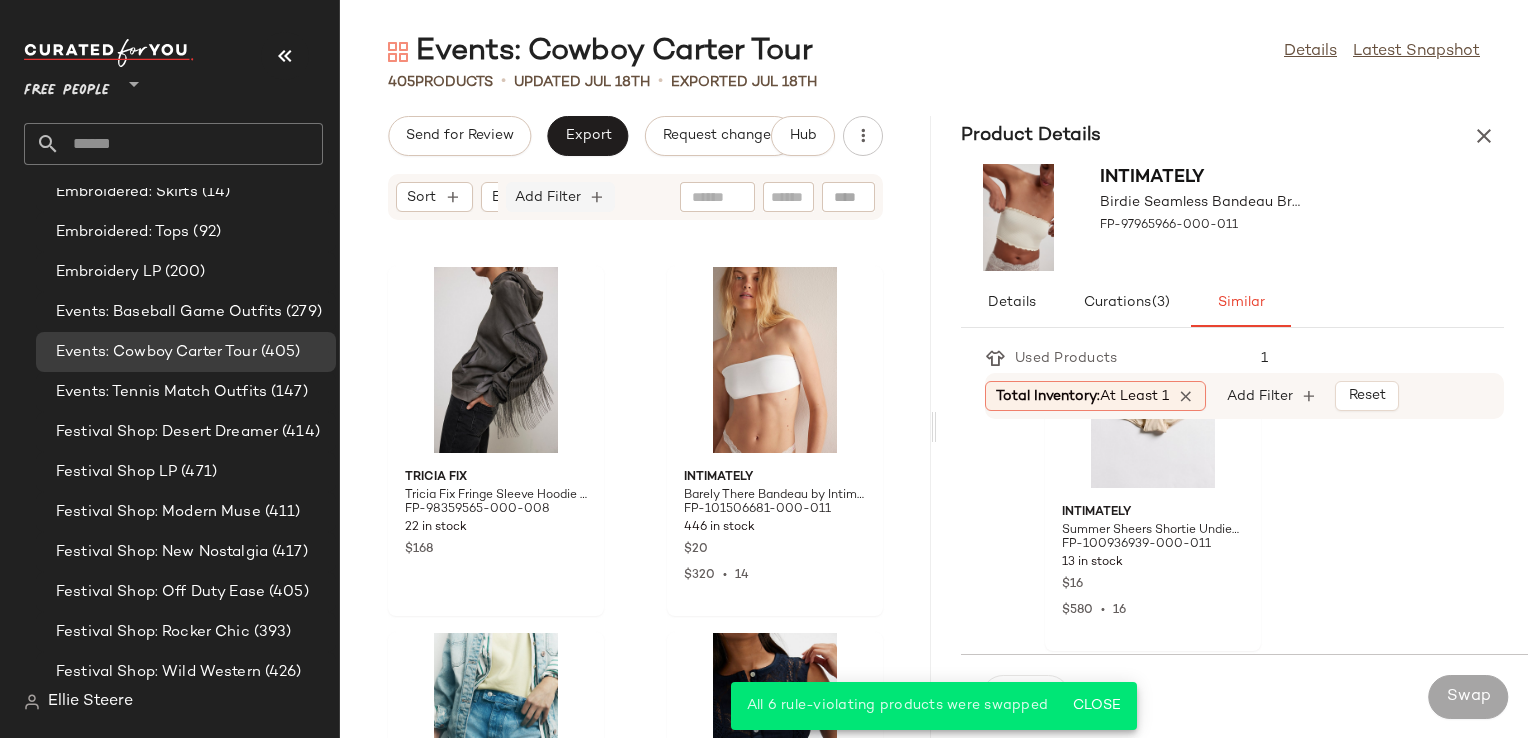 click on "Add Filter" at bounding box center [548, 197] 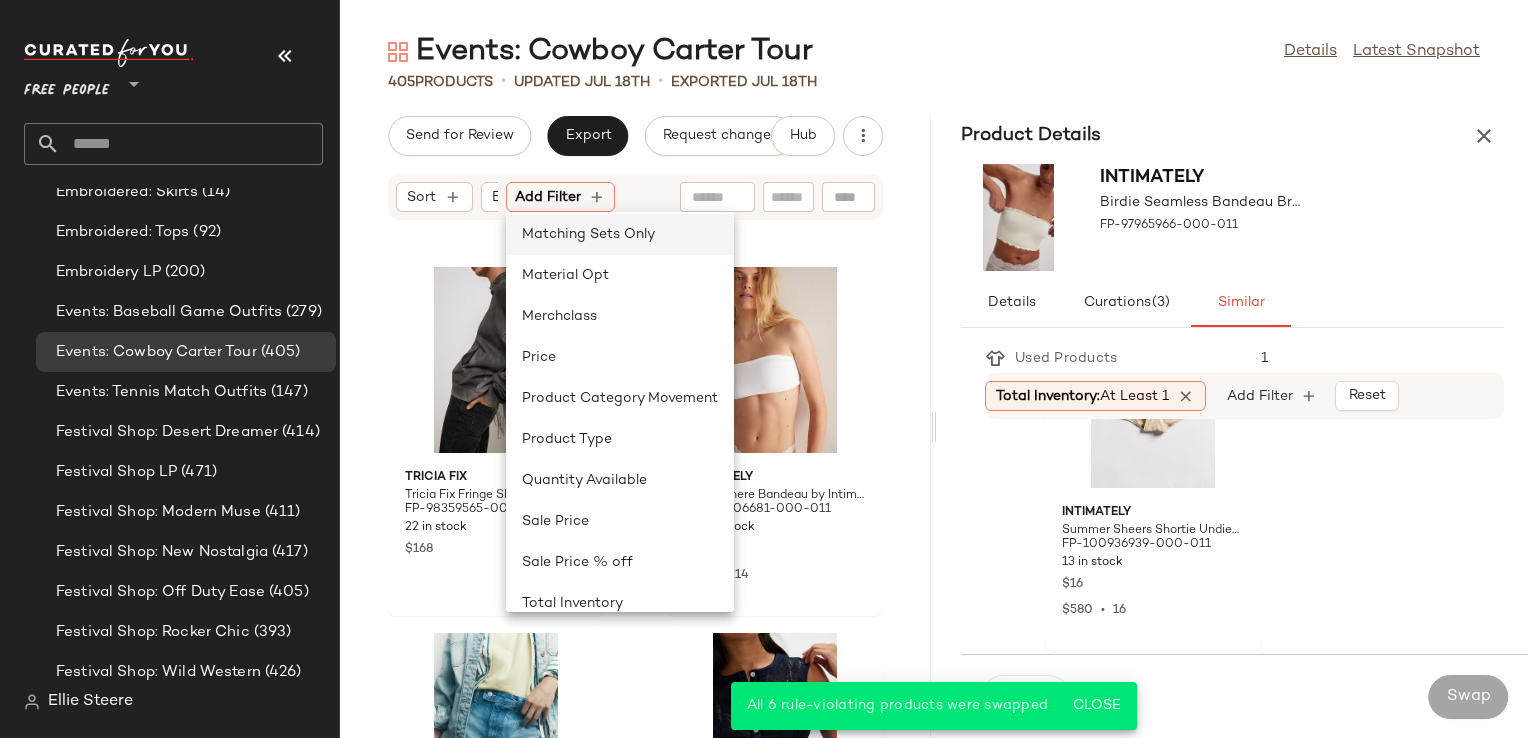 scroll, scrollTop: 500, scrollLeft: 0, axis: vertical 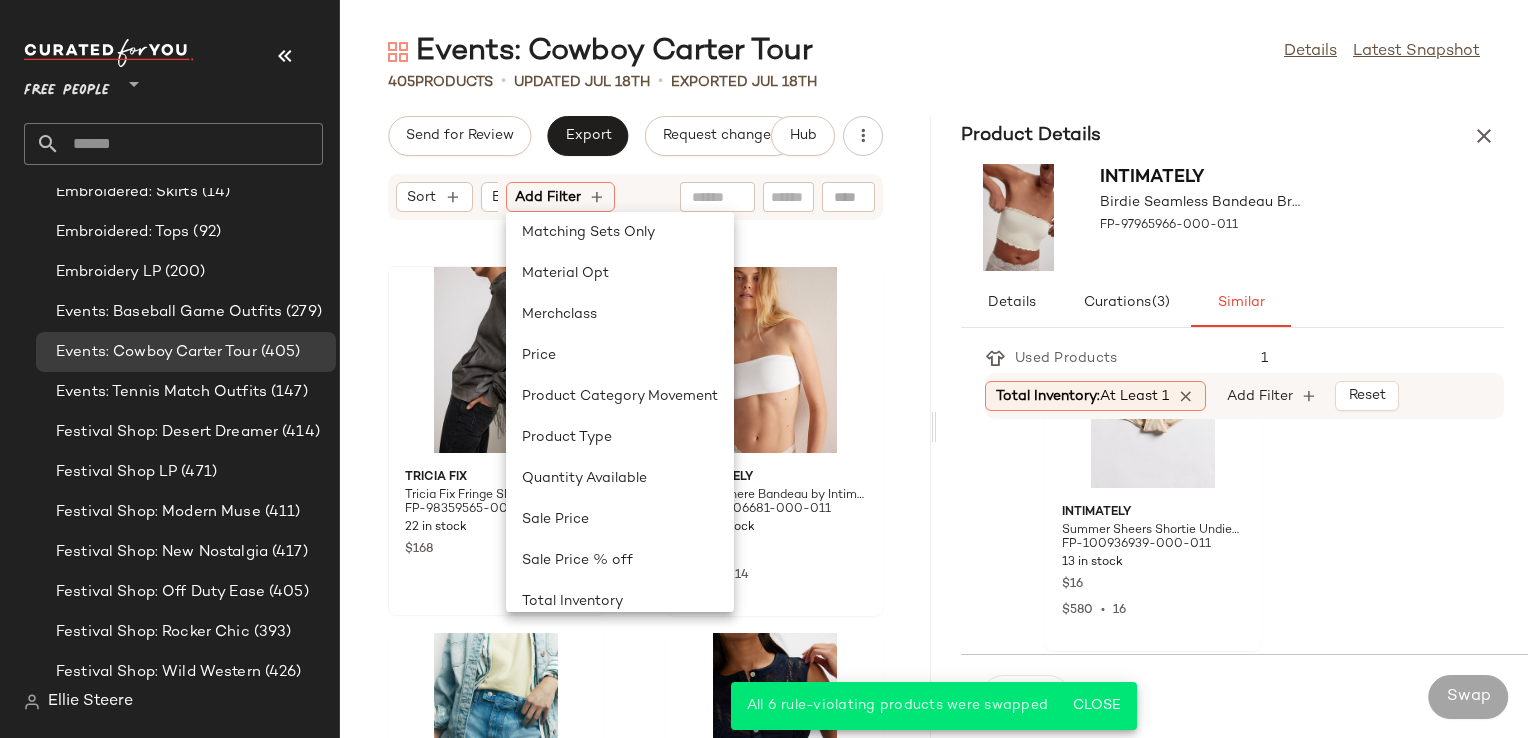 click on "Sale Price % off" 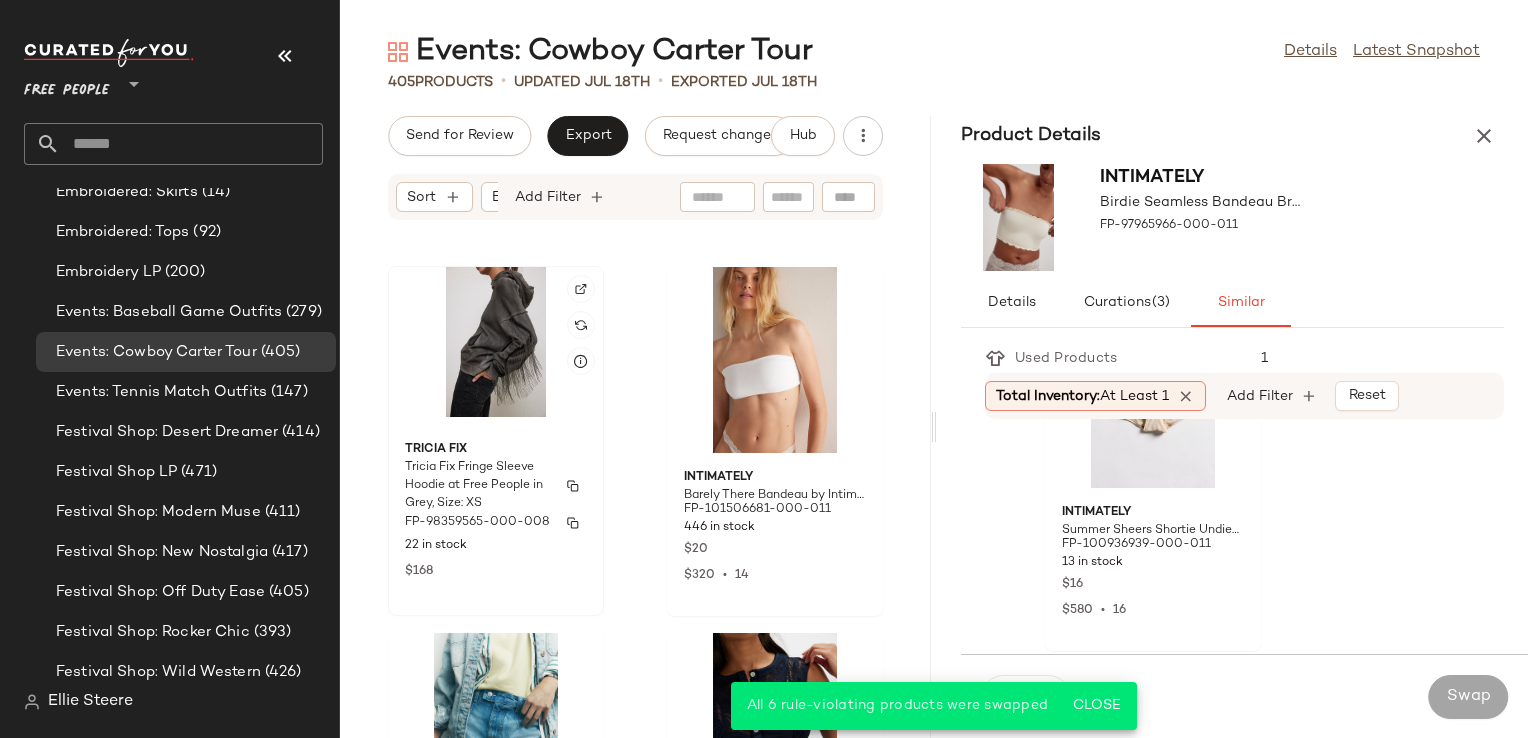 scroll, scrollTop: 0, scrollLeft: 268, axis: horizontal 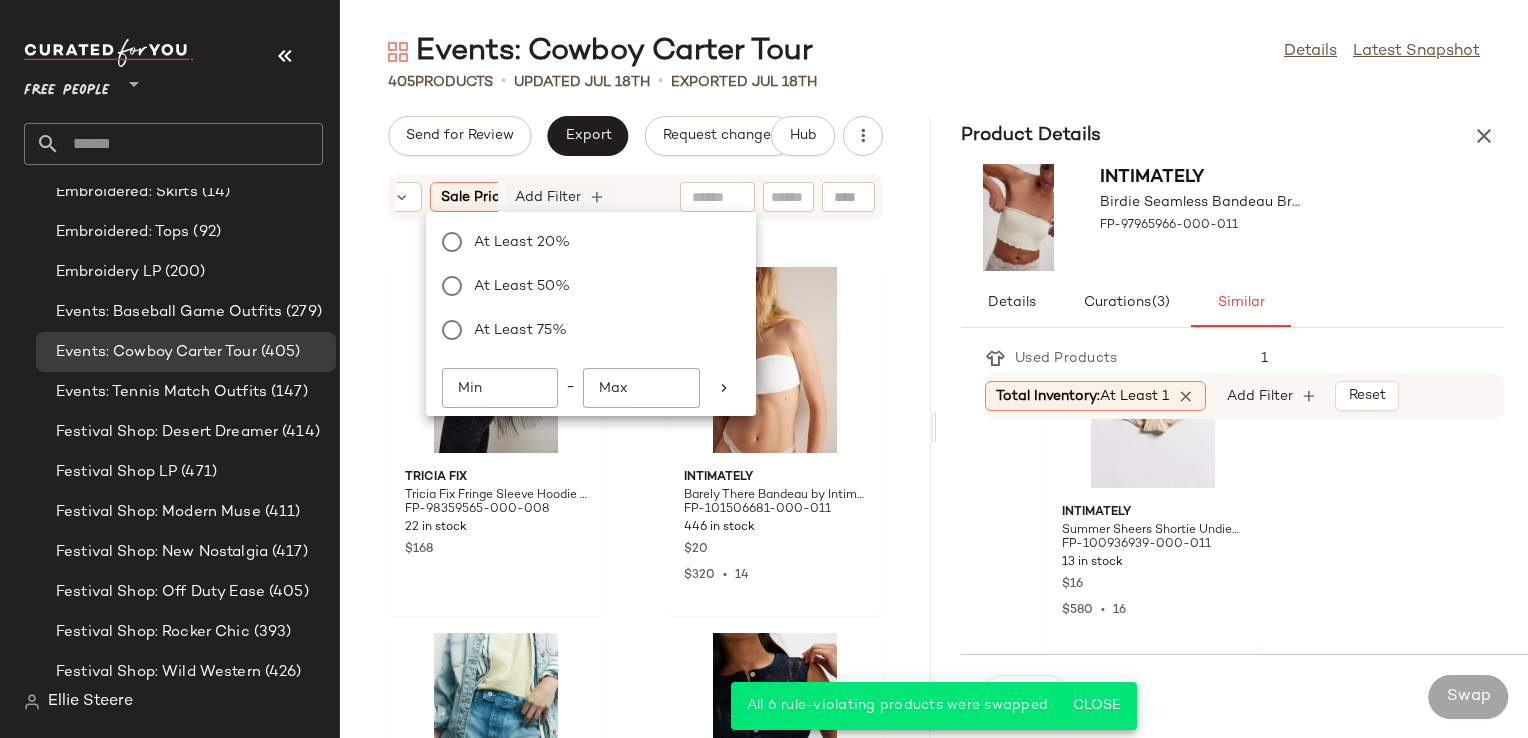 click on "Add Filter" at bounding box center [548, 197] 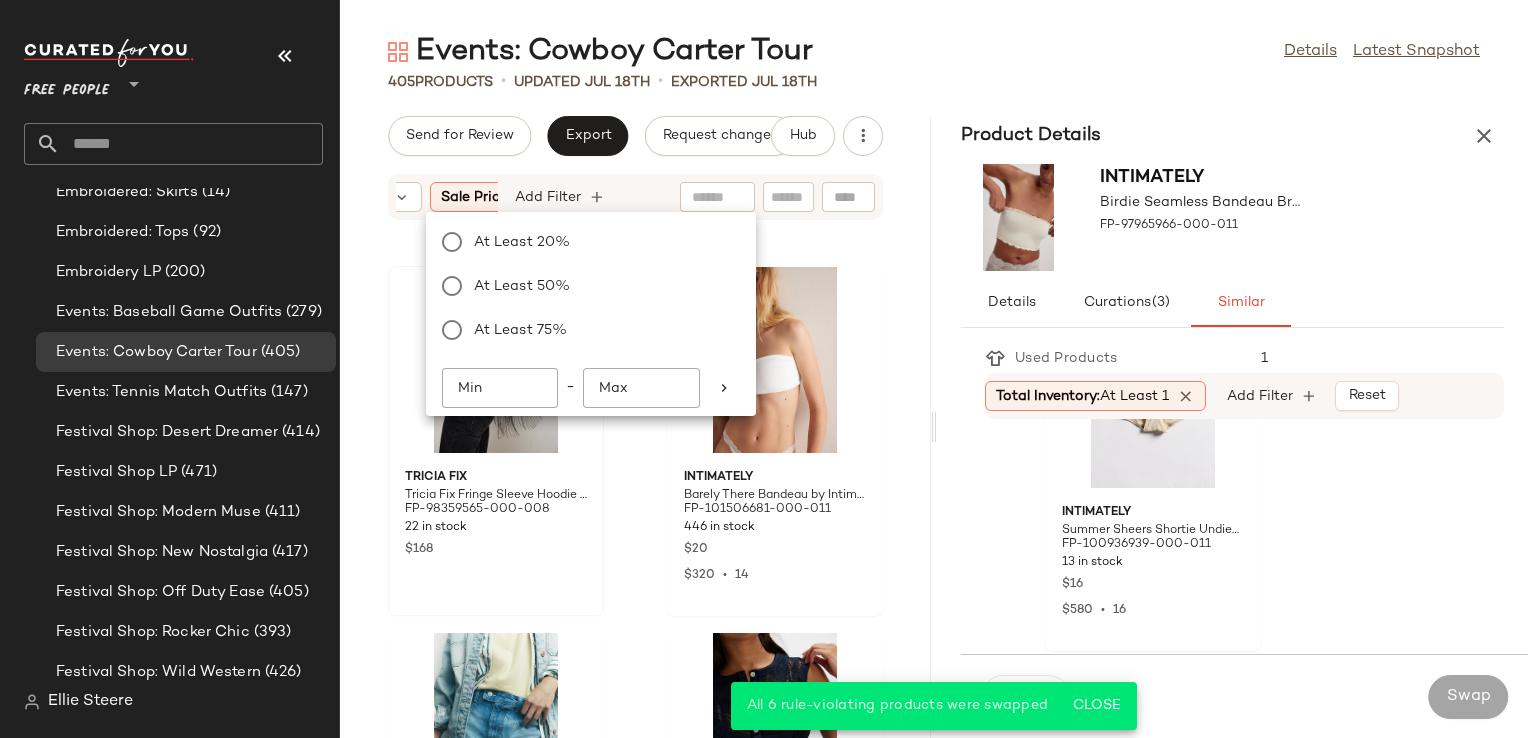 scroll, scrollTop: 0, scrollLeft: 191, axis: horizontal 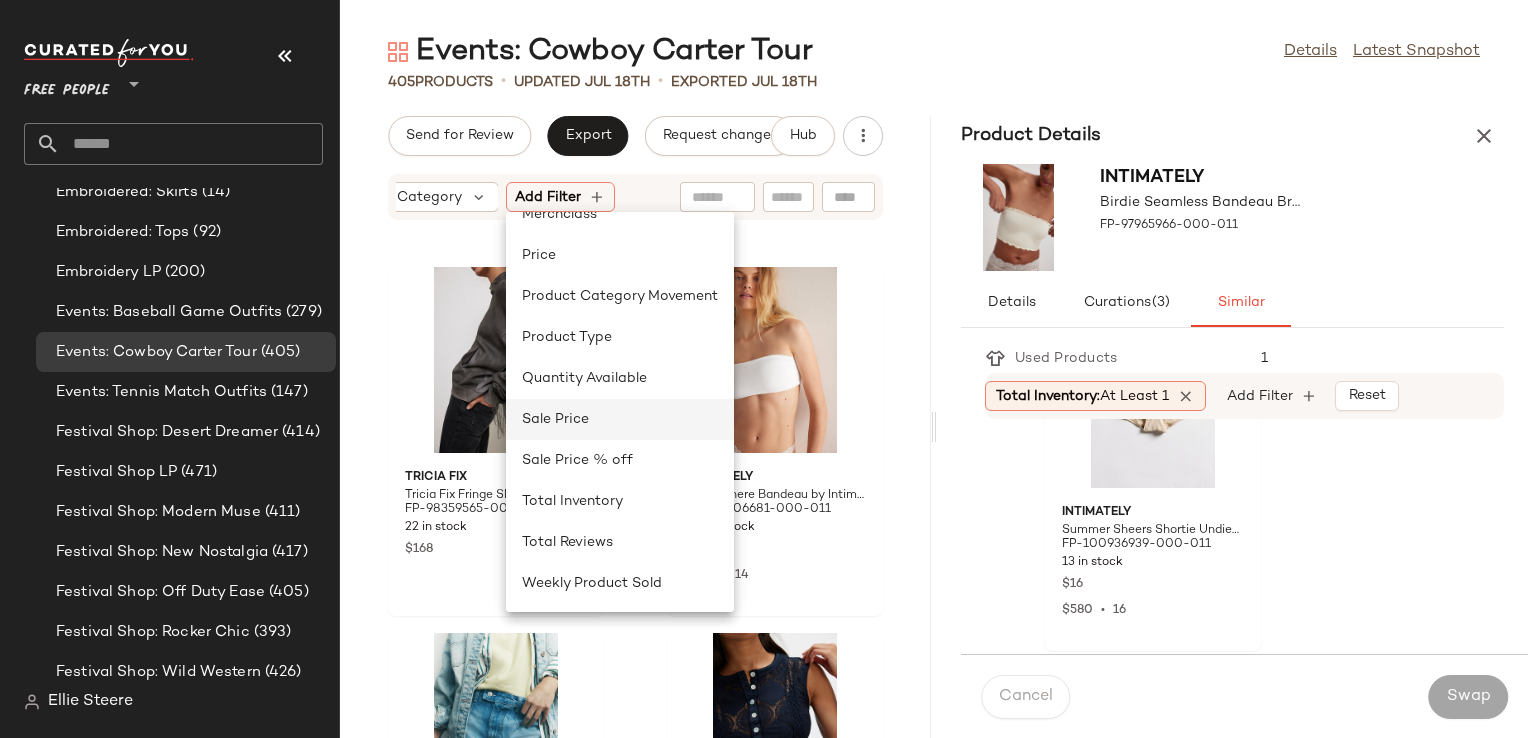 click on "Sale Price" 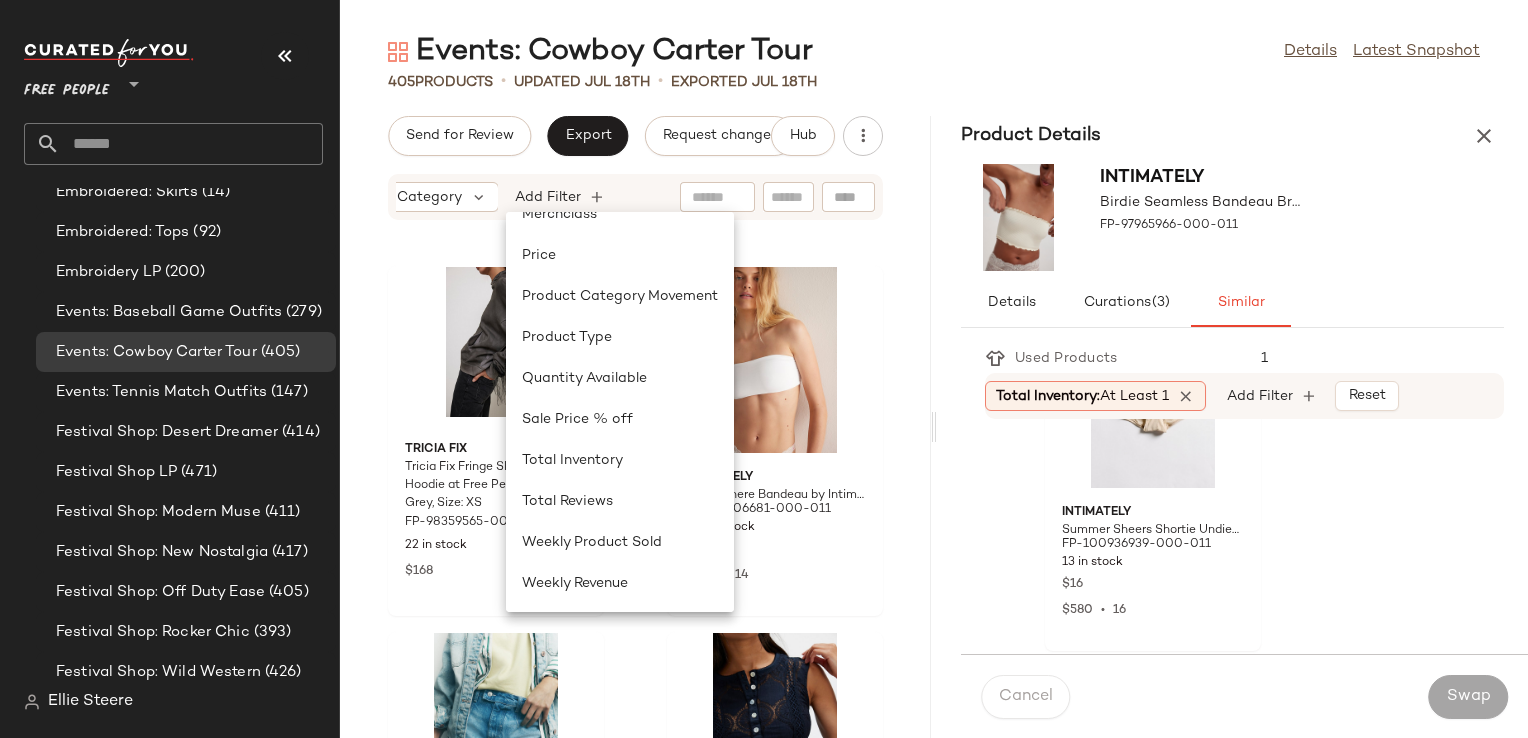 scroll, scrollTop: 0, scrollLeft: 268, axis: horizontal 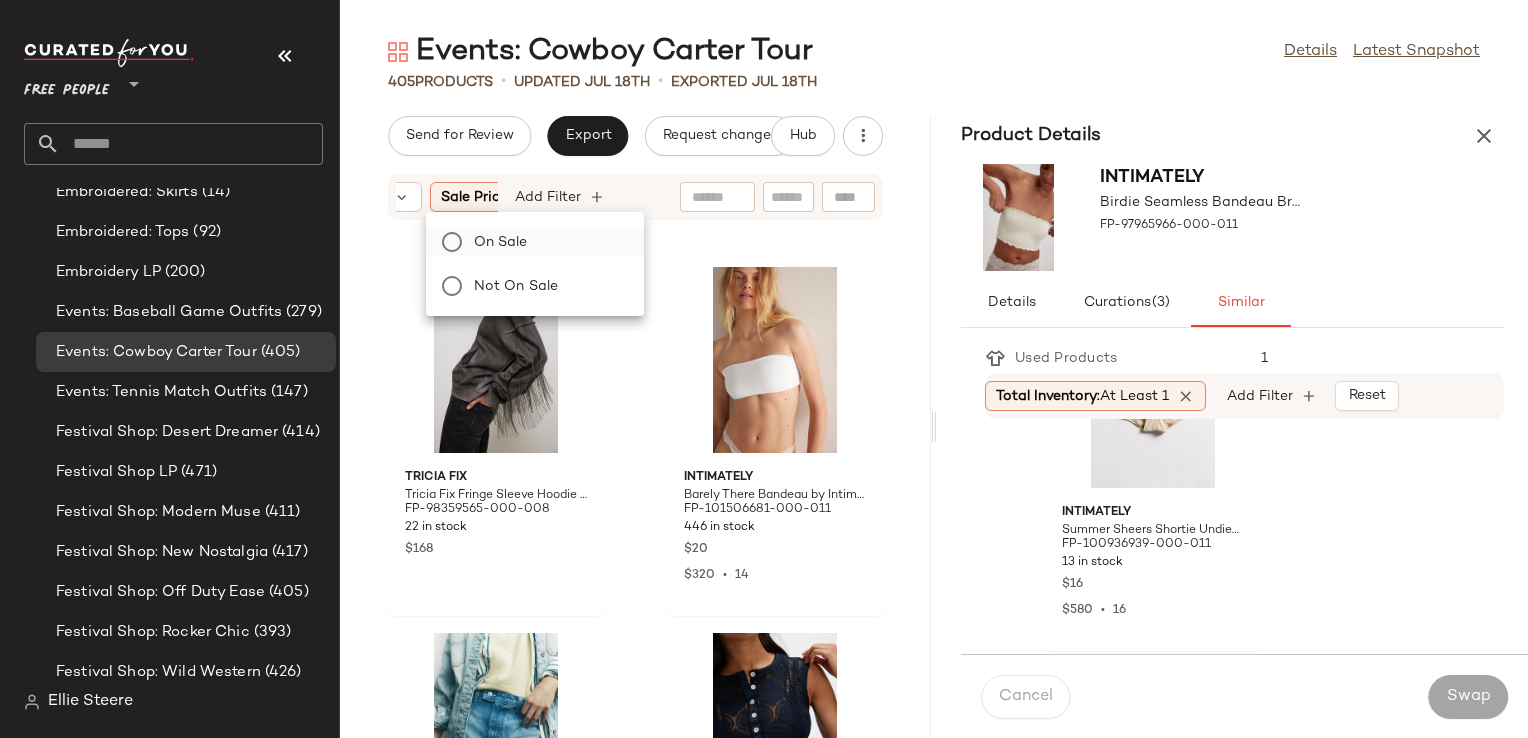 click on "On sale" at bounding box center (547, 242) 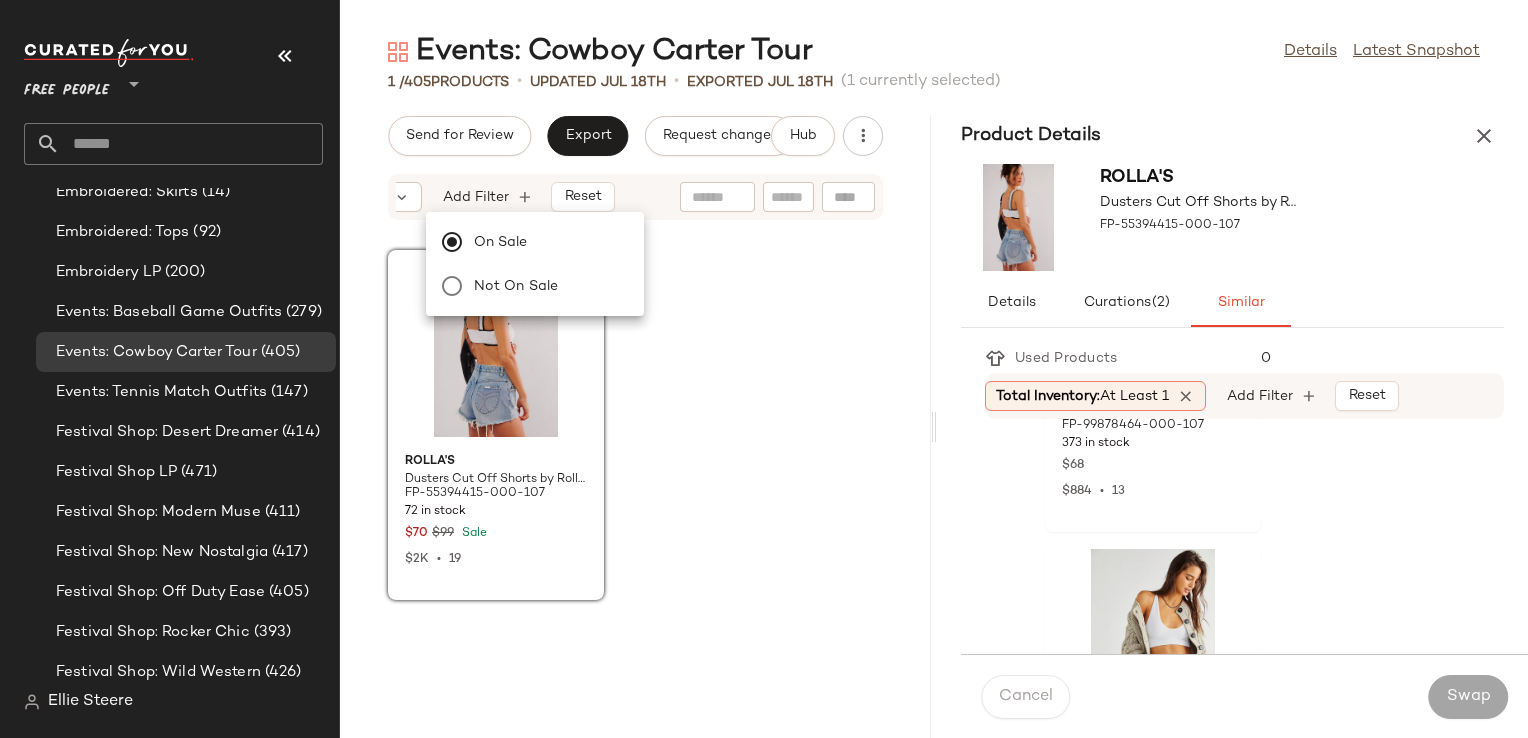 scroll, scrollTop: 800, scrollLeft: 0, axis: vertical 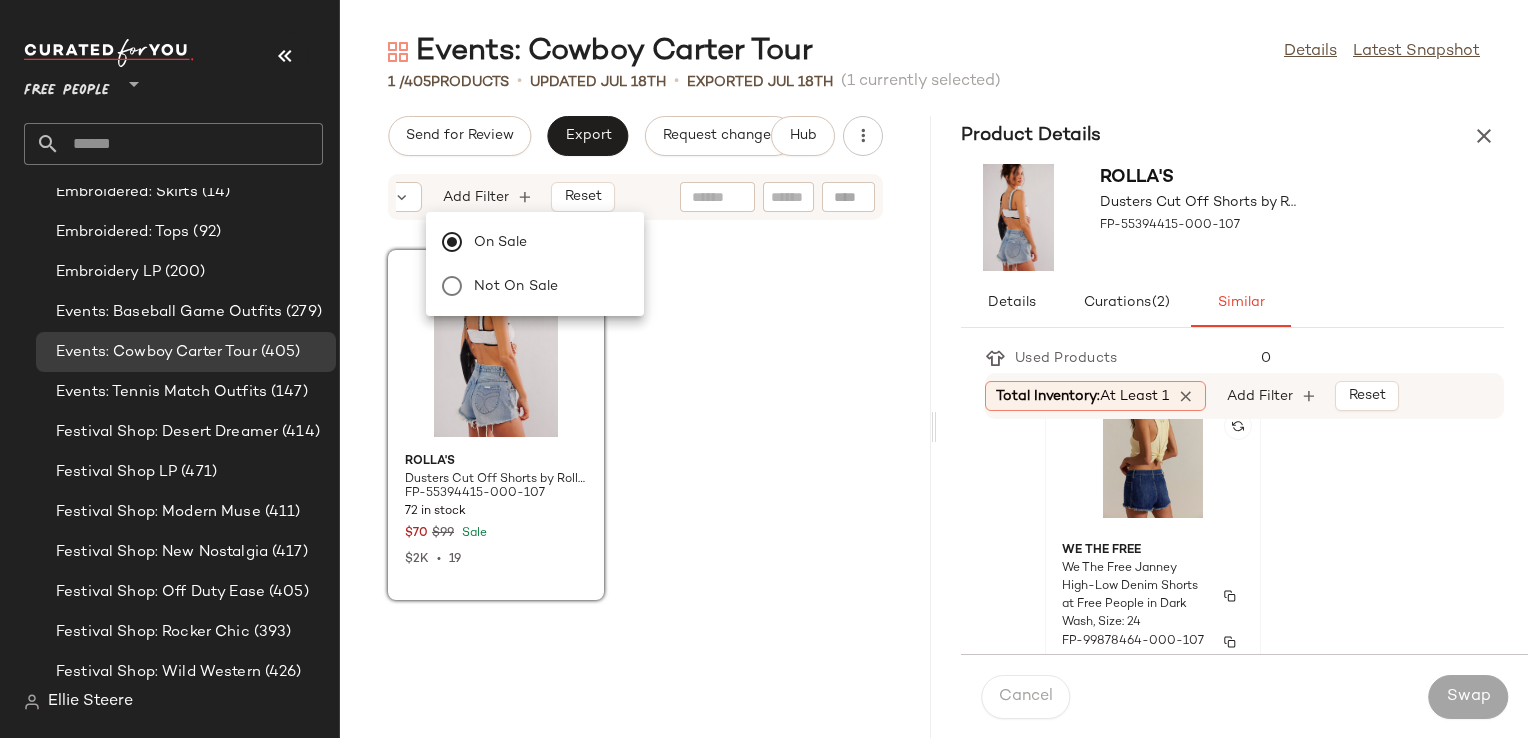 click on "We The Free Janney High-Low Denim Shorts at Free People in Dark Wash, Size: 24" at bounding box center (1135, 596) 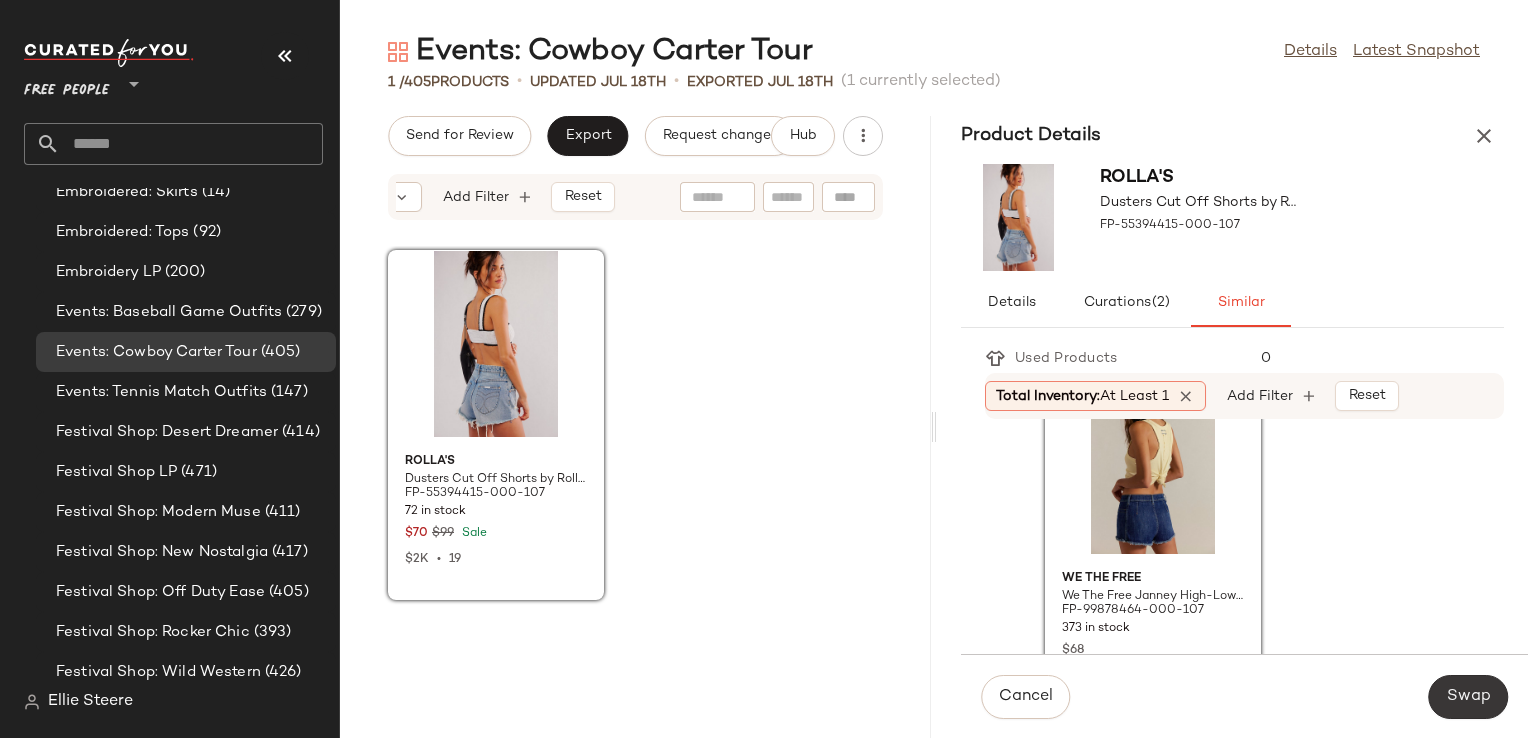 click on "Swap" 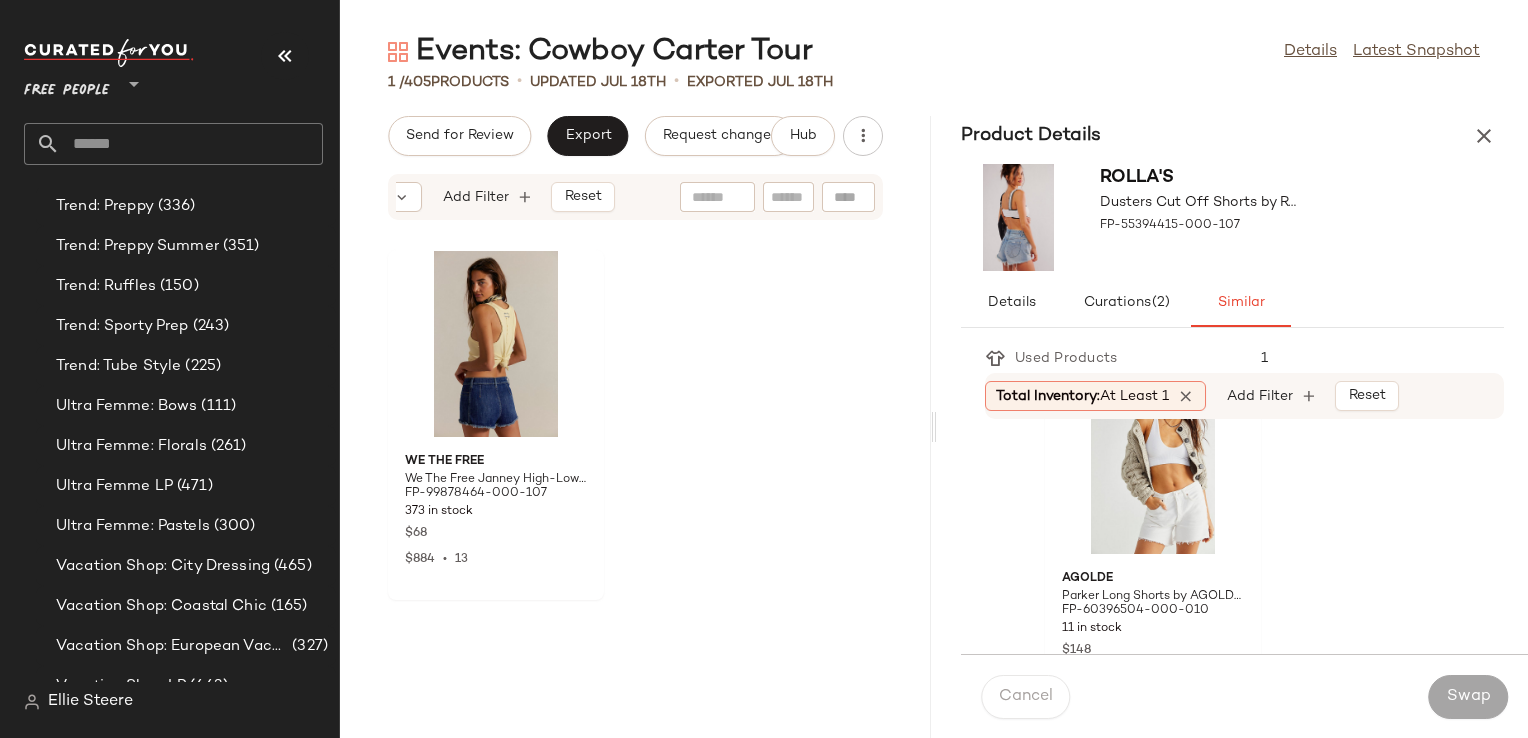 scroll, scrollTop: 6585, scrollLeft: 0, axis: vertical 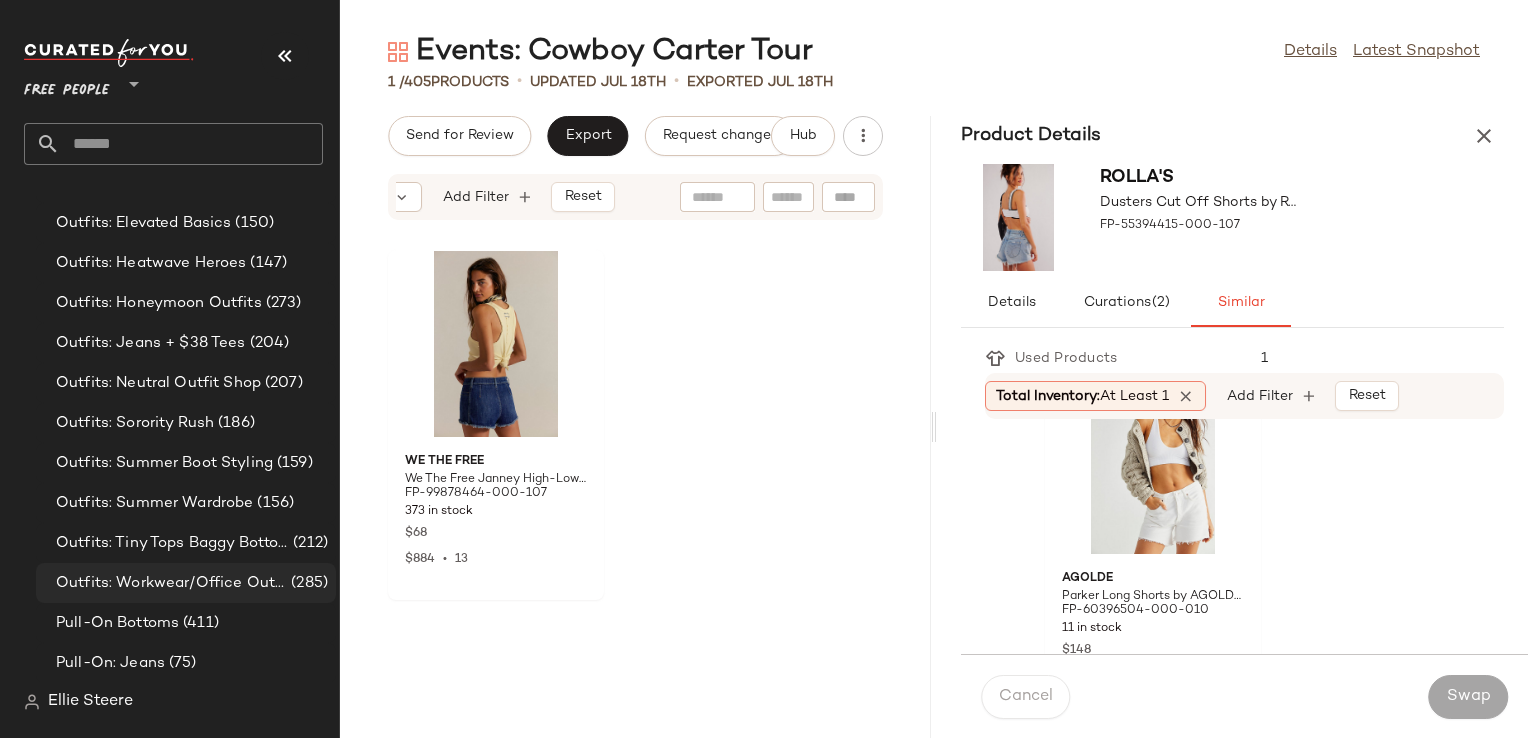 click on "Outfits: Workwear/Office Outfits" at bounding box center [171, 583] 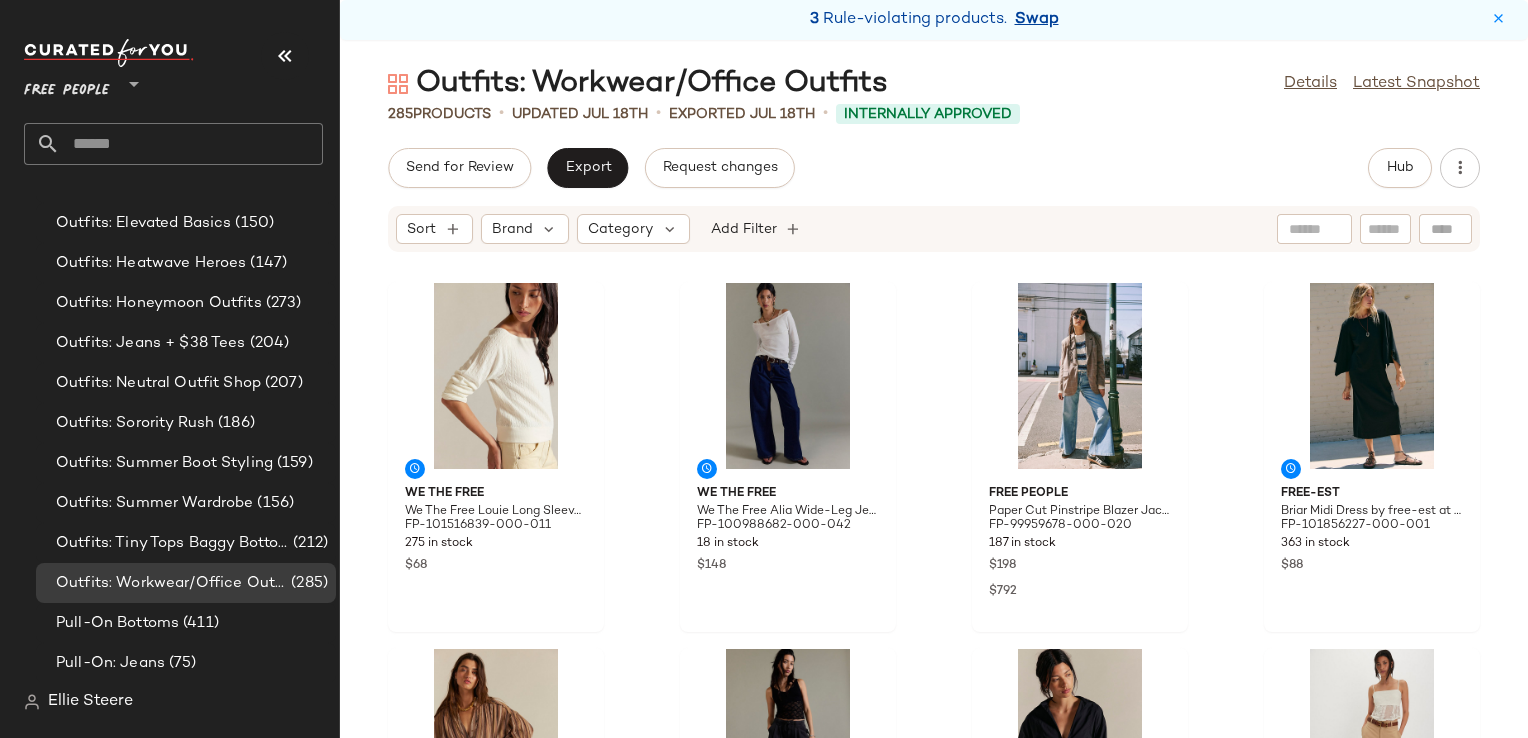 click on "Swap" at bounding box center [1037, 20] 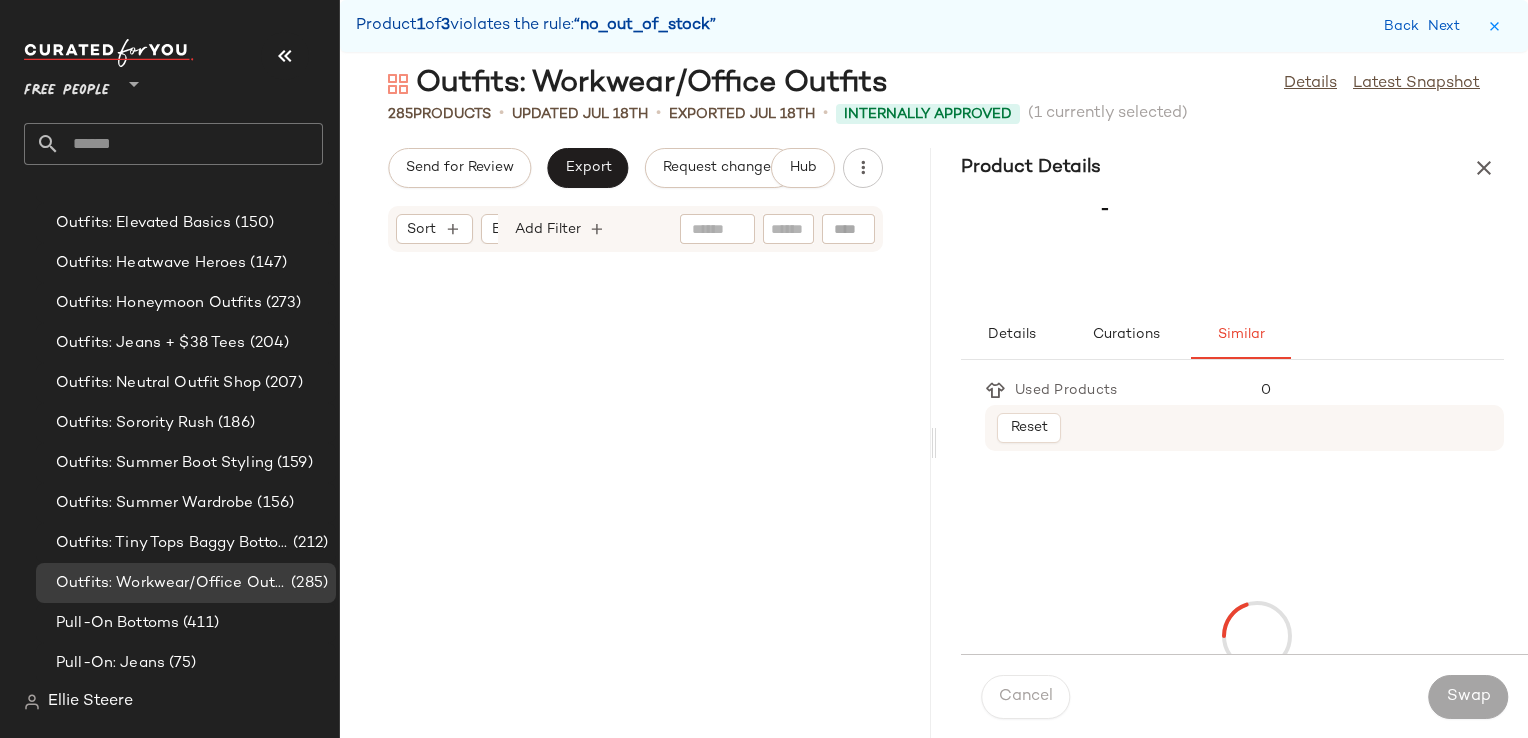 scroll, scrollTop: 17202, scrollLeft: 0, axis: vertical 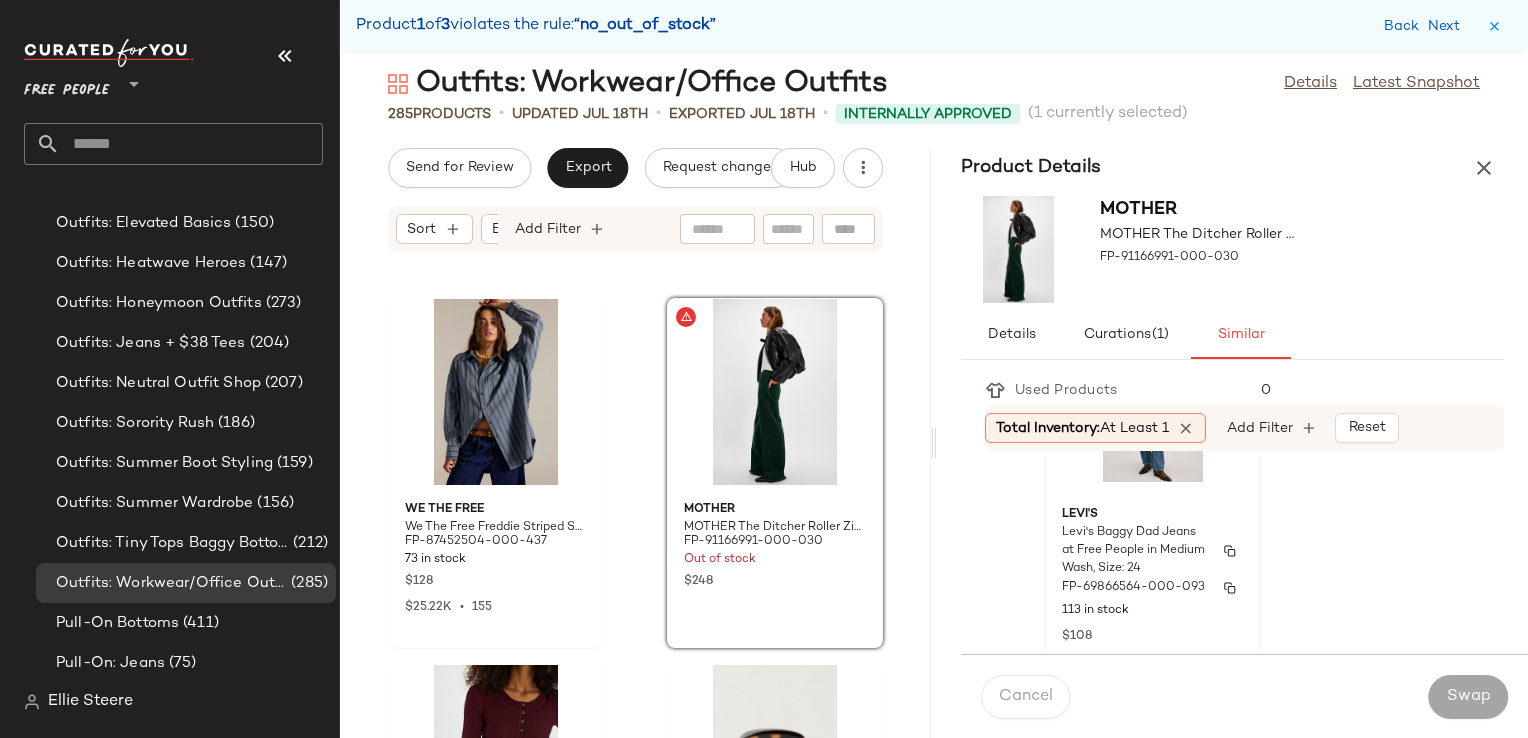 click on "Levi's Baggy Dad Jeans at Free People in Medium Wash, Size: 24" at bounding box center (1135, 551) 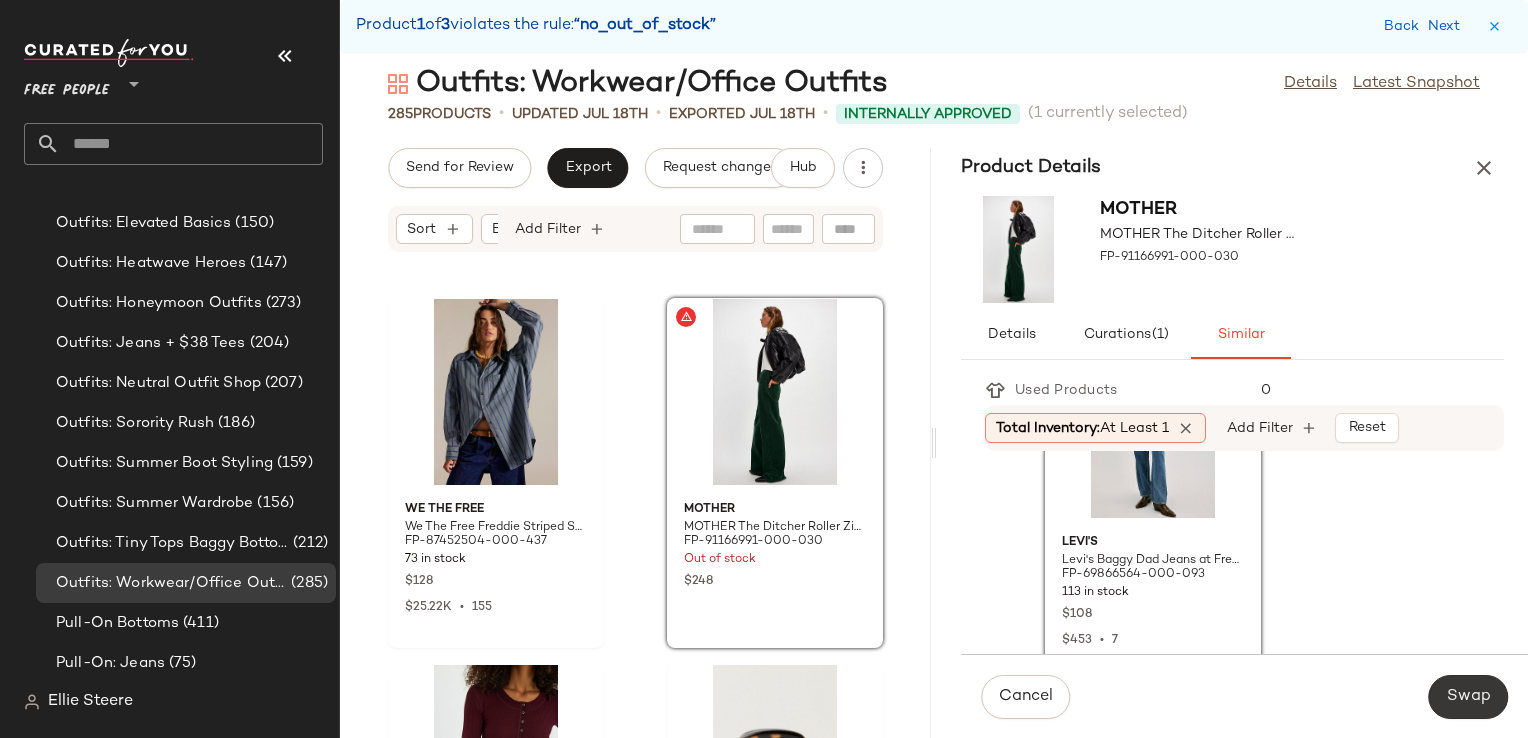 click on "Swap" 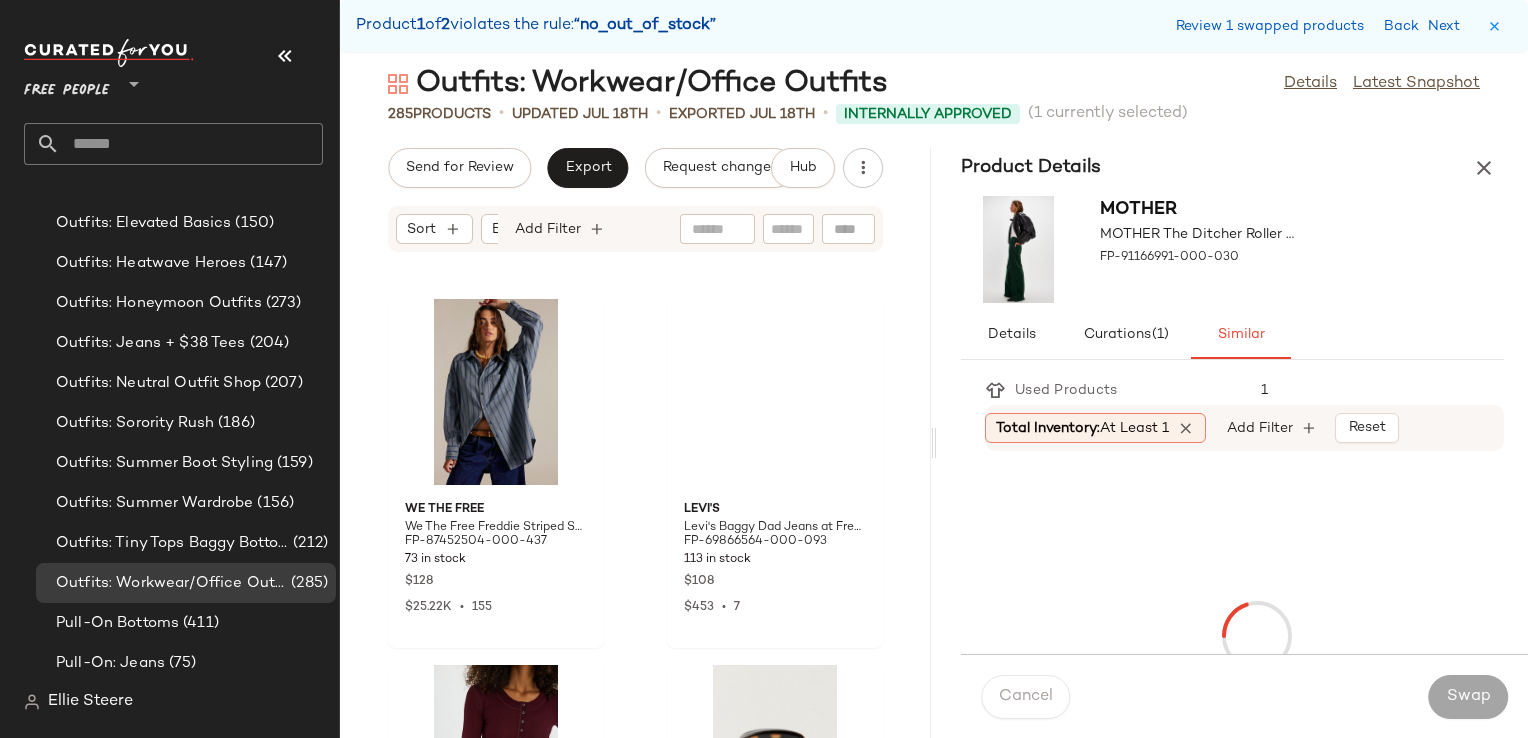 scroll, scrollTop: 21594, scrollLeft: 0, axis: vertical 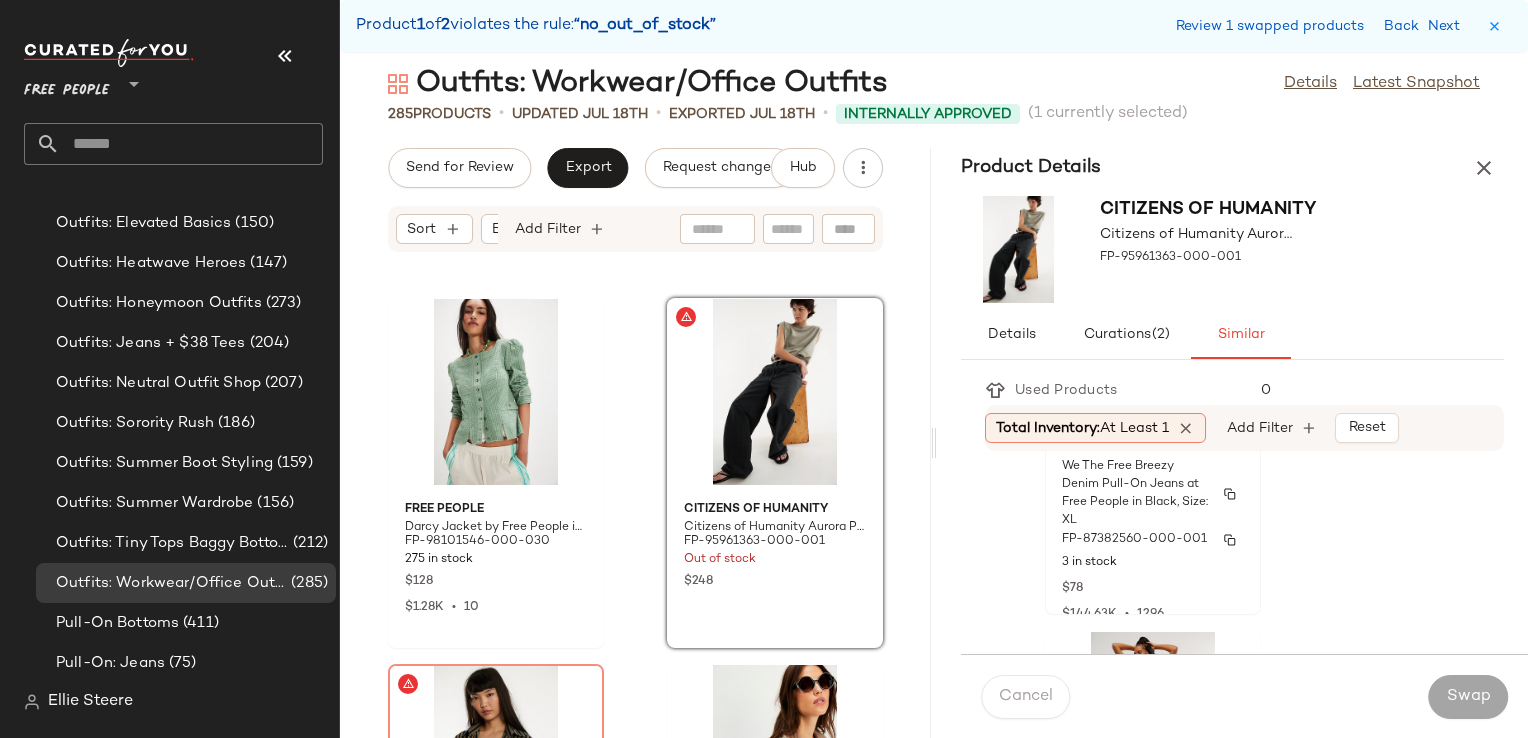 click on "FP-87382560-000-001" at bounding box center (1134, 540) 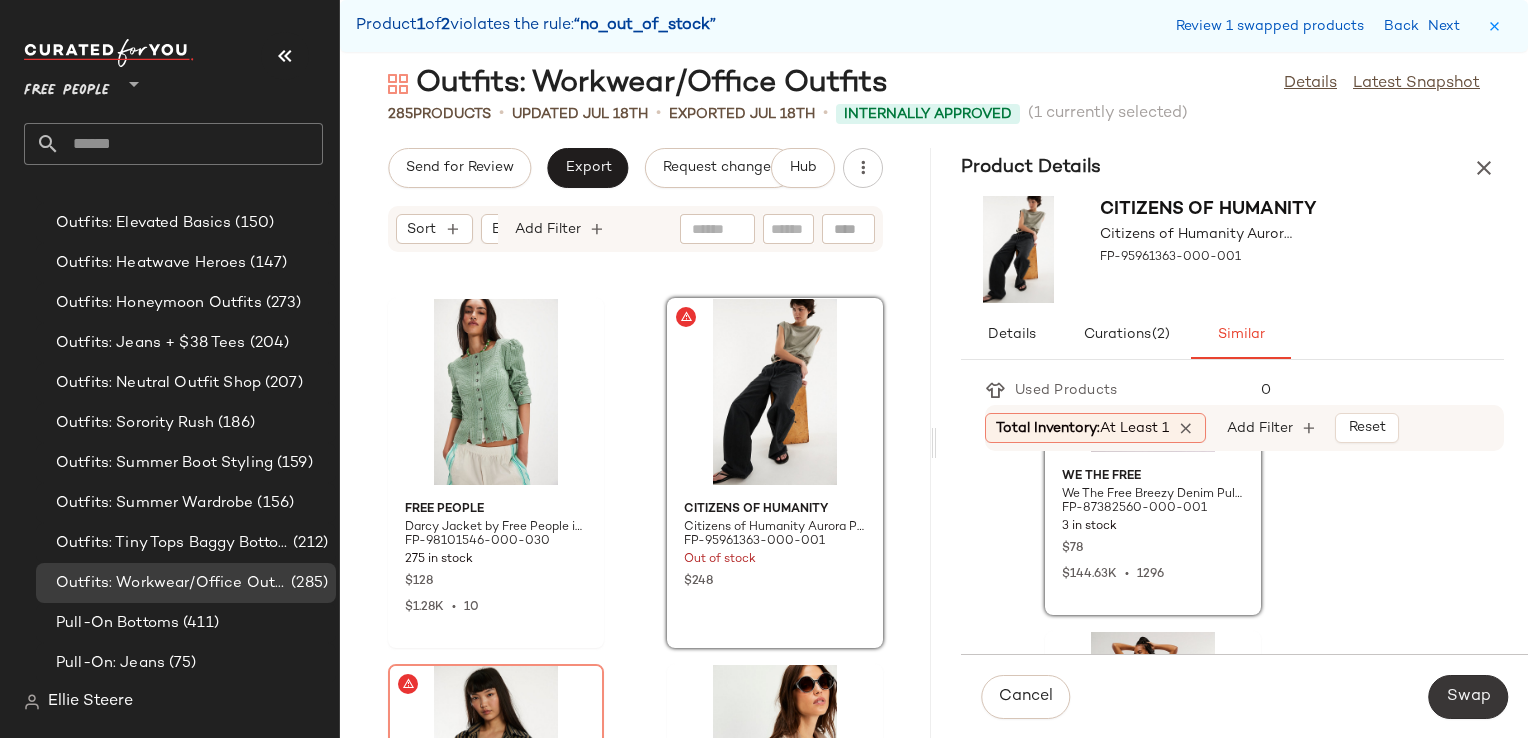 click on "Swap" at bounding box center (1468, 697) 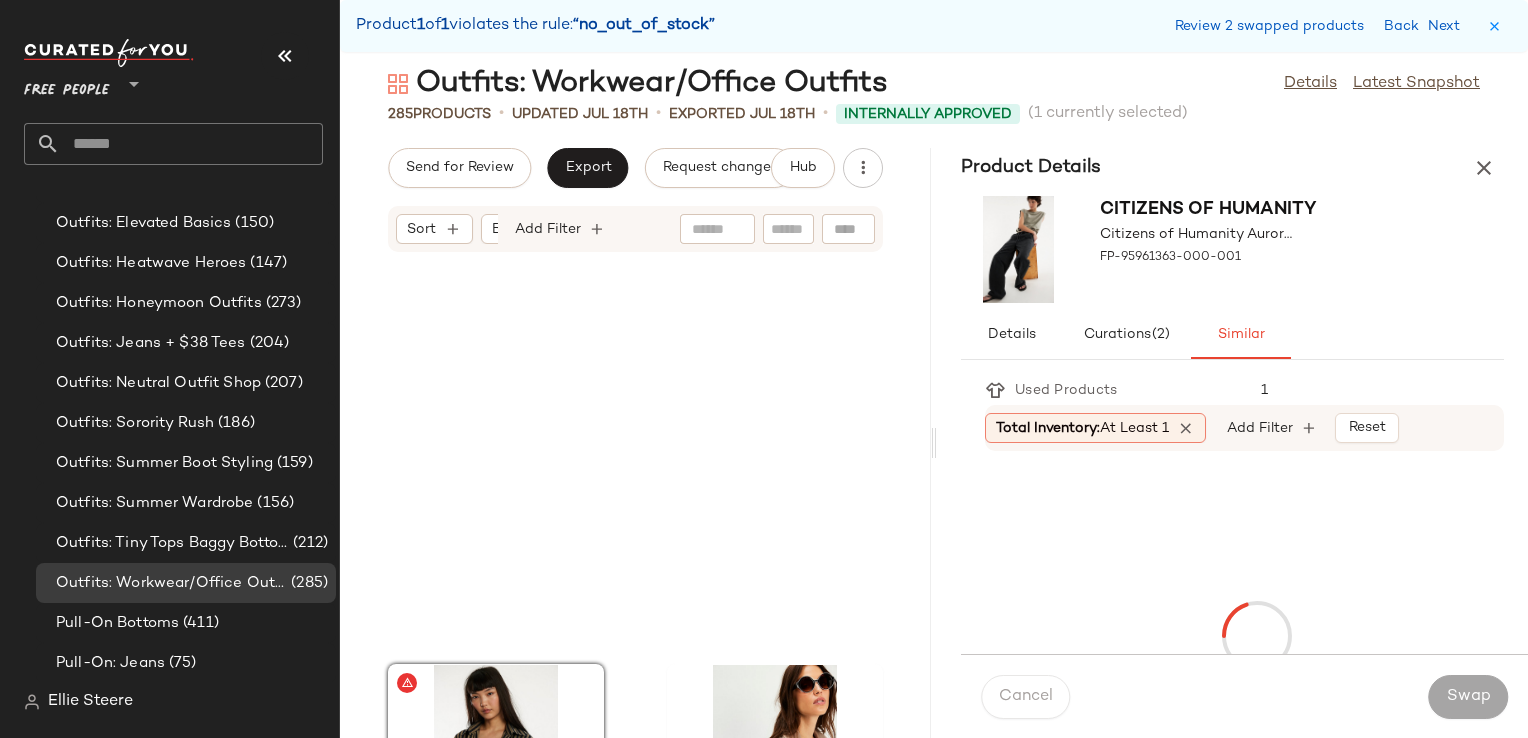 scroll, scrollTop: 21960, scrollLeft: 0, axis: vertical 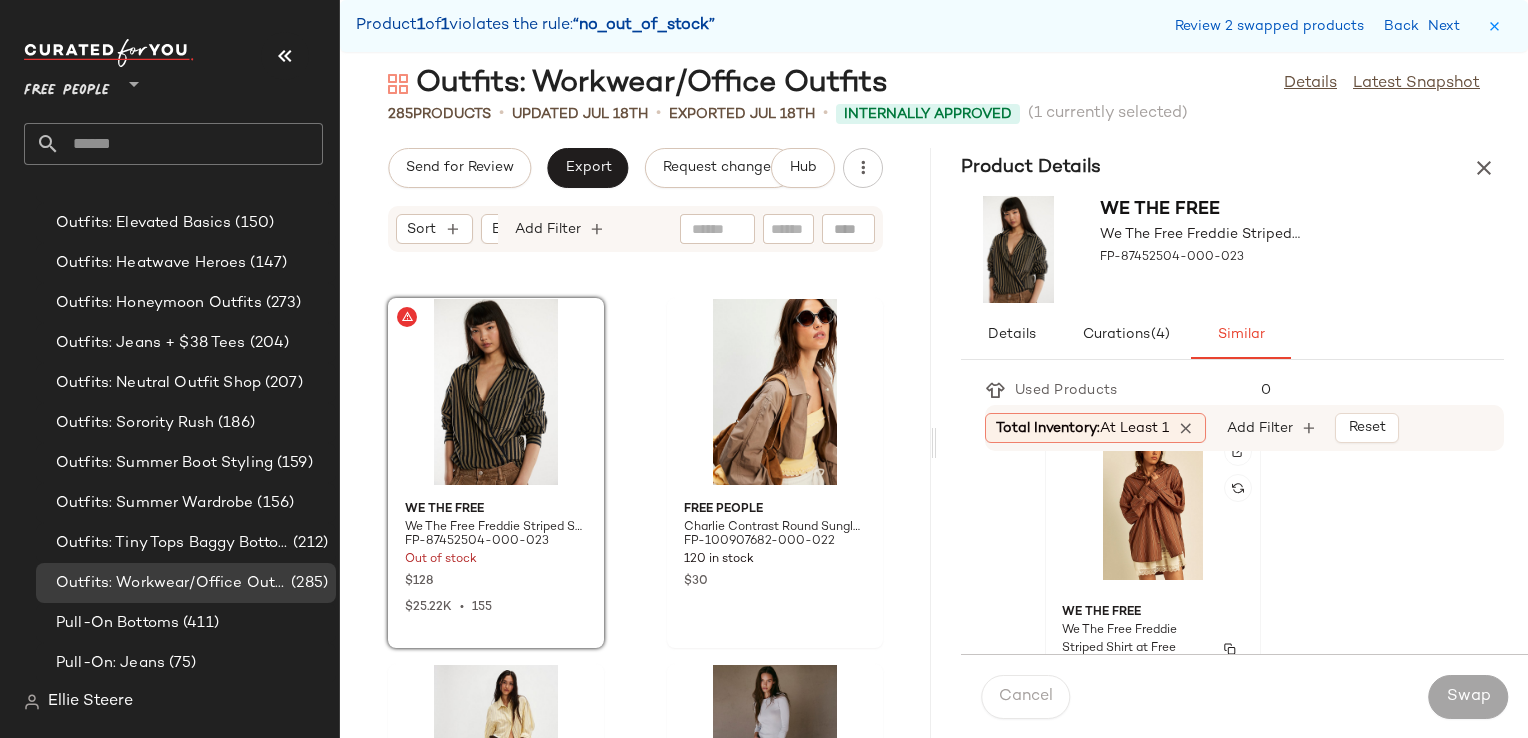 click on "We The Free We The Free Freddie Striped Shirt at Free People in Brown, Size: M FP-87452504-000-029 51 in stock $128 $25.22K  •  155" 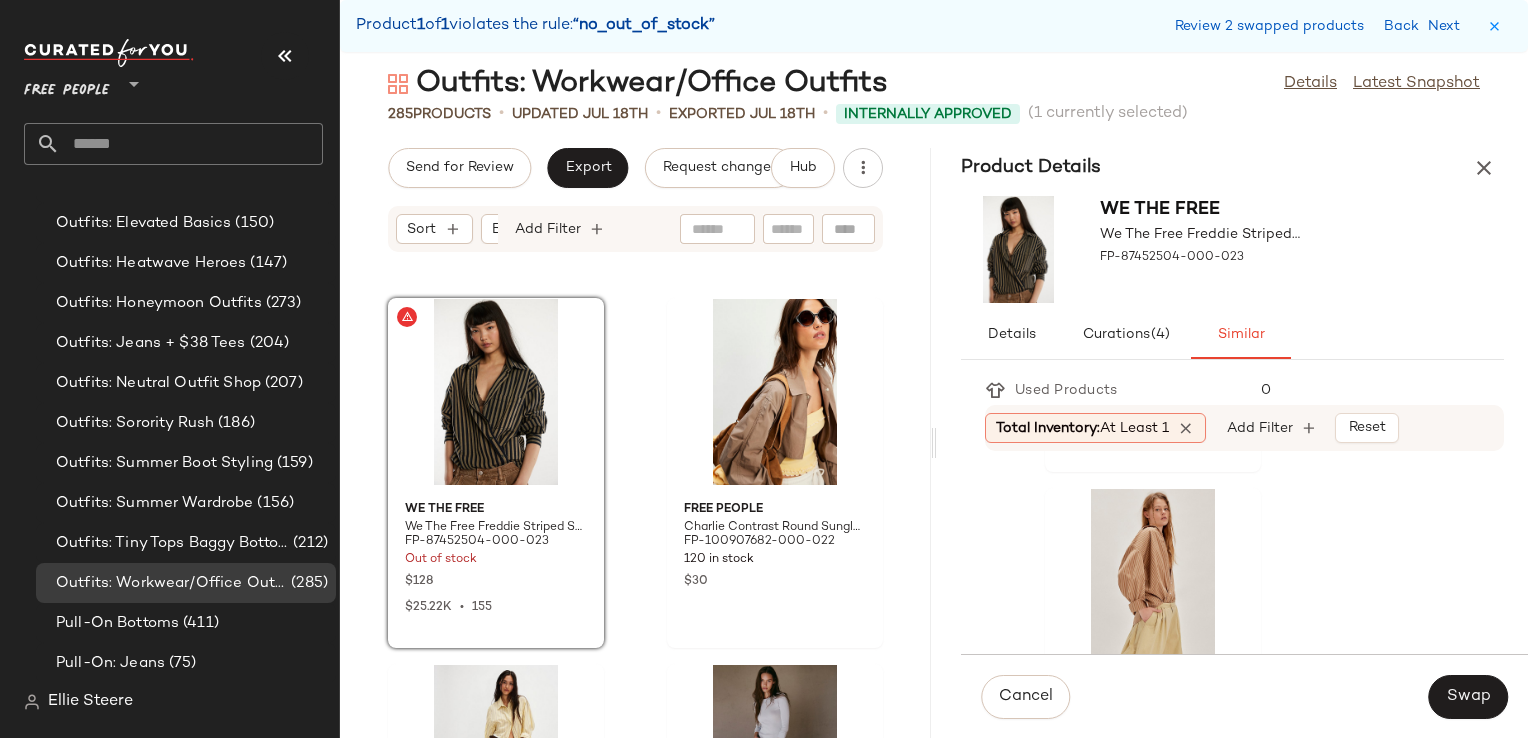 scroll, scrollTop: 3300, scrollLeft: 0, axis: vertical 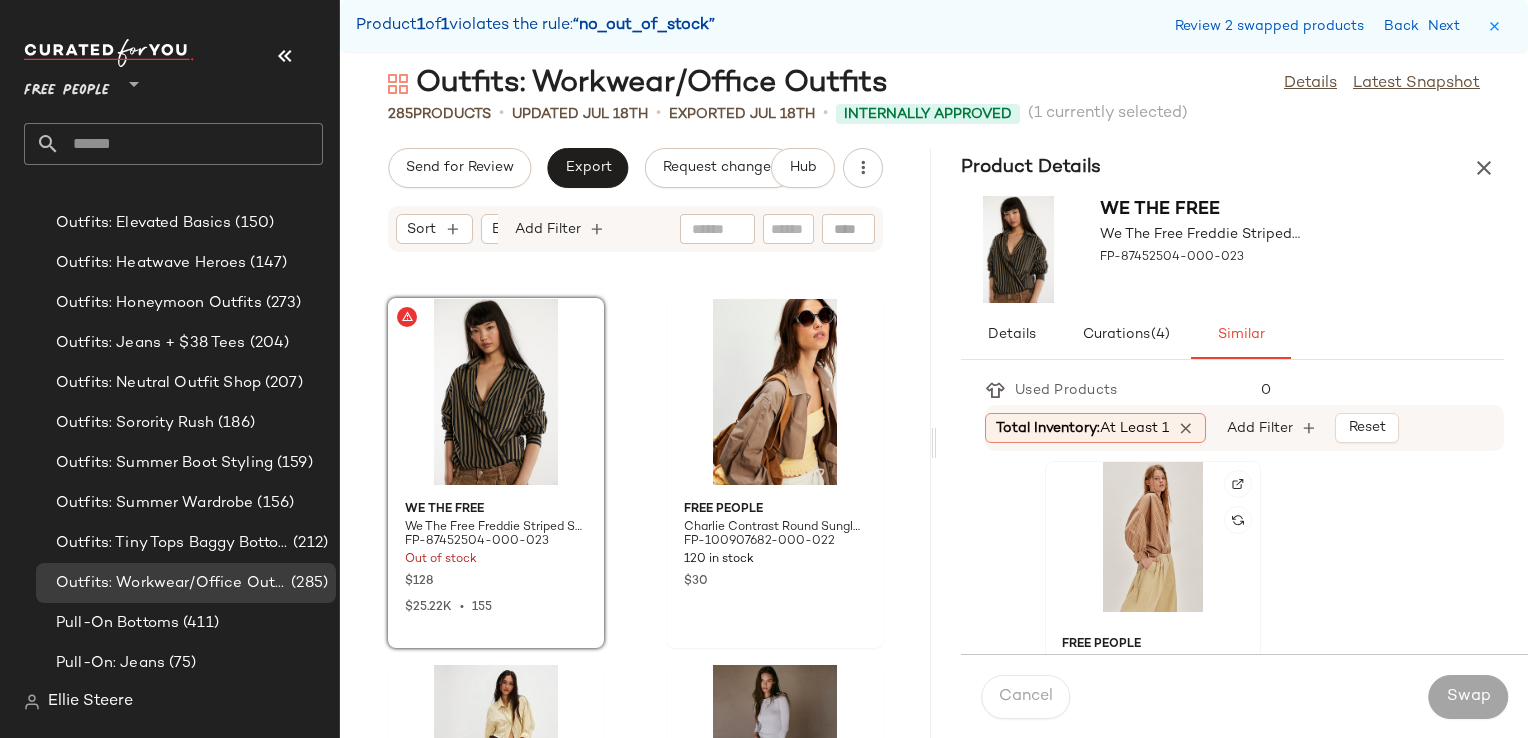 drag, startPoint x: 1134, startPoint y: 594, endPoint x: 1236, endPoint y: 608, distance: 102.9563 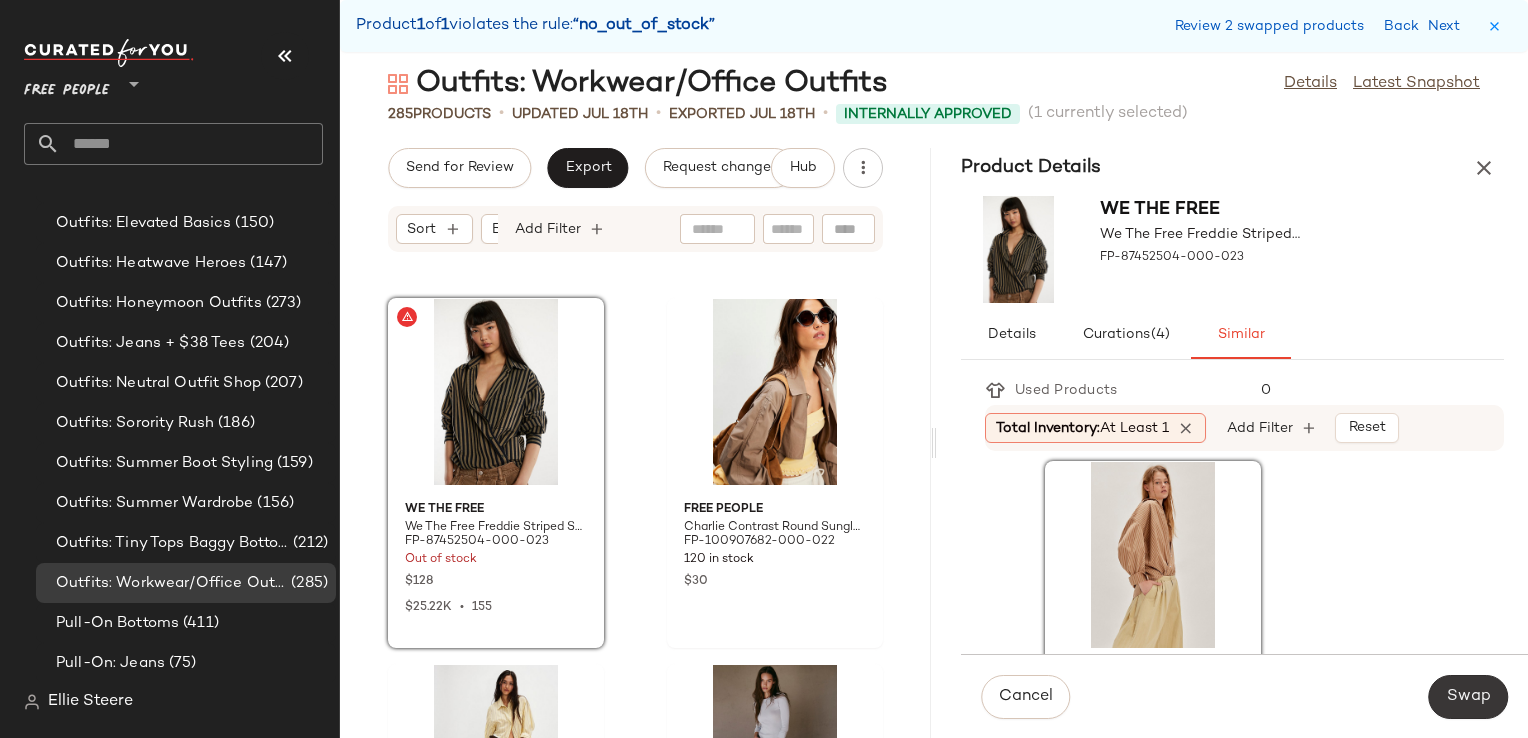 click on "Swap" 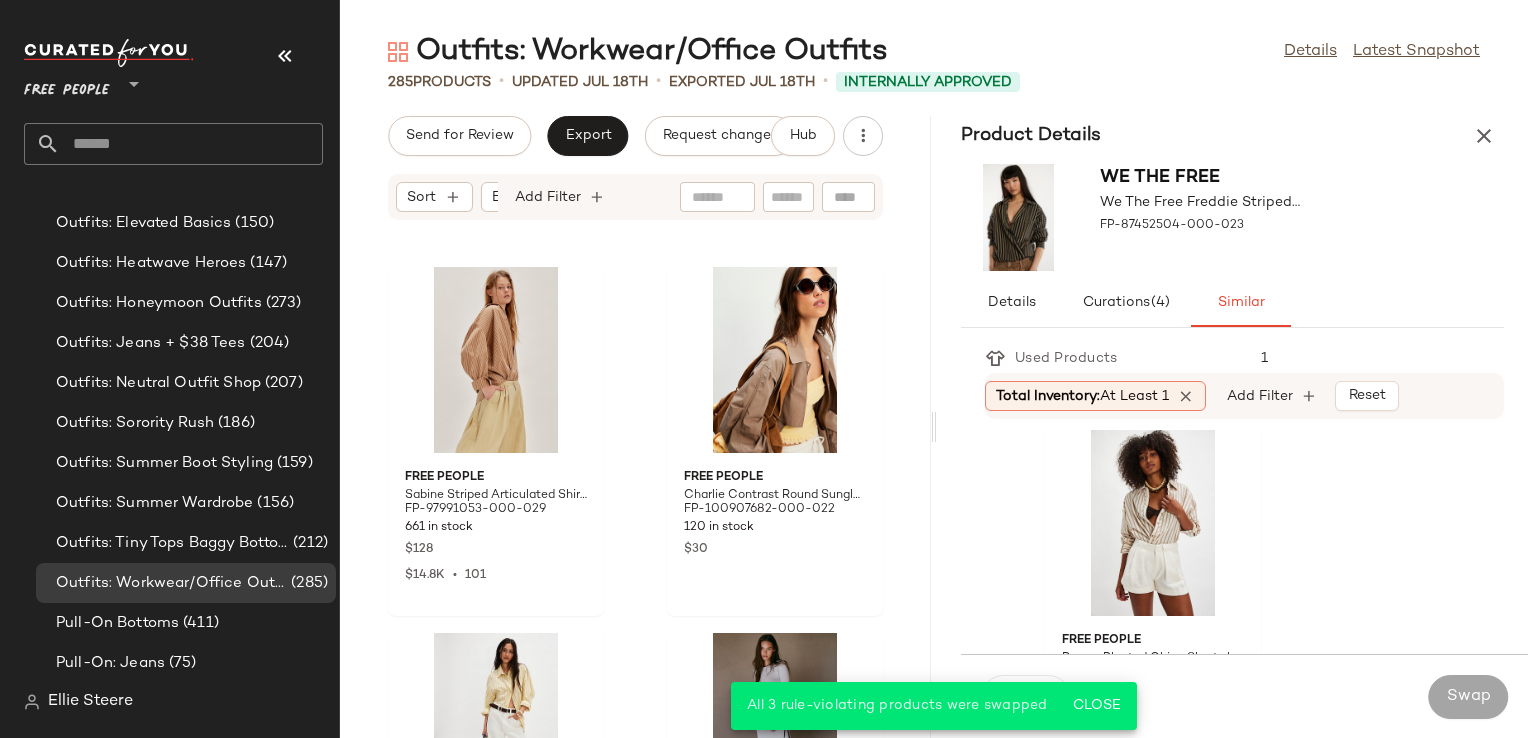 drag, startPoint x: 594, startPoint y: 197, endPoint x: 608, endPoint y: 216, distance: 23.600847 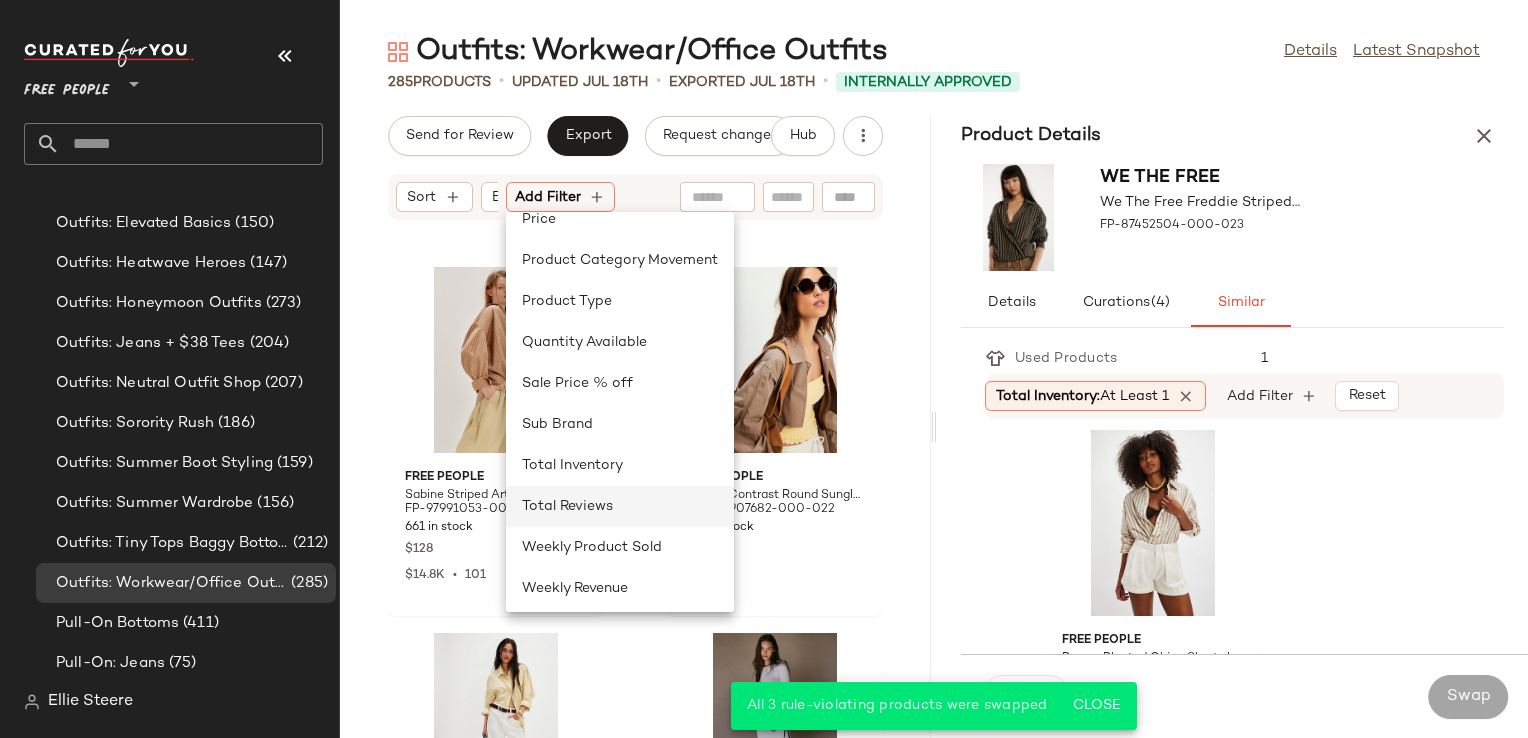 scroll, scrollTop: 640, scrollLeft: 0, axis: vertical 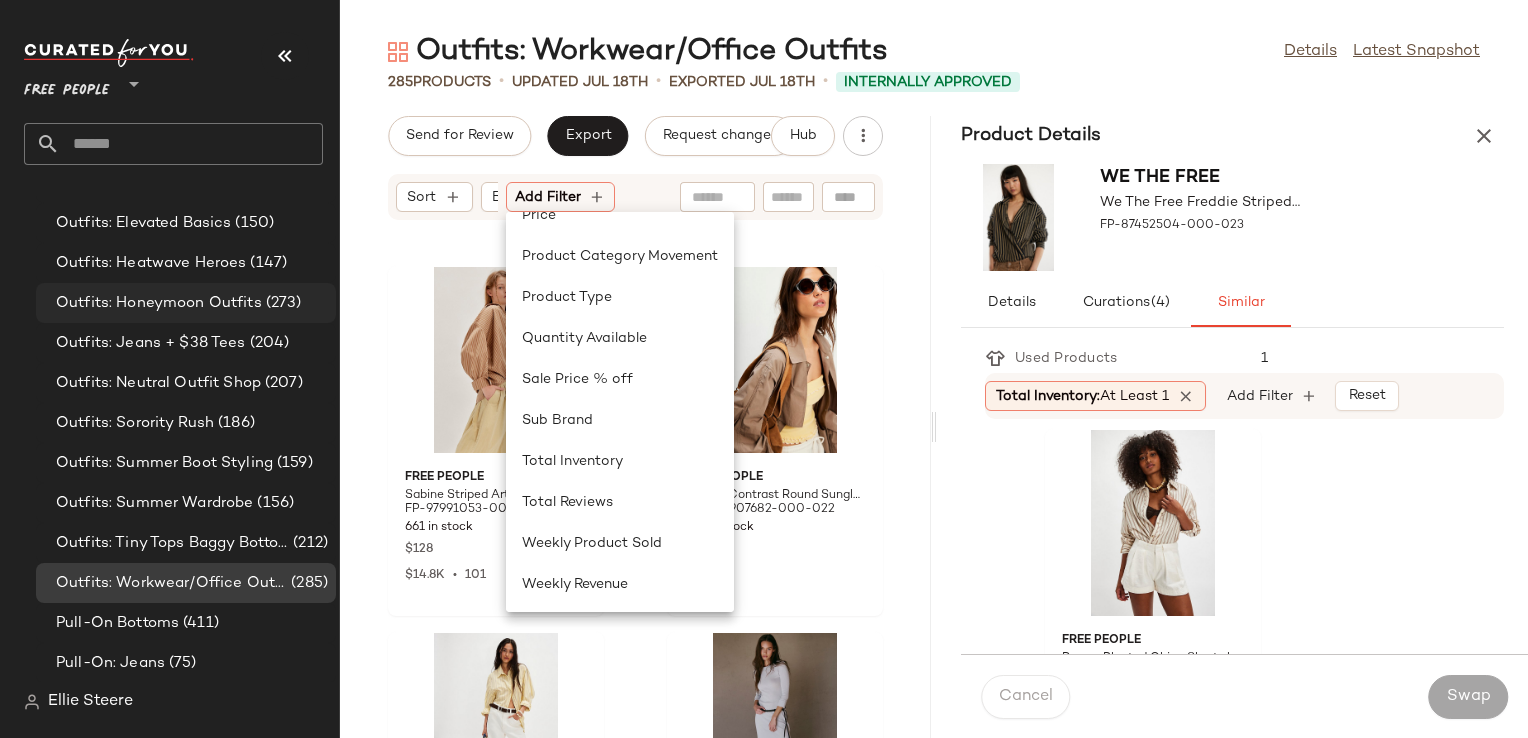 click on "Outfits: Honeymoon Outfits" at bounding box center (159, 303) 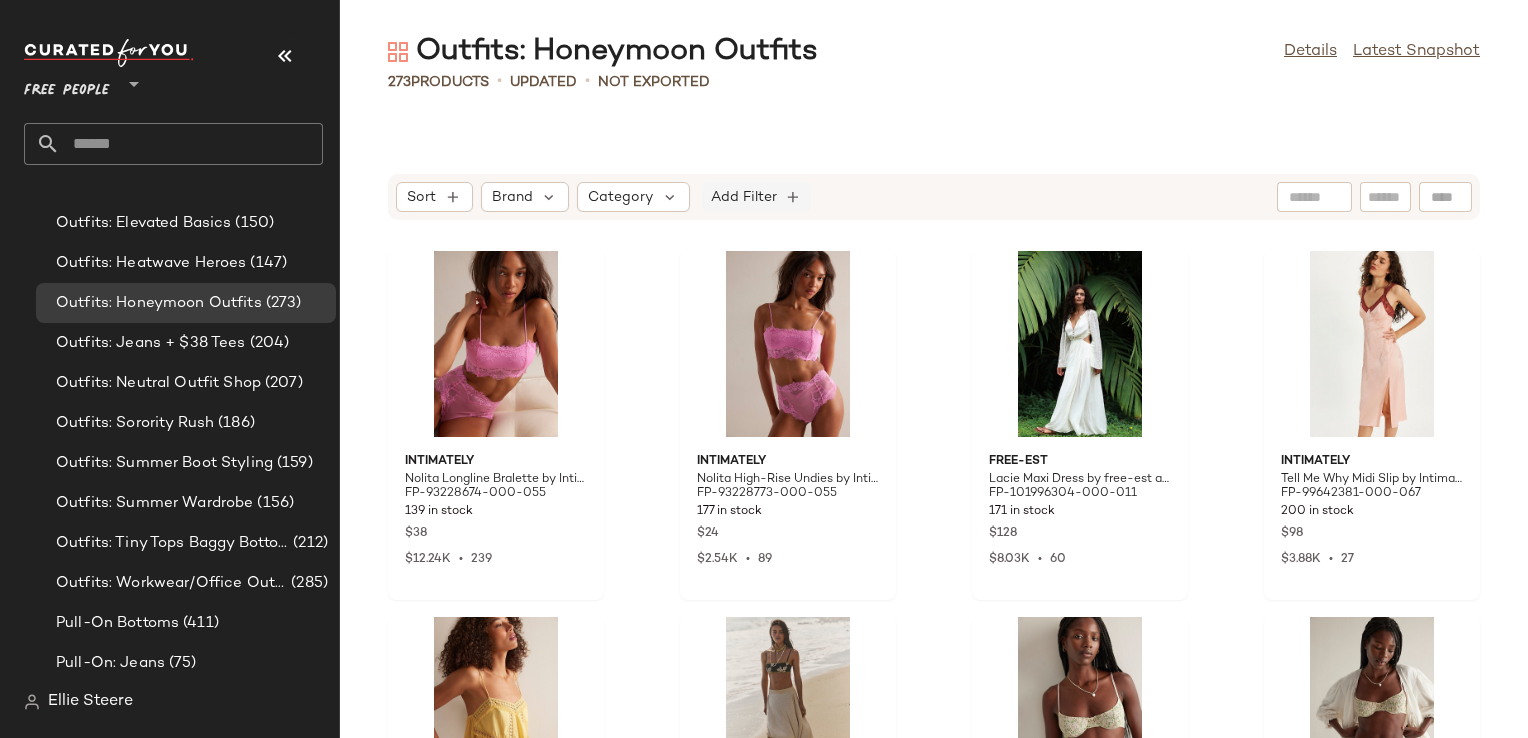 click on "Add Filter" at bounding box center [744, 197] 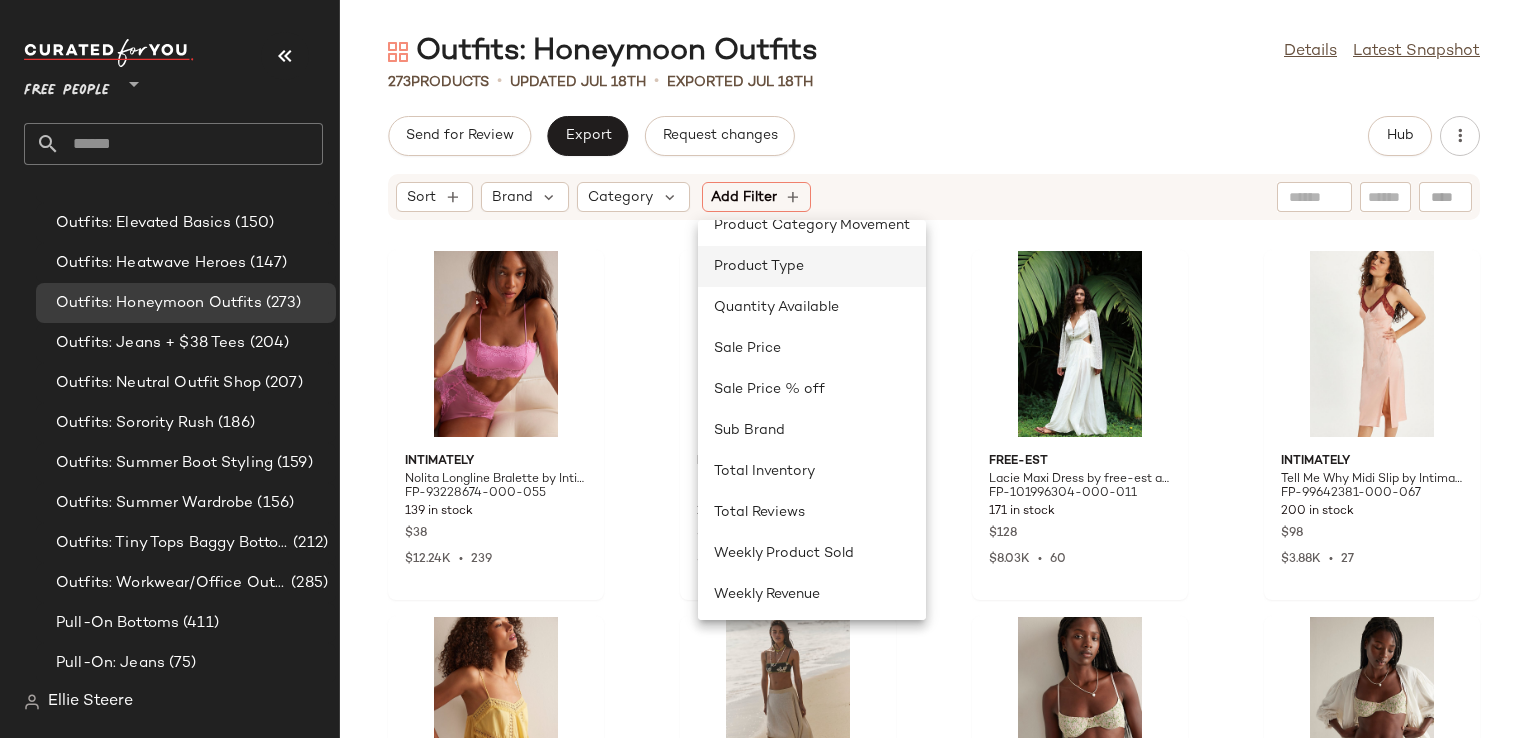 scroll, scrollTop: 682, scrollLeft: 0, axis: vertical 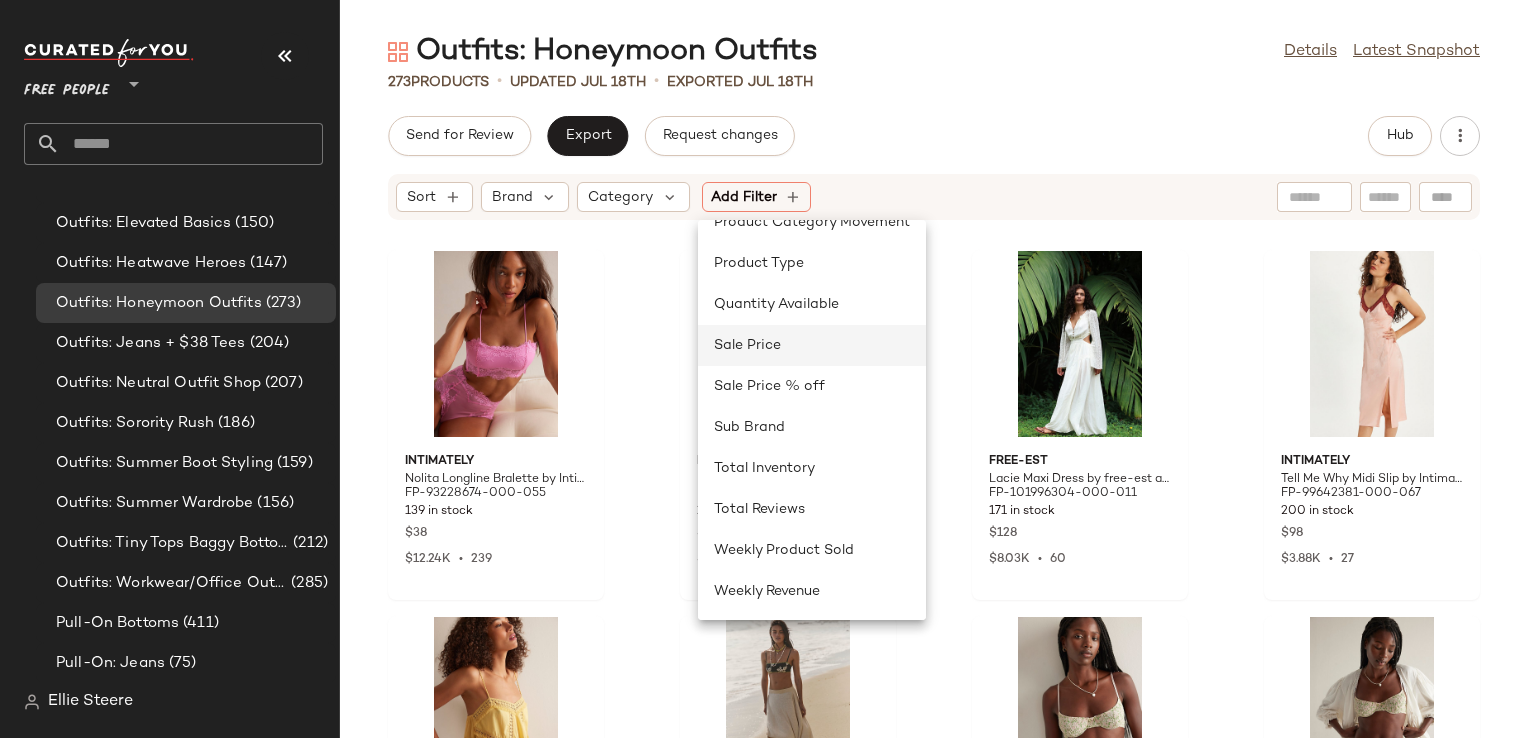 click on "Sale Price" 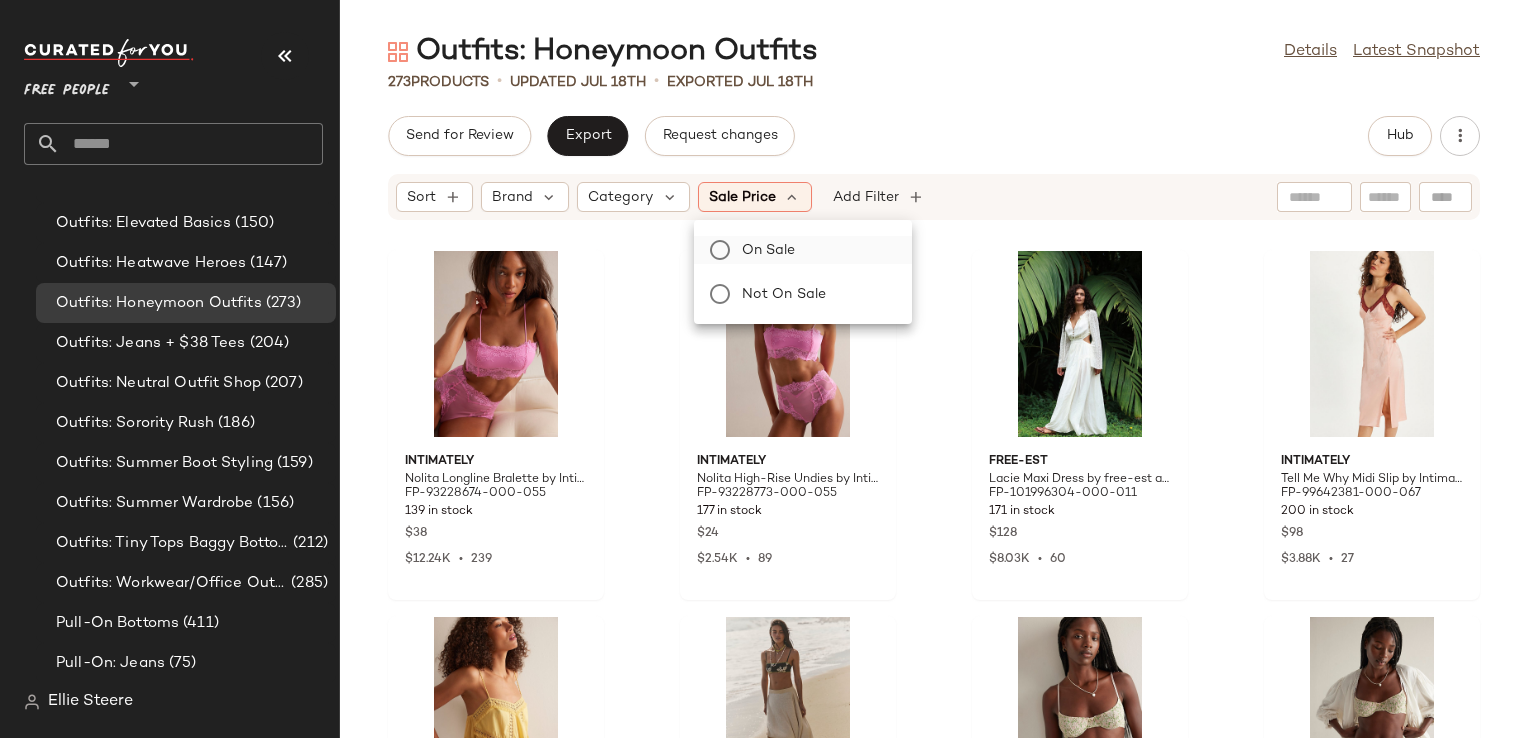 click on "On sale" 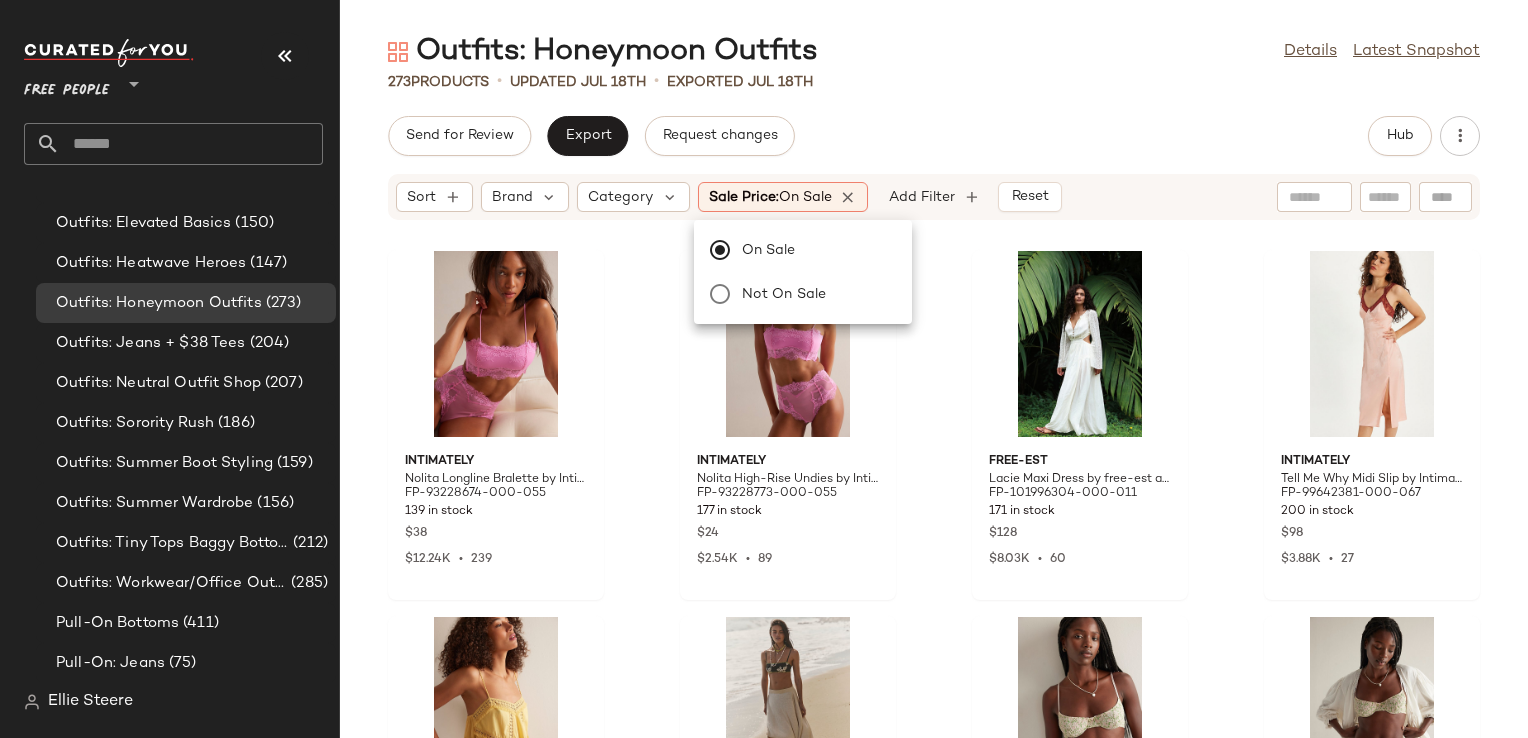 click on "Send for Review   Export   Request changes   Hub" 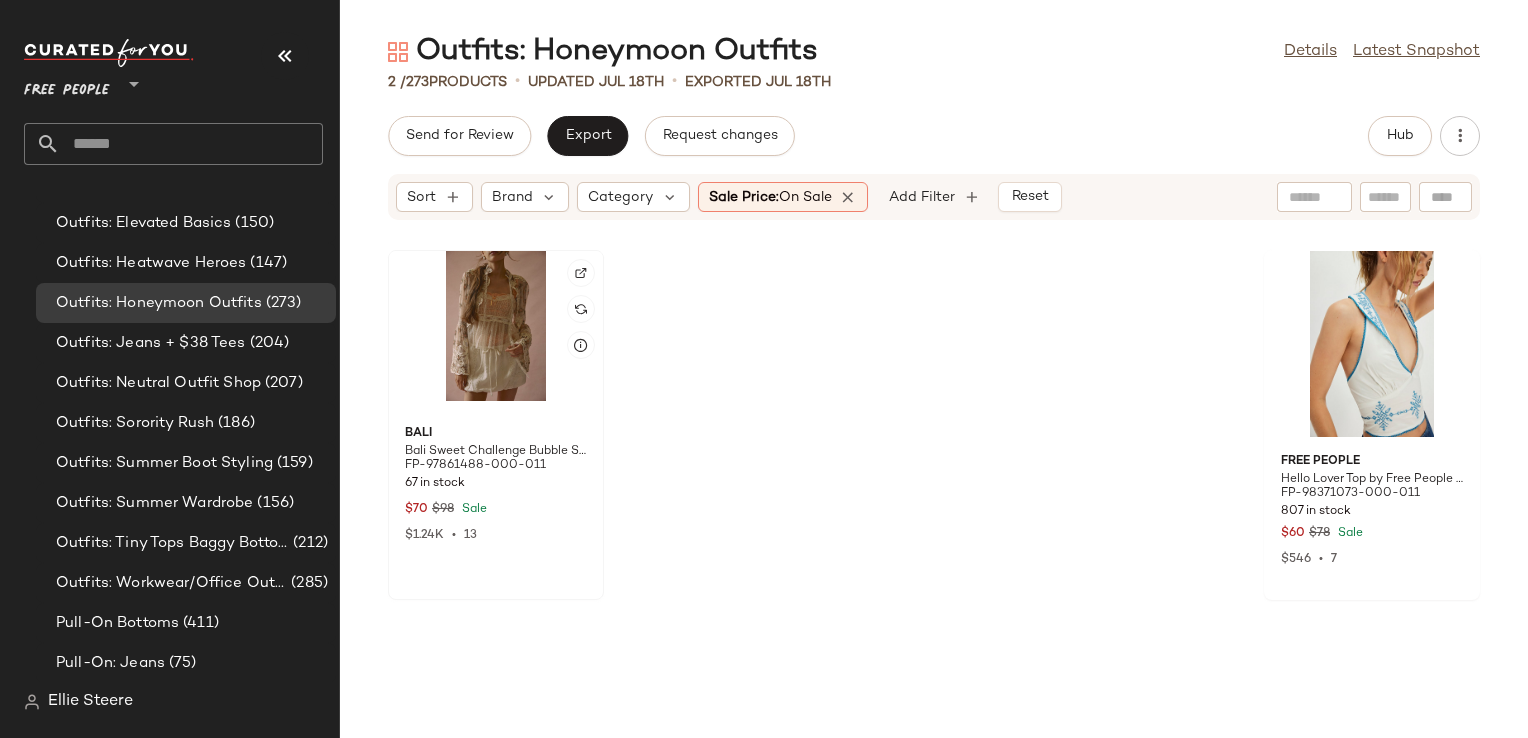 click 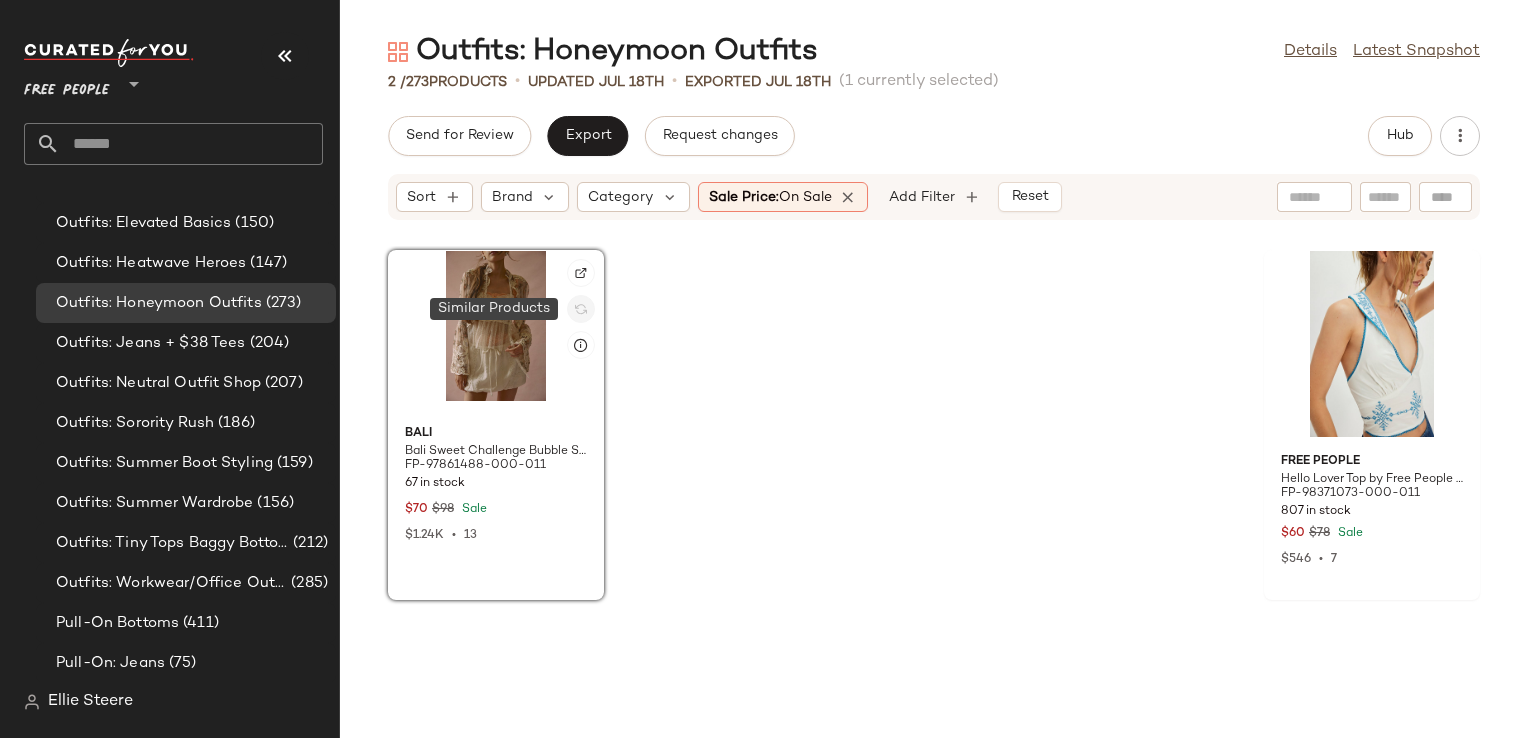 click 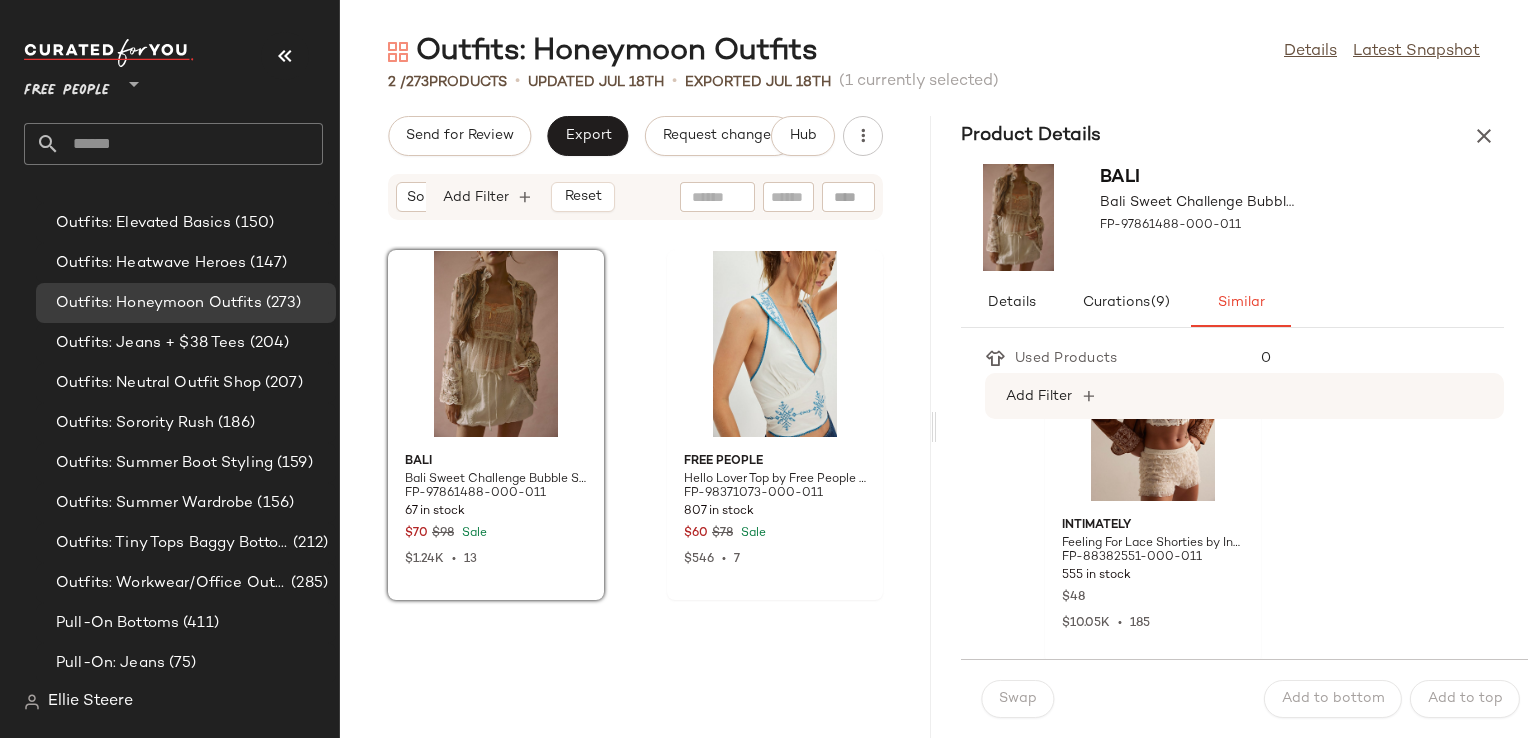 scroll, scrollTop: 3800, scrollLeft: 0, axis: vertical 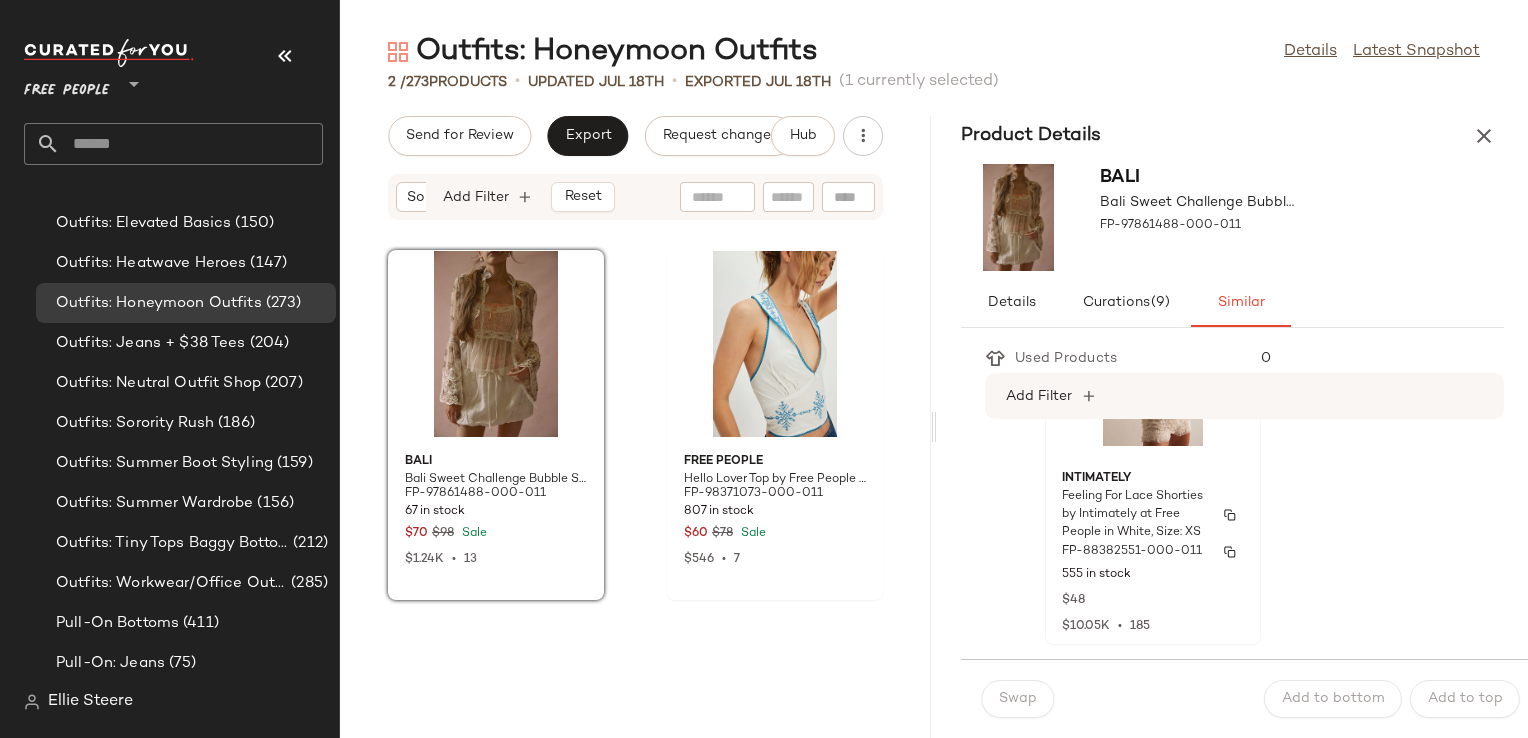 click on "Feeling For Lace Shorties by Intimately at Free People in White, Size: XS" at bounding box center (1135, 515) 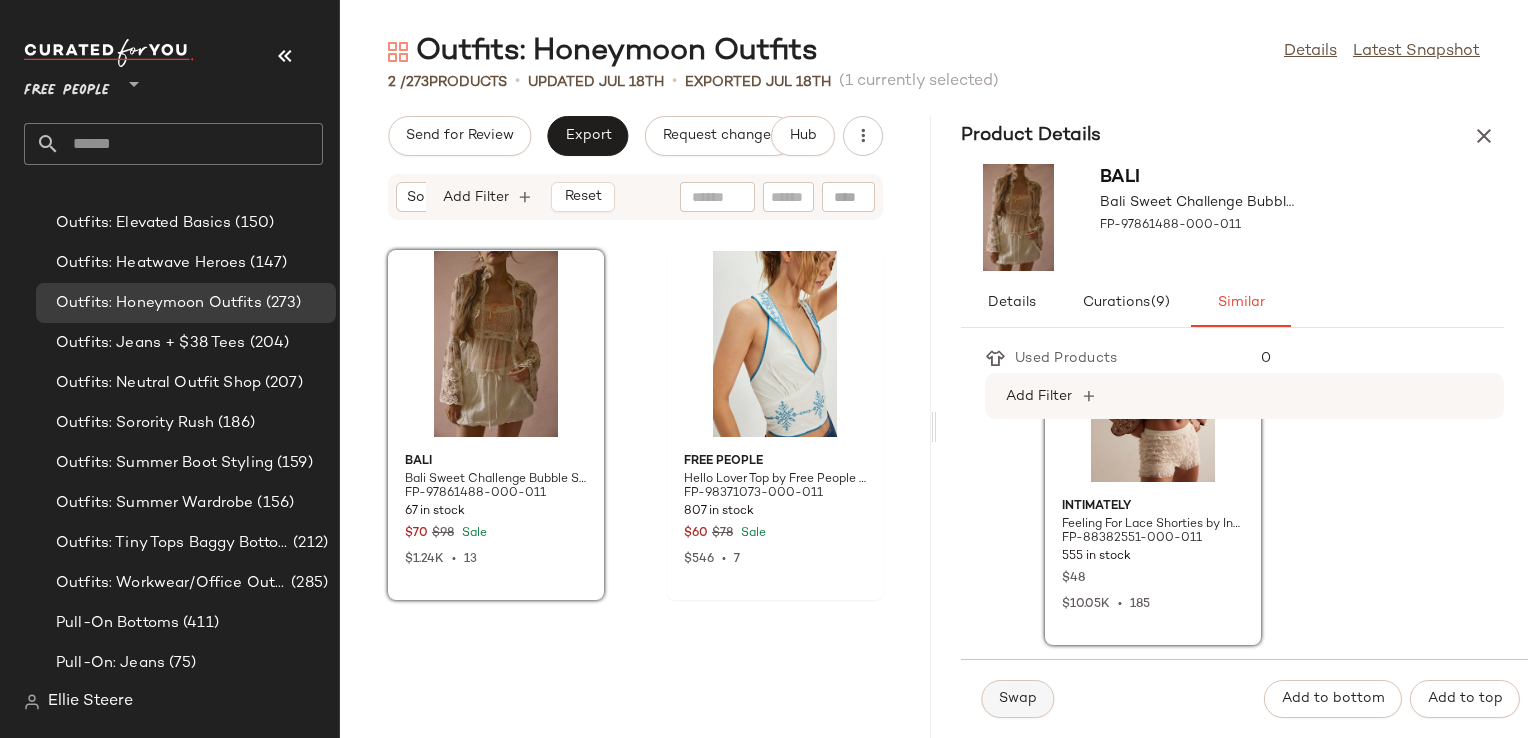 click on "Swap" at bounding box center (1017, 699) 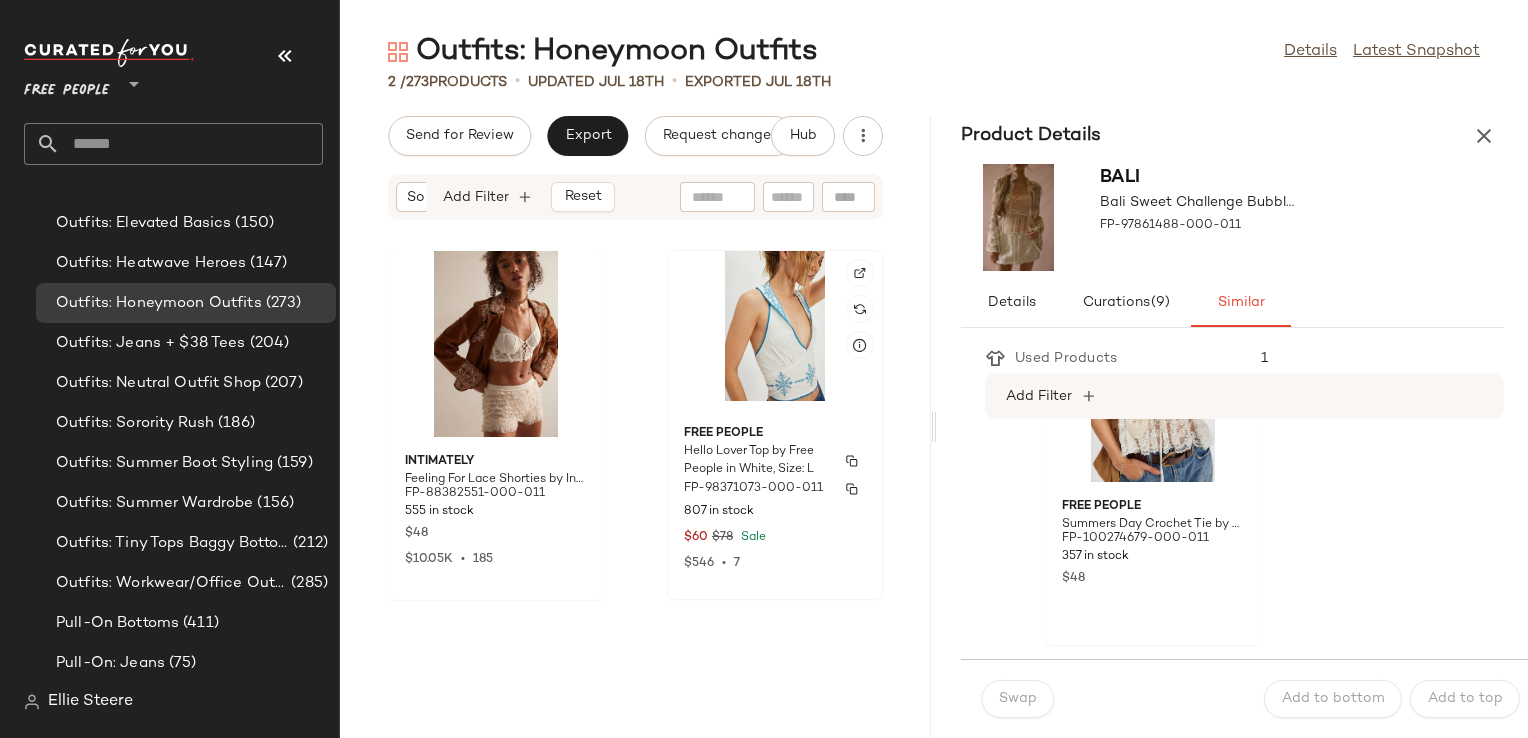 click on "Free People Hello Lover Top by Free People in White, Size: L FP-98371073-000-011 807 in stock $60 $78 Sale $546  •  7" 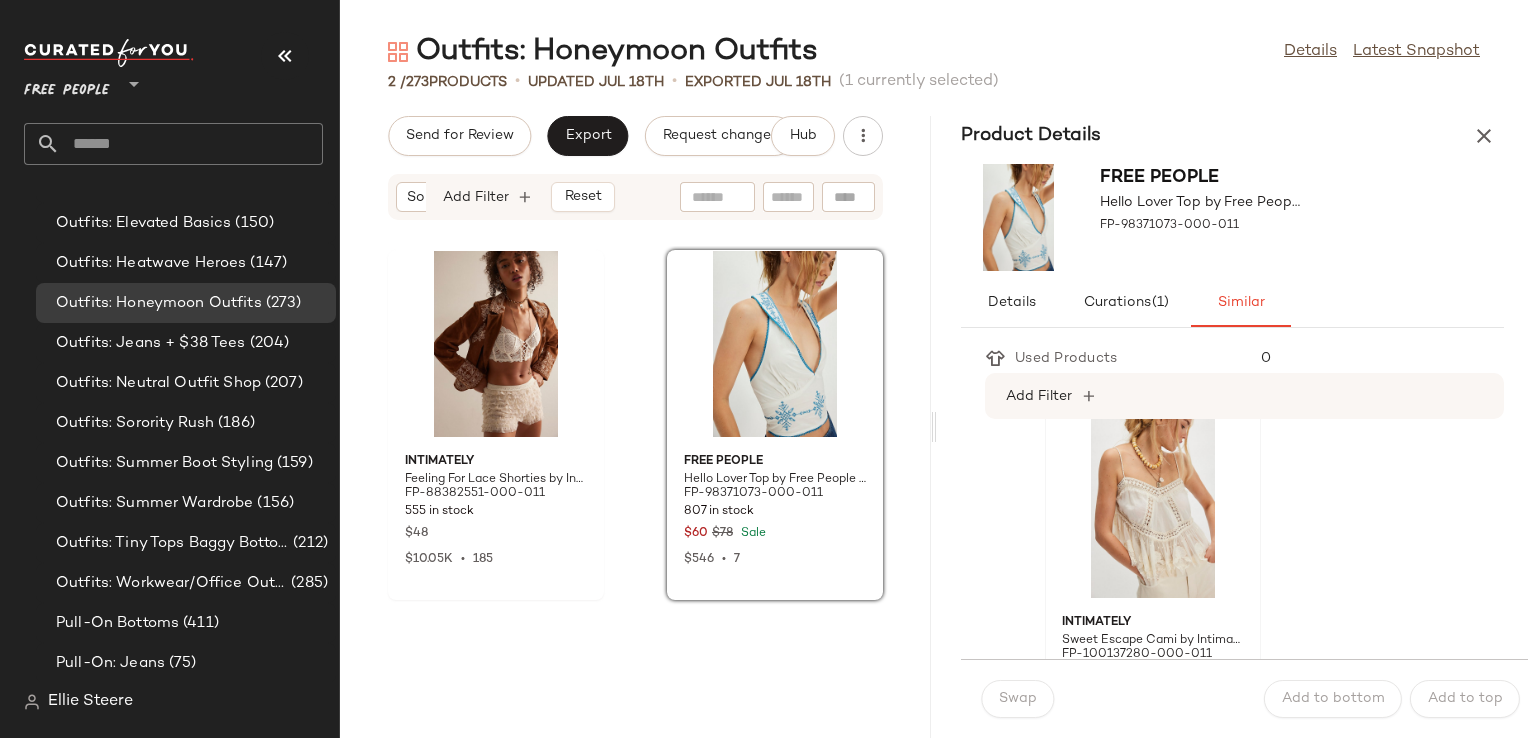 scroll, scrollTop: 1100, scrollLeft: 0, axis: vertical 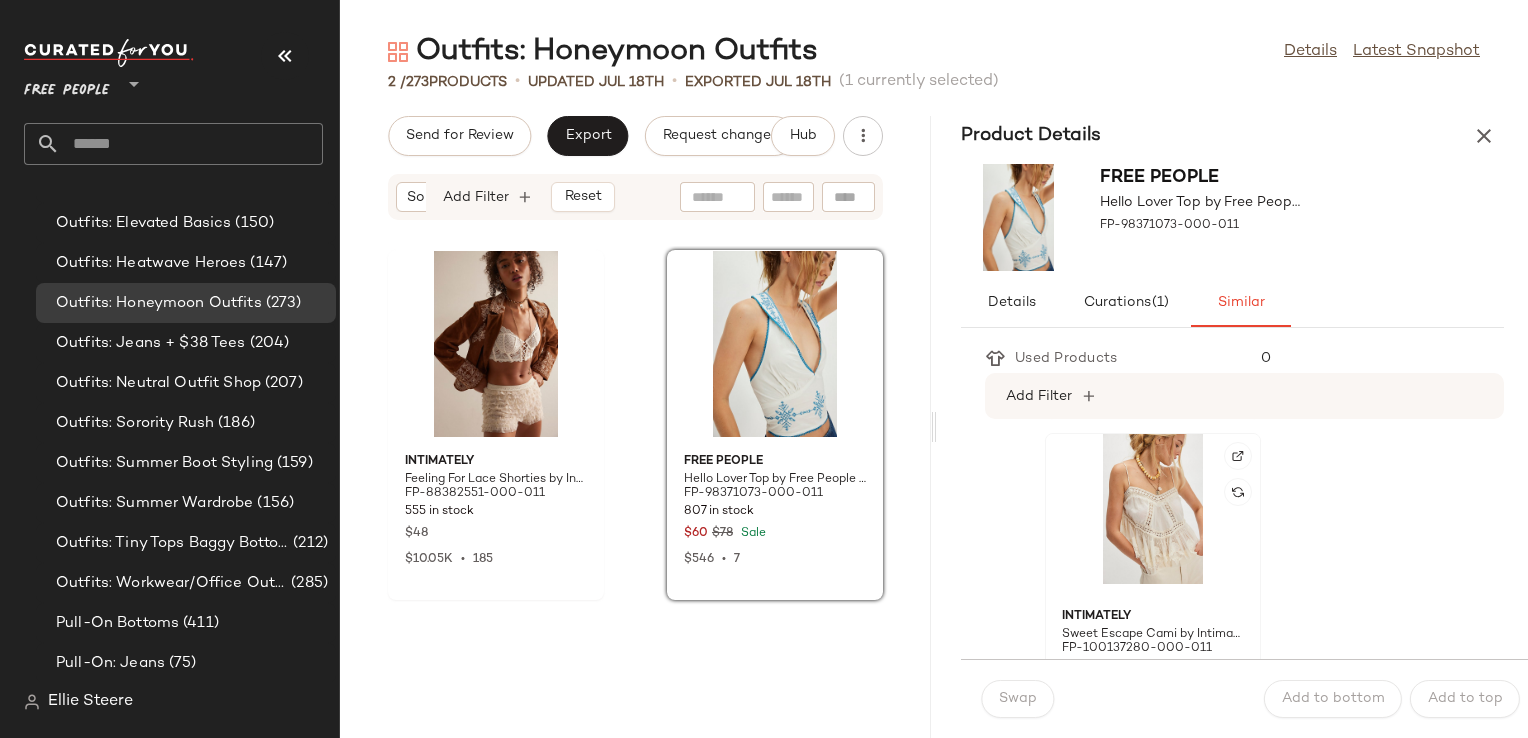 click 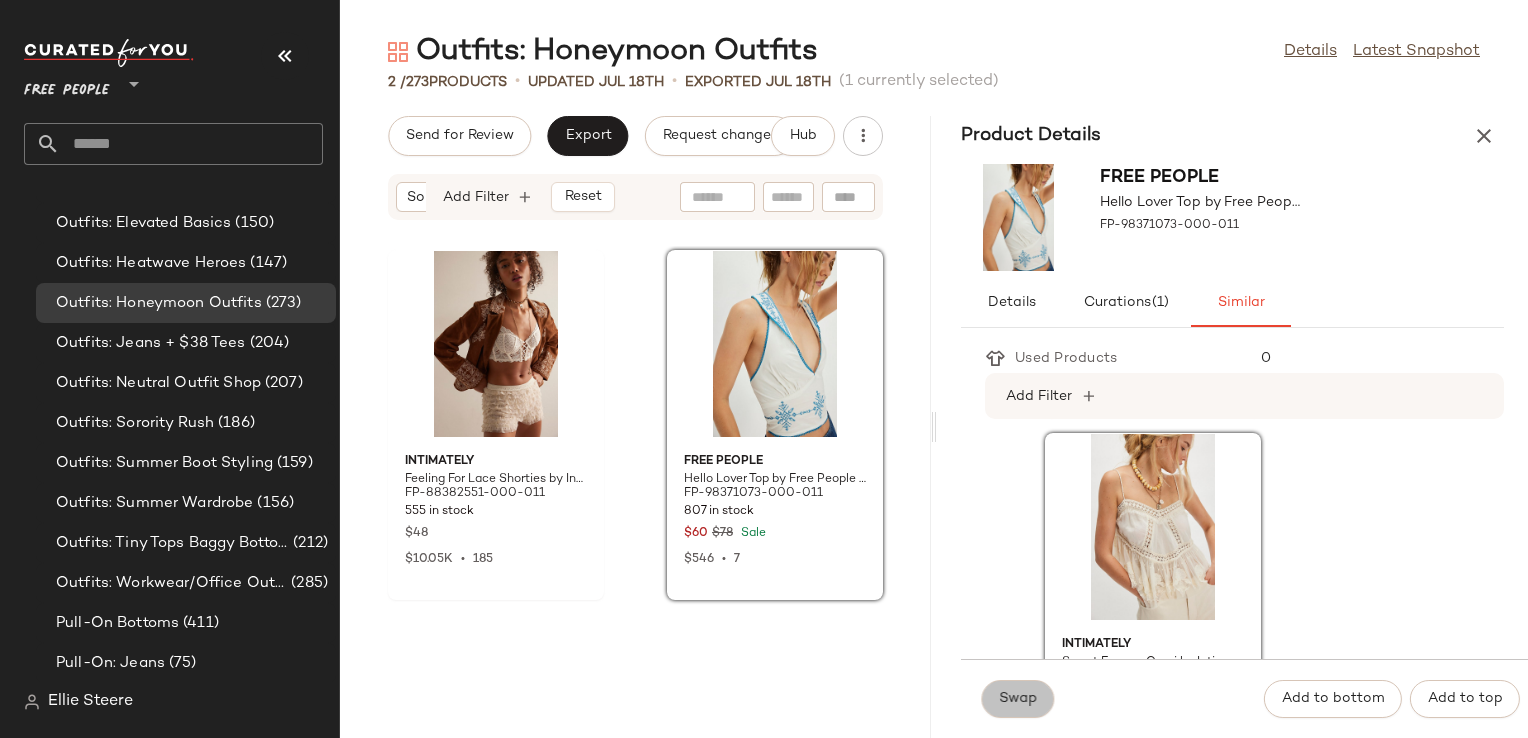 click on "Swap" 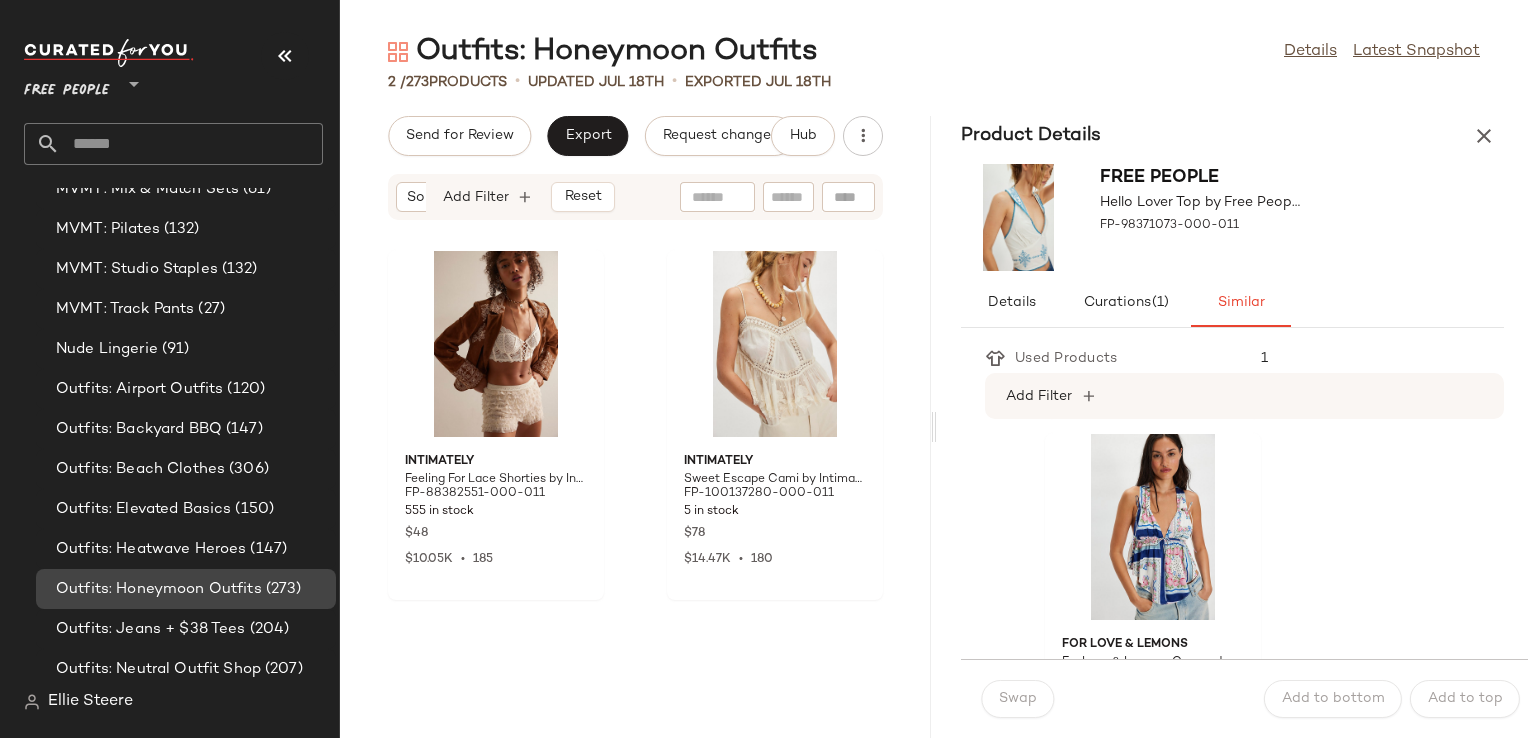 scroll, scrollTop: 4285, scrollLeft: 0, axis: vertical 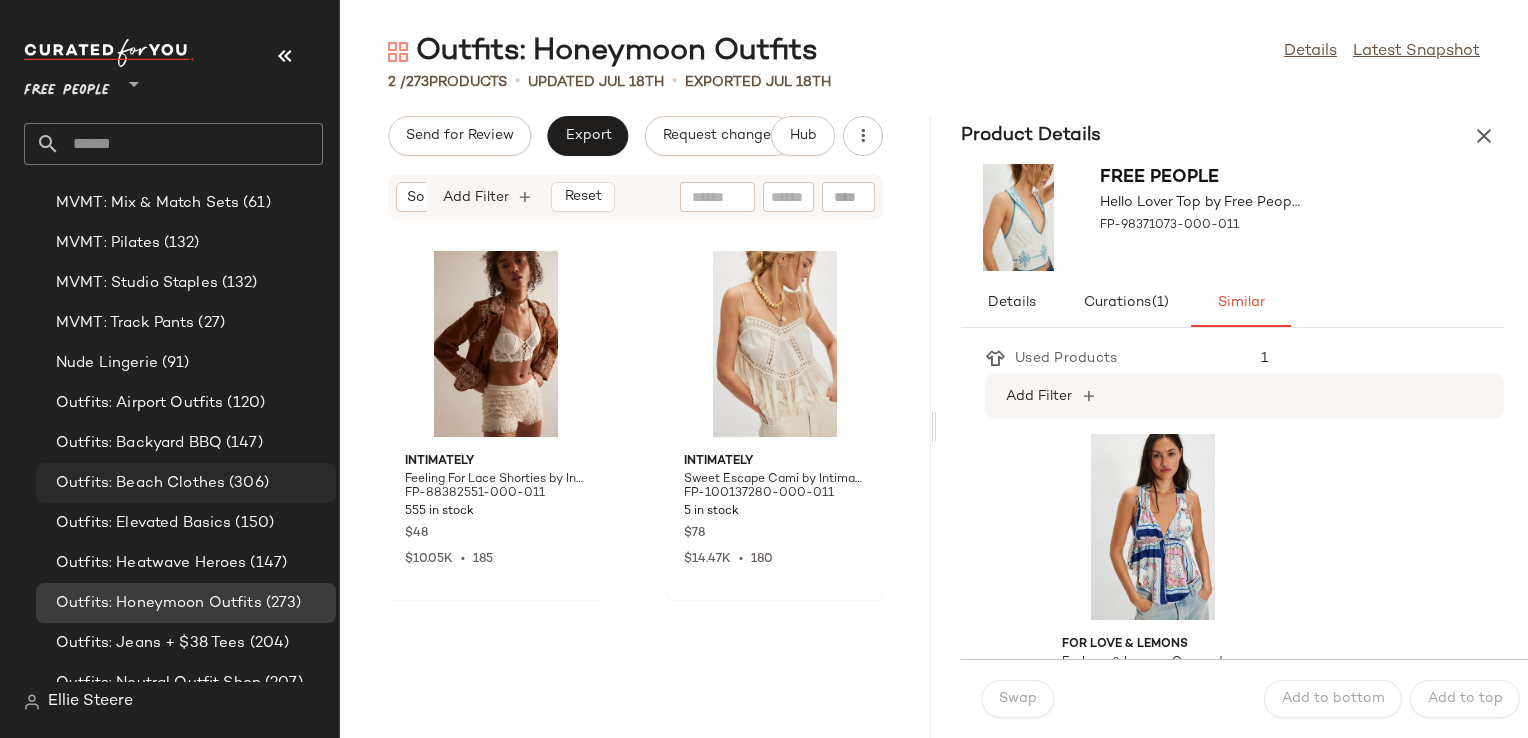 click on "Outfits: Beach Clothes" at bounding box center [140, 483] 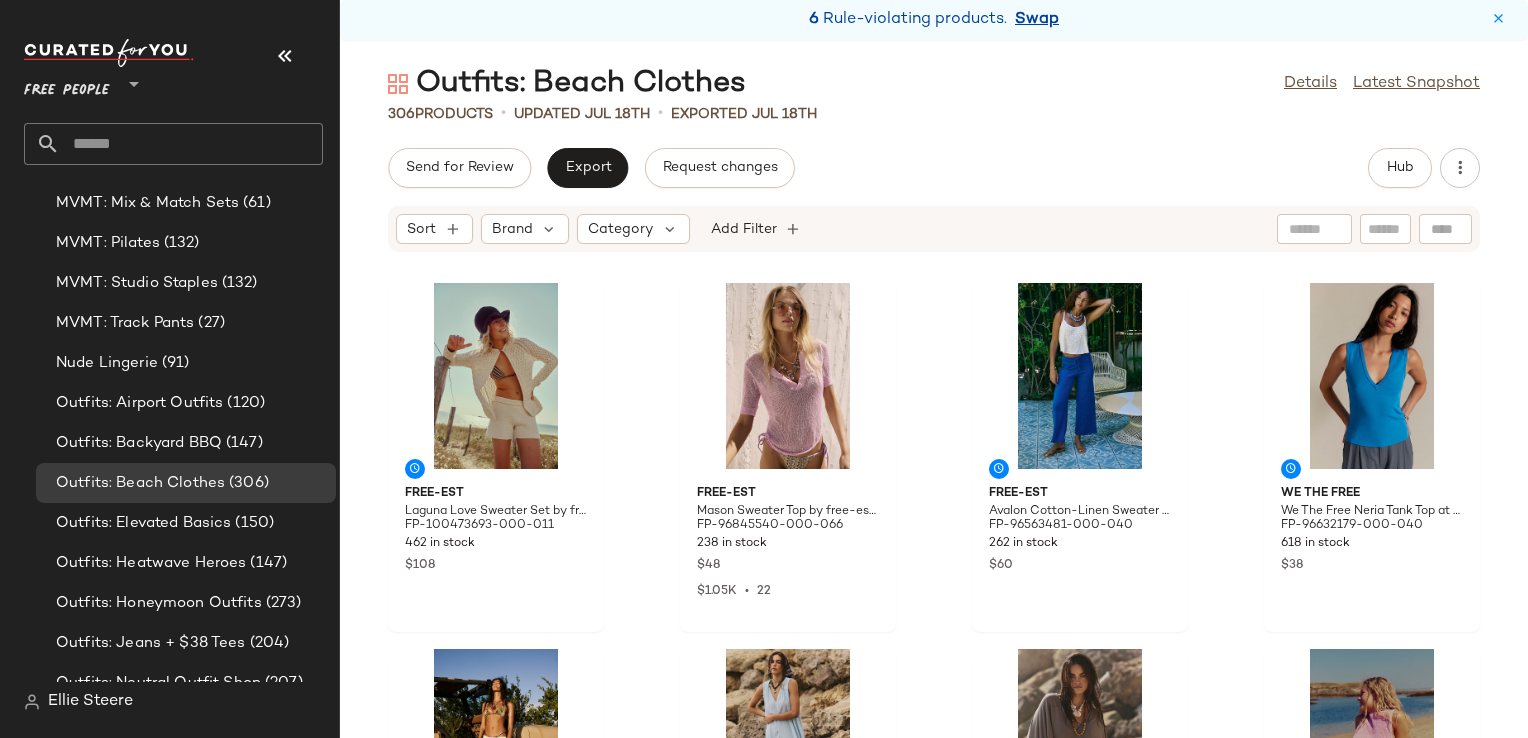 click on "Swap" at bounding box center (1037, 20) 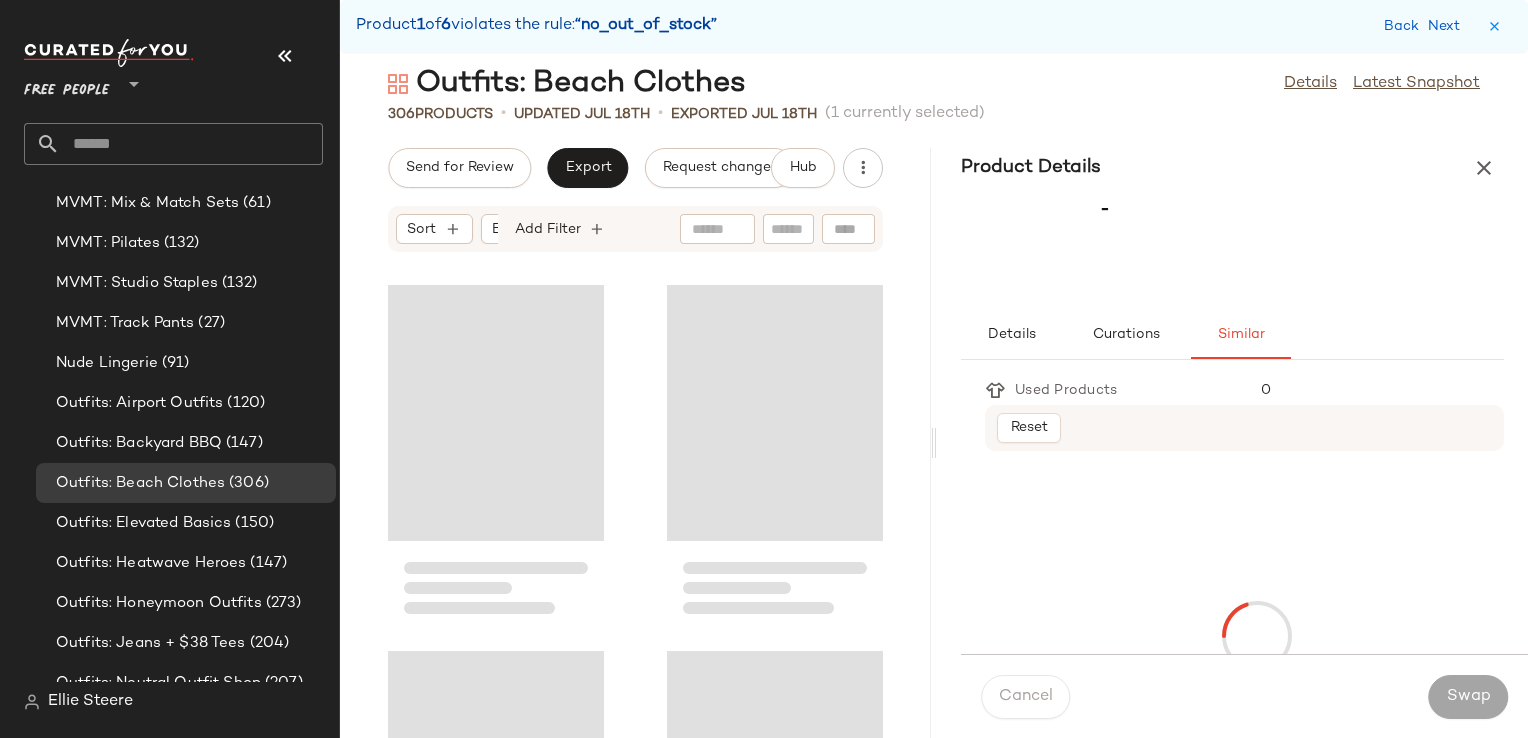 scroll, scrollTop: 3294, scrollLeft: 0, axis: vertical 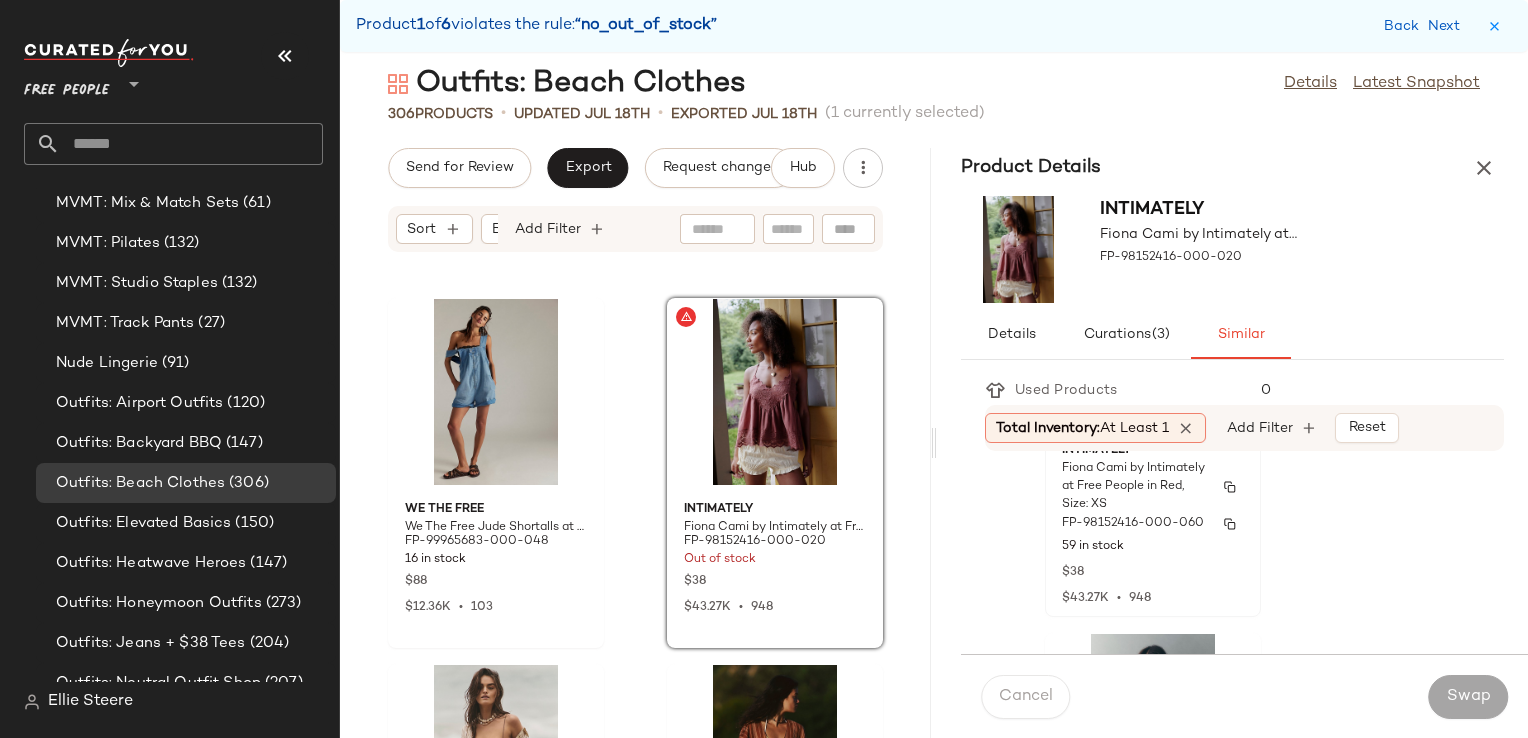 click on "59 in stock" at bounding box center [1153, 547] 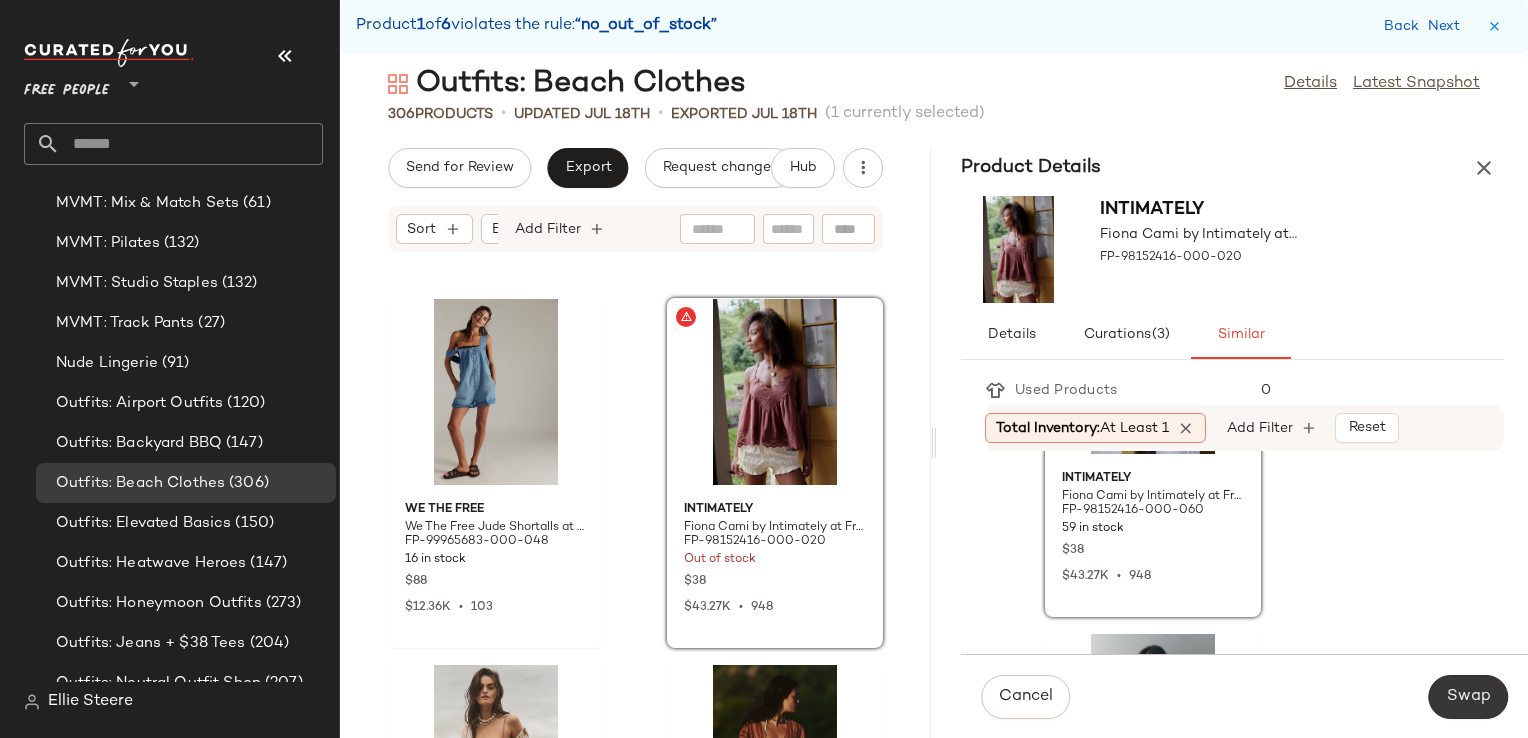 click on "Swap" at bounding box center [1468, 697] 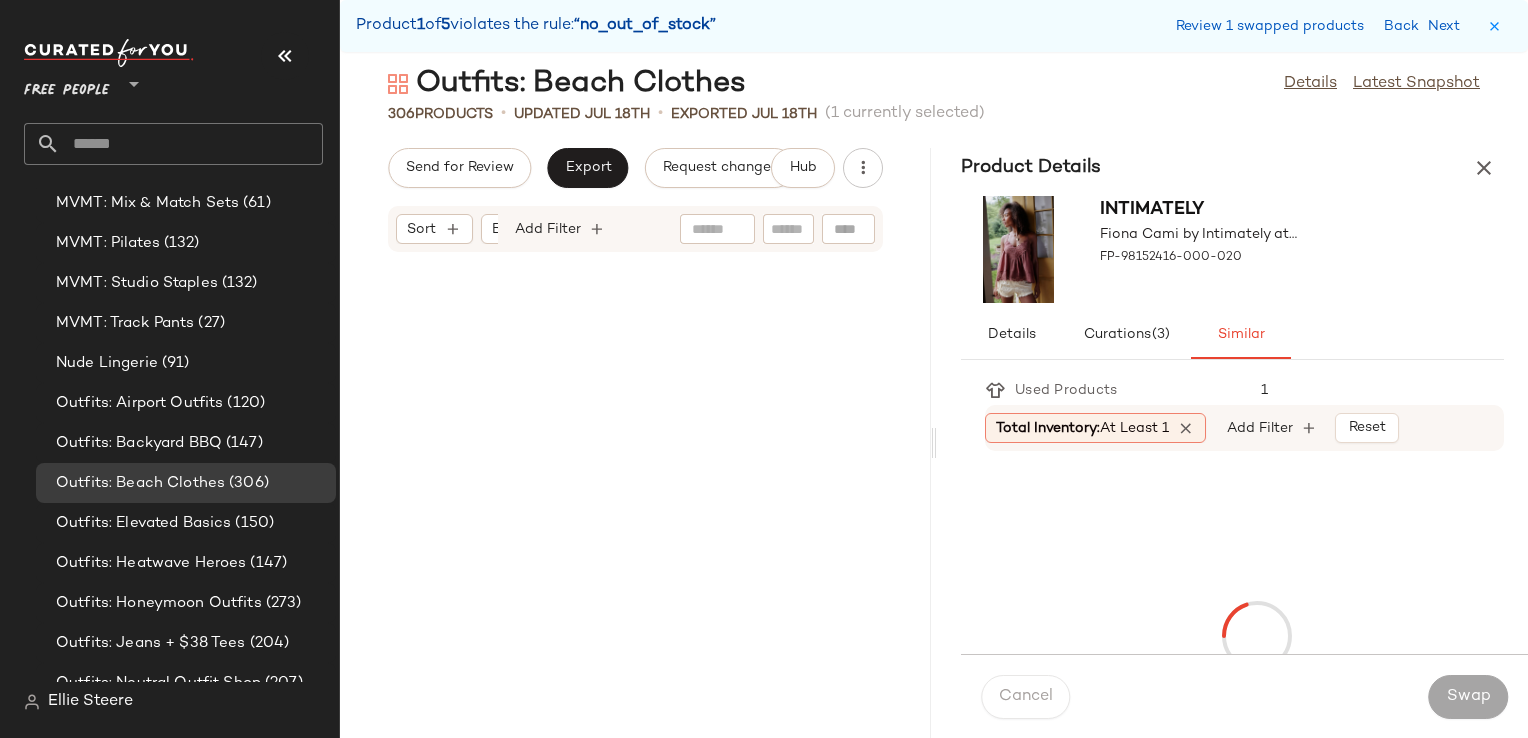 scroll, scrollTop: 8784, scrollLeft: 0, axis: vertical 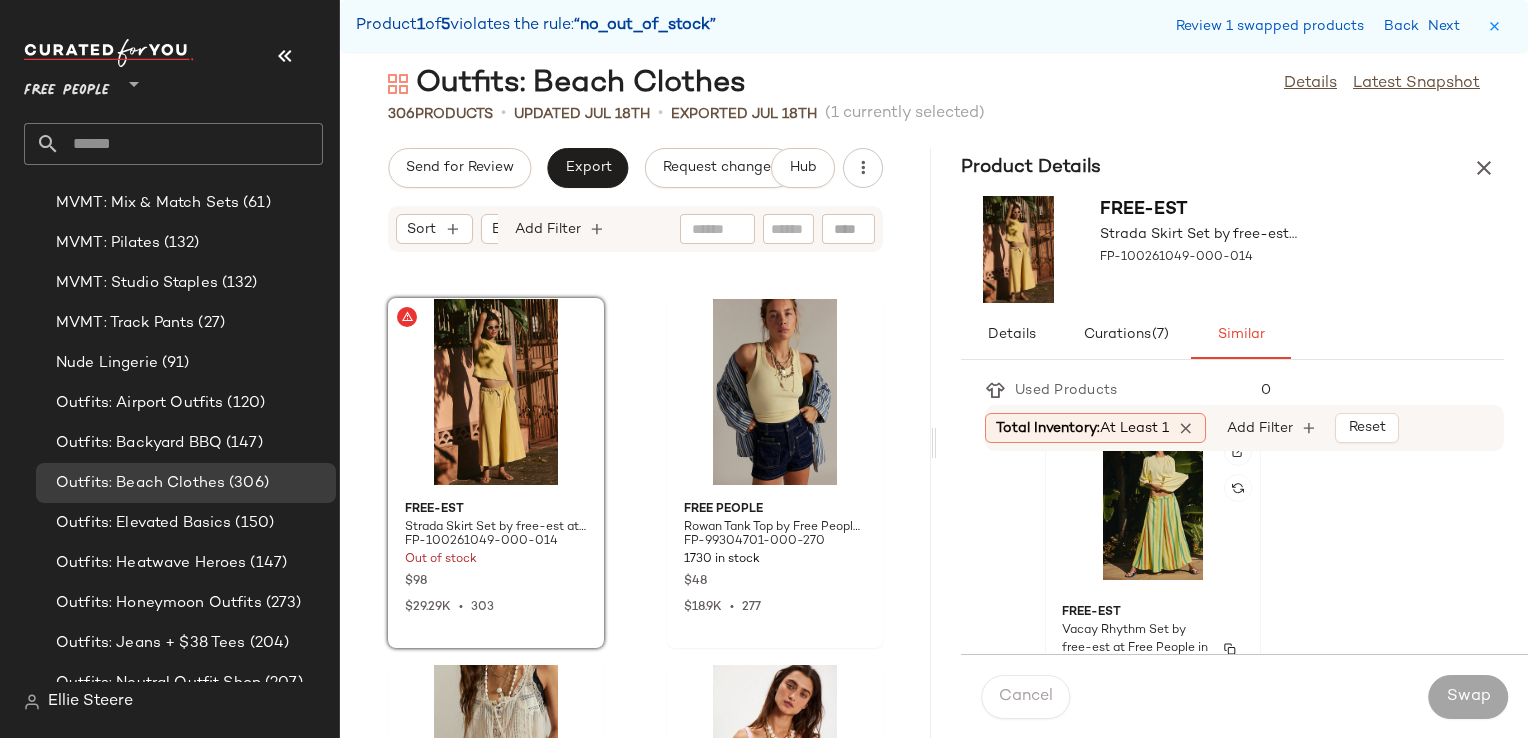 click on "free-est Vacay Rhythm Set by free-est at Free People in Yellow, Size: XS FP-97609929-000-072 209 in stock $128 $2.43K  •  19" 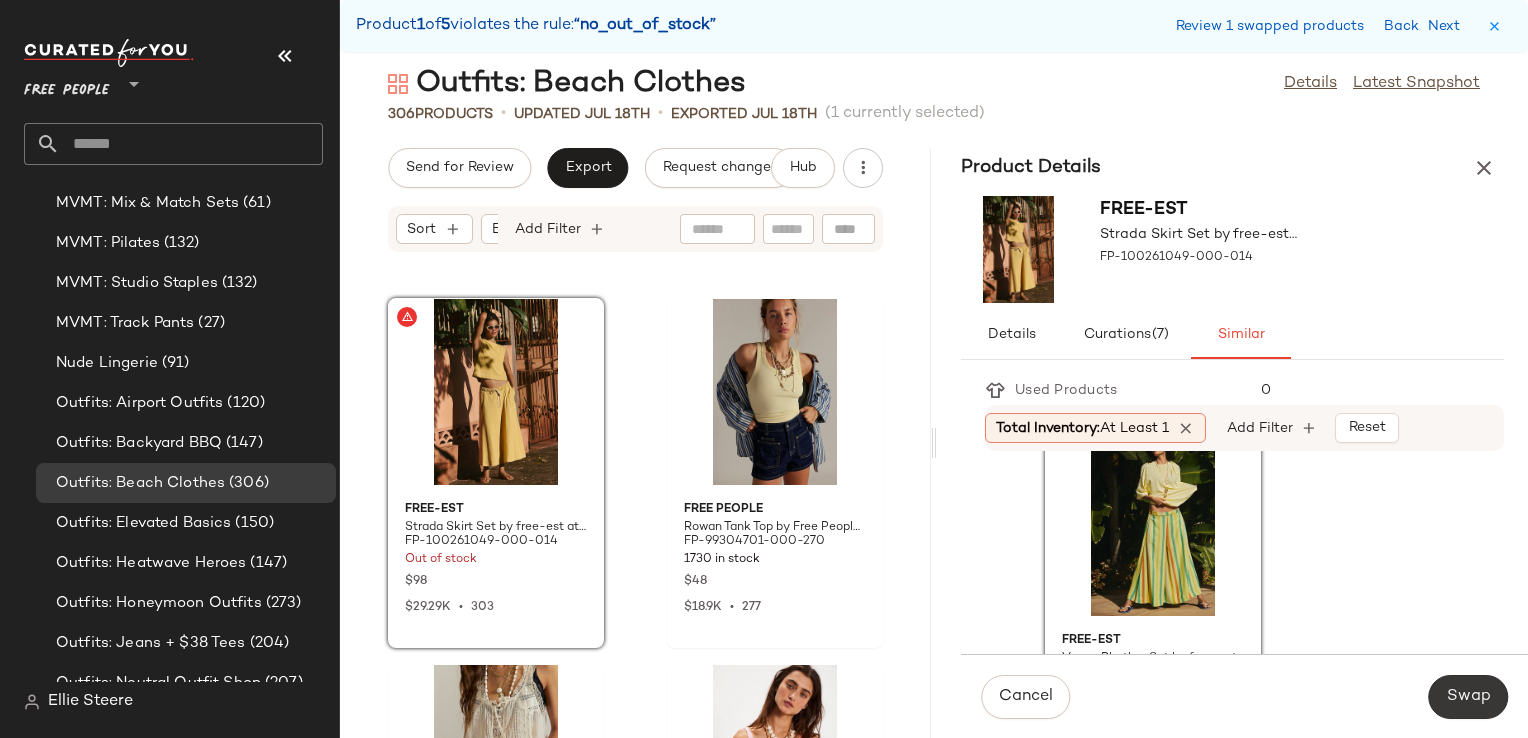 click on "Swap" 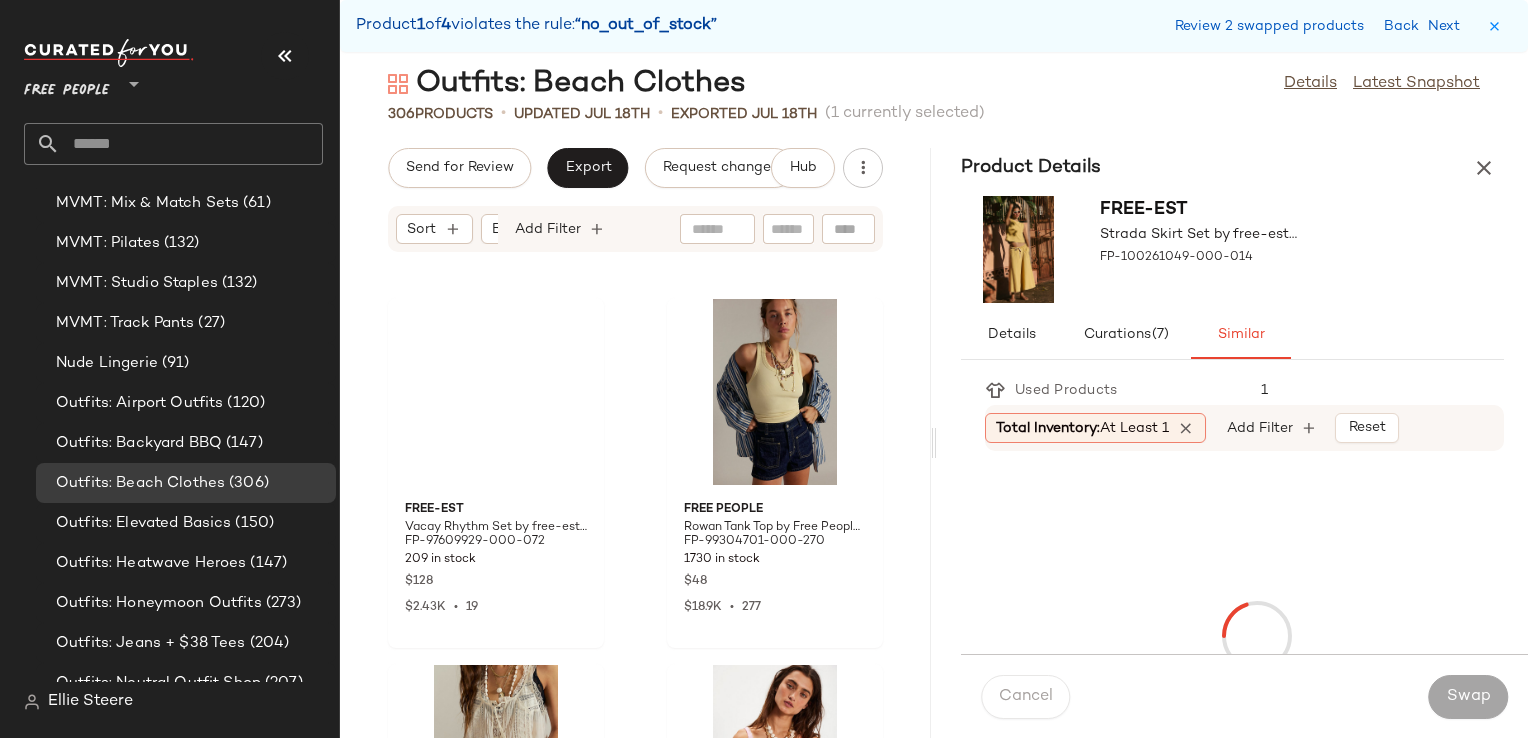 scroll, scrollTop: 21960, scrollLeft: 0, axis: vertical 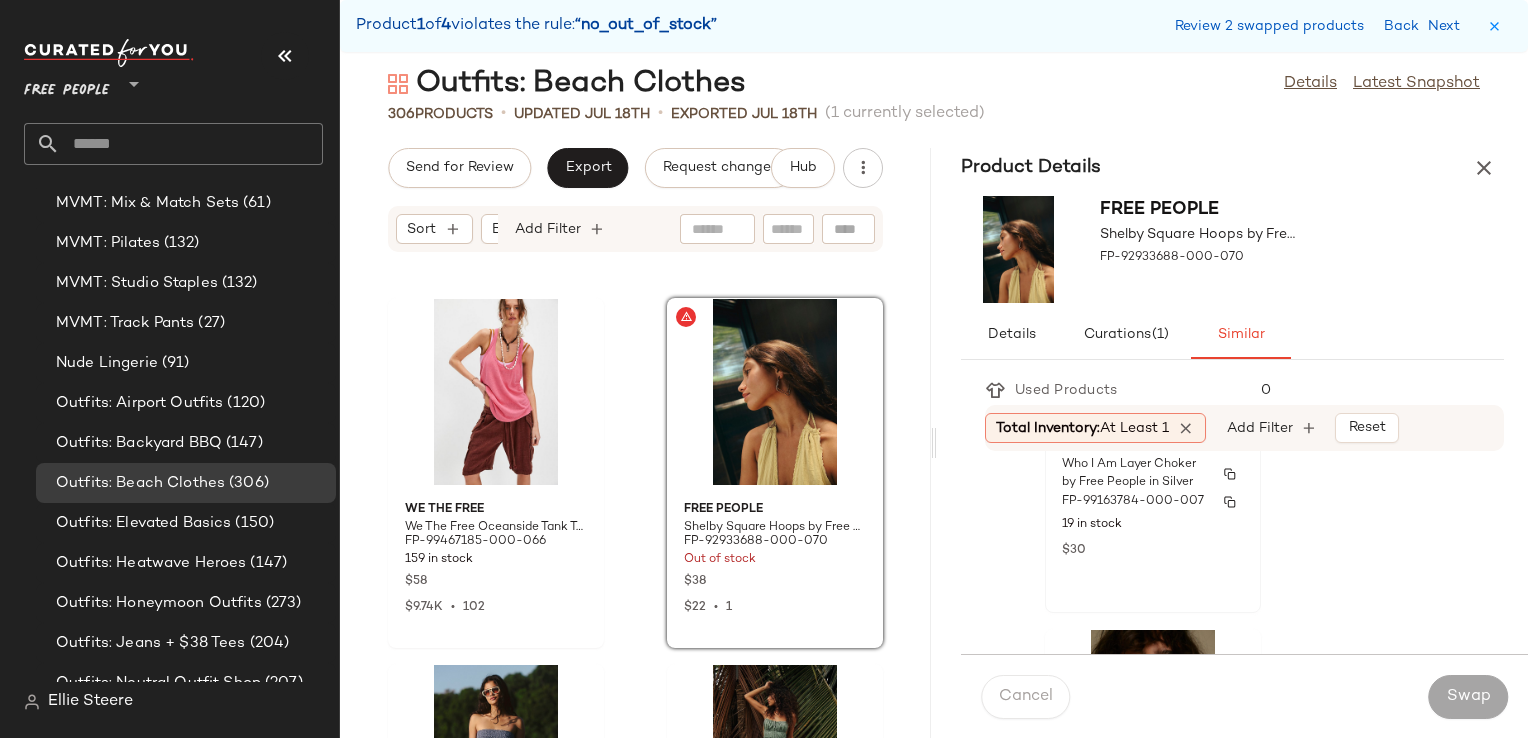 click on "FP Collection Who I Am Layer Choker by Free People in Silver FP-99163784-000-007 19 in stock $30" 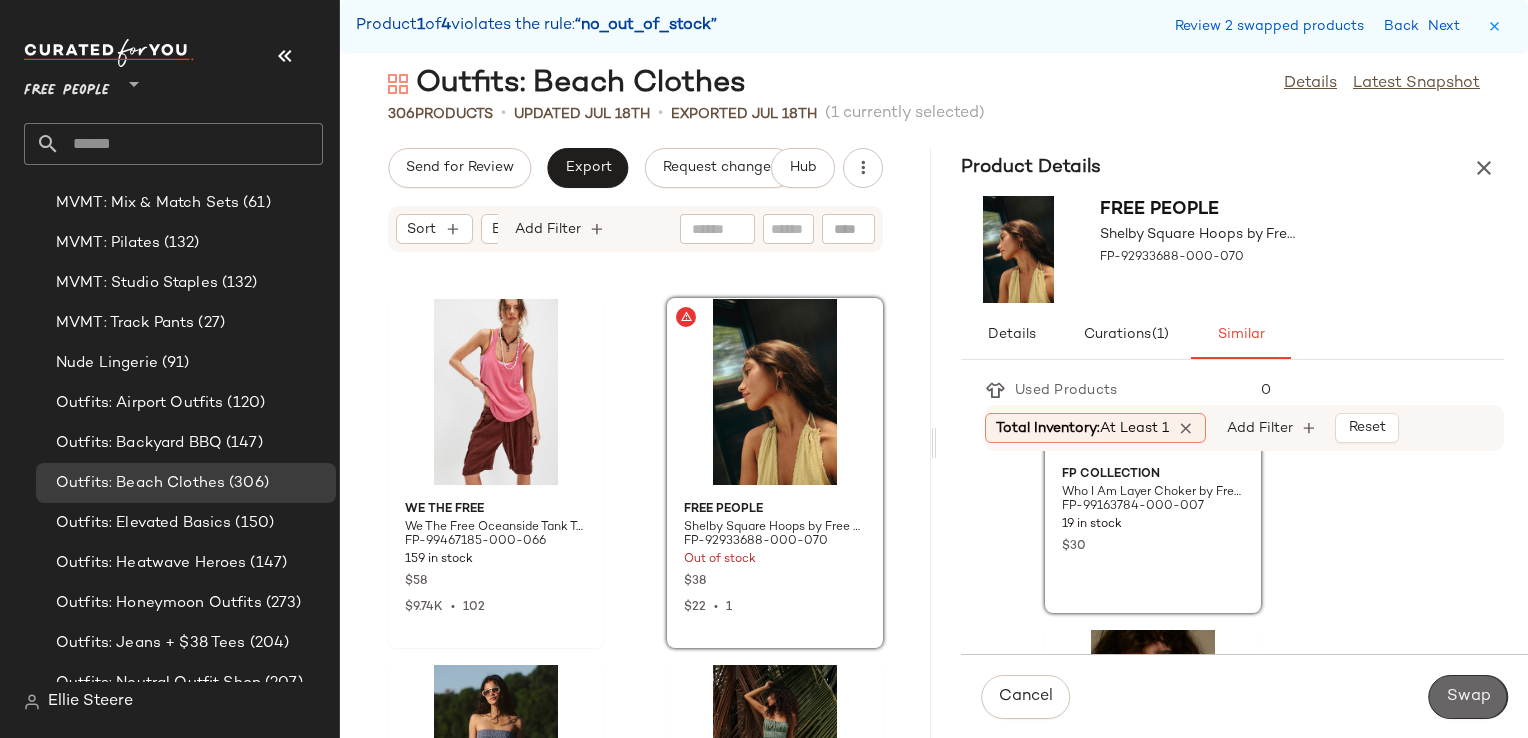 click on "Swap" 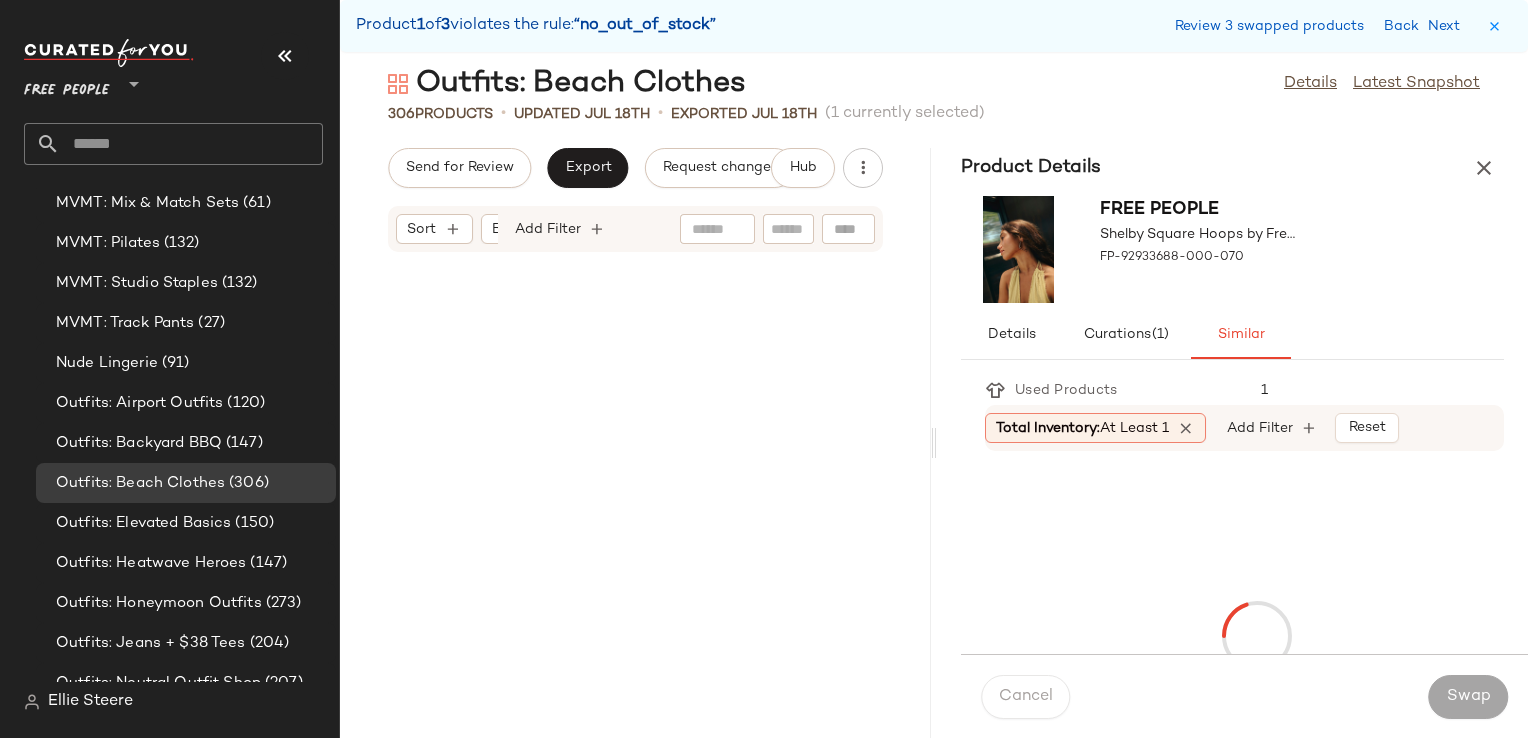 scroll, scrollTop: 32208, scrollLeft: 0, axis: vertical 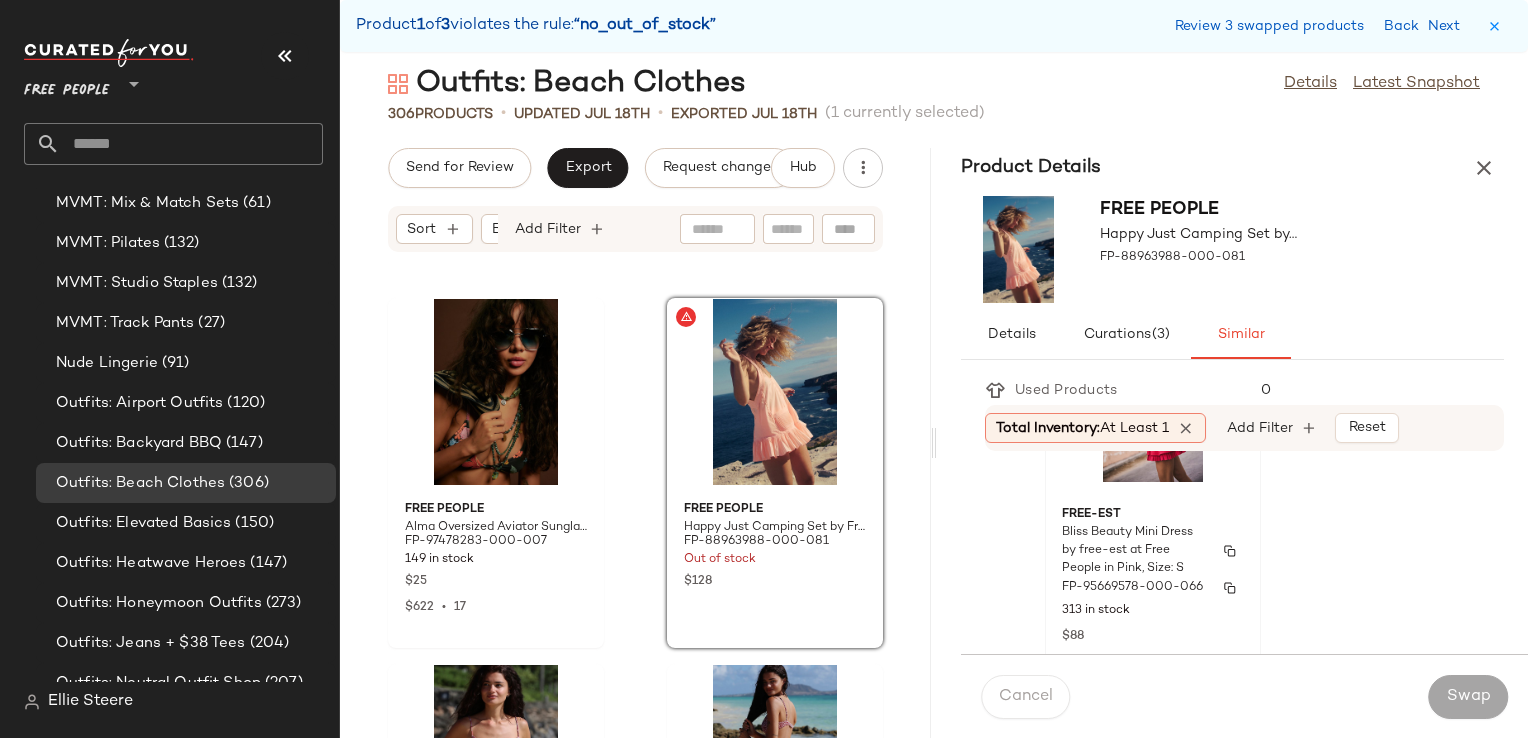 click on "FP-95669578-000-066" at bounding box center [1132, 588] 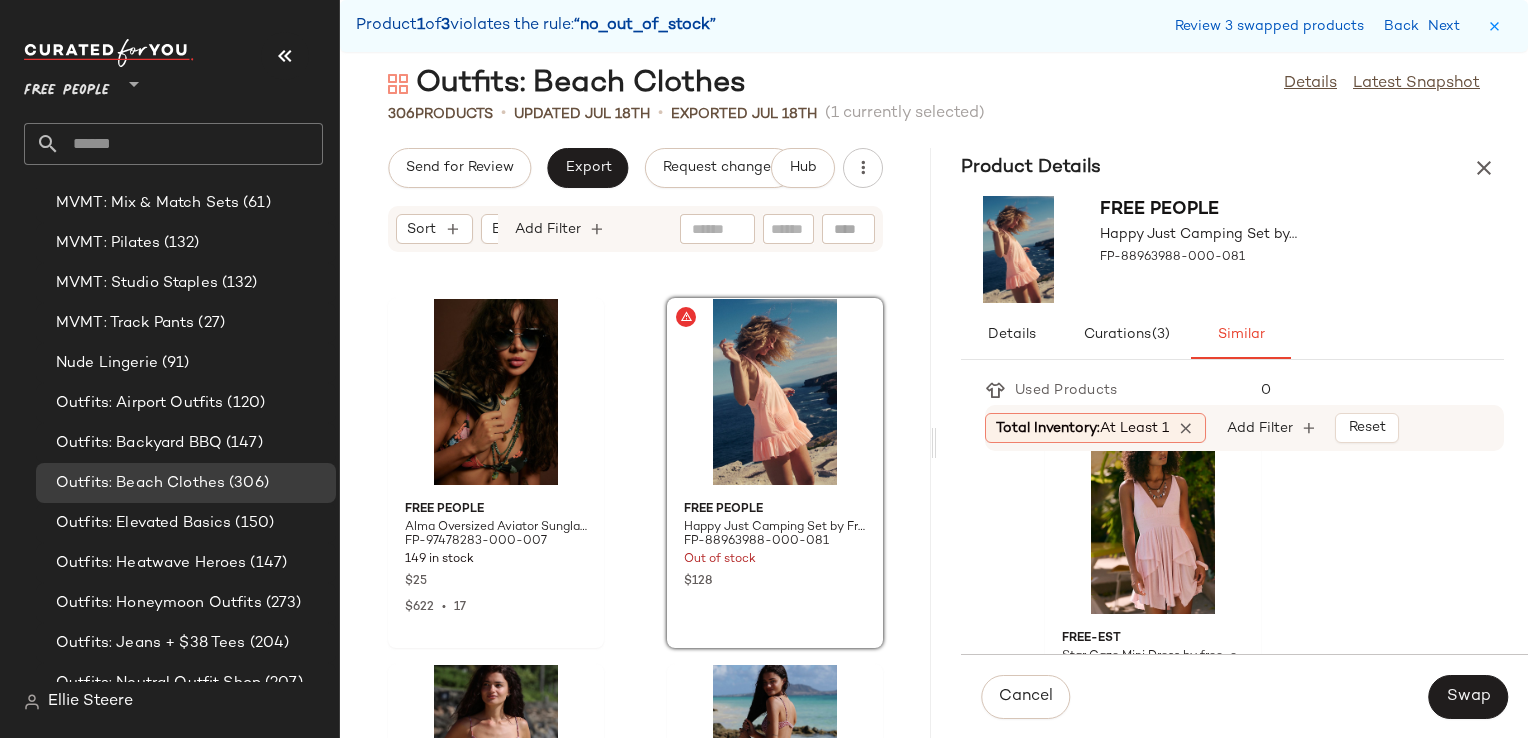 scroll, scrollTop: 1900, scrollLeft: 0, axis: vertical 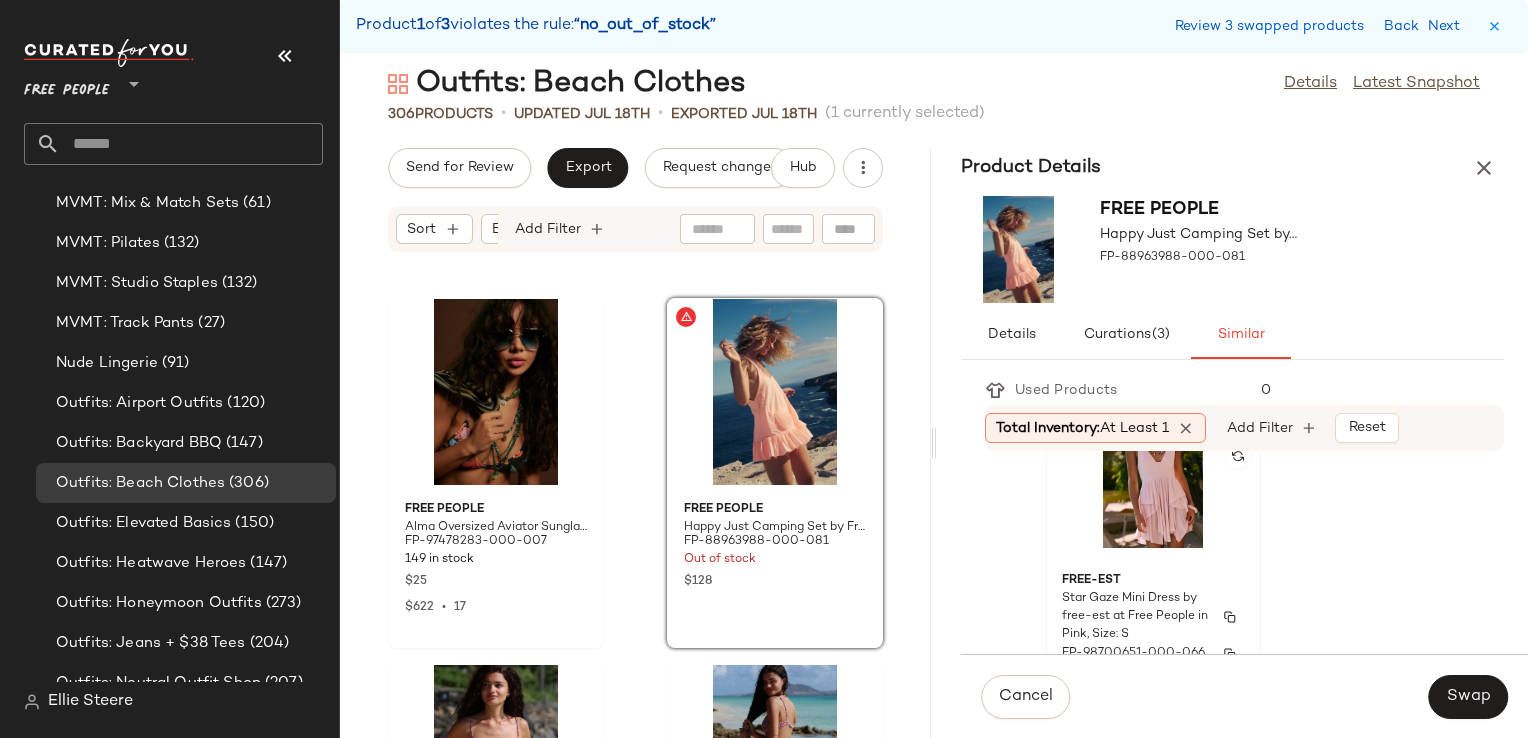 click on "Star Gaze Mini Dress by free-est at Free People in Pink, Size: S" at bounding box center (1135, 617) 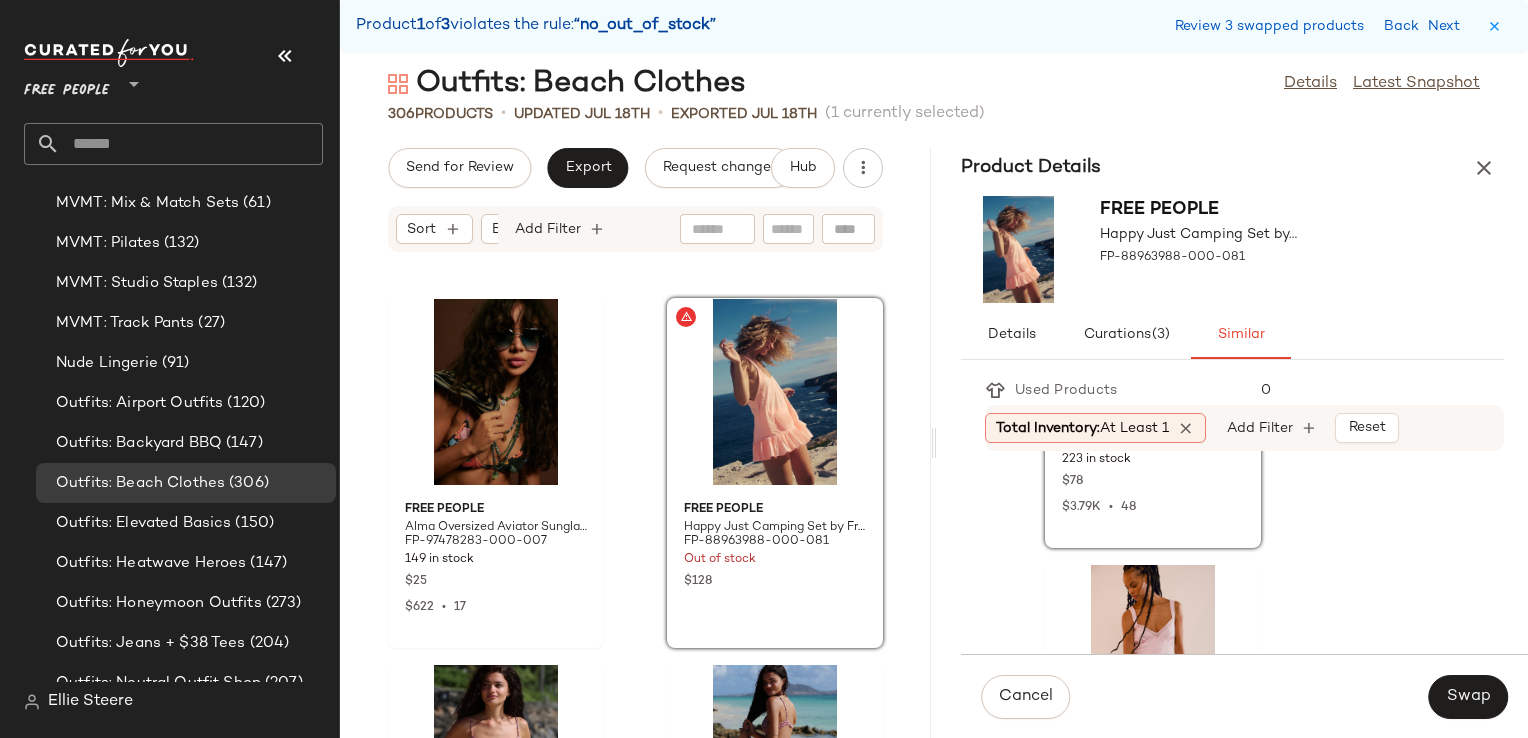 scroll, scrollTop: 2100, scrollLeft: 0, axis: vertical 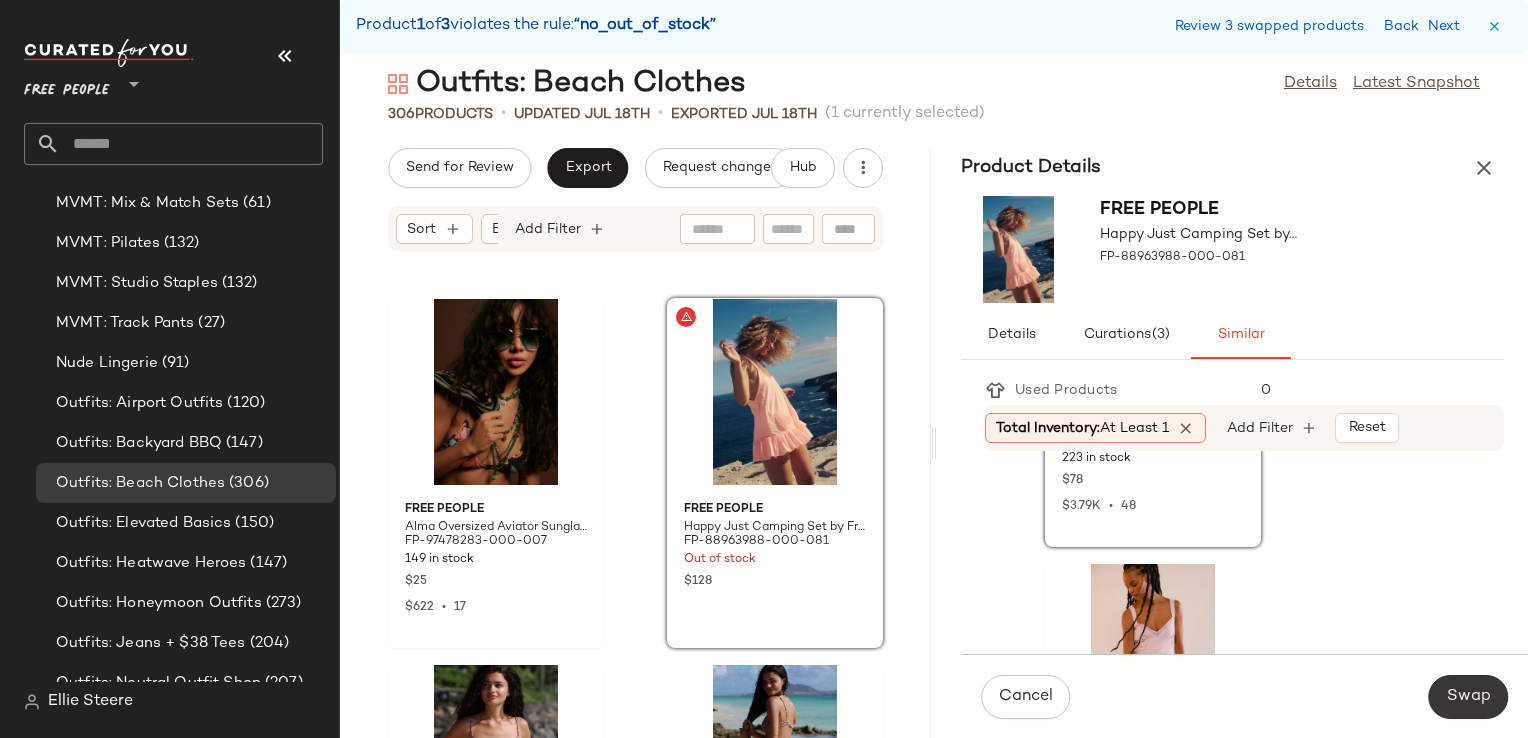click on "Swap" at bounding box center (1468, 697) 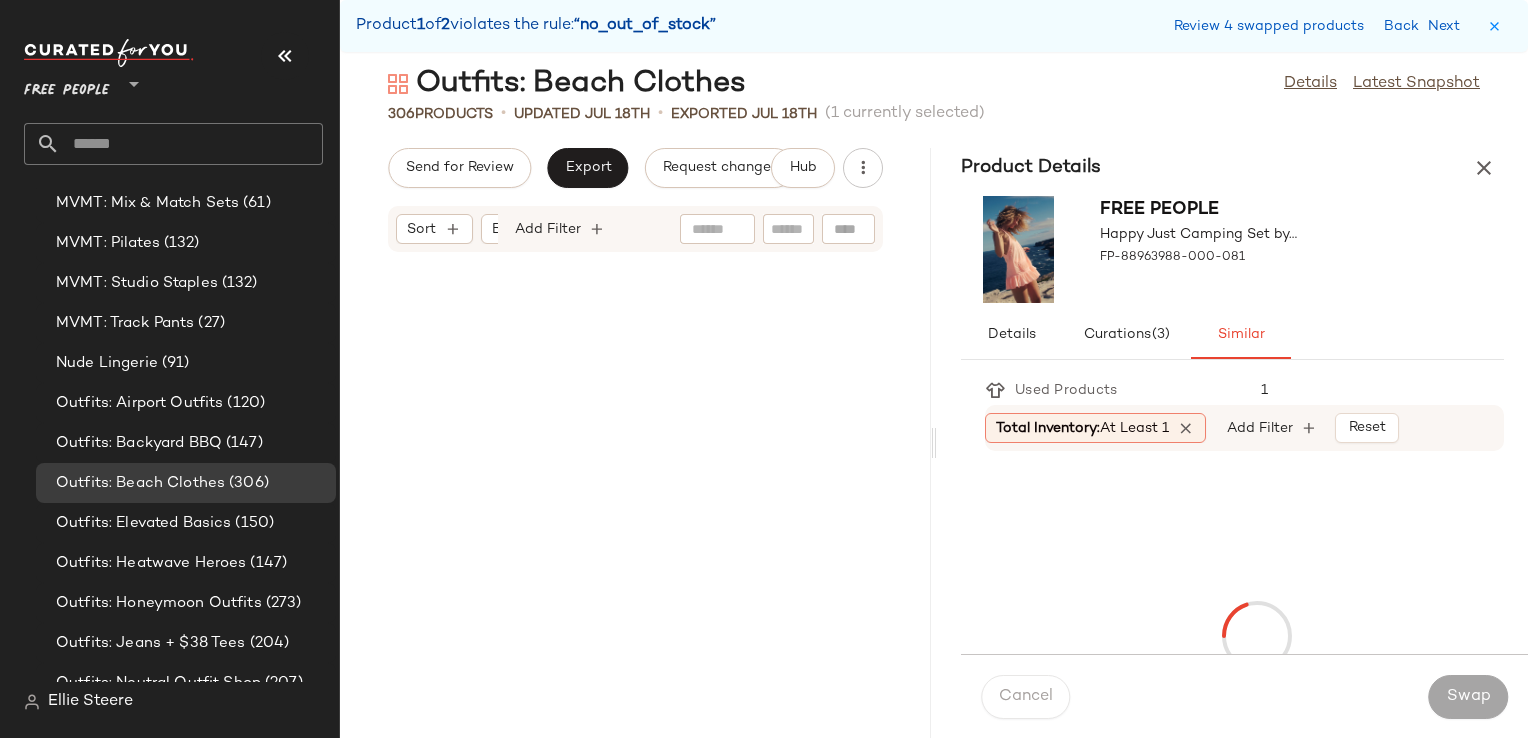 scroll, scrollTop: 43188, scrollLeft: 0, axis: vertical 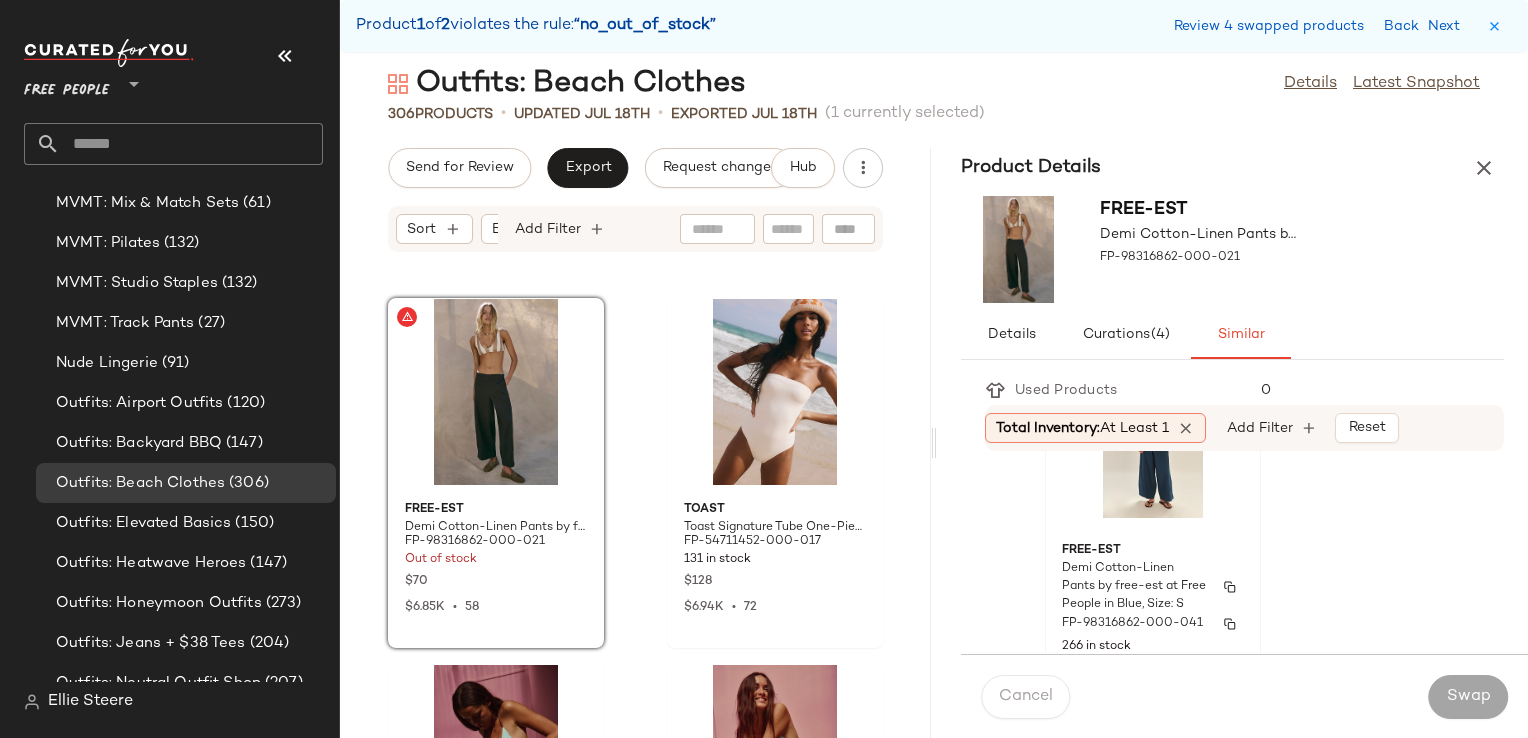 click on "Demi Cotton-Linen Pants by free-est at Free People in Blue, Size: S" at bounding box center (1135, 587) 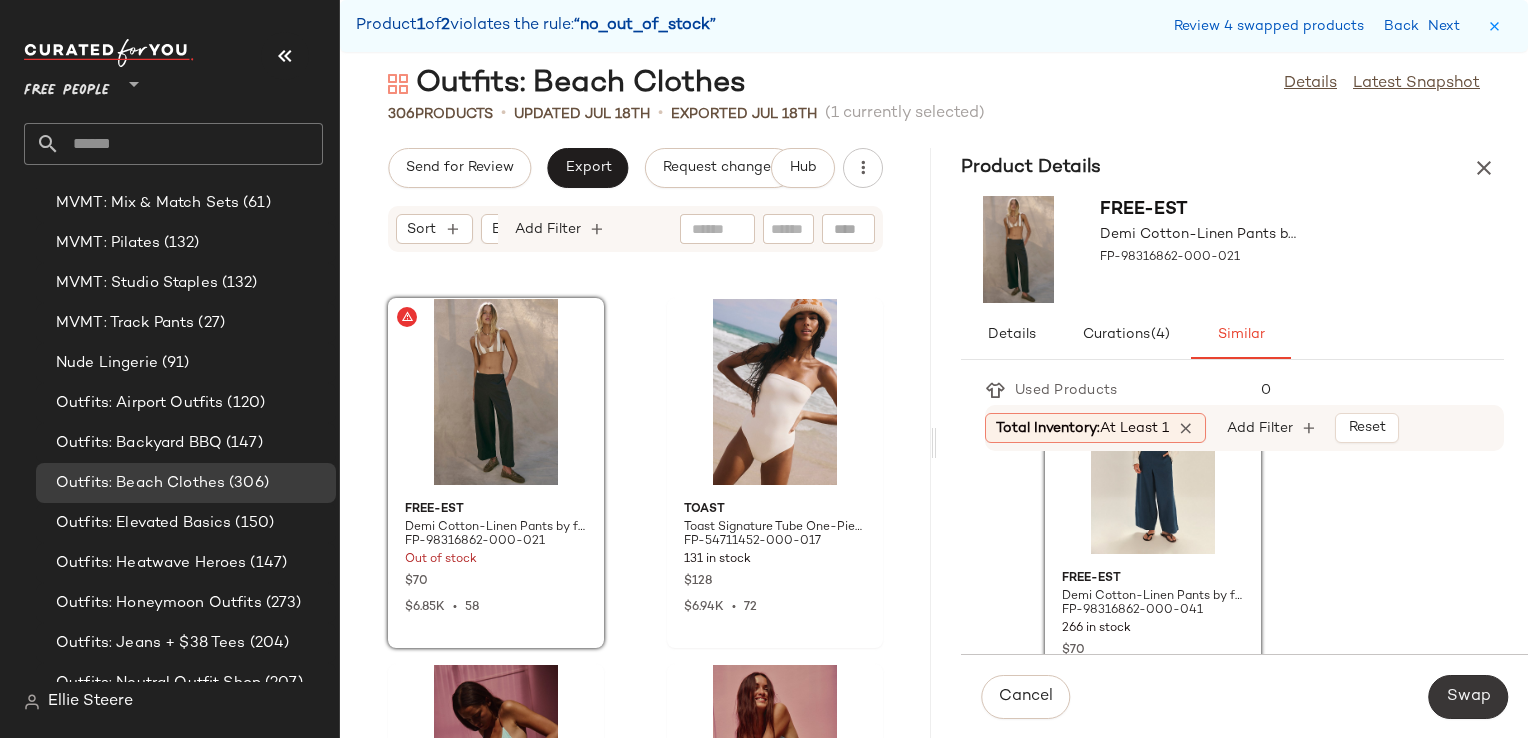 click on "Swap" at bounding box center (1468, 697) 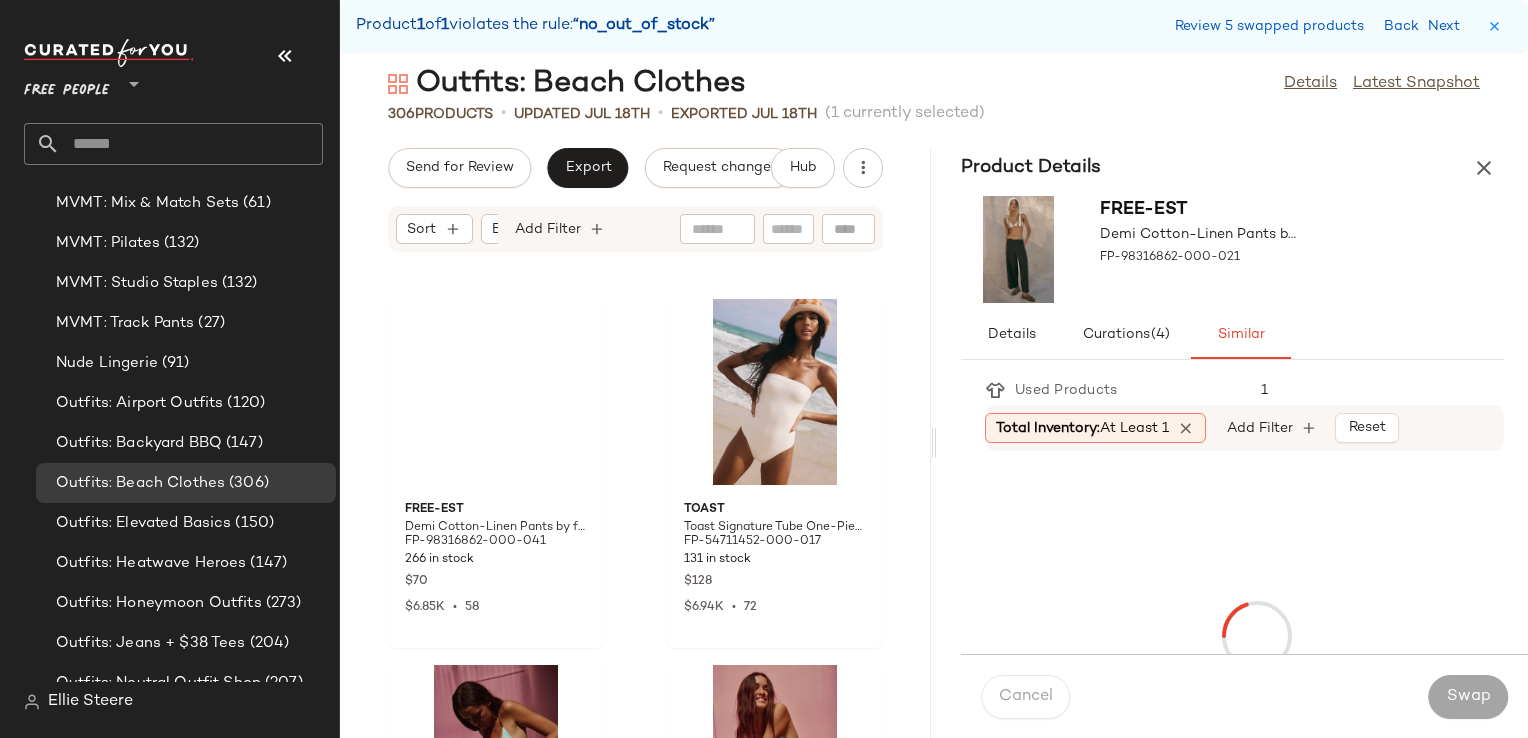 scroll, scrollTop: 53802, scrollLeft: 0, axis: vertical 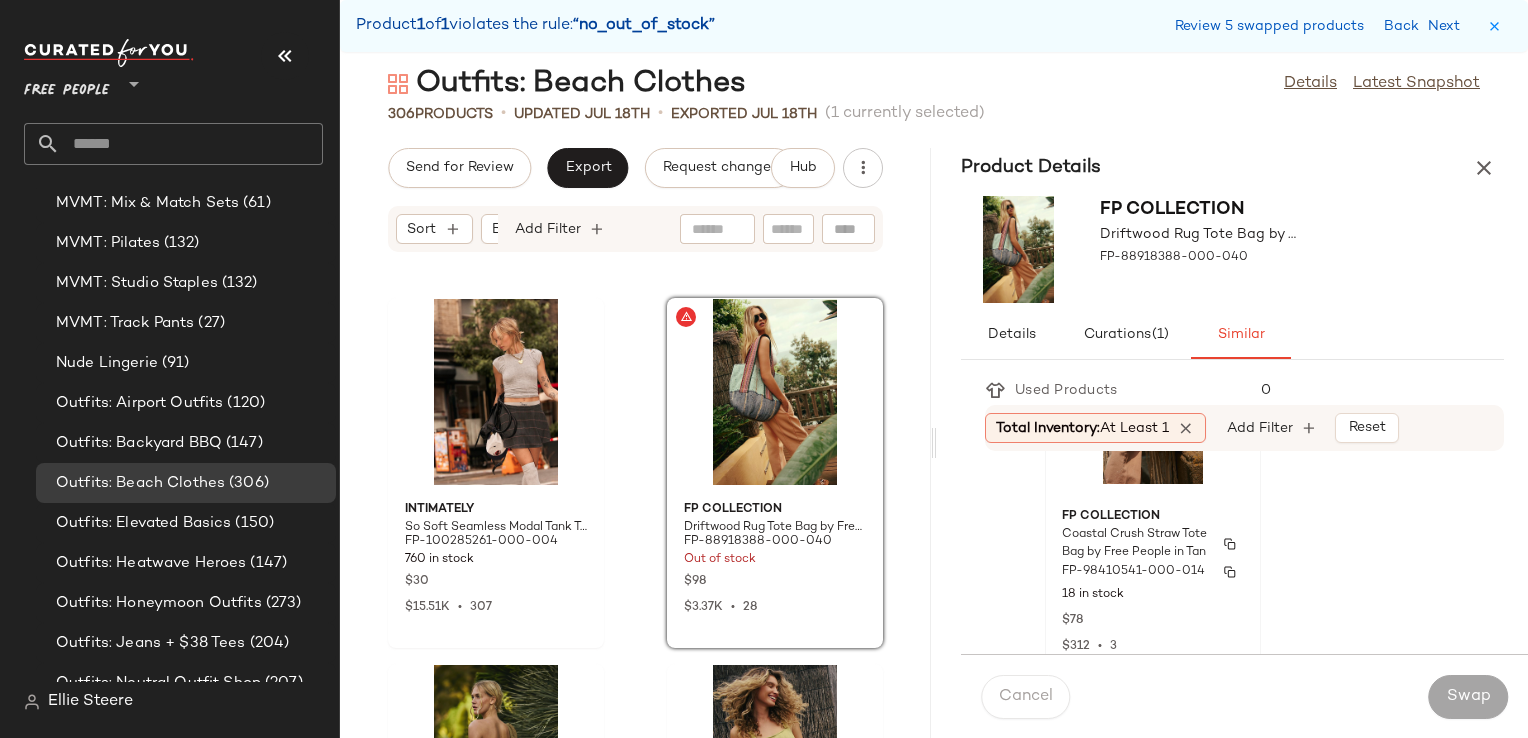 click on "FP-98410541-000-014" at bounding box center (1153, 572) 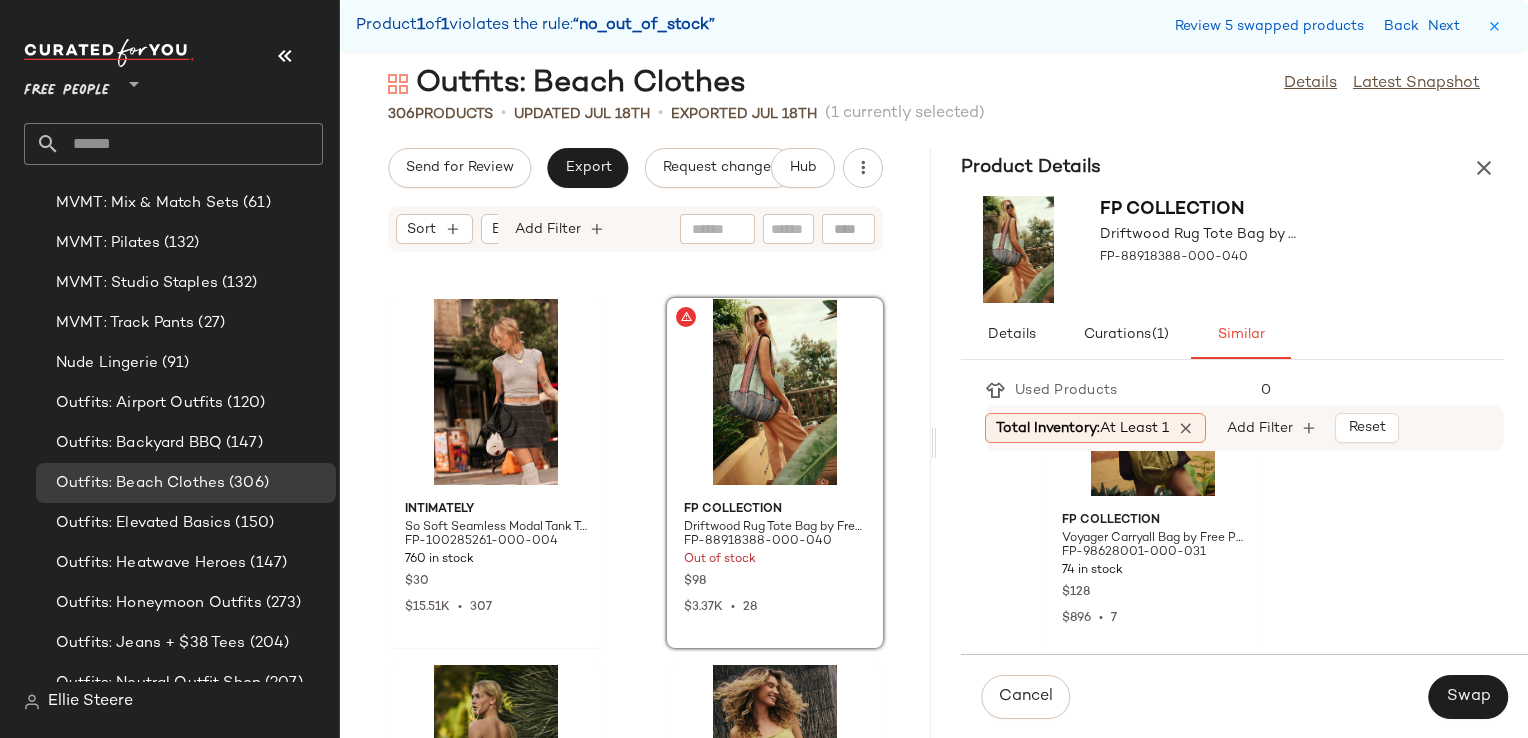 scroll, scrollTop: 1700, scrollLeft: 0, axis: vertical 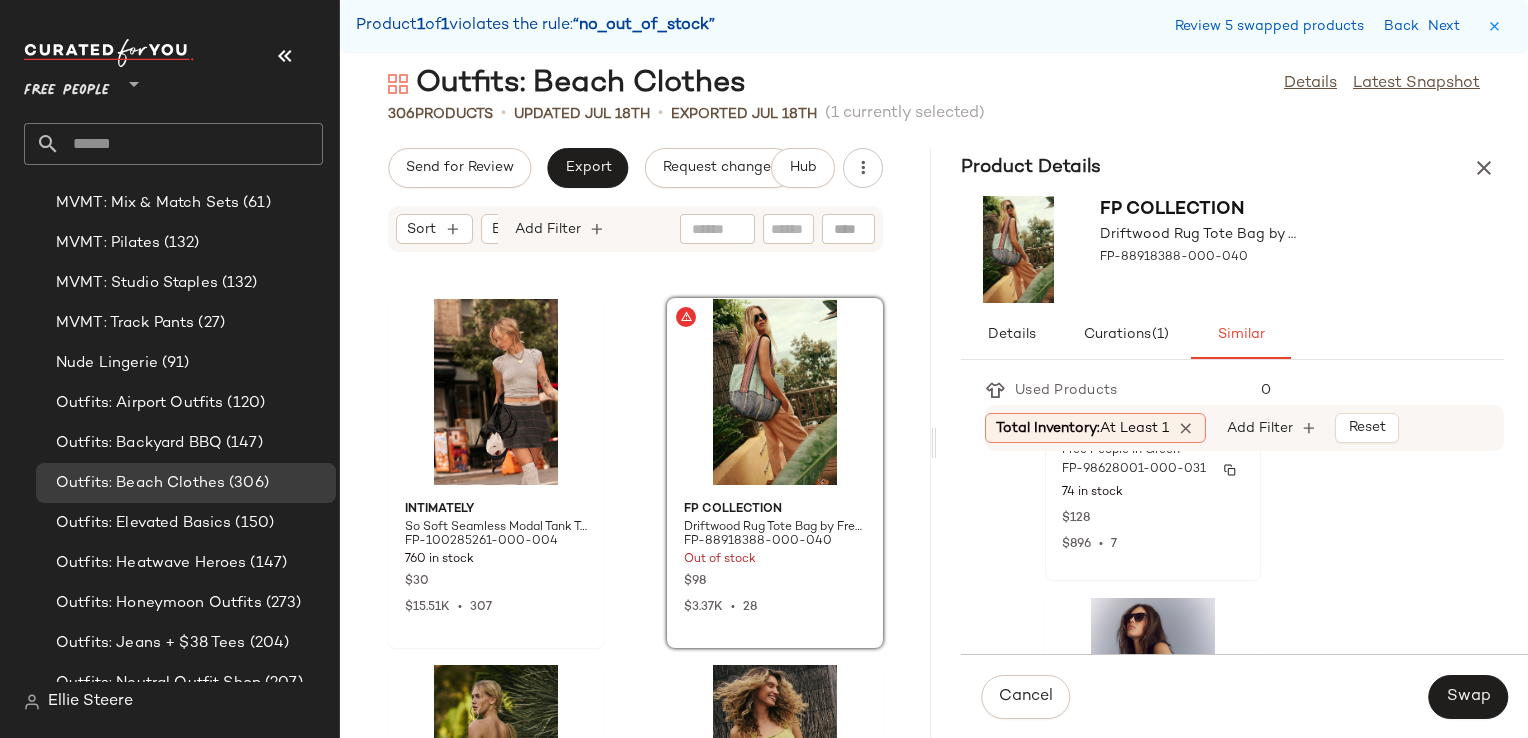 drag, startPoint x: 1104, startPoint y: 528, endPoint x: 1184, endPoint y: 534, distance: 80.224686 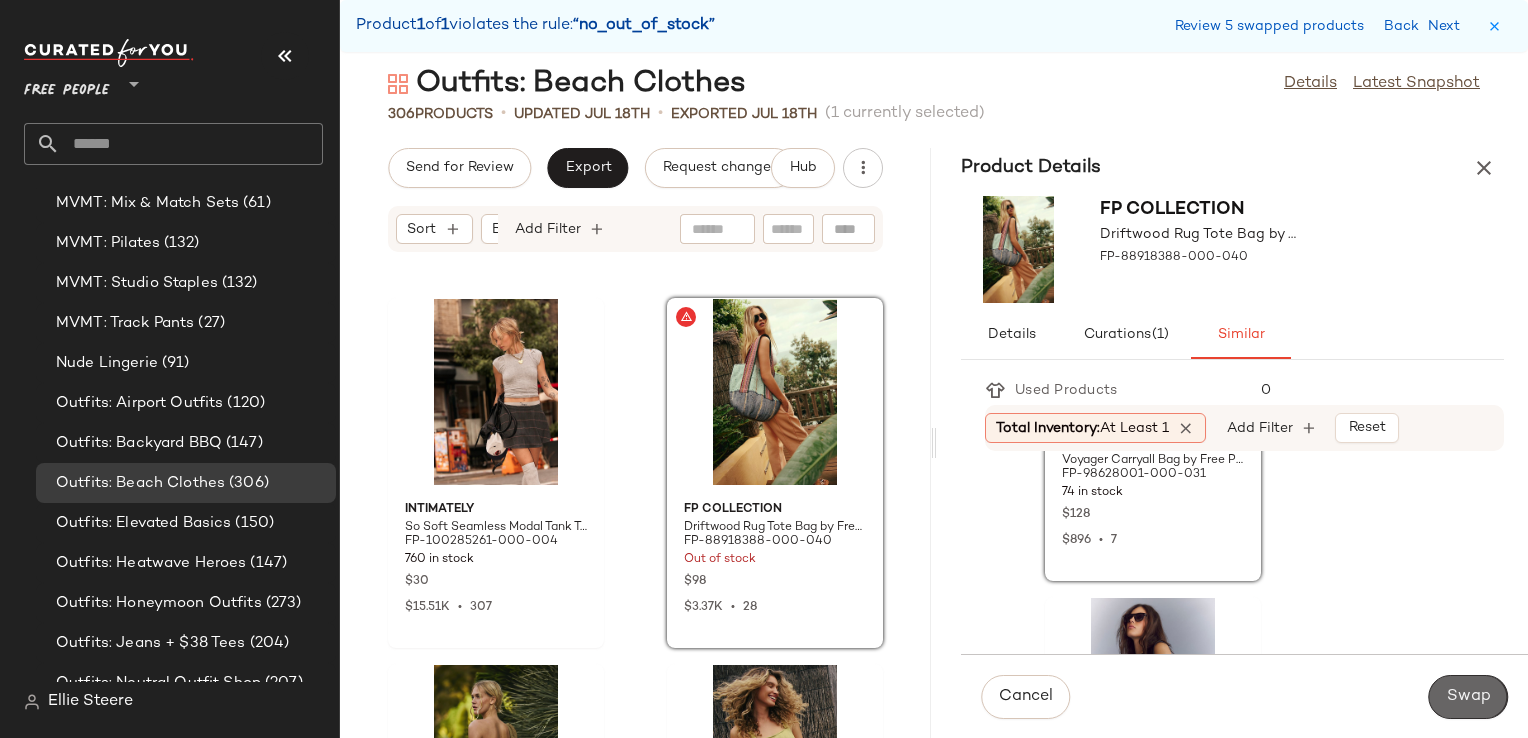 click on "Swap" 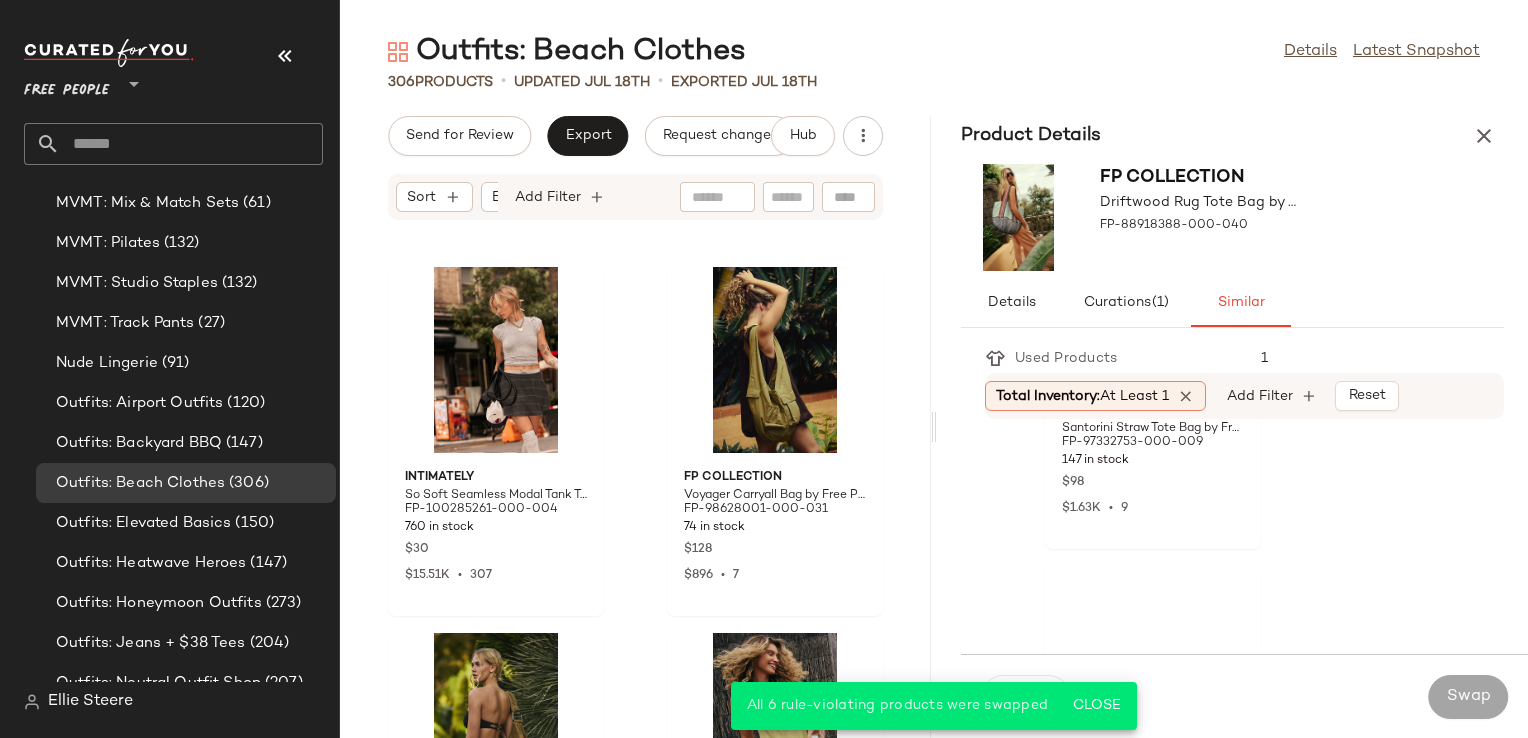scroll, scrollTop: 1333, scrollLeft: 0, axis: vertical 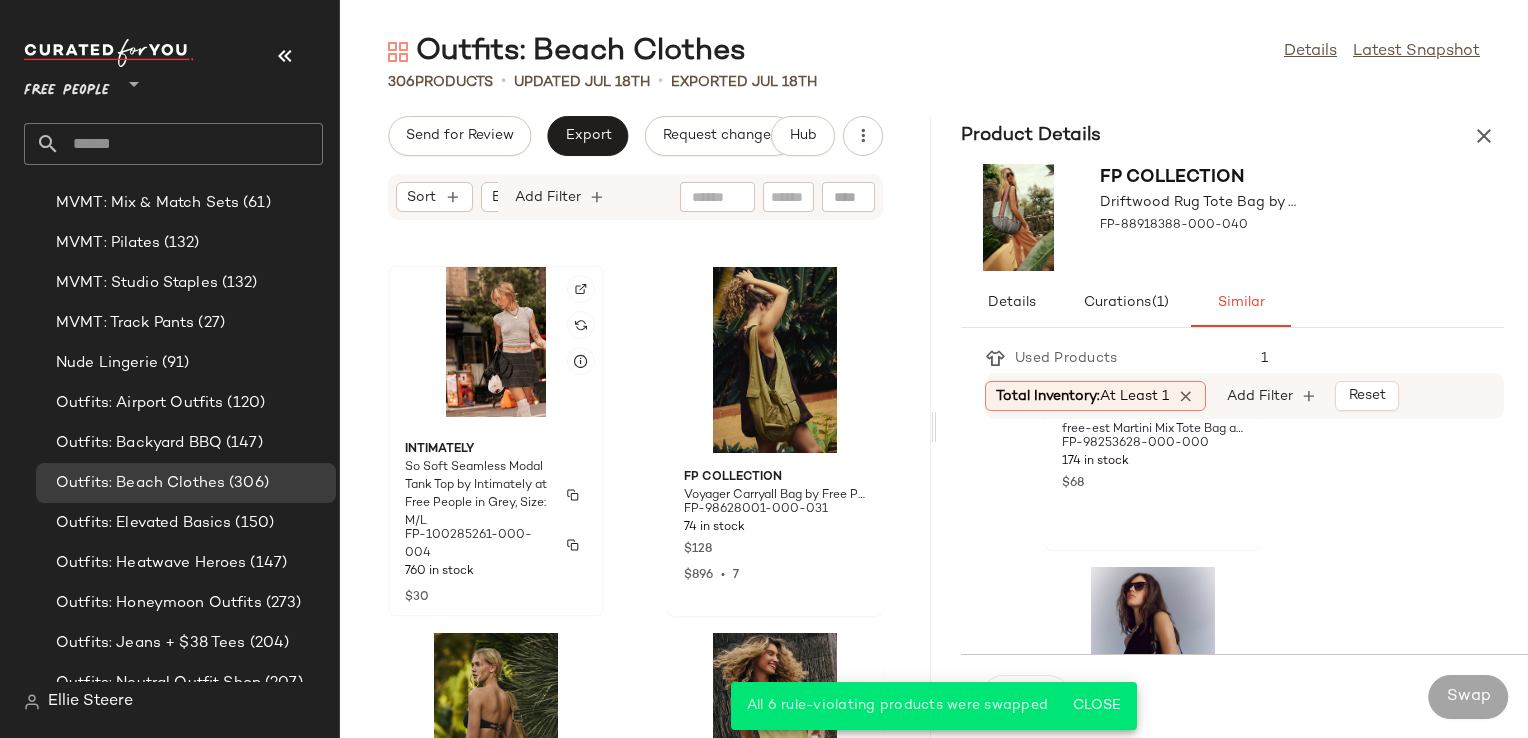 click on "So Soft Seamless Modal Tank Top by Intimately at Free People in Grey, Size: M/L" at bounding box center [478, 495] 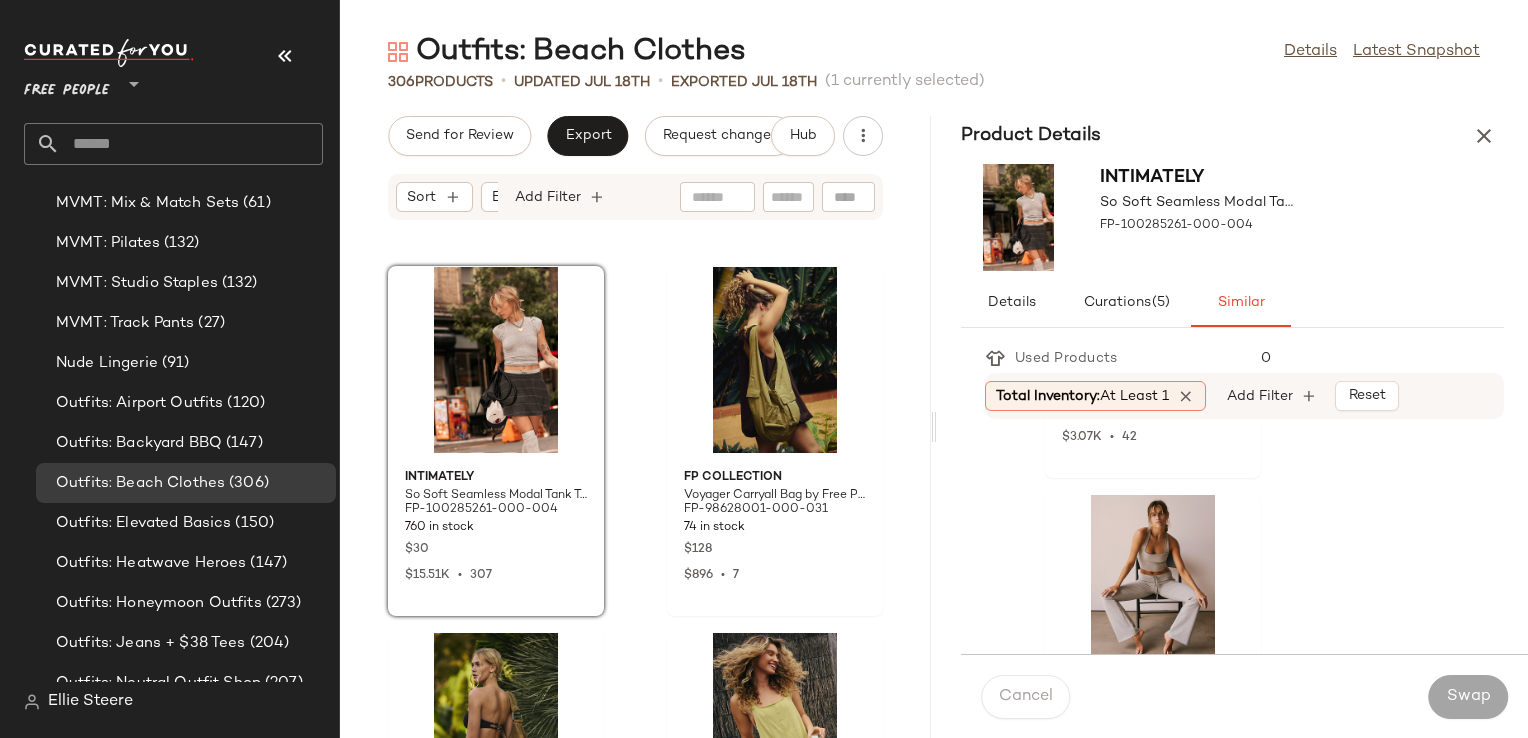 scroll, scrollTop: 4700, scrollLeft: 0, axis: vertical 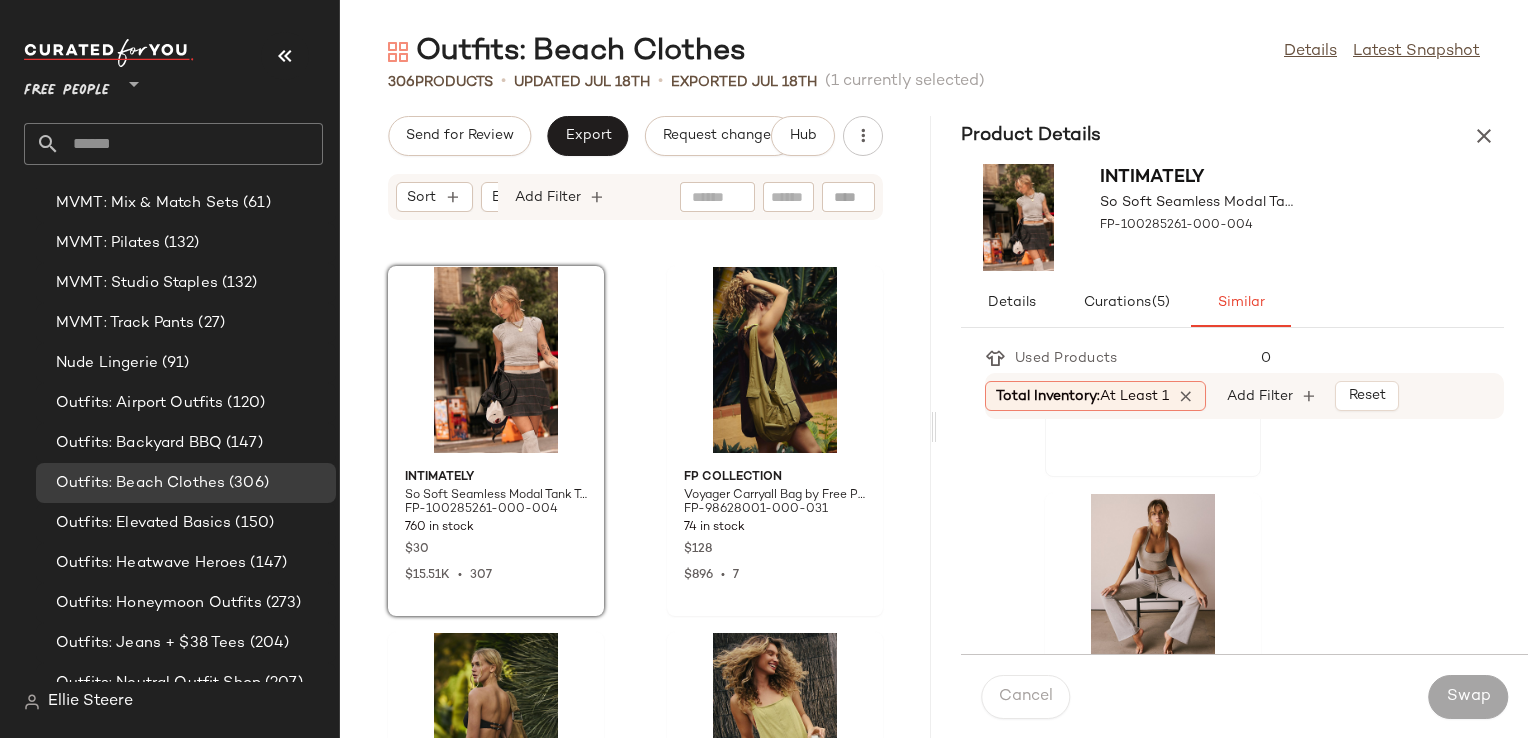 click on "We The Free We The Free Izzy Tee at Free People in Blue, Size: L FP-101035582-000-040 477 in stock $58 $3.07K  •  42" 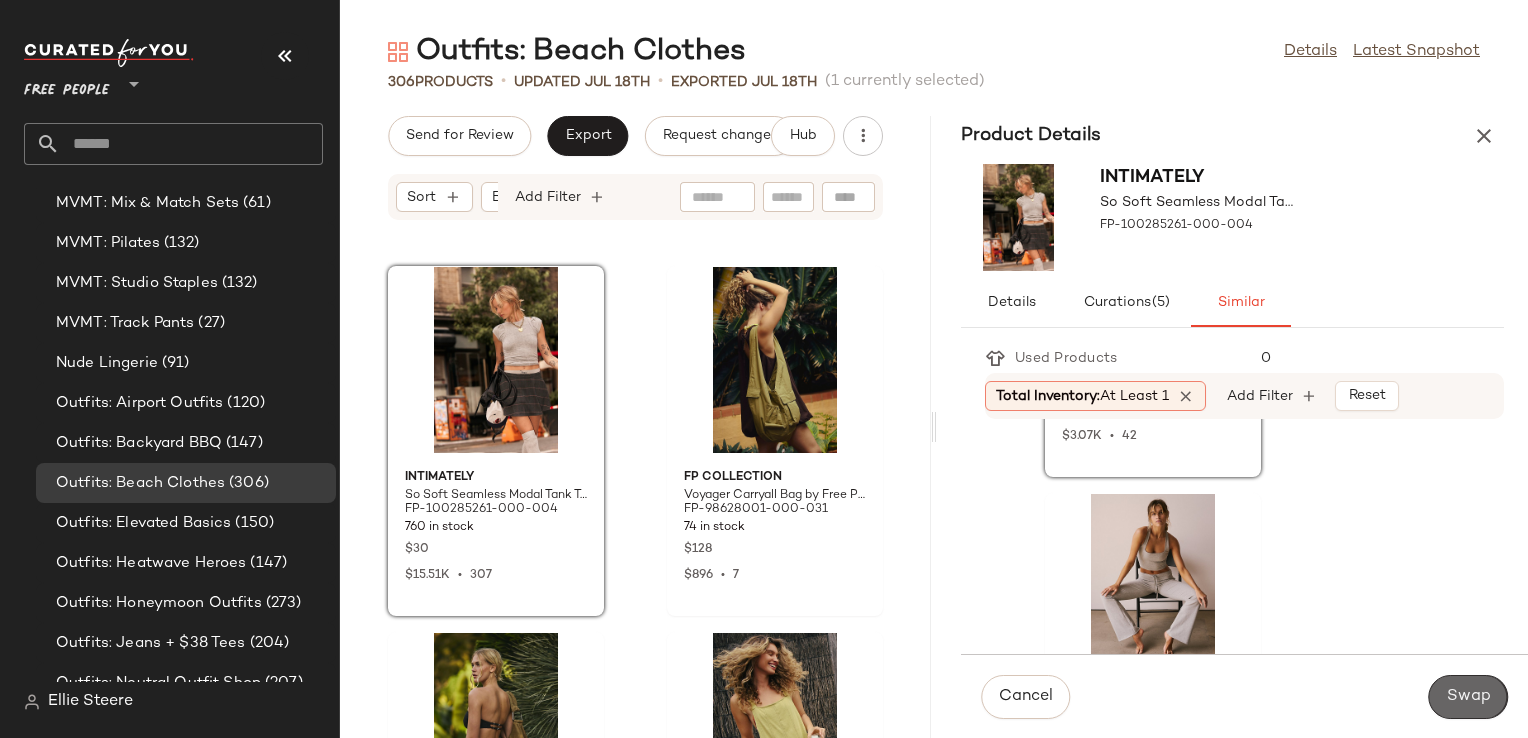 click on "Swap" 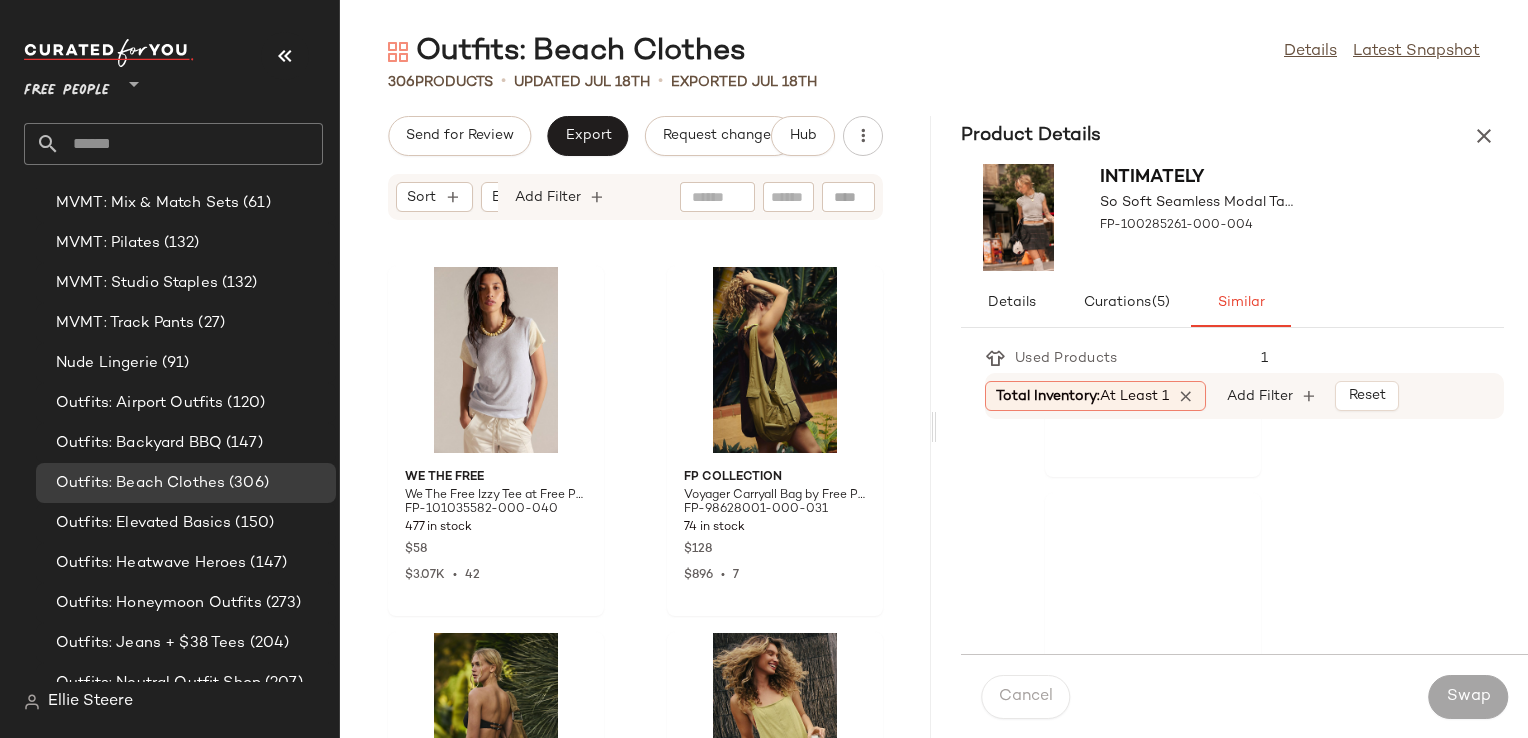 scroll, scrollTop: 4333, scrollLeft: 0, axis: vertical 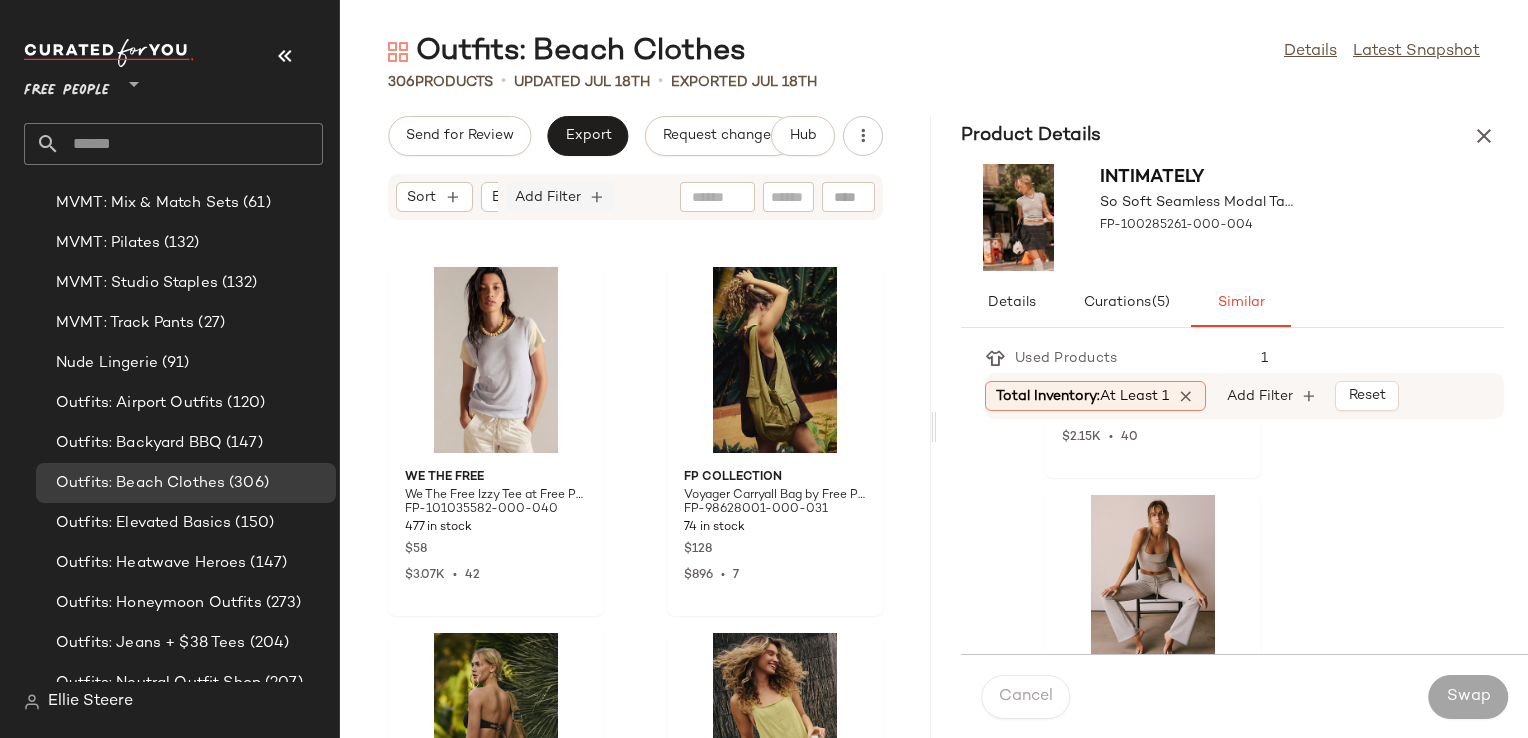 click on "Add Filter" at bounding box center (548, 197) 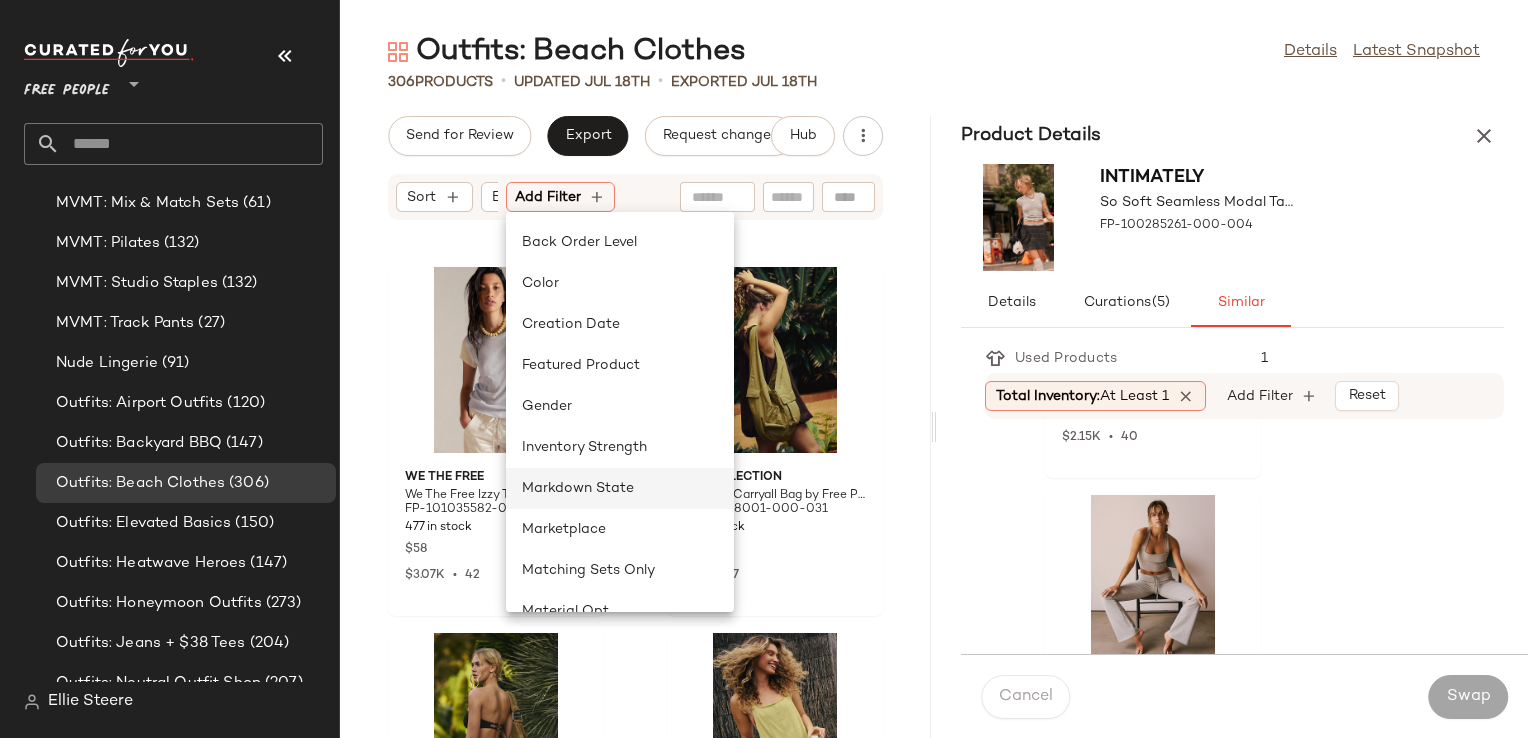 scroll, scrollTop: 540, scrollLeft: 0, axis: vertical 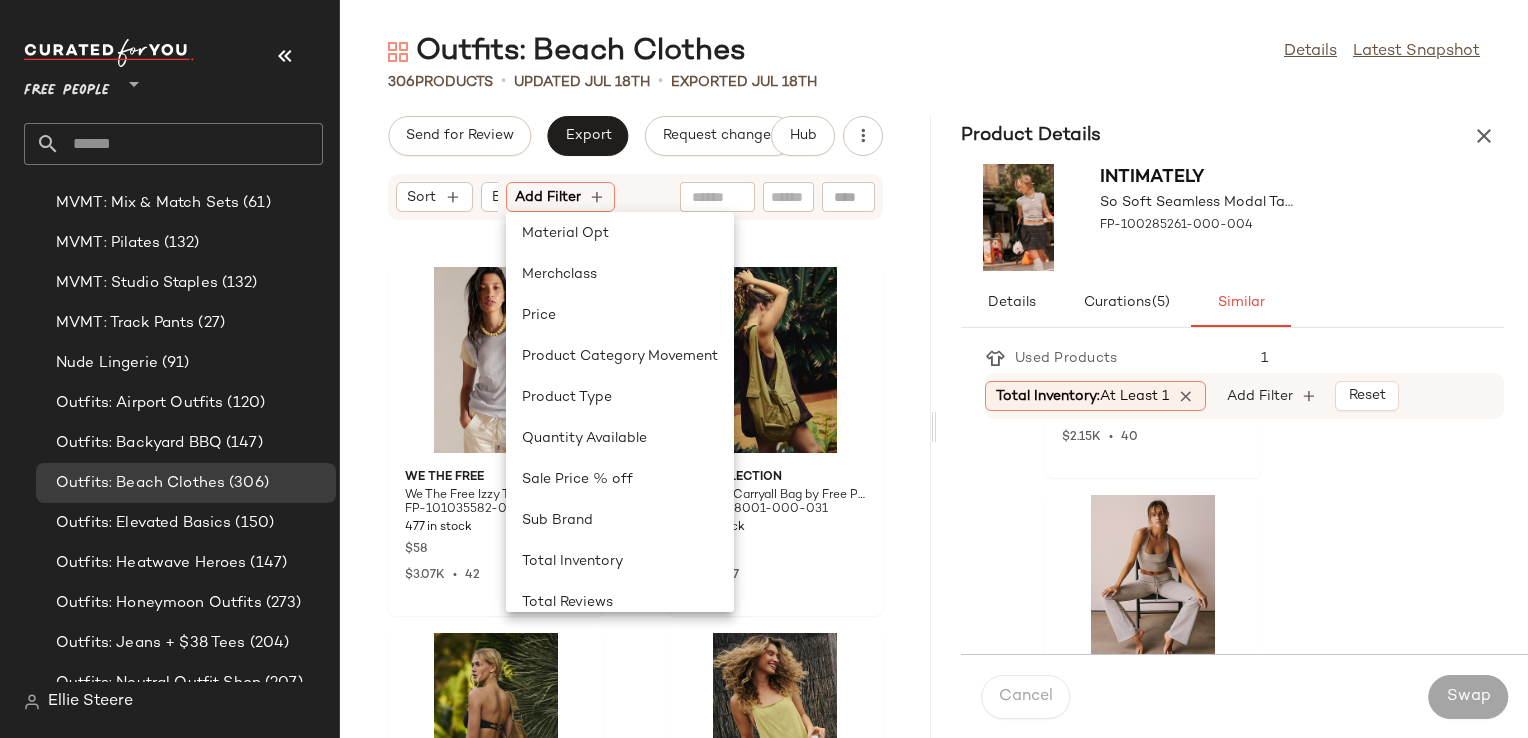 click on "We The Free We The Free Izzy Tee at Free People in Blue, Size: L FP-101035582-000-040 477 in stock $58 $3.07K  •  42 FP Collection Voyager Carryall Bag by Free People in Green FP-98628001-000-031 74 in stock $128 $896  •  7 free-est Clio Shorts by free-est at Free People in Black, Size: L FP-97456164-000-001 101 in stock $48 $288  •  1 free-est Ace Romper by free-est at Free People in Green, Size: XS FP-100010420-000-030 22 in stock $60 $4.53K  •  74 free-est Carmen Set by free-est at Free People in White, Size: M FP-99980625-000-011 116 in stock $88 $36.98K  •  430 free-est Kellen Tunic by free-est at Free People in Yellow, Size: L FP-98630130-000-072 124 in stock $60 $1.2K  •  20 free-est Star Gaze Mini Dress by free-est at Free People in Tan, Size: XS FP-98700651-000-014 310 in stock $78 $3.79K  •  48 free-est Millie Micro Bloomer Cotton-Linen Shorts by free-est at Free People in Pink, Size: S FP-92011766-000-066 14 in stock $48" 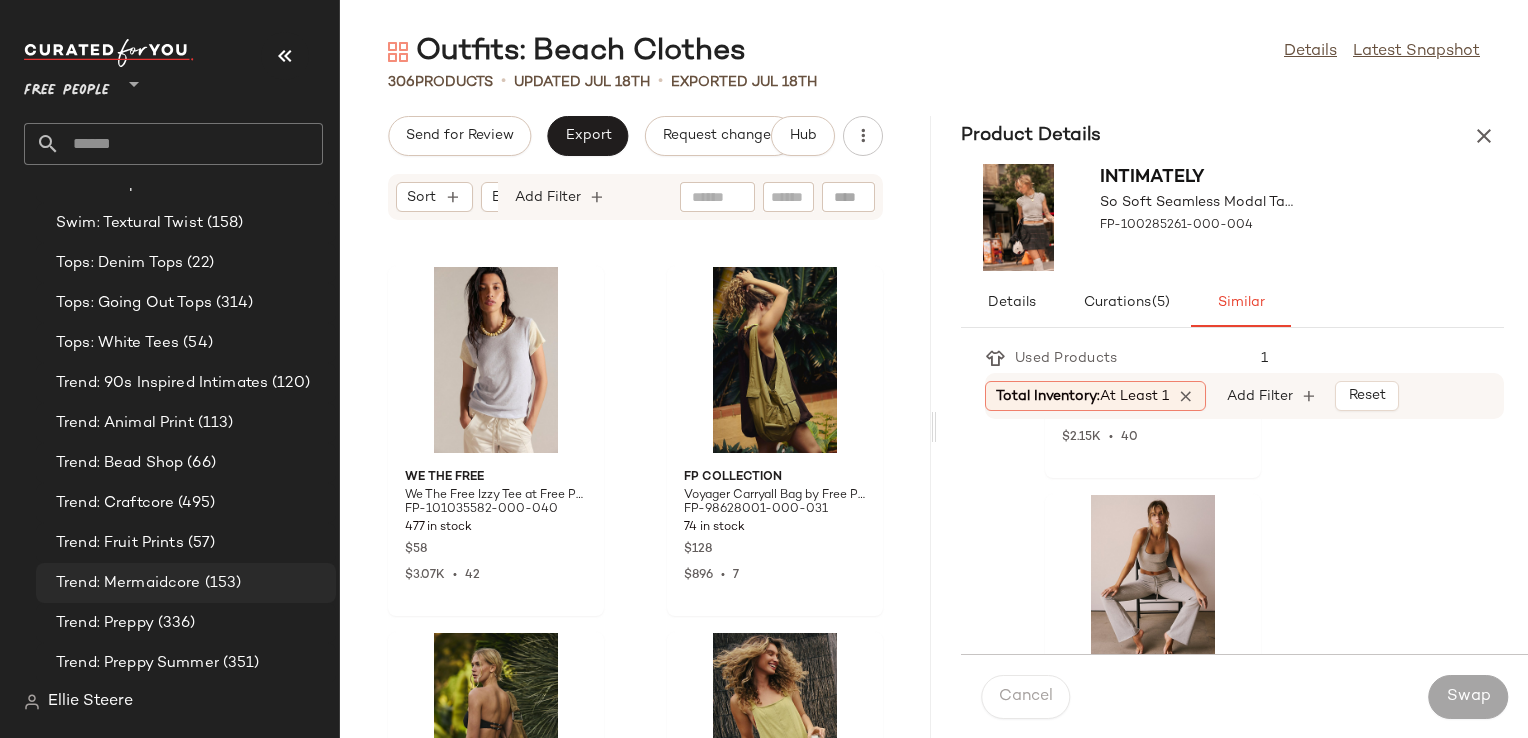 scroll, scrollTop: 6185, scrollLeft: 0, axis: vertical 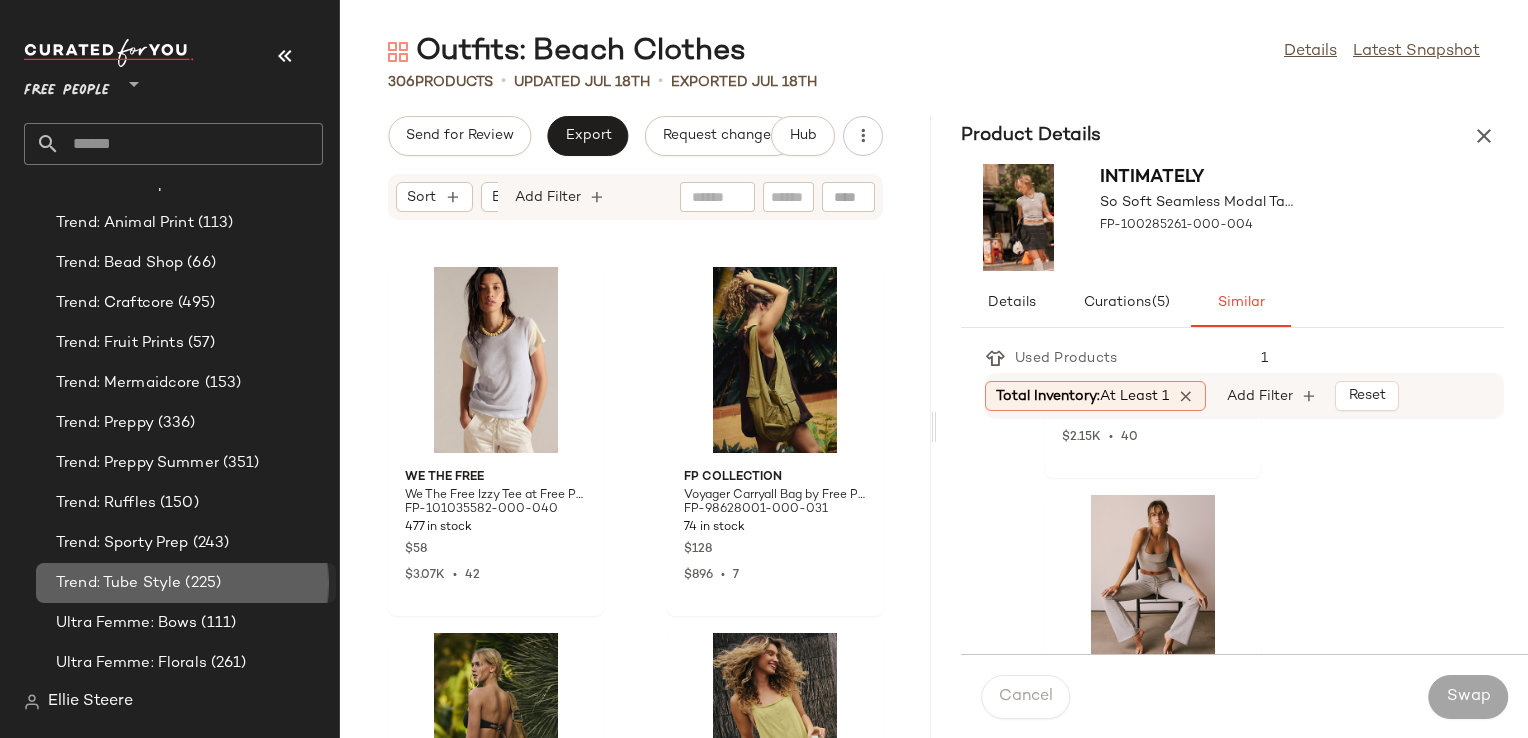 click on "(225)" at bounding box center [201, 583] 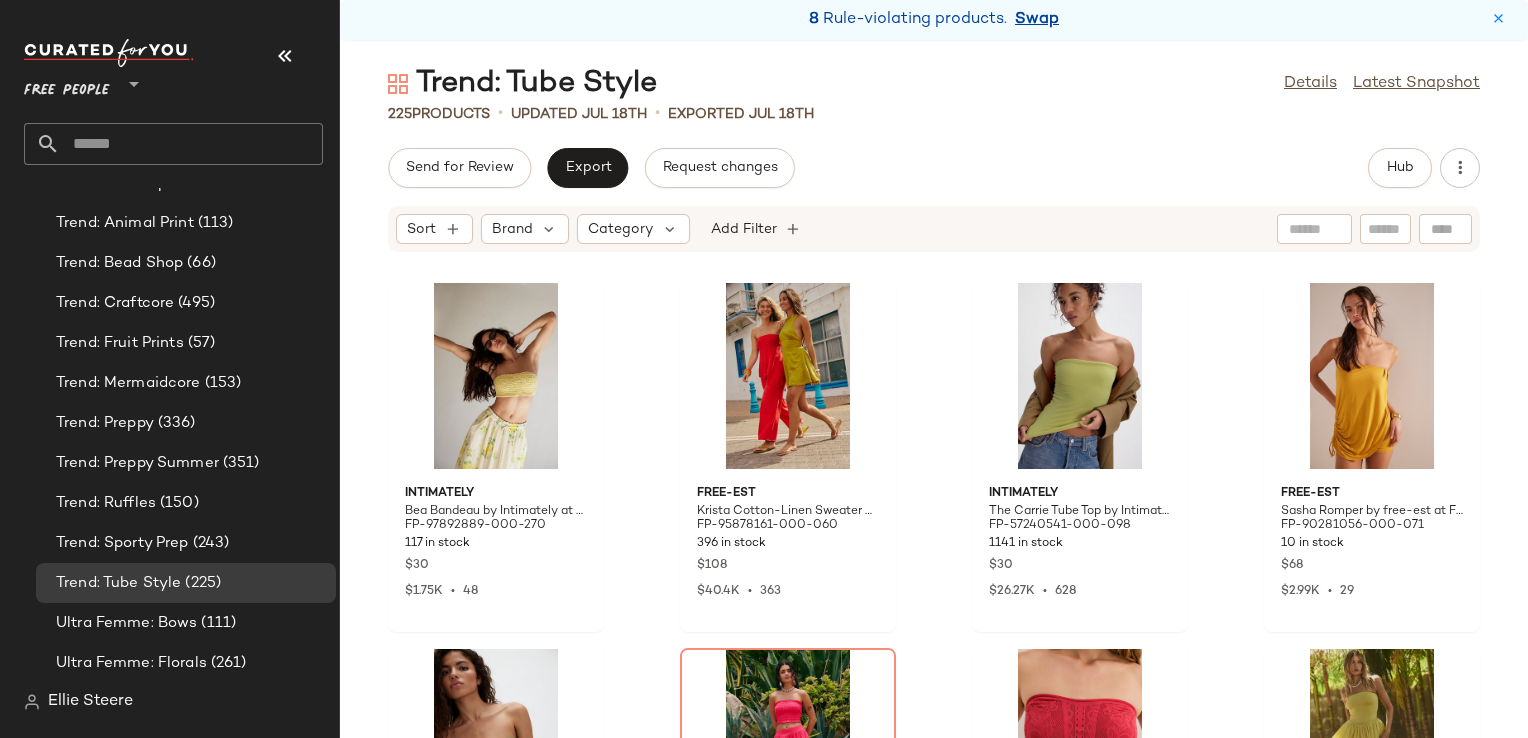 click on "Swap" at bounding box center (1037, 20) 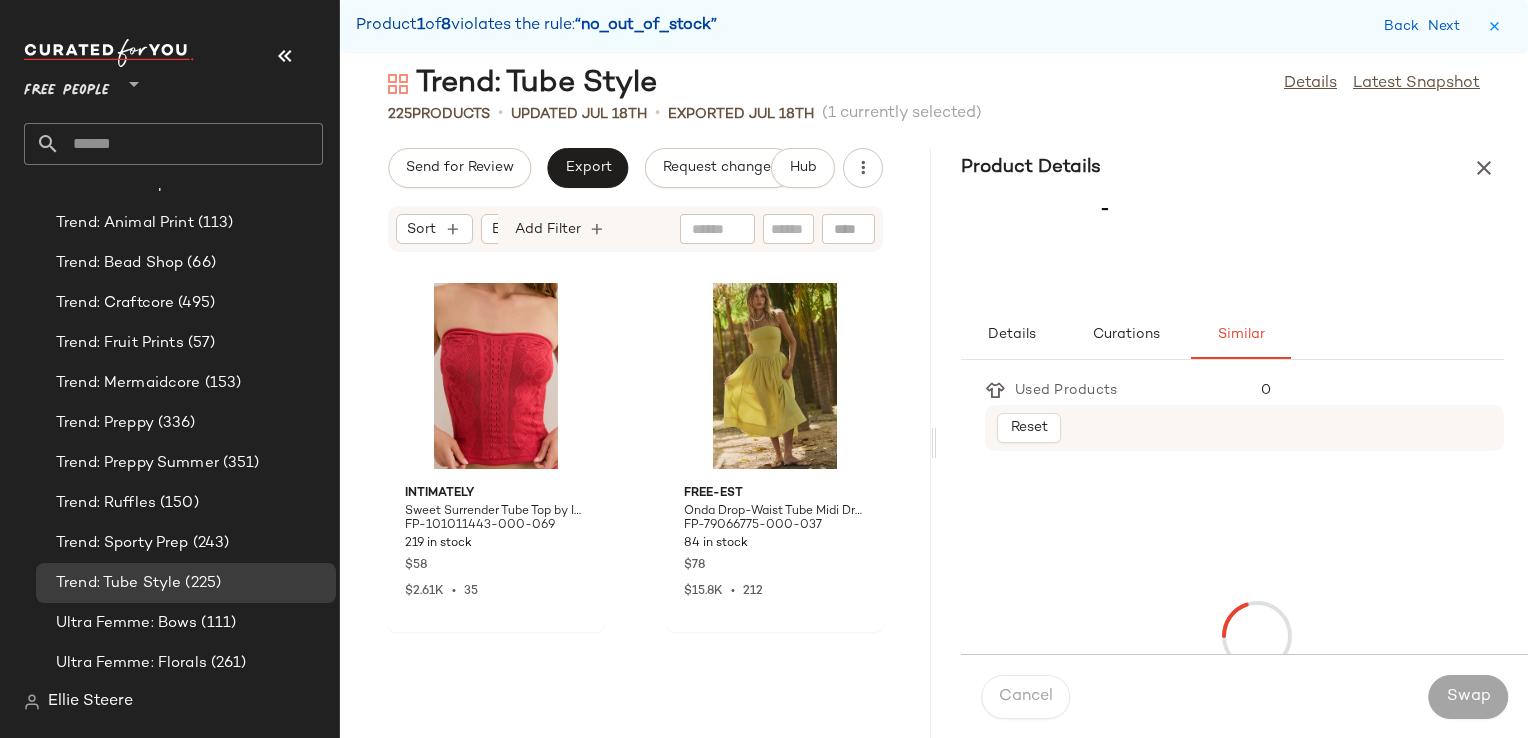 scroll, scrollTop: 732, scrollLeft: 0, axis: vertical 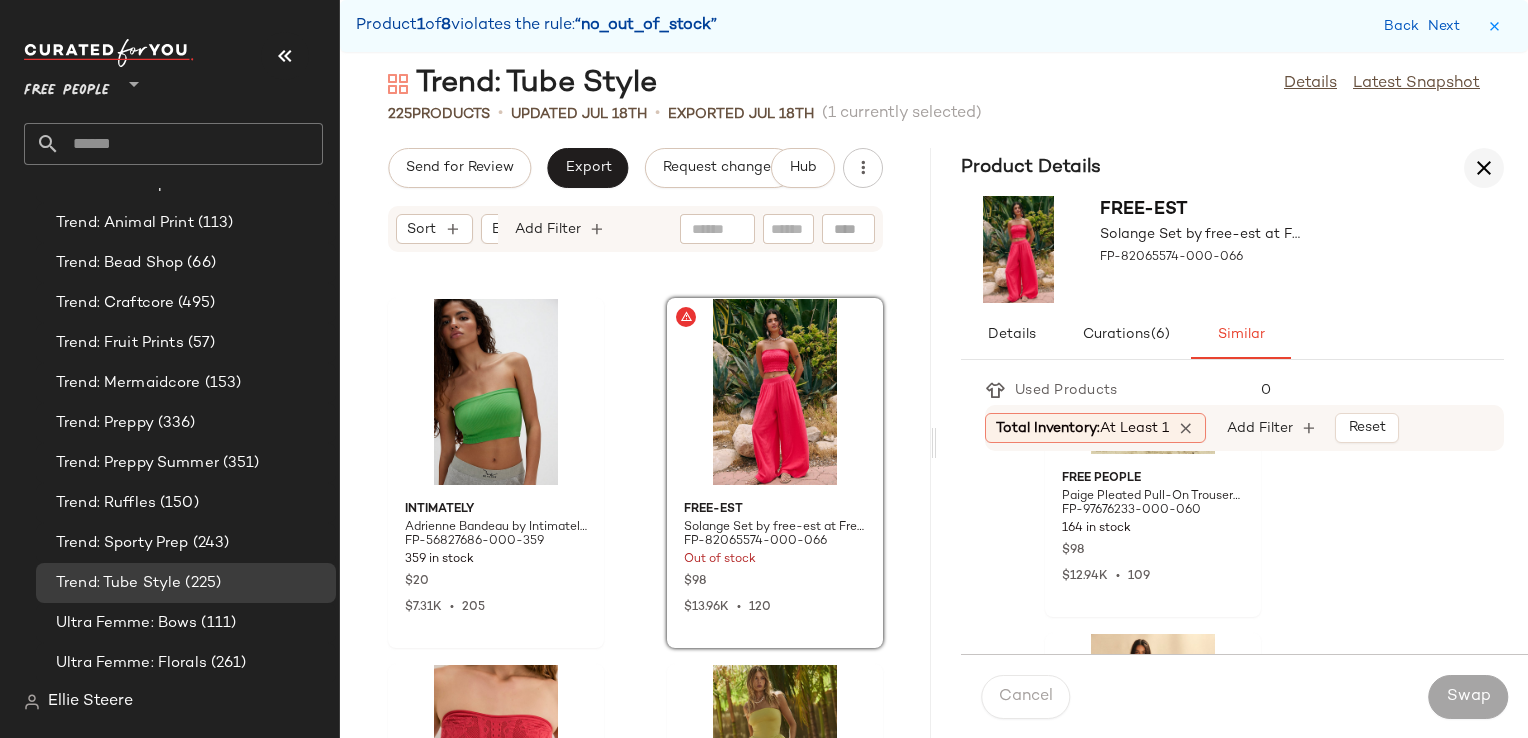 click at bounding box center (1484, 168) 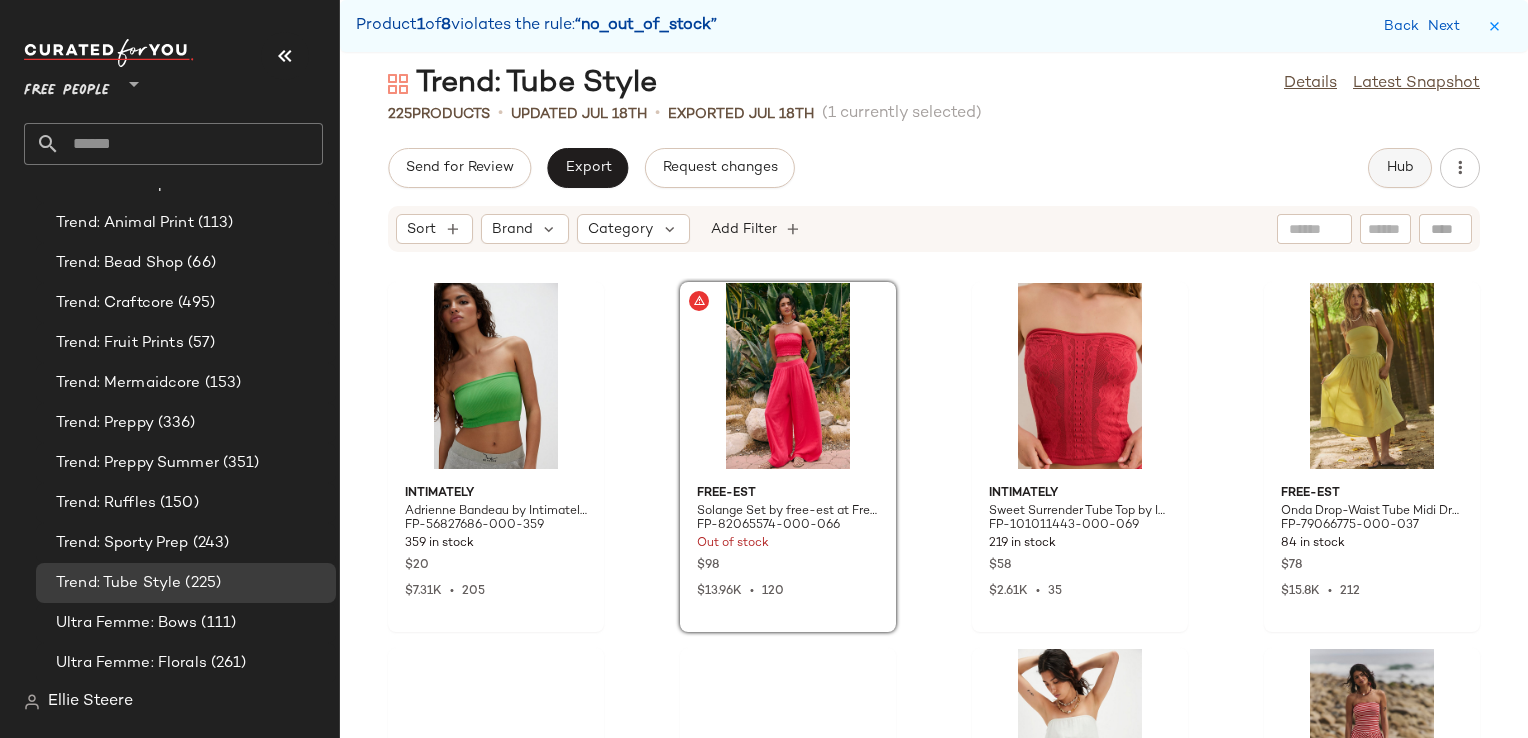 click on "Hub" at bounding box center [1400, 168] 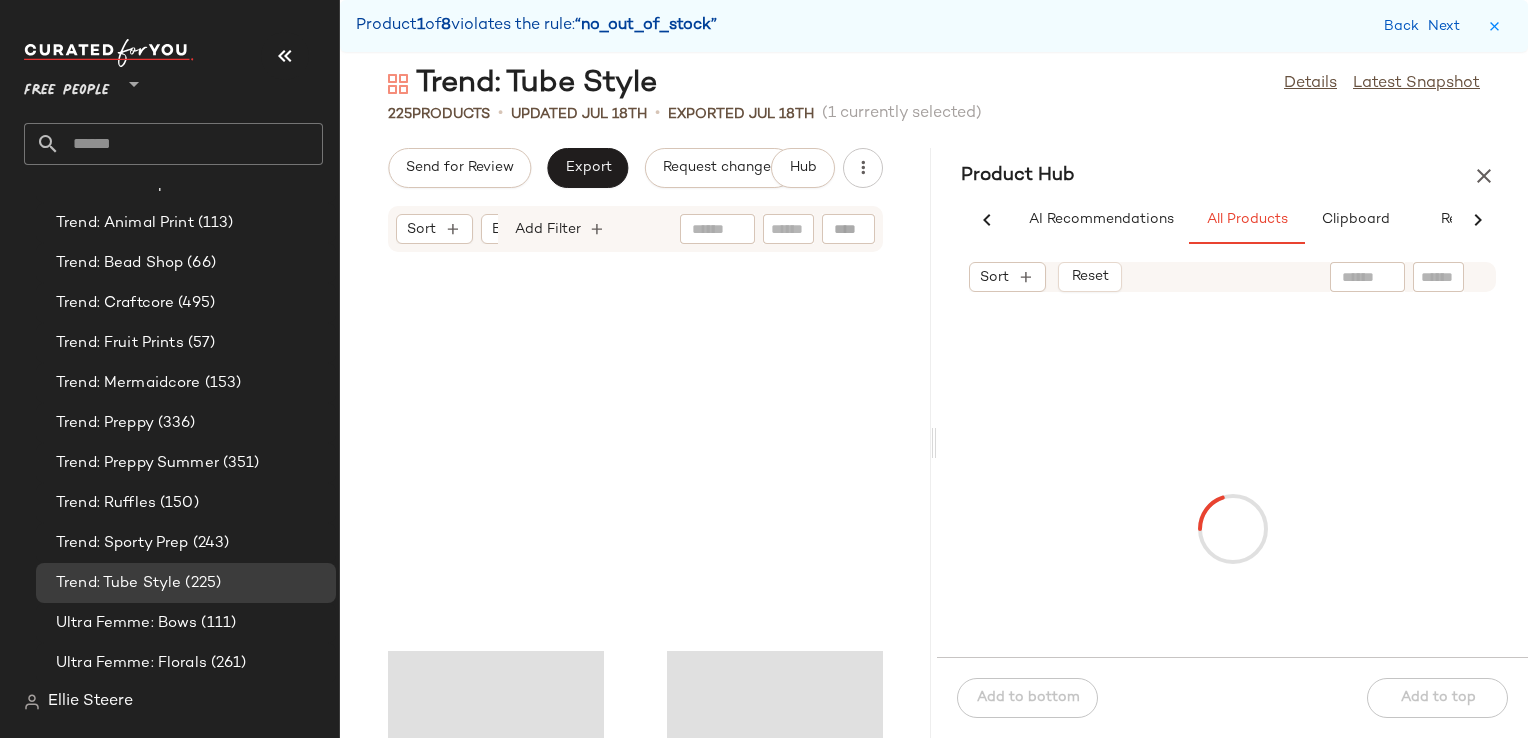 scroll, scrollTop: 748, scrollLeft: 0, axis: vertical 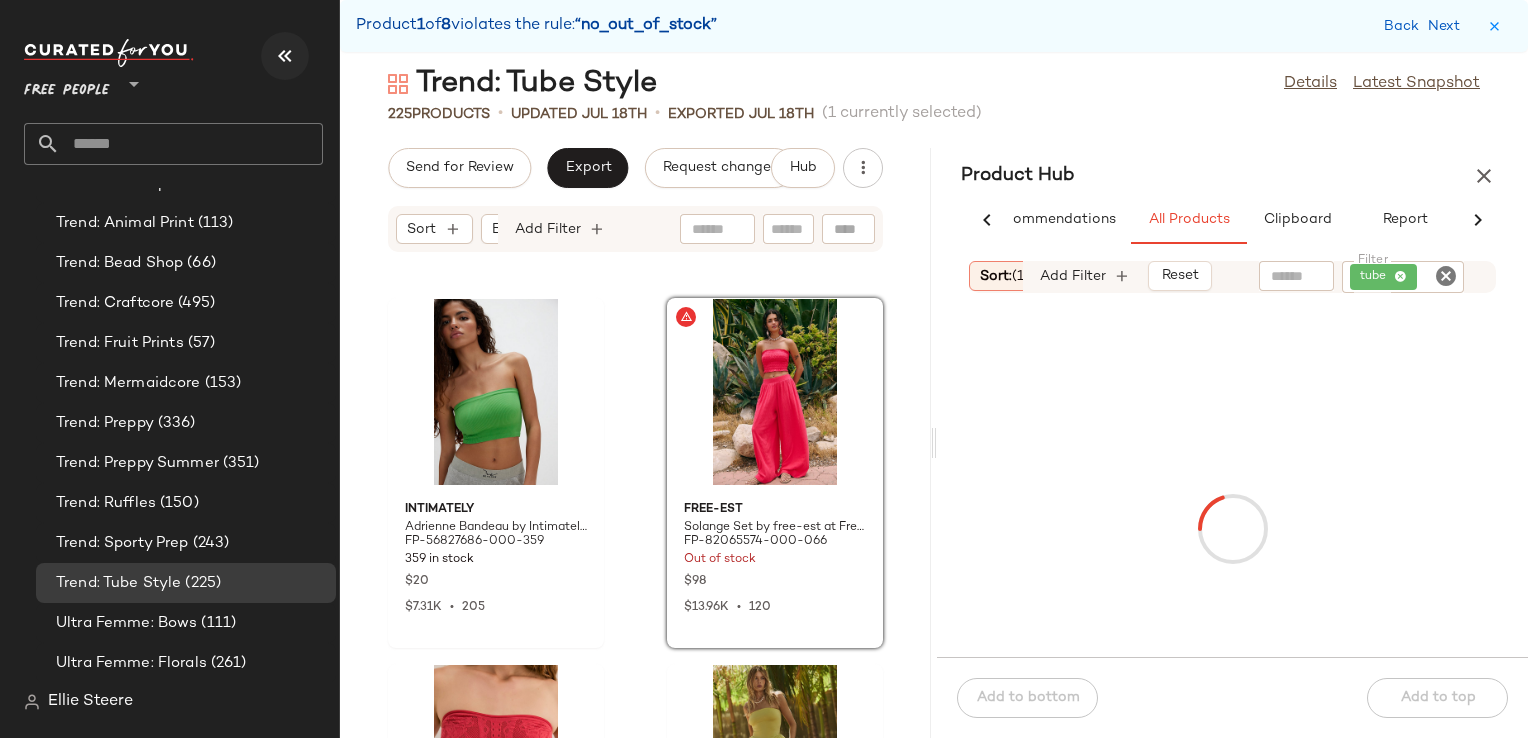 click at bounding box center (285, 56) 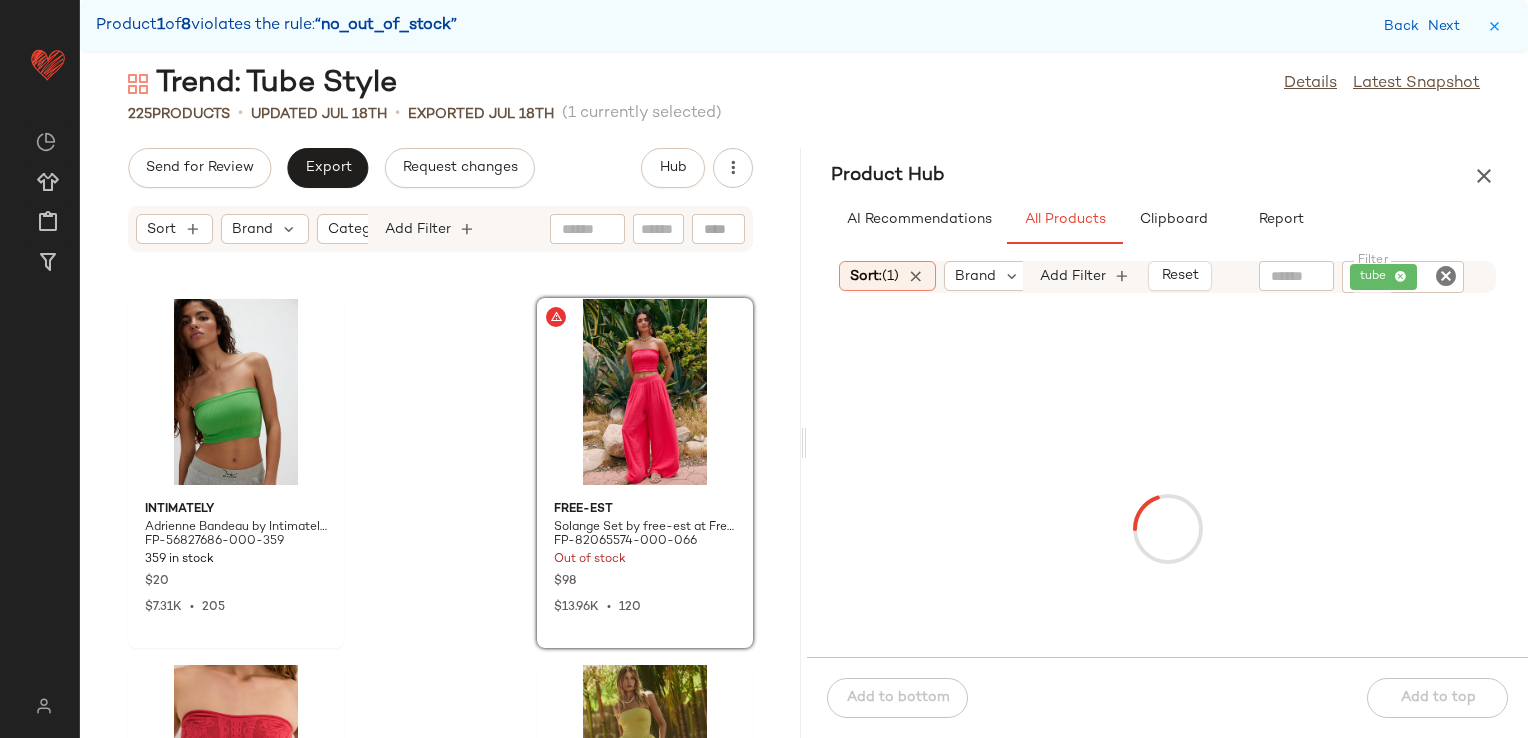 scroll, scrollTop: 0, scrollLeft: 0, axis: both 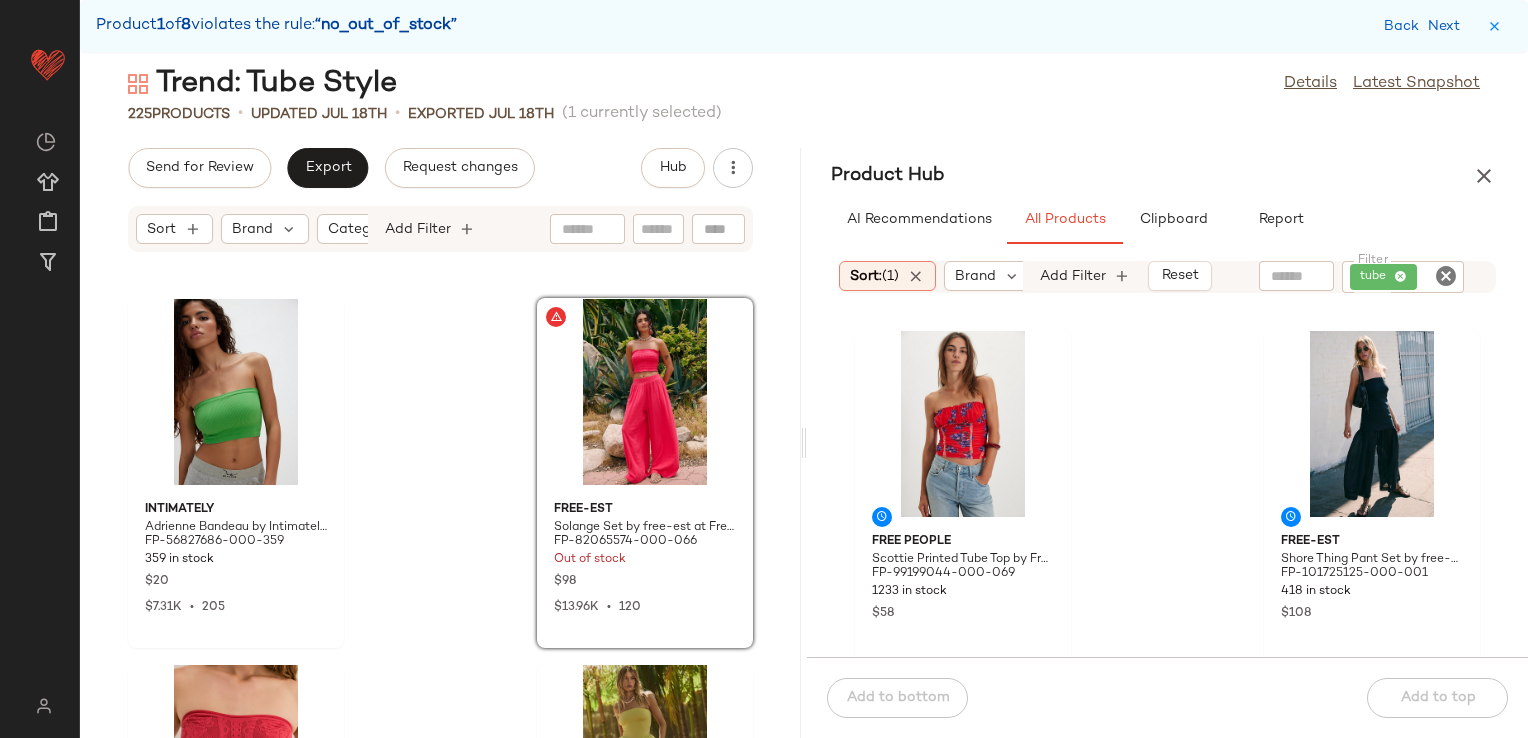 drag, startPoint x: 808, startPoint y: 436, endPoint x: 820, endPoint y: 440, distance: 12.649111 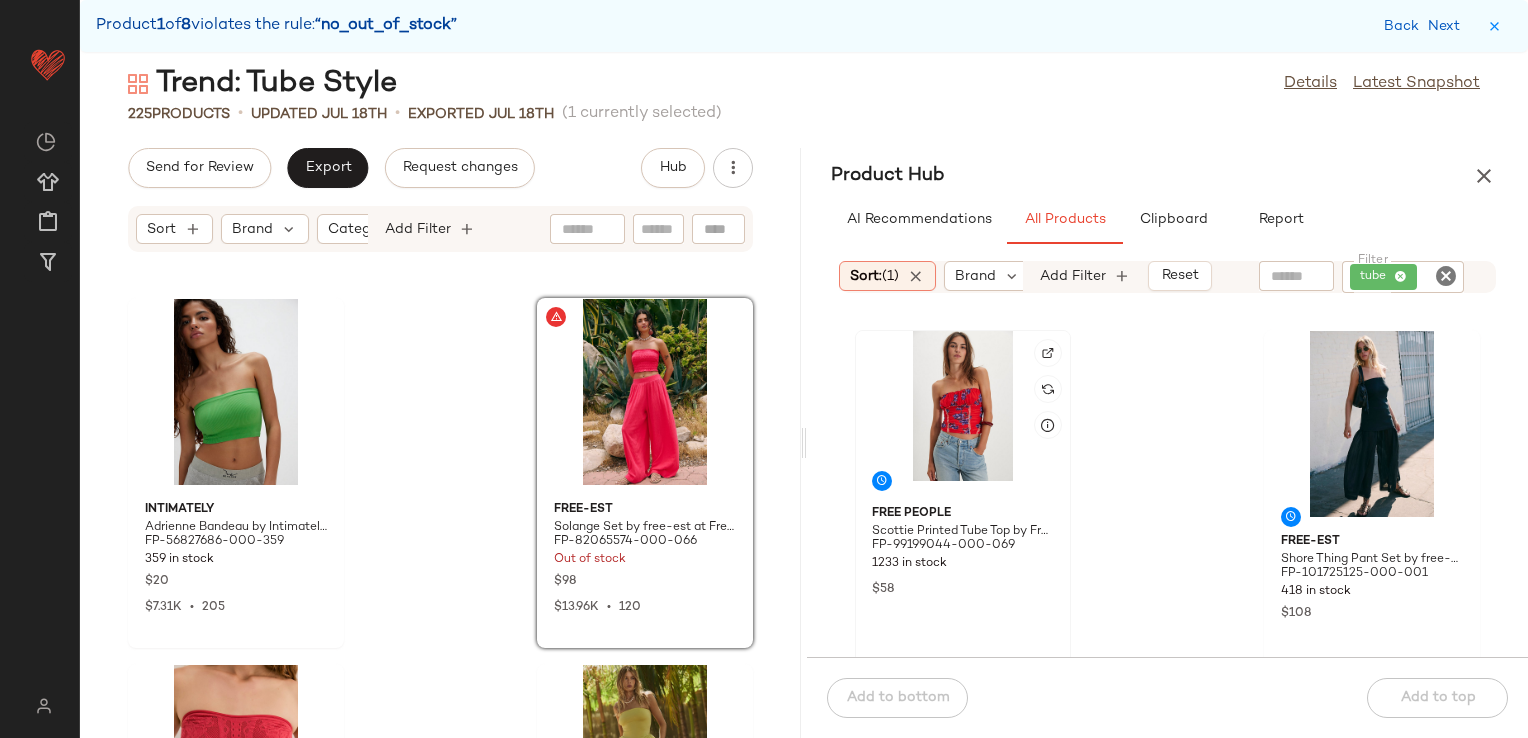 click 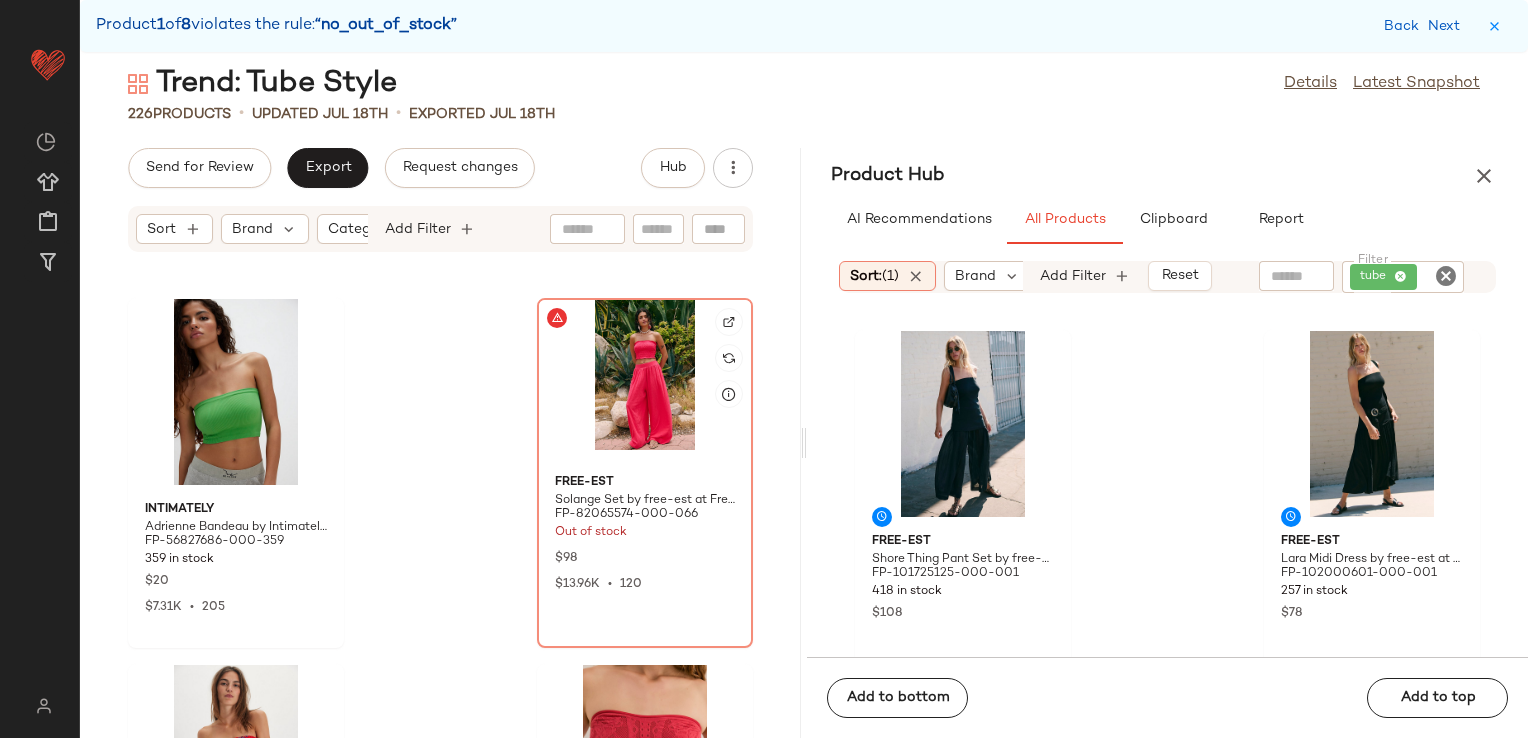 click 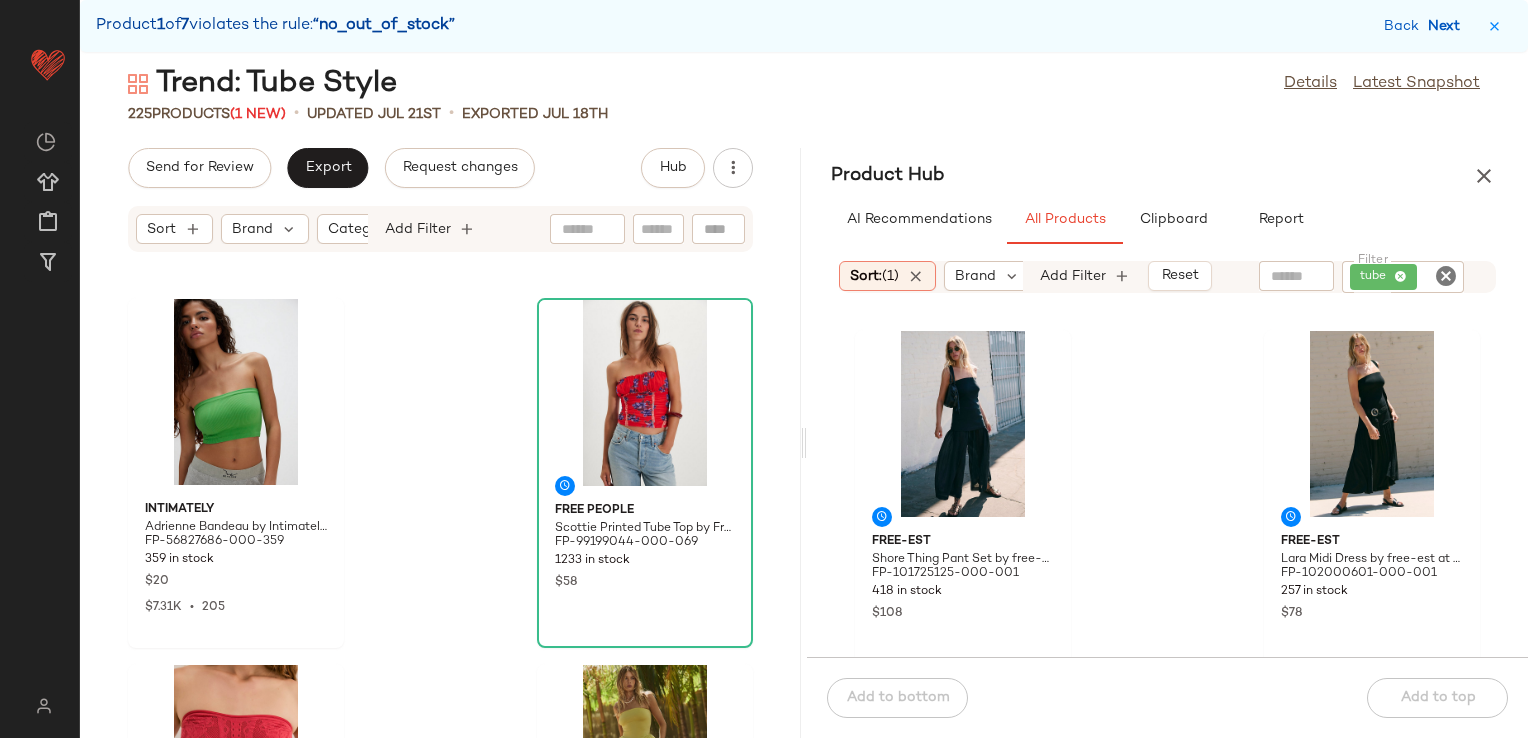 click on "Next" at bounding box center [1448, 26] 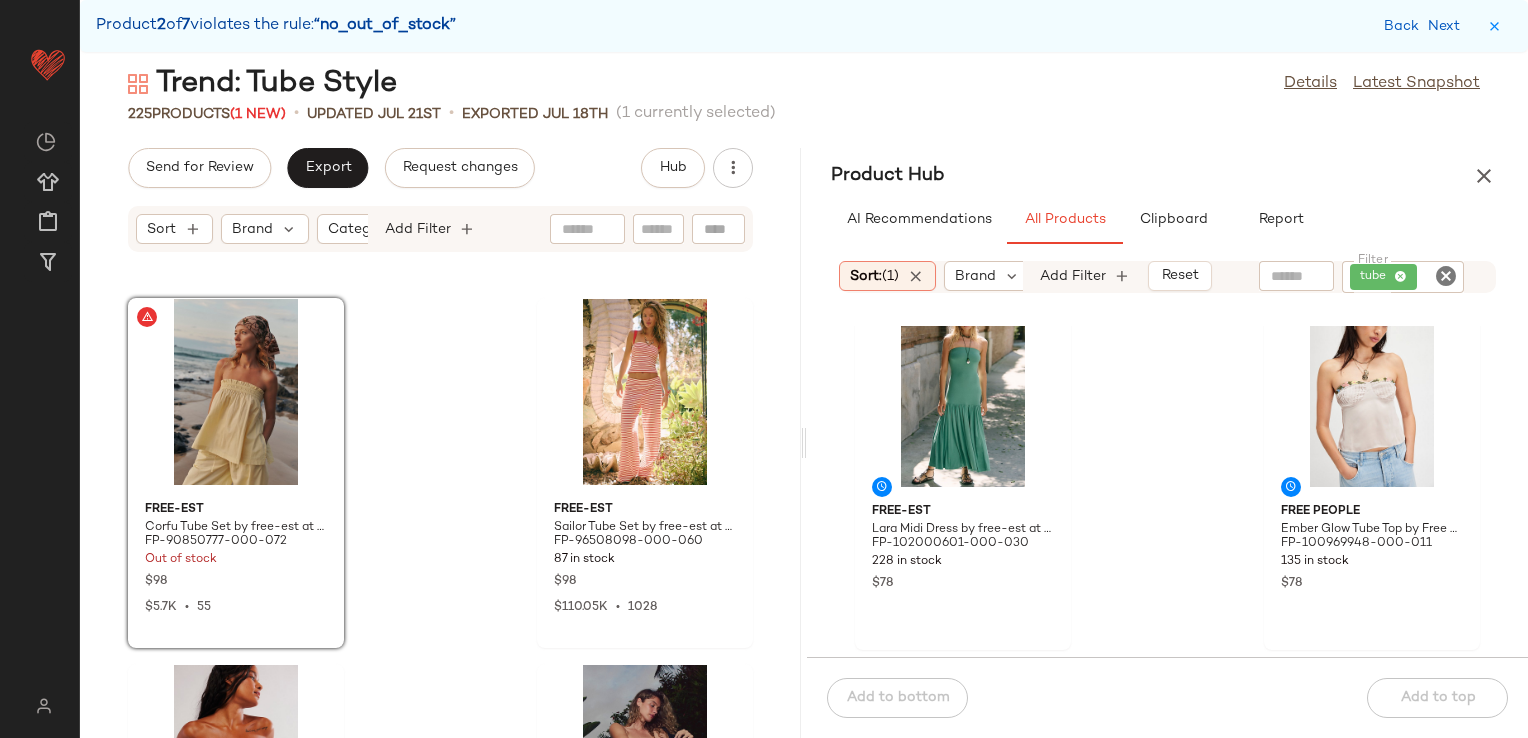 scroll, scrollTop: 416, scrollLeft: 0, axis: vertical 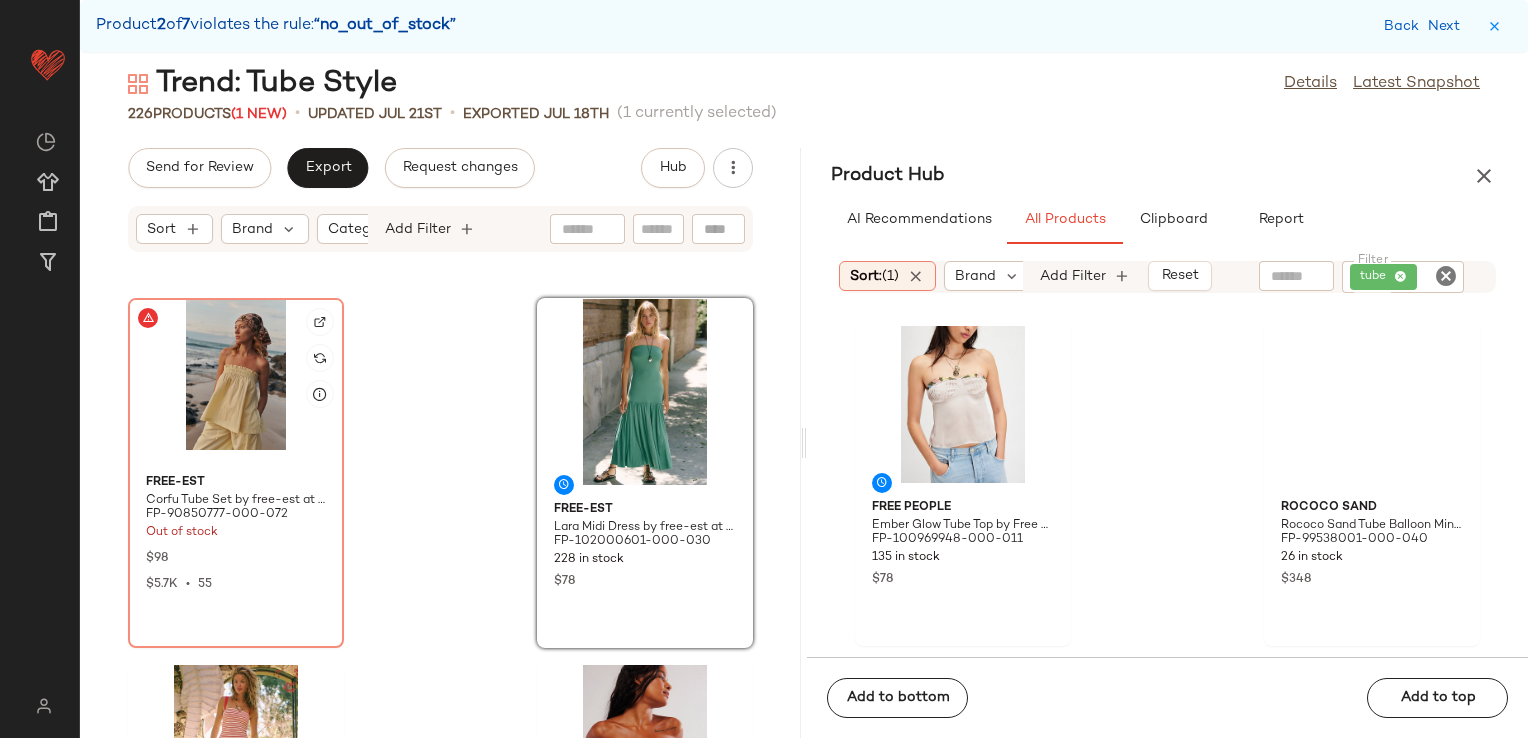 click 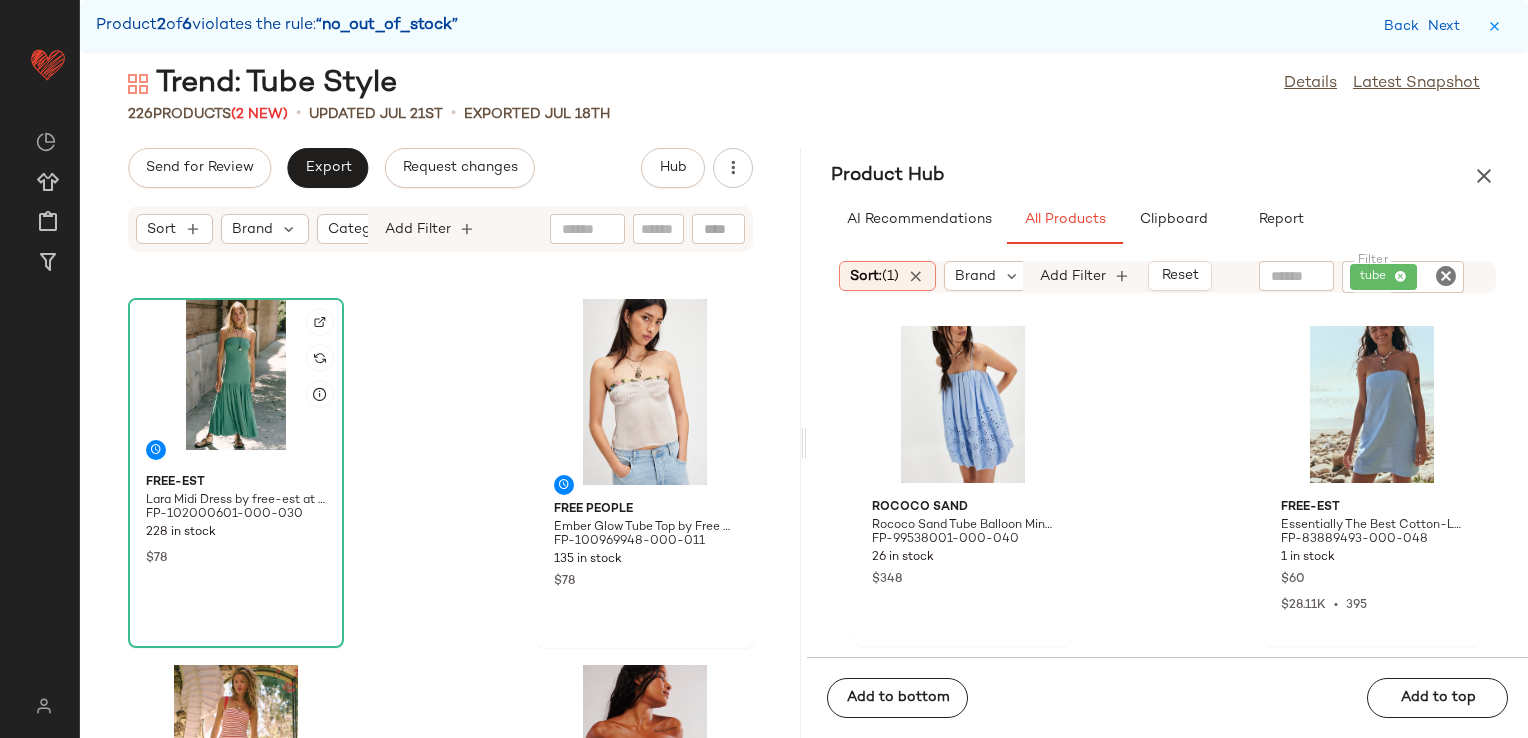 click 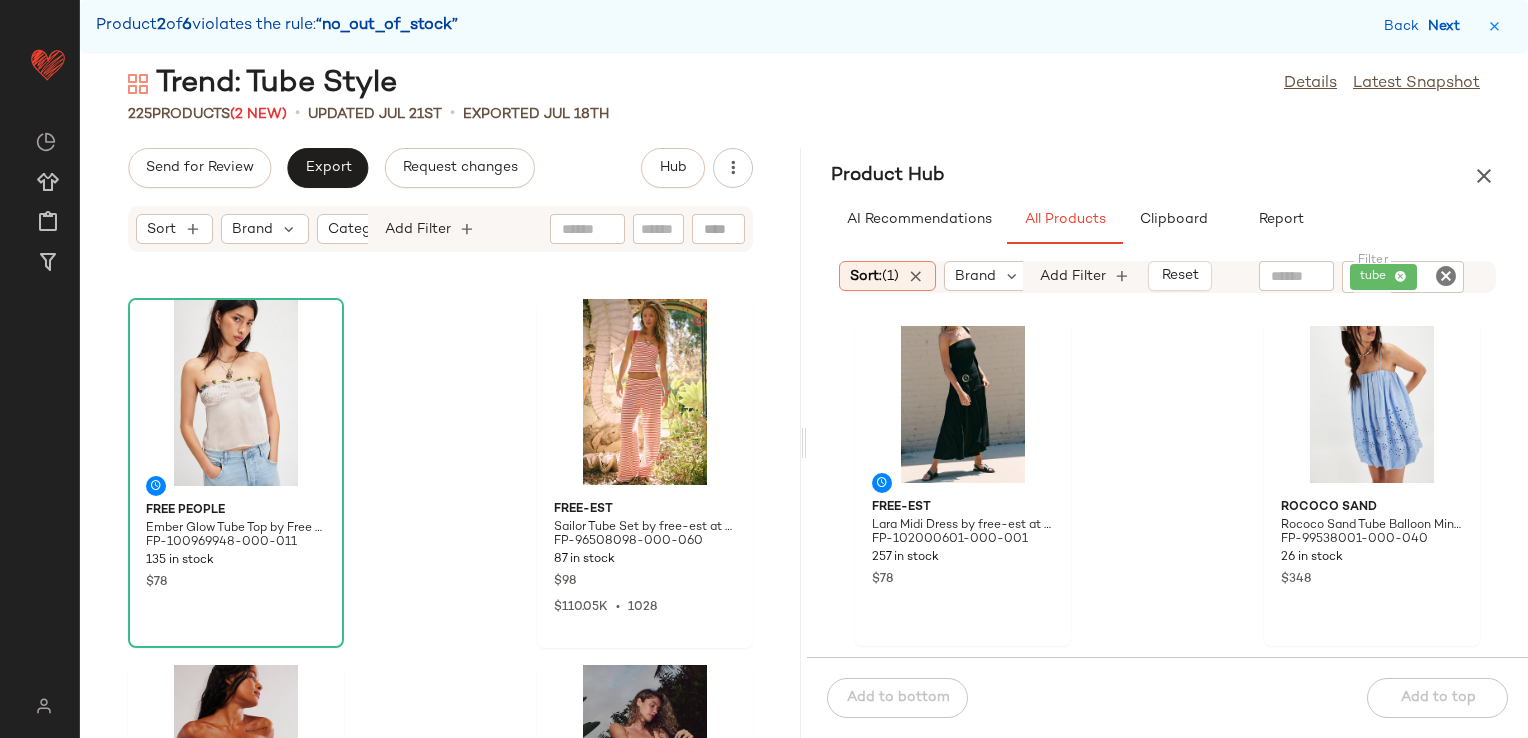 click on "Next" at bounding box center [1448, 26] 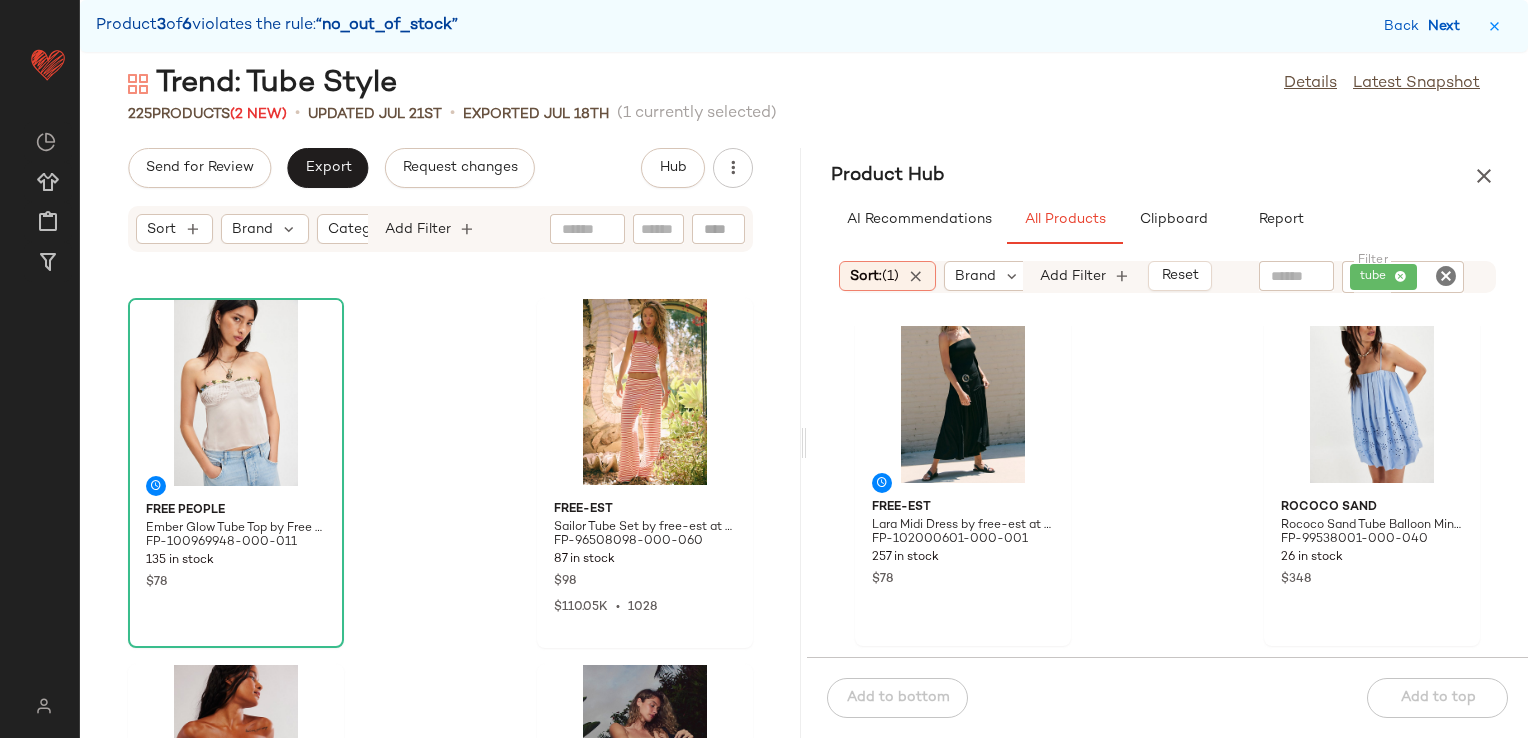 scroll, scrollTop: 32940, scrollLeft: 0, axis: vertical 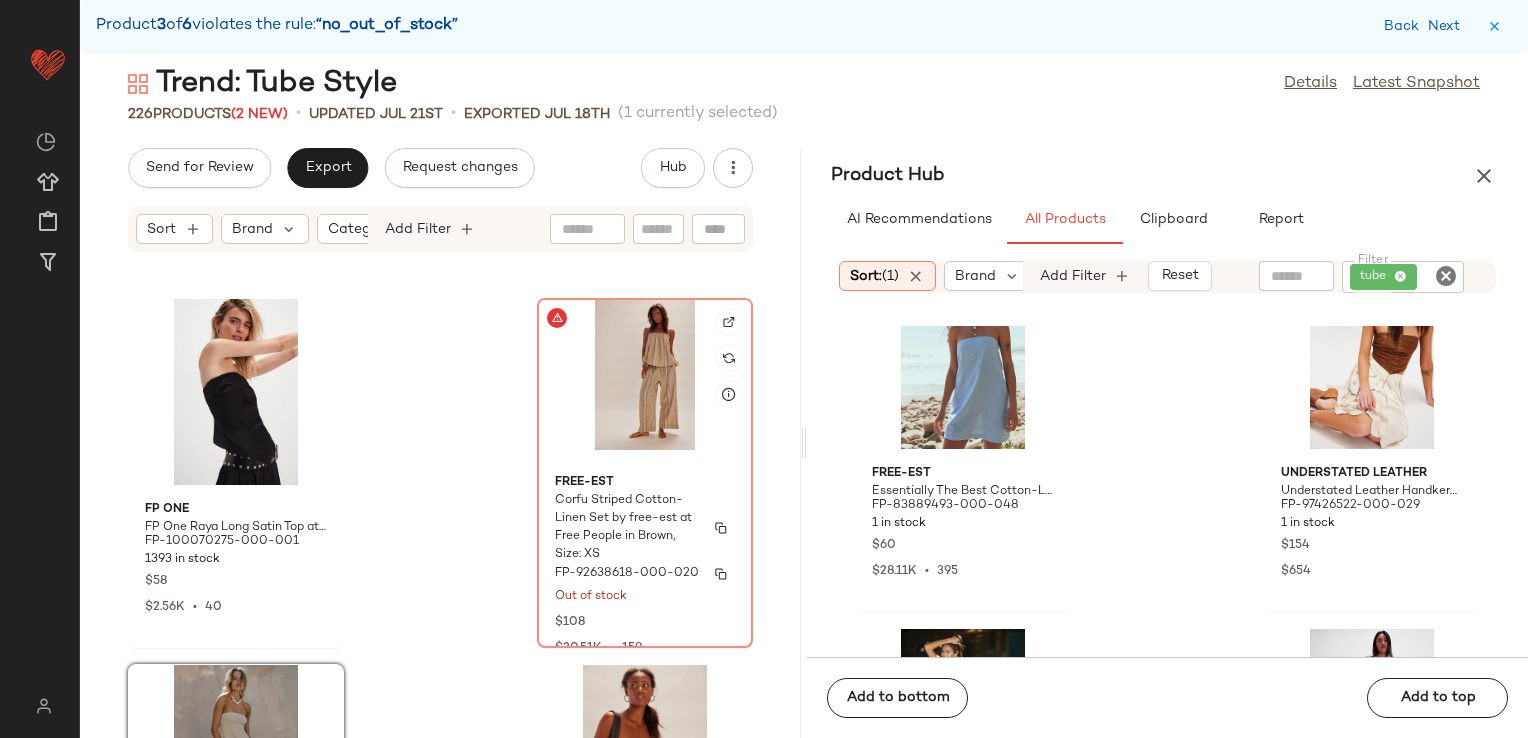 click on "free-est Corfu Striped Cotton-Linen Set by free-est at Free People in Brown, Size: XS FP-92638618-000-020 Out of stock $108 $20.51K  •  159" 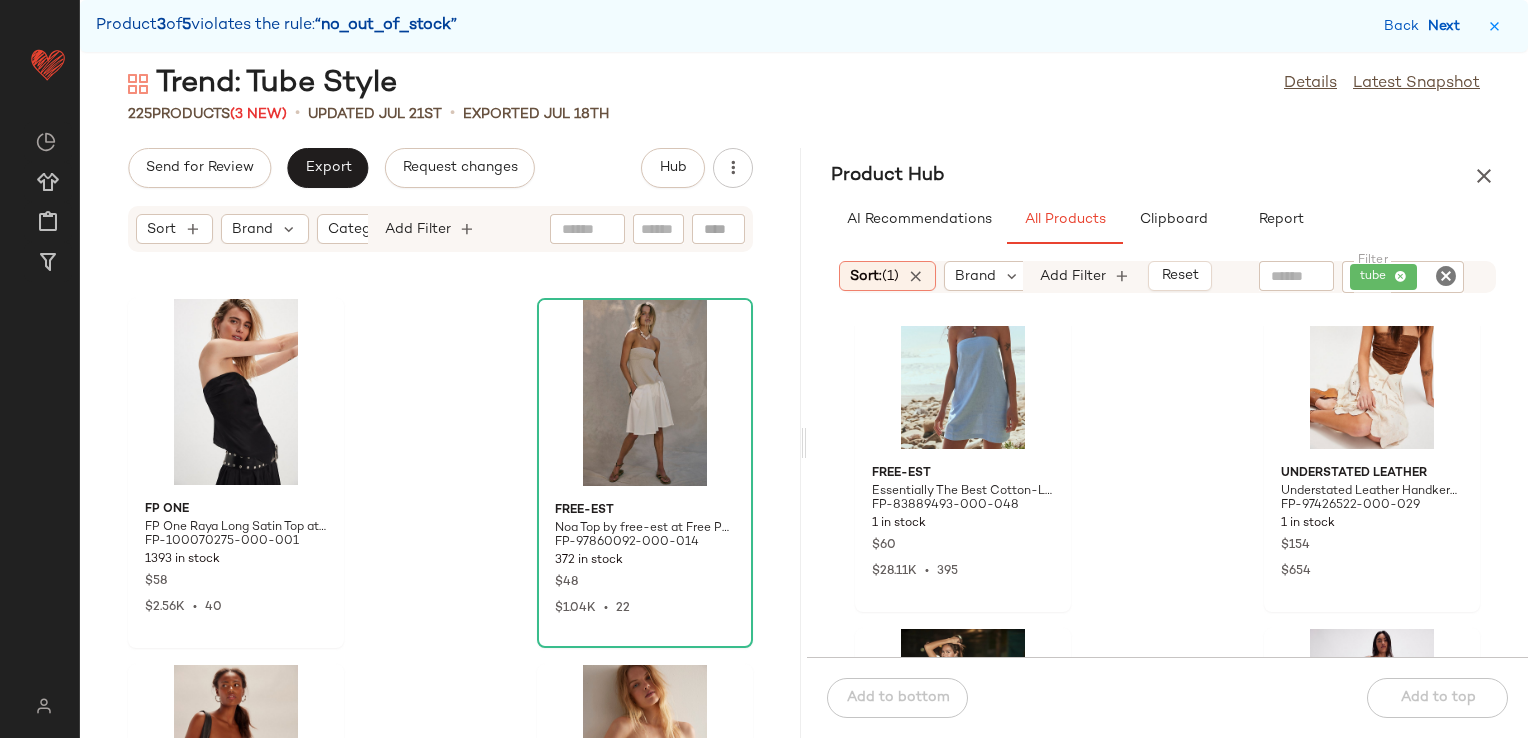 click on "Next" at bounding box center (1448, 26) 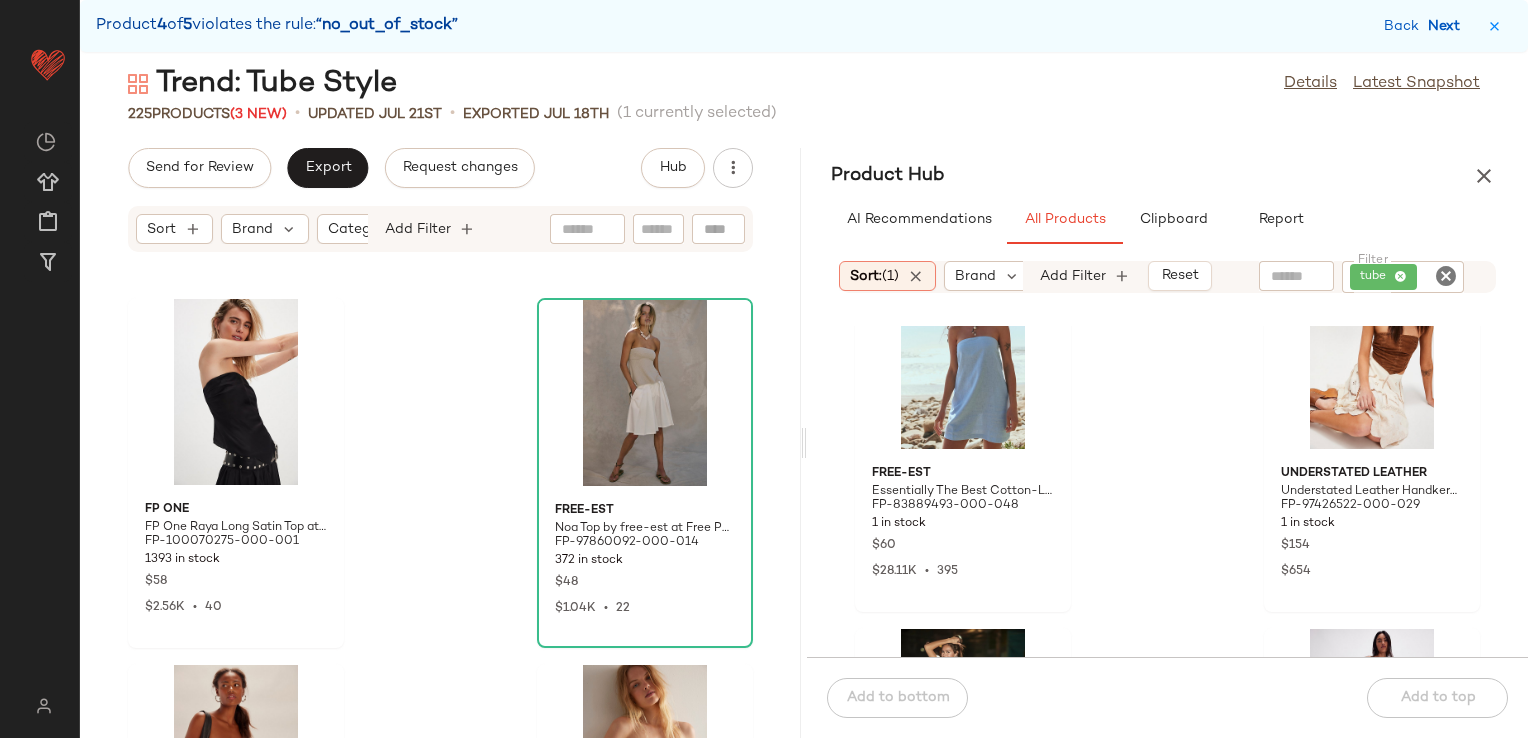 scroll, scrollTop: 37698, scrollLeft: 0, axis: vertical 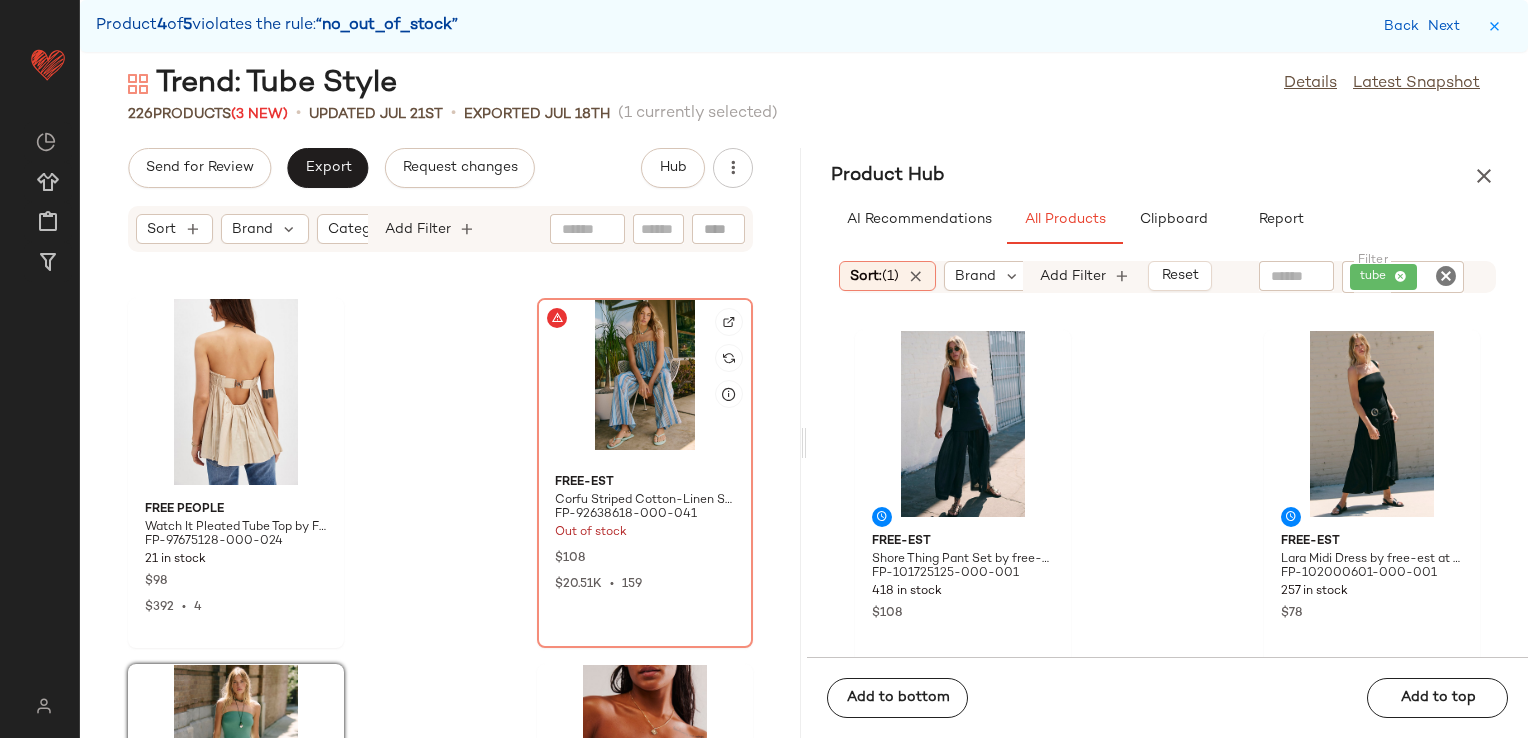 click 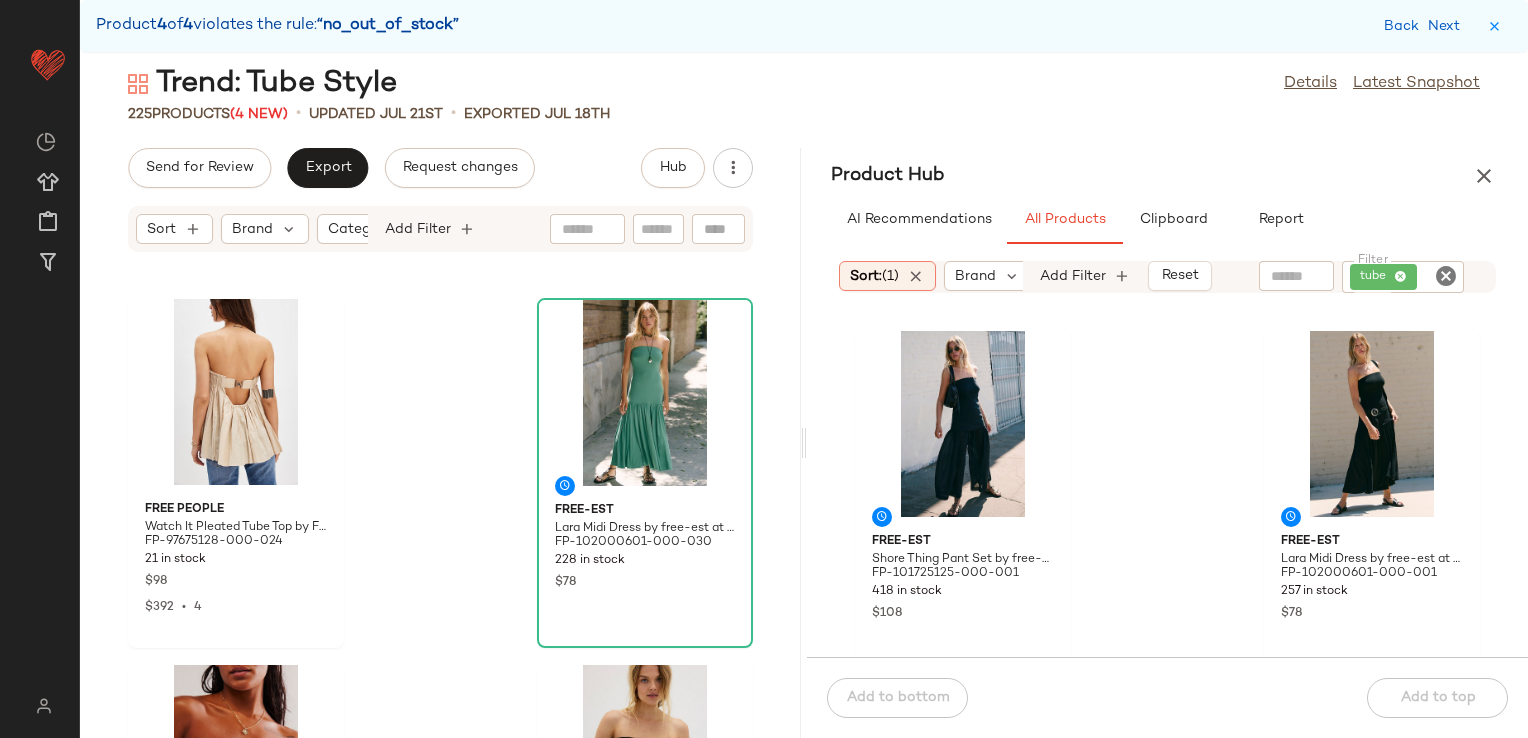 click on "Back Next" at bounding box center (1448, 26) 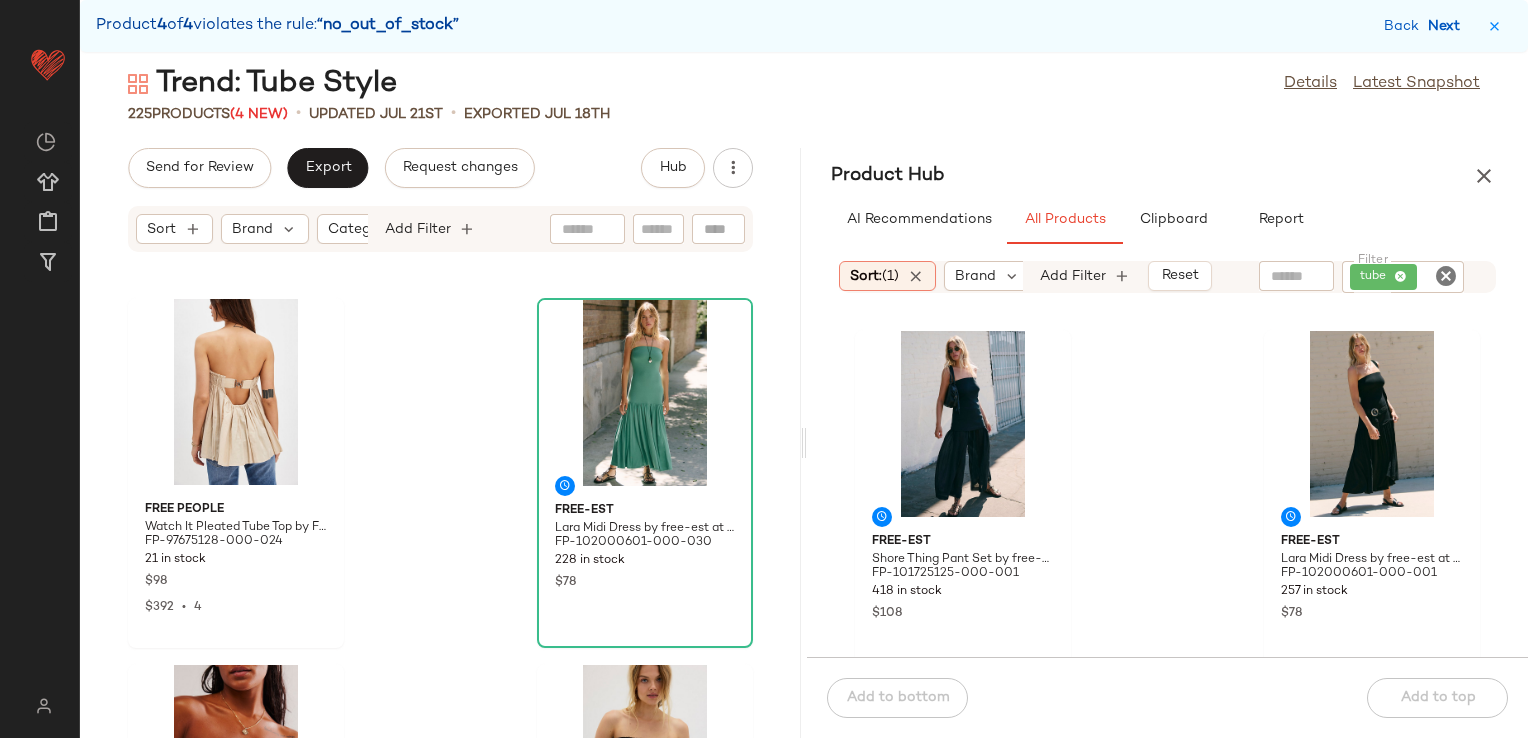 click on "Next" at bounding box center (1448, 26) 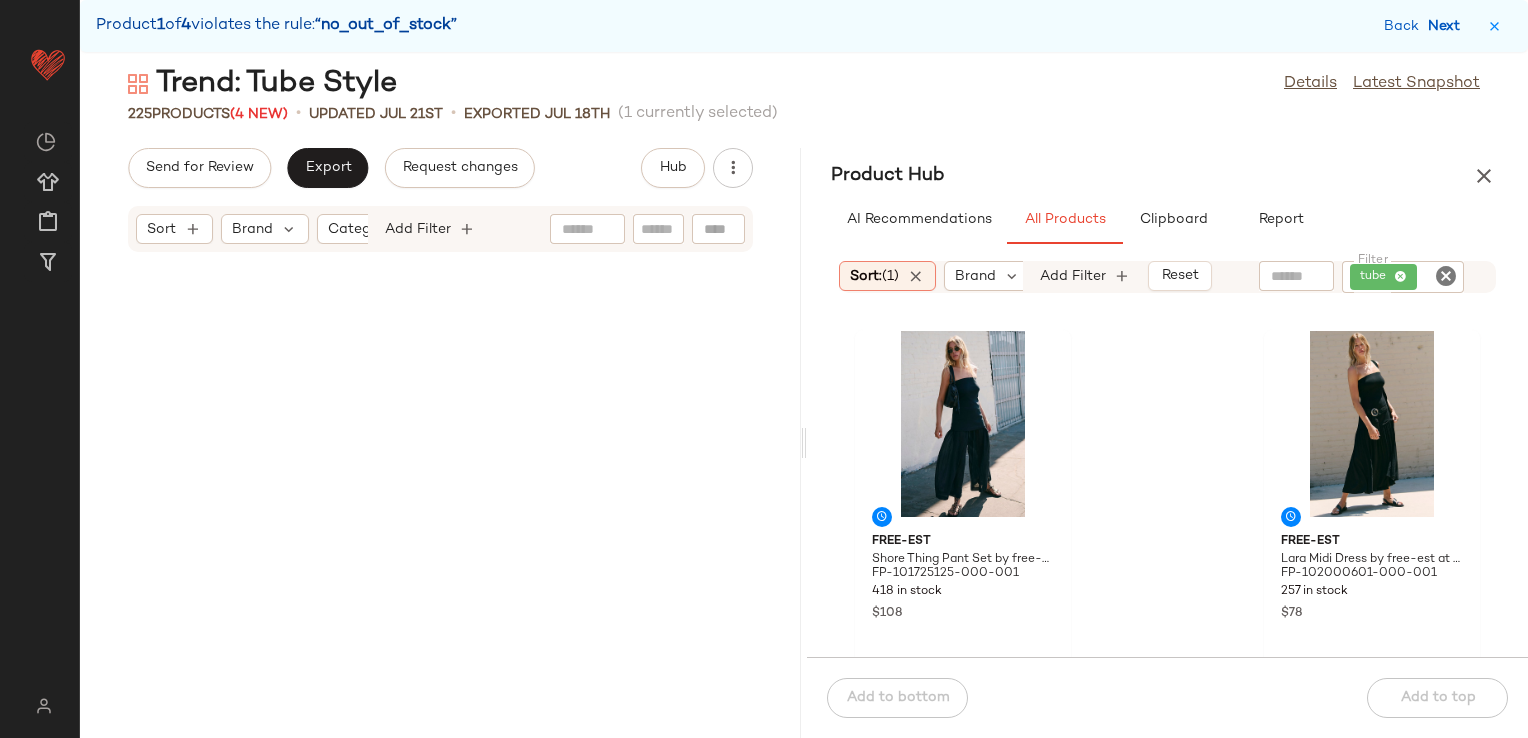 scroll, scrollTop: 3294, scrollLeft: 0, axis: vertical 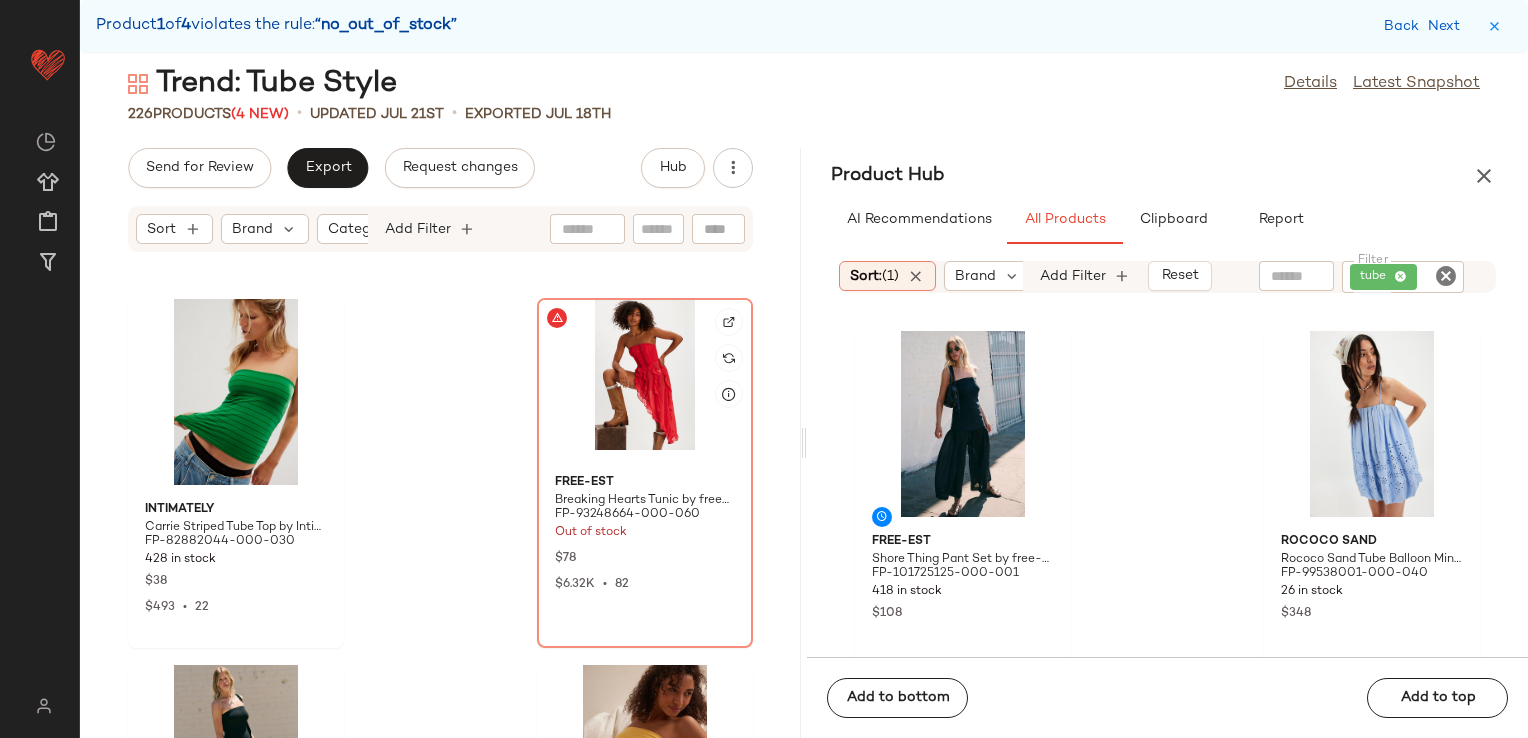 click 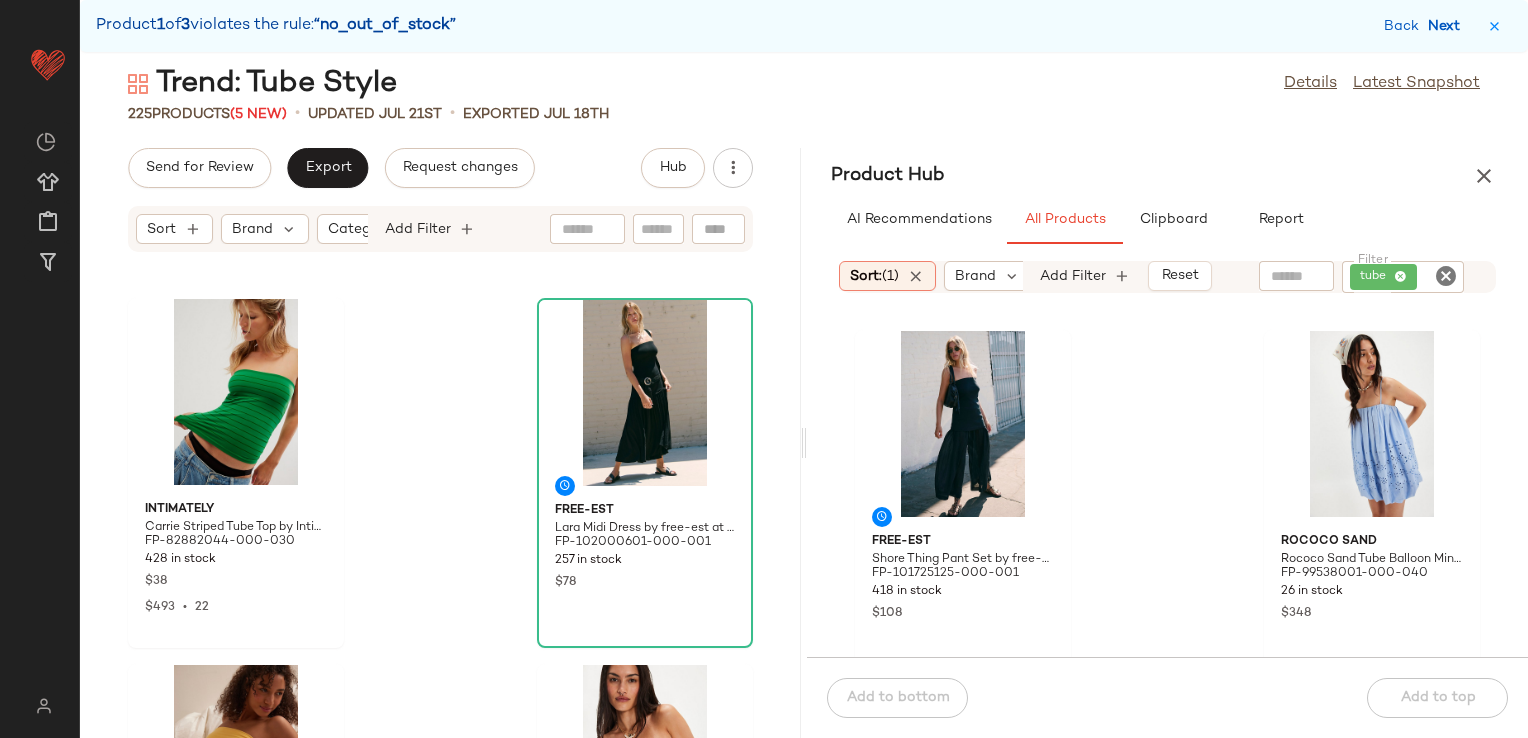 click on "Next" at bounding box center [1448, 26] 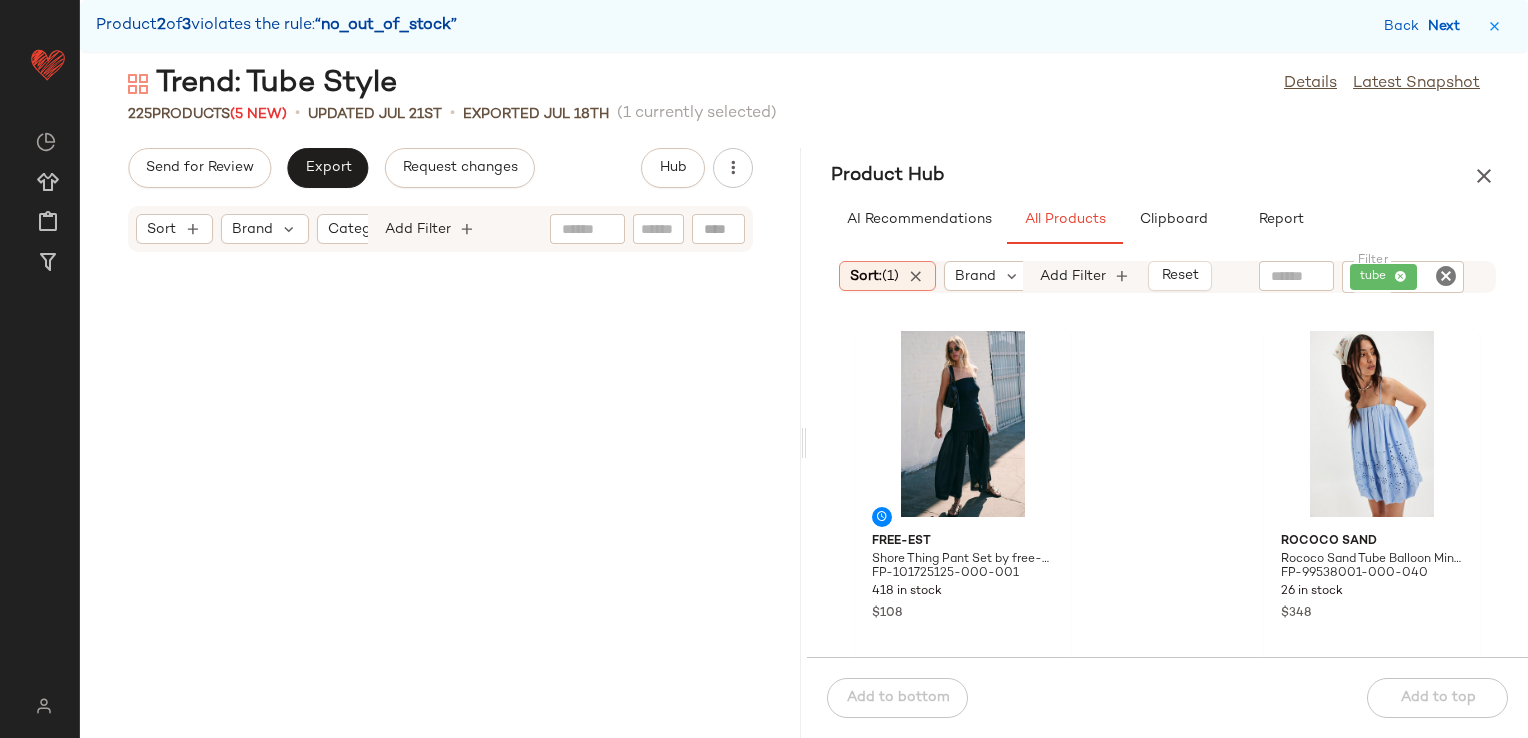 scroll, scrollTop: 35868, scrollLeft: 0, axis: vertical 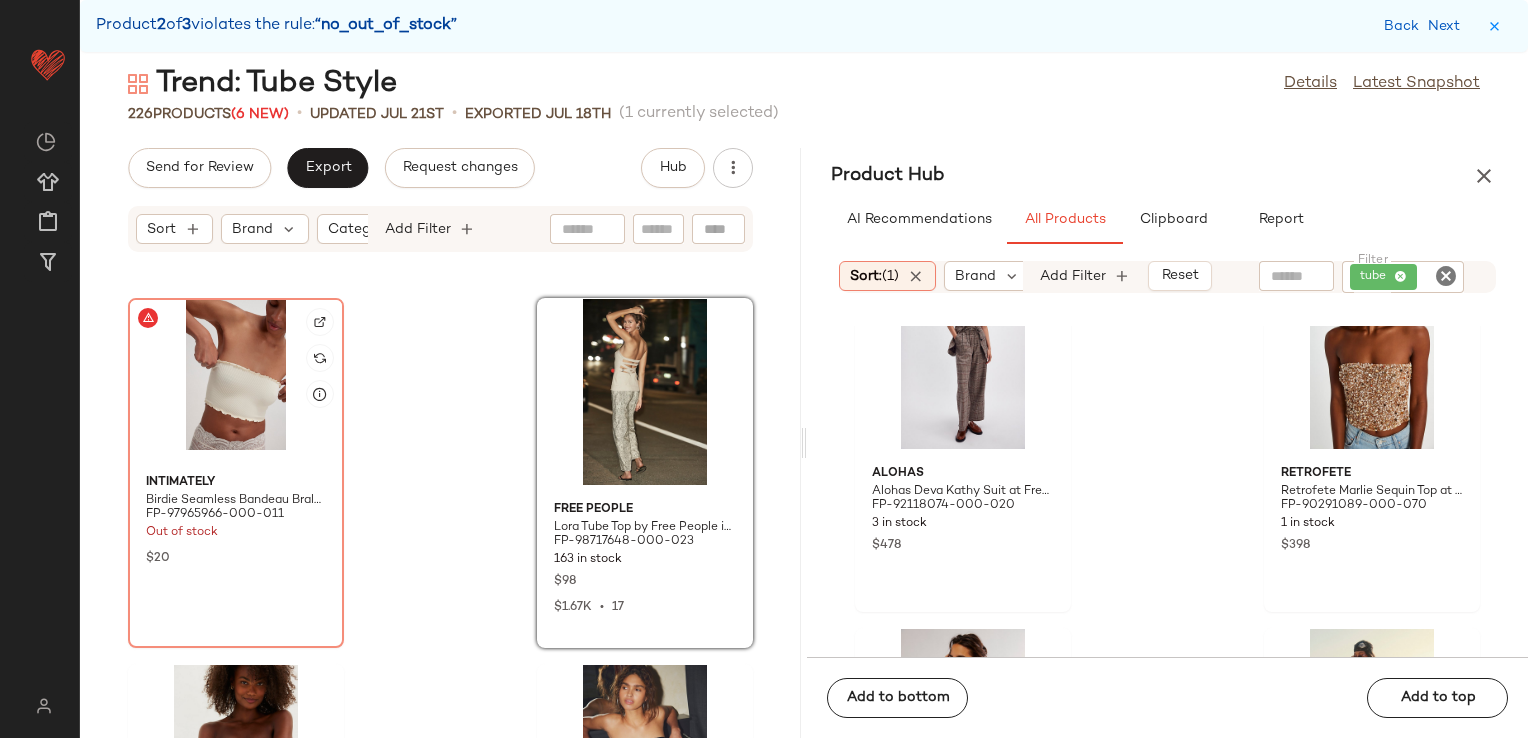 click 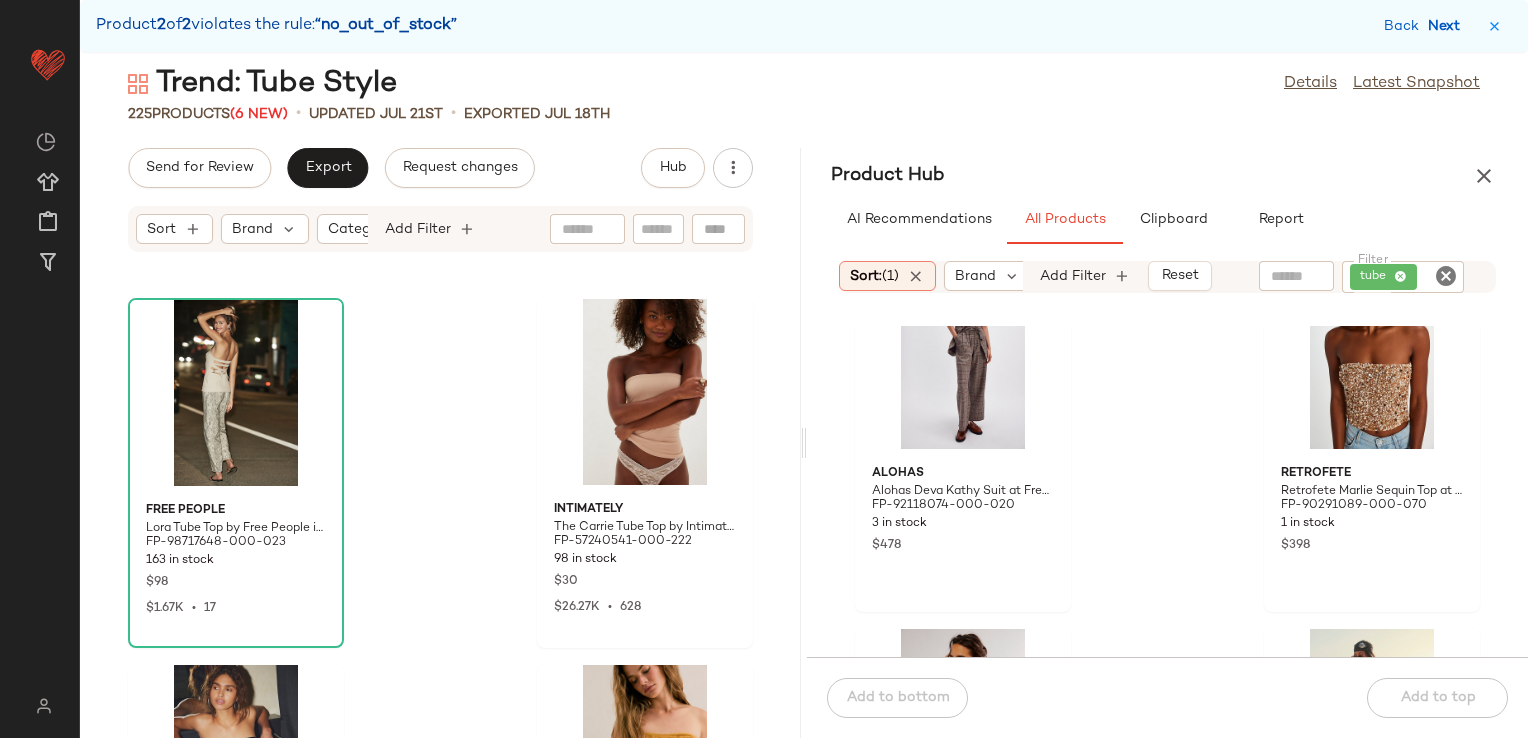 click on "Next" at bounding box center [1448, 26] 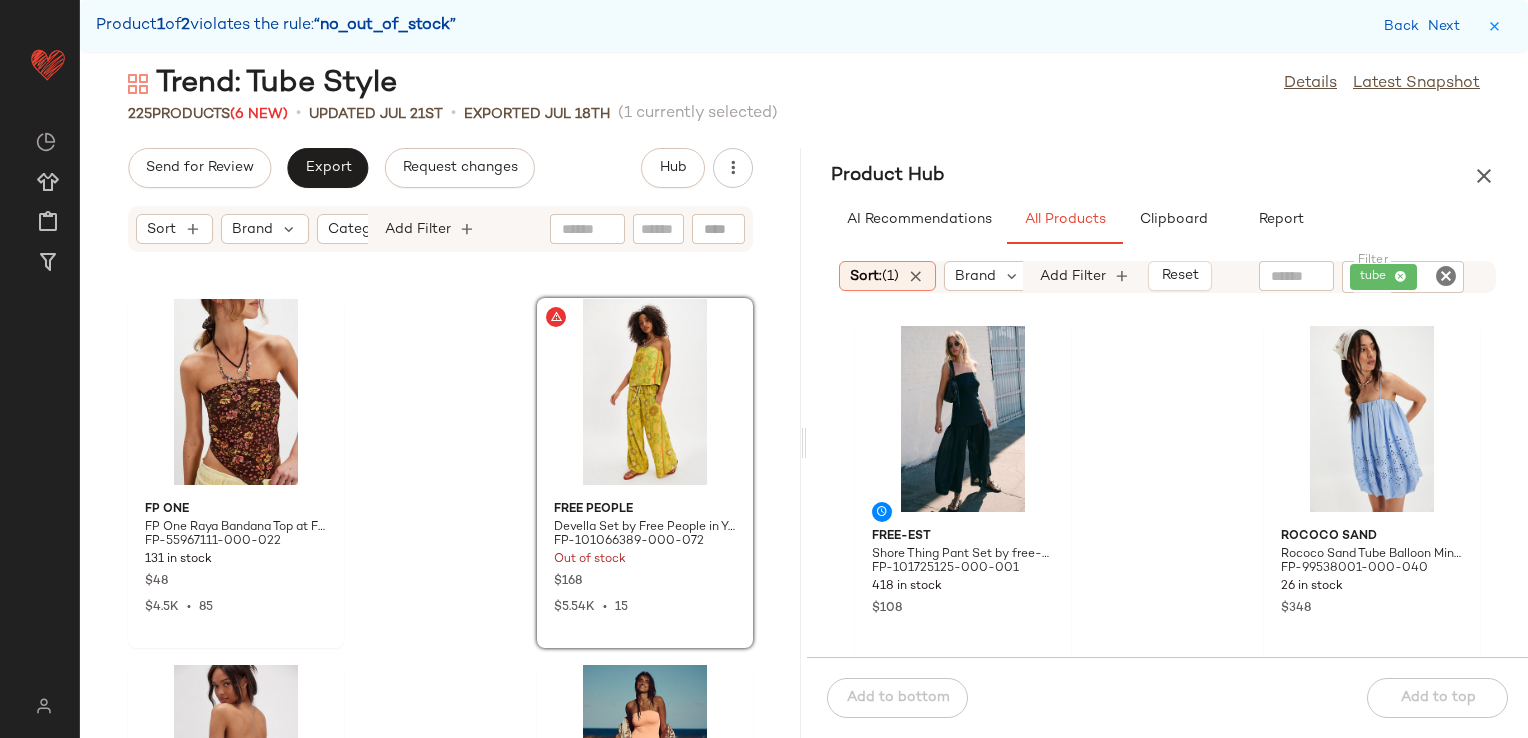 scroll, scrollTop: 0, scrollLeft: 0, axis: both 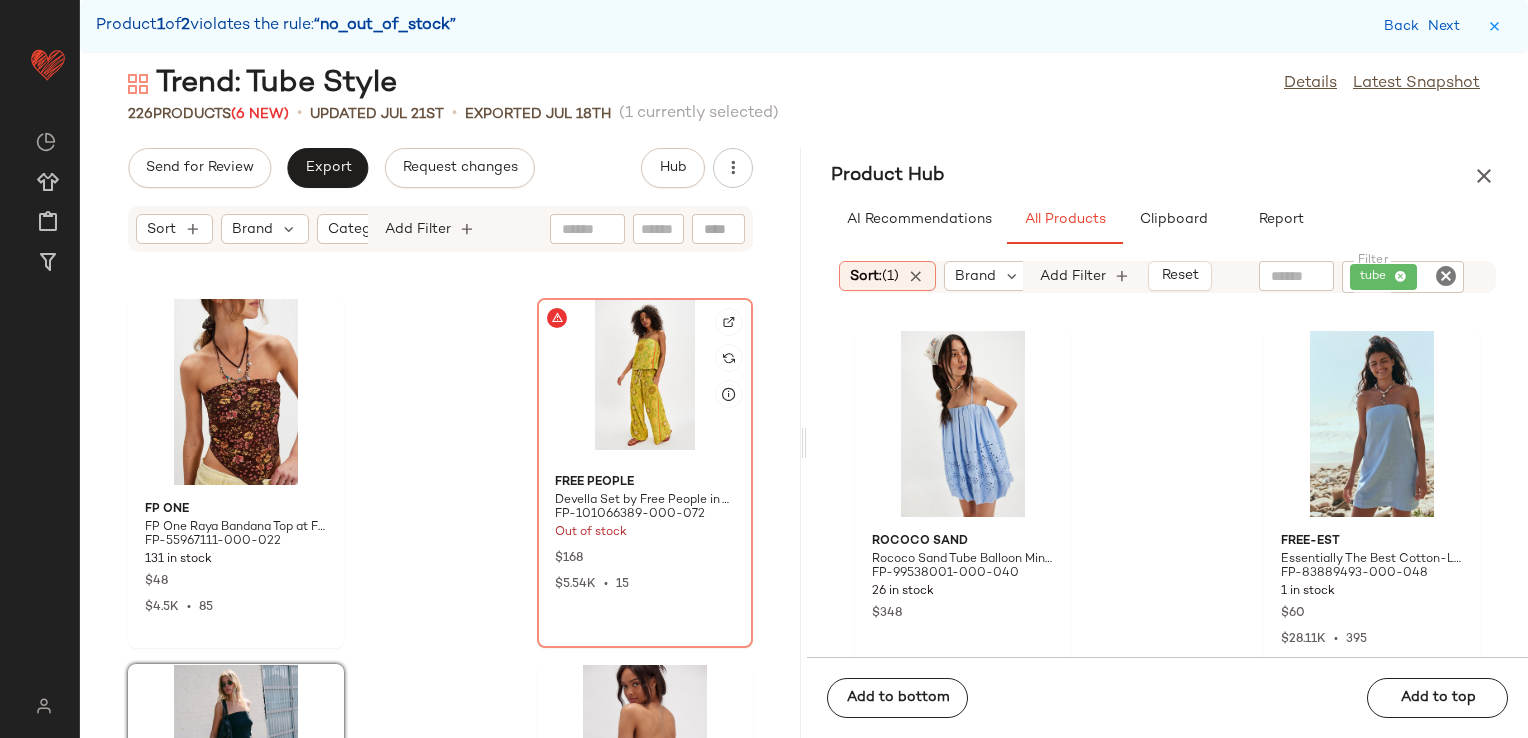 click 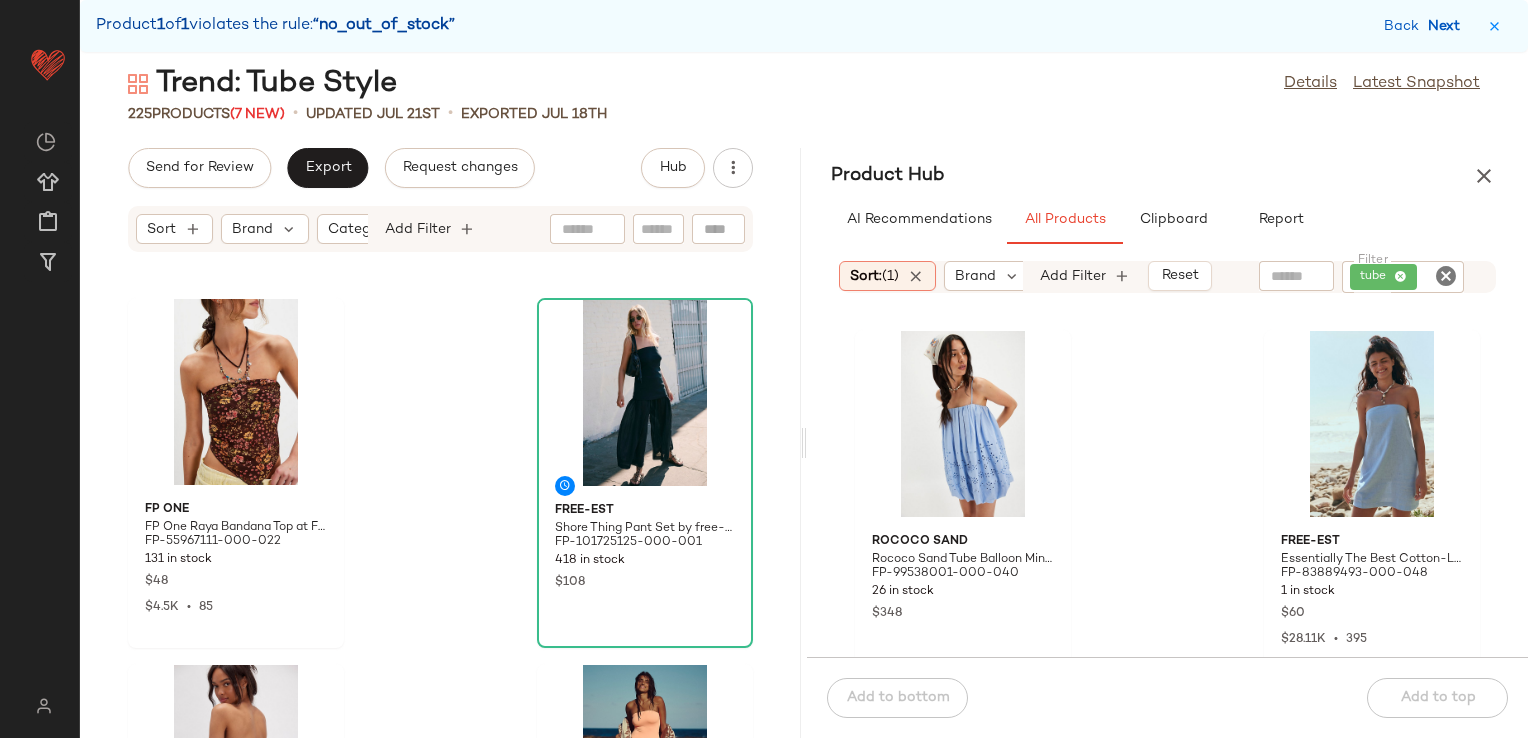 click on "Next" at bounding box center [1448, 26] 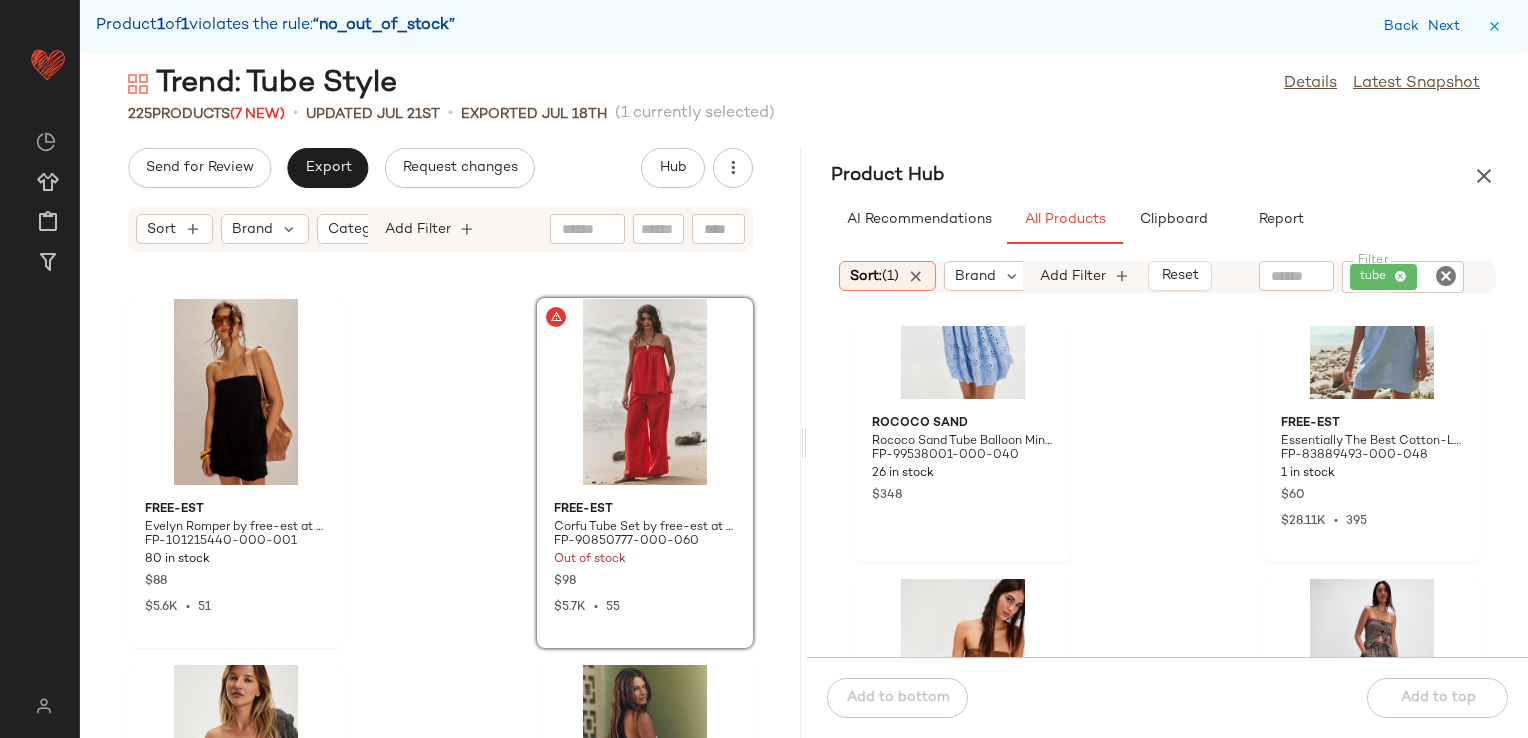 scroll, scrollTop: 100, scrollLeft: 0, axis: vertical 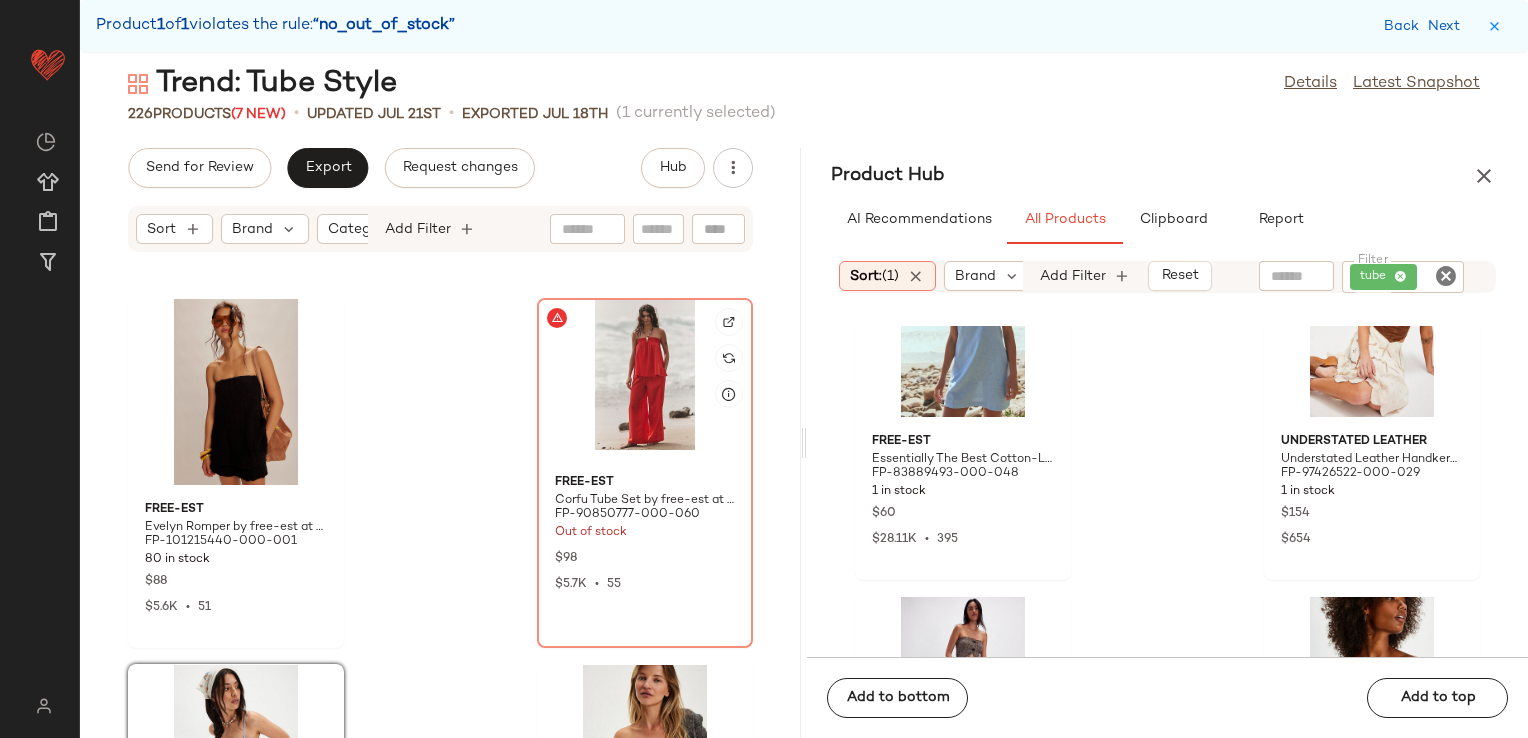 click 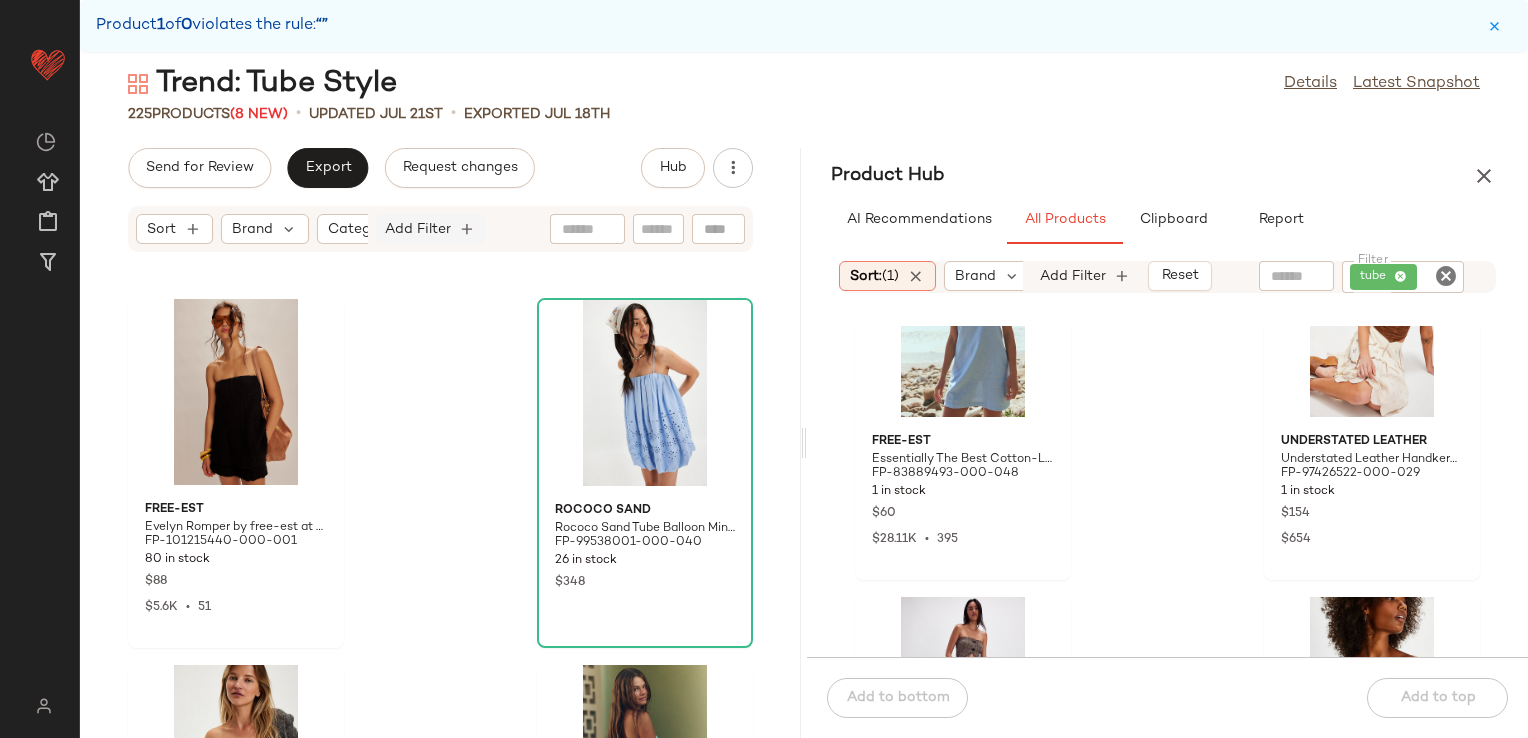 click on "Add Filter" at bounding box center (418, 229) 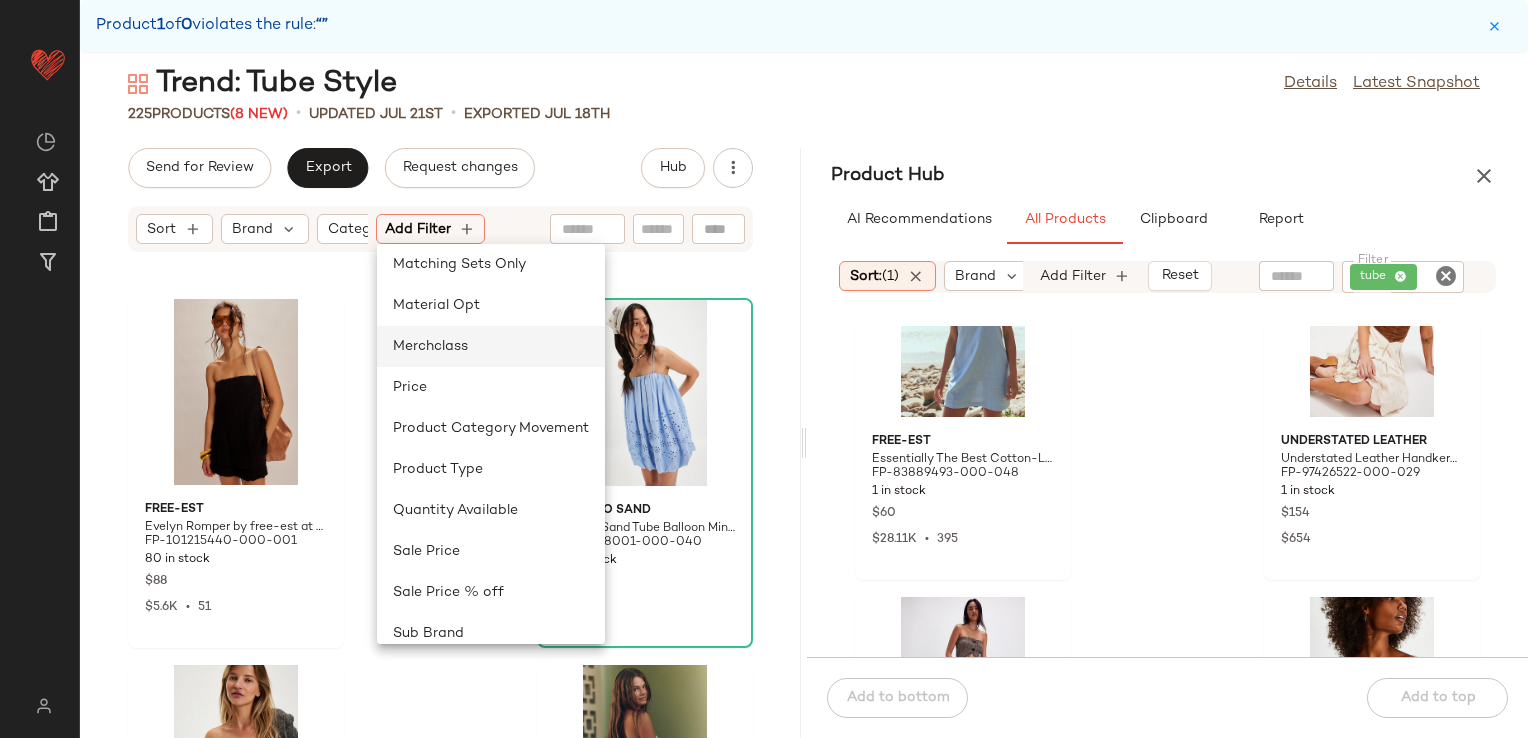 scroll, scrollTop: 600, scrollLeft: 0, axis: vertical 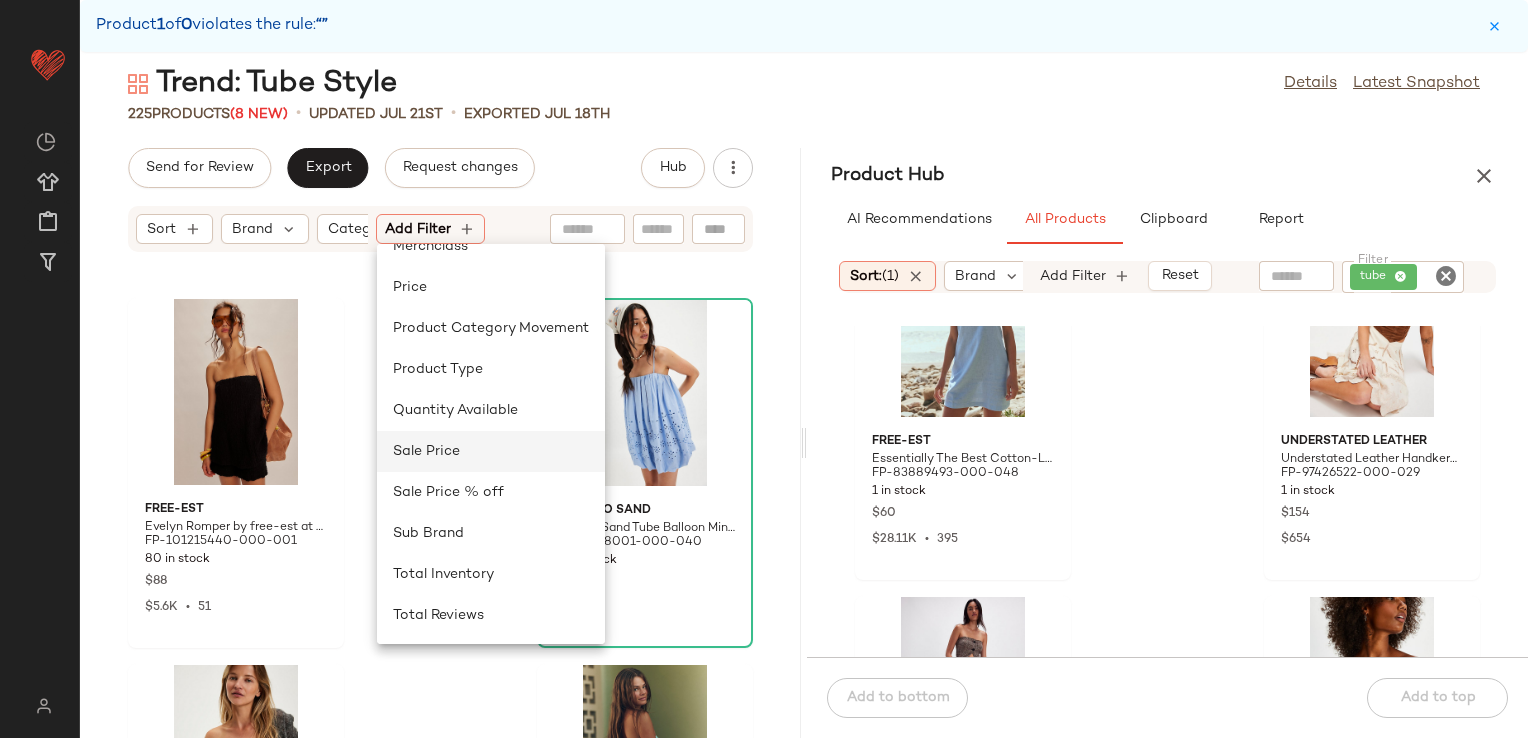 click on "Sale Price" 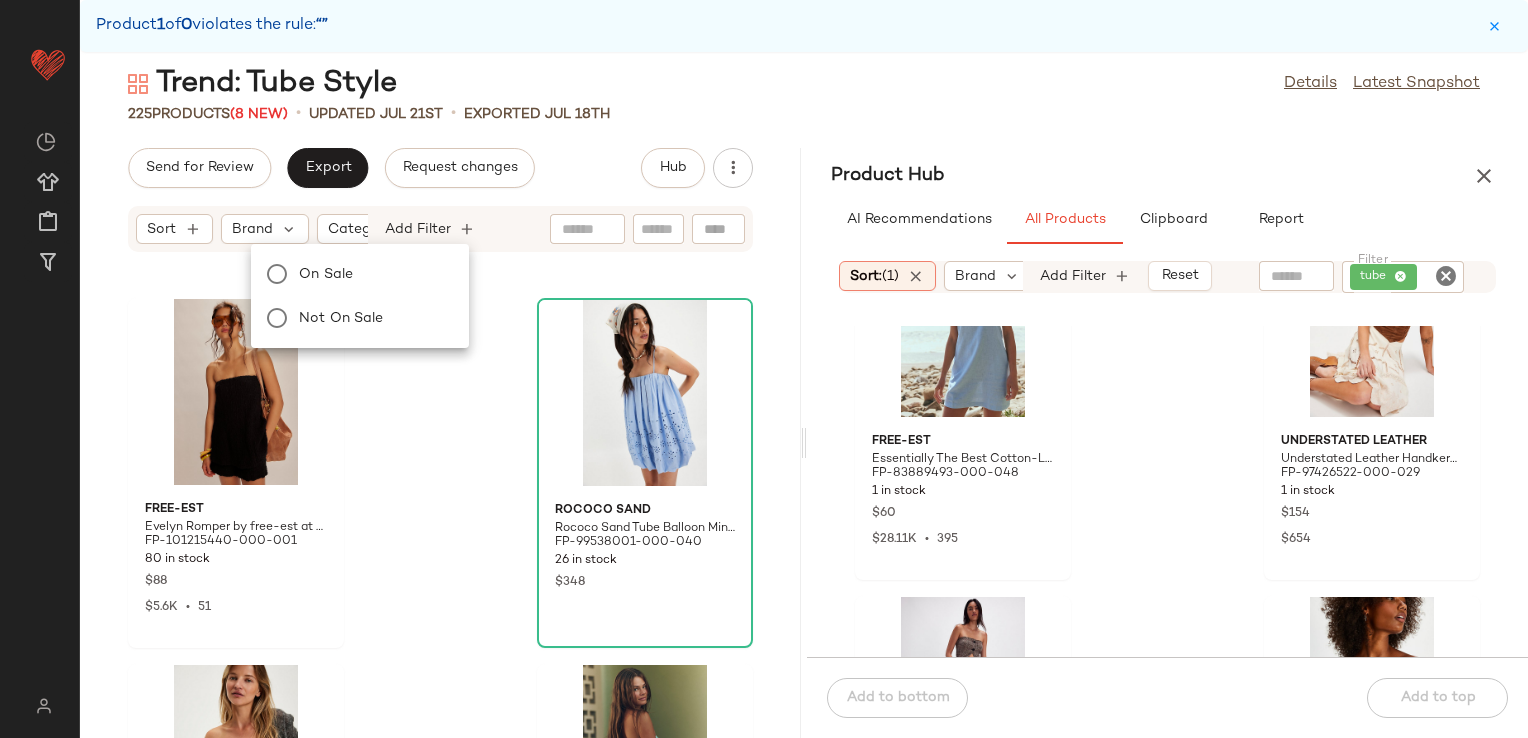 scroll, scrollTop: 0, scrollLeft: 182, axis: horizontal 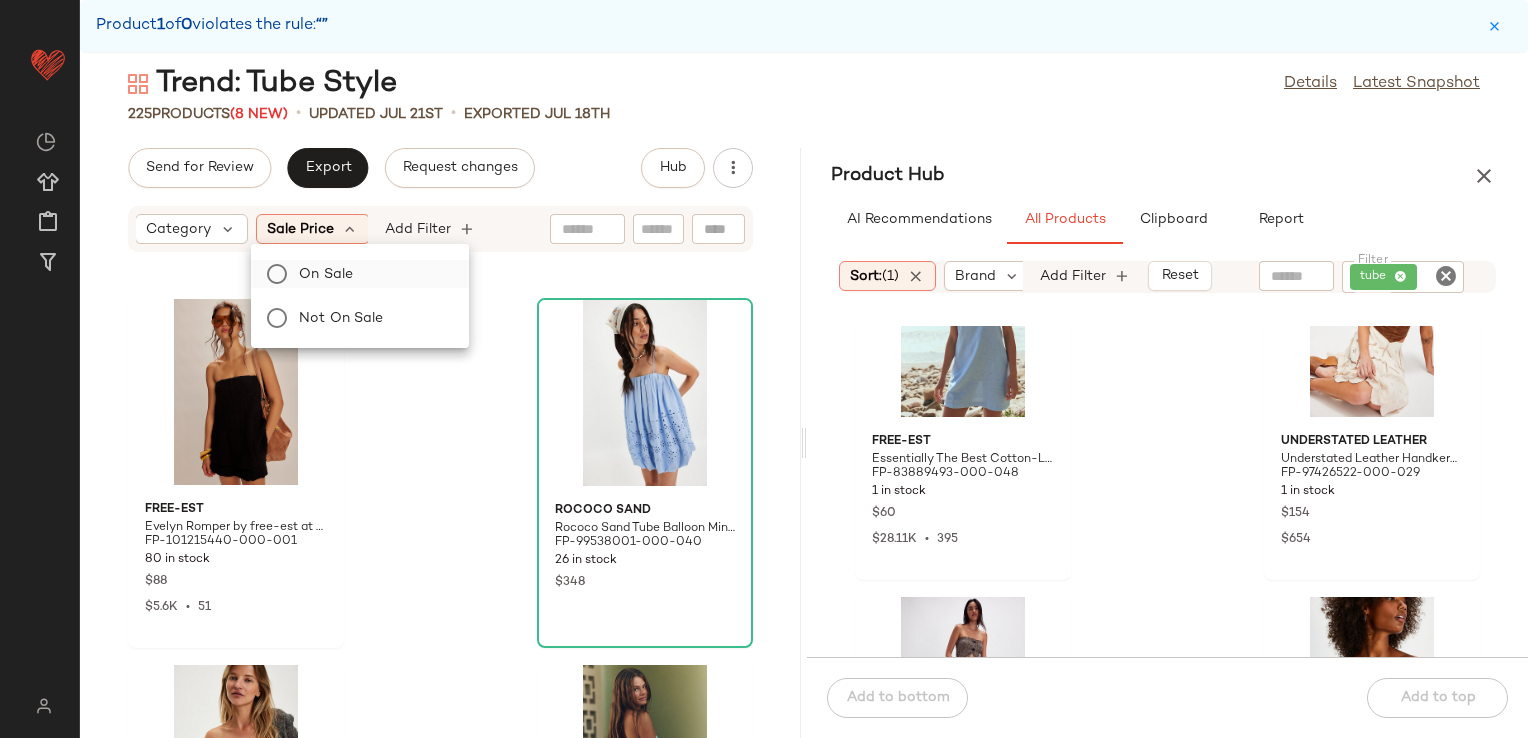 click on "On sale" at bounding box center (372, 274) 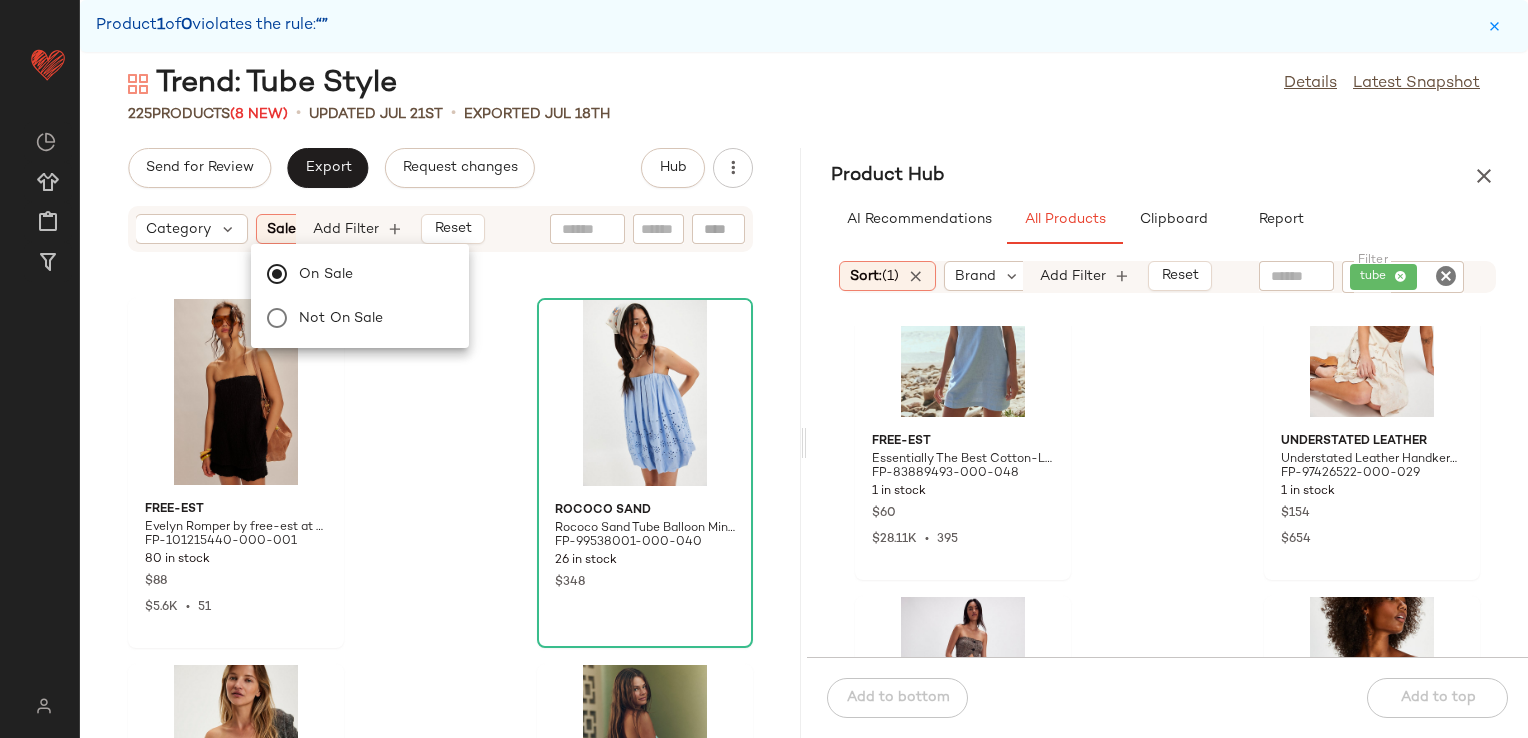 click on "Sort  Brand  Category  Sale Price:   On sale Add Filter   Reset" at bounding box center (440, 229) 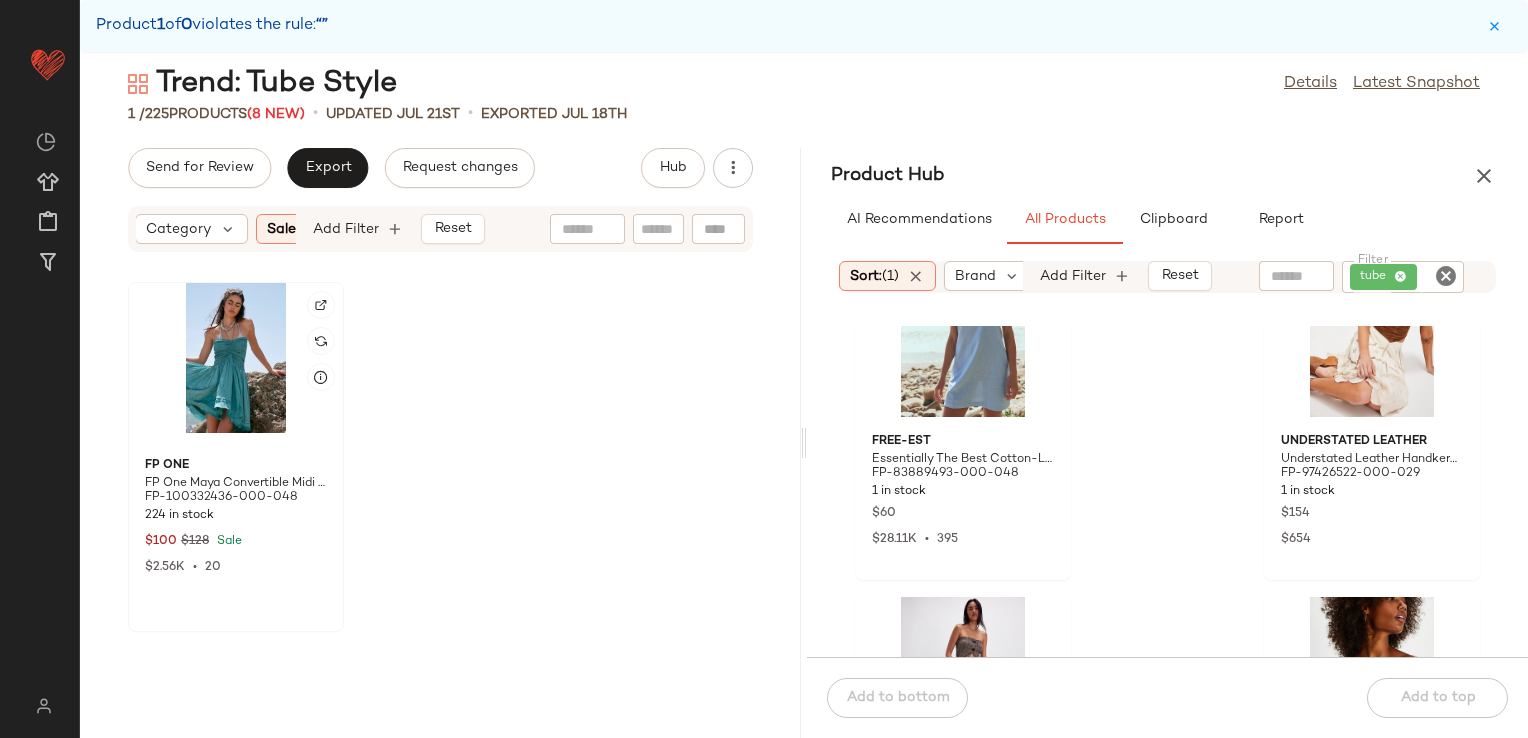 click 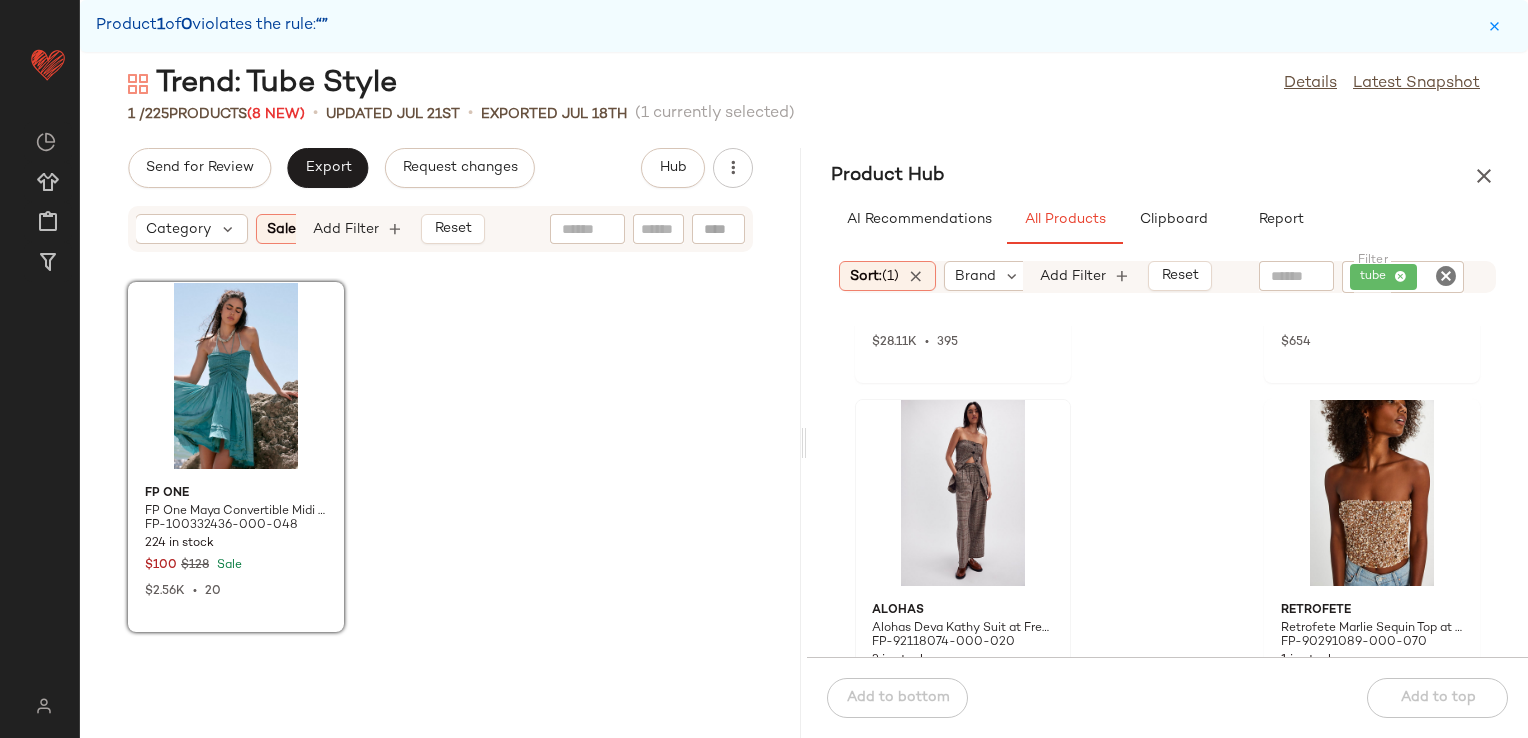 scroll, scrollTop: 311, scrollLeft: 0, axis: vertical 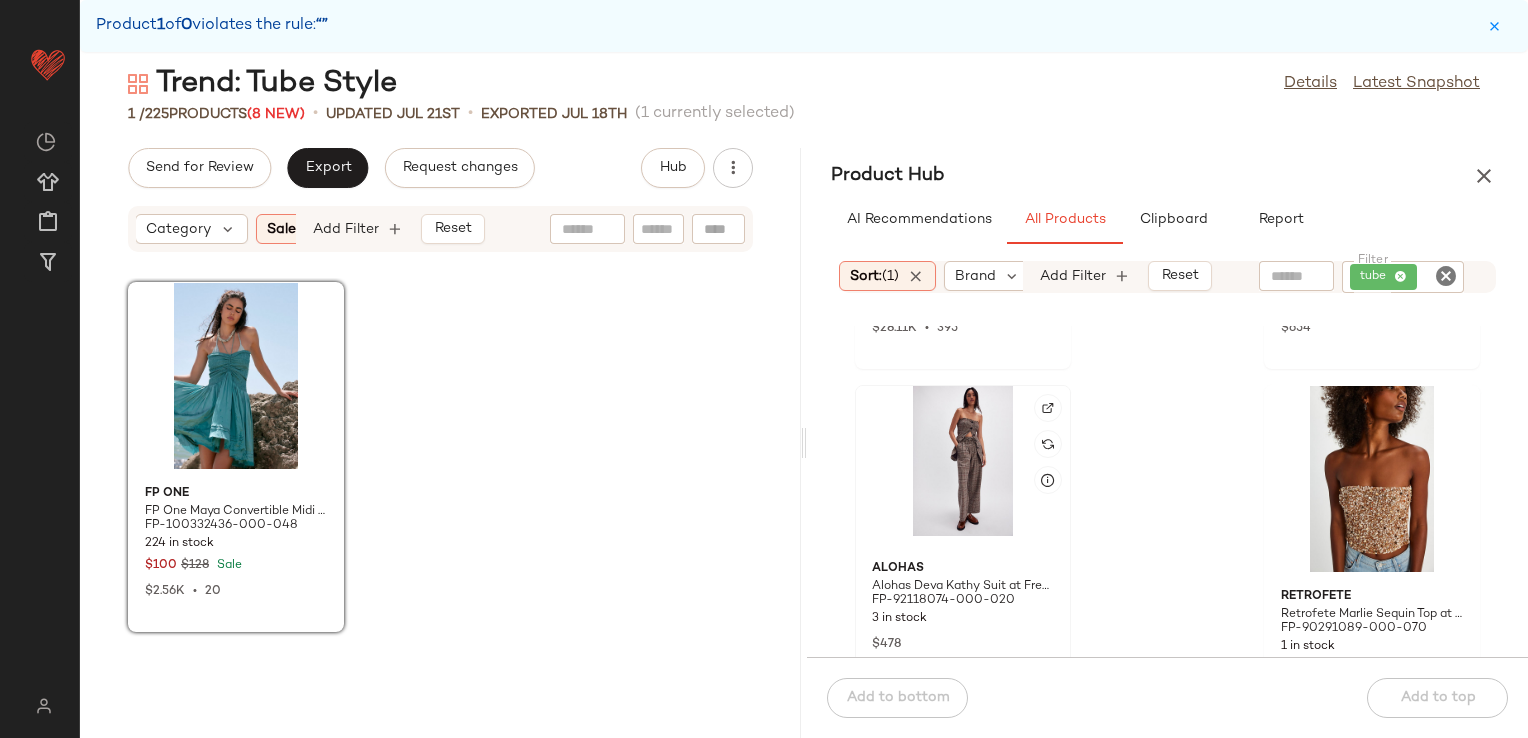click 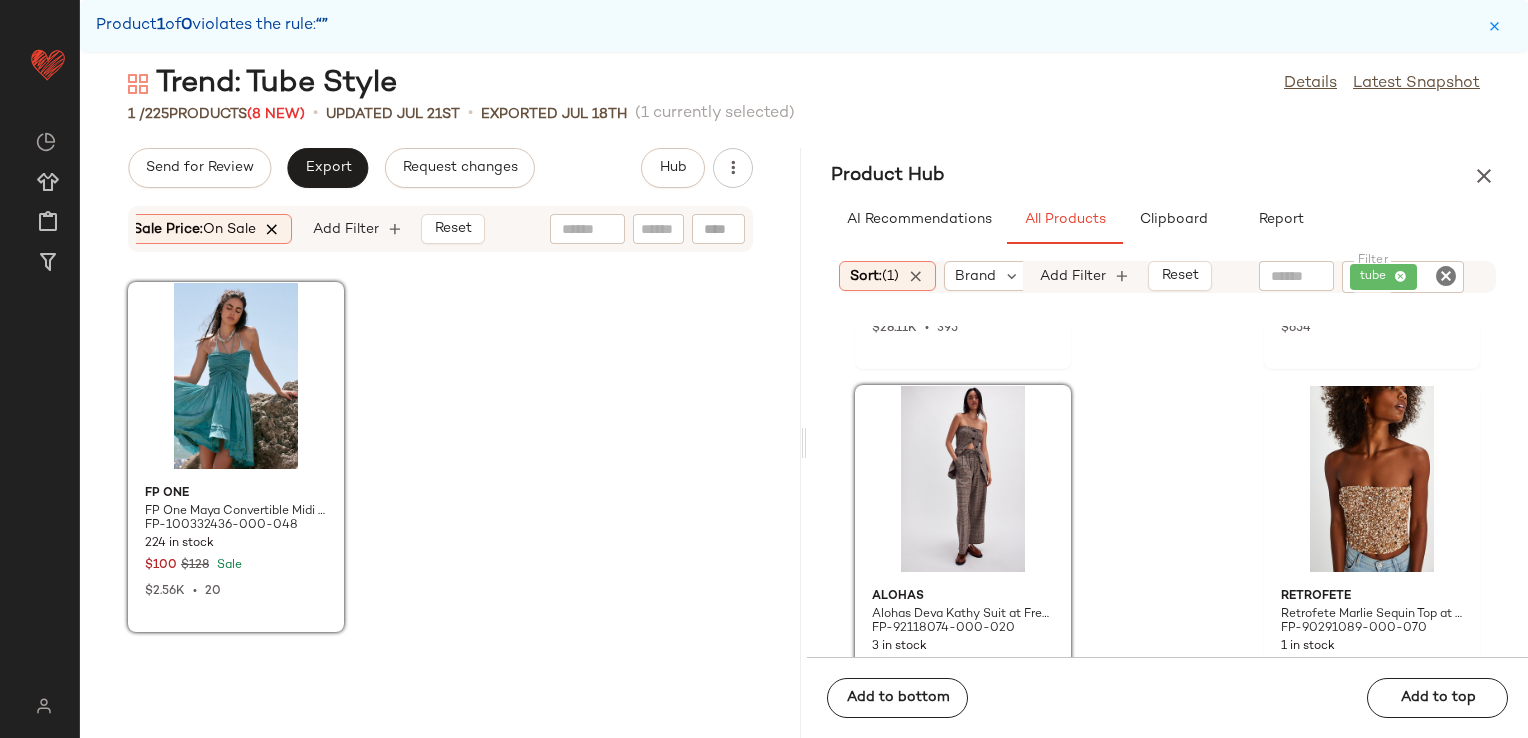 click at bounding box center [273, 229] 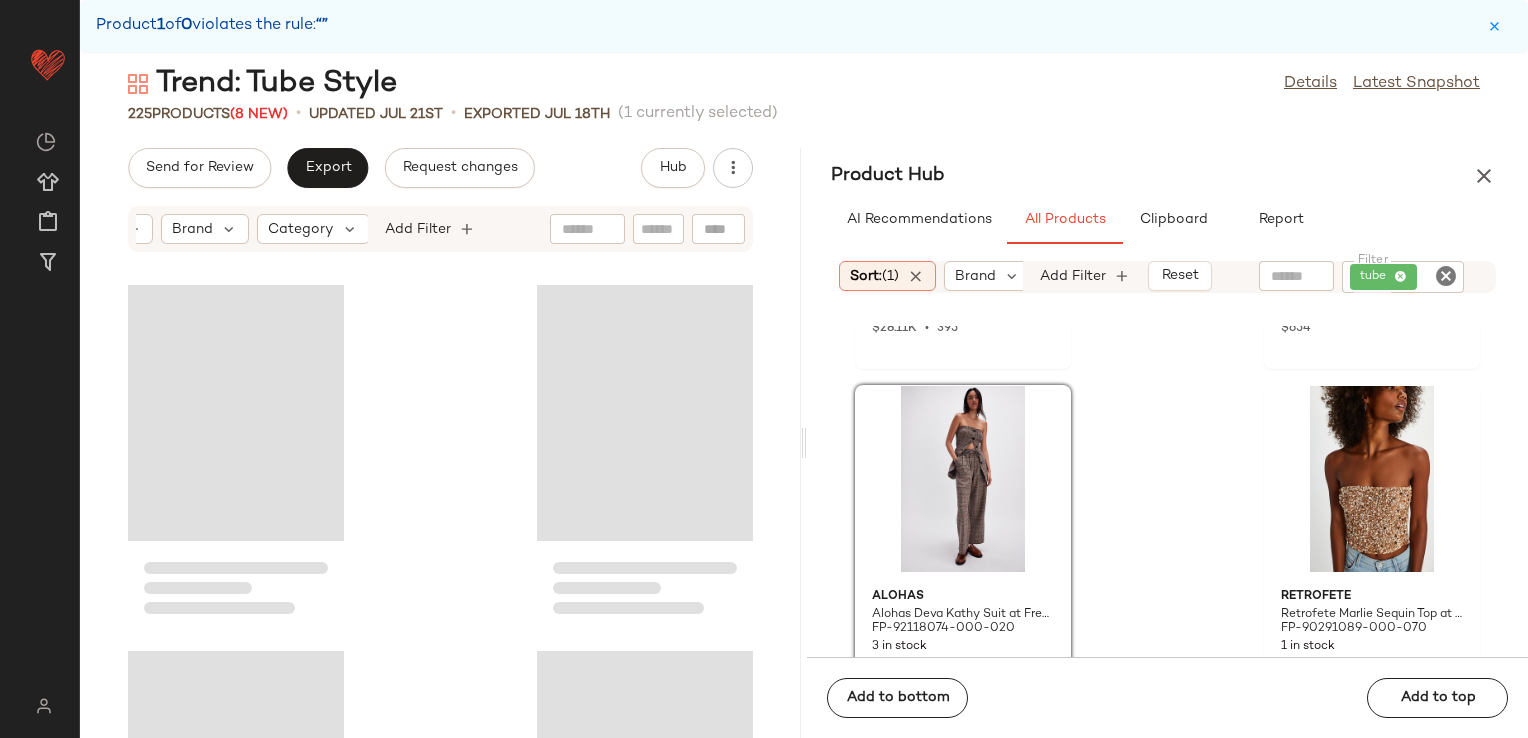 scroll, scrollTop: 28182, scrollLeft: 0, axis: vertical 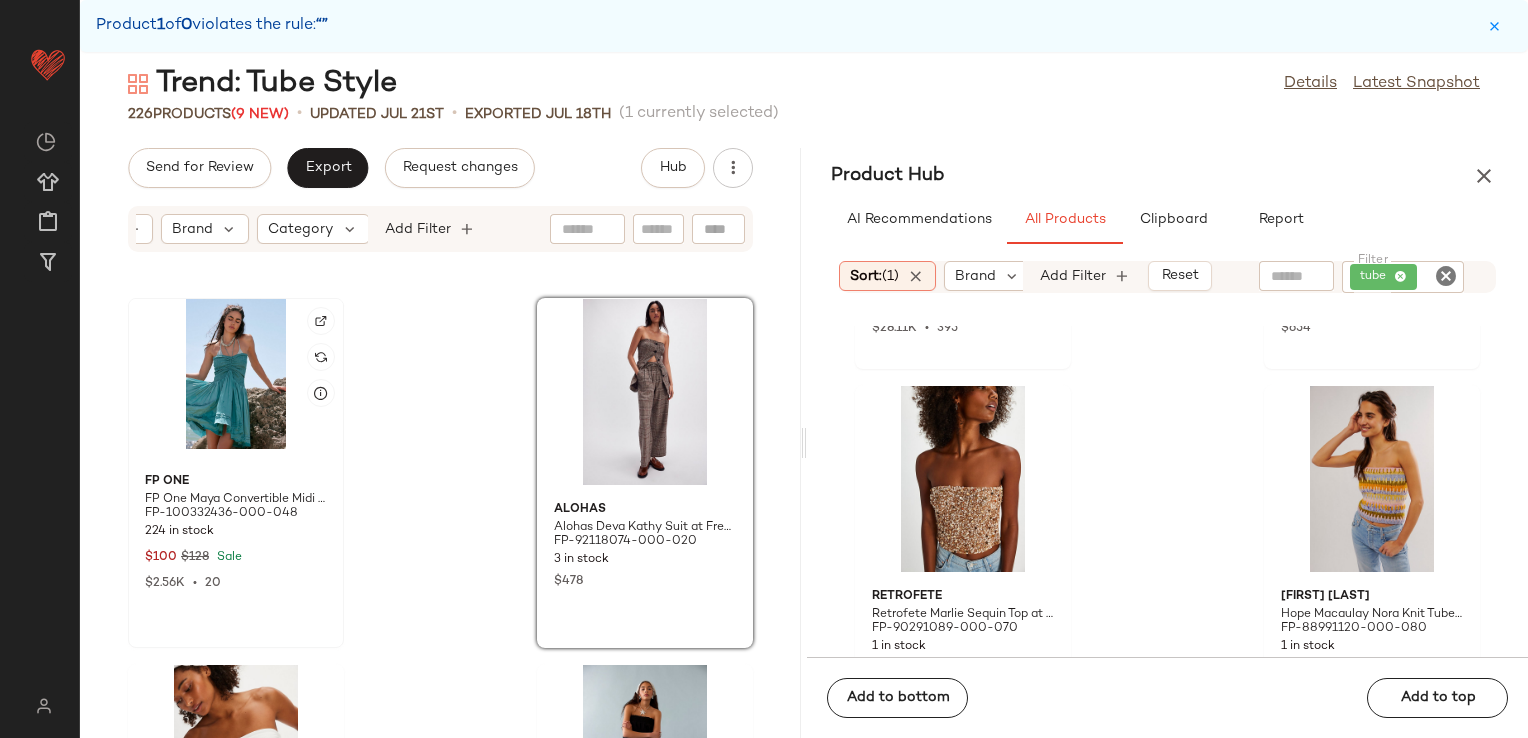 click 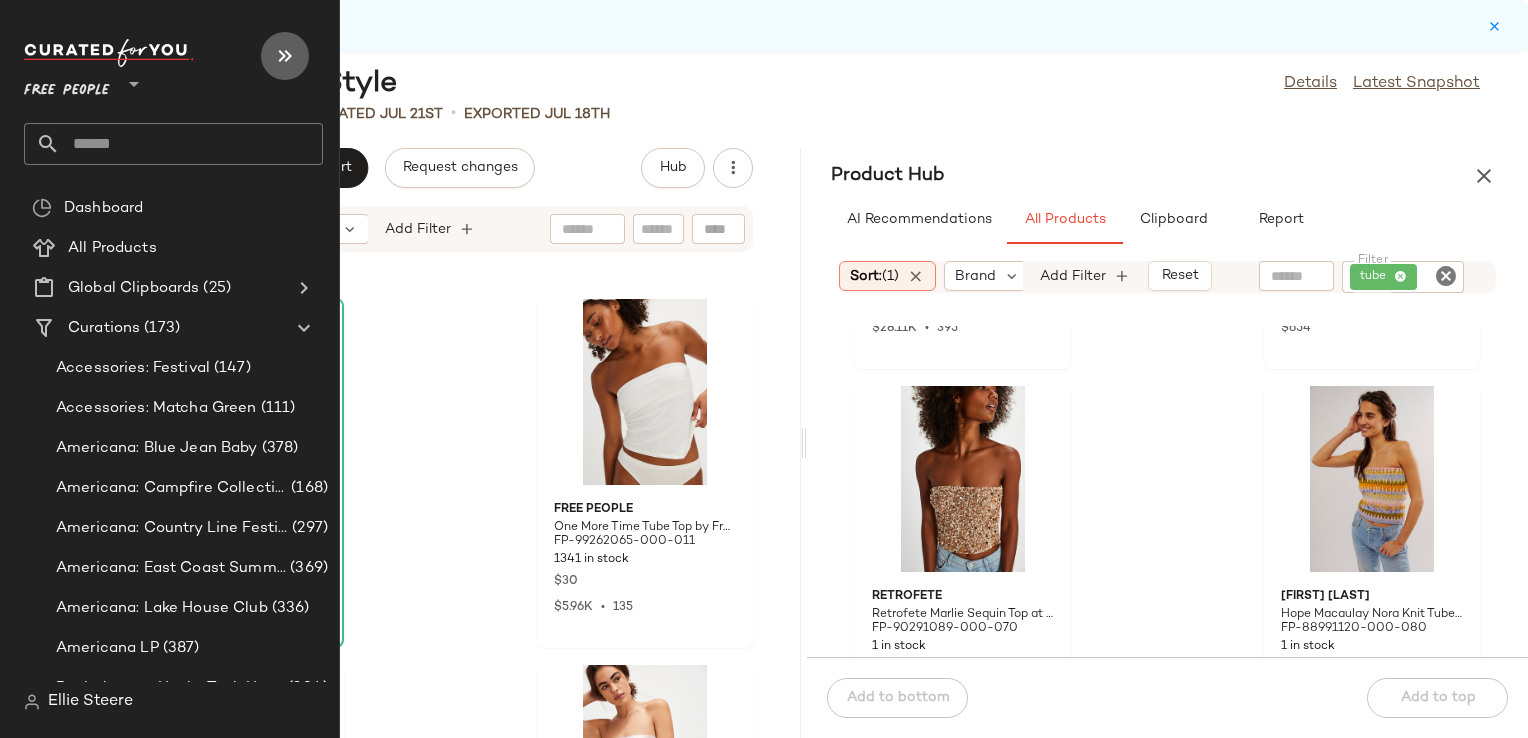 drag, startPoint x: 276, startPoint y: 60, endPoint x: 280, endPoint y: 73, distance: 13.601471 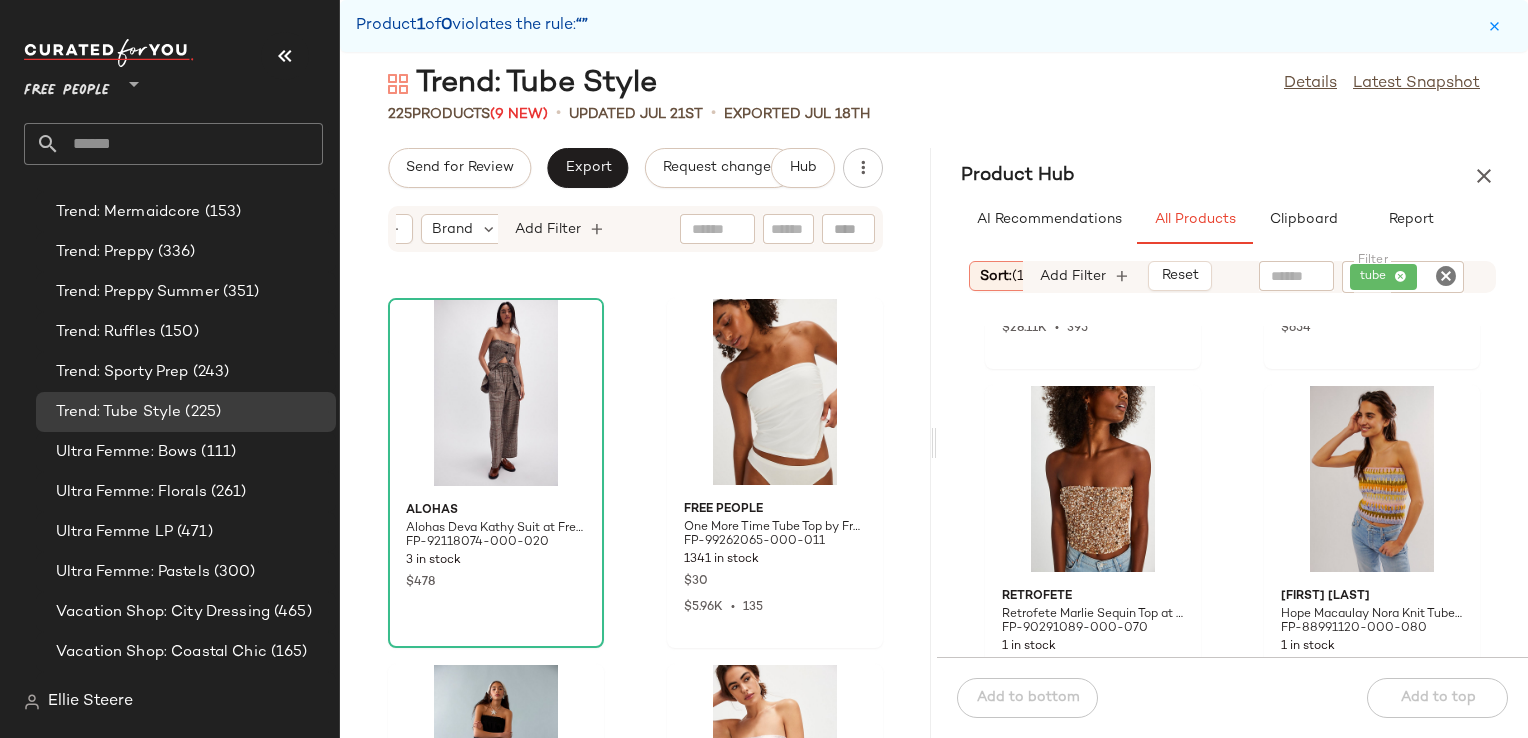 scroll, scrollTop: 6333, scrollLeft: 0, axis: vertical 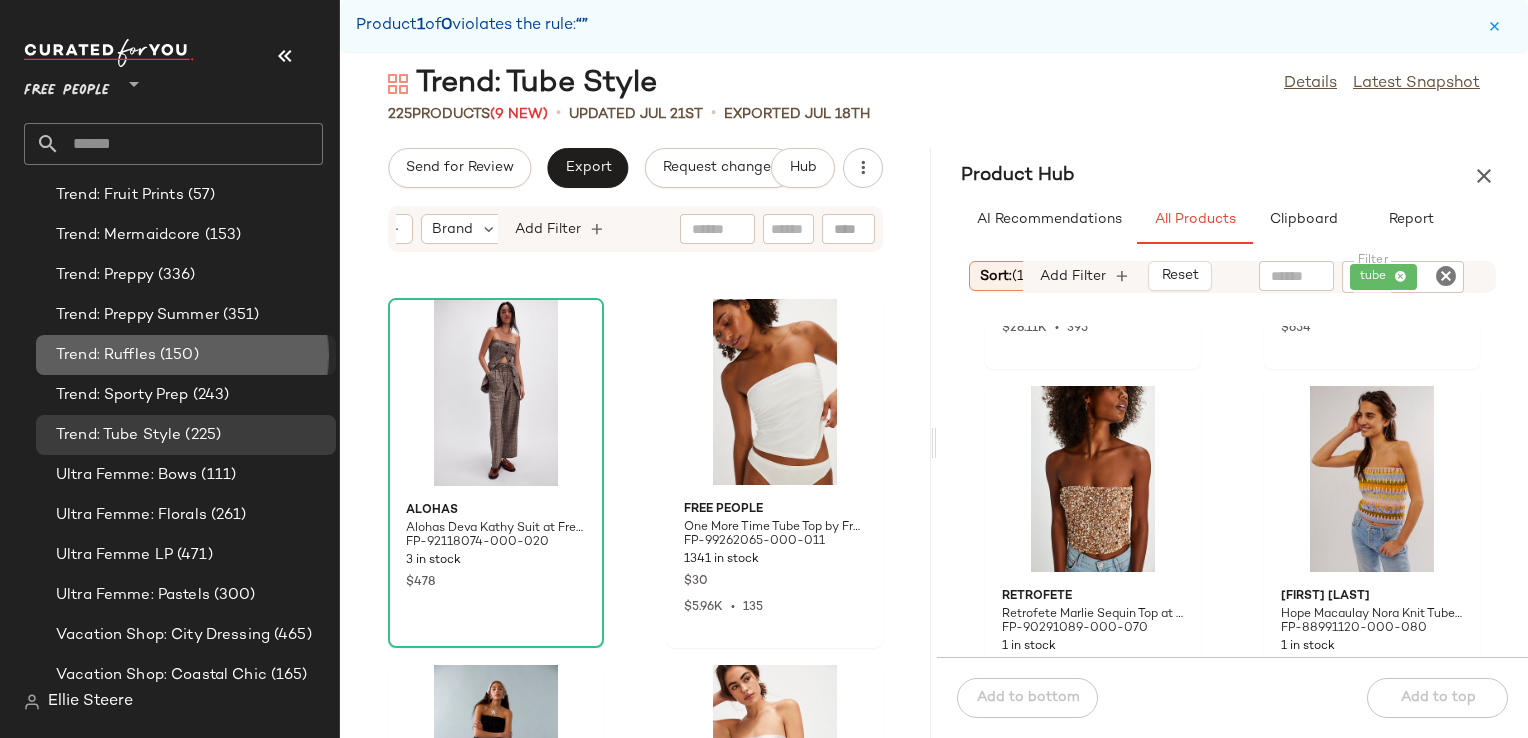 click on "(150)" at bounding box center [177, 355] 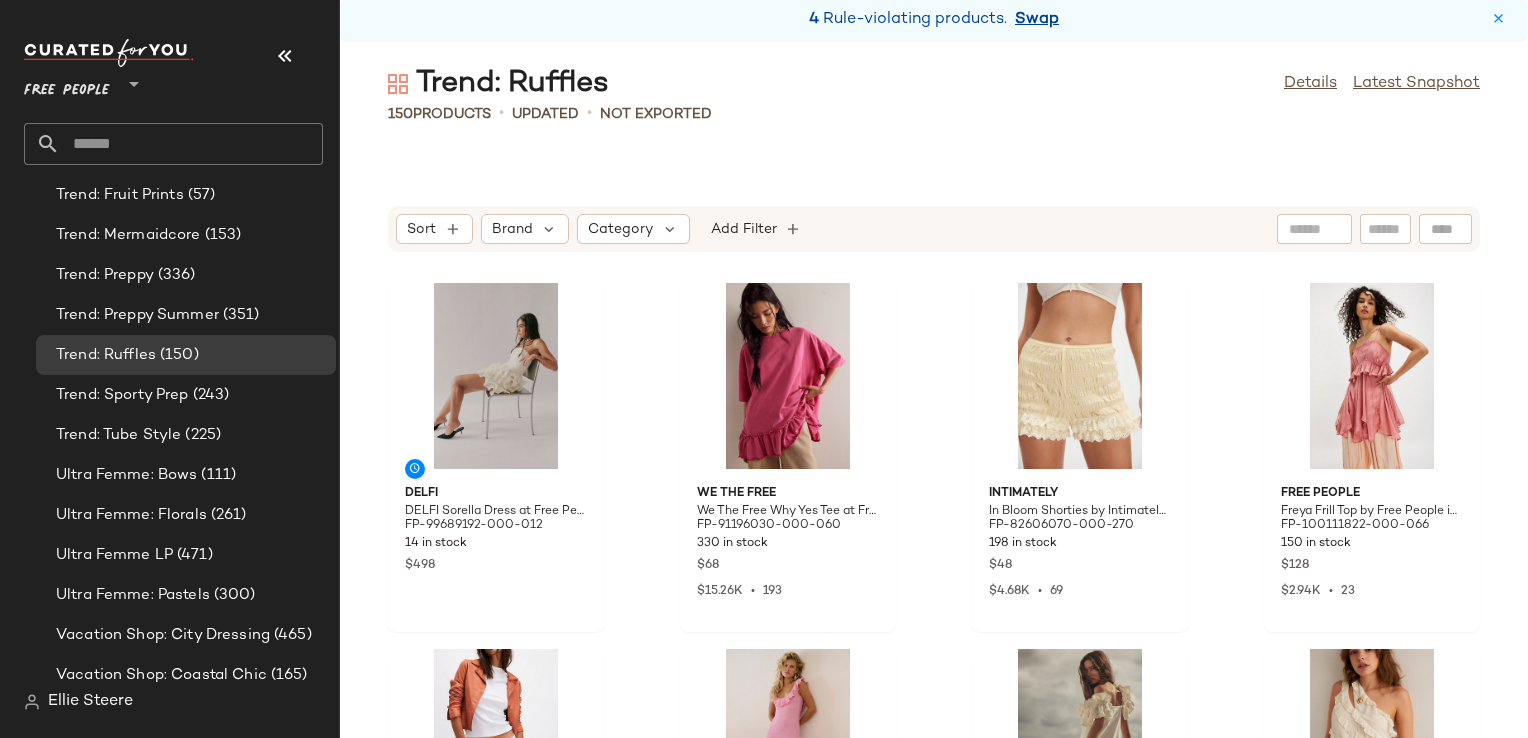 click on "Swap" at bounding box center [1037, 20] 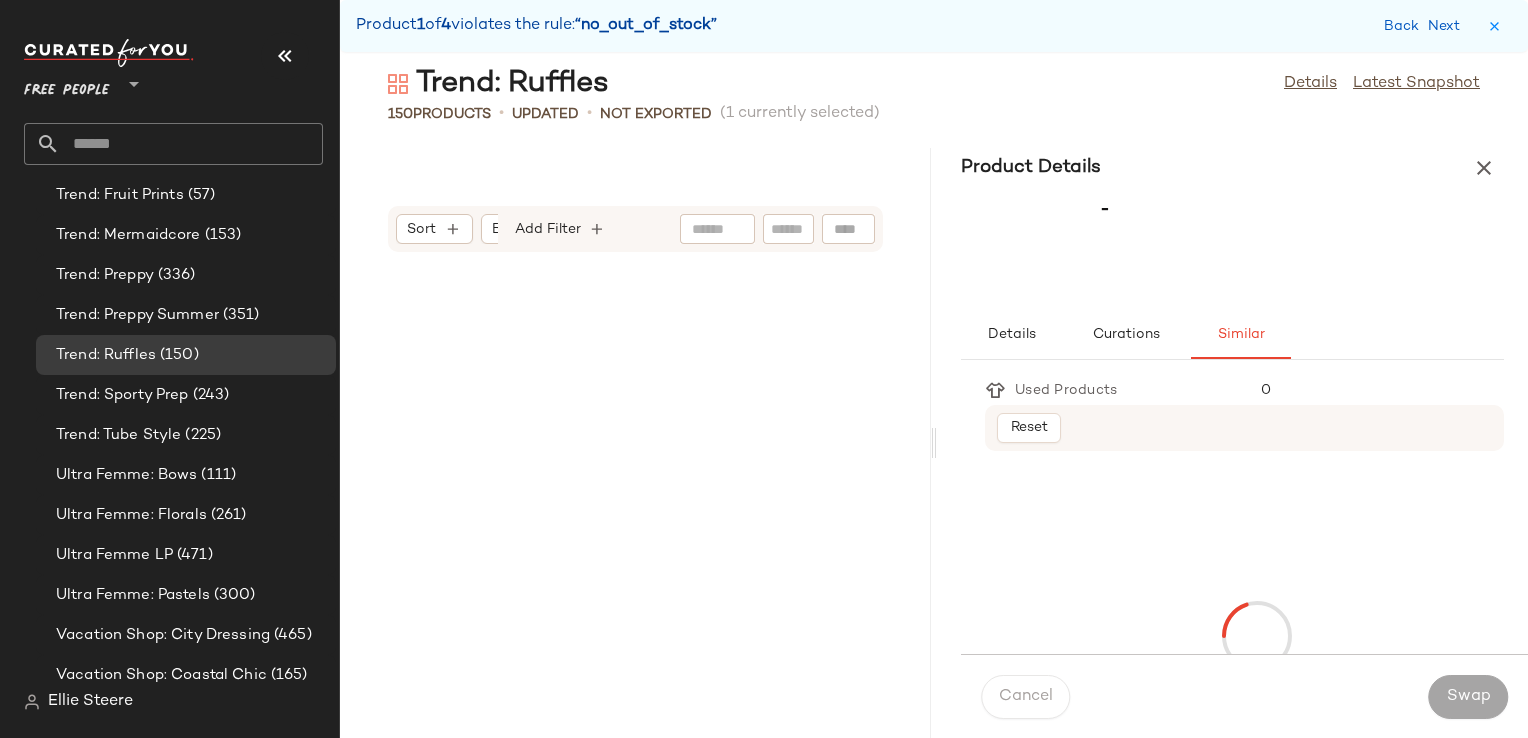 scroll, scrollTop: 2562, scrollLeft: 0, axis: vertical 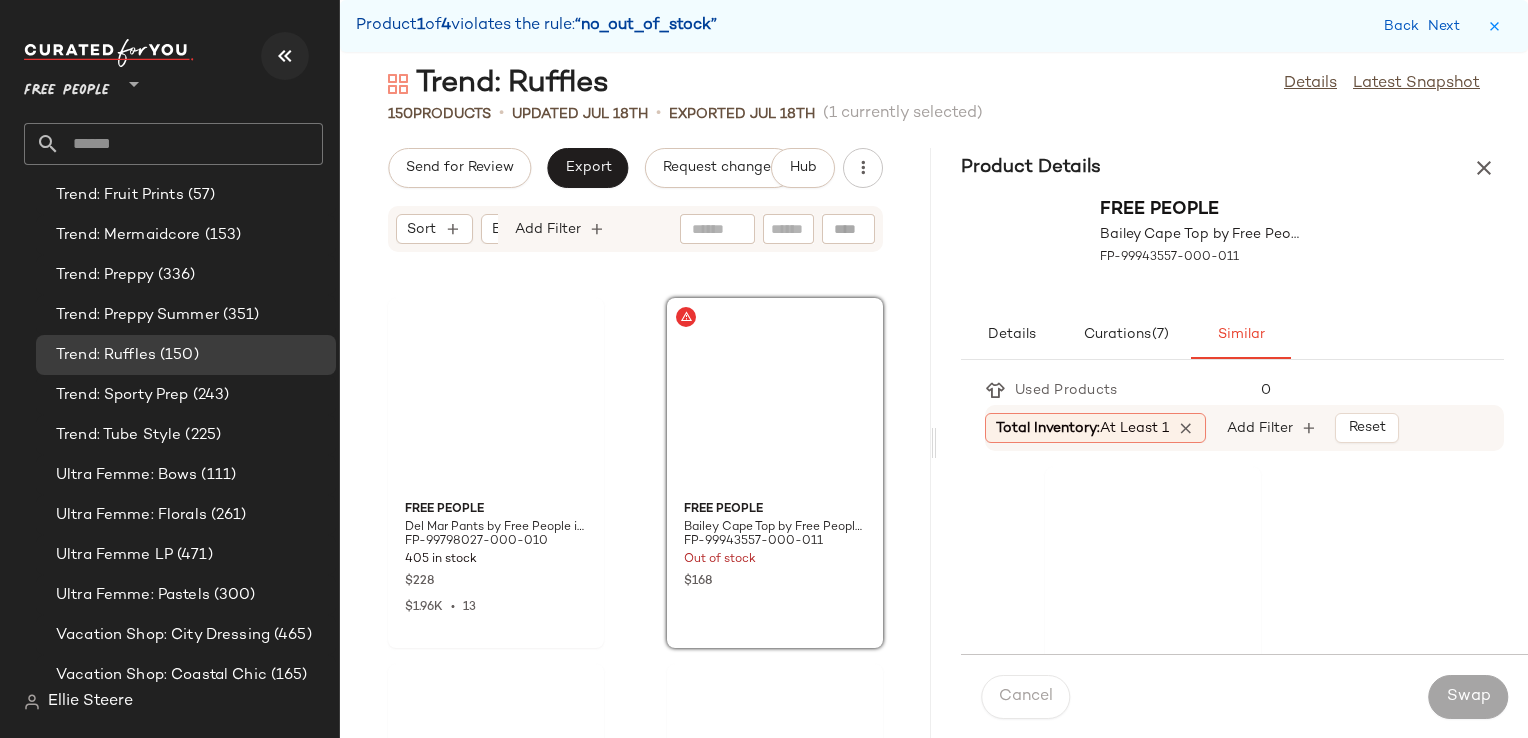 click at bounding box center (285, 56) 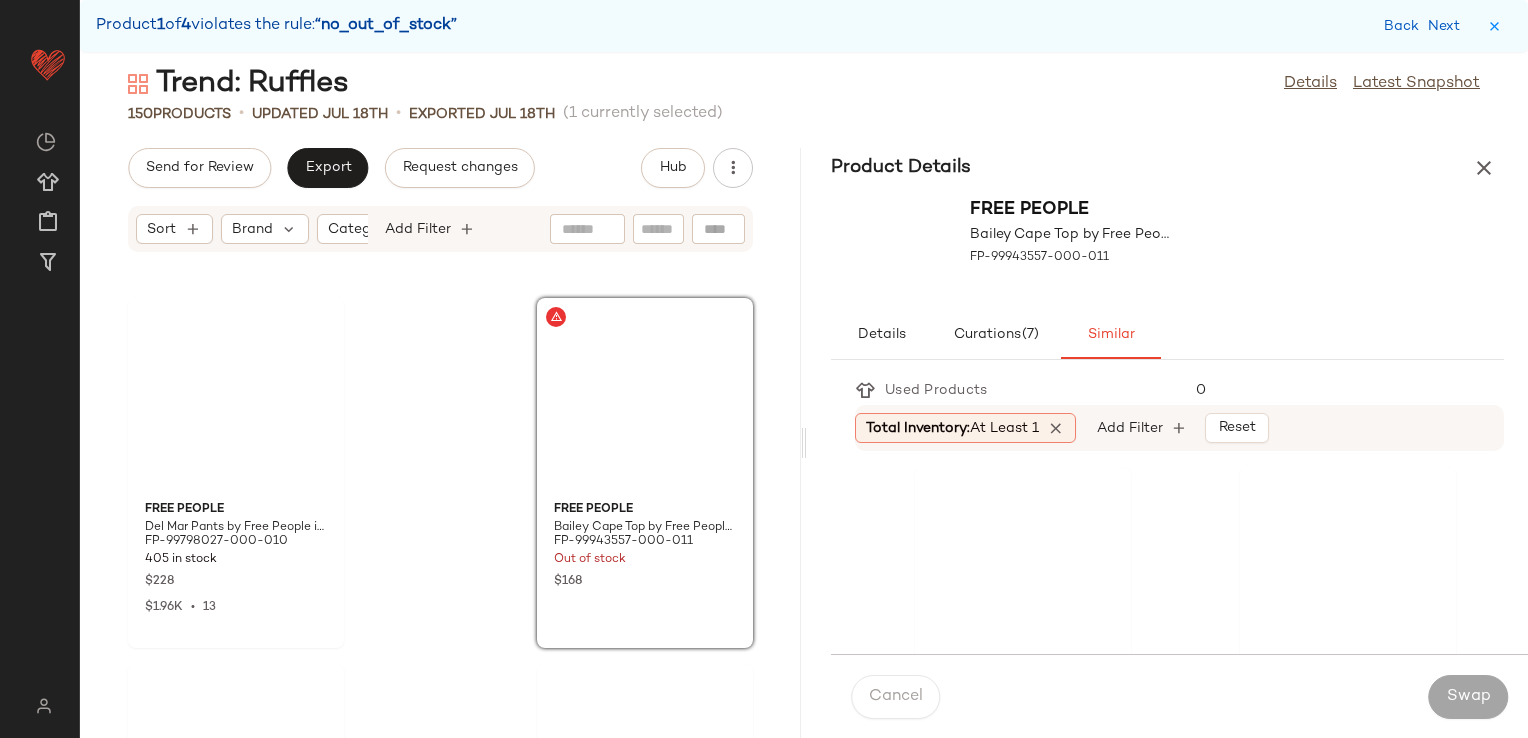 scroll, scrollTop: 0, scrollLeft: 0, axis: both 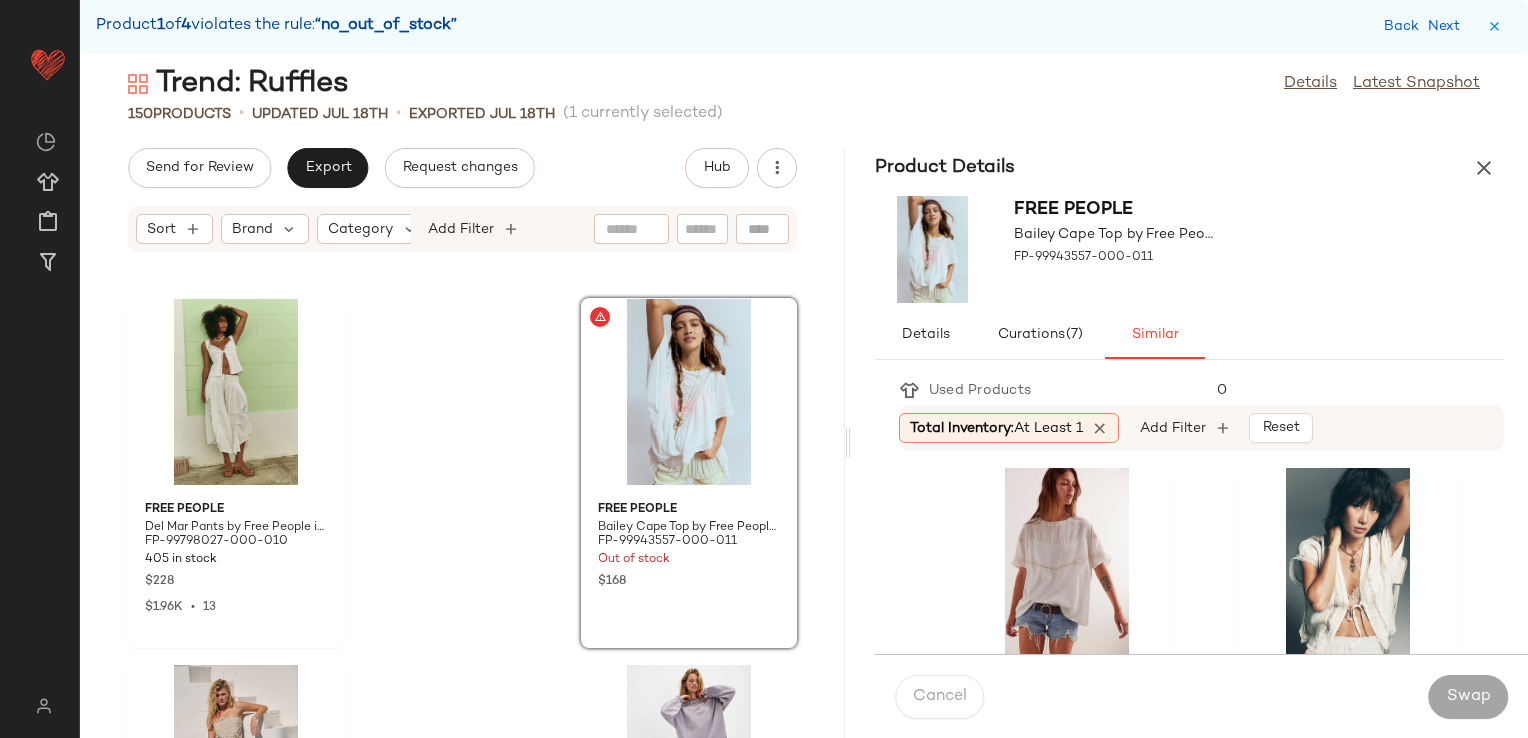 drag, startPoint x: 804, startPoint y: 435, endPoint x: 852, endPoint y: 426, distance: 48.83646 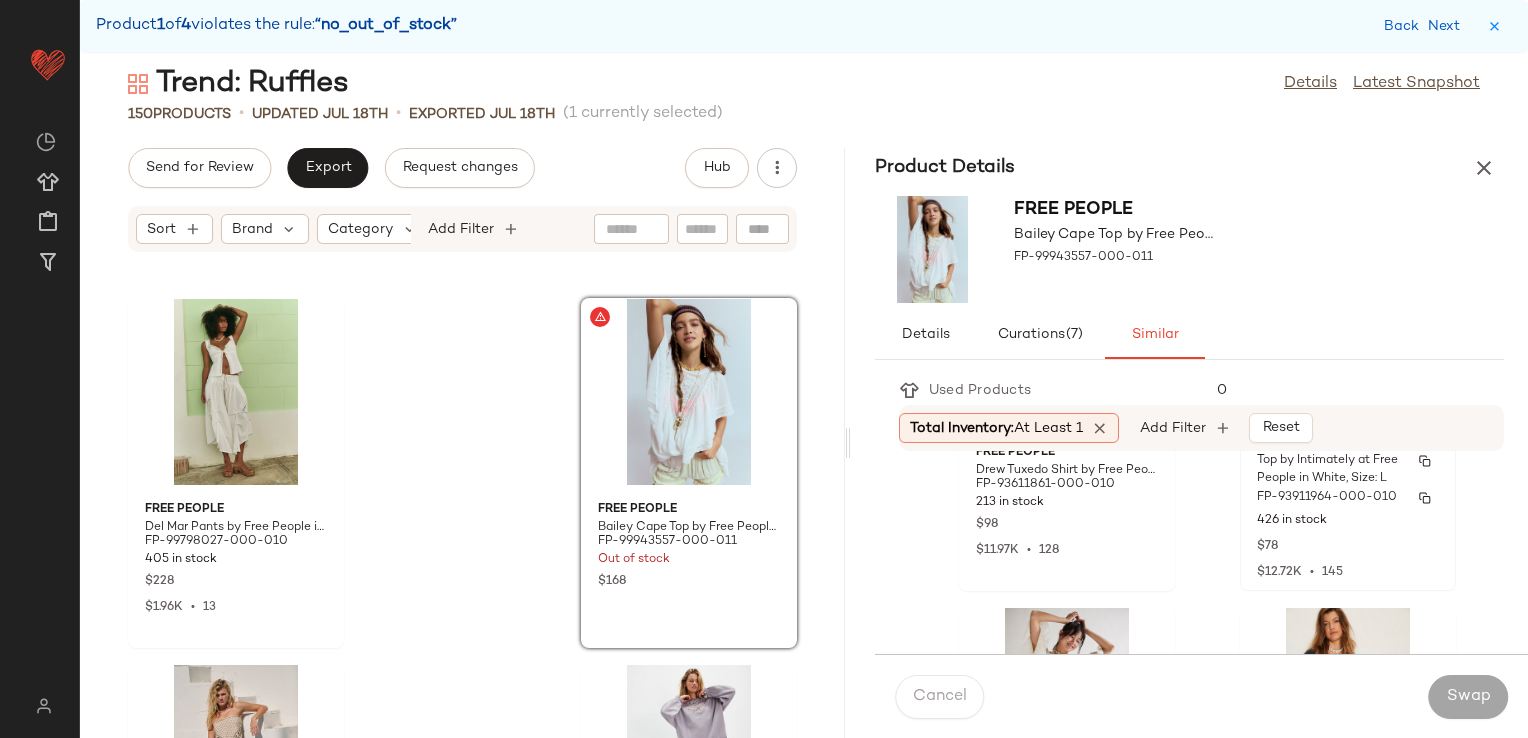 scroll, scrollTop: 600, scrollLeft: 0, axis: vertical 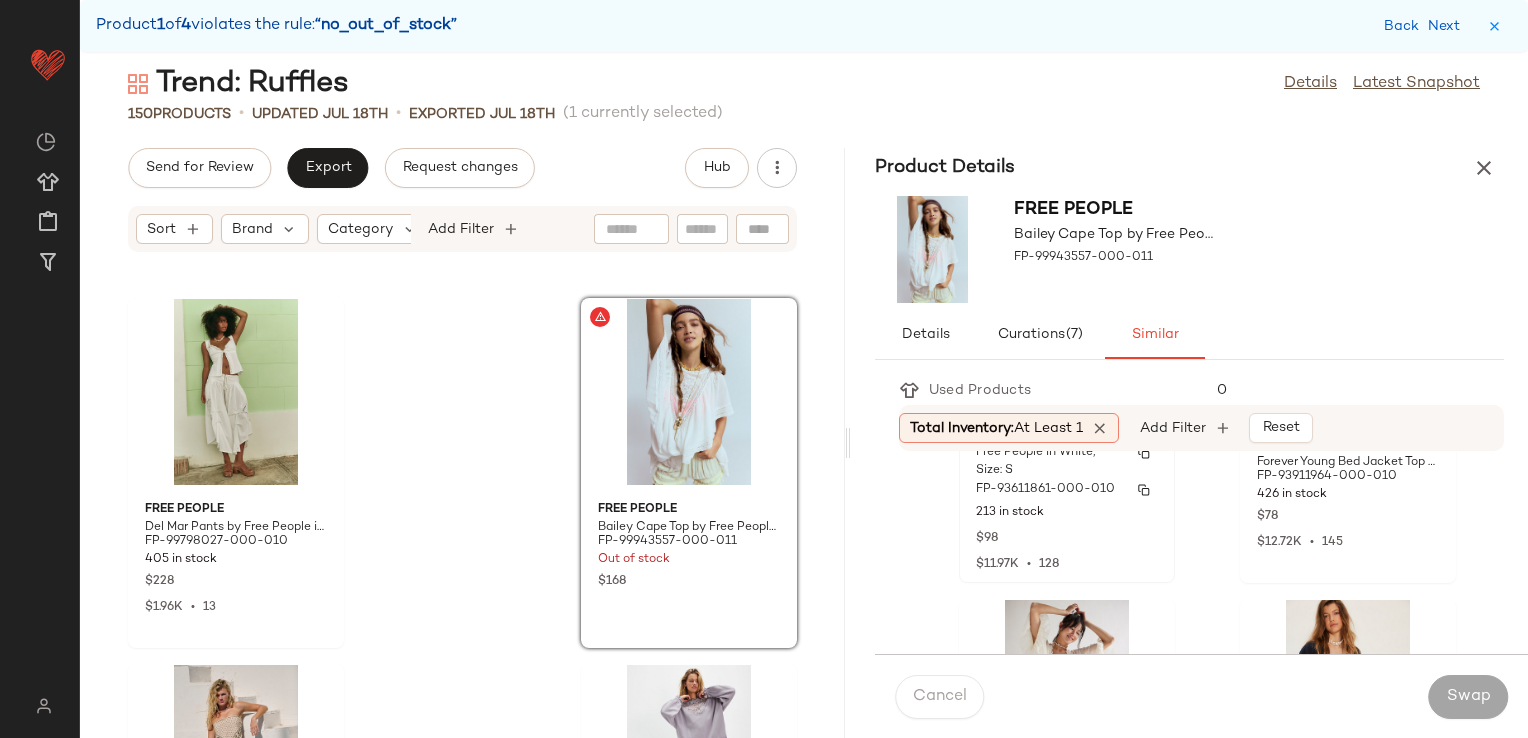 click on "213 in stock" at bounding box center [1067, 513] 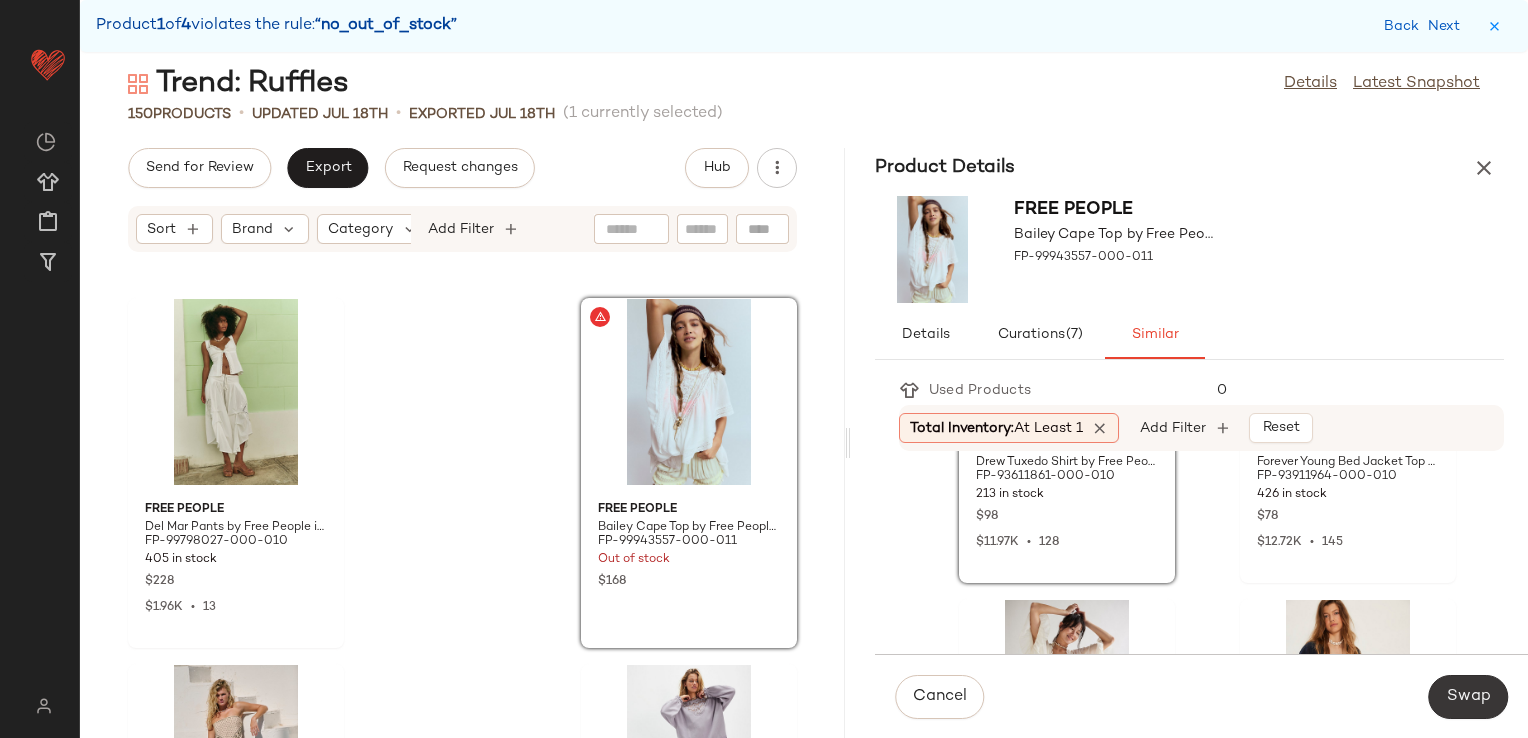 click on "Swap" 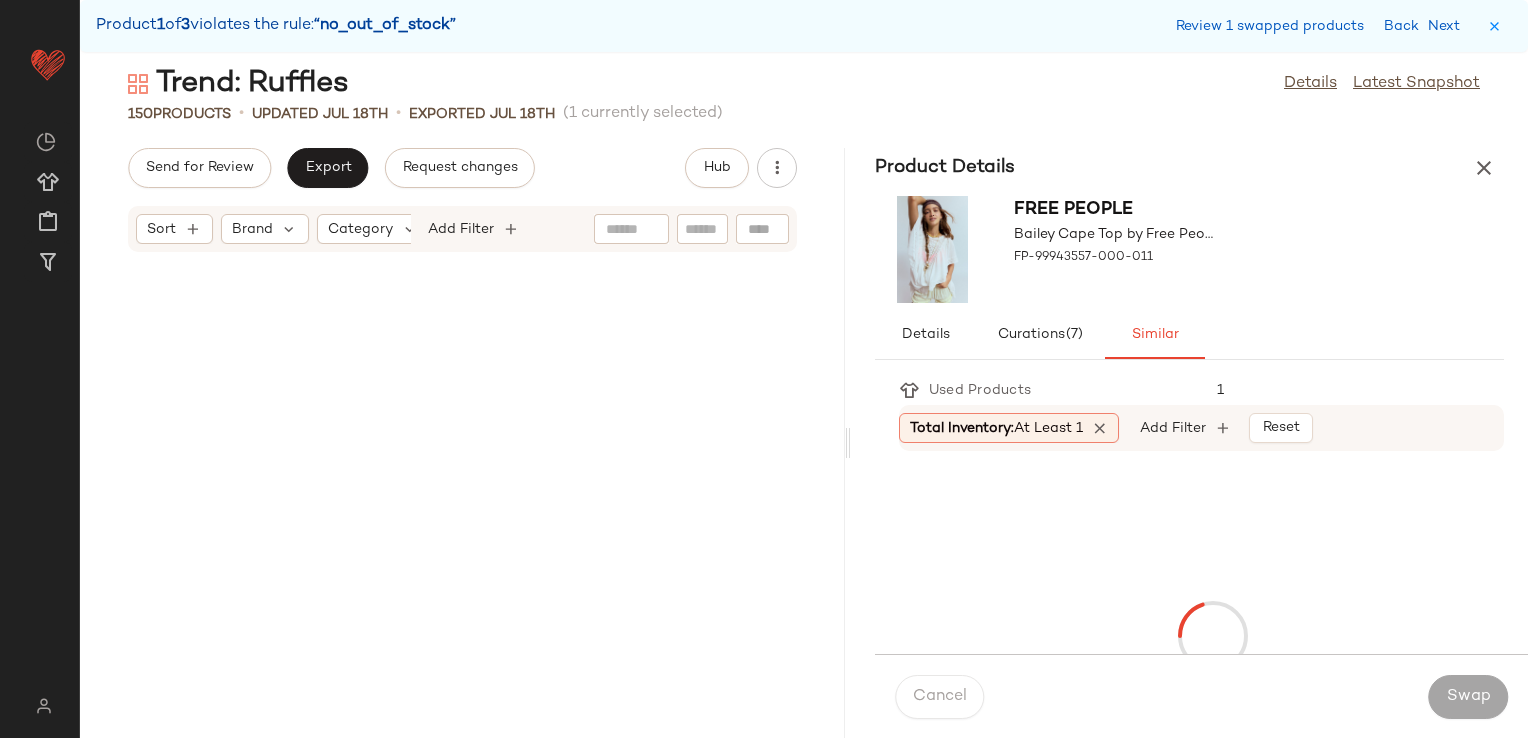 scroll, scrollTop: 9150, scrollLeft: 0, axis: vertical 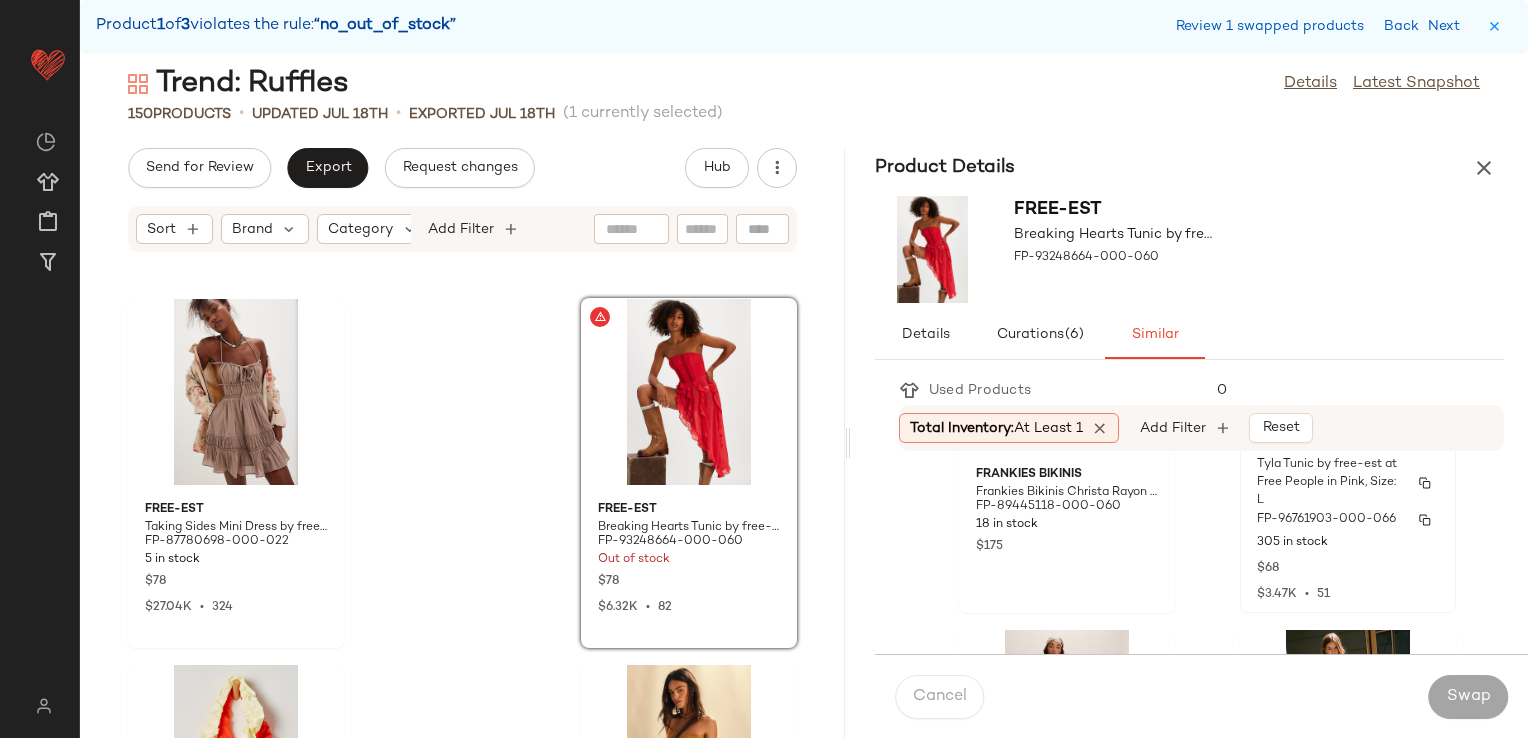 click on "free-est Tyla Tunic by free-est at Free People in Pink, Size: L FP-96761903-000-066 305 in stock $68 $3.47K  •  51" 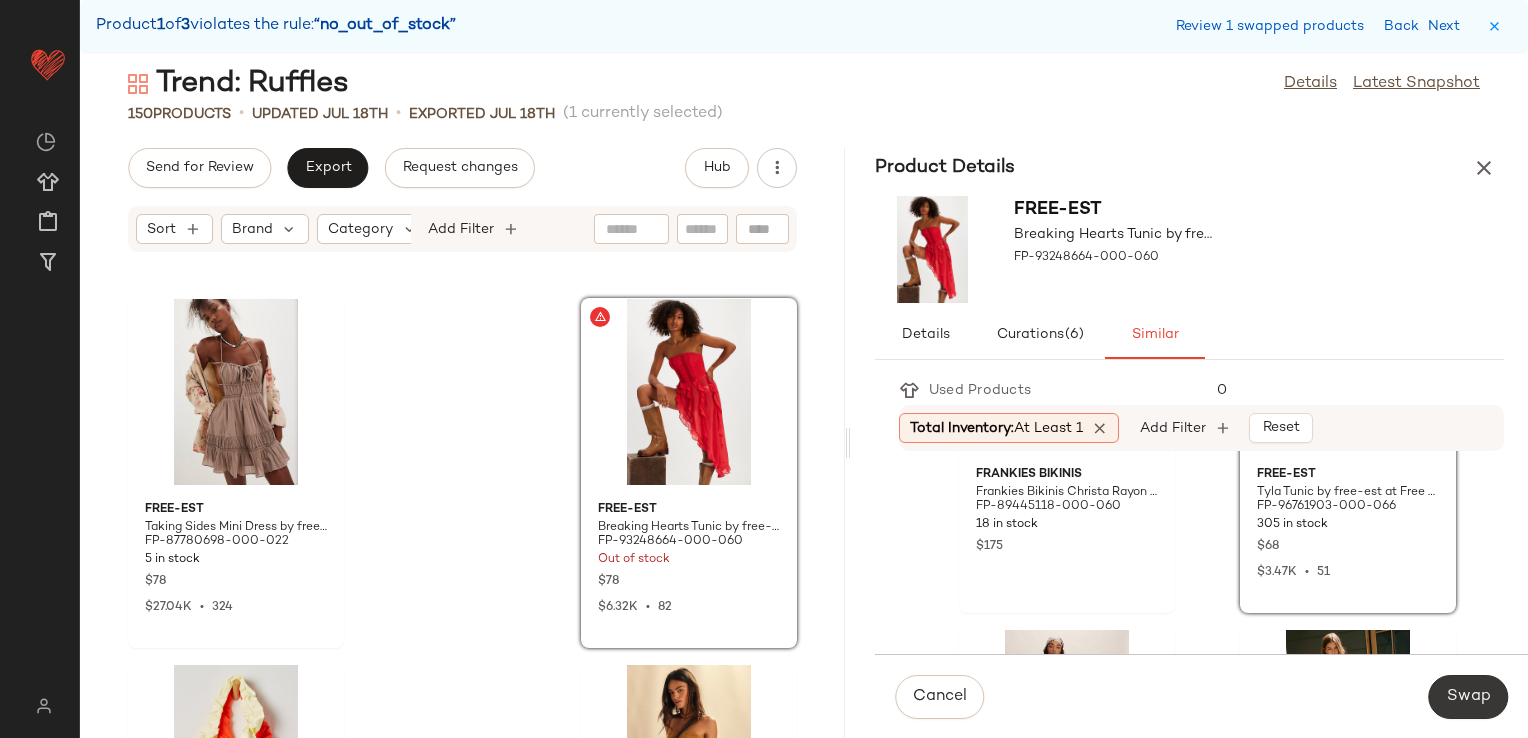 click on "Swap" at bounding box center [1468, 697] 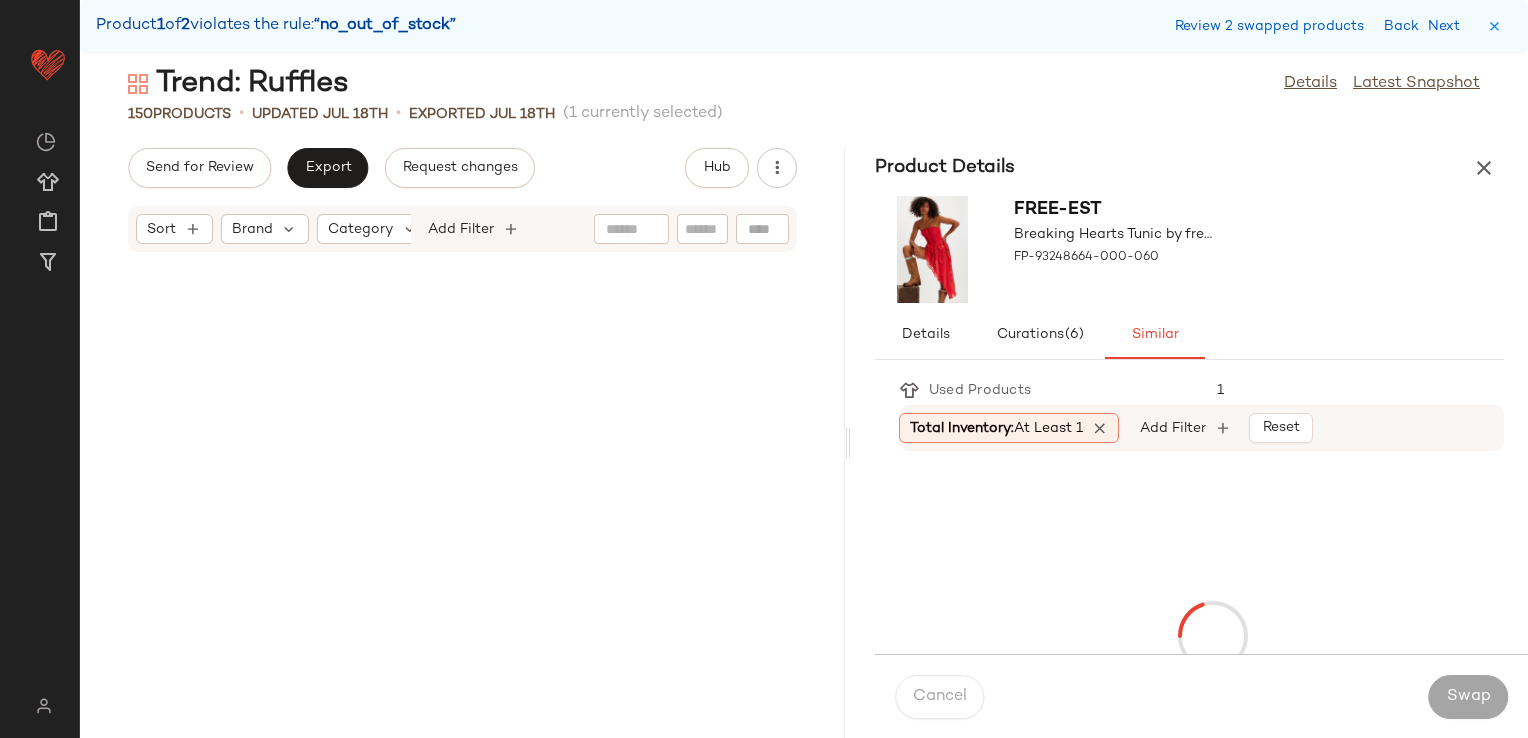 scroll, scrollTop: 19764, scrollLeft: 0, axis: vertical 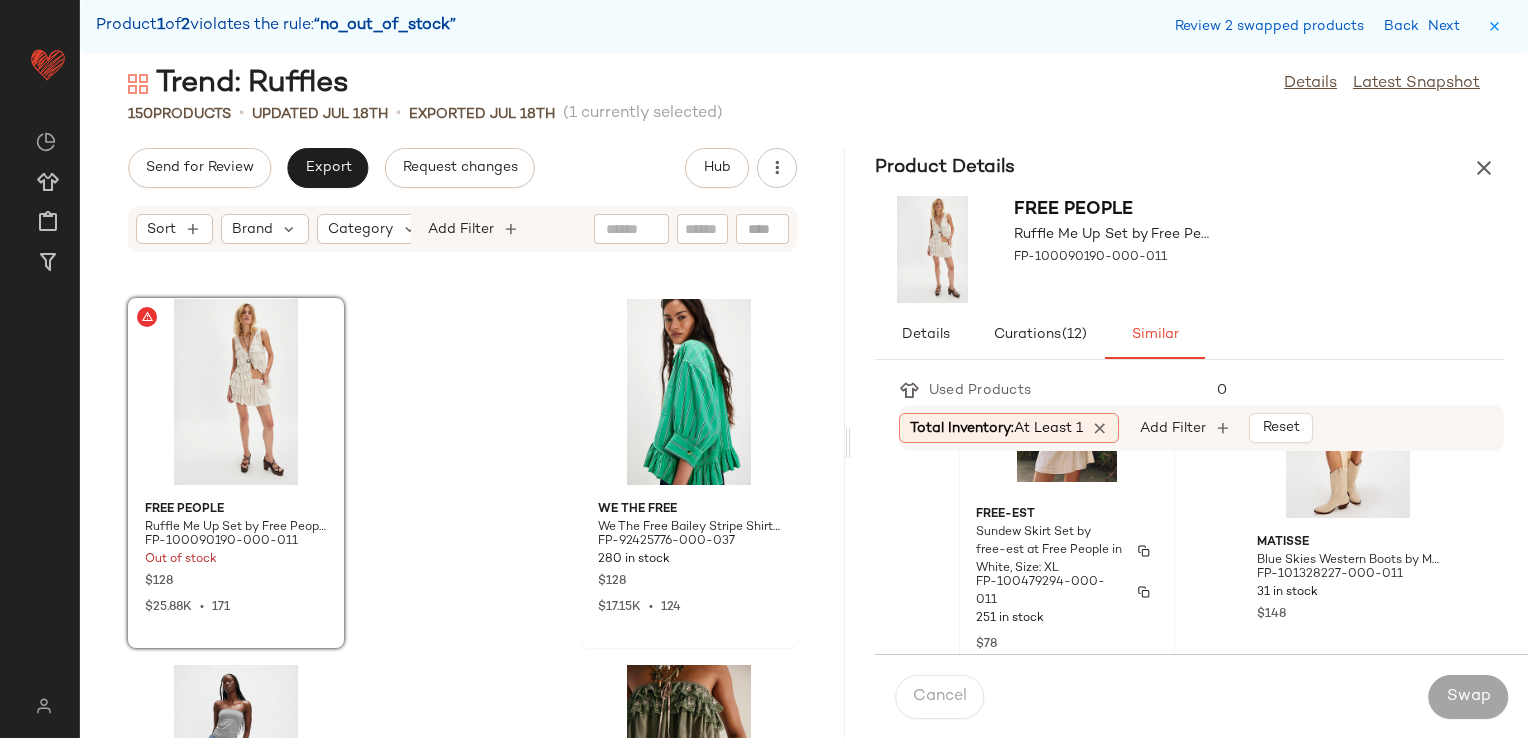 click on "Sundew Skirt Set by free-est at Free People in White, Size: XL" at bounding box center (1049, 551) 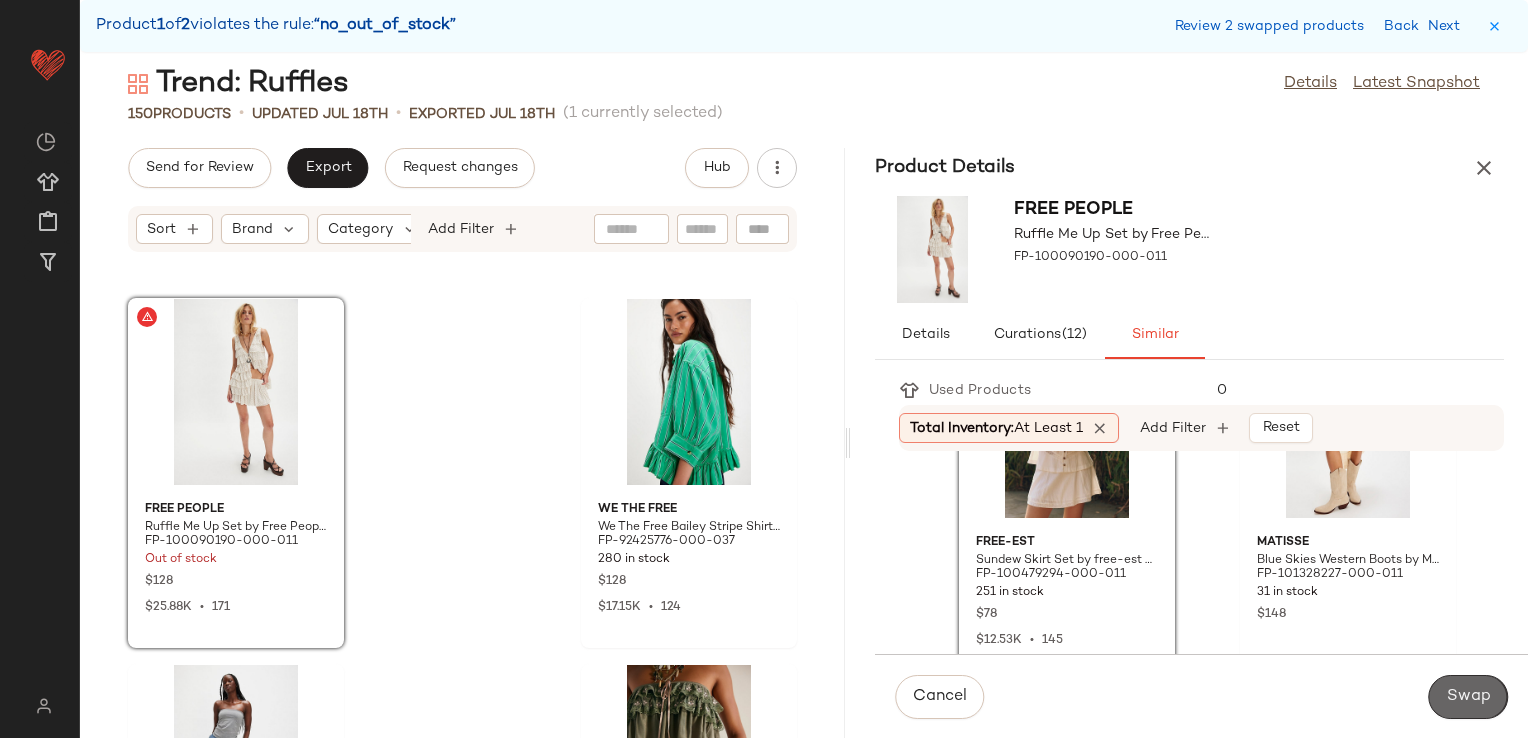 click on "Swap" 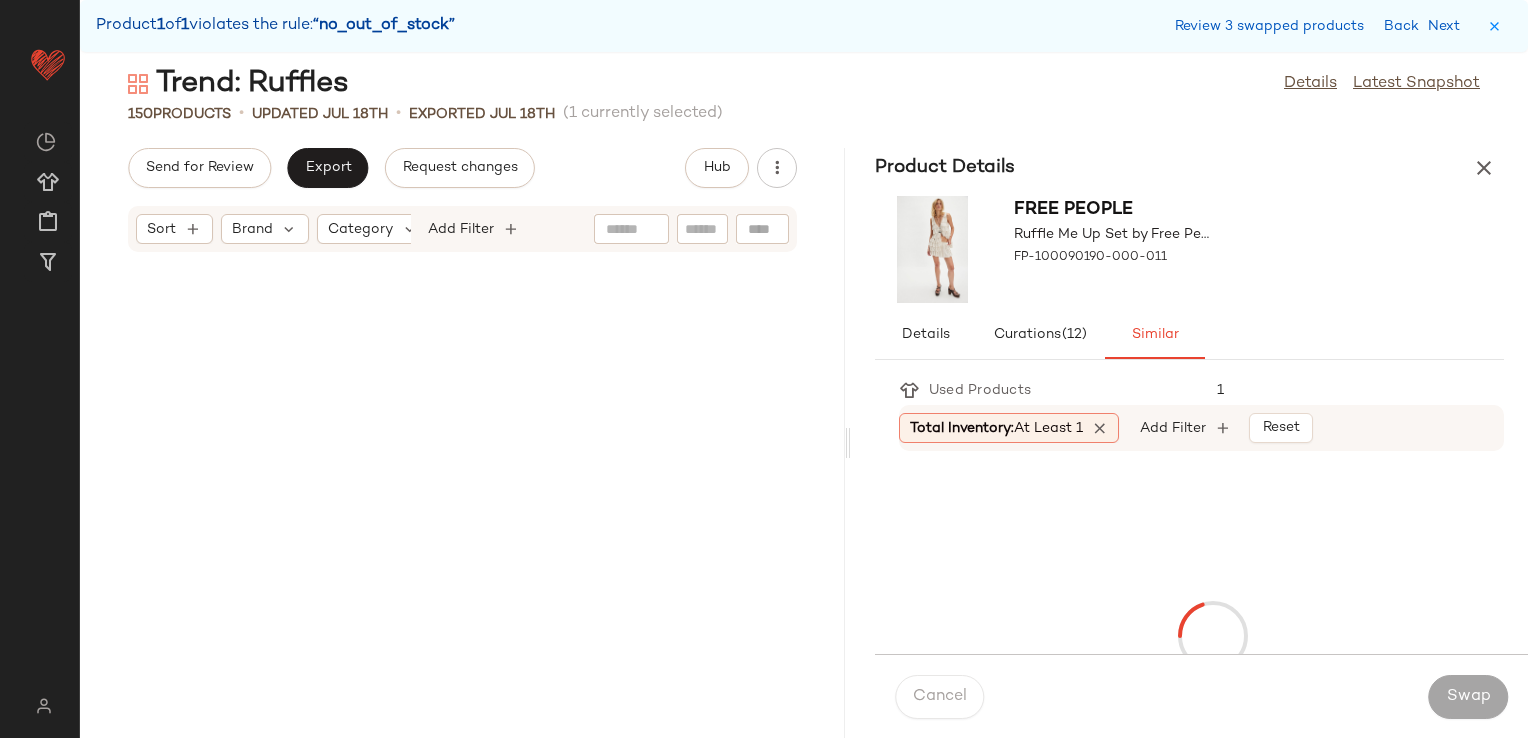 scroll, scrollTop: 24522, scrollLeft: 0, axis: vertical 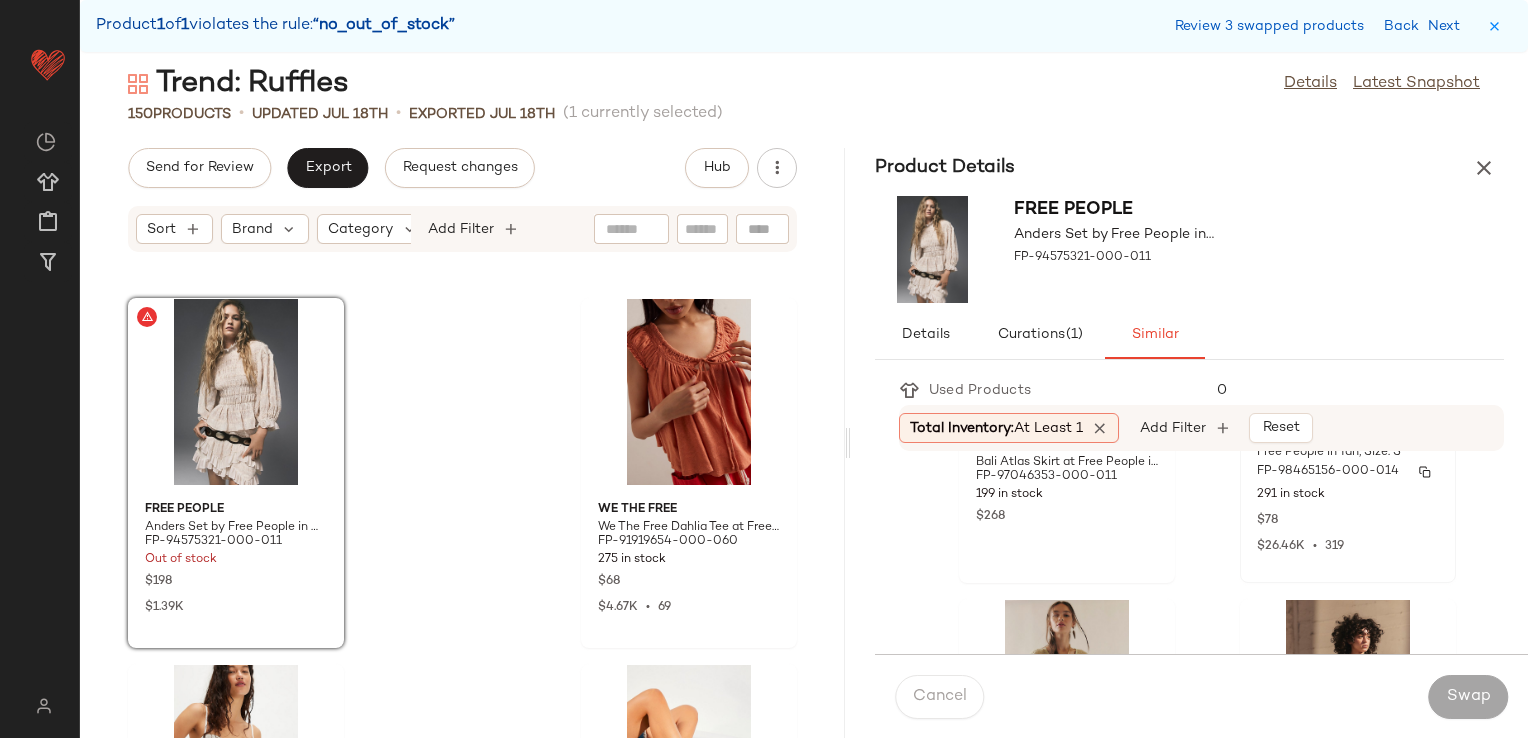 click on "$26.46K  •  319" at bounding box center (1348, 546) 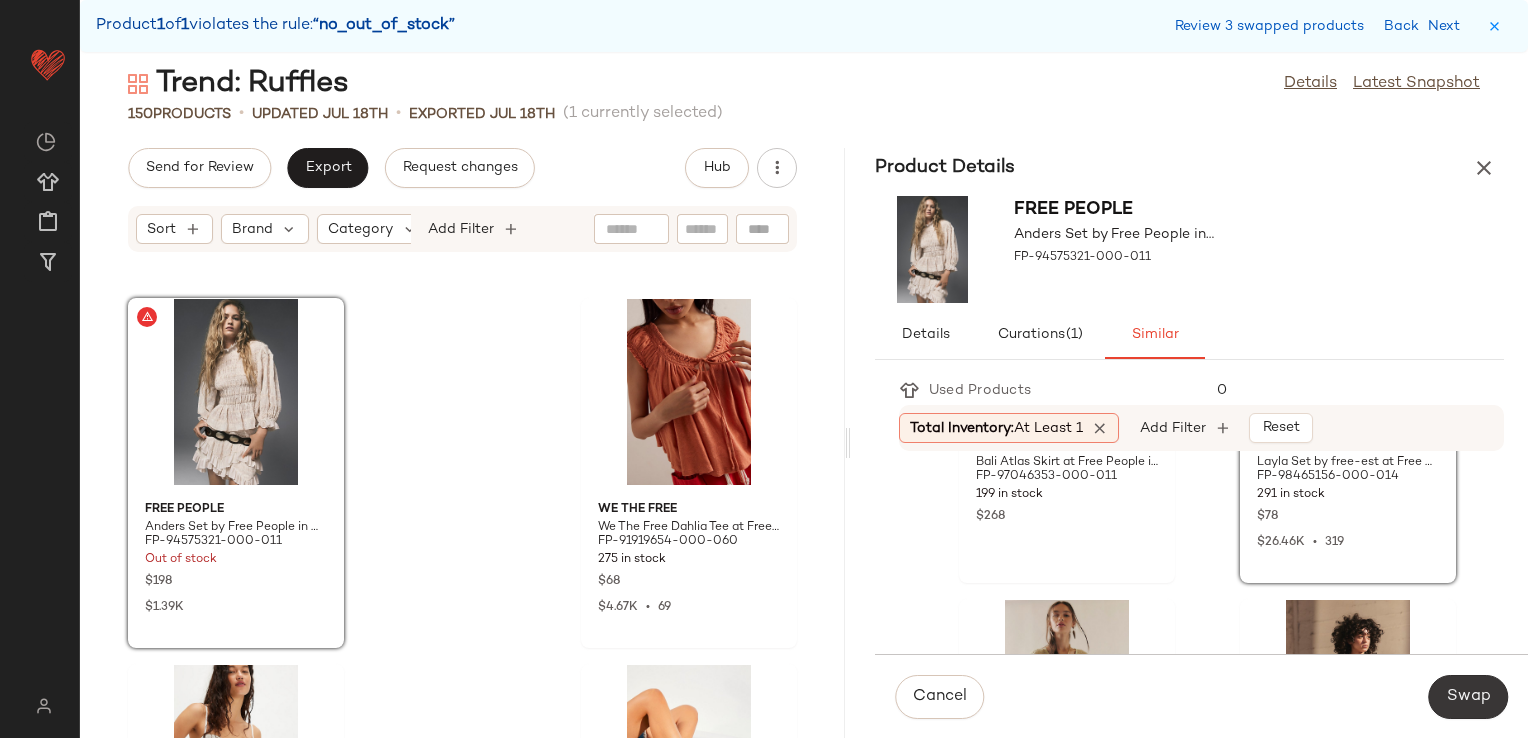 click on "Swap" at bounding box center [1468, 697] 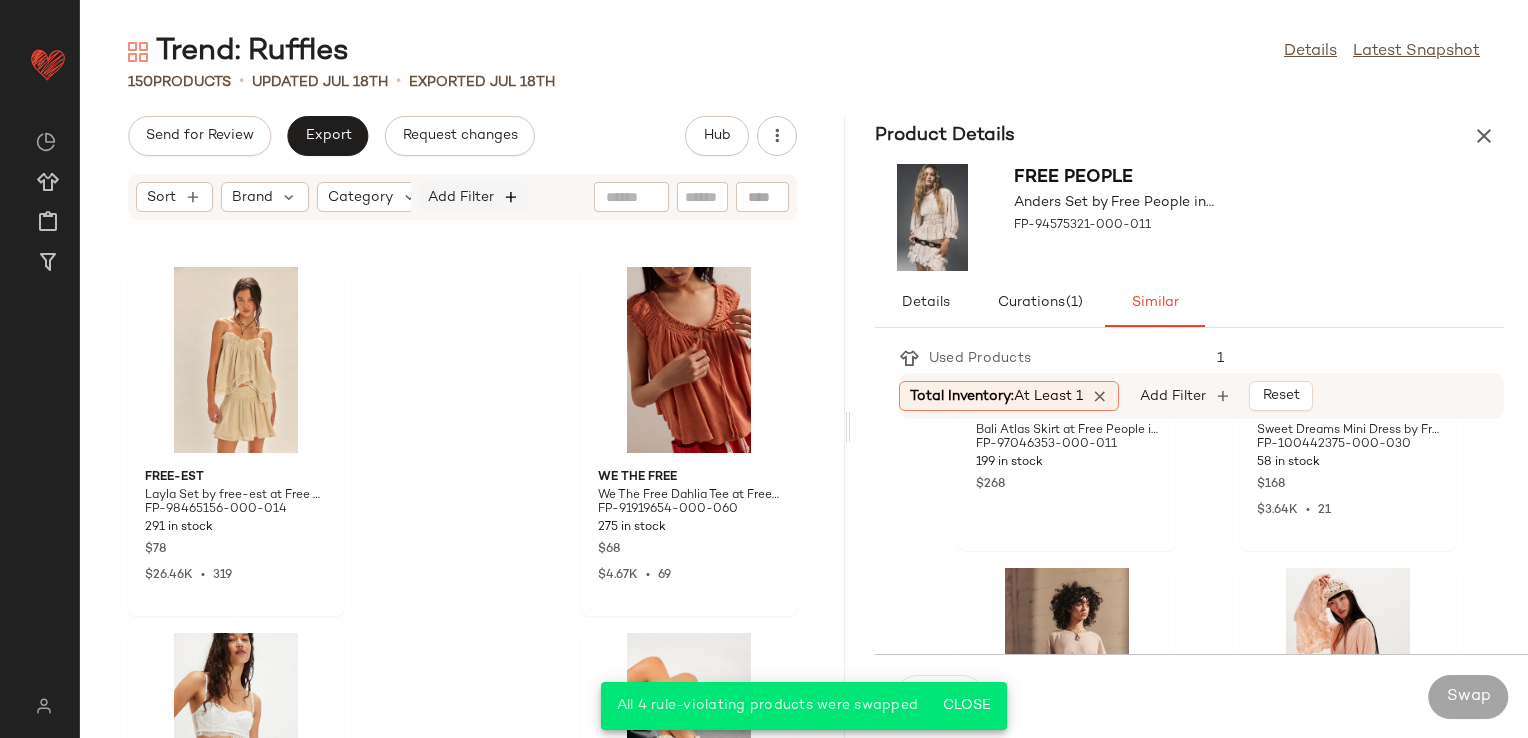 click at bounding box center [511, 197] 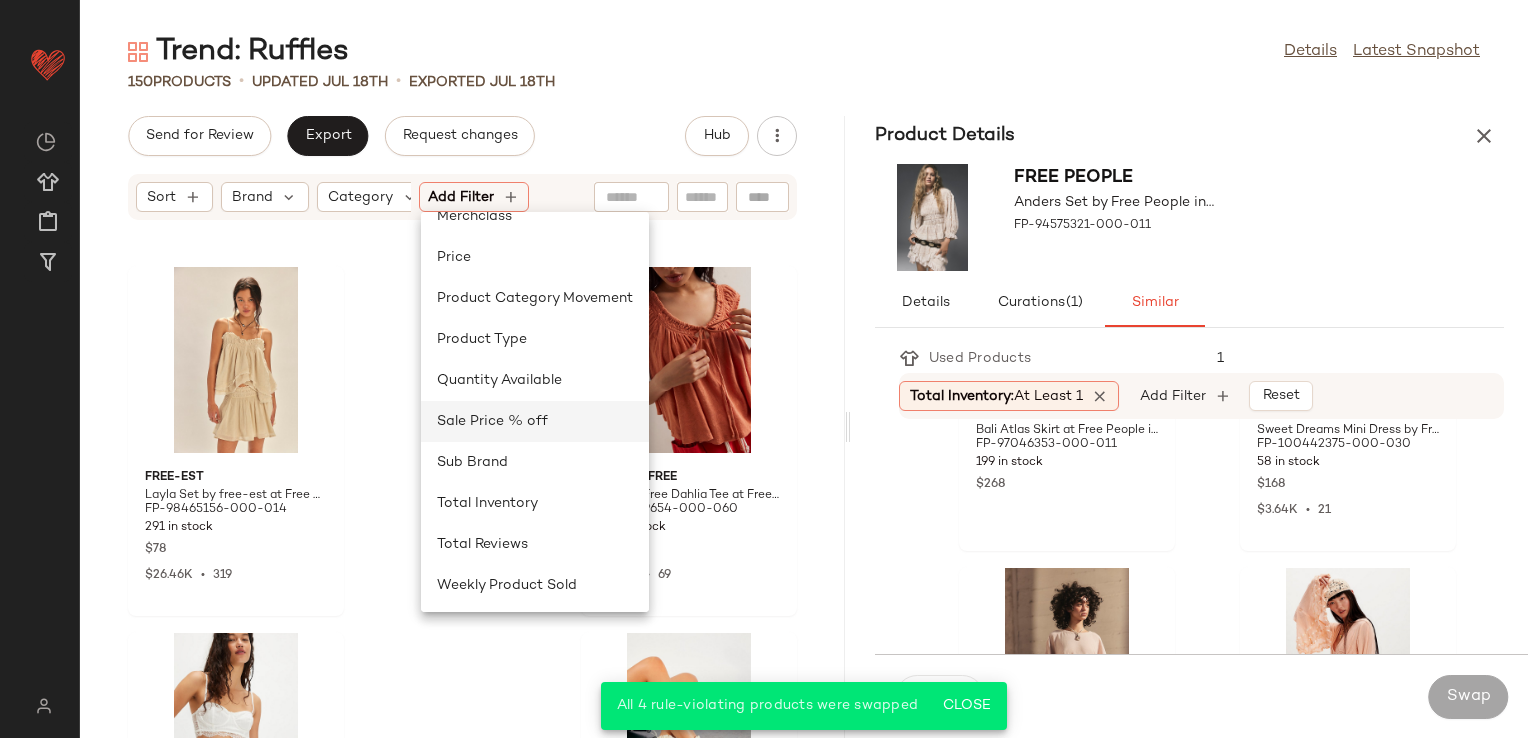 scroll, scrollTop: 600, scrollLeft: 0, axis: vertical 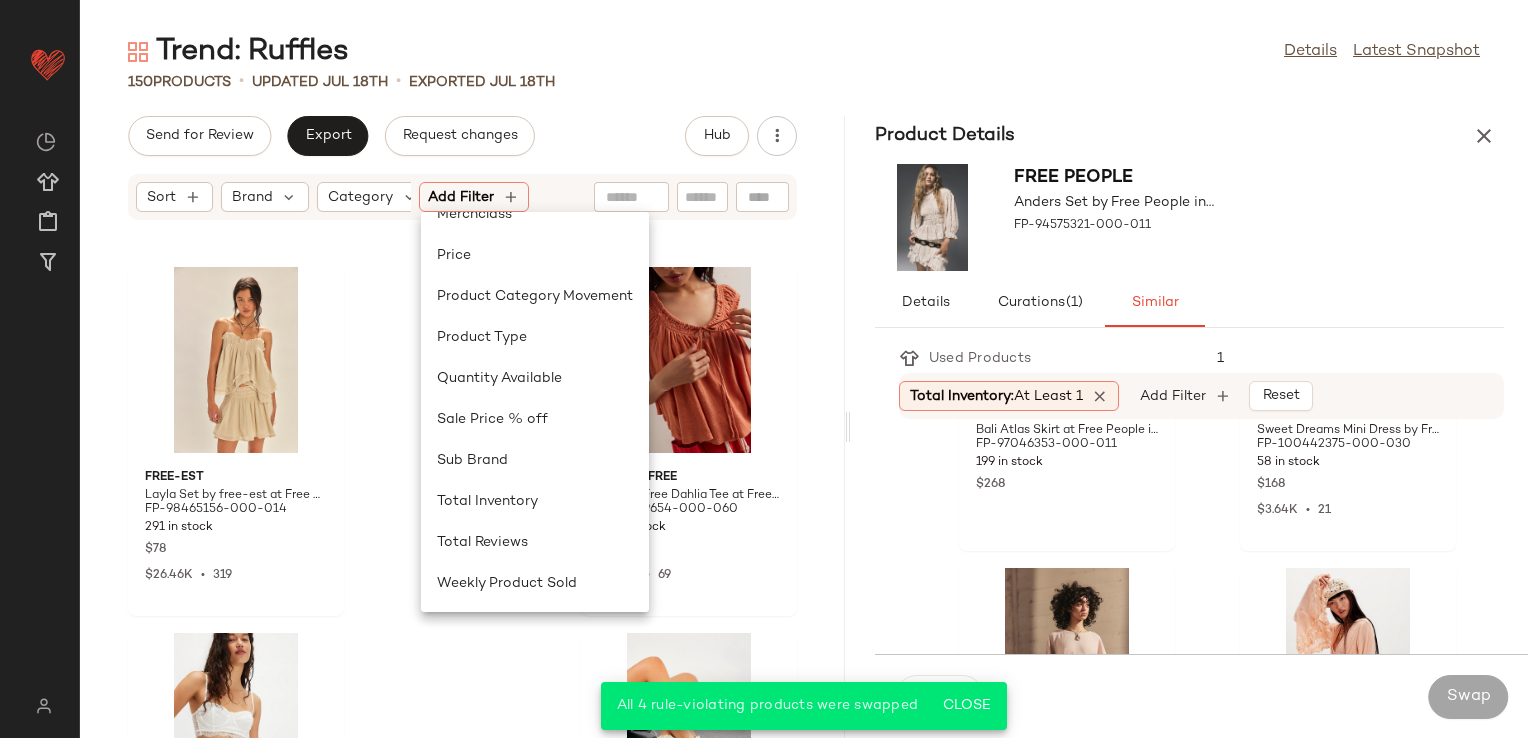 click on "free-est Layla Set by free-est at Free People in Tan, Size: S FP-98465156-000-014 291 in stock $78 $26.46K  •  319 We The Free We The Free Dahlia Tee at Free People in Red, Size: XL FP-91919654-000-060 275 in stock $68 $4.67K  •  69 Free People Magnolia Flouncy Tanga Undies by Free People in White, Size: XL FP-99599847-000-011 122 in stock $24 $672  •  28 Free People Rosebud Waffle Knit Ankle Socks by Free People in Grey FP-58157397-000-004 35 in stock $12 $242  •  19 free-est Oakley Set by free-est at Free People in Tan, Size: M FP-101098812-000-014 276 in stock $88 $3.8K  •  44 Free People Winter Valley Kimono by Free People in Brown FP-95678793-000-020 38 in stock $98 $11.22K  •  95 Understated Leather Understated Leather Frill Mini Skirt at Free People in Brown, Size: S FP-97397228-000-024 12 in stock $328 free-est Khloe Smocked Halter Top by free-est at Free People in Black, Size: XL FP-98689136-000-001 54 in stock $48 $16.15K  •  288" 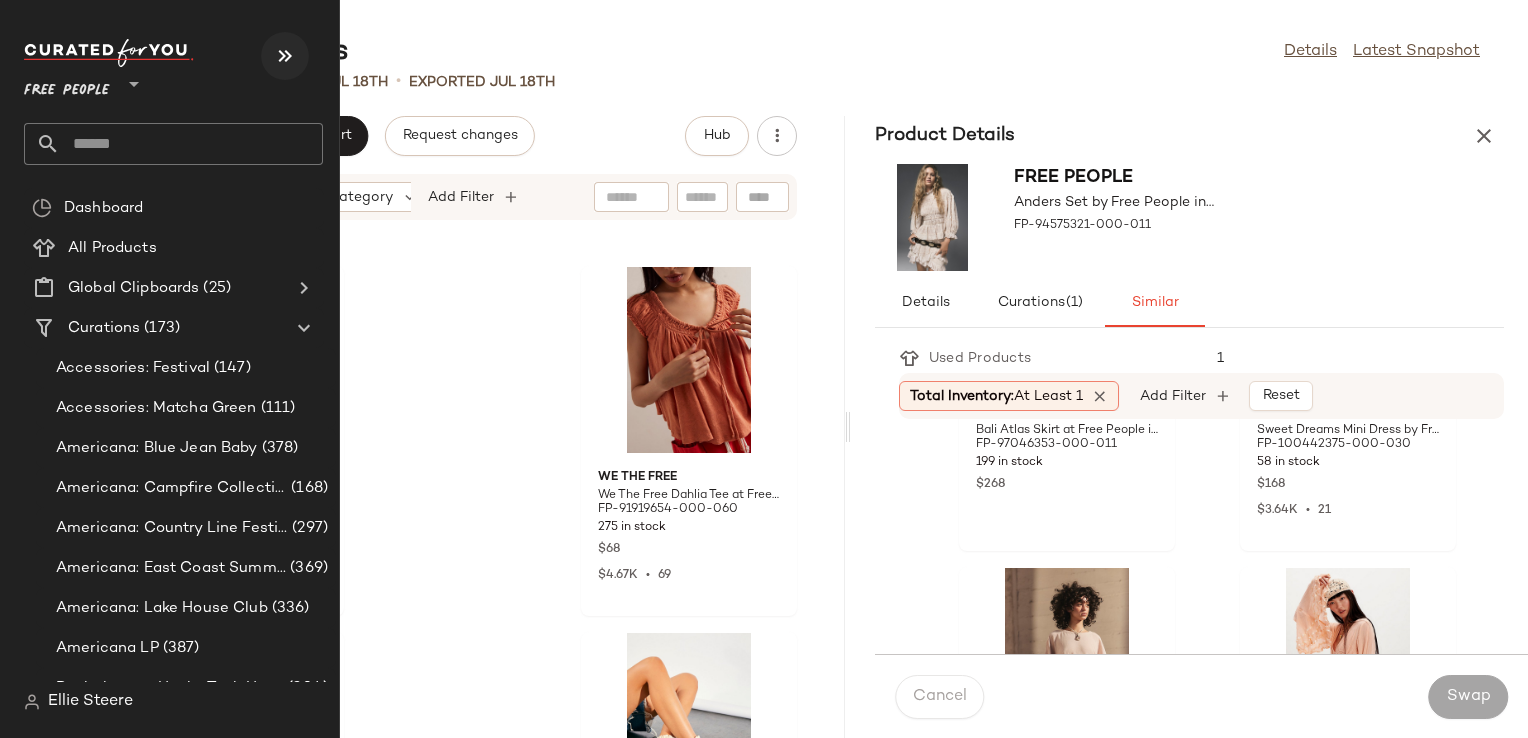 click at bounding box center (285, 56) 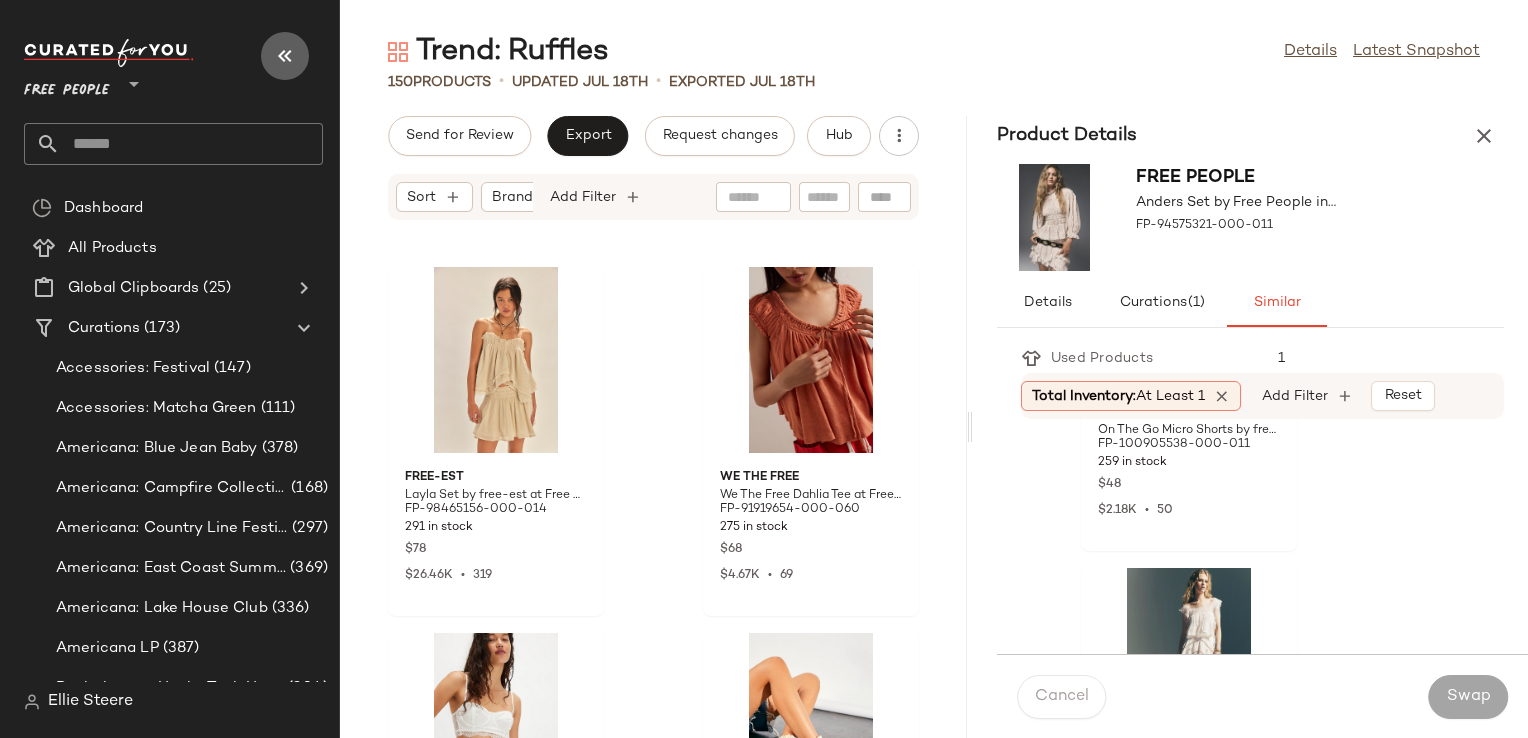 scroll, scrollTop: 966, scrollLeft: 0, axis: vertical 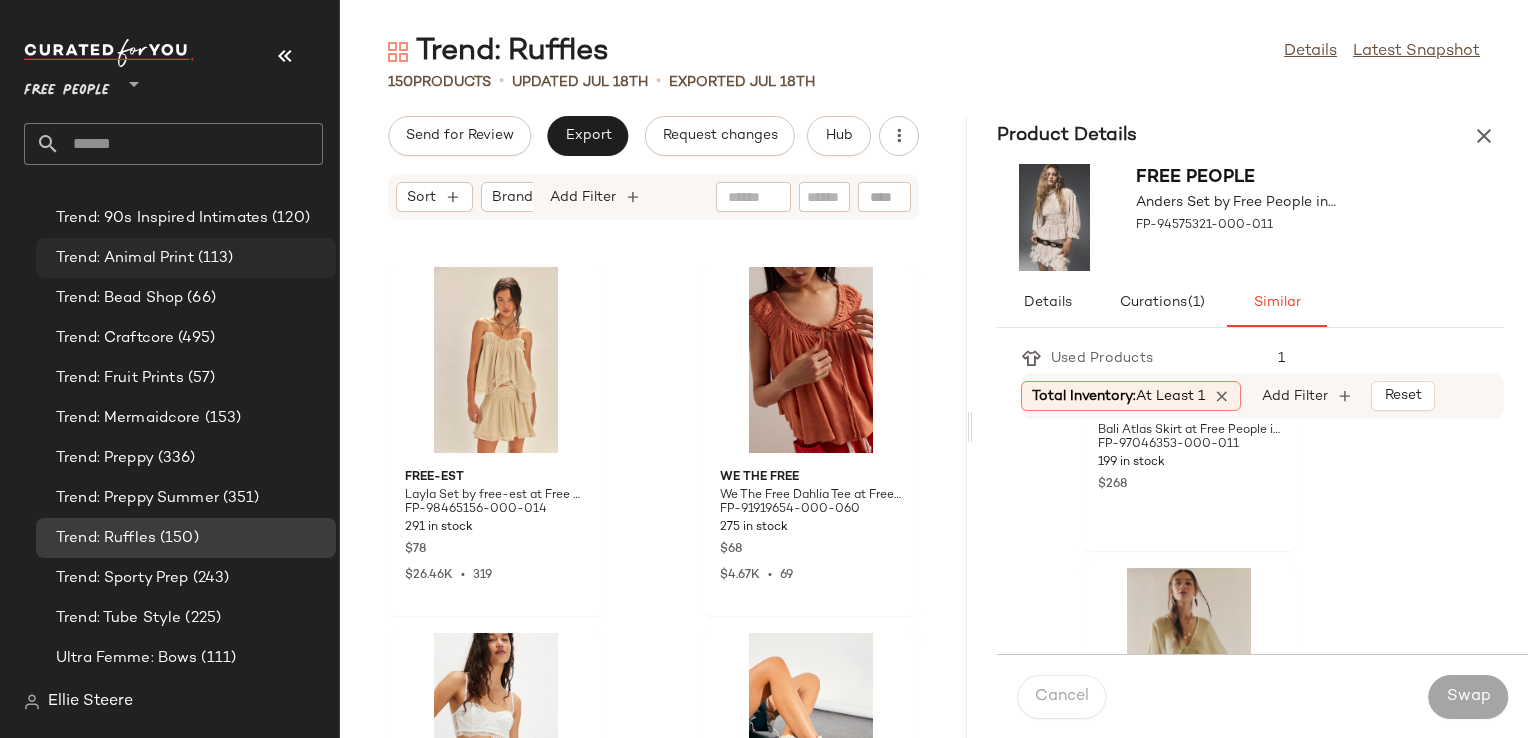 click on "Trend: Animal Print" at bounding box center (125, 258) 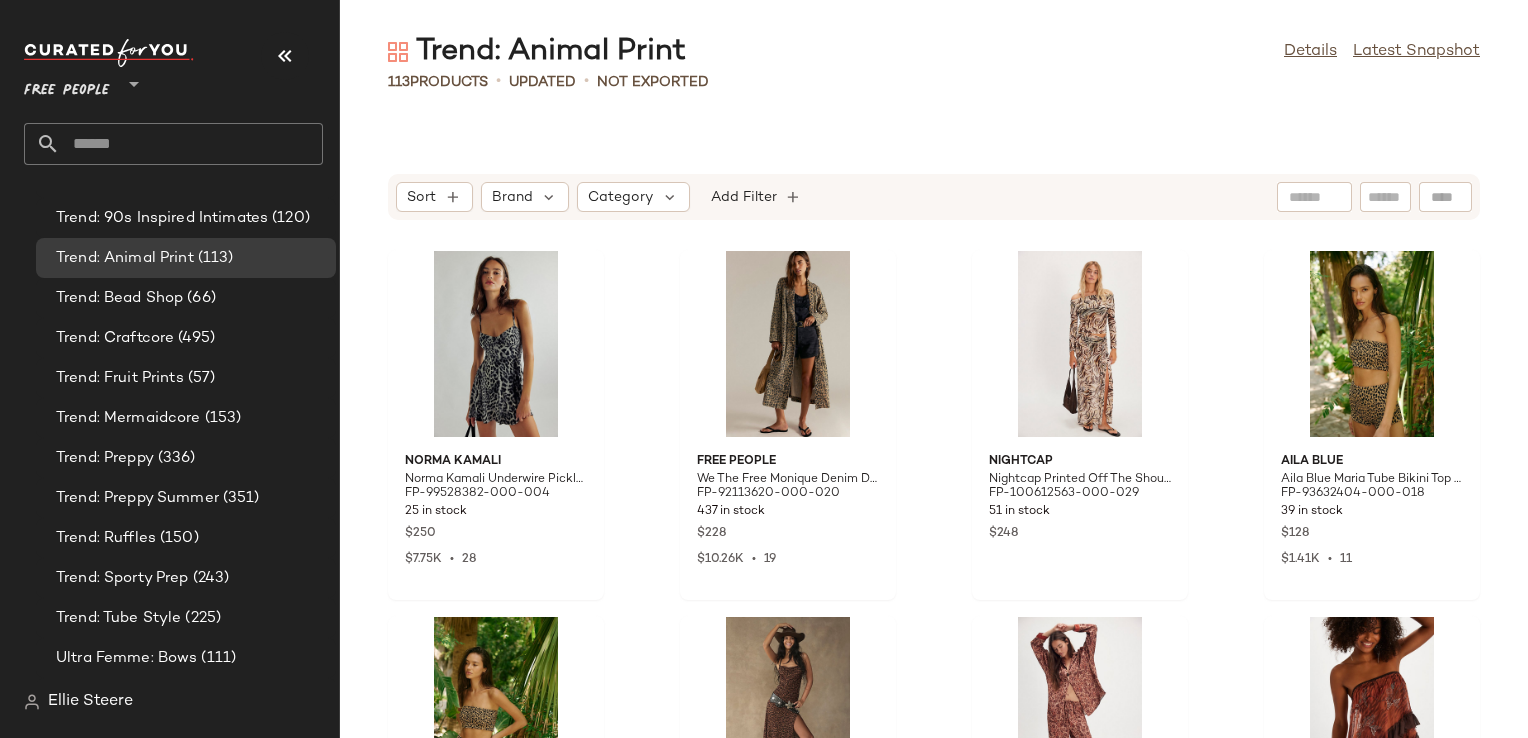click on "Sort  Brand  Category  Add Filter" at bounding box center (934, 197) 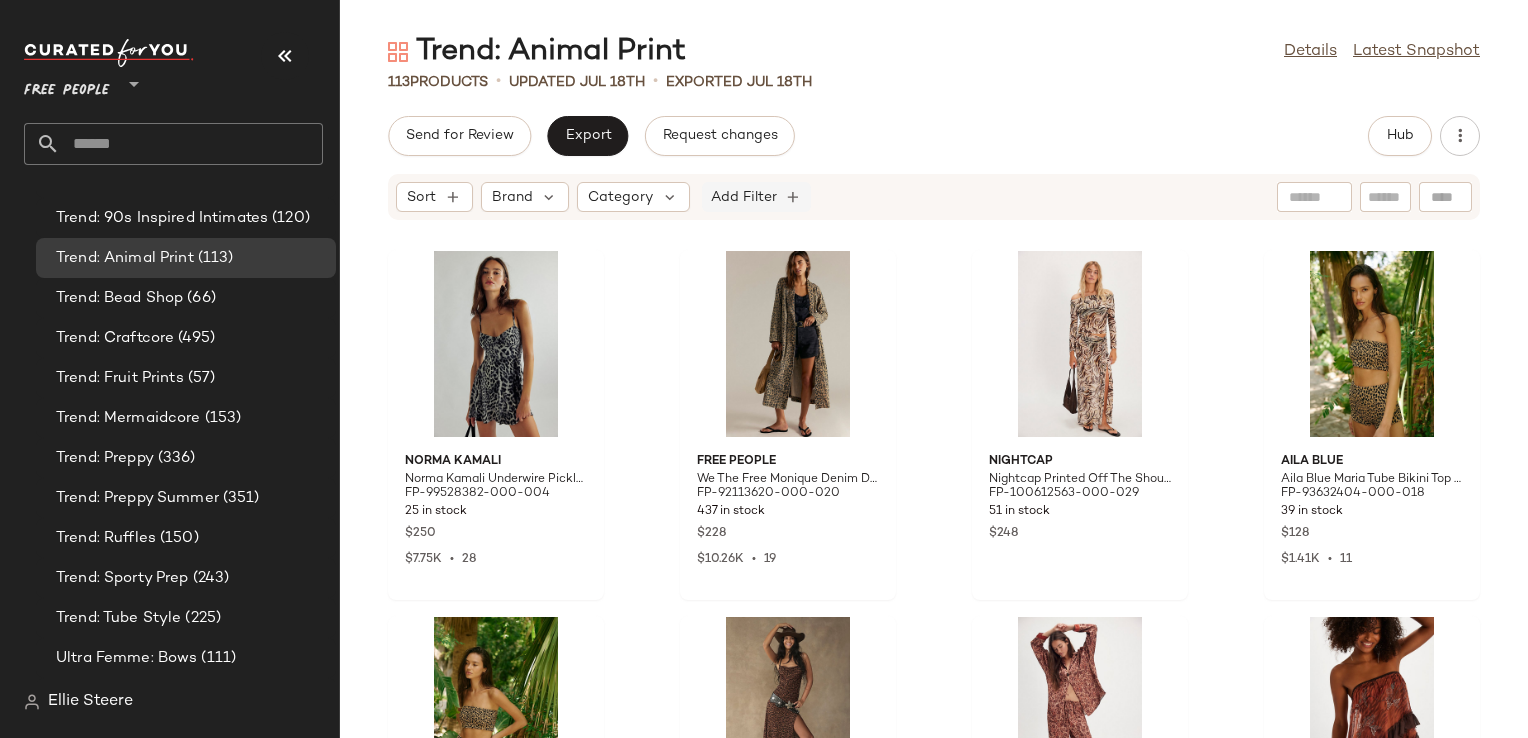 click on "Add Filter" at bounding box center [744, 197] 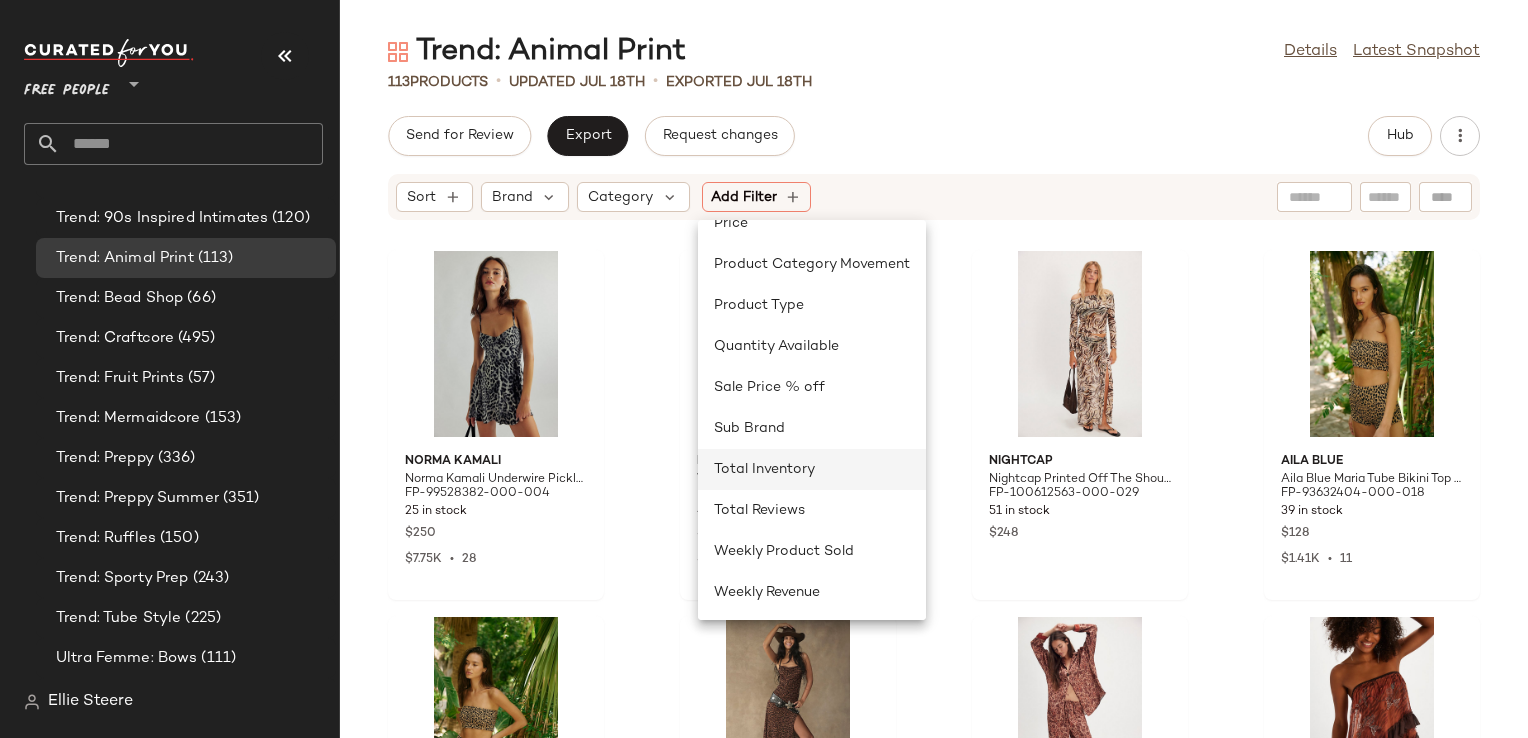scroll, scrollTop: 640, scrollLeft: 0, axis: vertical 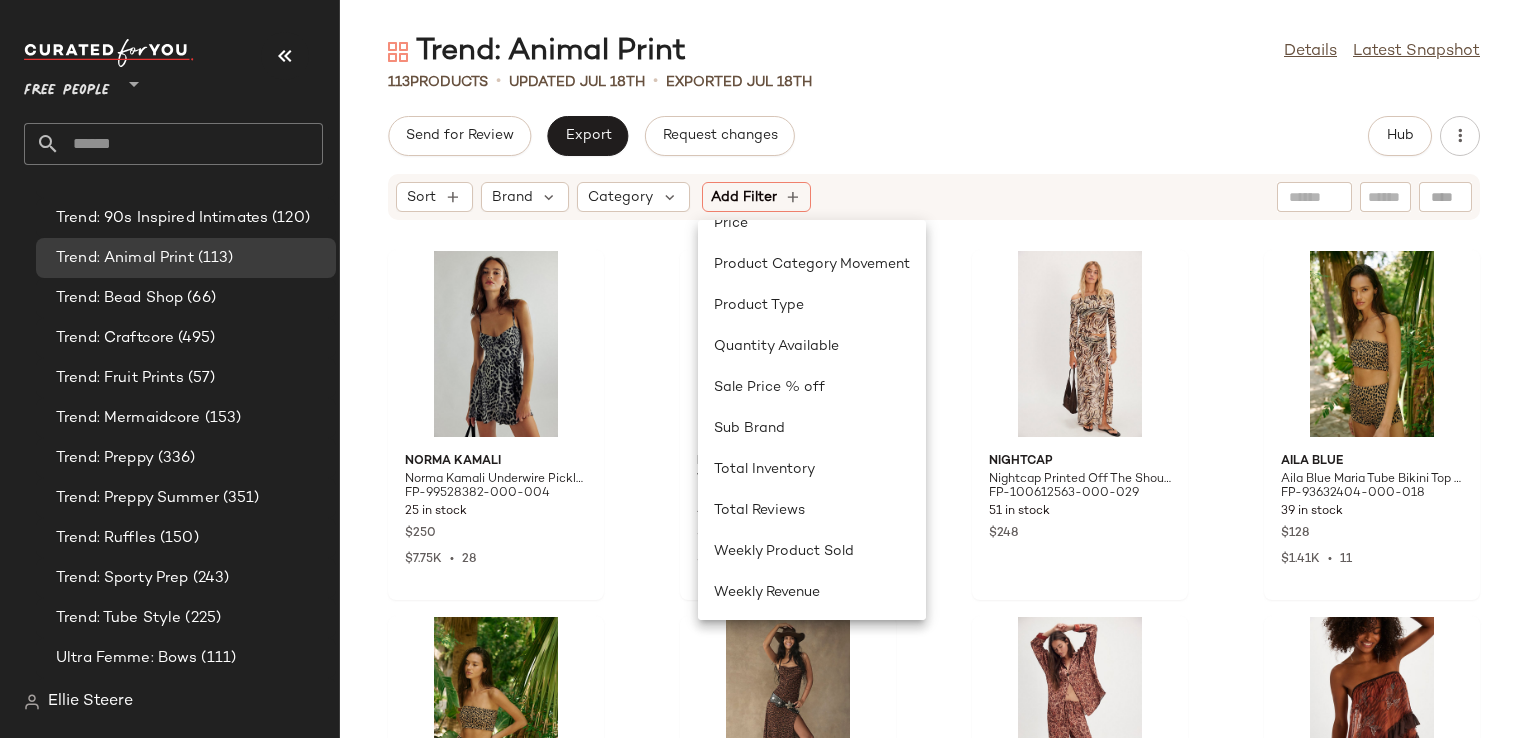 click on "Send for Review   Export   Request changes   Hub  Sort  Brand  Category  Add Filter  Norma Kamali Norma Kamali Underwire Pickleball Dress at Free People in Grey, Size: S FP-99528382-000-004 25 in stock $250 $7.75K  •  28 Free People We The Free Monique Denim Duster Jacket by Free People in Brown, Size: XS FP-92113620-000-020 437 in stock $228 $10.26K  •  19 Nightcap Nightcap Printed Off The Shoulder Set at Free People in Brown, Size: XS FP-100612563-000-029 51 in stock $248 Aila Blue Aila Blue Maria Tube Bikini Top at Free People in Black, Size: XS FP-93632404-000-018 39 in stock $128 $1.41K  •  11 Aila Blue Aila Blue Pica Swim Shorts at Free People in Black, Size: L FP-93632677-000-018 39 in stock $134 $1.22K  •  16 Intimately Concrete Jungle Maxi Slip by Intimately at Free People in Brown, Size: L FP-93451920-000-020 87 in stock $98 $9.97K  •  109 Intimately Dreamy Days Pajama Set by Intimately at Free People in Brown, Size: XS FP-69831022-000-029 37 in stock $128 Free People FP-98266174-000-020" at bounding box center (934, 427) 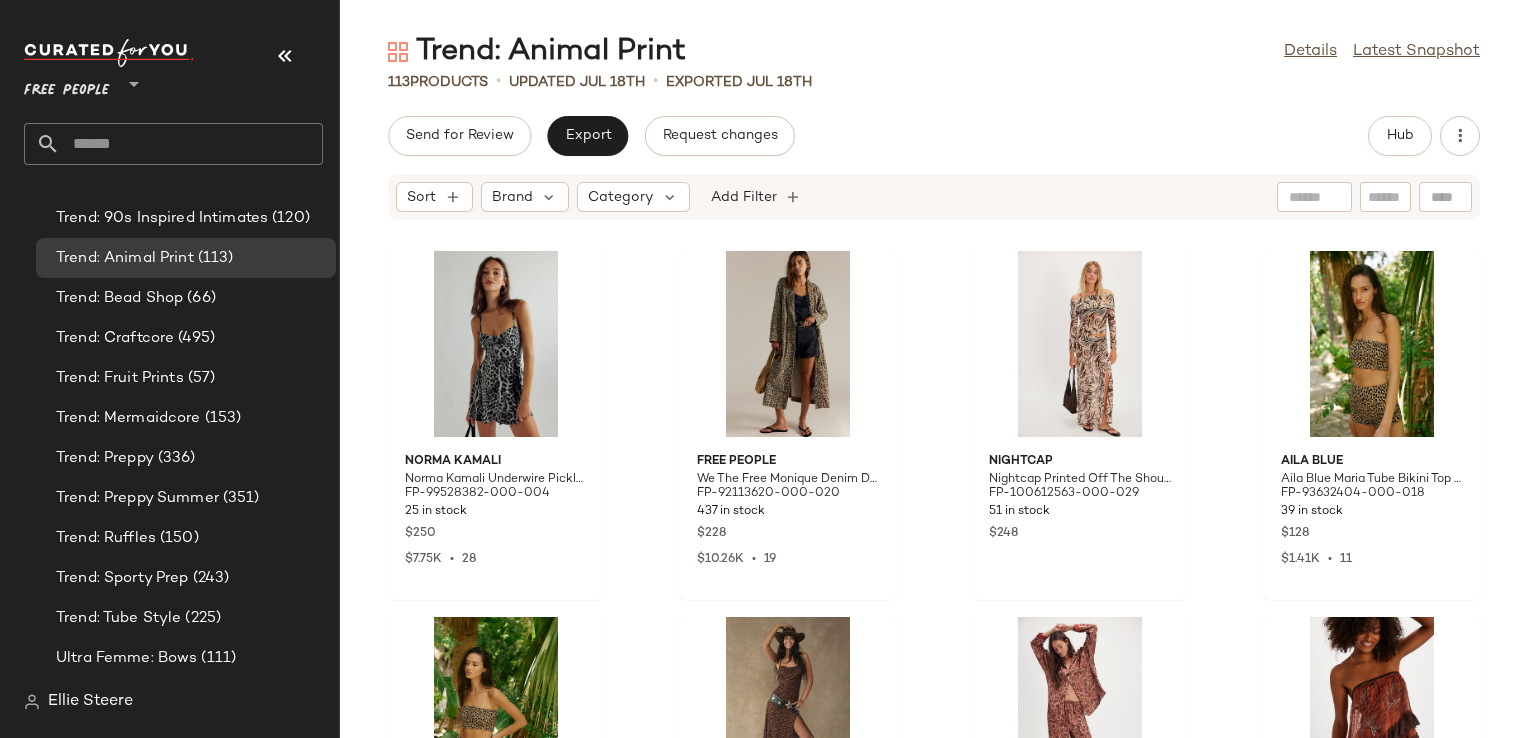 click on "Send for Review   Export   Request changes   Hub" 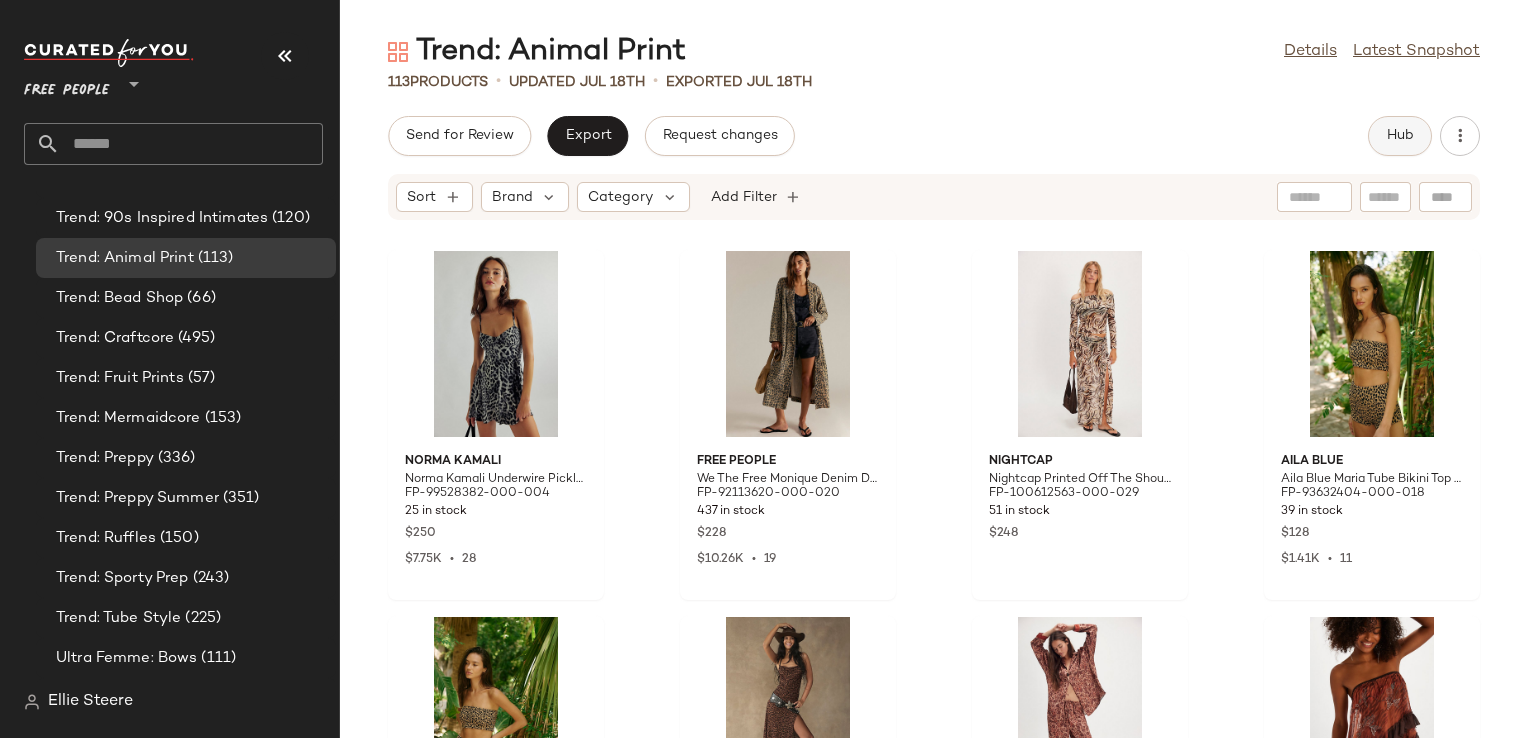 click on "Hub" at bounding box center [1400, 136] 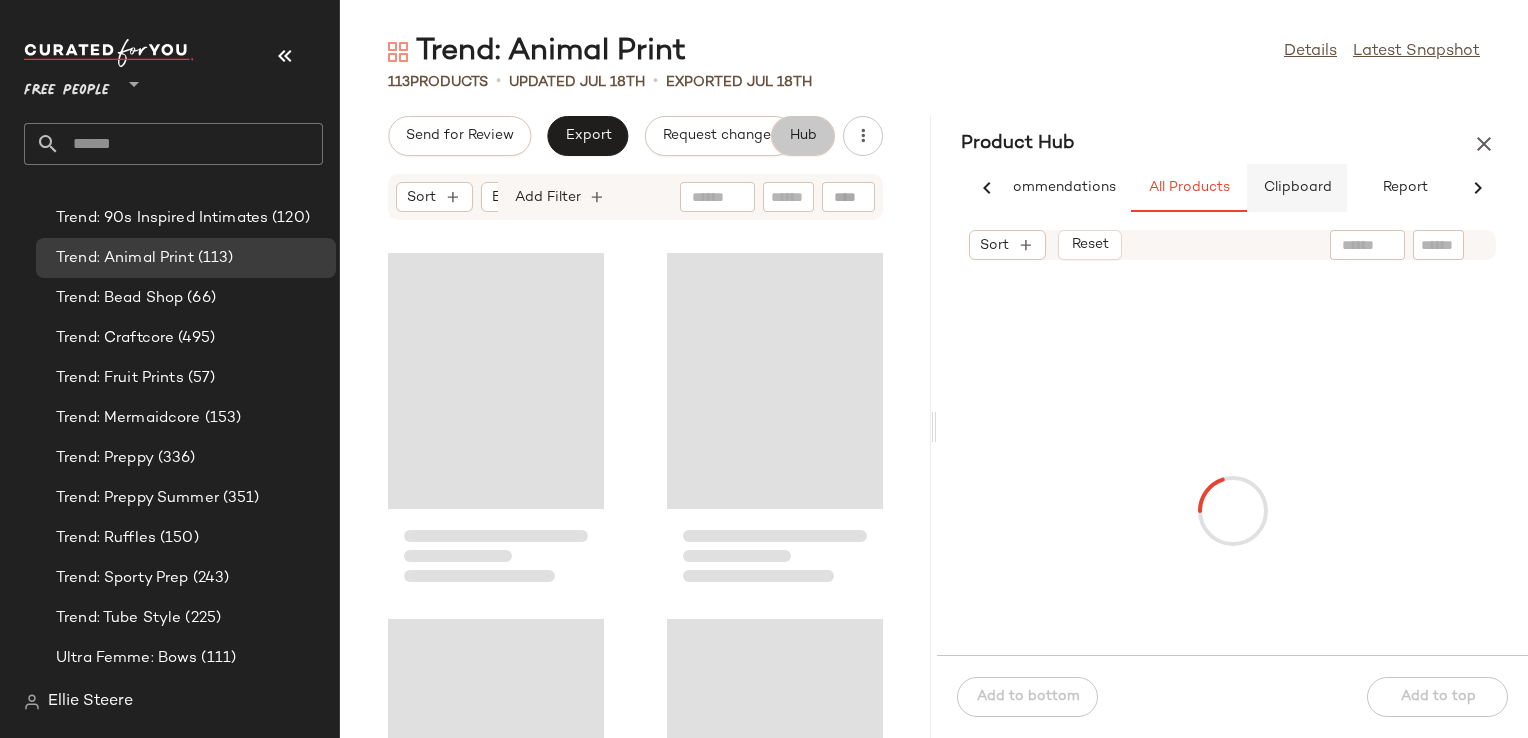 scroll, scrollTop: 0, scrollLeft: 58, axis: horizontal 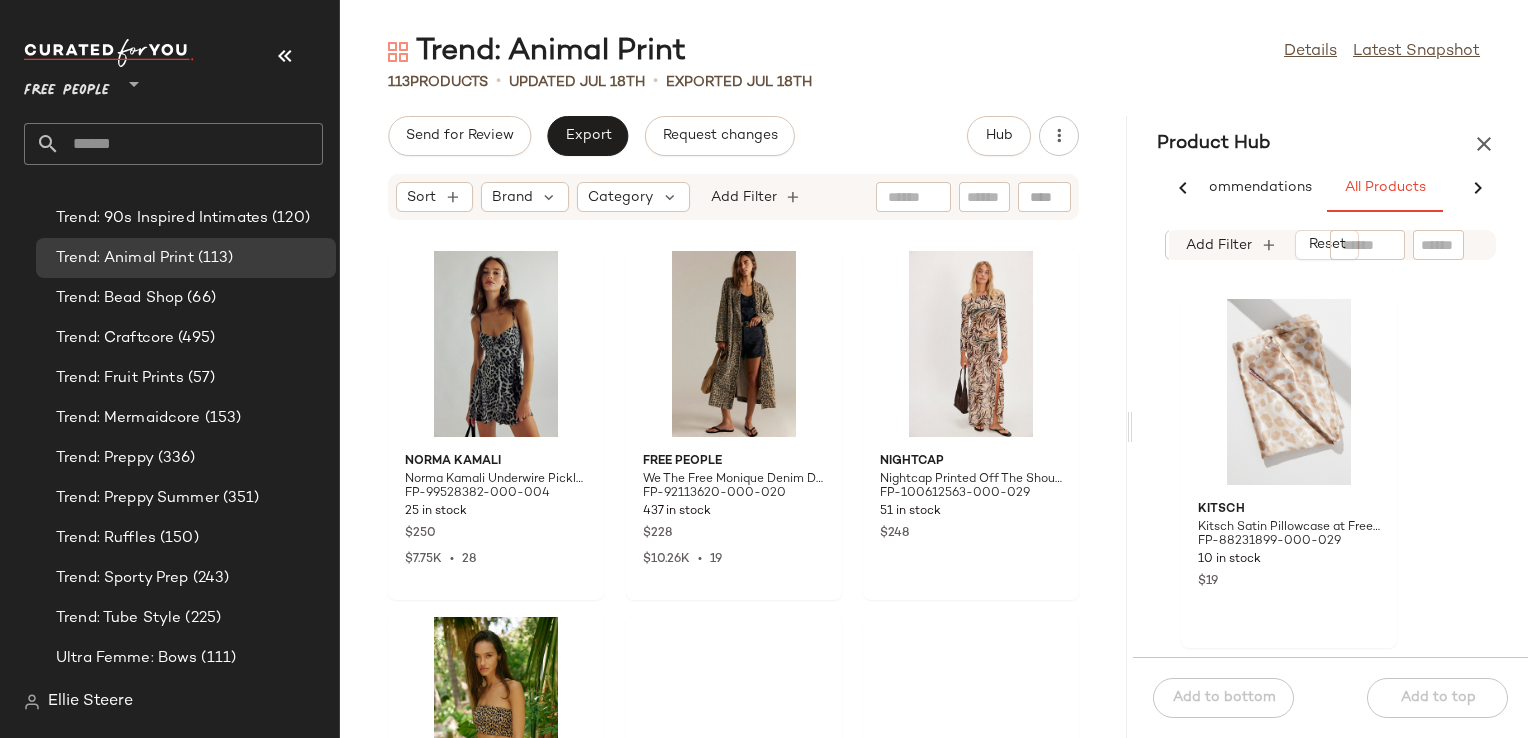 drag, startPoint x: 938, startPoint y: 426, endPoint x: 1136, endPoint y: 390, distance: 201.24612 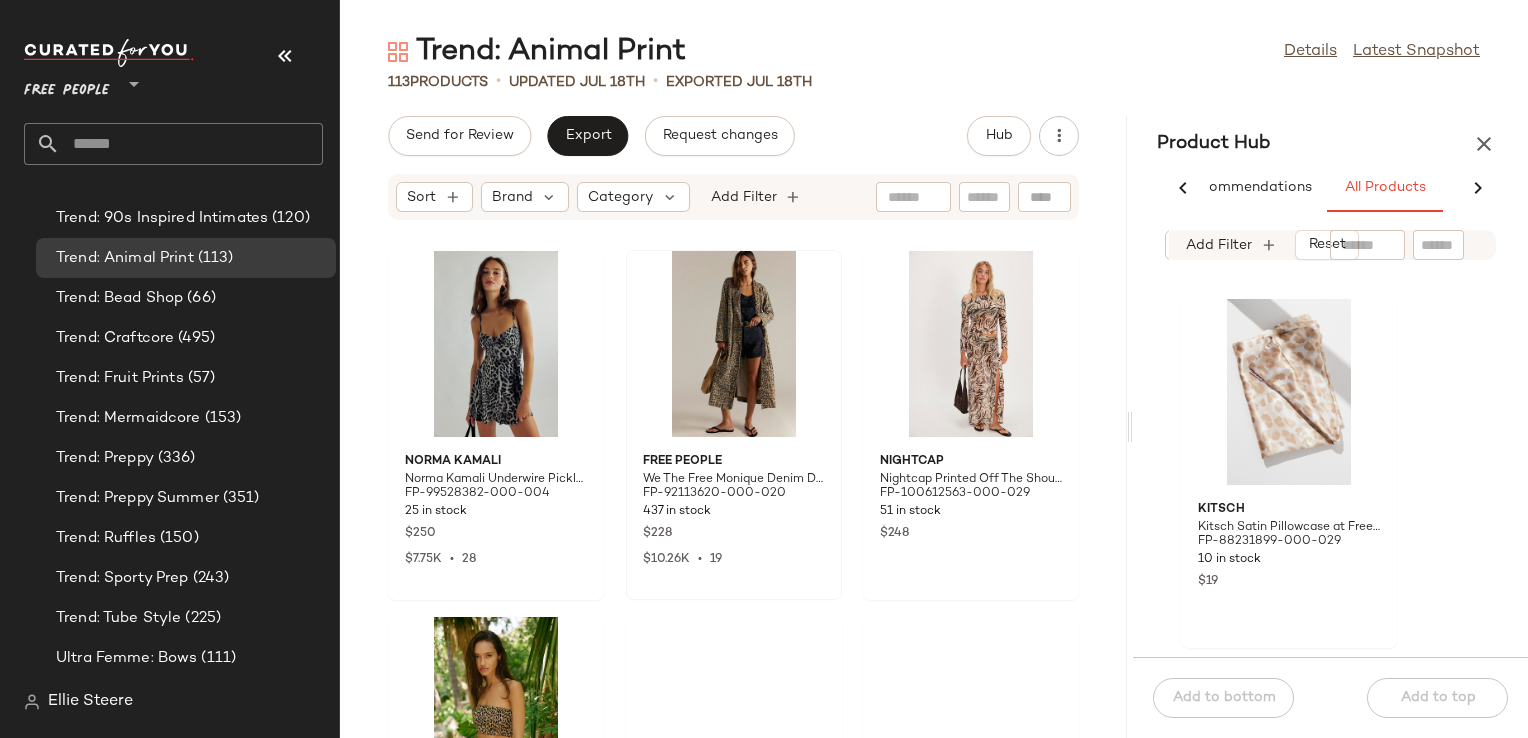 click on "Trend: Animal Print  Details   Latest Snapshot  113   Products   •   updated Jul 18th  •  Exported Jul 18th  Send for Review   Export   Request changes   Hub  Sort  Brand  Category  Add Filter  Norma Kamali Norma Kamali Underwire Pickleball Dress at Free People in Grey, Size: S FP-99528382-000-004 25 in stock $250 $7.75K  •  28 Free People We The Free Monique Denim Duster Jacket by Free People in Brown, Size: XS FP-92113620-000-020 437 in stock $228 $10.26K  •  19 Nightcap Nightcap Printed Off The Shoulder Set at Free People in Brown, Size: XS FP-100612563-000-029 51 in stock $248 Aila Blue Aila Blue Maria Tube Bikini Top at Free People in Black, Size: XS FP-93632404-000-018 39 in stock $128 $1.41K  •  11 Aila Blue Aila Blue Pica Swim Shorts at Free People in Black, Size: L FP-93632677-000-018 39 in stock $134 $1.22K  •  16 Intimately Concrete Jungle Maxi Slip by Intimately at Free People in Brown, Size: L FP-93451920-000-020 87 in stock $98 $9.97K  •  109 Intimately FP-69831022-000-029 $128 4" at bounding box center (934, 385) 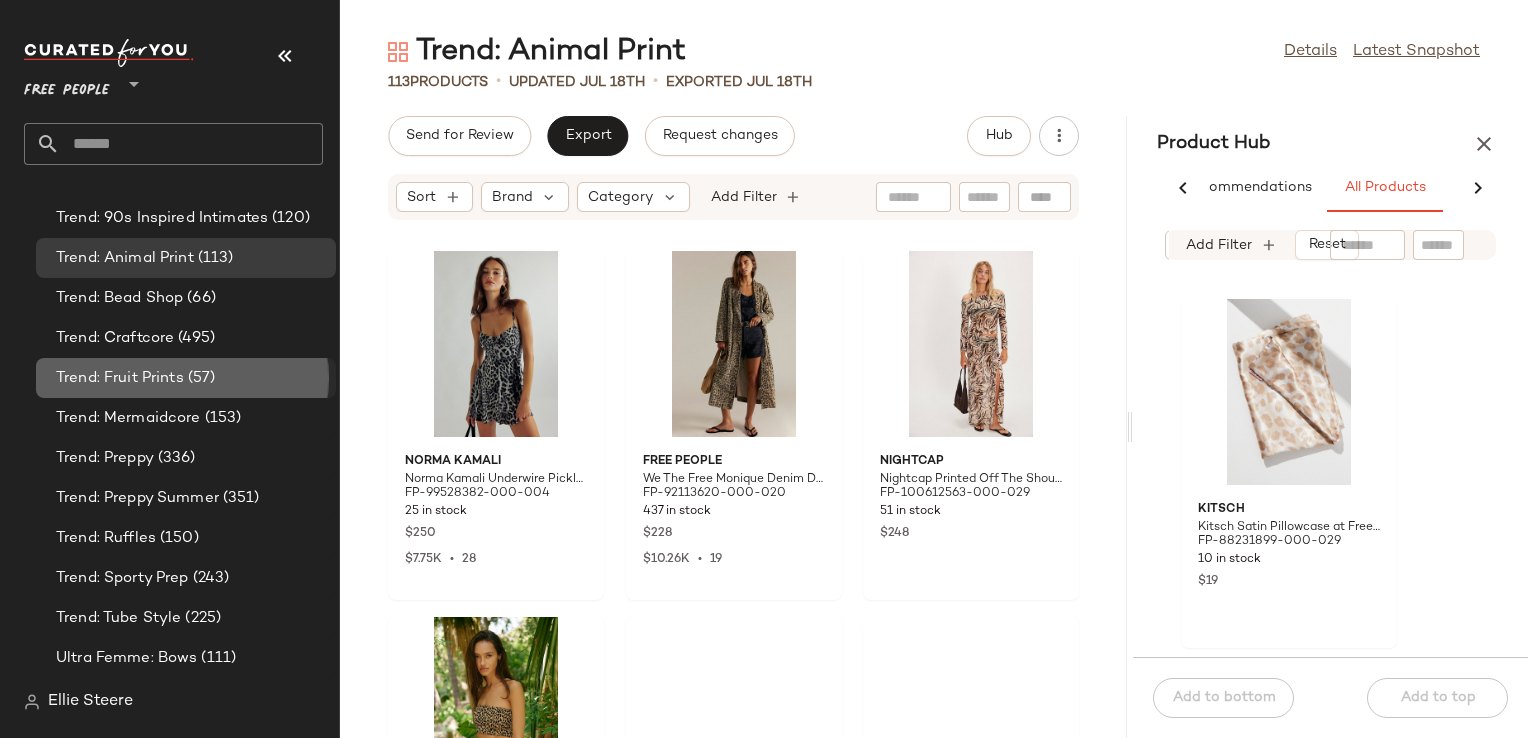click on "(57)" at bounding box center (200, 378) 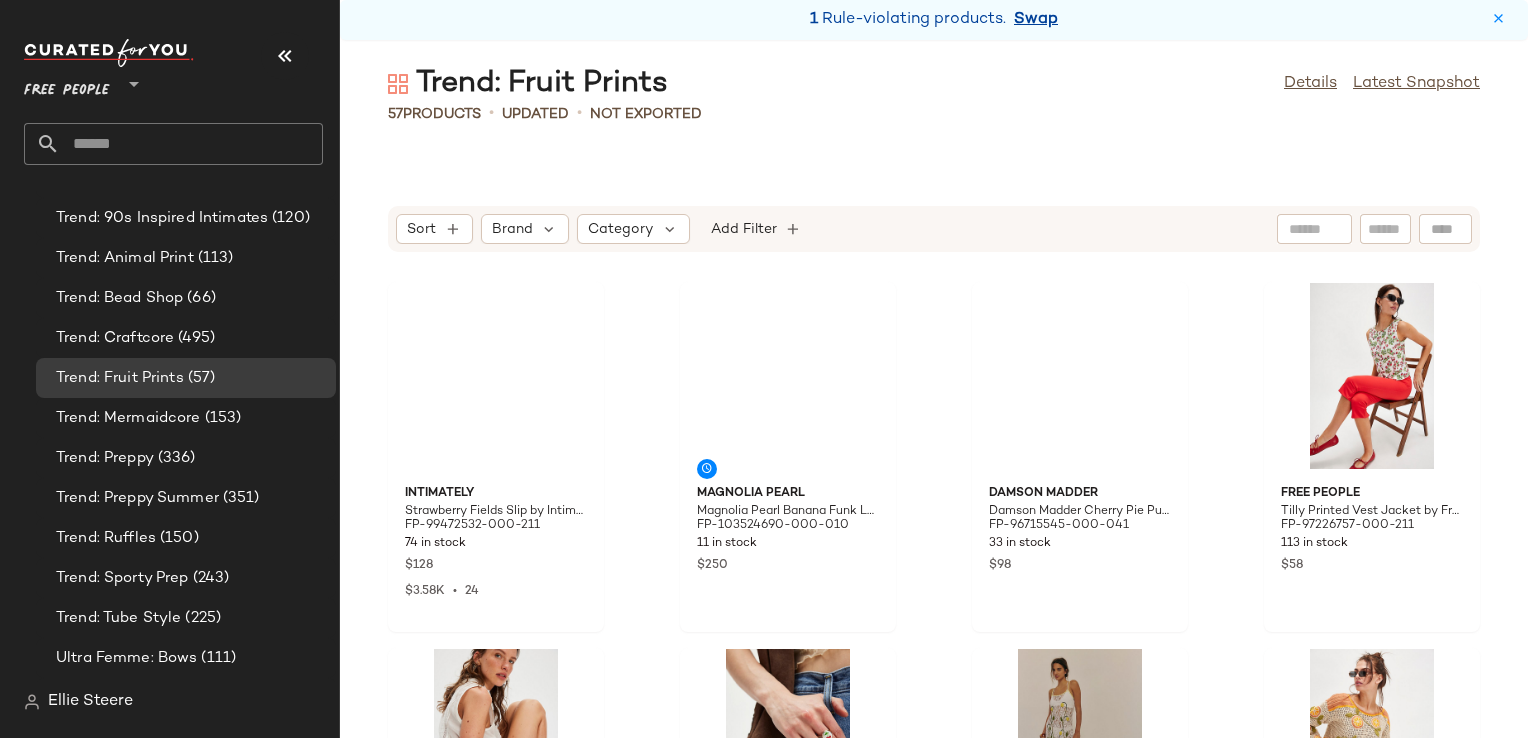 click on "Swap" at bounding box center (1036, 20) 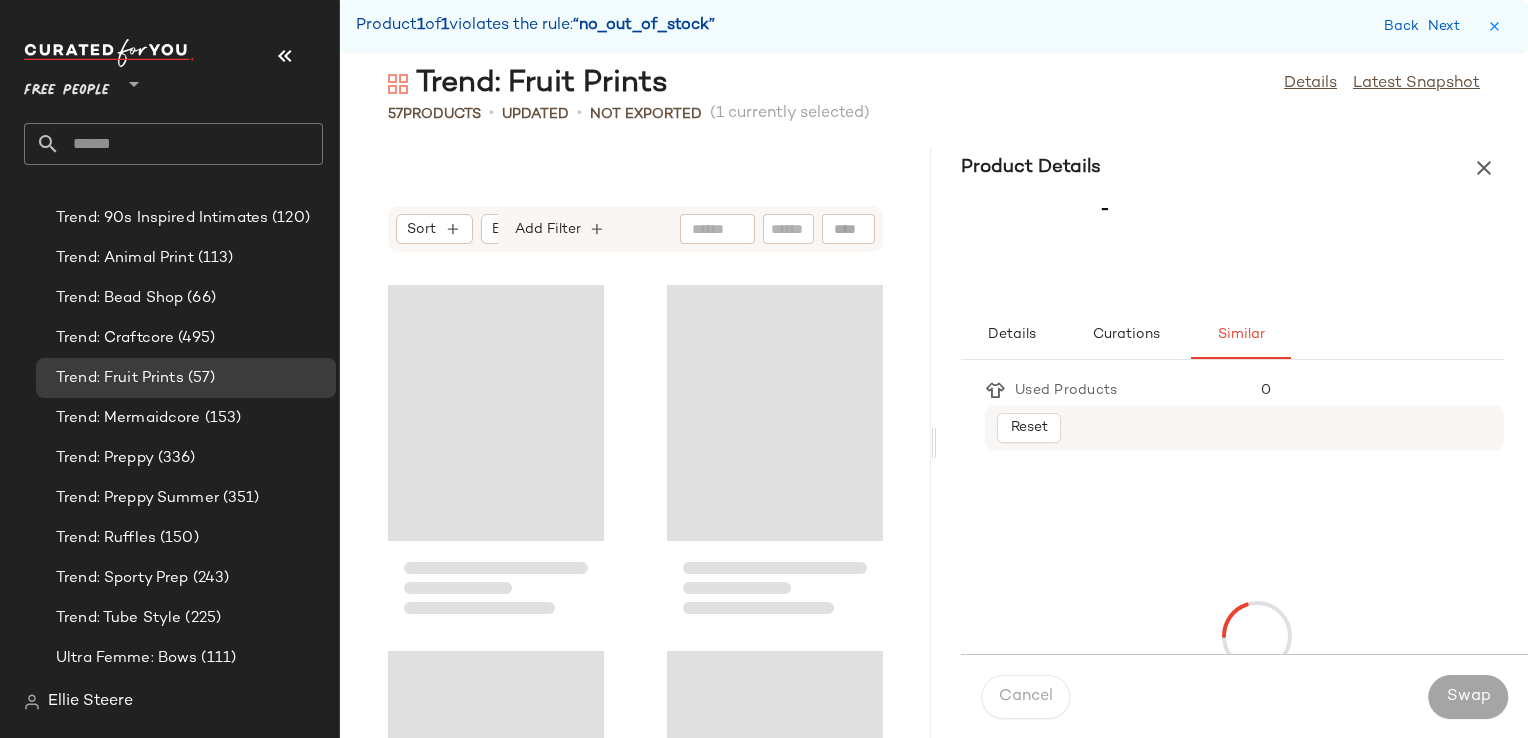 scroll, scrollTop: 3660, scrollLeft: 0, axis: vertical 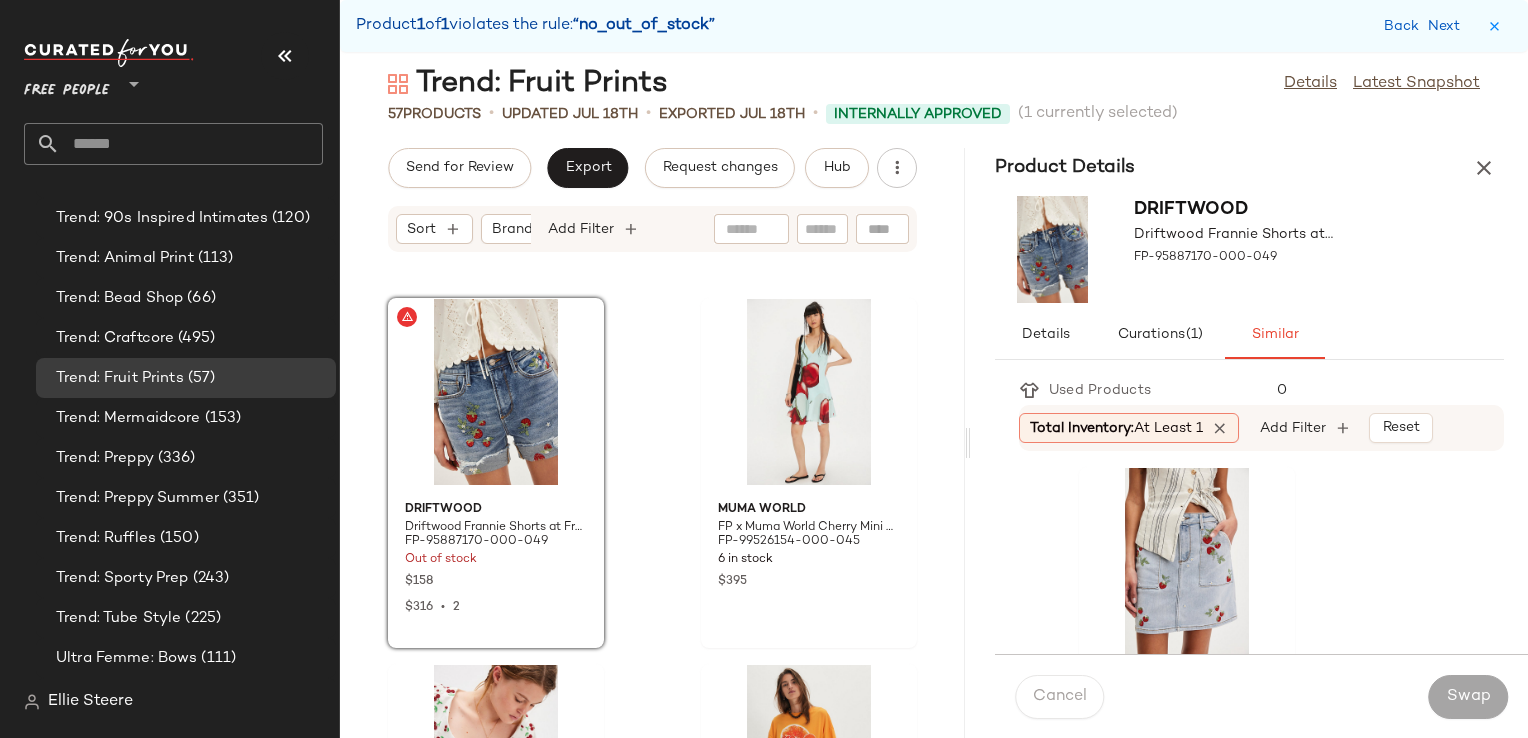 drag, startPoint x: 930, startPoint y: 437, endPoint x: 968, endPoint y: 463, distance: 46.043457 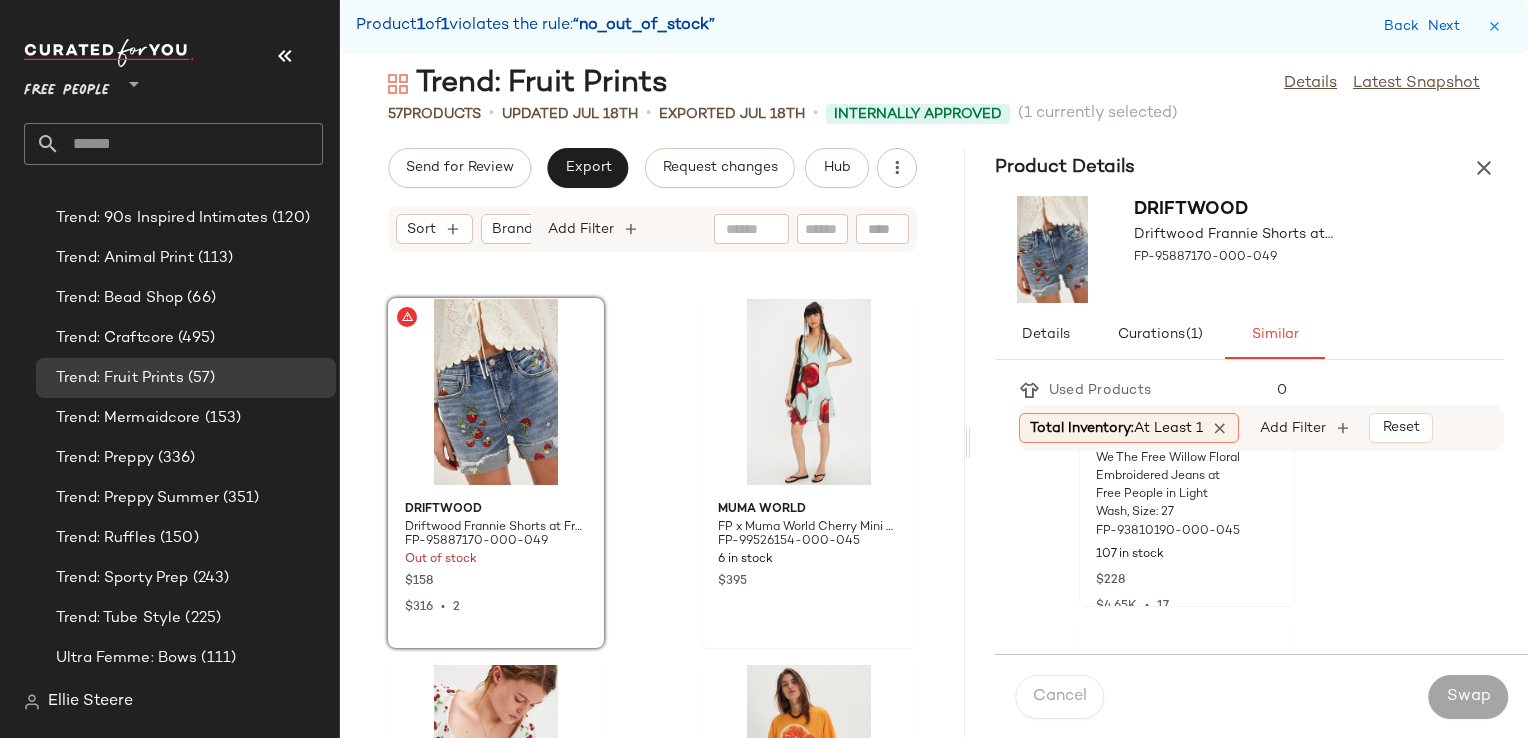 scroll, scrollTop: 600, scrollLeft: 0, axis: vertical 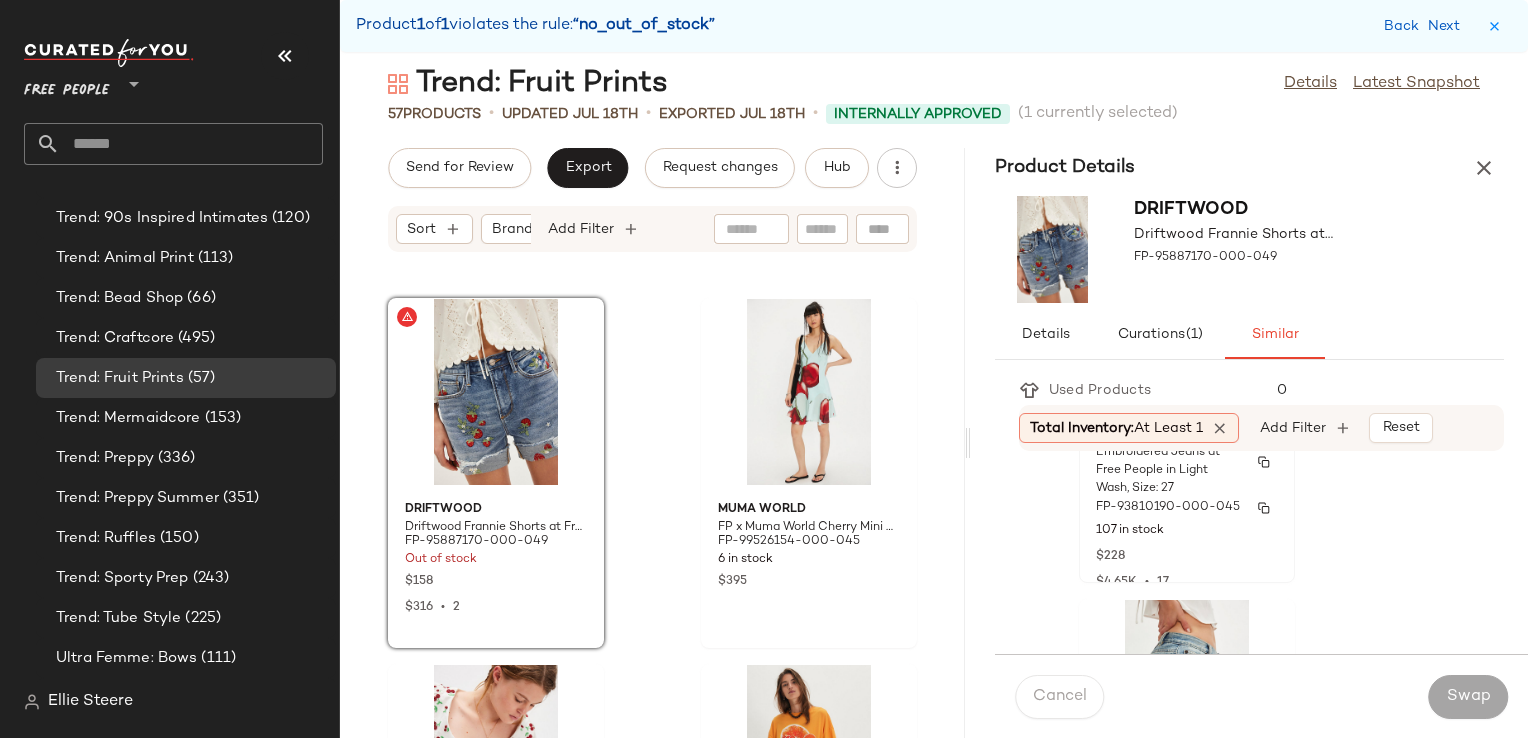 click on "FP-93810190-000-045" at bounding box center (1168, 508) 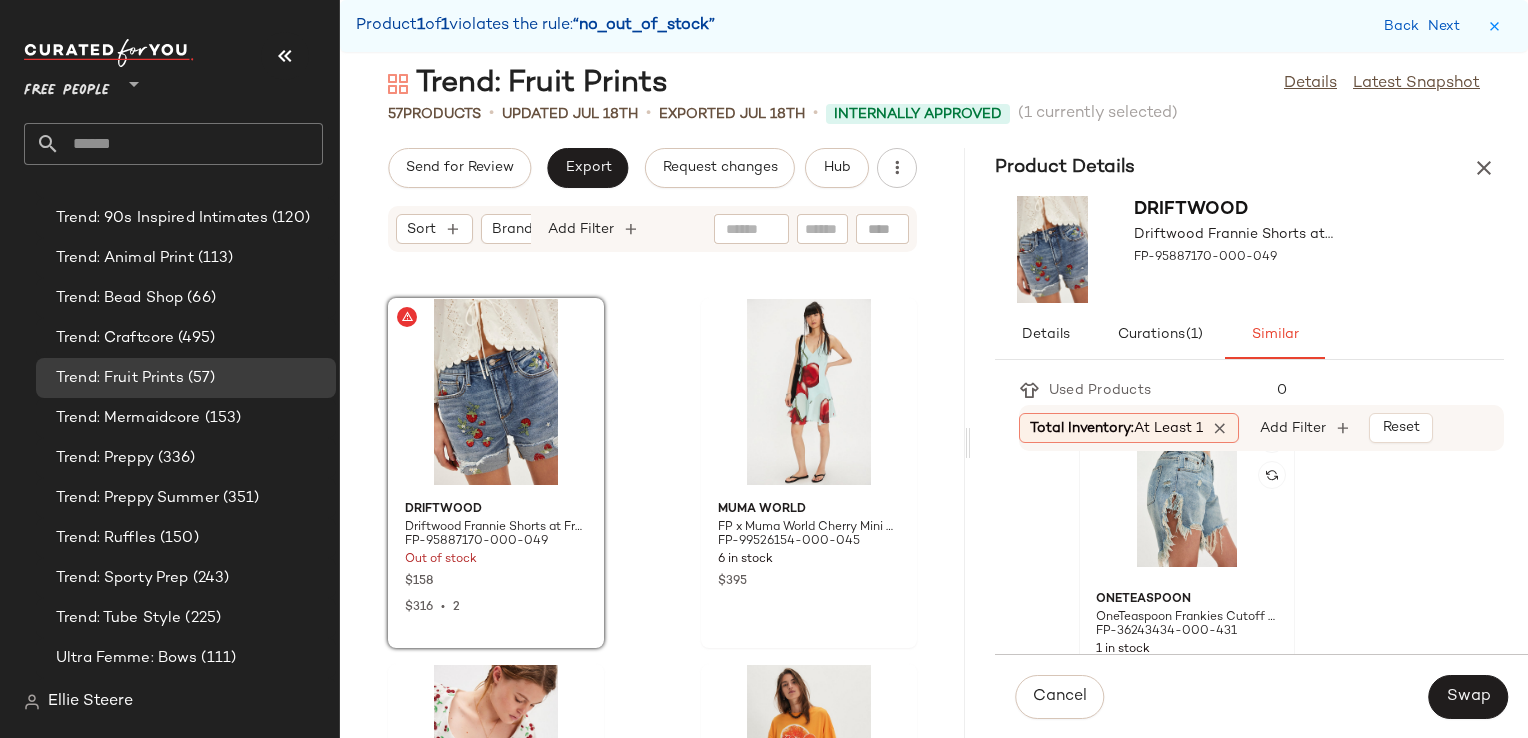 scroll, scrollTop: 800, scrollLeft: 0, axis: vertical 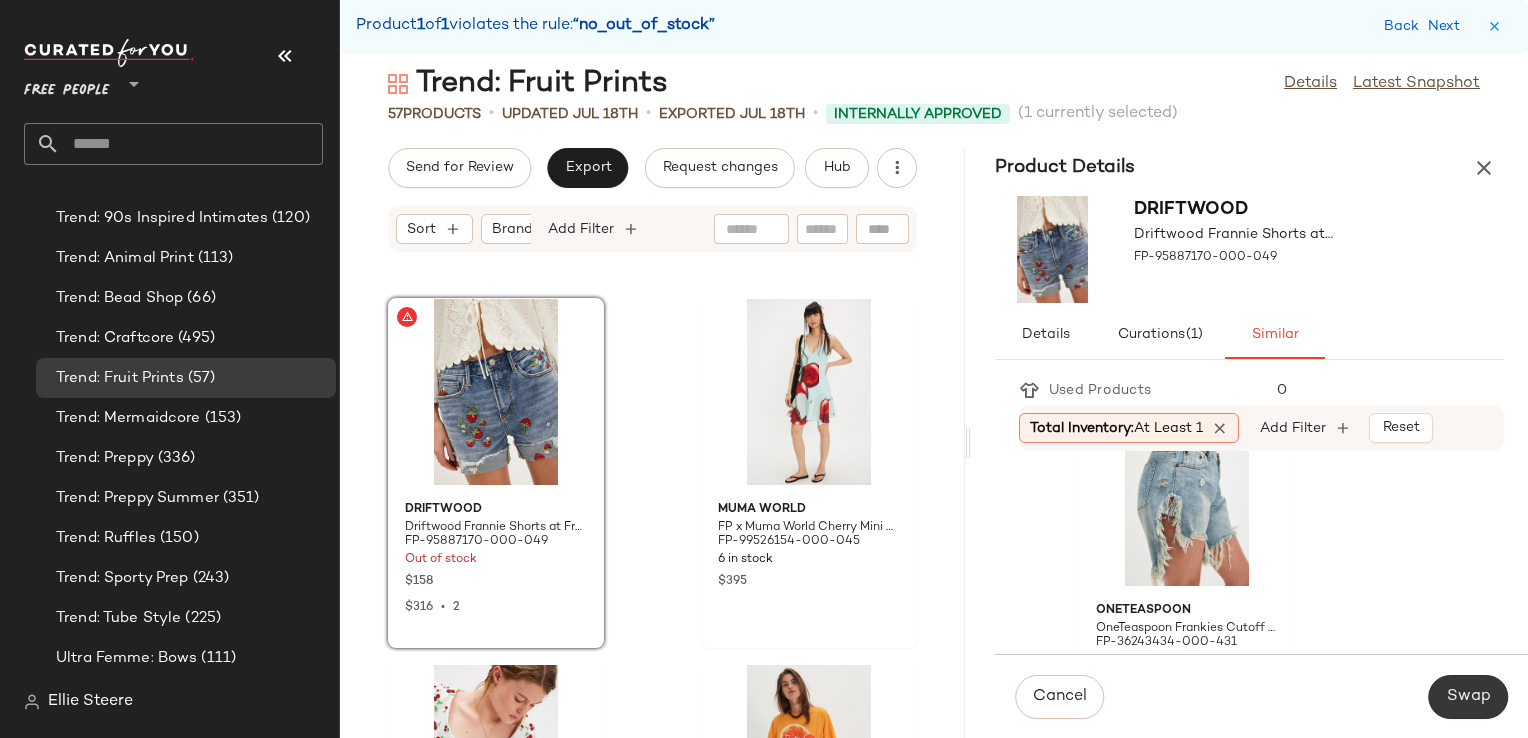click on "Swap" 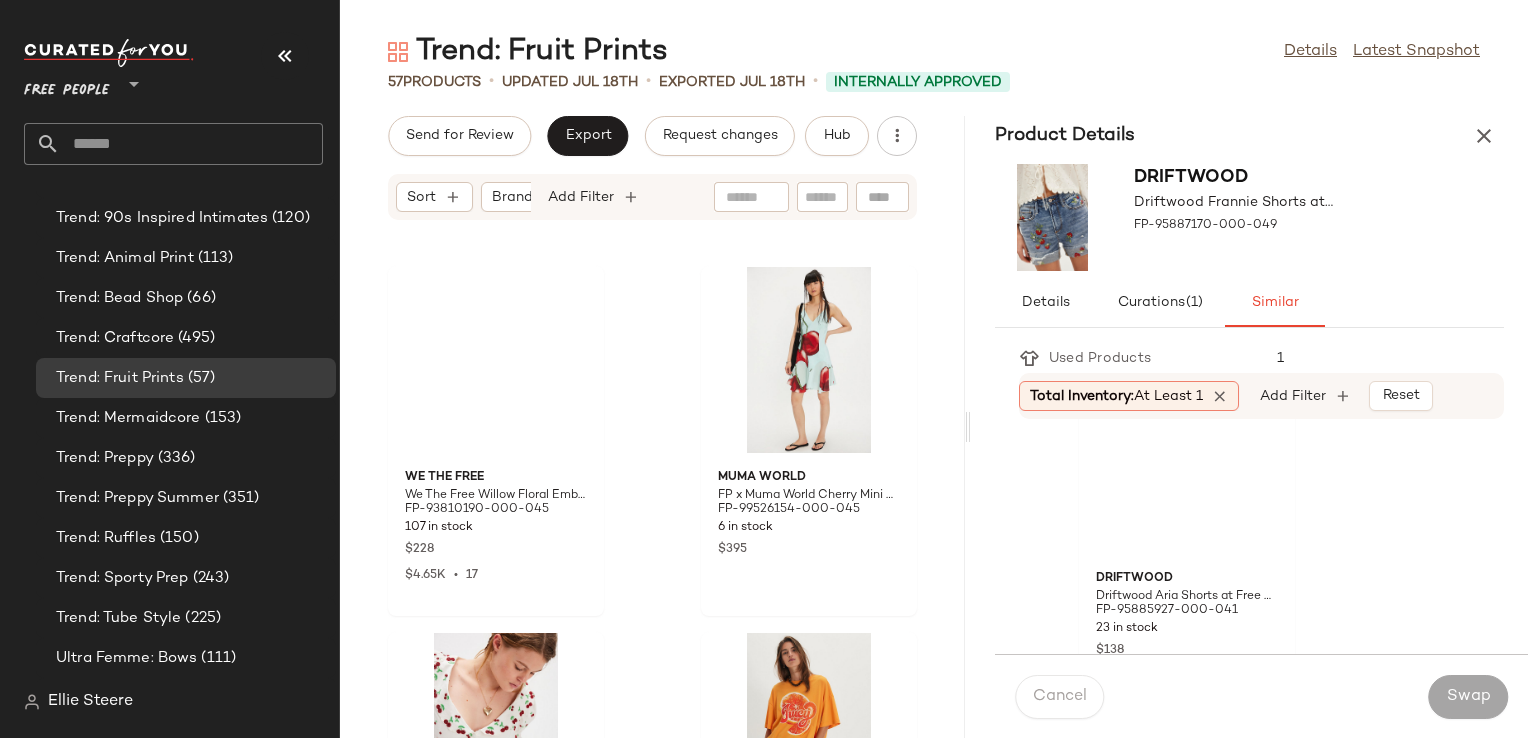 scroll, scrollTop: 434, scrollLeft: 0, axis: vertical 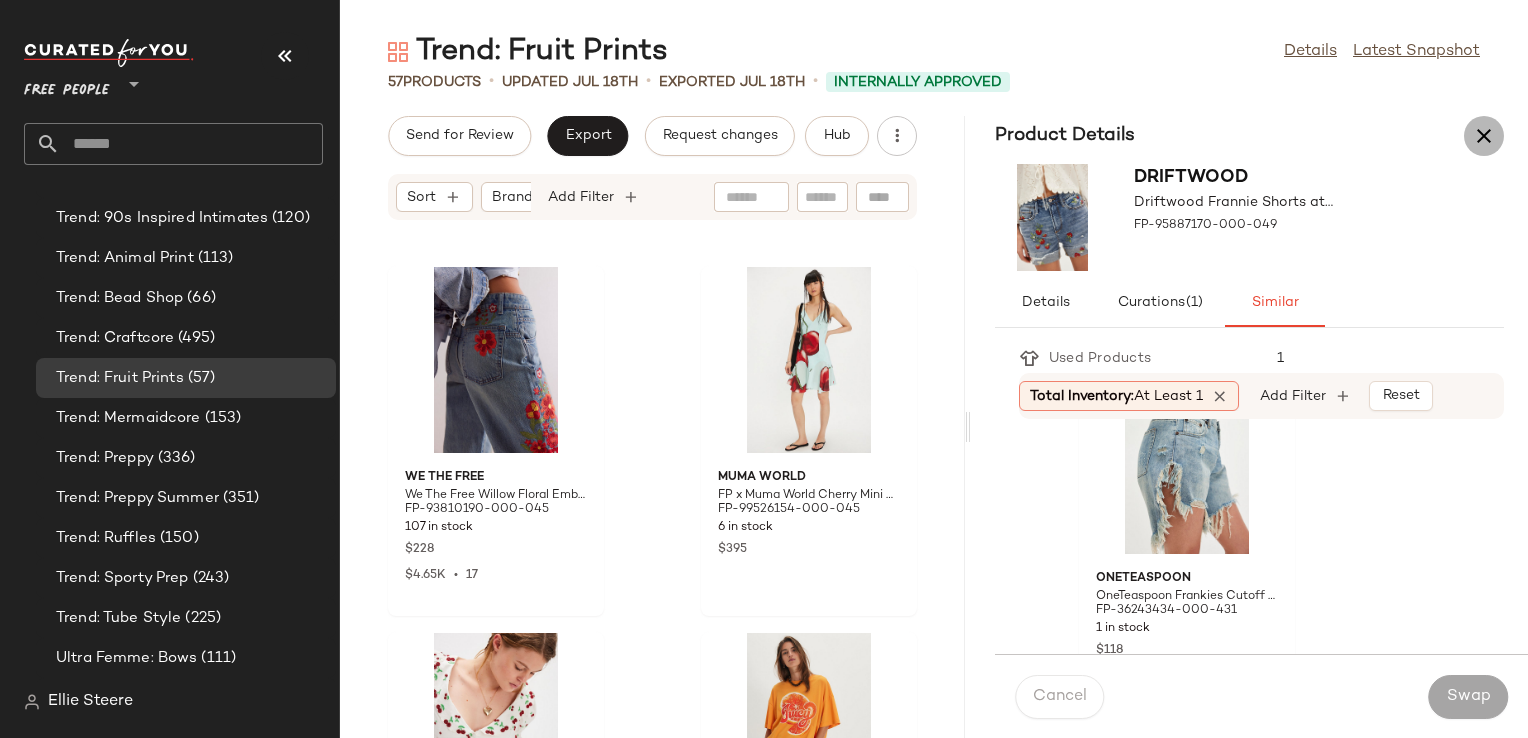 click at bounding box center (1484, 136) 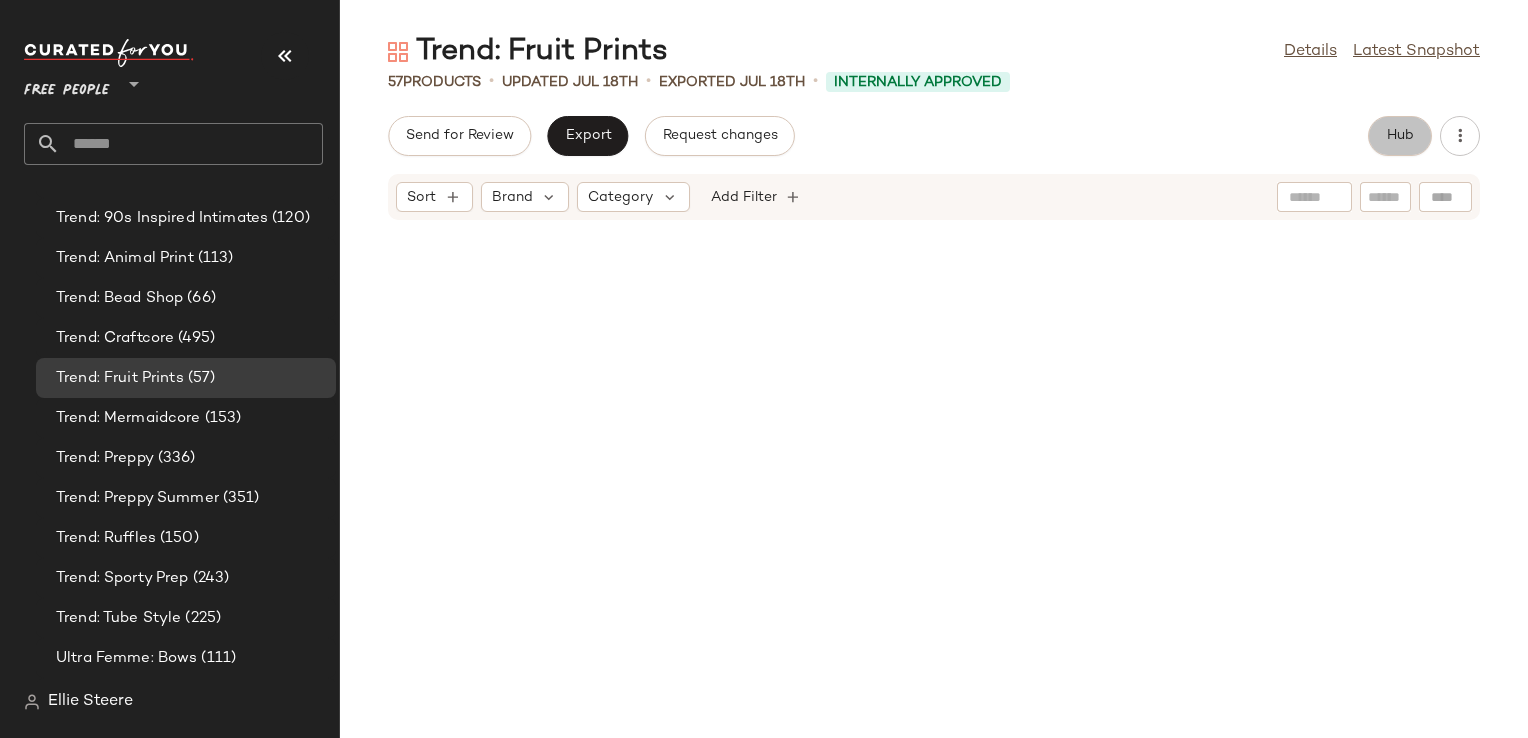 click on "Hub" 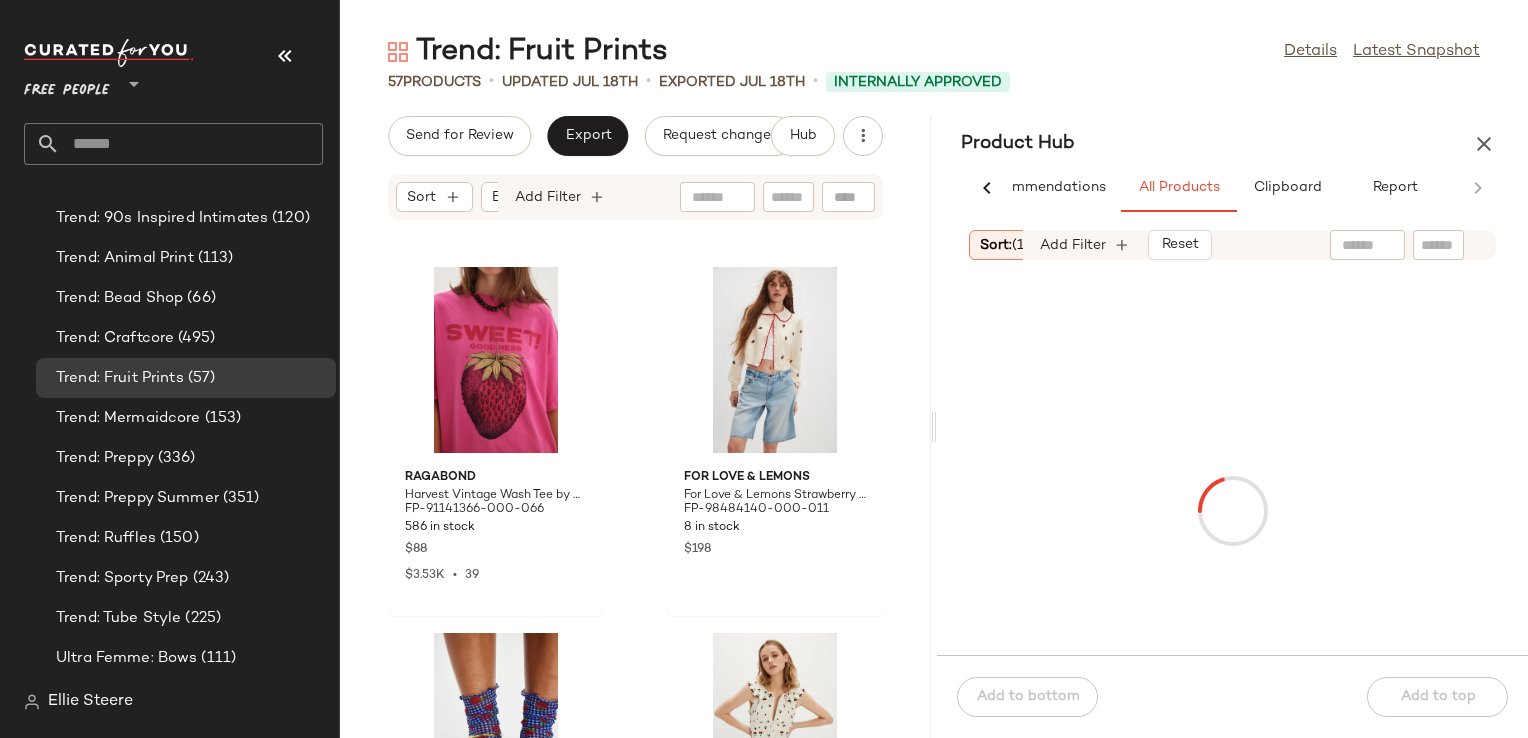scroll, scrollTop: 0, scrollLeft: 66, axis: horizontal 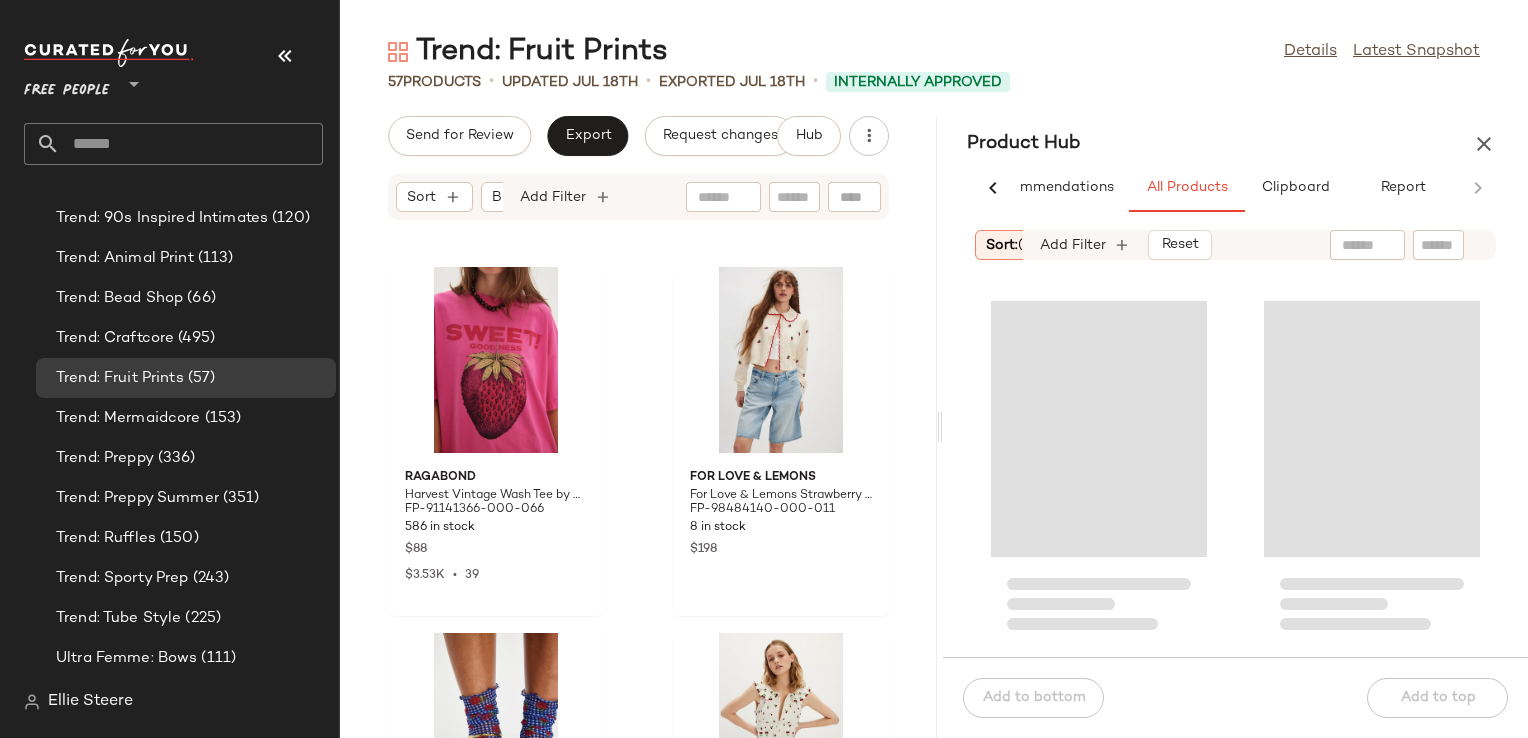 drag, startPoint x: 936, startPoint y: 426, endPoint x: 949, endPoint y: 425, distance: 13.038404 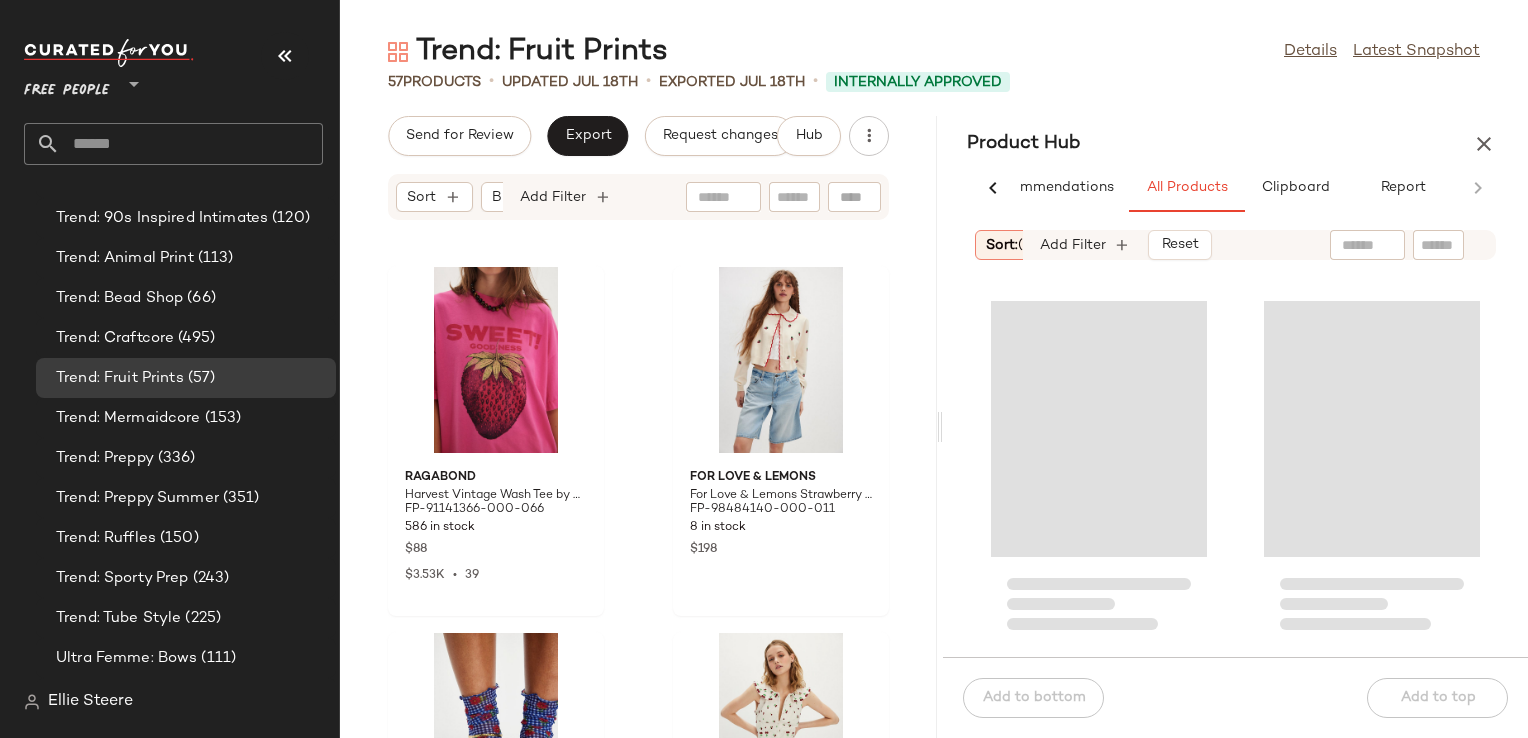click on "Trend: Fruit Prints  Details   Latest Snapshot  57   Products   •   updated Jul 18th  •  Exported Jul 18th  •   Internally Approved   Send for Review   Export   Request changes   Hub  Sort  Brand  Category  Add Filter  Ragabond Harvest Vintage Wash Tee by Ragabond at Free People in Pink, Size: XS FP-91141366-000-066 586 in stock $88 $3.53K  •  39 For Love & Lemons For Love & Lemons Strawberry Jam Cardigan at Free People in White, Size: XS FP-98484140-000-011 8 in stock $198 Only Hearts Oh Picnic Flowers Ankle Socks by Only Hearts at Free People in Blue FP-98396955-000-000 34 in stock $38 For Love & Lemons For Love & Lemons Beaded Cherries Mini Dress at Free People in White, Size: M FP-96945167-000-011 7 in stock $269 Free People Lisa Says Gah Alex Tee by Free People in White, Size: L FP-98397854-000-011 177 in stock $78 $1.44K  •  20 Ragabond Farmers Market Tee by Ragabond at Free People in Yellow, Size: XL FP-100830439-000-072 146 in stock $88 $176 Free People FP-100364298-000-060 81 in stock $58" at bounding box center (934, 385) 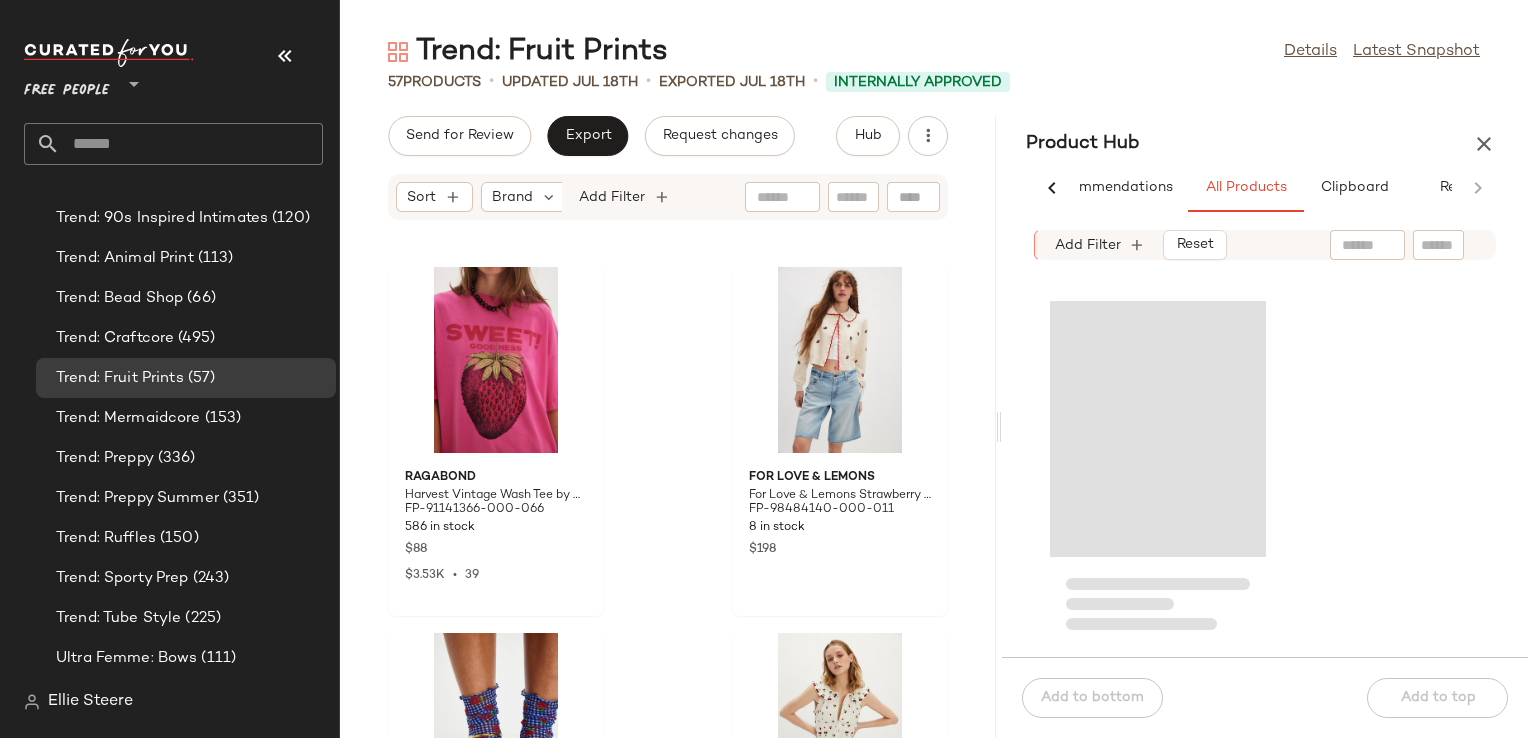 drag, startPoint x: 941, startPoint y: 430, endPoint x: 1001, endPoint y: 404, distance: 65.39113 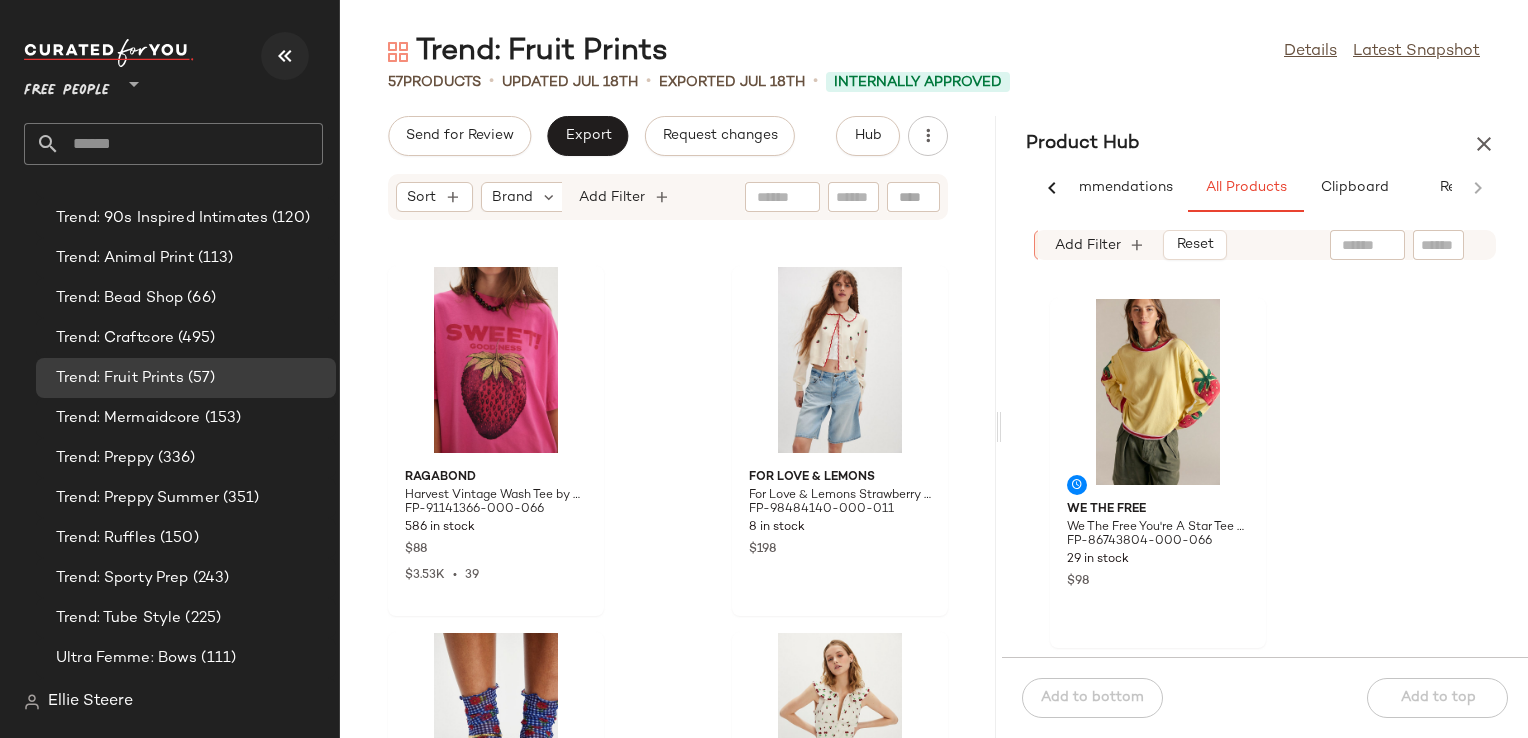 click at bounding box center (285, 56) 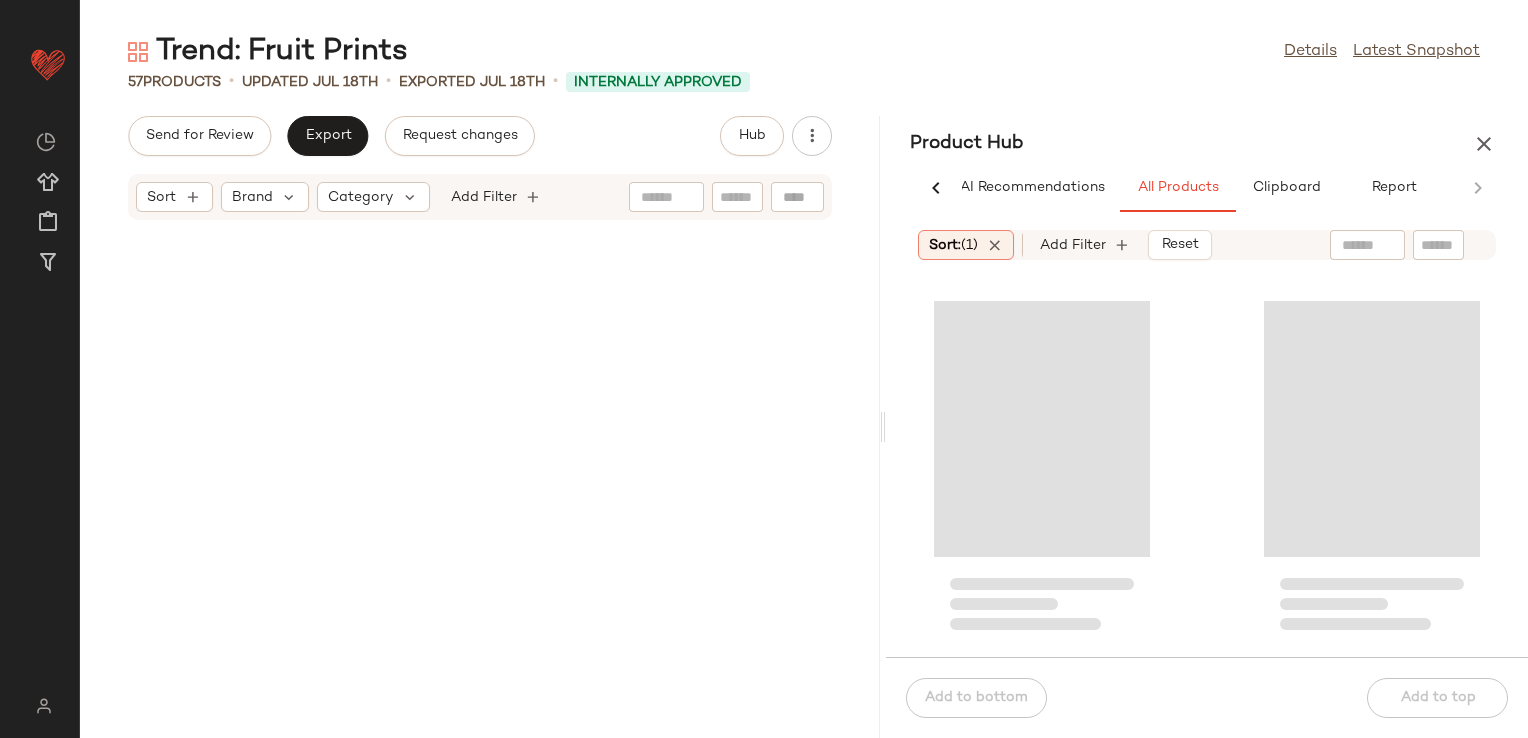 scroll, scrollTop: 0, scrollLeft: 17, axis: horizontal 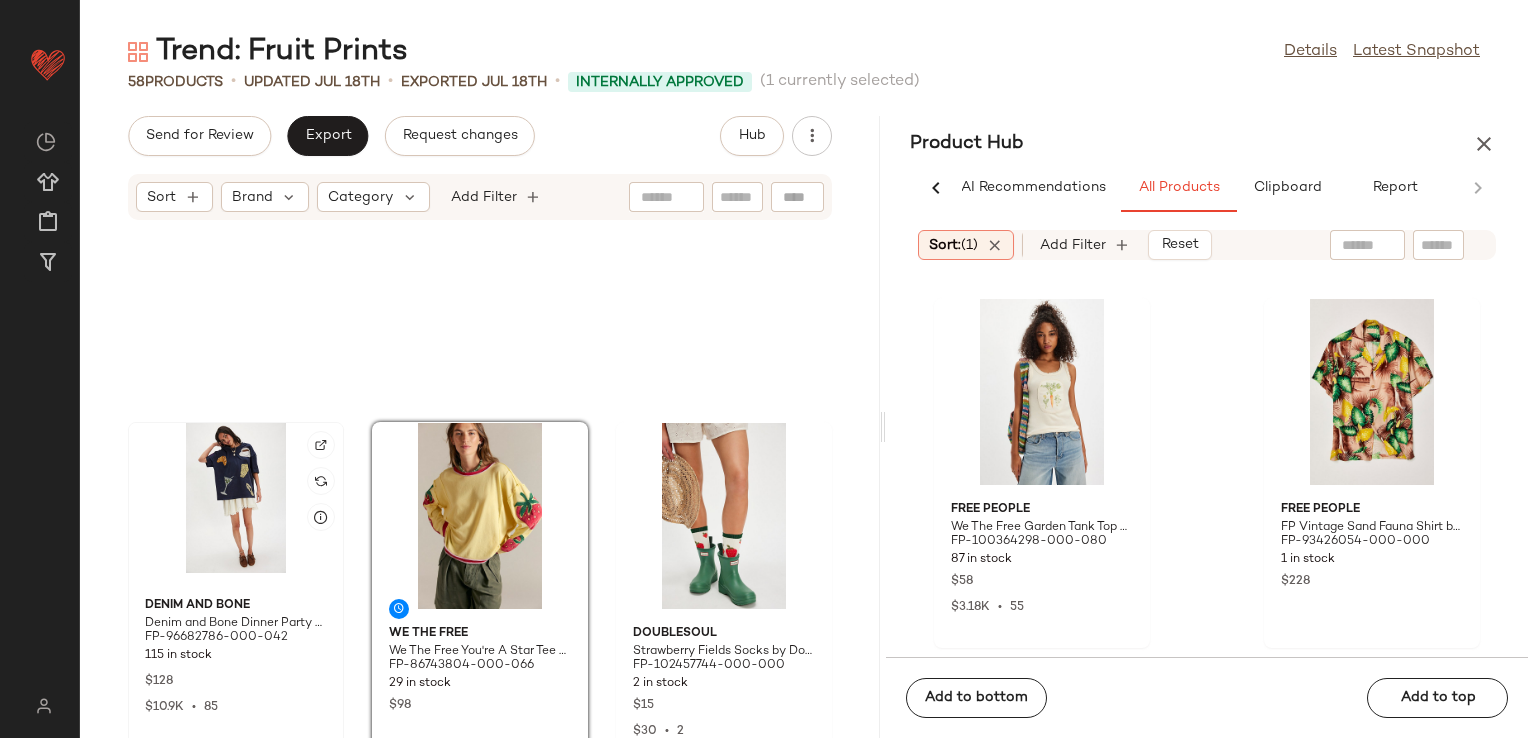 click 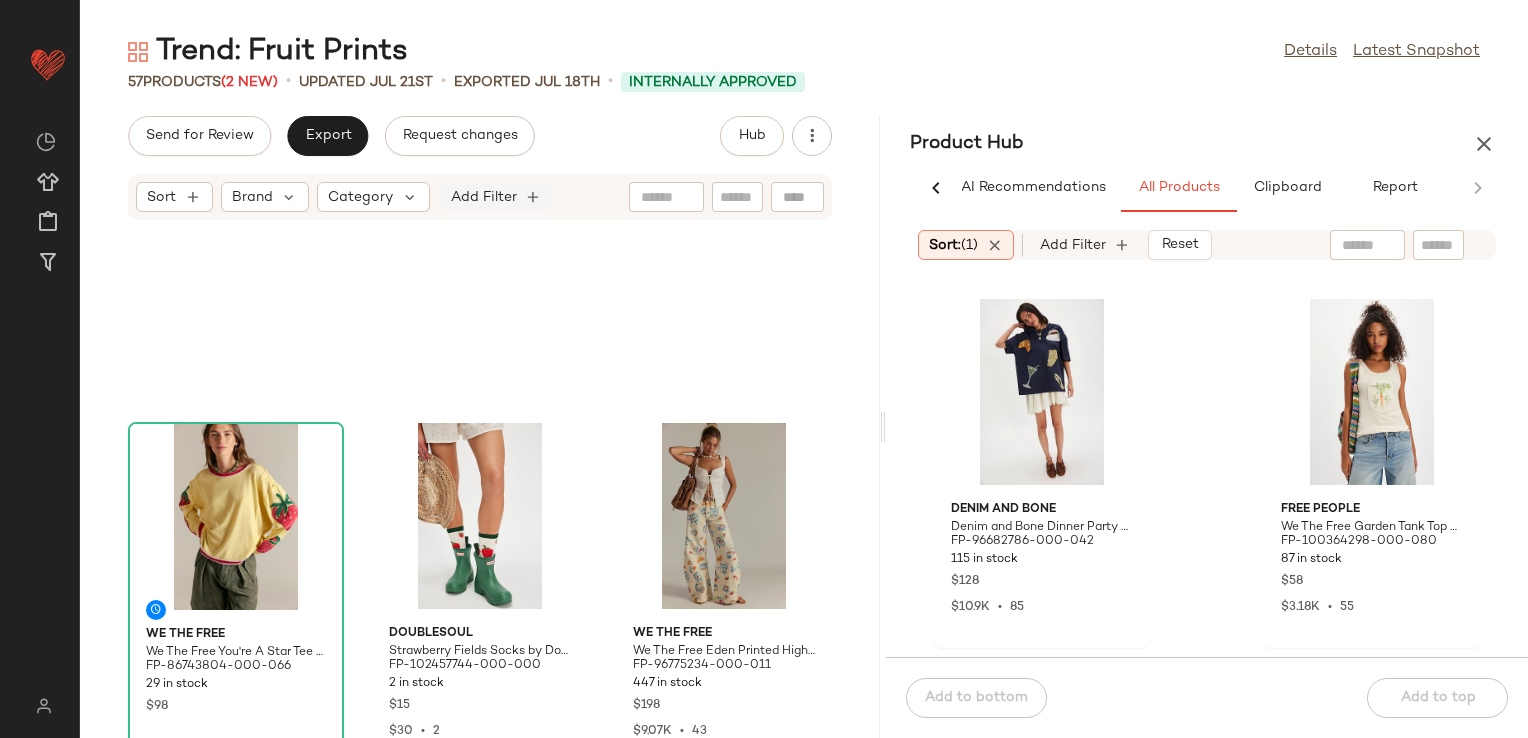 click on "Add Filter" at bounding box center [484, 197] 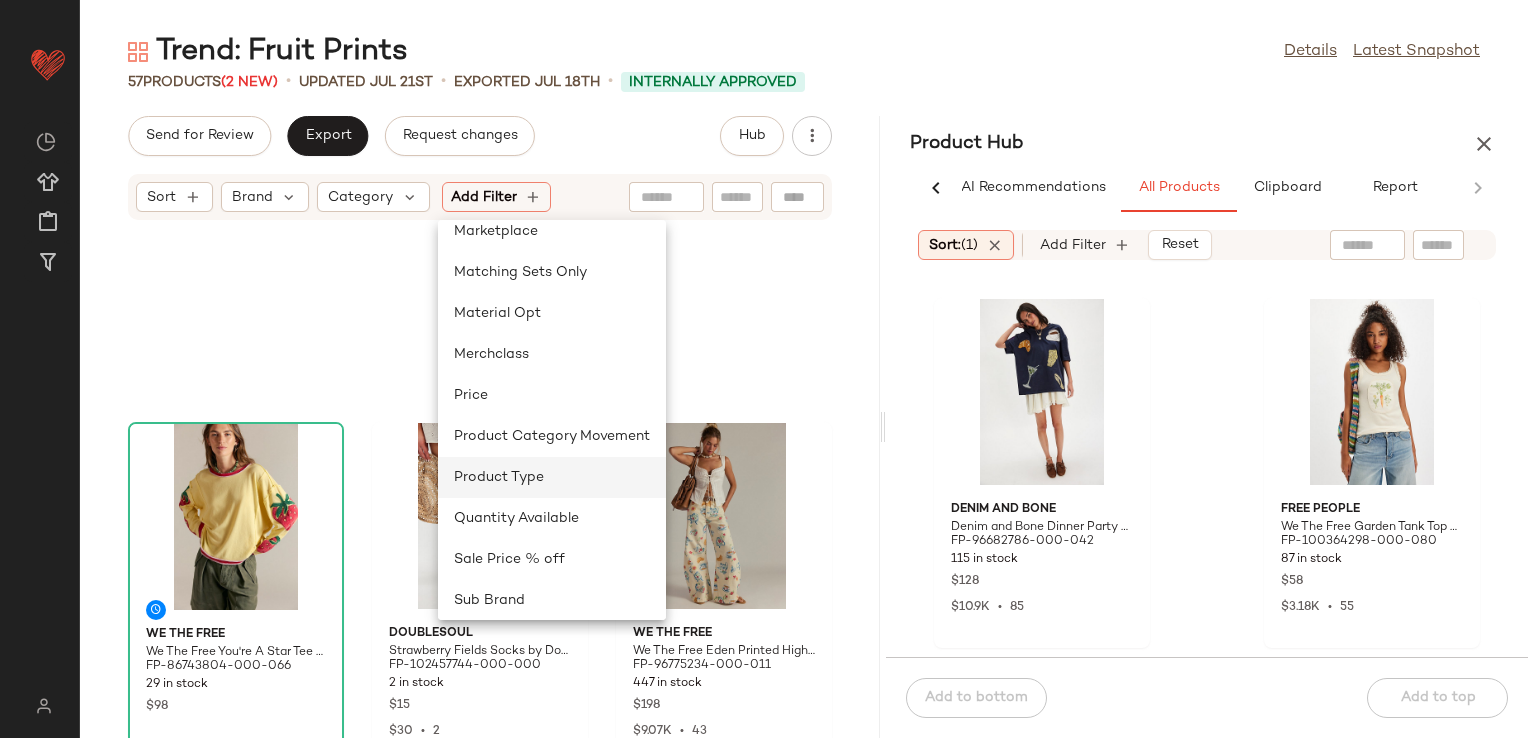 scroll, scrollTop: 640, scrollLeft: 0, axis: vertical 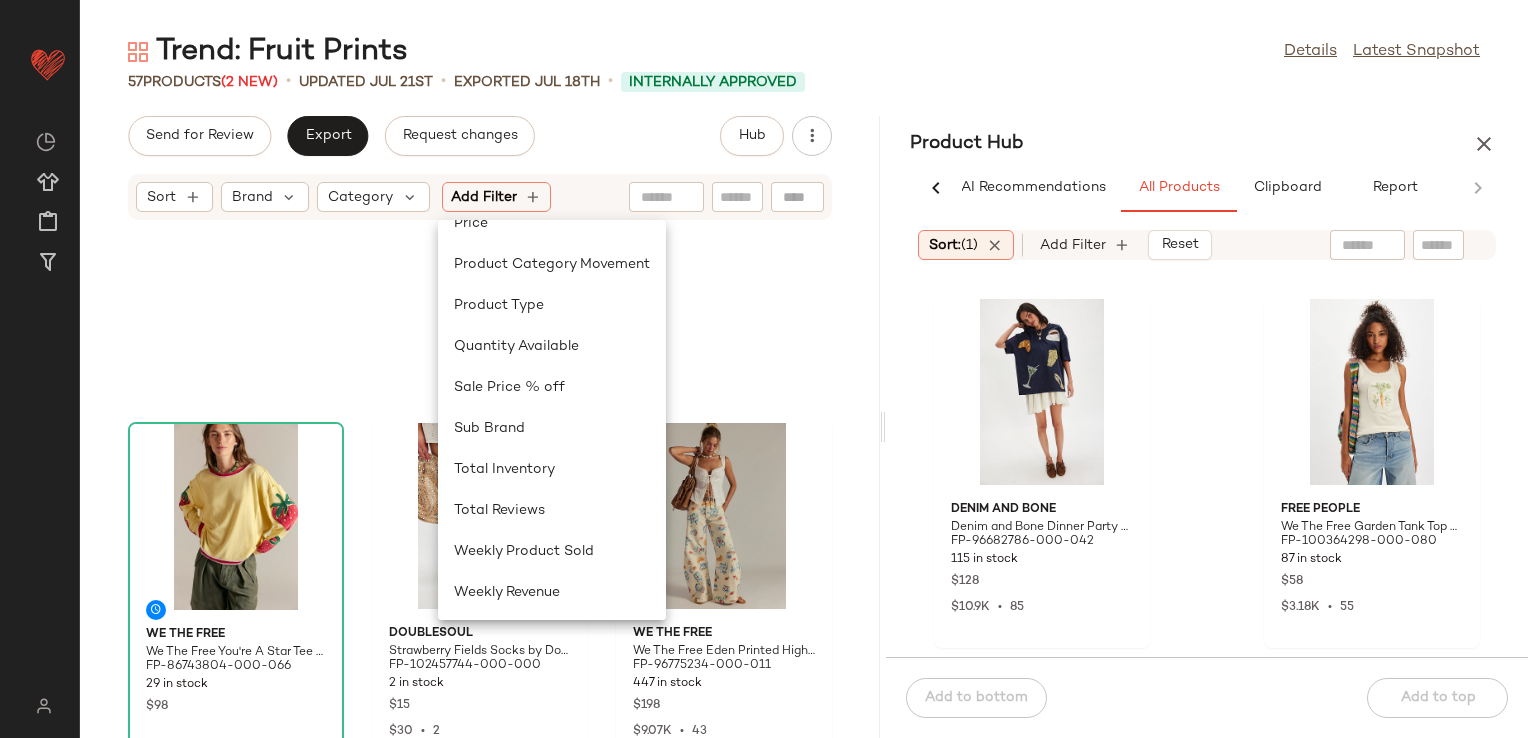 click on "Trend: Fruit Prints  Details   Latest Snapshot  57   Products  (2 New)  •   updated Jul 21st  •  Exported Jul 18th  •   Internally Approved   Send for Review   Export   Request changes   Hub  Sort  Brand  Category  Add Filter  We The Free We The Free You're A Star Tee at Free People in Pink, Size: S FP-86743804-000-066 29 in stock $98 Doublesoul Strawberry Fields Socks by Doublesoul at Free People in White FP-102457744-000-000 2 in stock $15 $30  •  2 We The Free We The Free Eden Printed High Slouchy Jeans at Free People, Size: 30 FP-96775234-000-011 447 in stock $198 $9.07K  •  43 Magnolia Pearl Magnolia Pearl Banana Jacket at Free People in White FP-102932043-000-011 13 in stock $625 We The Free We The Free Sunshade Tee at Free People in Green, Size: S FP-100990290-000-030 604 in stock $58 $4.41K  •  67 Thinking MU Thinking MU Nele Jeans at Free People in White, Size: US 4 FP-88324918-000-211 10 in stock $180 Magnolia Pearl Magnolia Pearl Is For Lovers Tee at Free People in White 51 in stock 8" 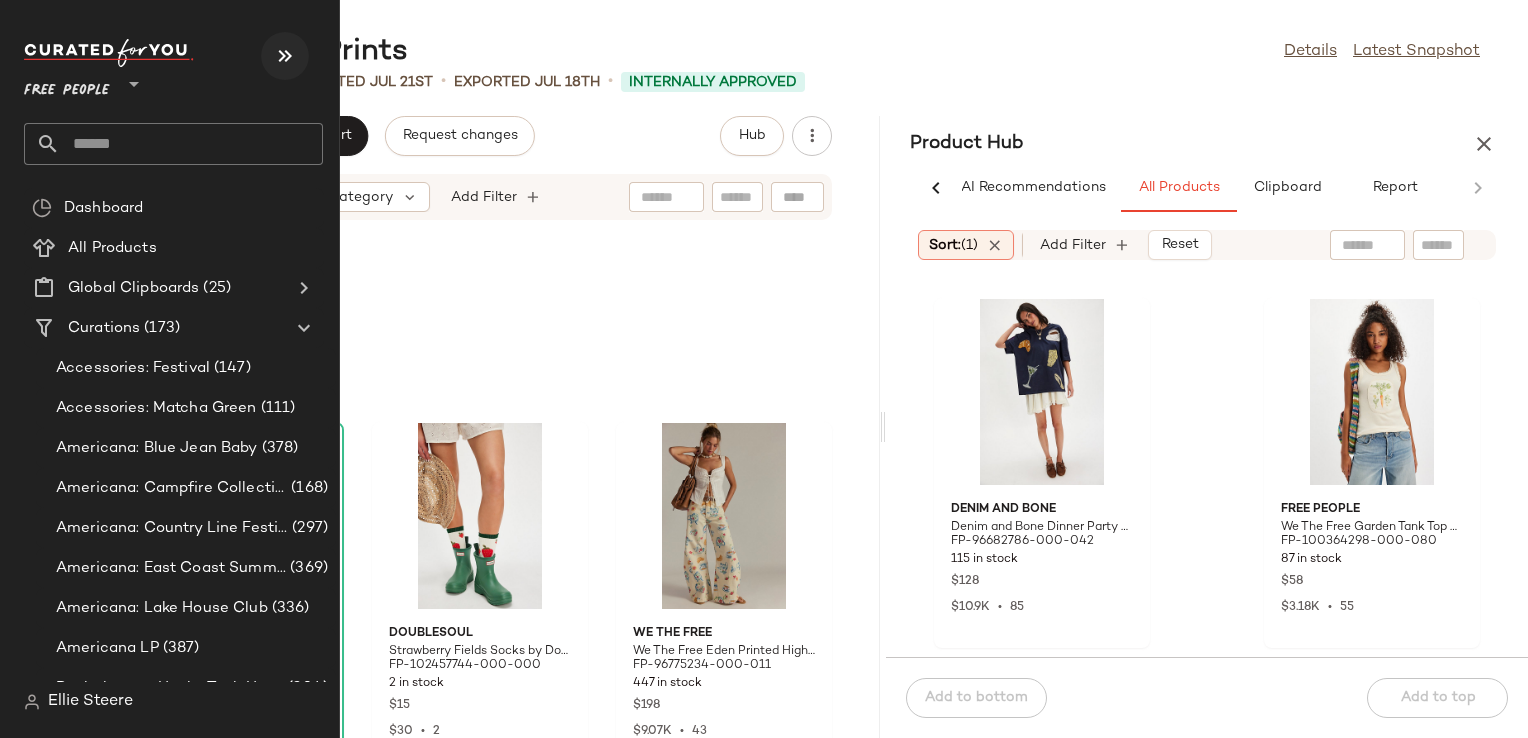 click at bounding box center (285, 56) 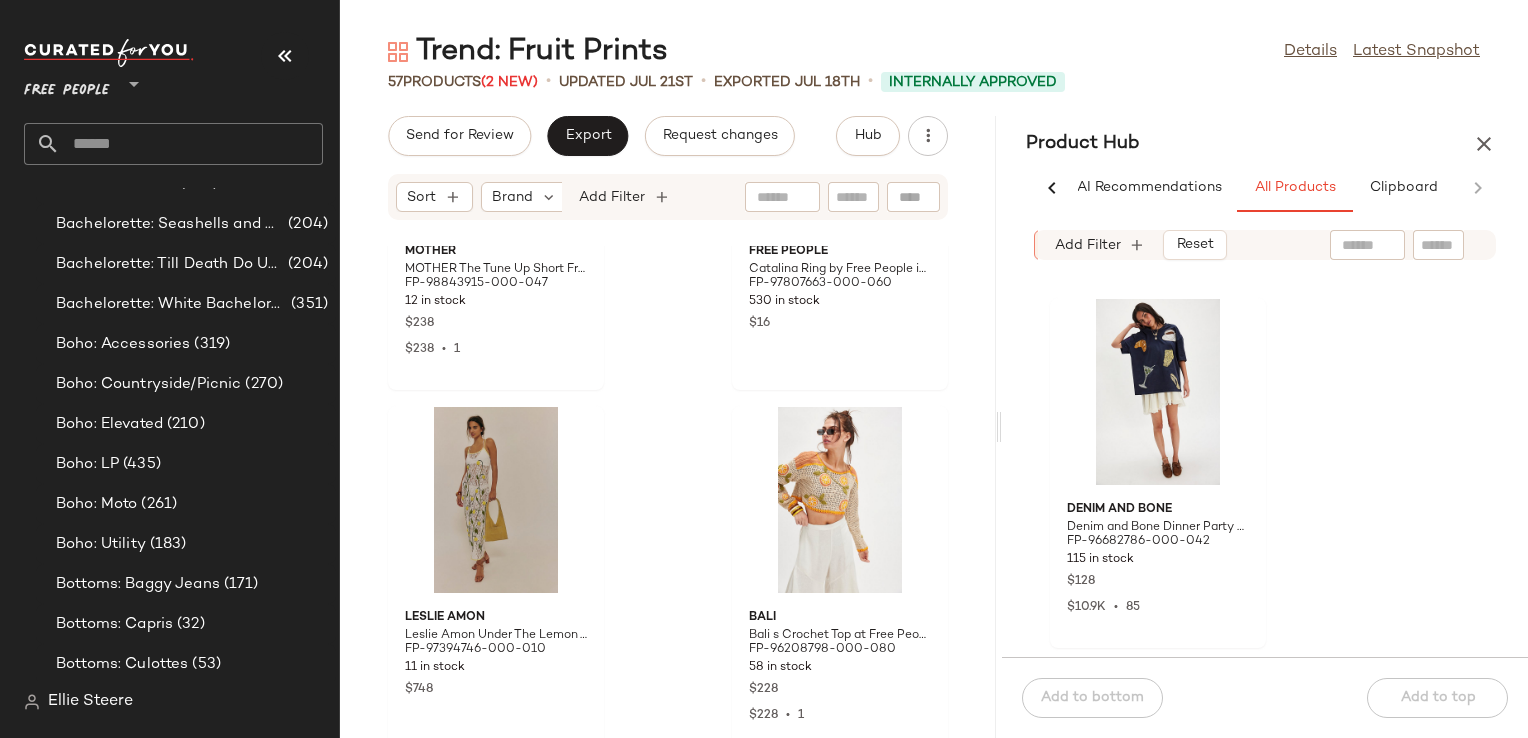 scroll, scrollTop: 607, scrollLeft: 0, axis: vertical 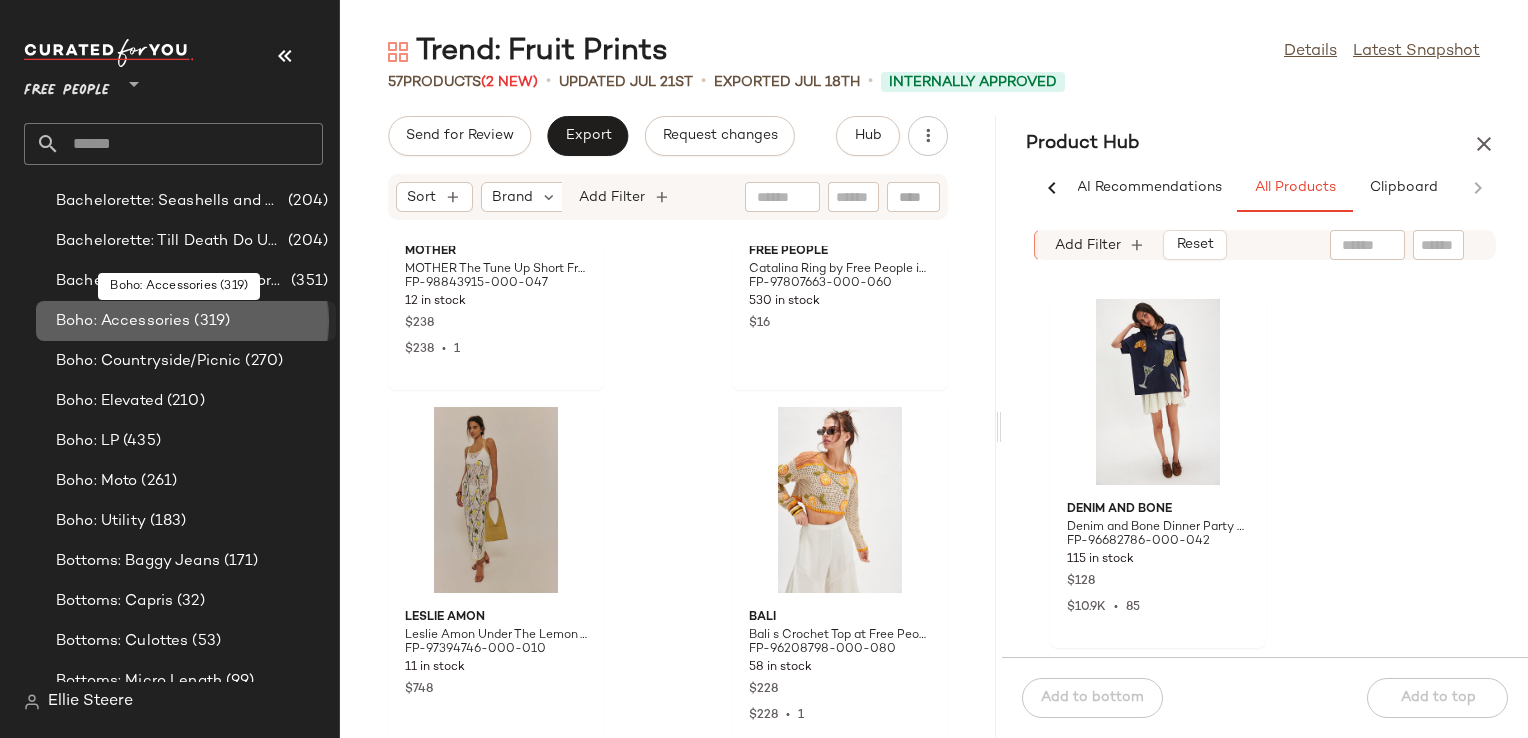 click on "Boho: Accessories" at bounding box center (123, 321) 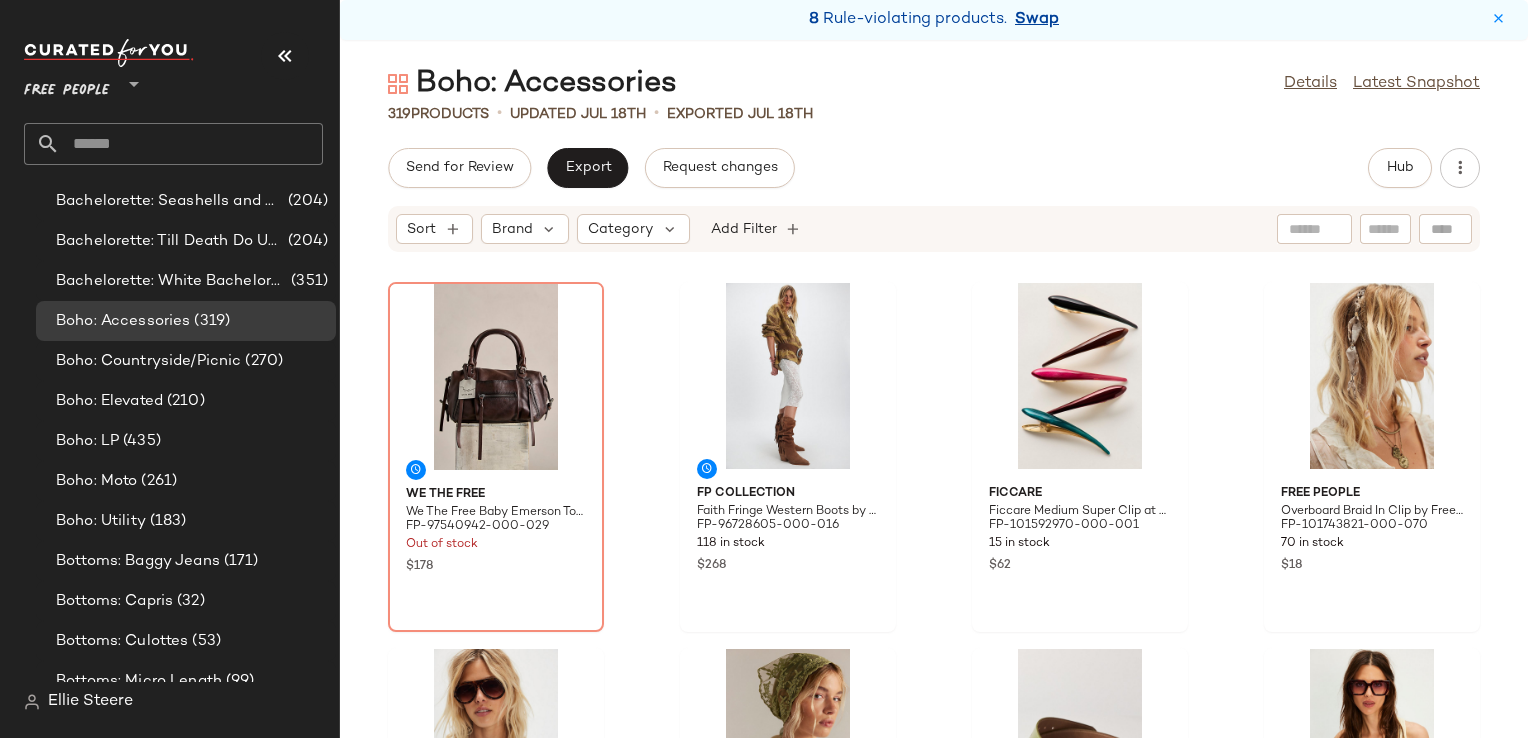 click on "Swap" at bounding box center (1037, 20) 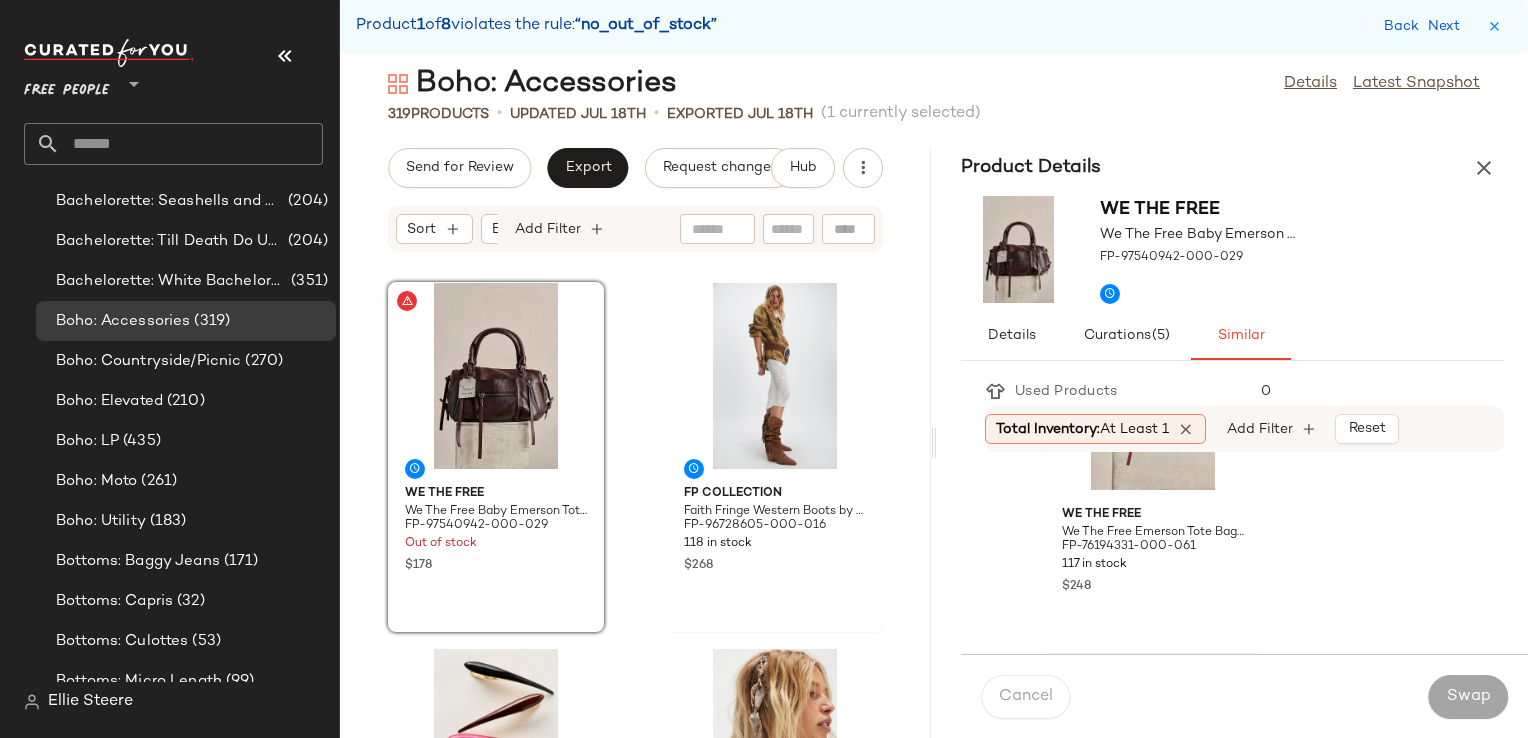 scroll, scrollTop: 200, scrollLeft: 0, axis: vertical 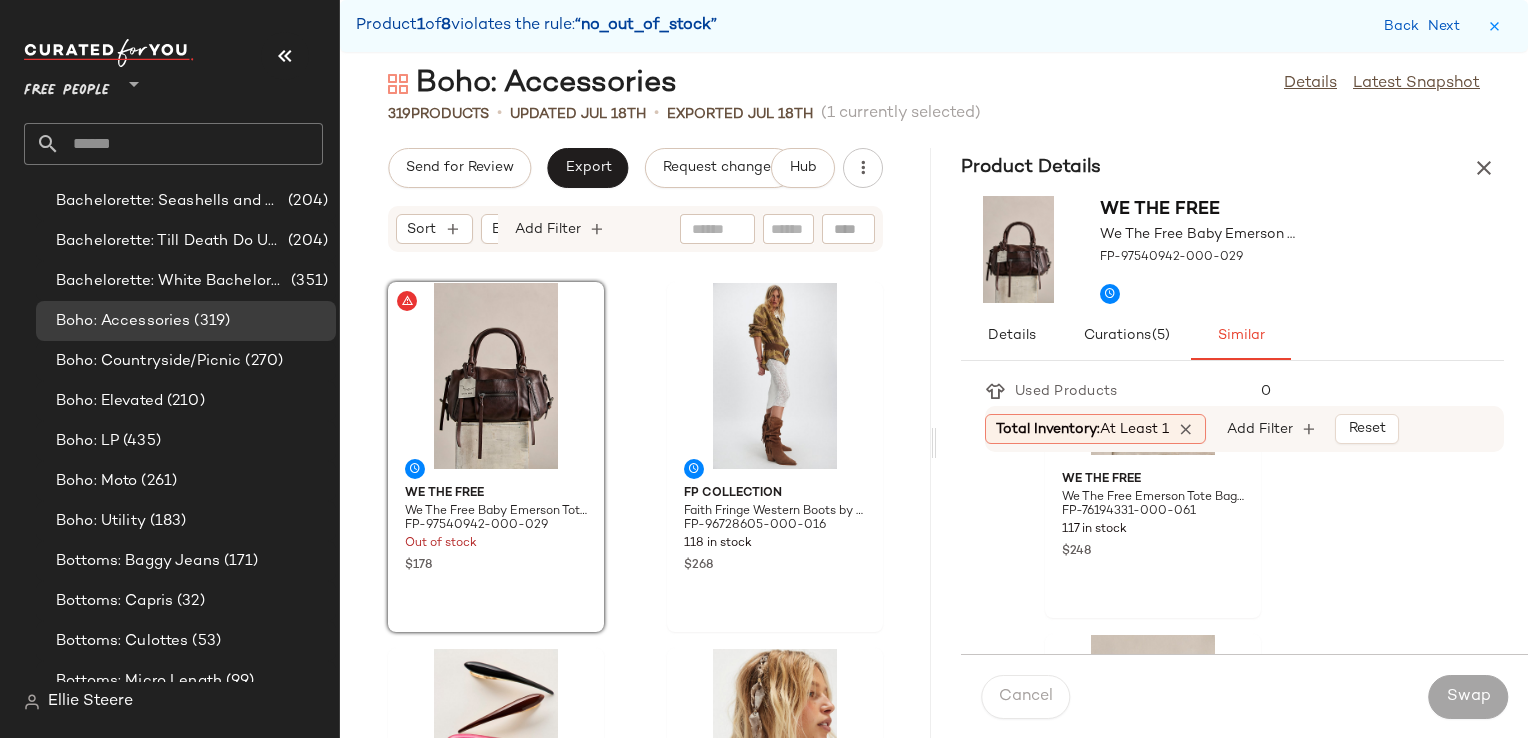 click on "We The Free We The Free Emerson Tote Bag at Free People in Red FP-76194331-000-061 117 in stock $248 We The Free We The Free Suede Baby Emerson Bag at Free People in Brown FP-98726193-000-020 71 in stock $178 $978 Bed Stu Bed Stu Rockababy Tote Bag at Free People in Brown FP-66776469-000-020 145 in stock $265 We The Free We The Free Leigh Distressed Tote Bag at Free People in Black FP-62139399-000-001 242 in stock $198 We The Free We The Free Stud Tote Bag at Free People in Brown FP-100038587-000-020 31 in stock $298 Christiansen Venera Distressed Leather Bag by Christiansen at Free People in Brown FP-91244095-000-020 3 in stock $998 We The Free We The Free Leigh Distressed Tote Bag at Free People in White FP-62139399-000-011 56 in stock $198 Campomaggi Campomaggi Knot Tote Bag at Free People in Brown FP-100073022-000-027 9 in stock $660 We The Free We The Free Bronko Backpack Bag at Free People in Brown FP-91651877-000-020 15 in stock $798 We The Free We The Free Sabine Slouchy Bag at Free People in Green 27" 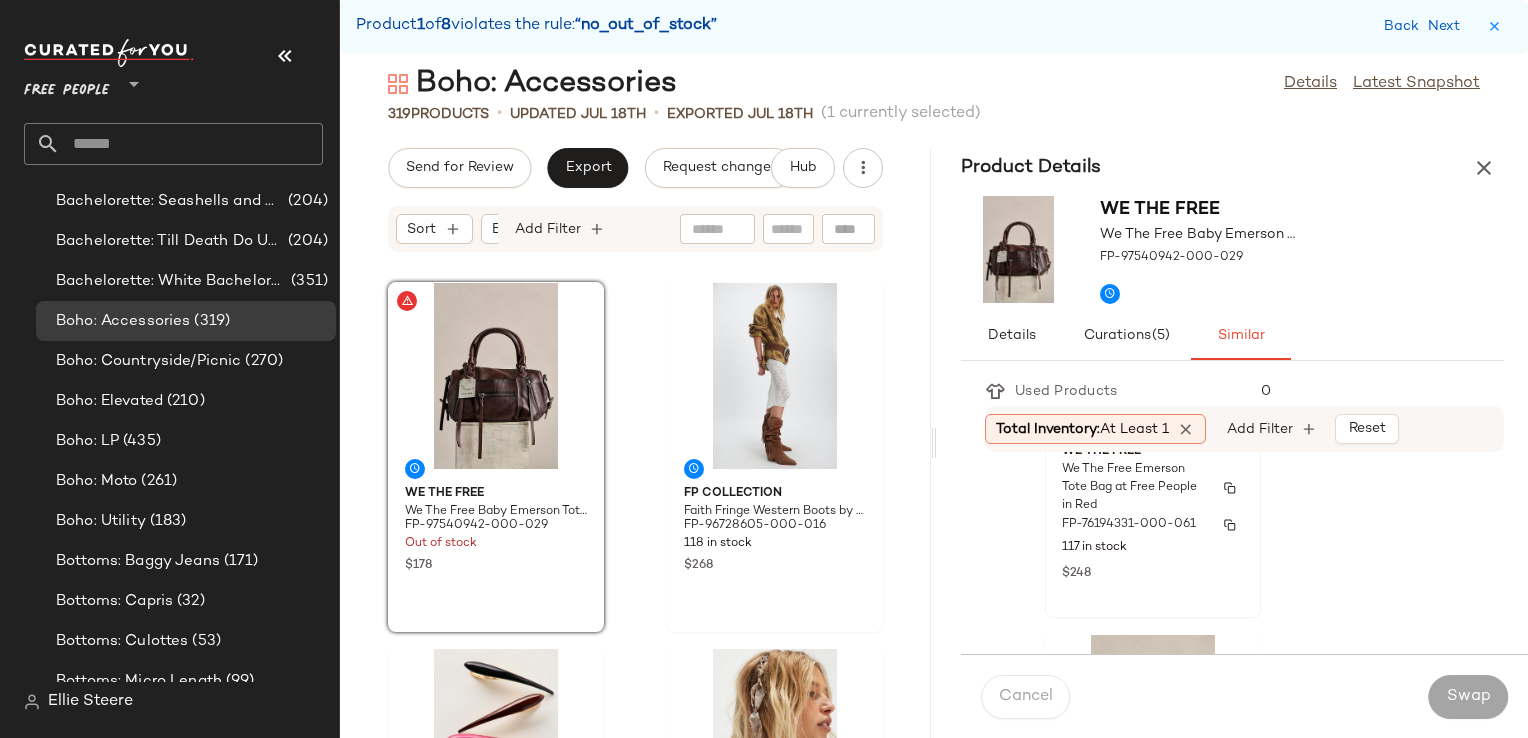 click on "We The Free Emerson Tote Bag at Free People in Red" at bounding box center (1135, 488) 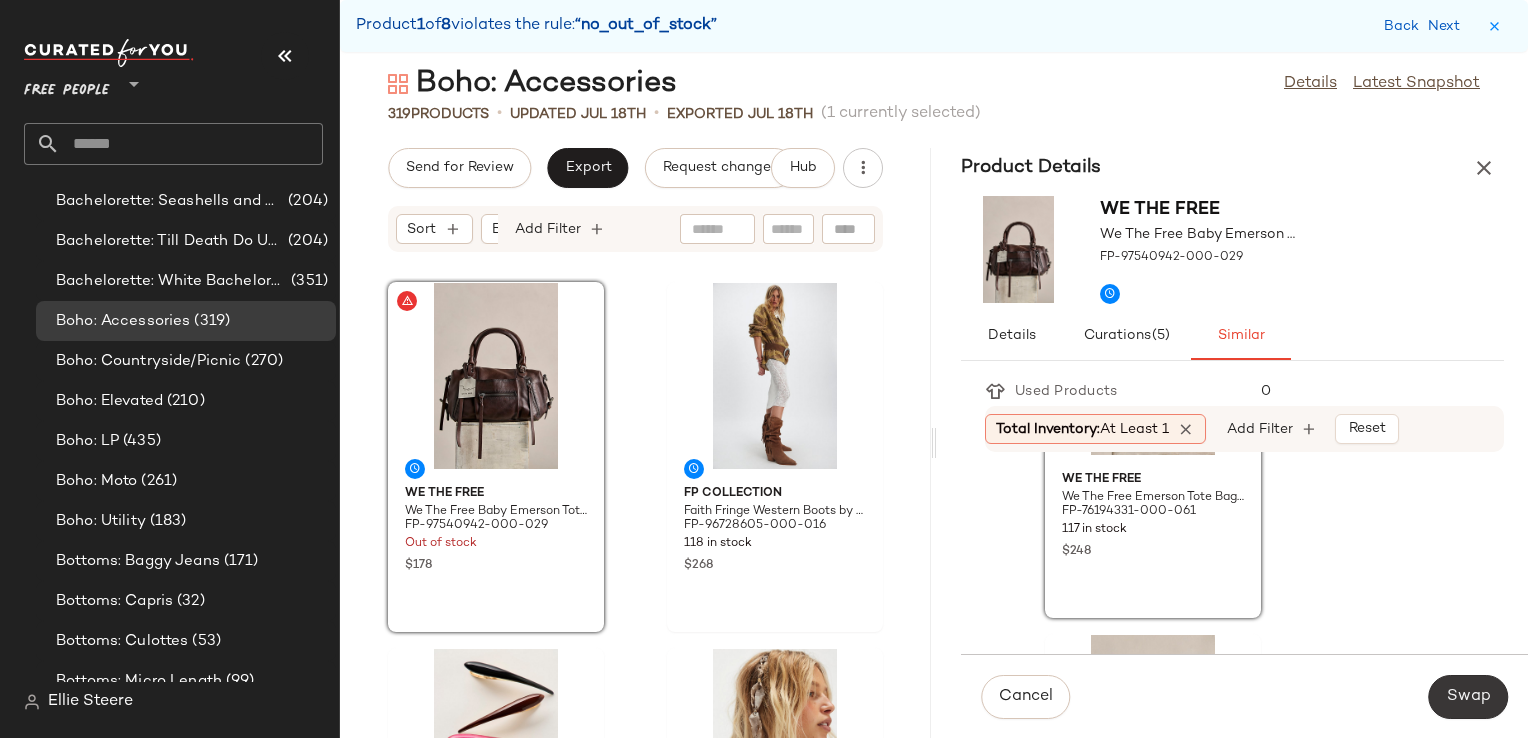 click on "Swap" 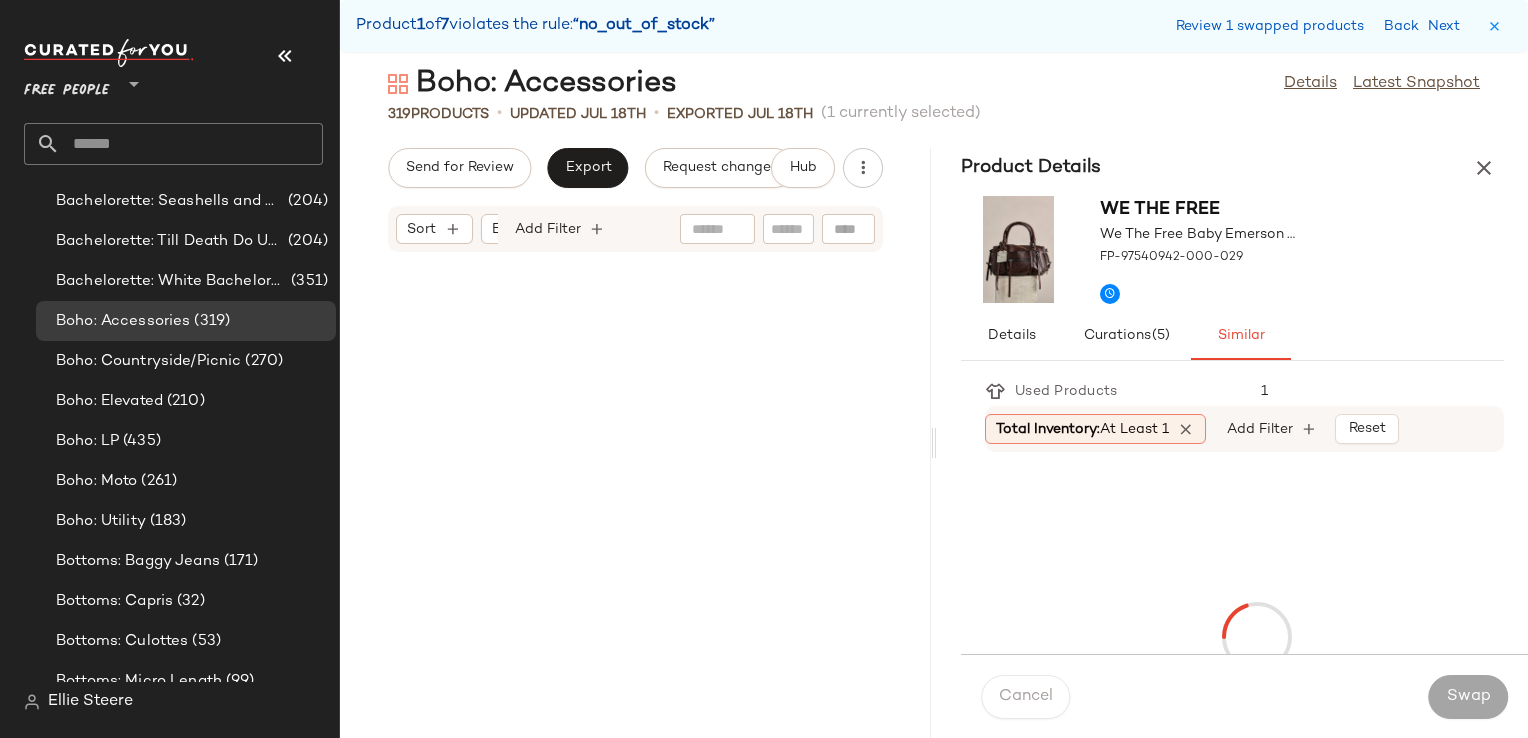 scroll, scrollTop: 4026, scrollLeft: 0, axis: vertical 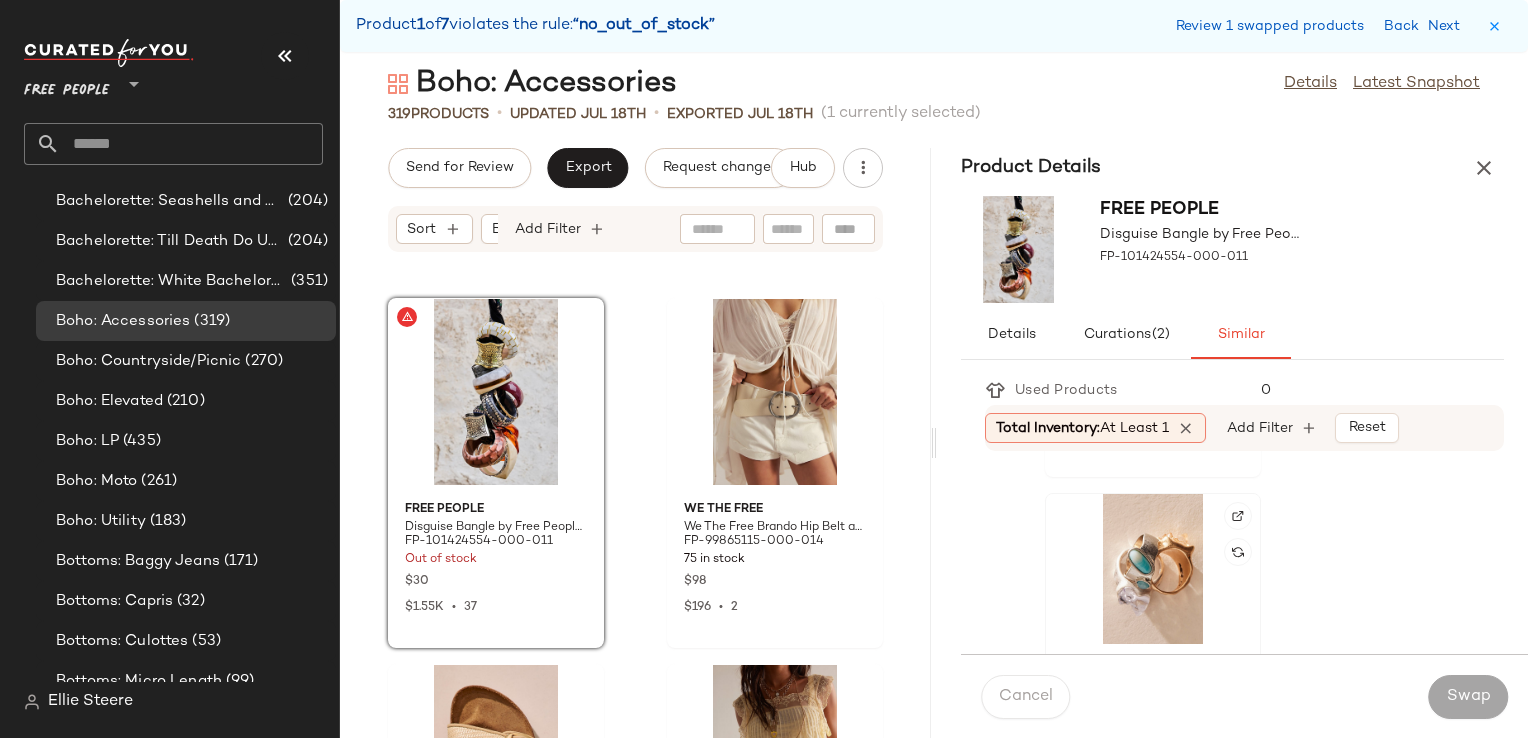 click 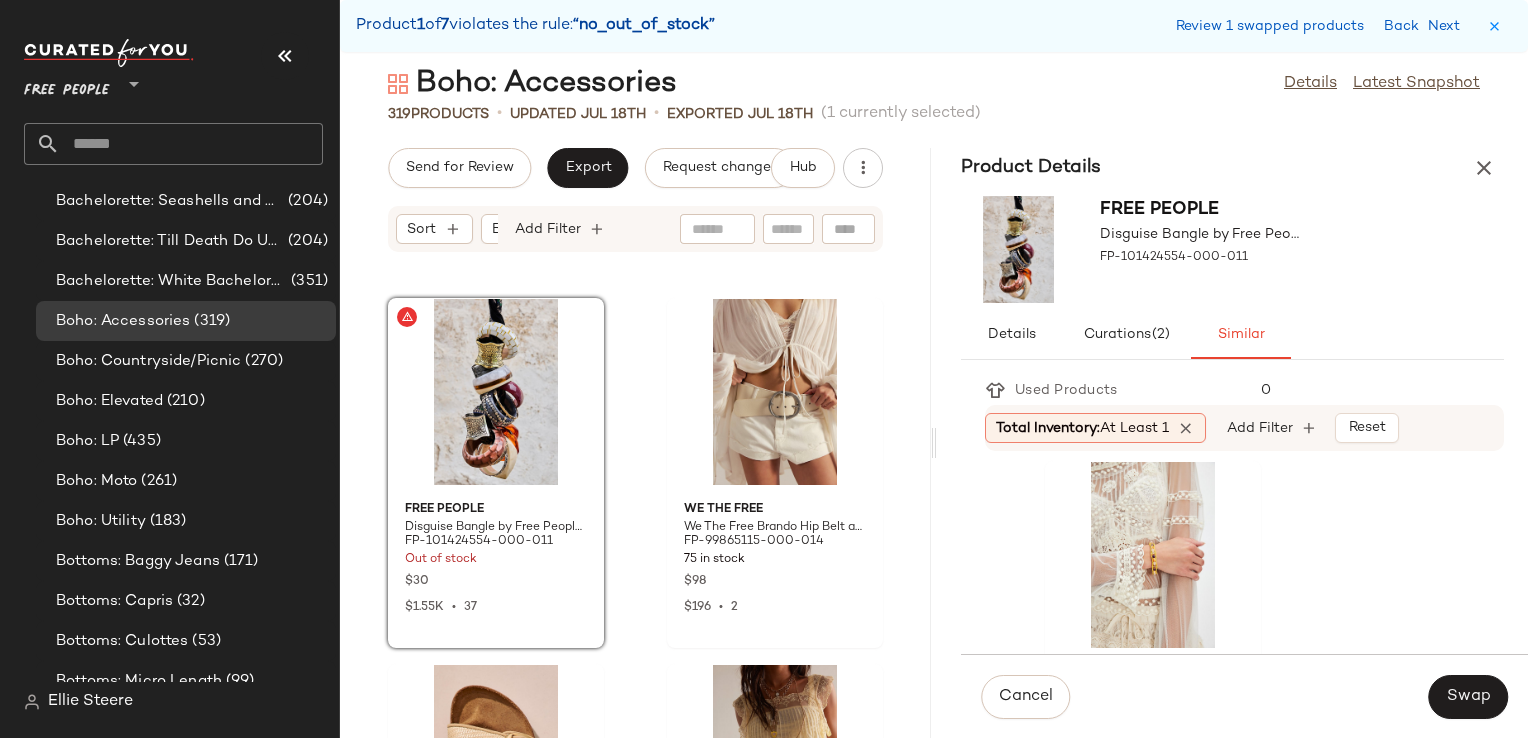 scroll, scrollTop: 1872, scrollLeft: 0, axis: vertical 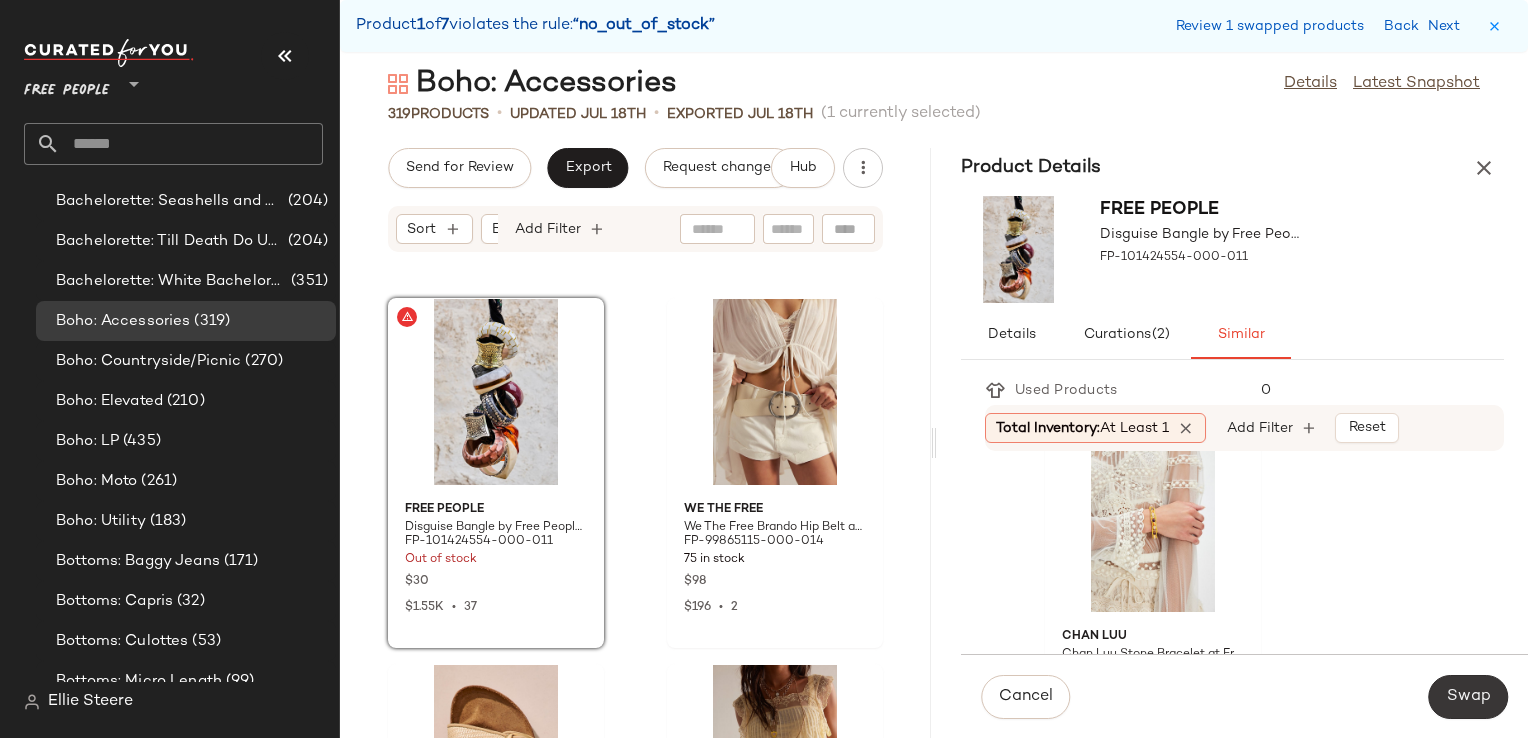 click on "Swap" at bounding box center (1468, 697) 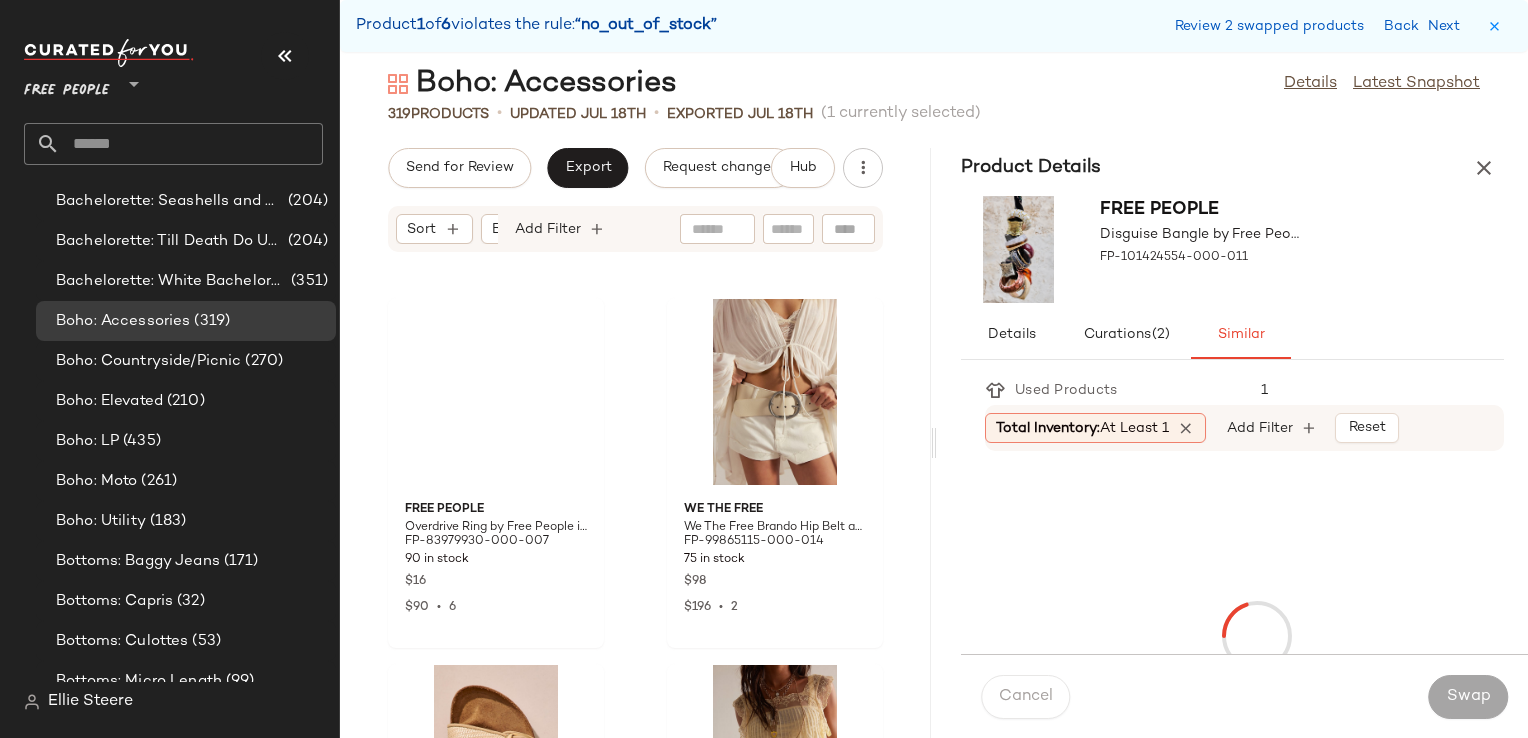 scroll, scrollTop: 9882, scrollLeft: 0, axis: vertical 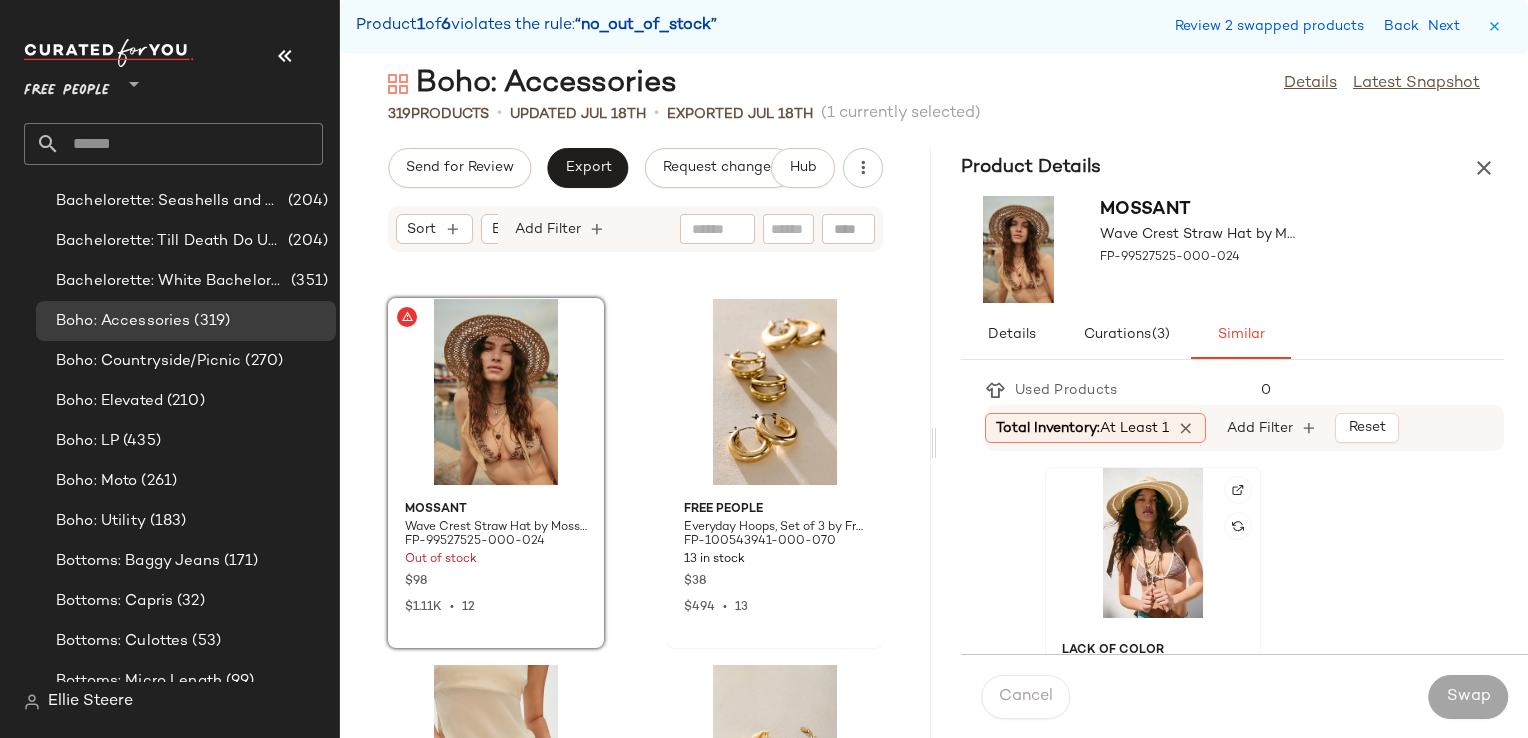 click 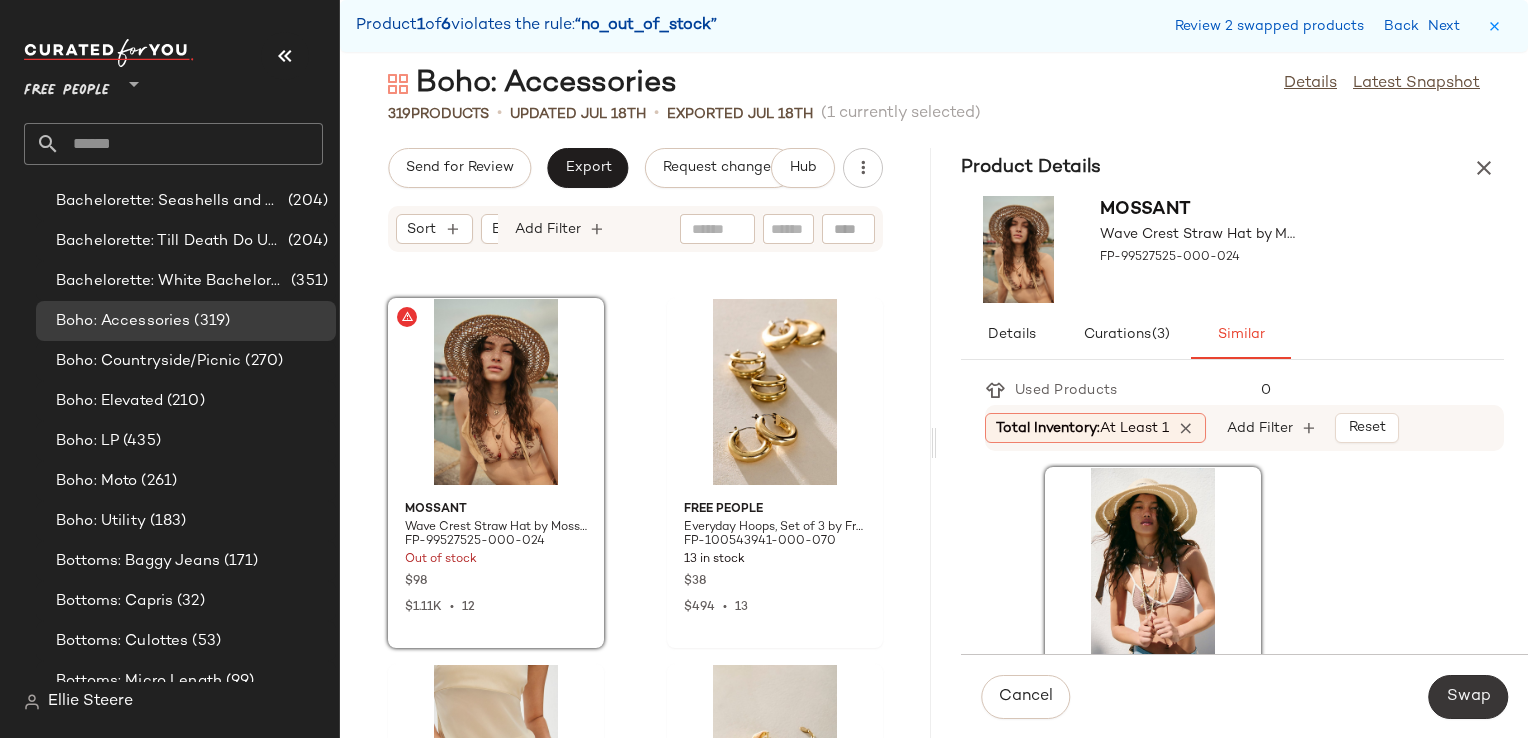 click on "Swap" 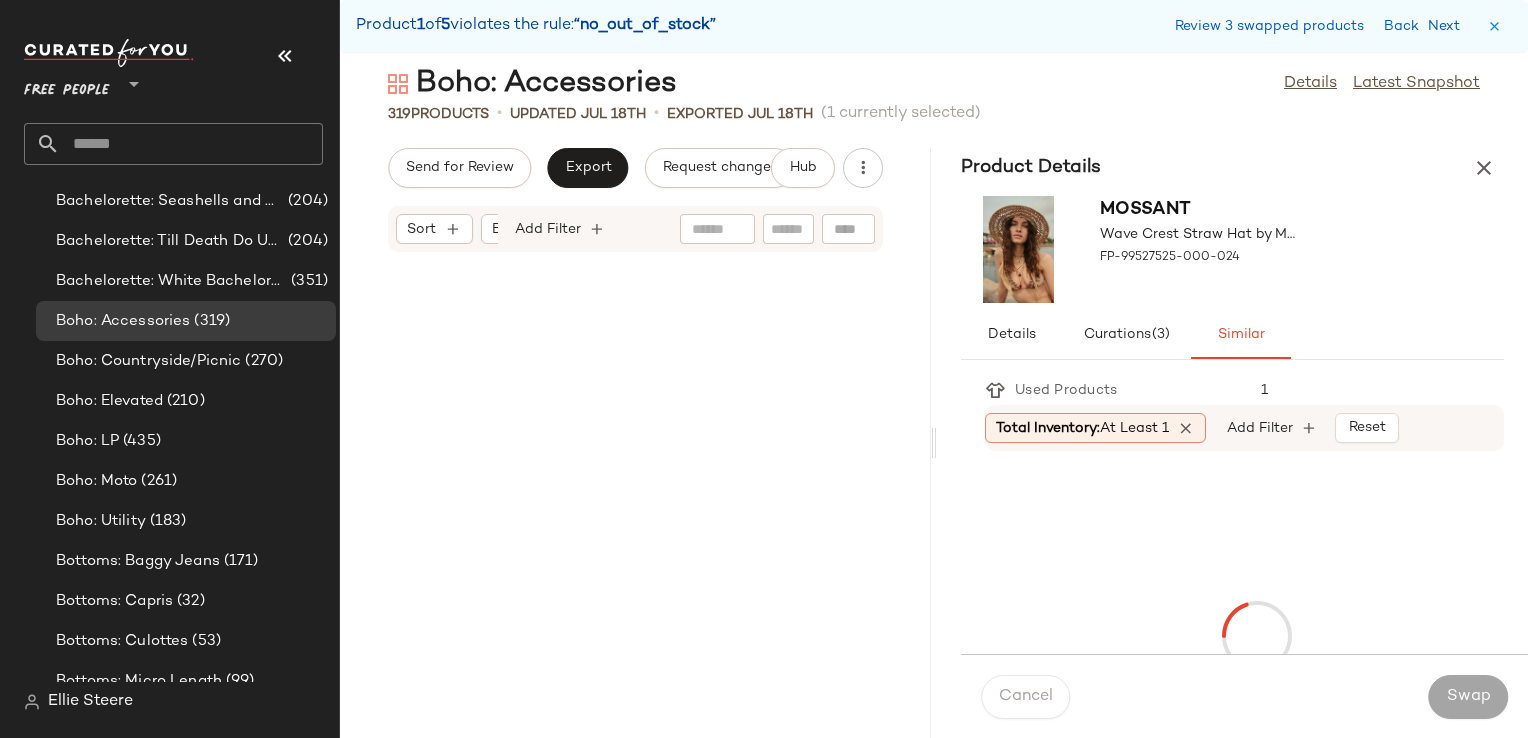 scroll, scrollTop: 16104, scrollLeft: 0, axis: vertical 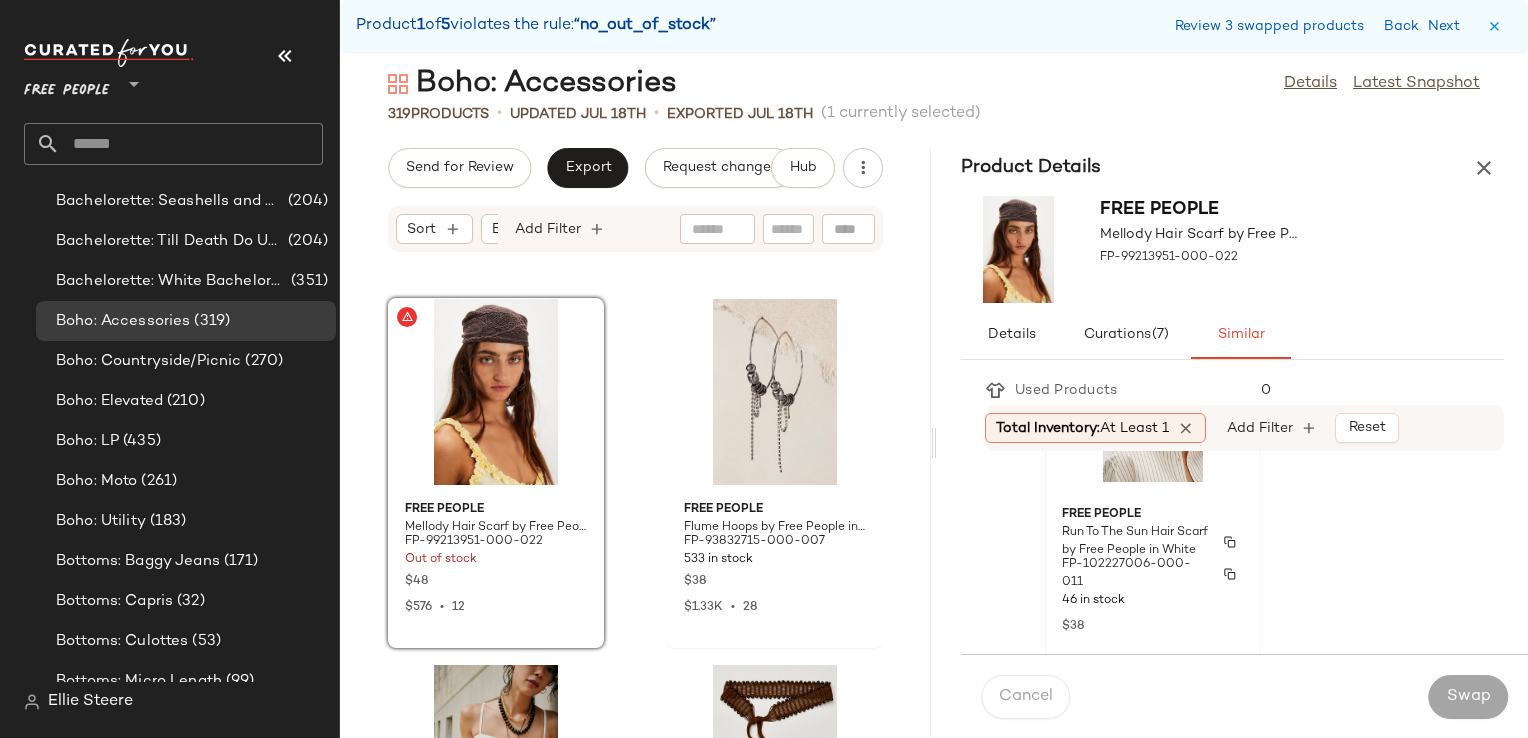 click on "Run To The Sun Hair Scarf by Free People in White" at bounding box center (1135, 542) 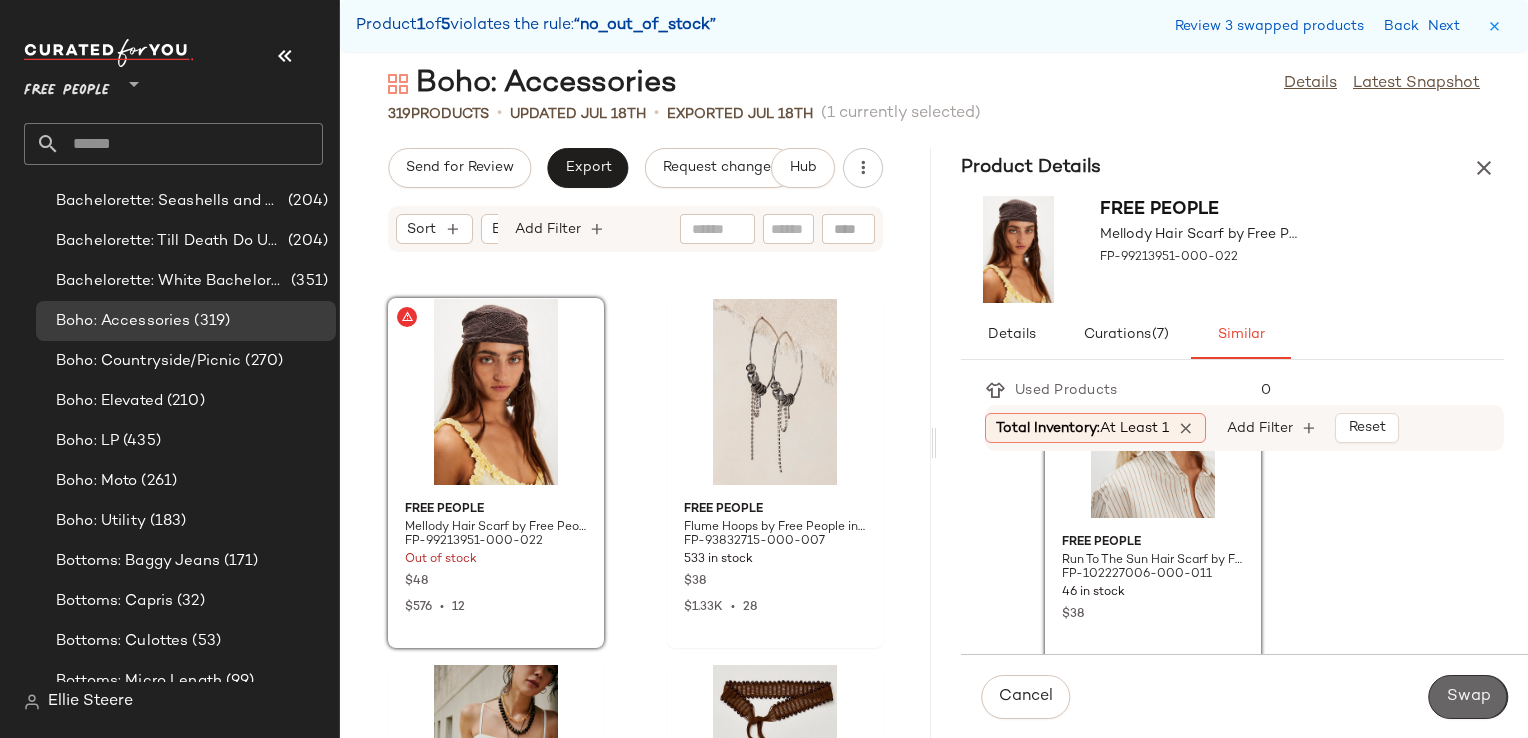 click on "Swap" at bounding box center (1468, 697) 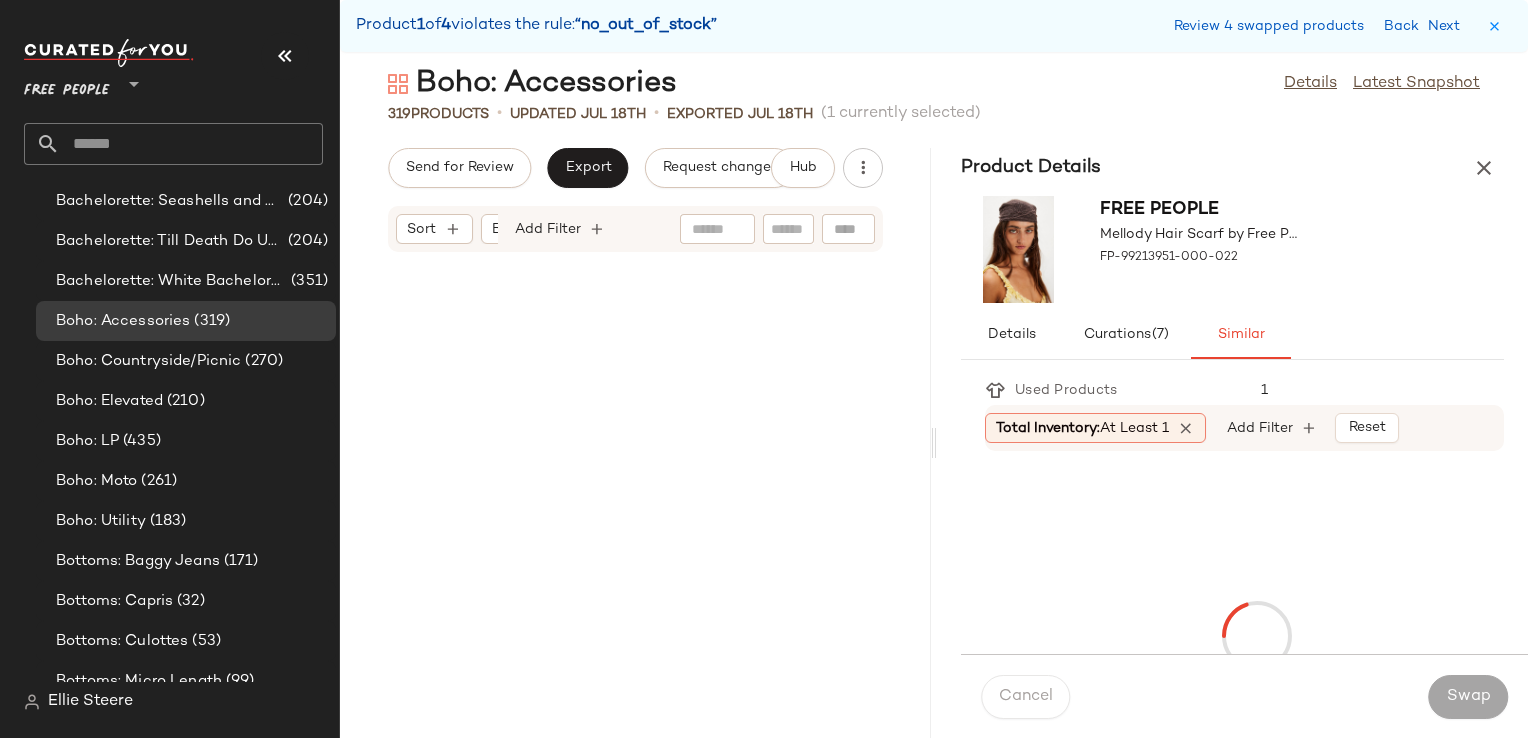 scroll, scrollTop: 24888, scrollLeft: 0, axis: vertical 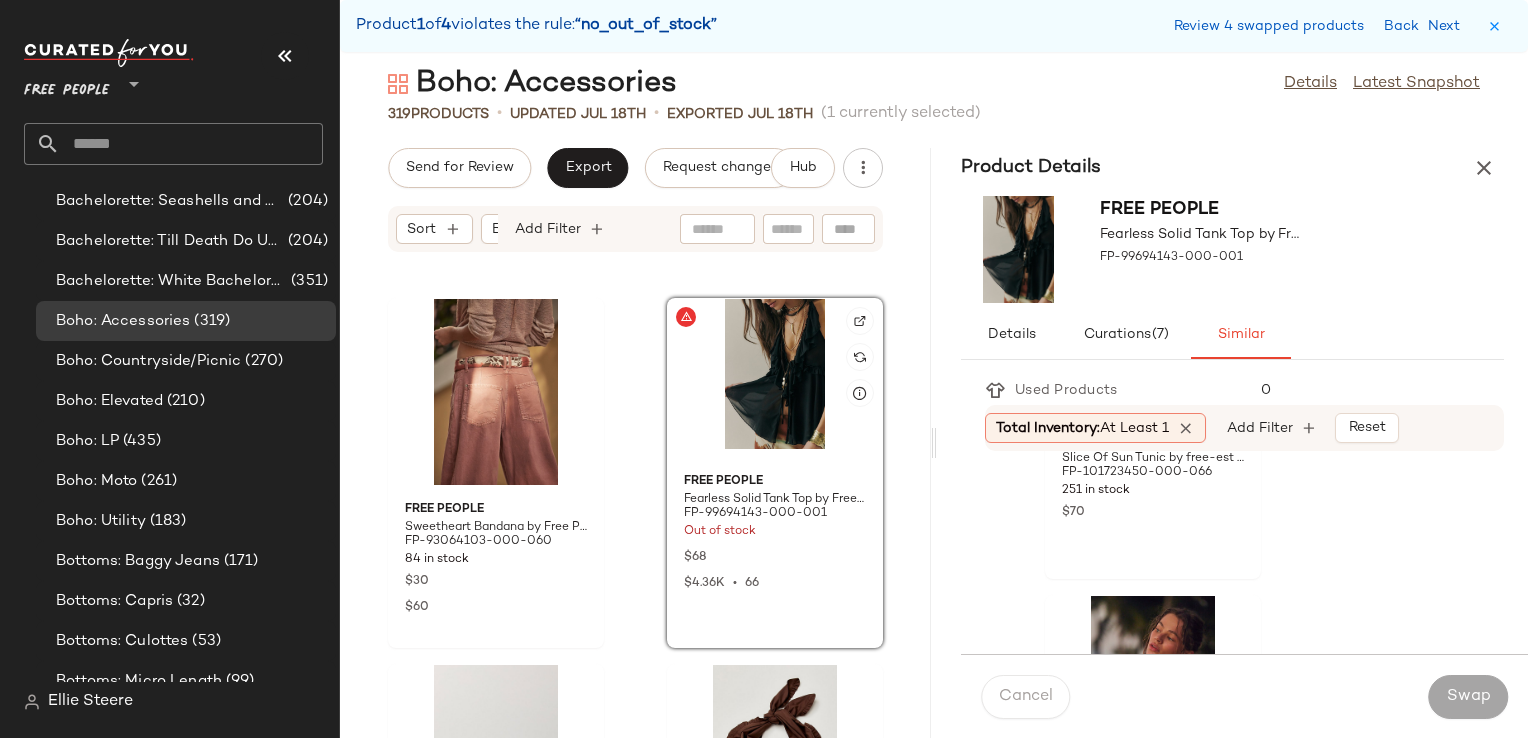 click 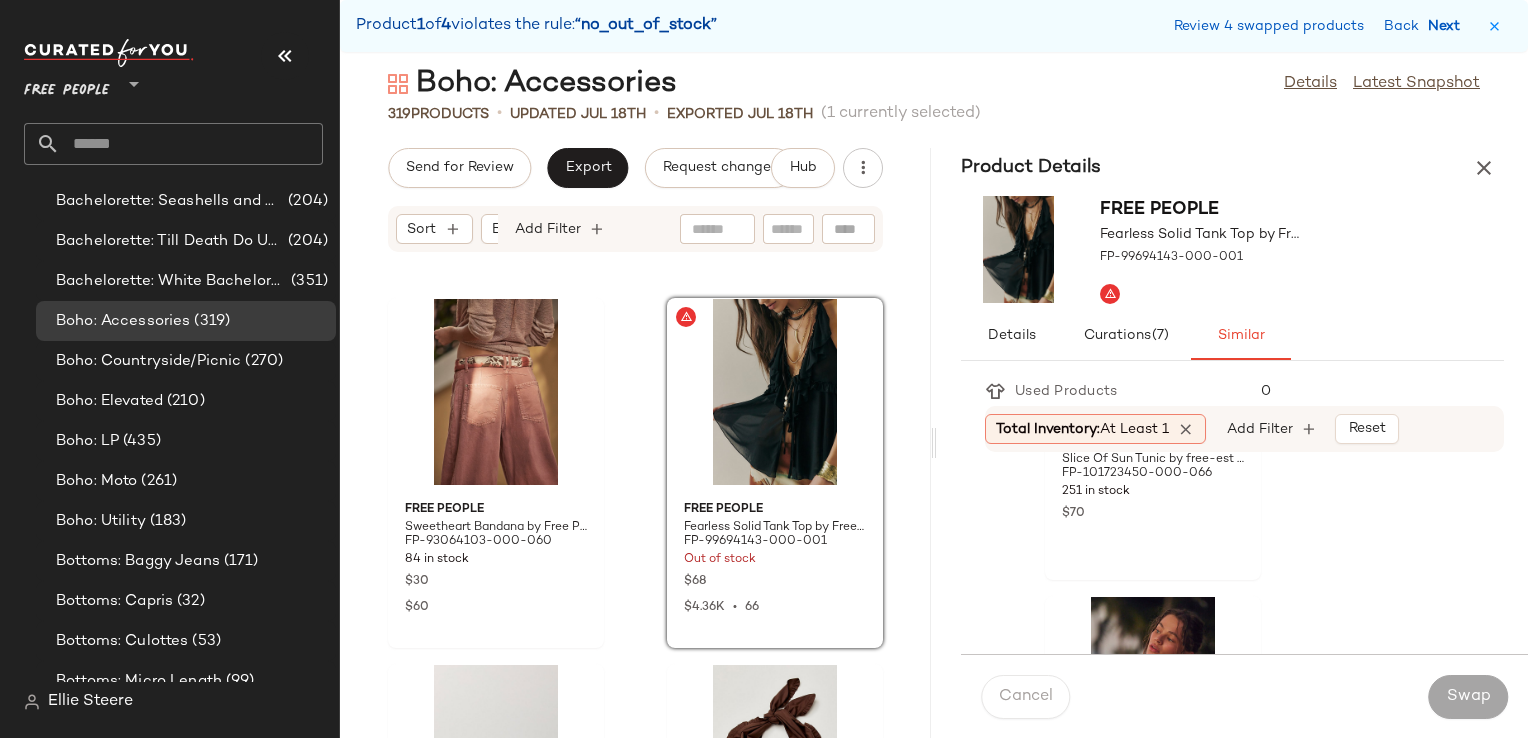 click on "Next" at bounding box center (1448, 26) 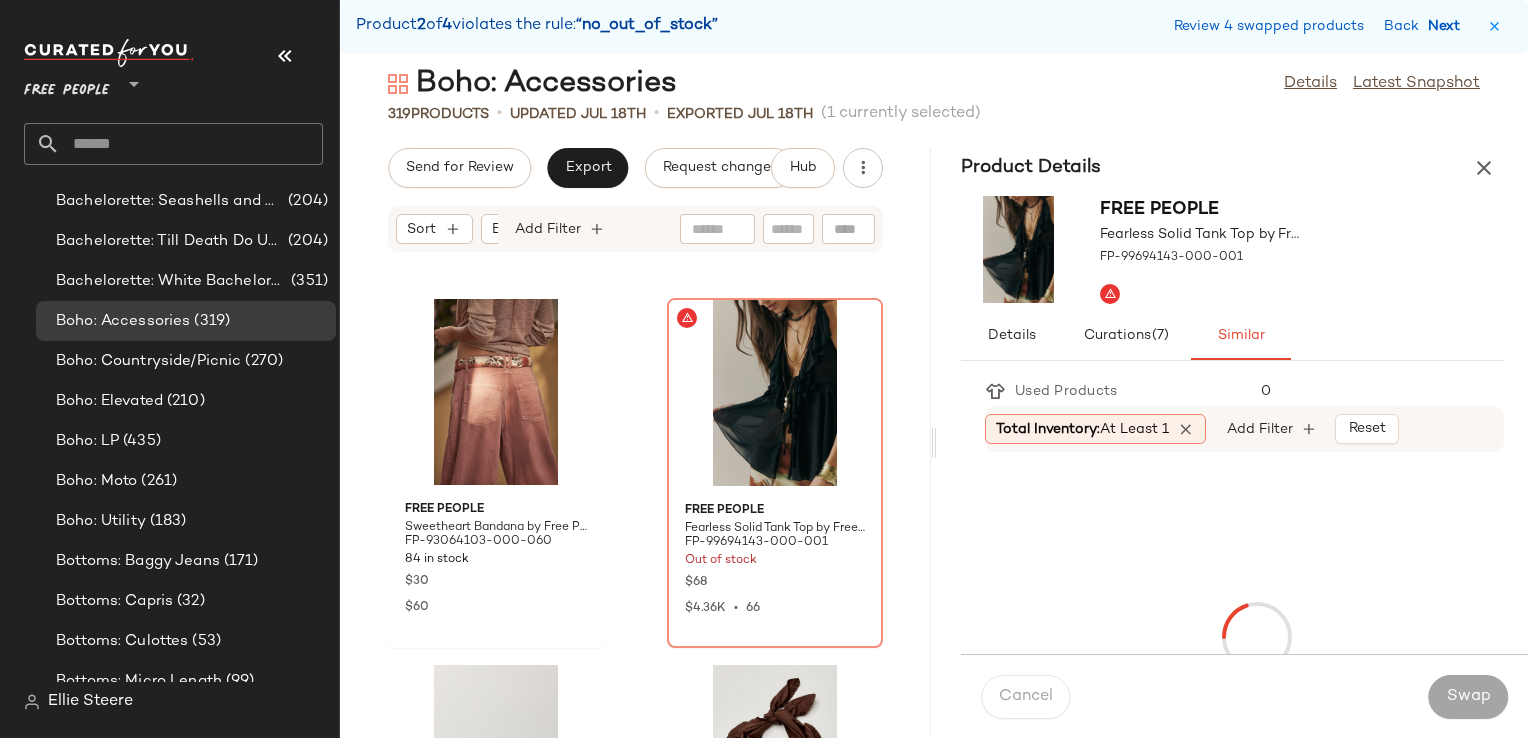 scroll, scrollTop: 27084, scrollLeft: 0, axis: vertical 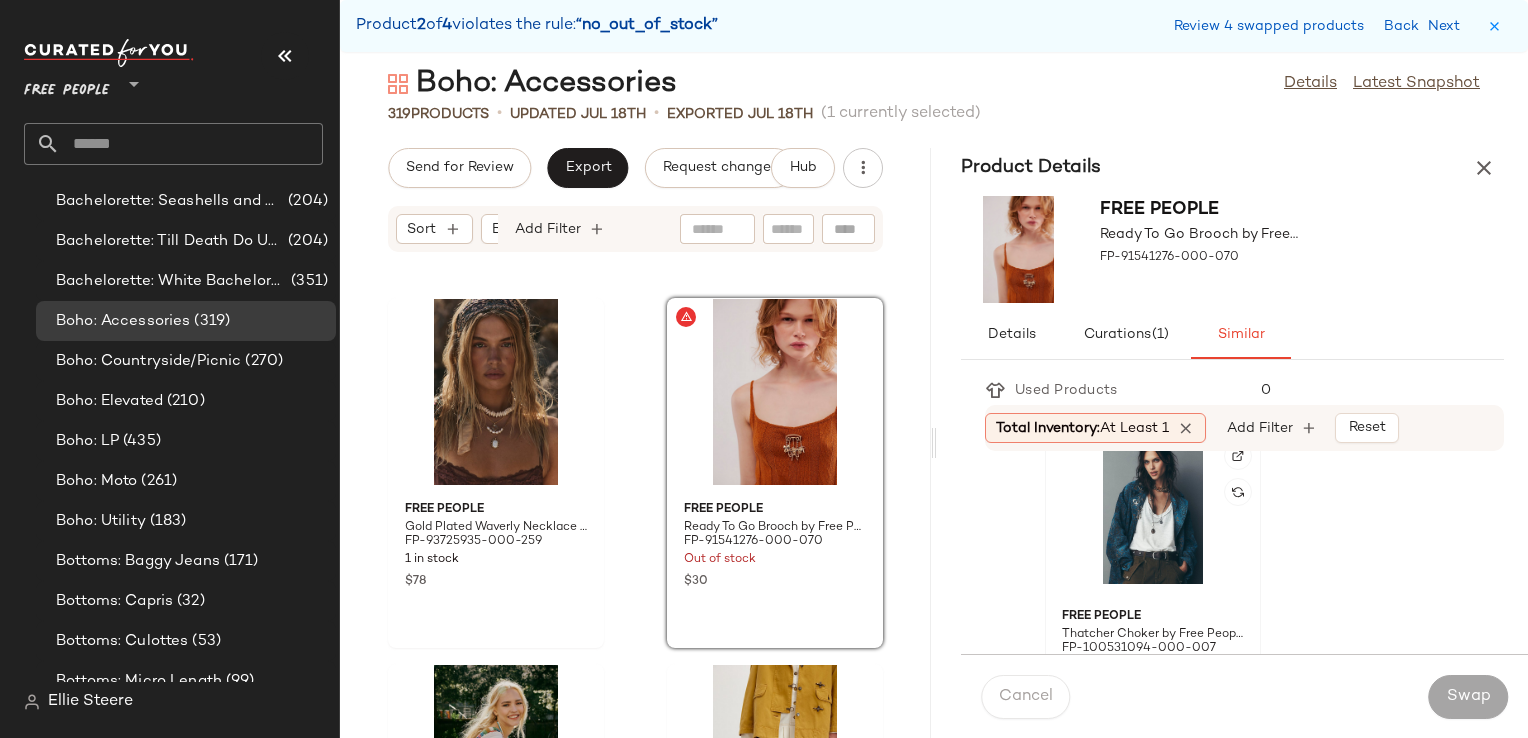 click 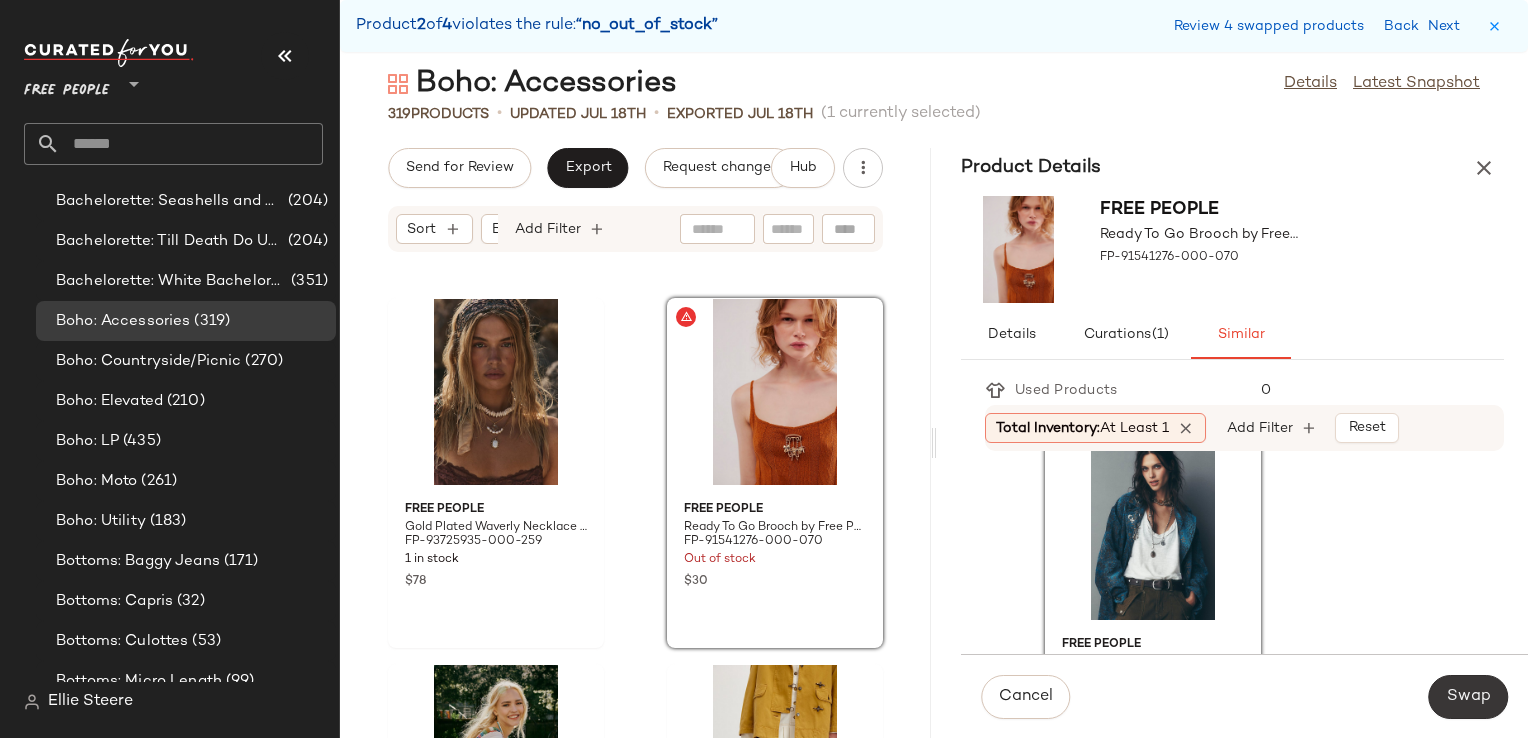 click on "Swap" 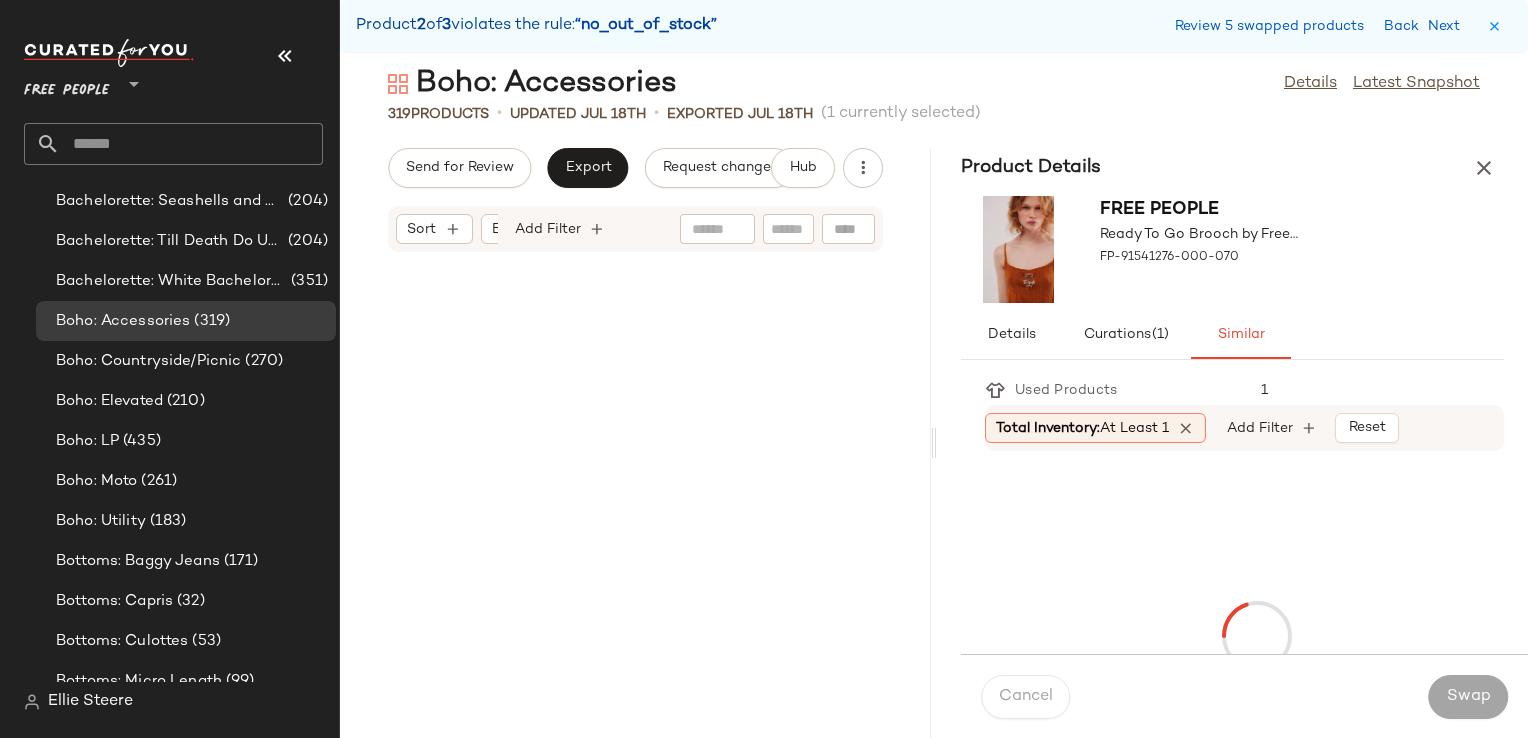 scroll, scrollTop: 34770, scrollLeft: 0, axis: vertical 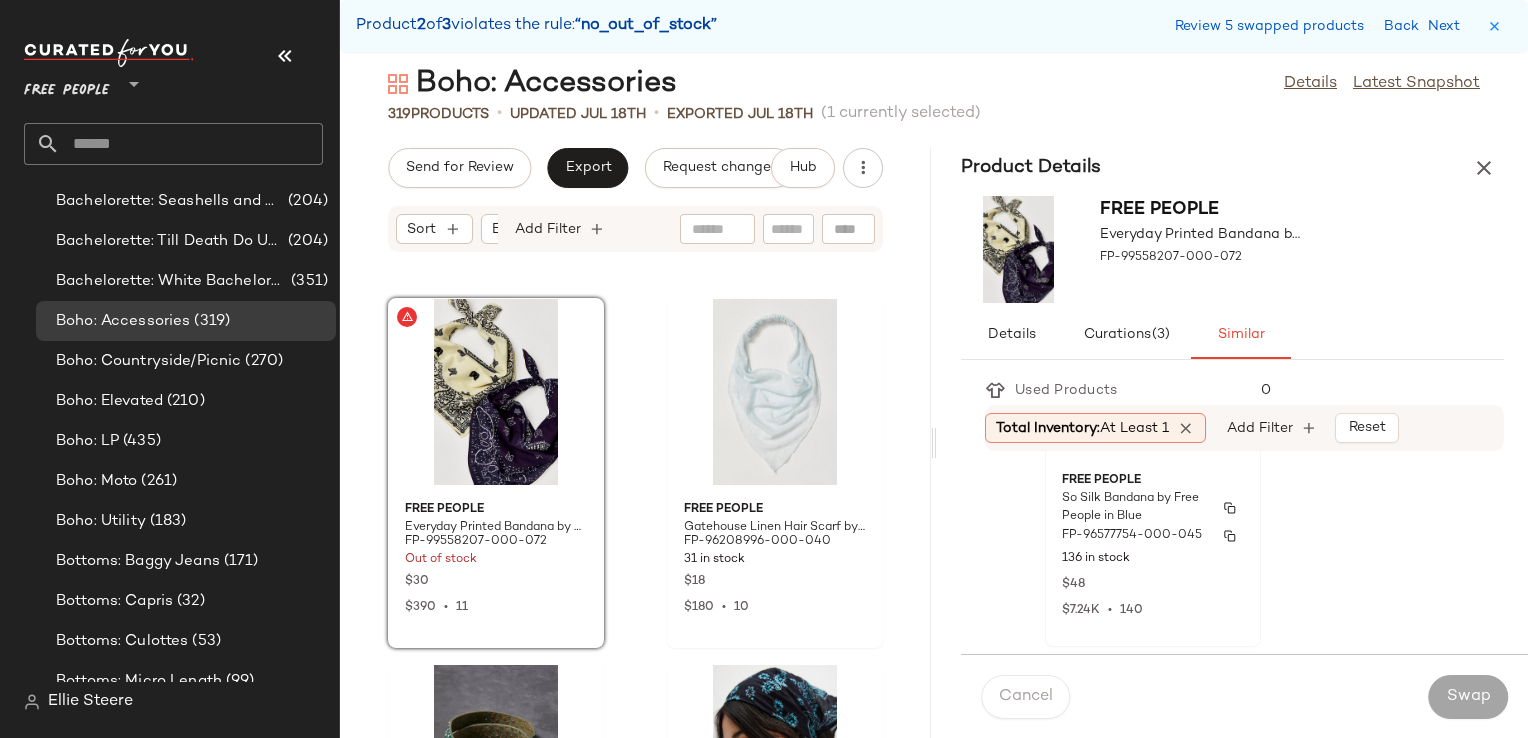 click on "FP-96577754-000-045" at bounding box center [1153, 536] 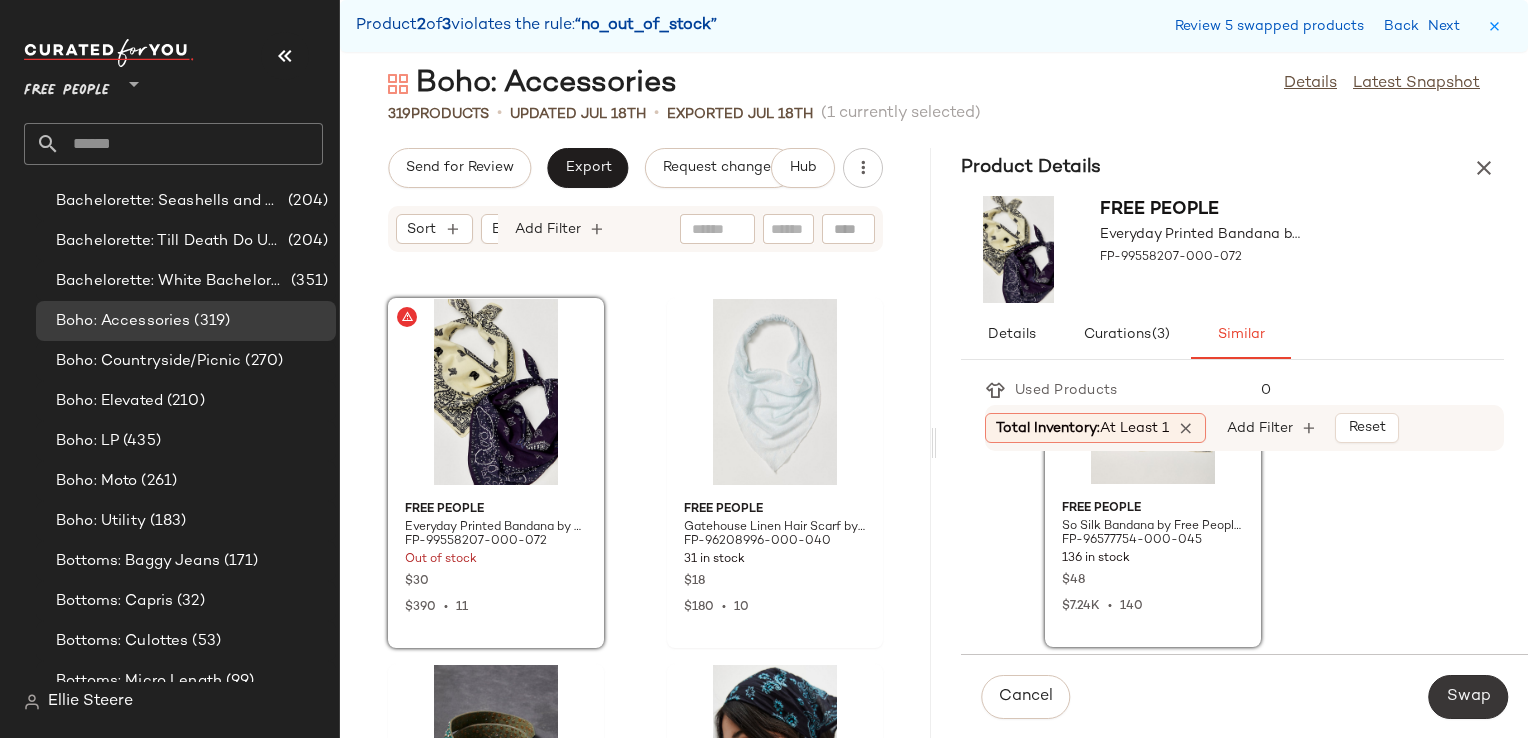 click on "Swap" 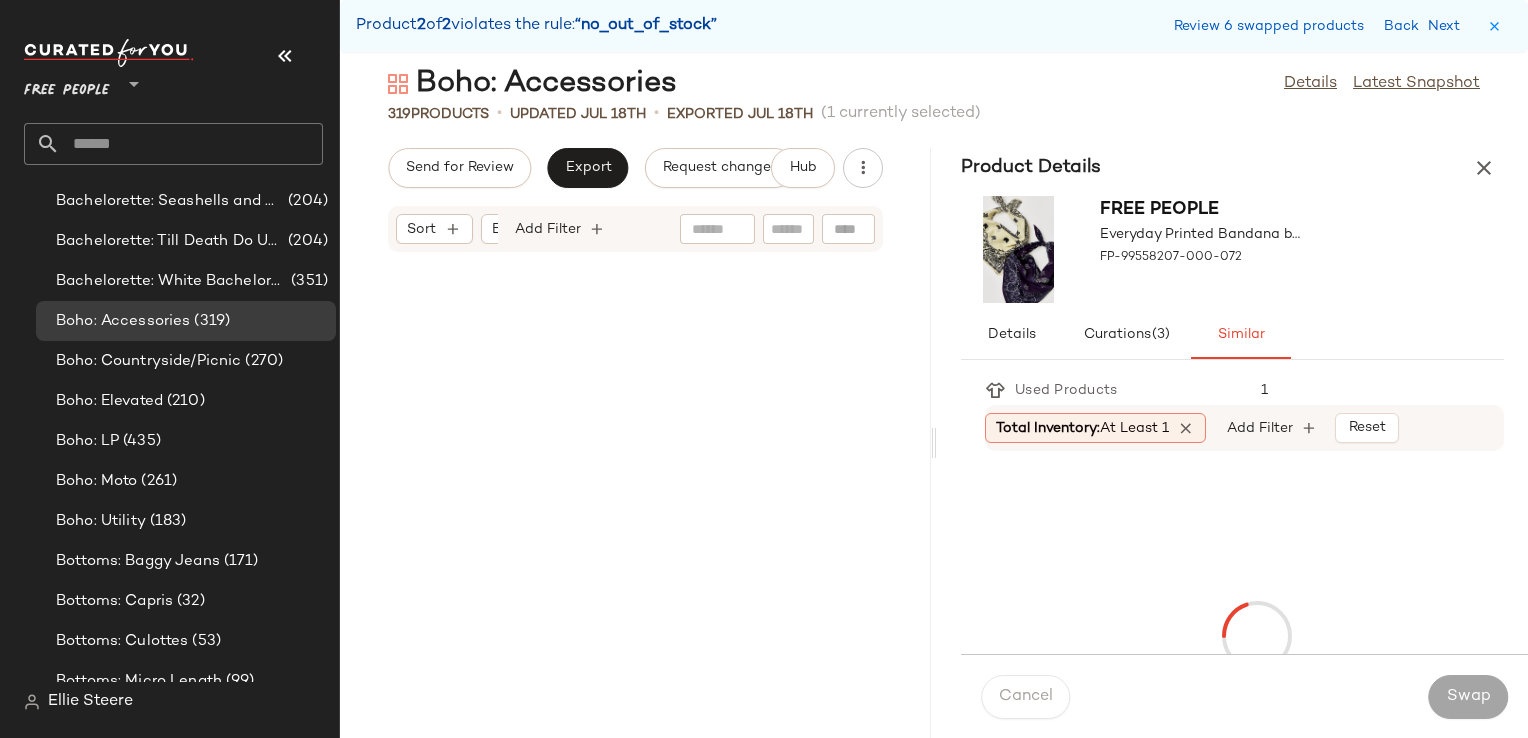 scroll, scrollTop: 48678, scrollLeft: 0, axis: vertical 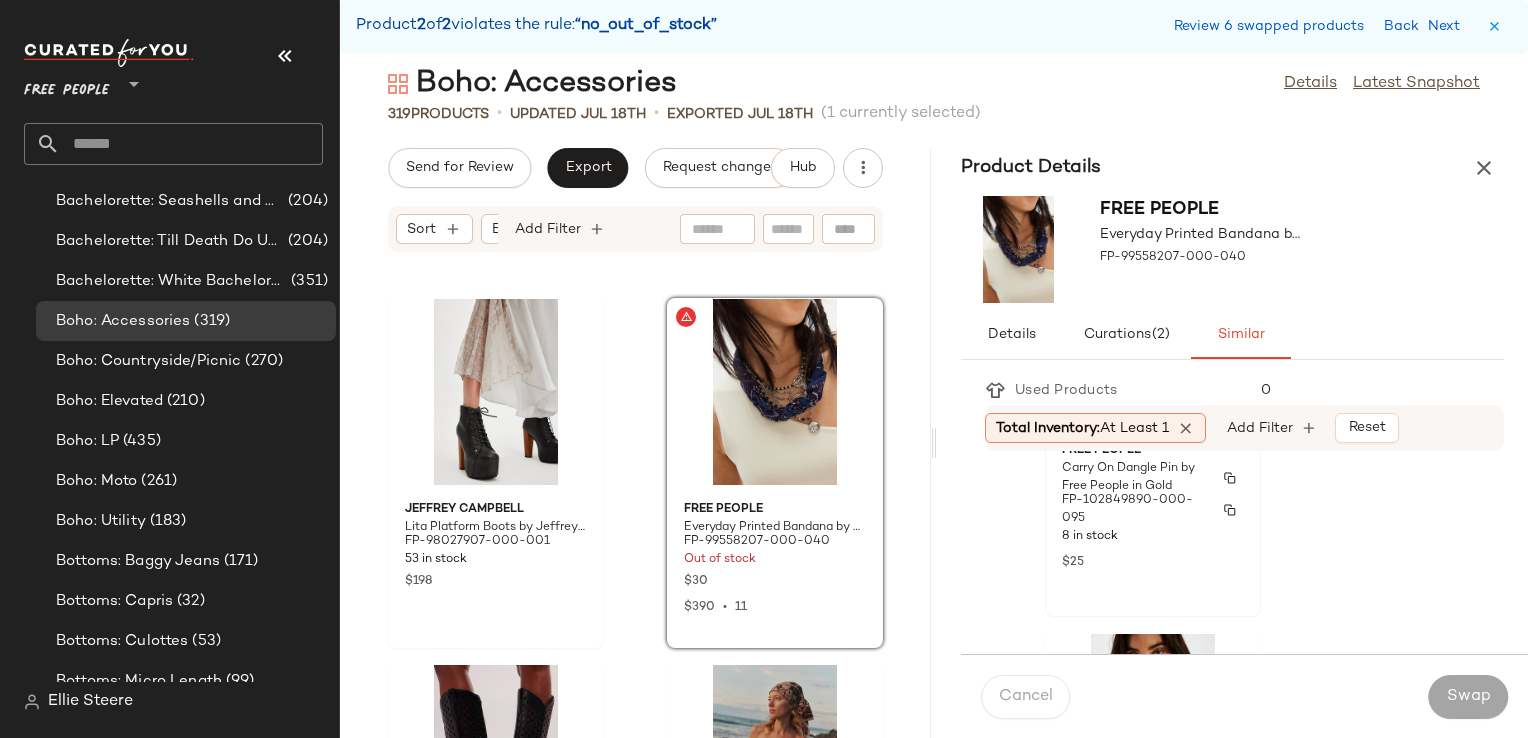 click on "Carry On Dangle Pin by Free People in Gold" at bounding box center (1135, 478) 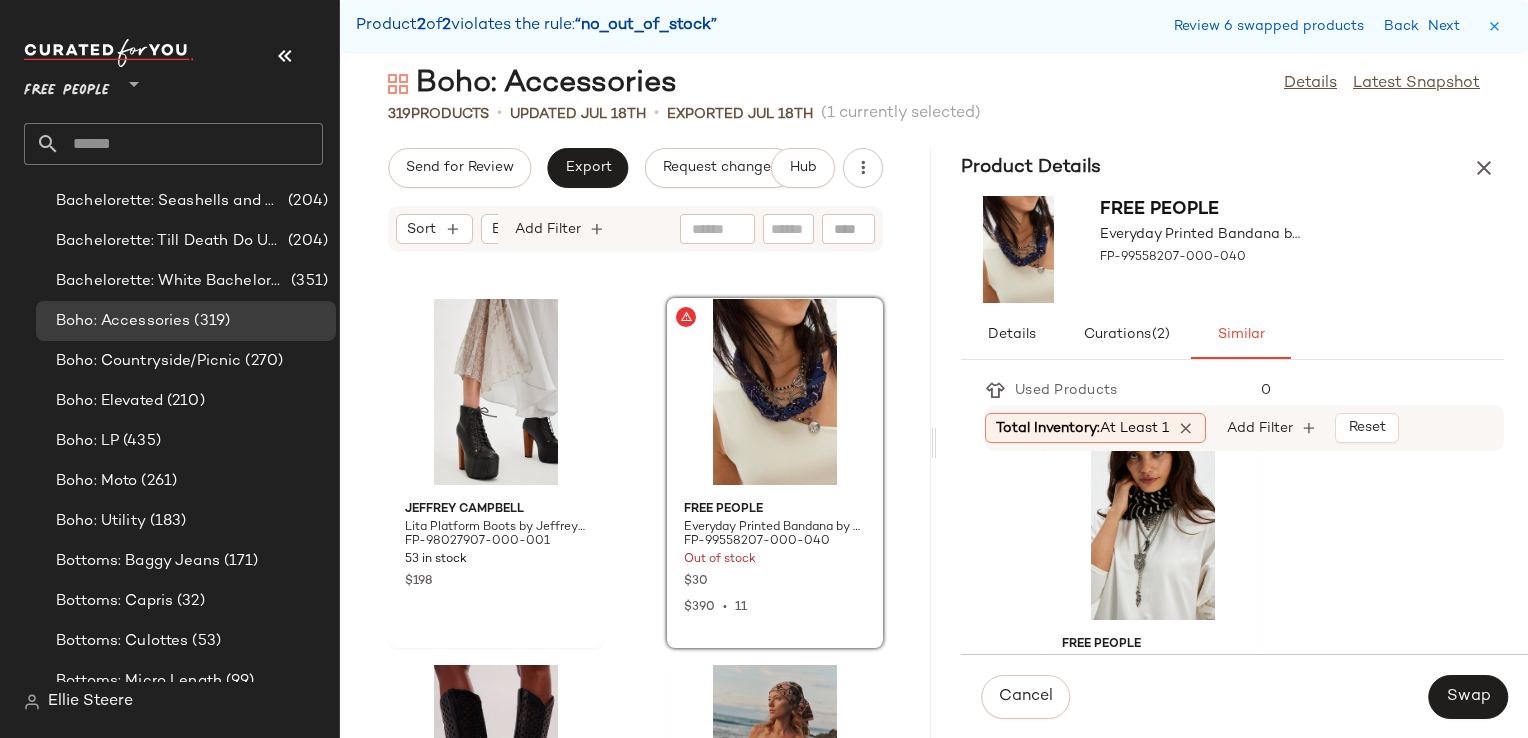 scroll, scrollTop: 500, scrollLeft: 0, axis: vertical 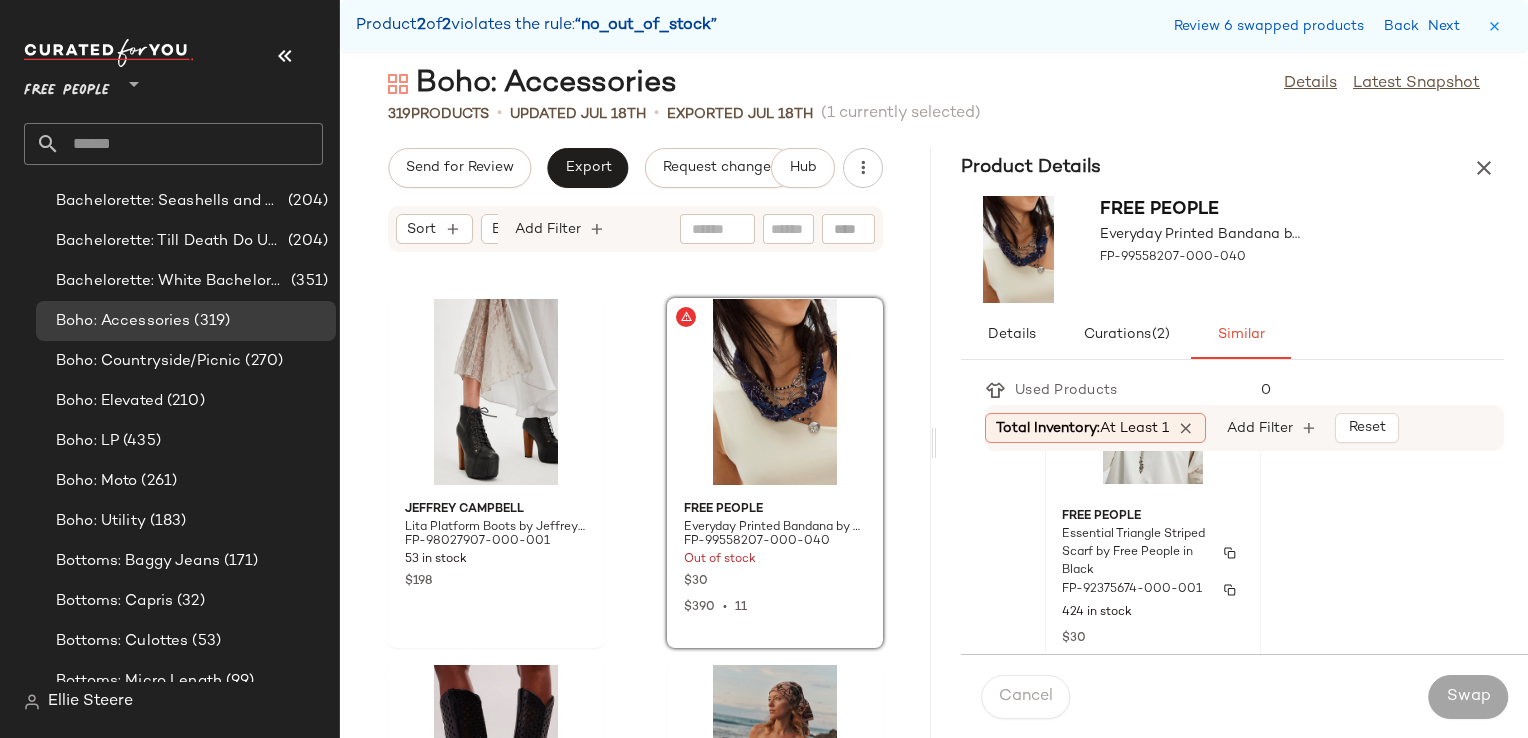 click on "Essential Triangle Striped Scarf by Free People in Black" at bounding box center (1135, 553) 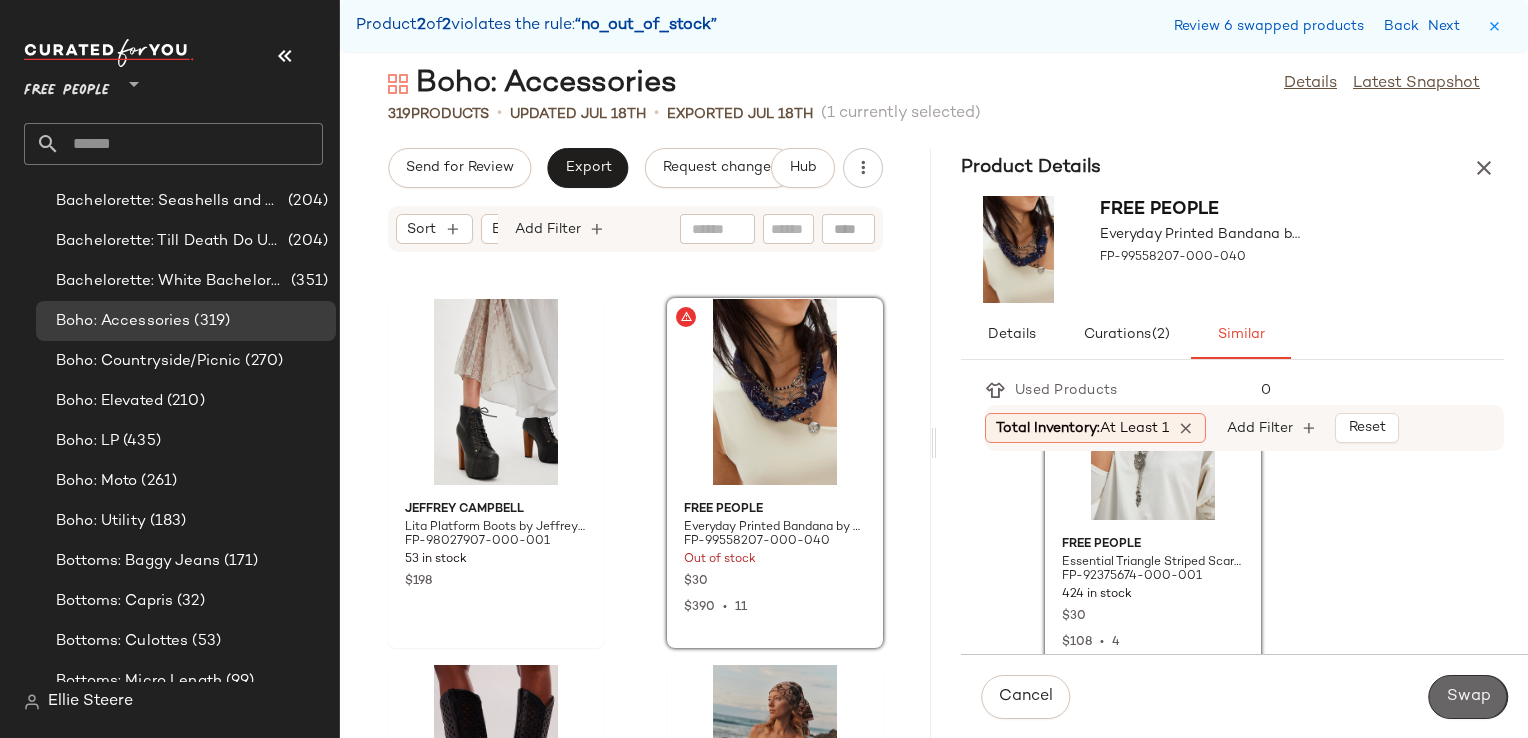 click on "Swap" at bounding box center (1468, 697) 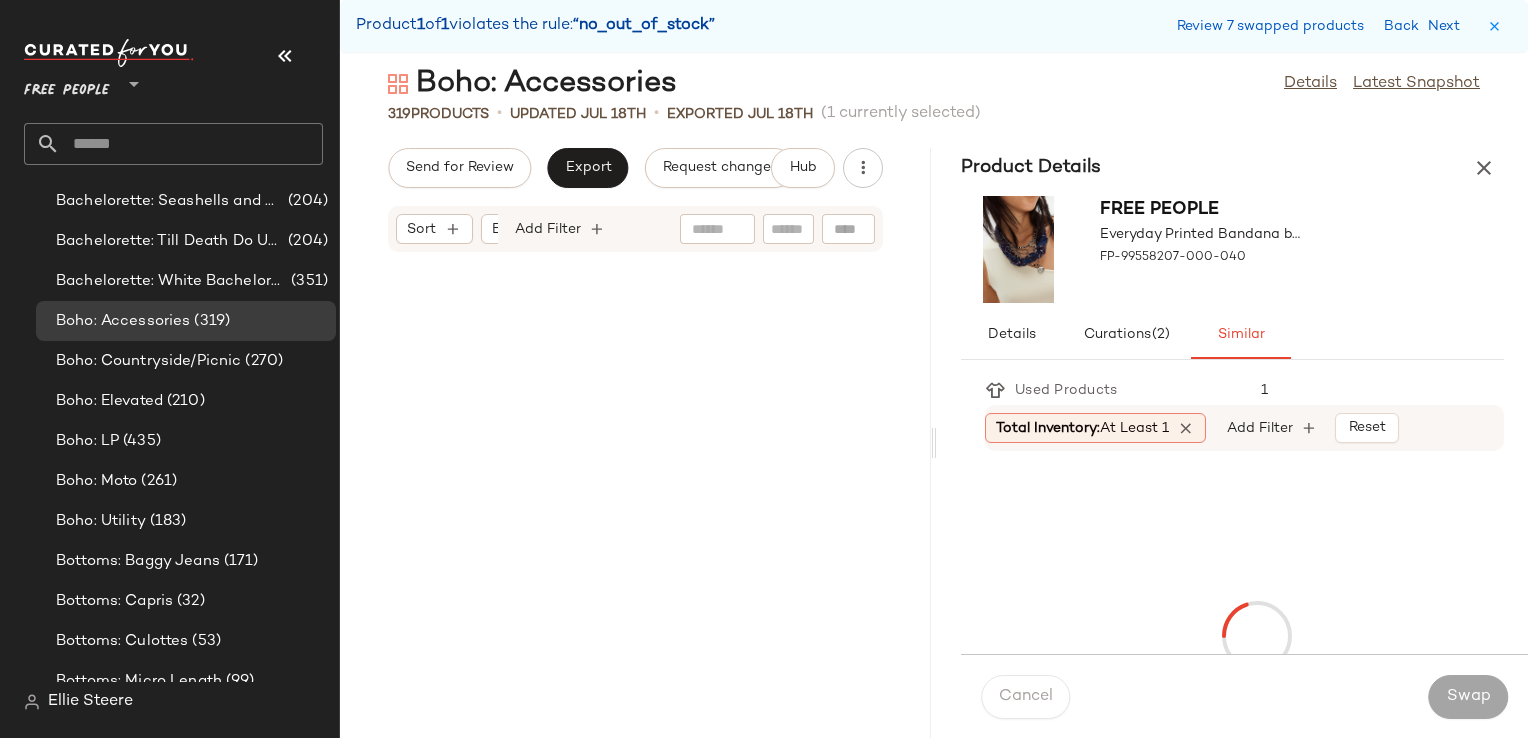 scroll, scrollTop: 24888, scrollLeft: 0, axis: vertical 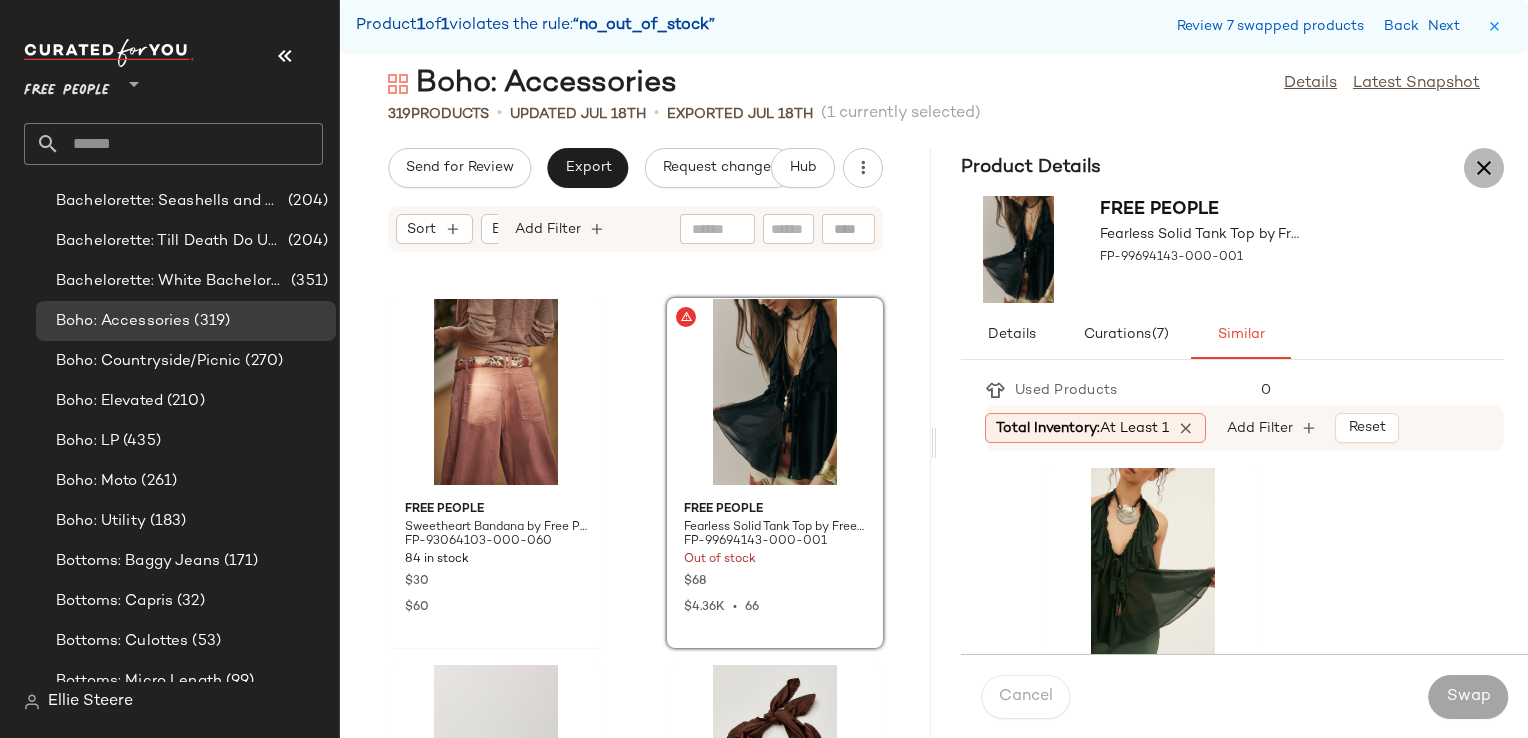 click at bounding box center [1484, 168] 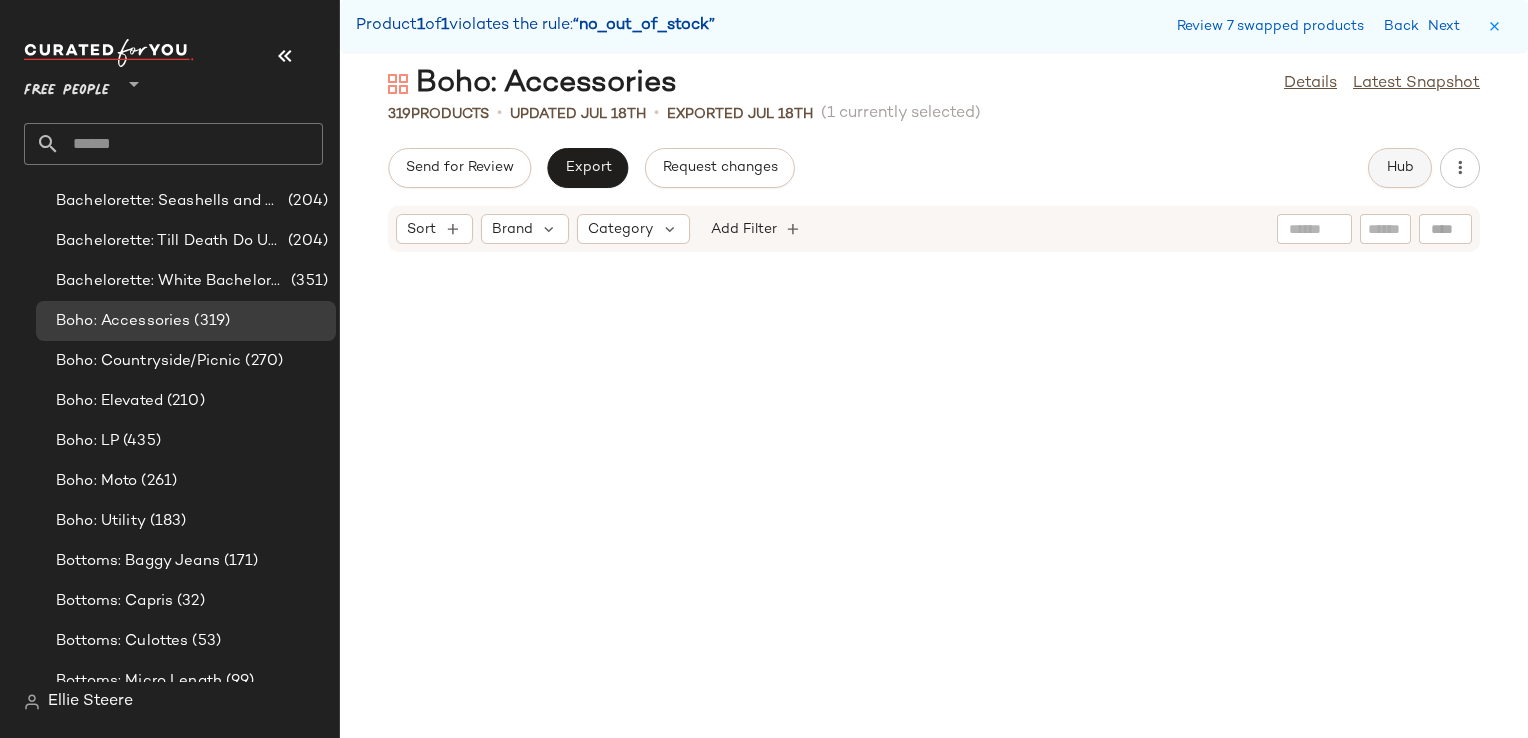 scroll, scrollTop: 12444, scrollLeft: 0, axis: vertical 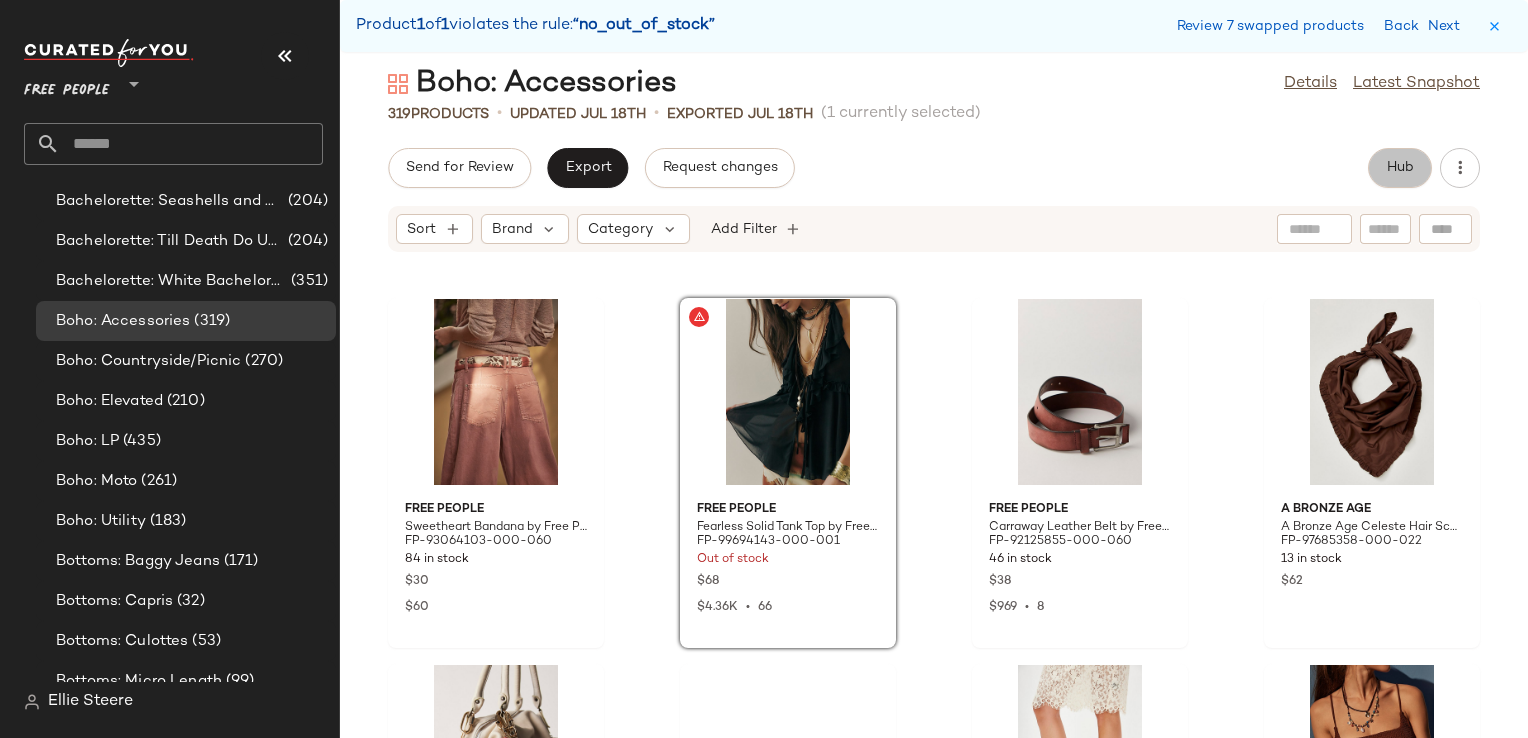 click on "Hub" 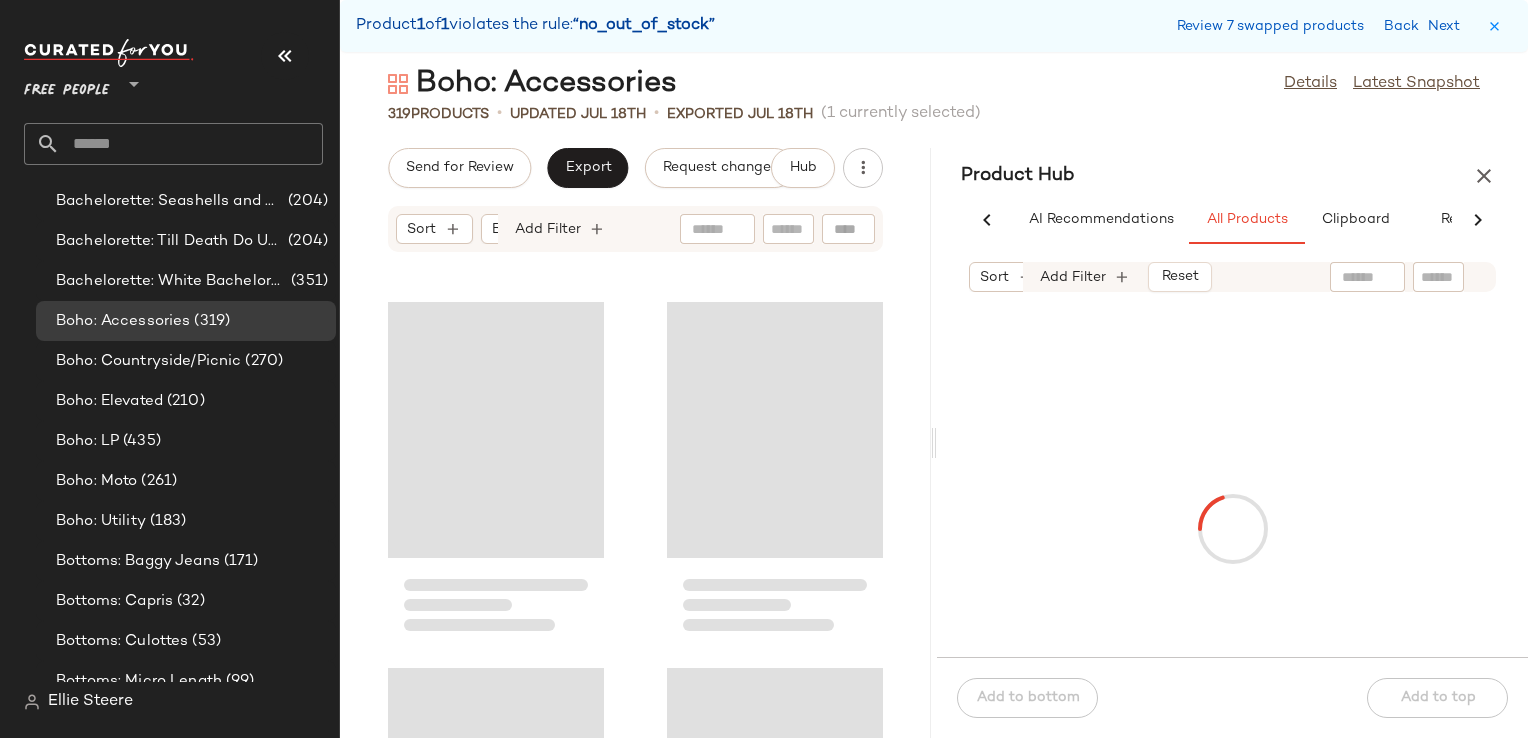 scroll, scrollTop: 0, scrollLeft: 59, axis: horizontal 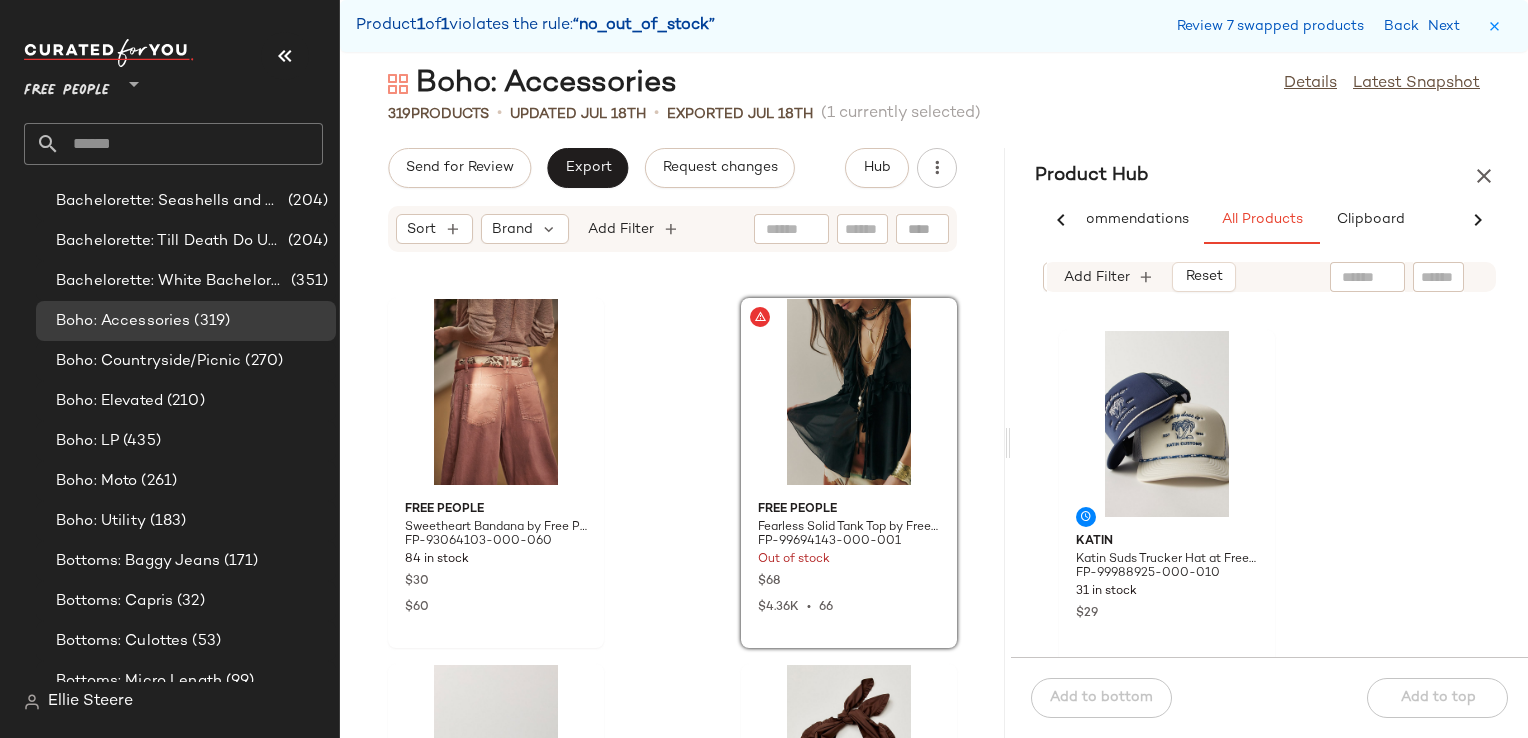 drag, startPoint x: 932, startPoint y: 448, endPoint x: 1010, endPoint y: 426, distance: 81.0432 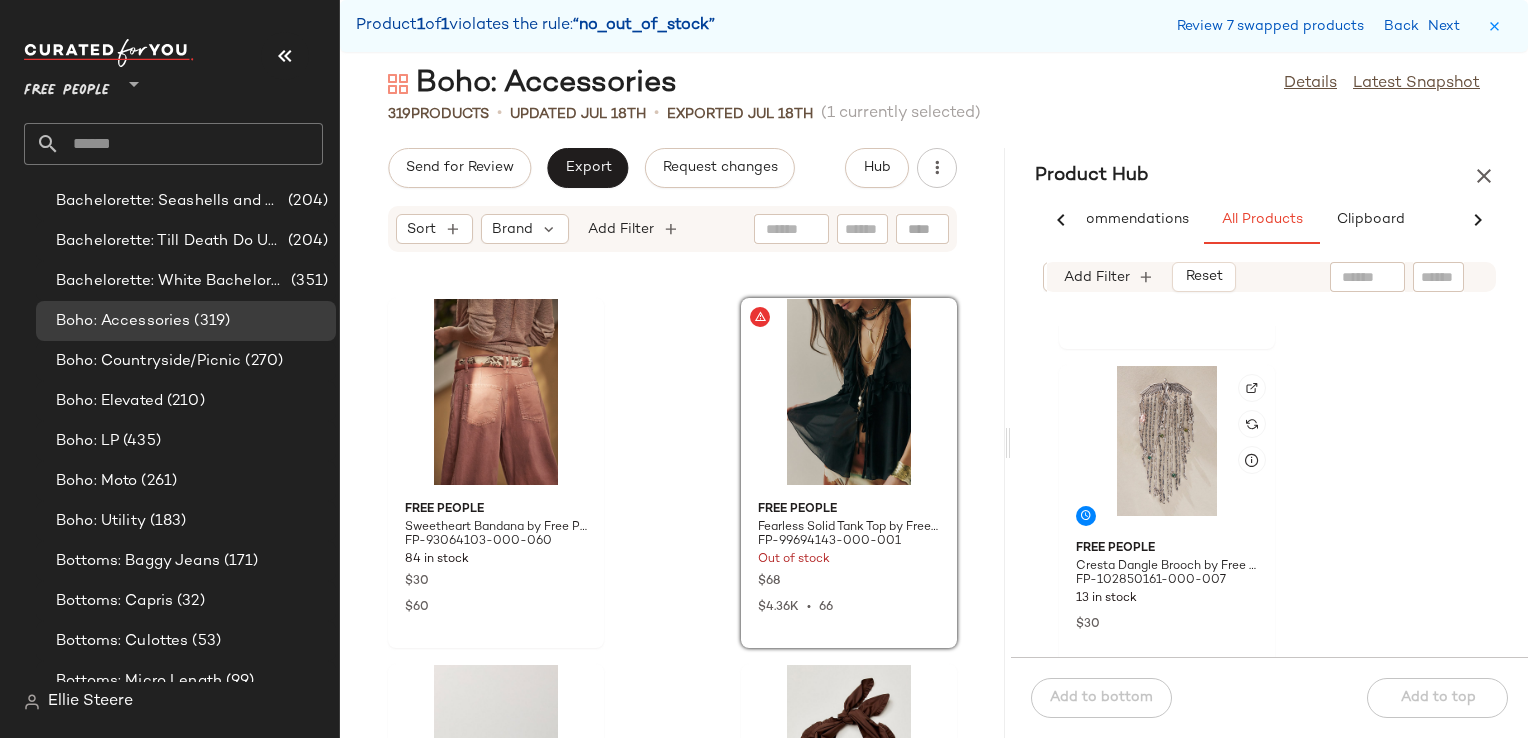 scroll, scrollTop: 6204, scrollLeft: 0, axis: vertical 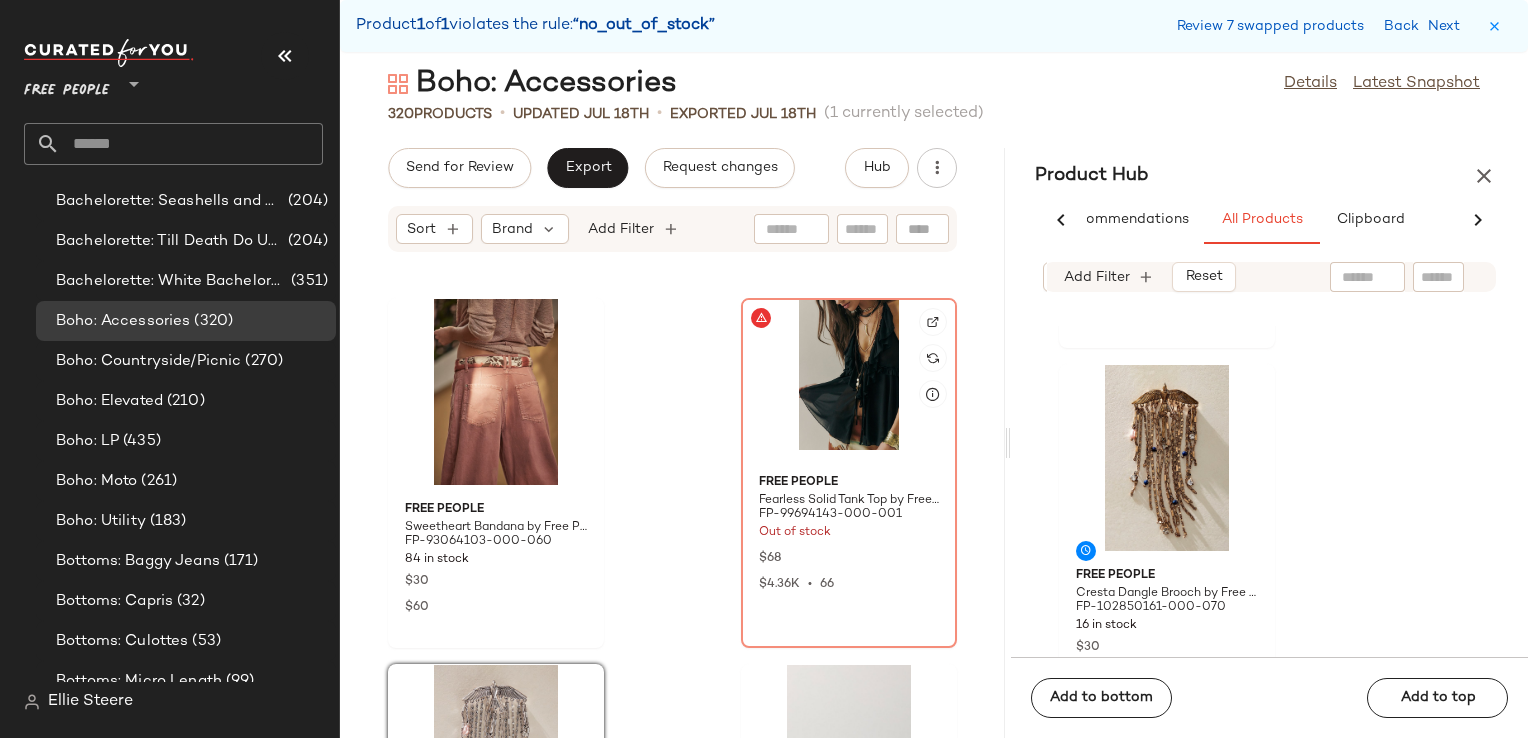 click 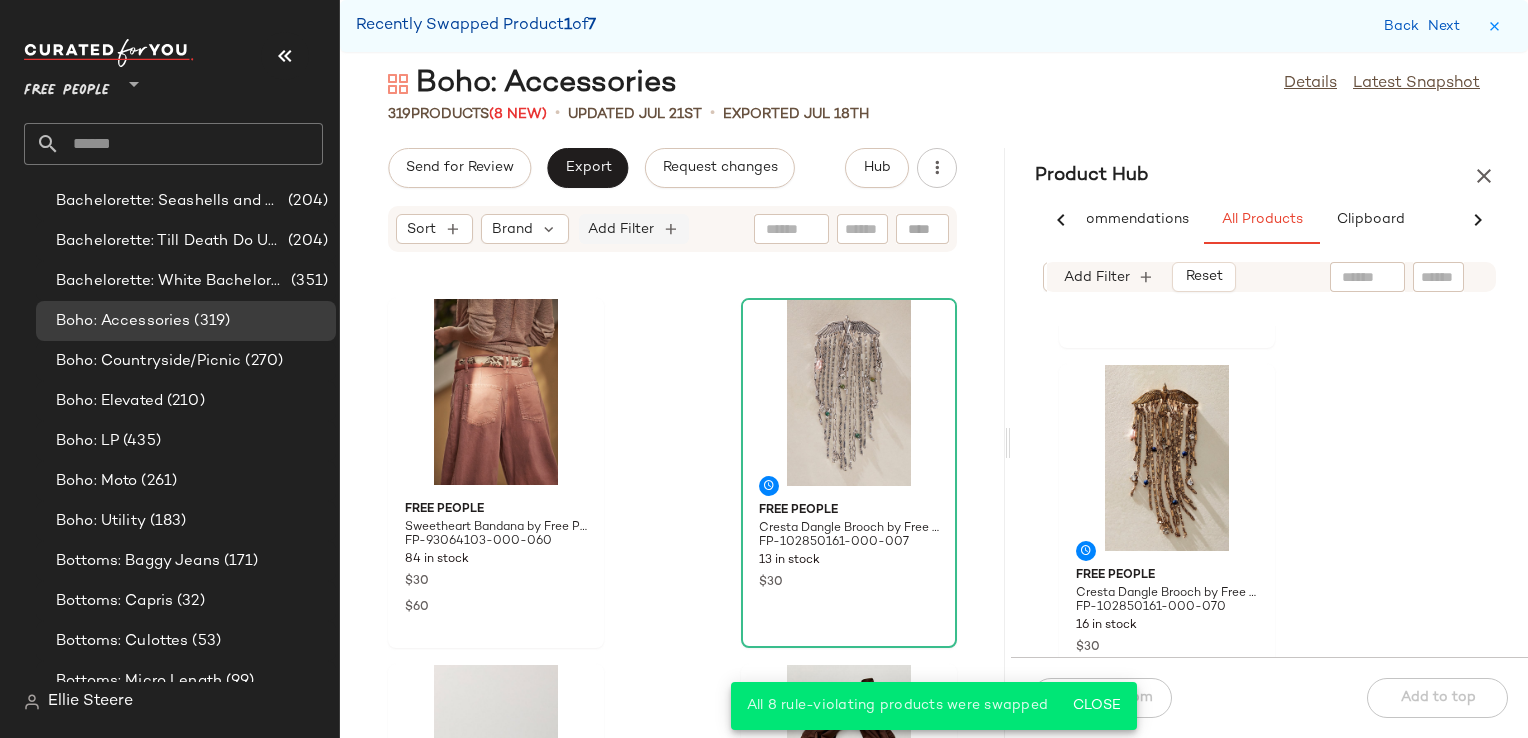 click on "Add Filter" at bounding box center [621, 229] 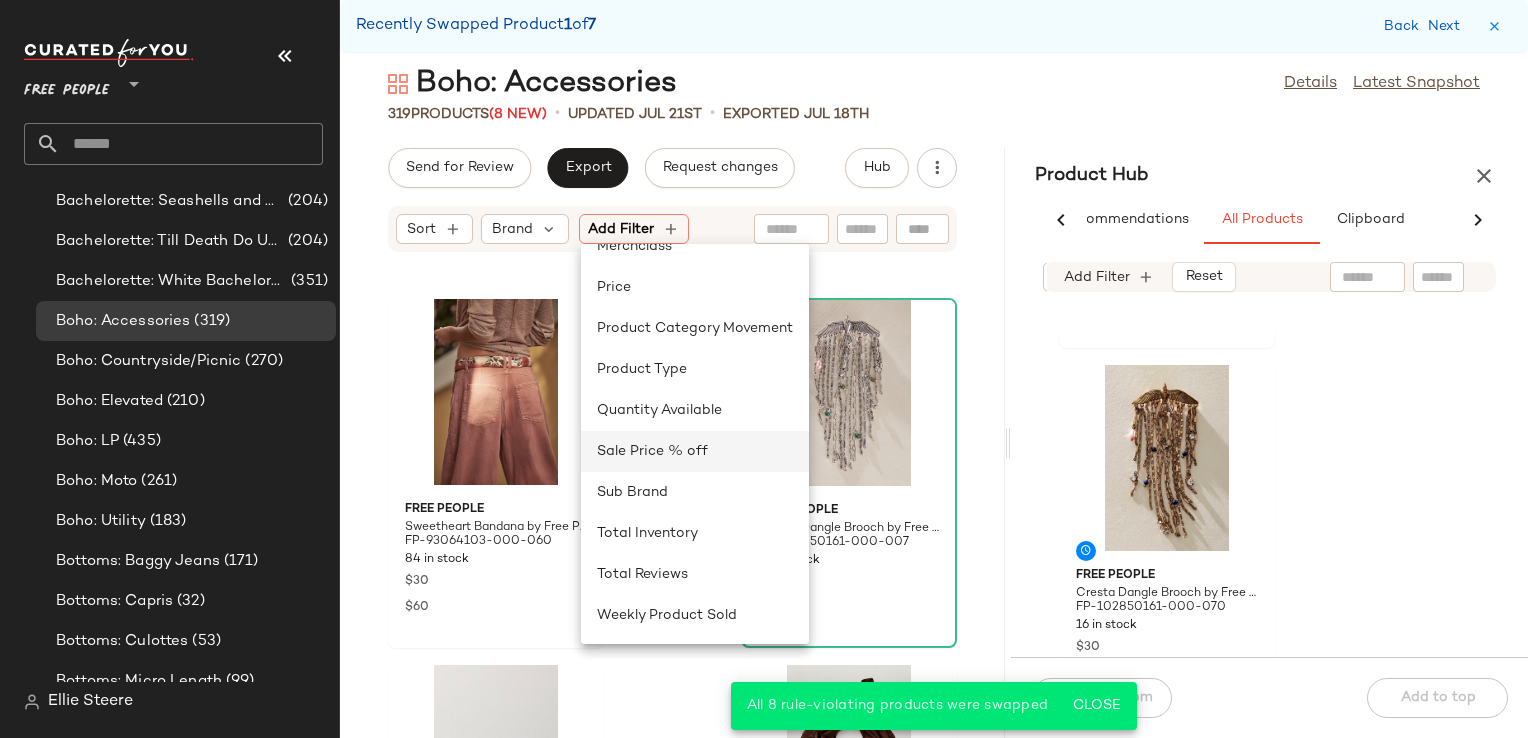 scroll, scrollTop: 640, scrollLeft: 0, axis: vertical 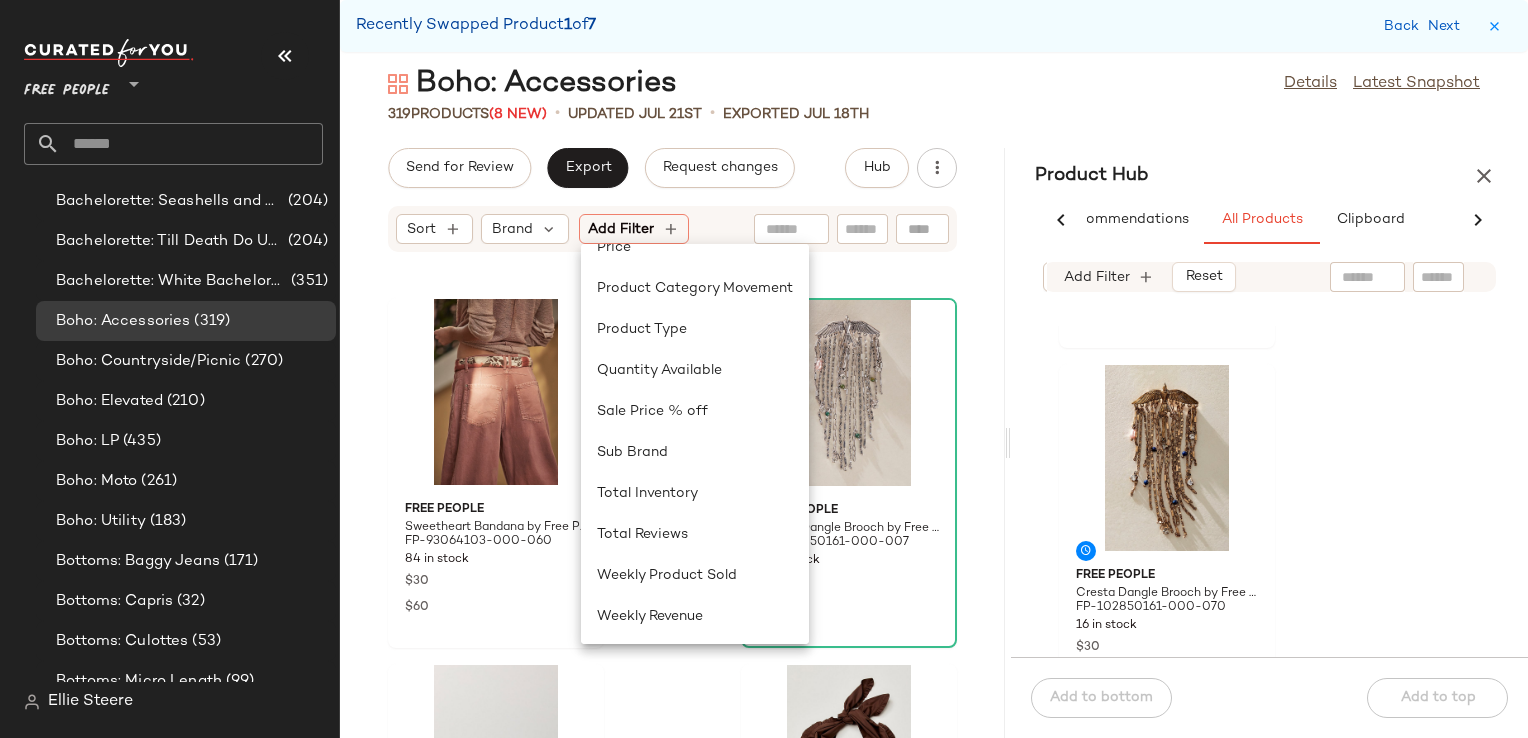 click on "319   Products  (8 New)  •   updated Jul 21st  •  Exported Jul 18th" 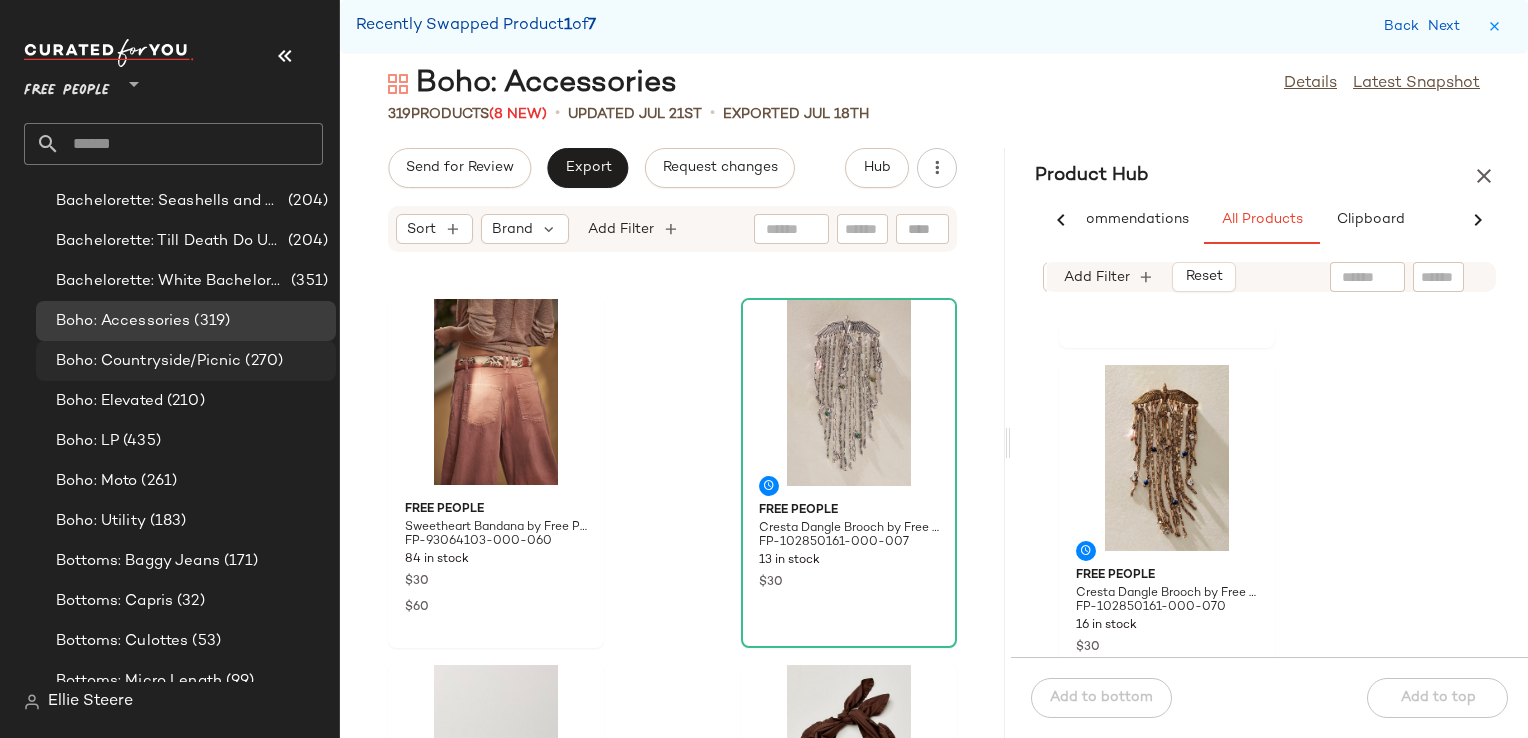 click on "(270)" at bounding box center (262, 361) 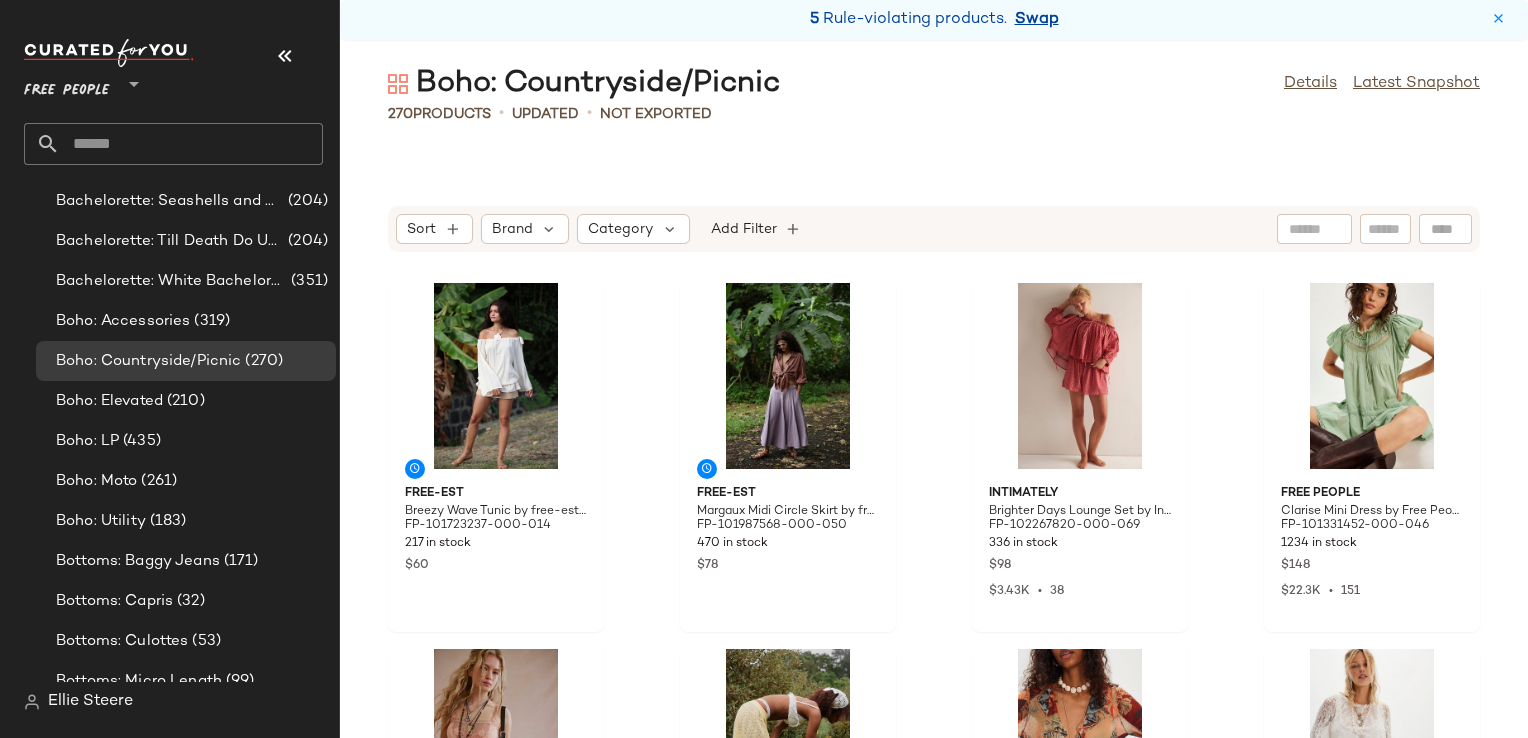 click on "Swap" at bounding box center (1037, 20) 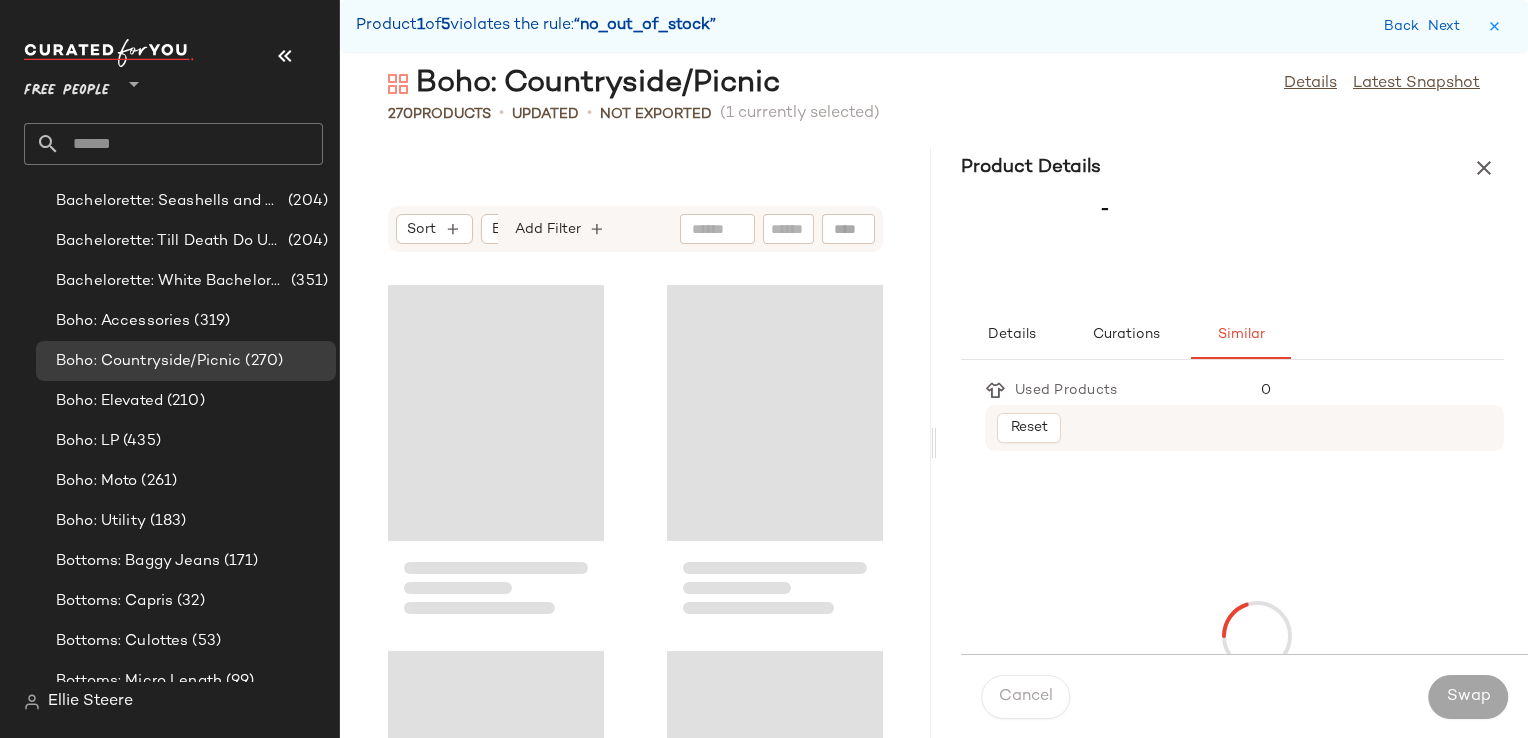 scroll, scrollTop: 8052, scrollLeft: 0, axis: vertical 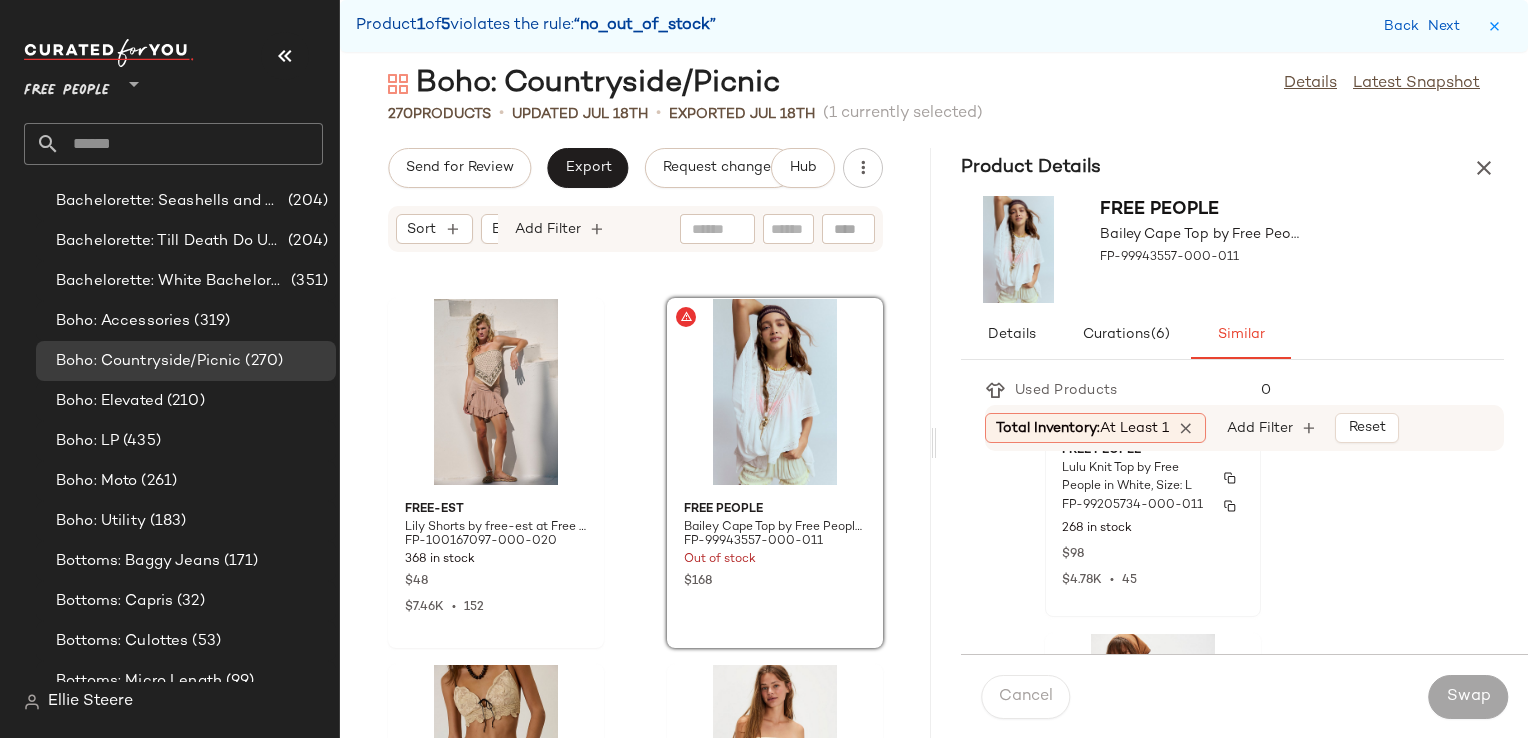 click on "FP-99205734-000-011" at bounding box center (1132, 506) 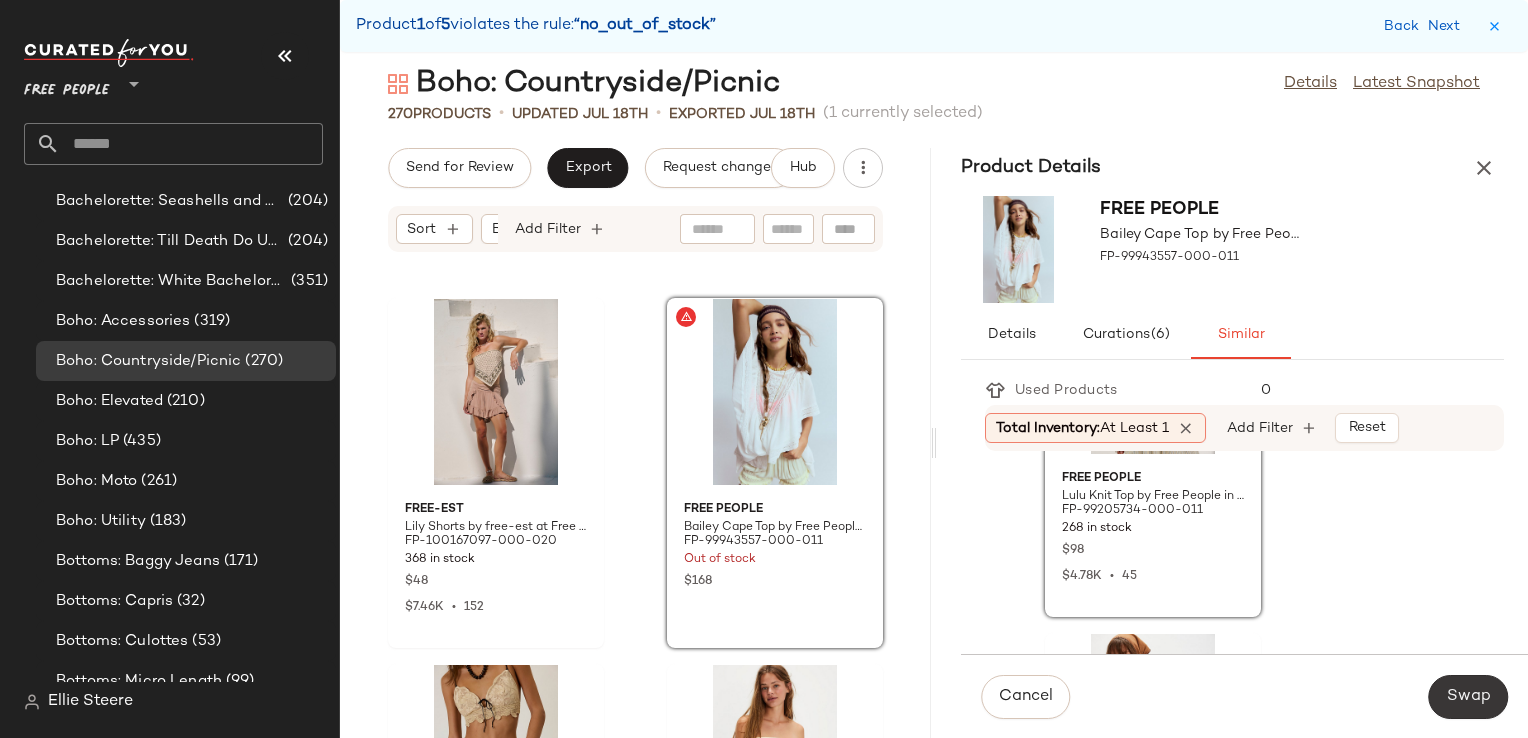 click on "Swap" 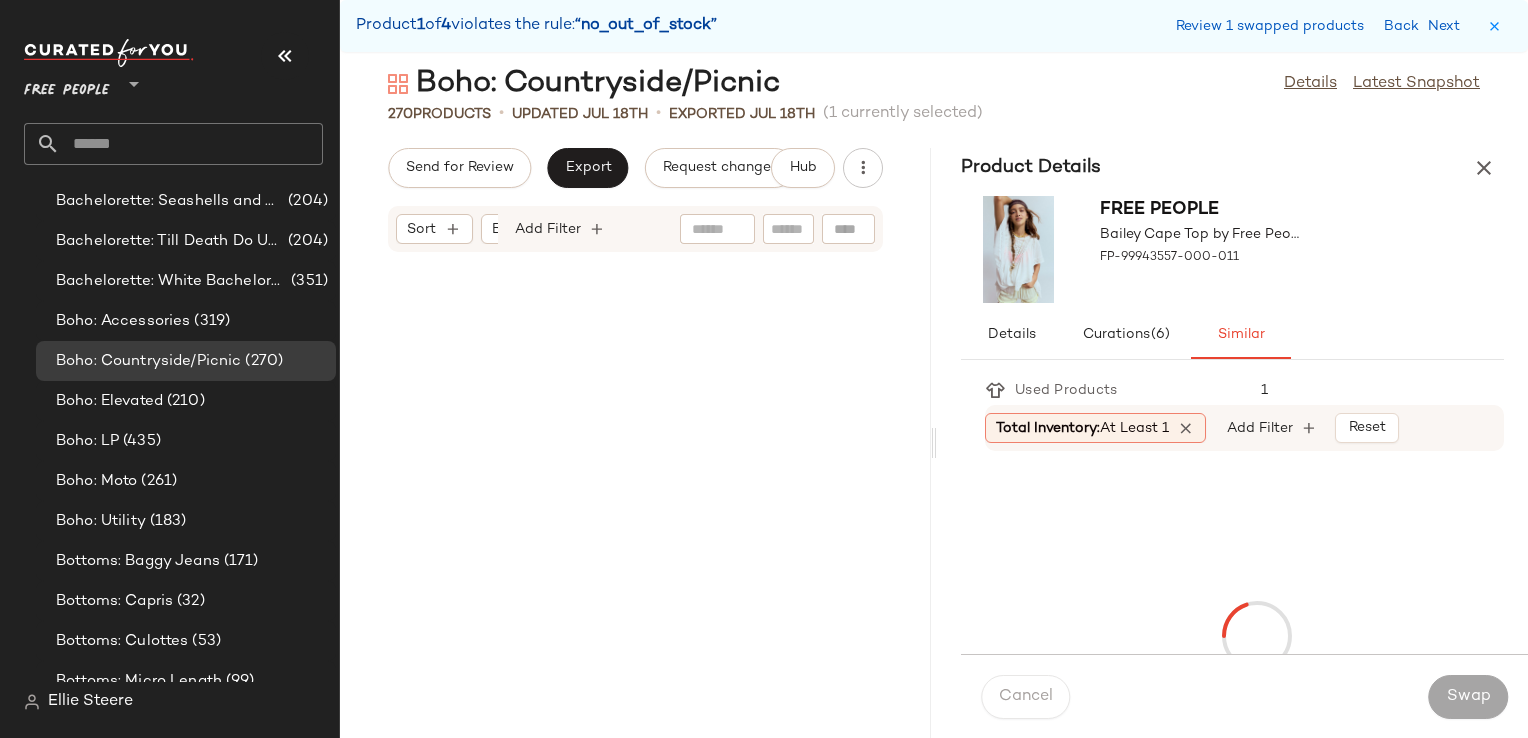 scroll, scrollTop: 11346, scrollLeft: 0, axis: vertical 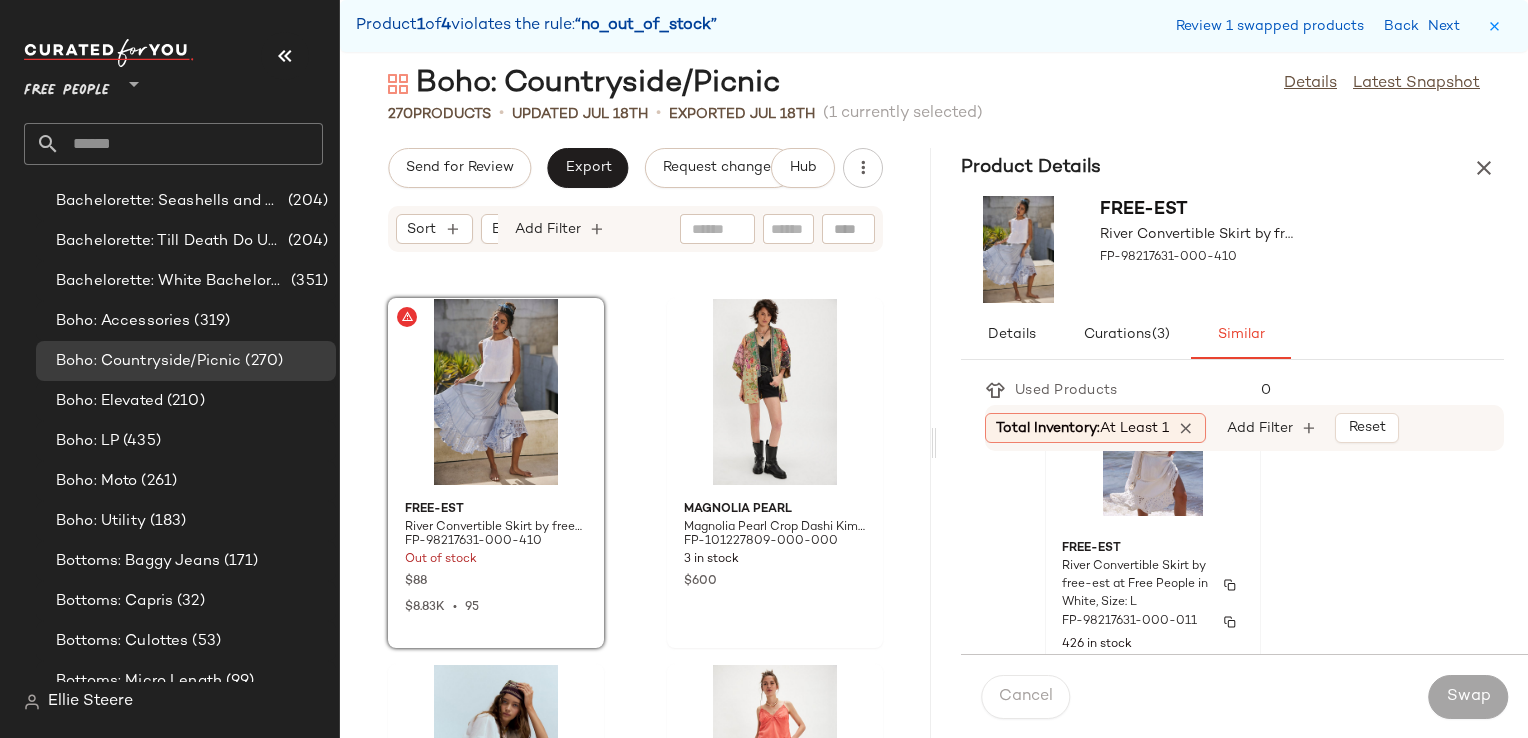 click on "free-est" at bounding box center [1153, 549] 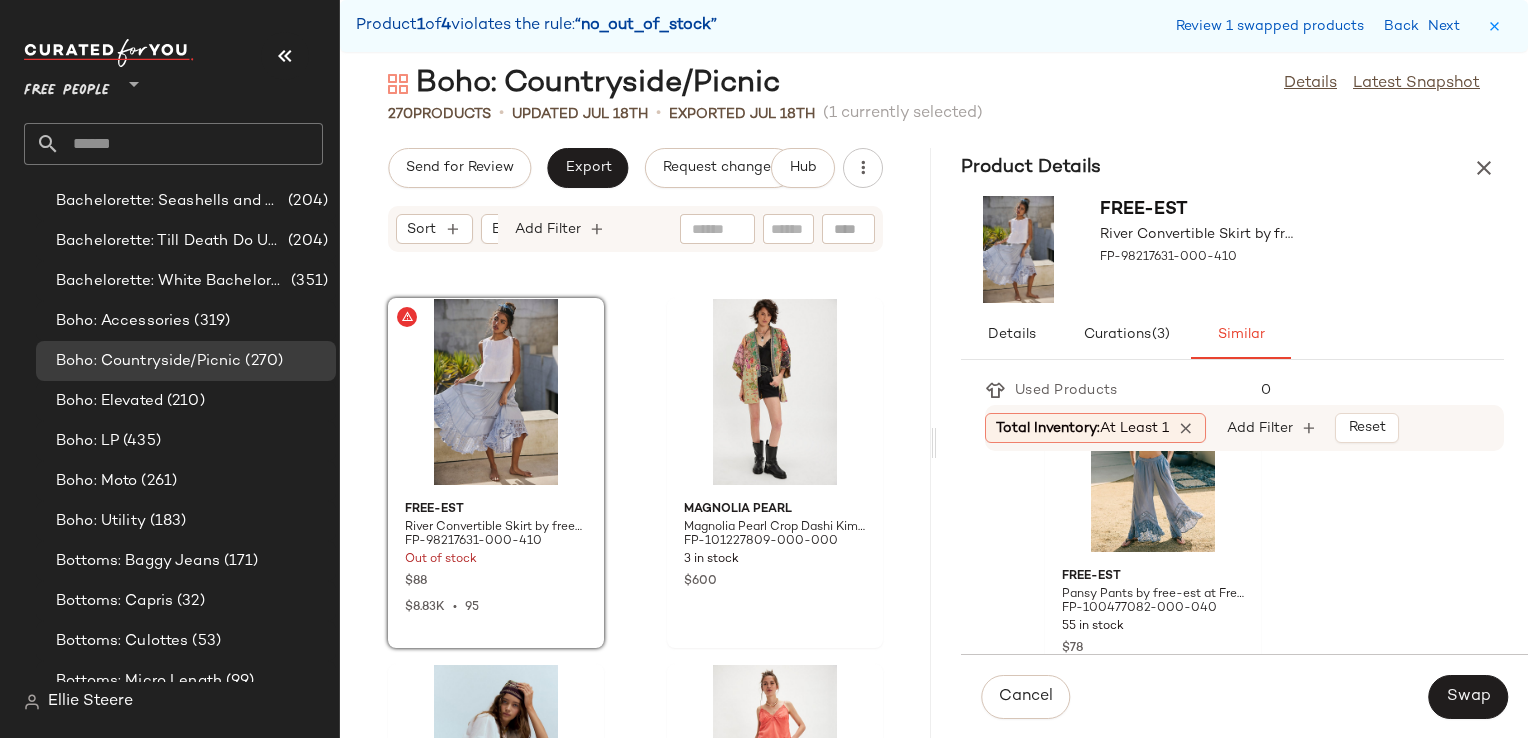scroll, scrollTop: 1600, scrollLeft: 0, axis: vertical 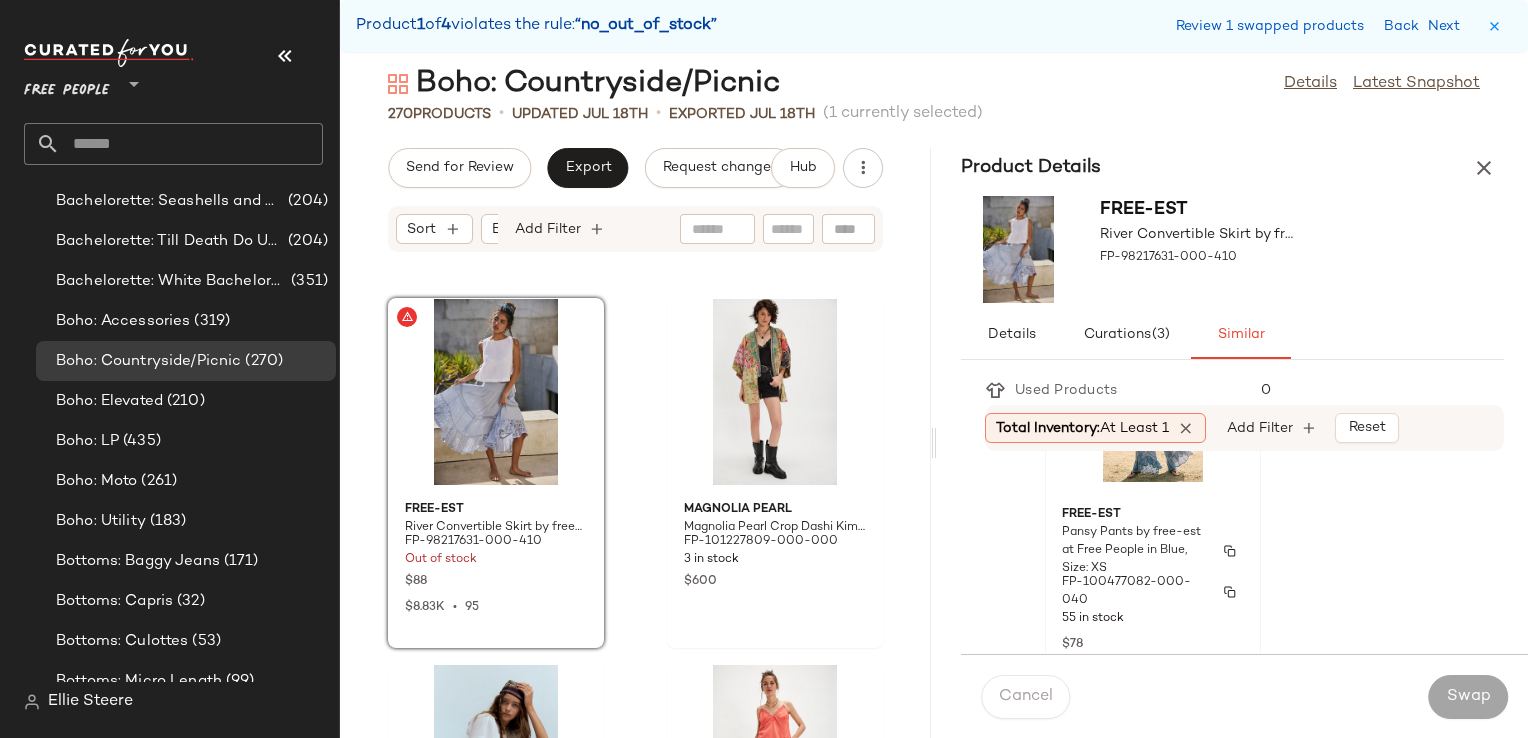 click on "Pansy Pants by free-est at Free People in Blue, Size: XS" at bounding box center [1135, 551] 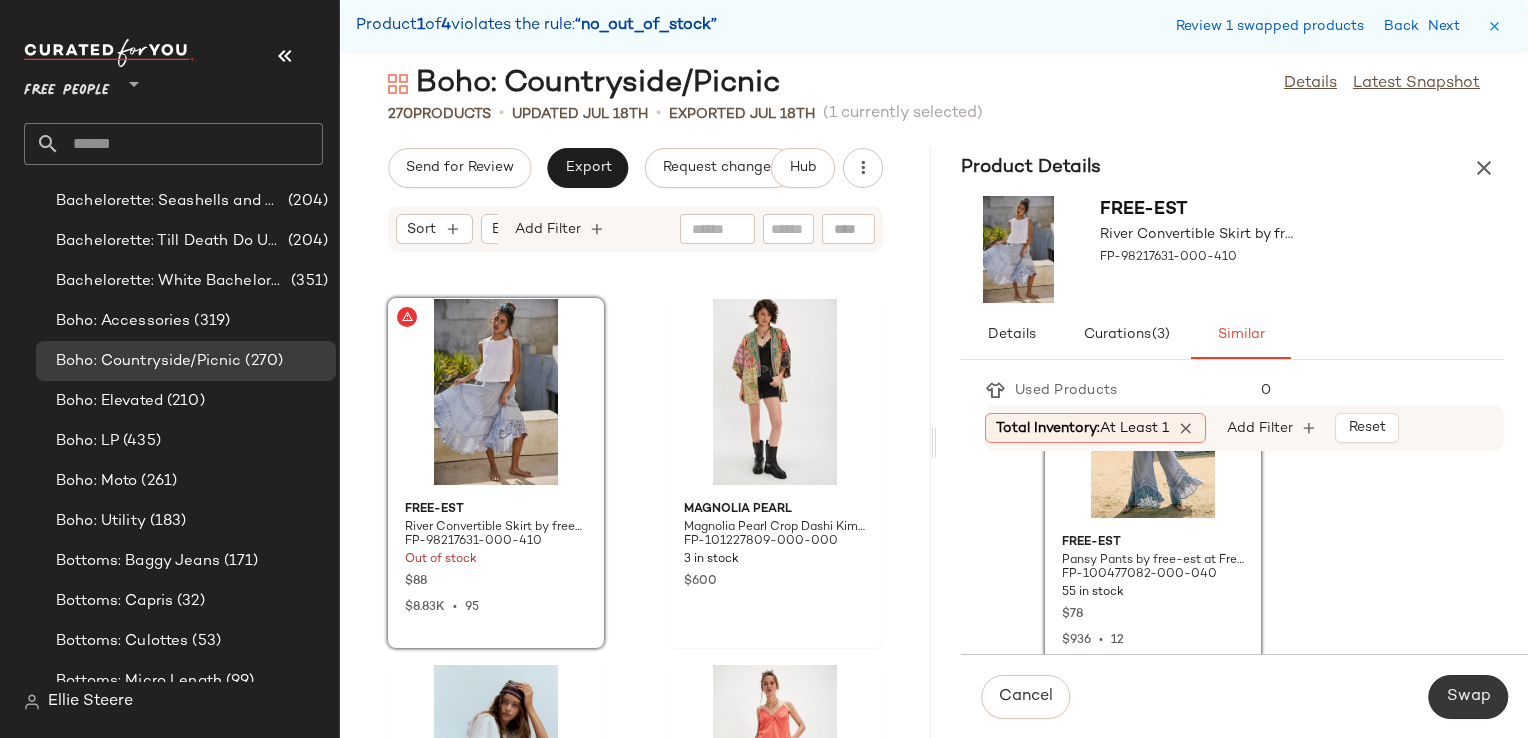 click on "Swap" 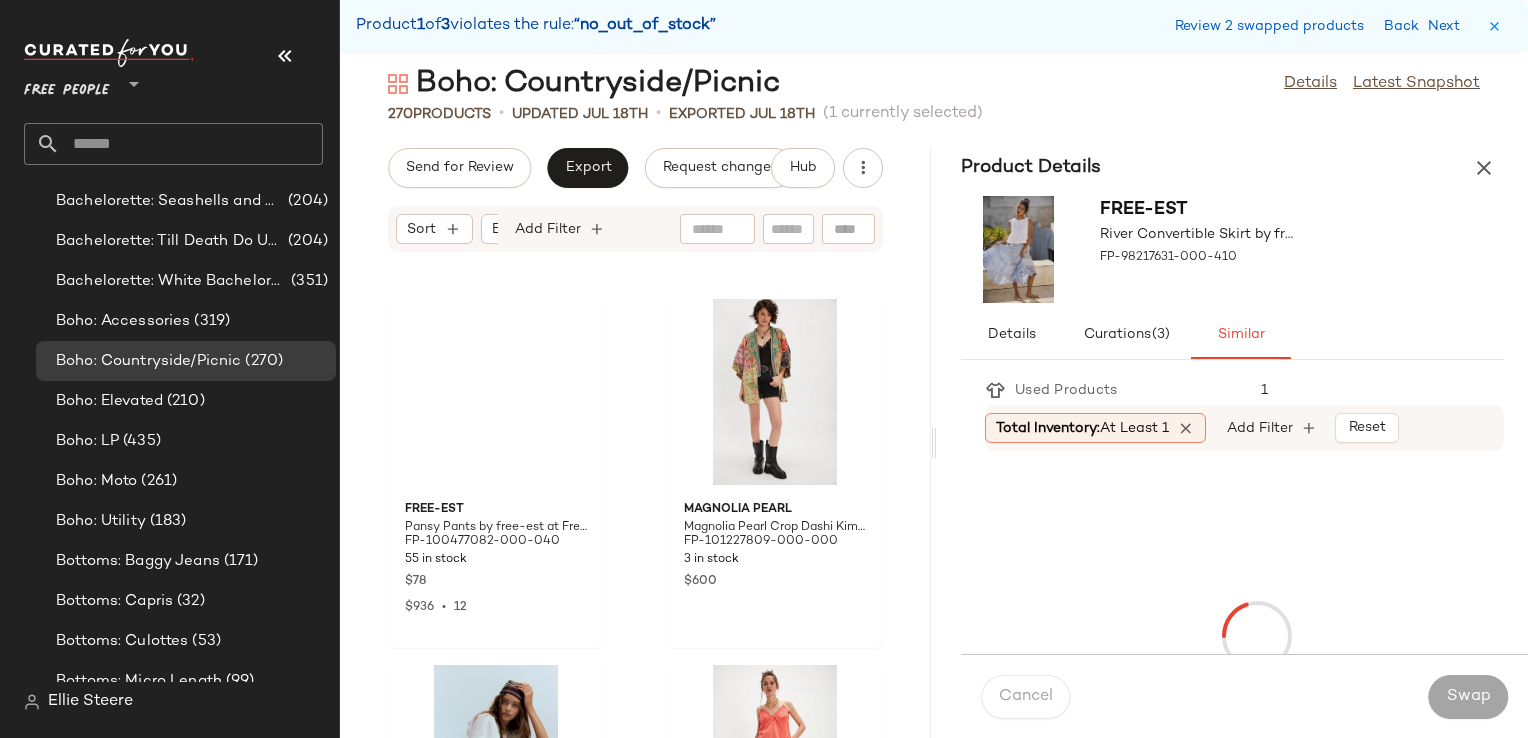 scroll, scrollTop: 16836, scrollLeft: 0, axis: vertical 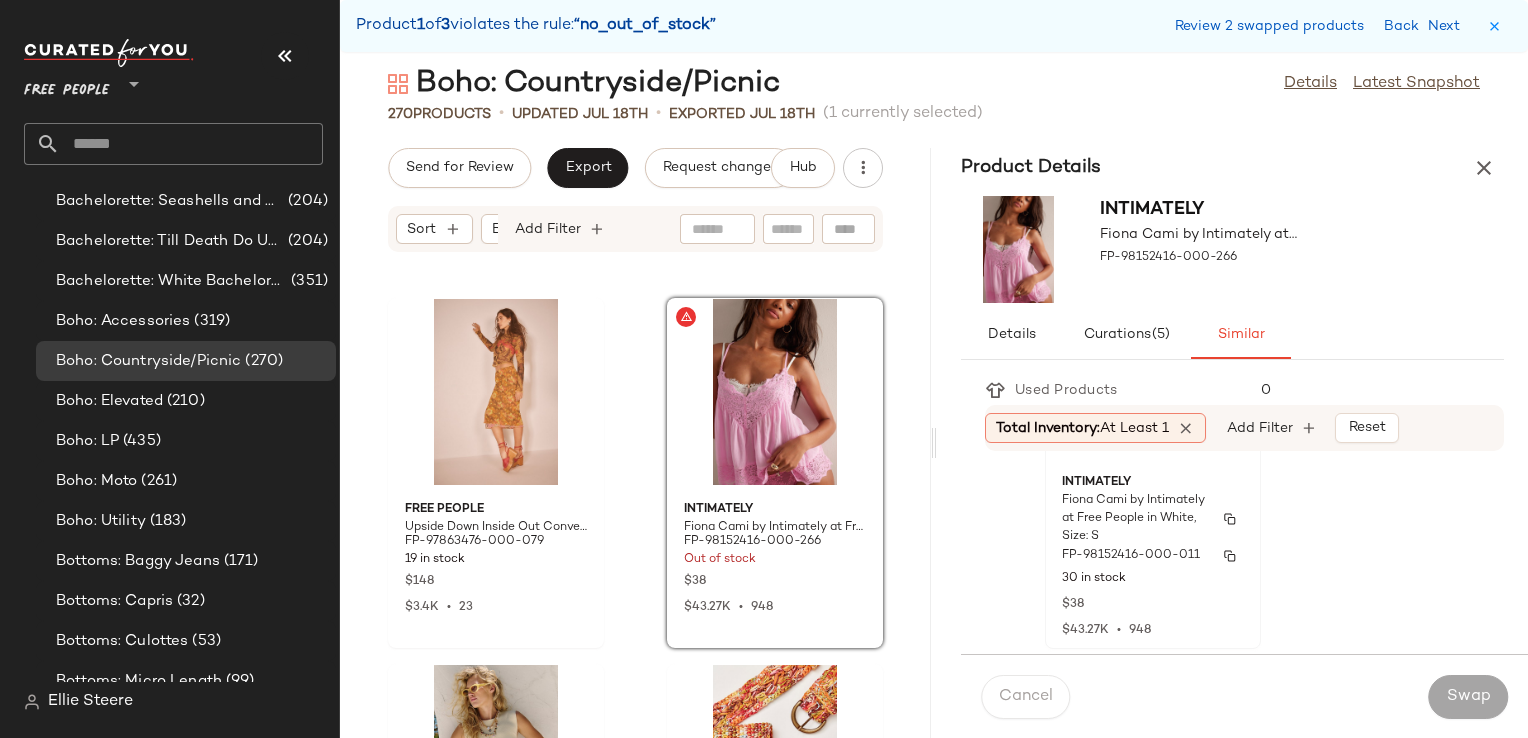 click on "Fiona Cami by Intimately at Free People in White, Size: S" at bounding box center (1135, 519) 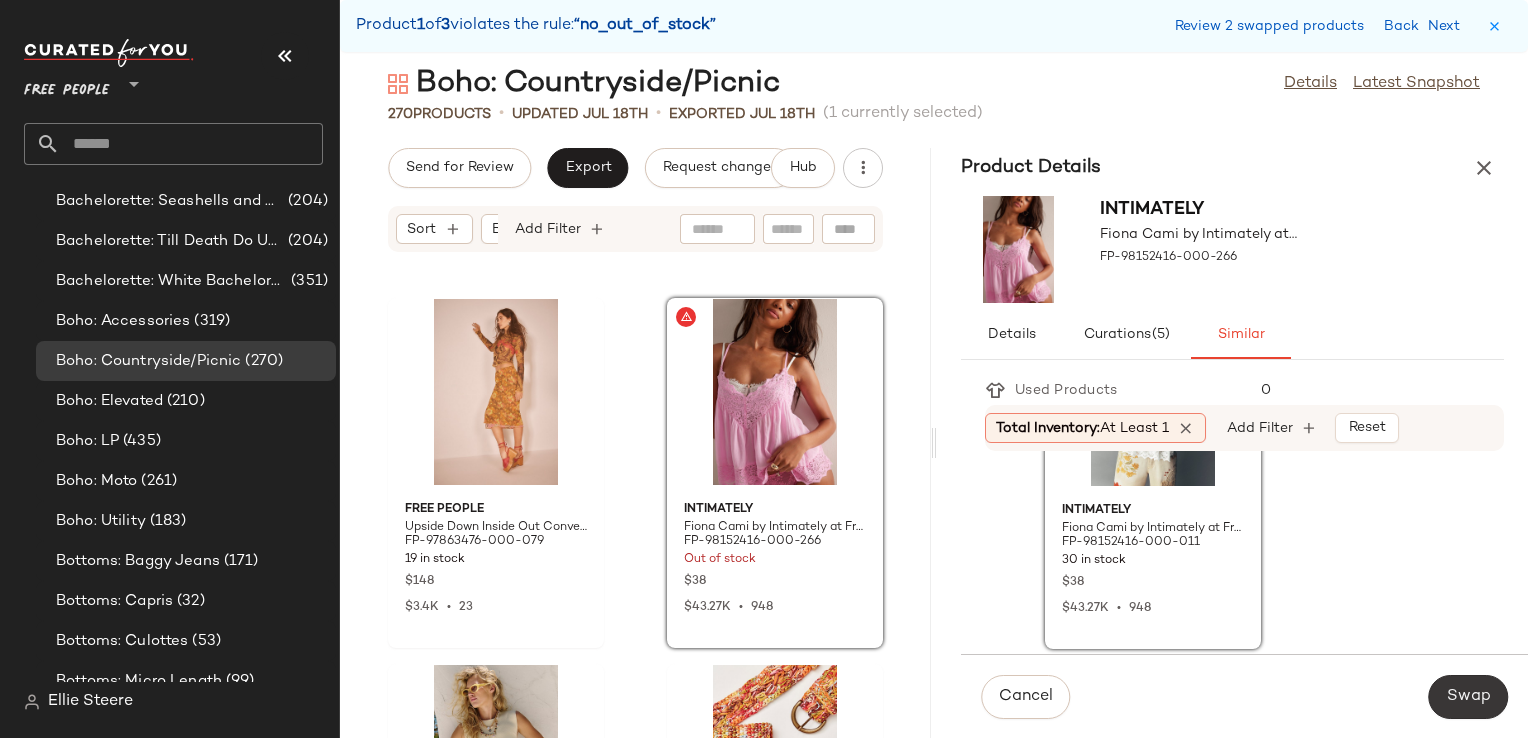 click on "Swap" 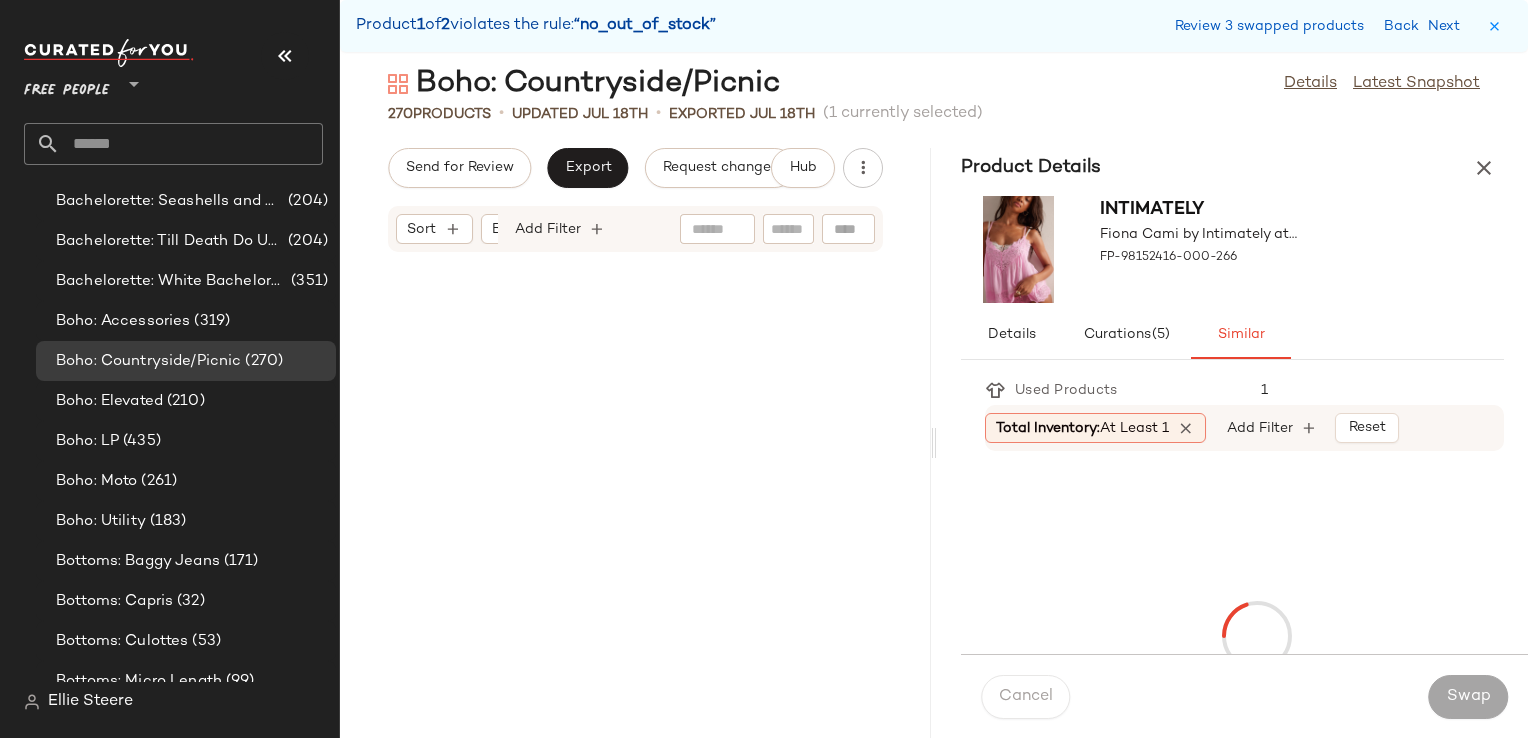 scroll, scrollTop: 33672, scrollLeft: 0, axis: vertical 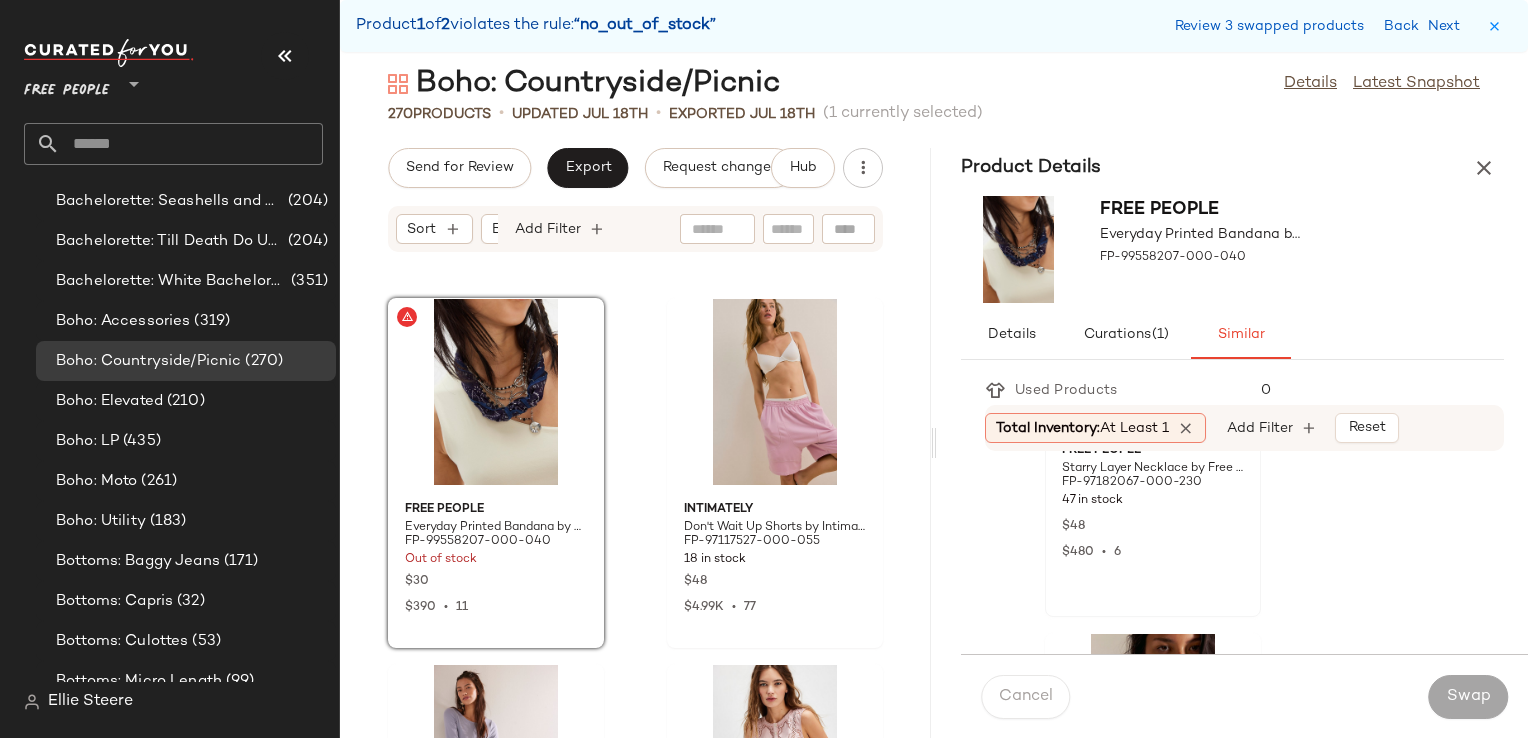 click on "Free People Starry Layer Necklace by Free People in Silver FP-97182067-000-230 47 in stock $48 $480  •  6" 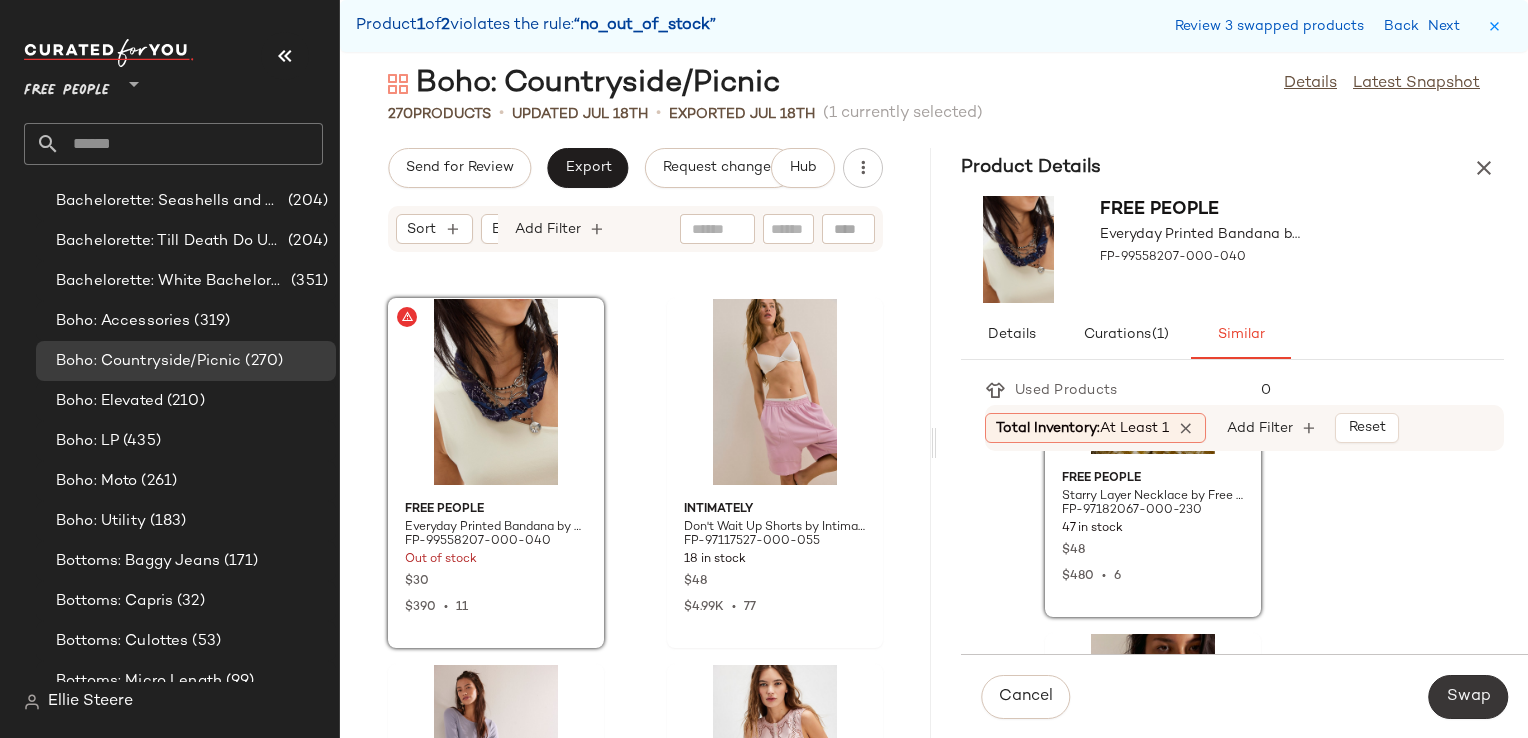 click on "Swap" 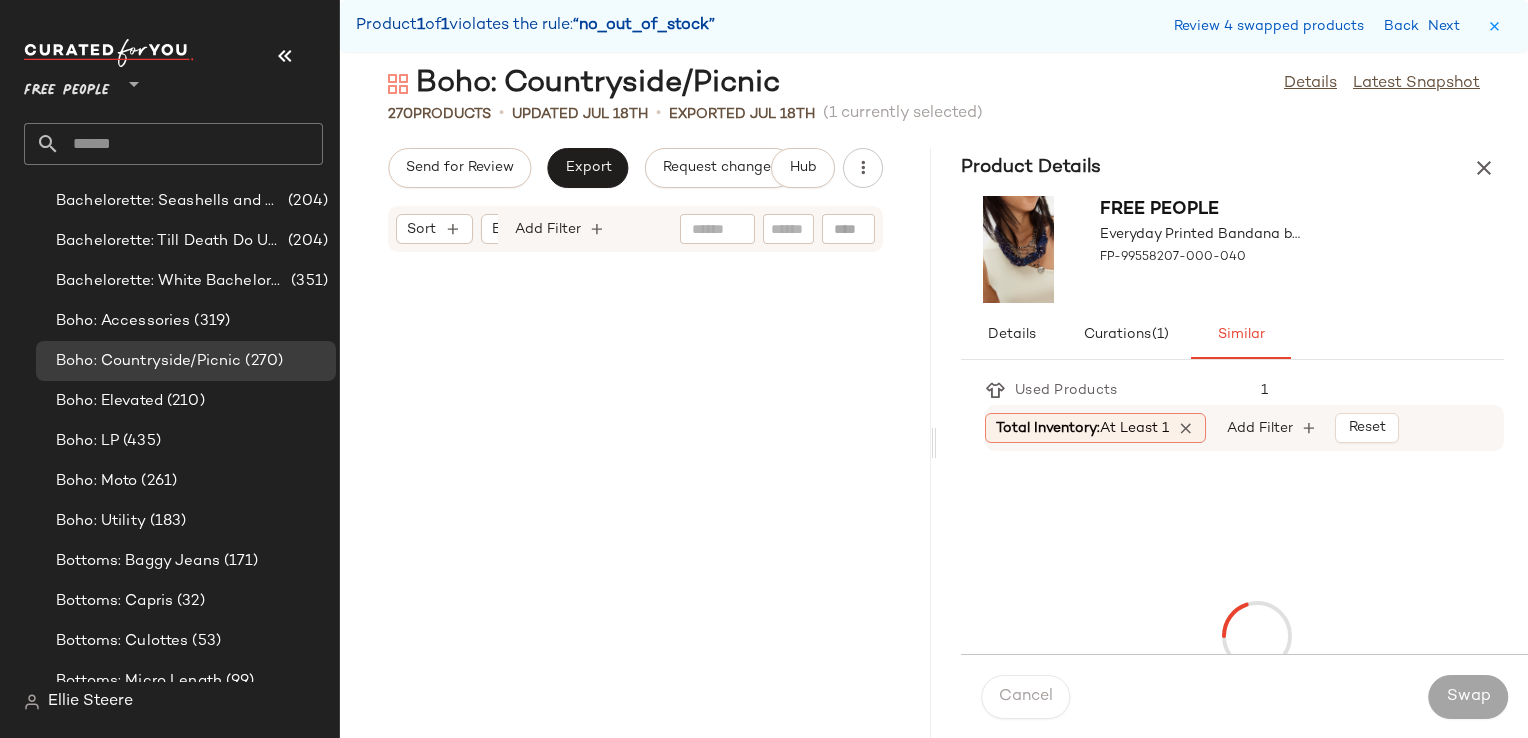 scroll, scrollTop: 45018, scrollLeft: 0, axis: vertical 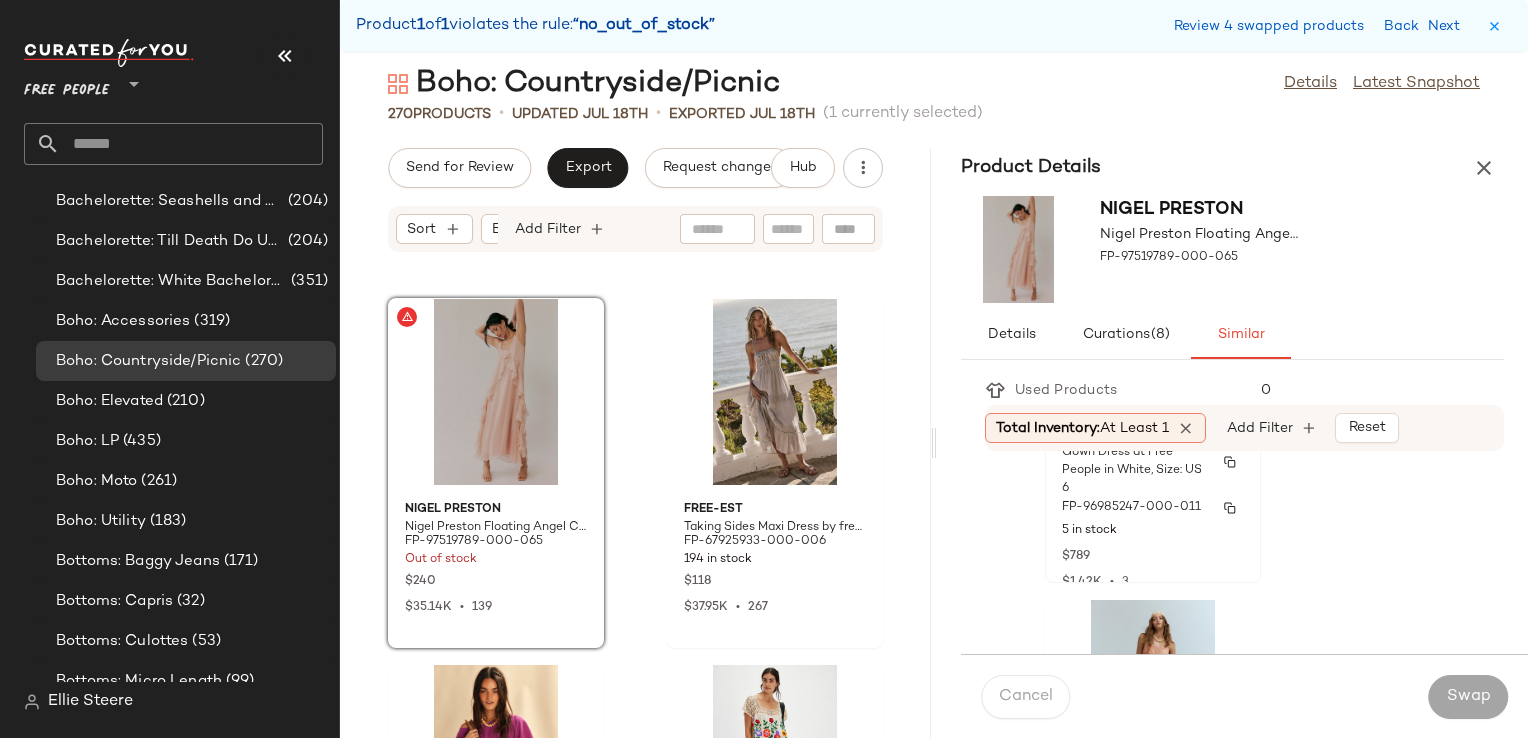 click on "FP-96985247-000-011" at bounding box center [1153, 508] 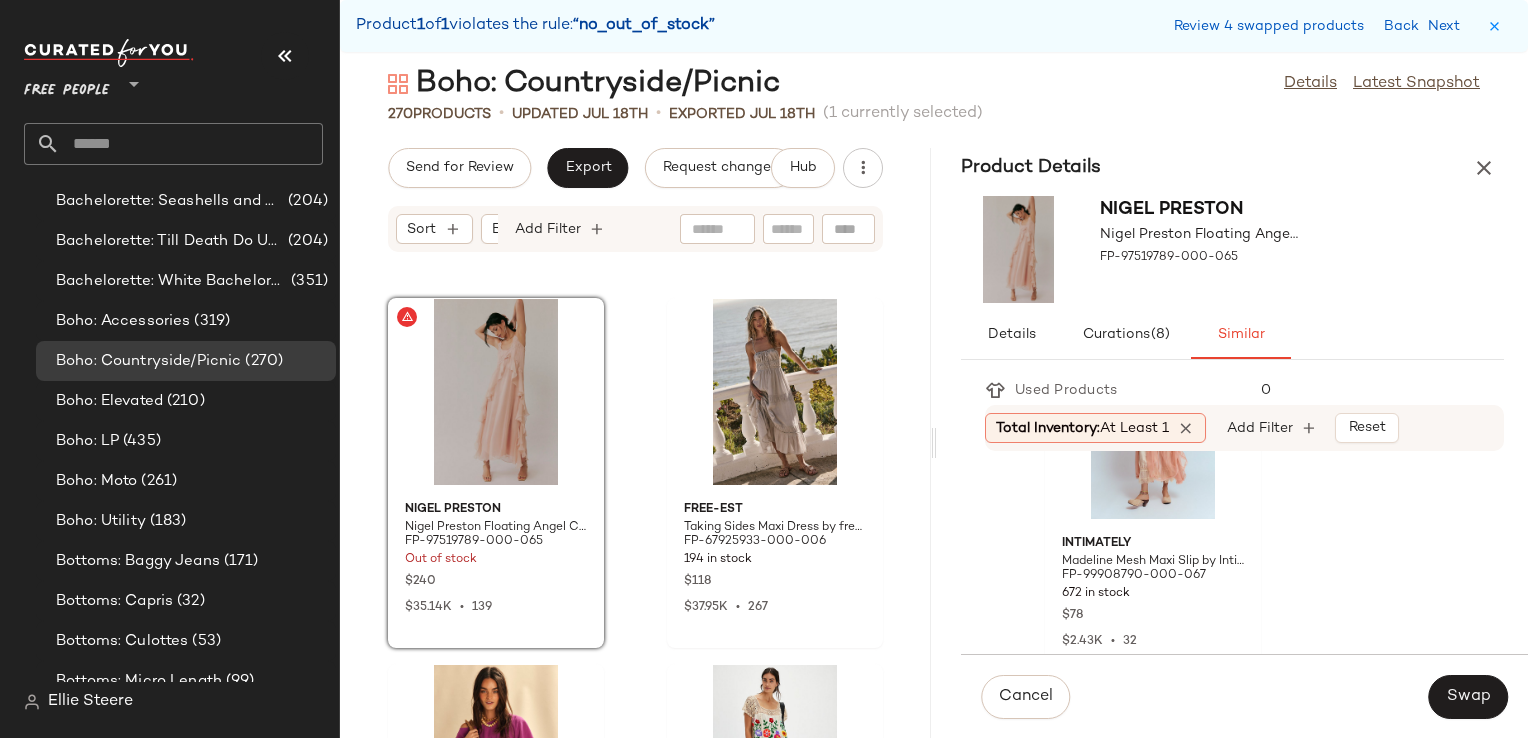 scroll, scrollTop: 900, scrollLeft: 0, axis: vertical 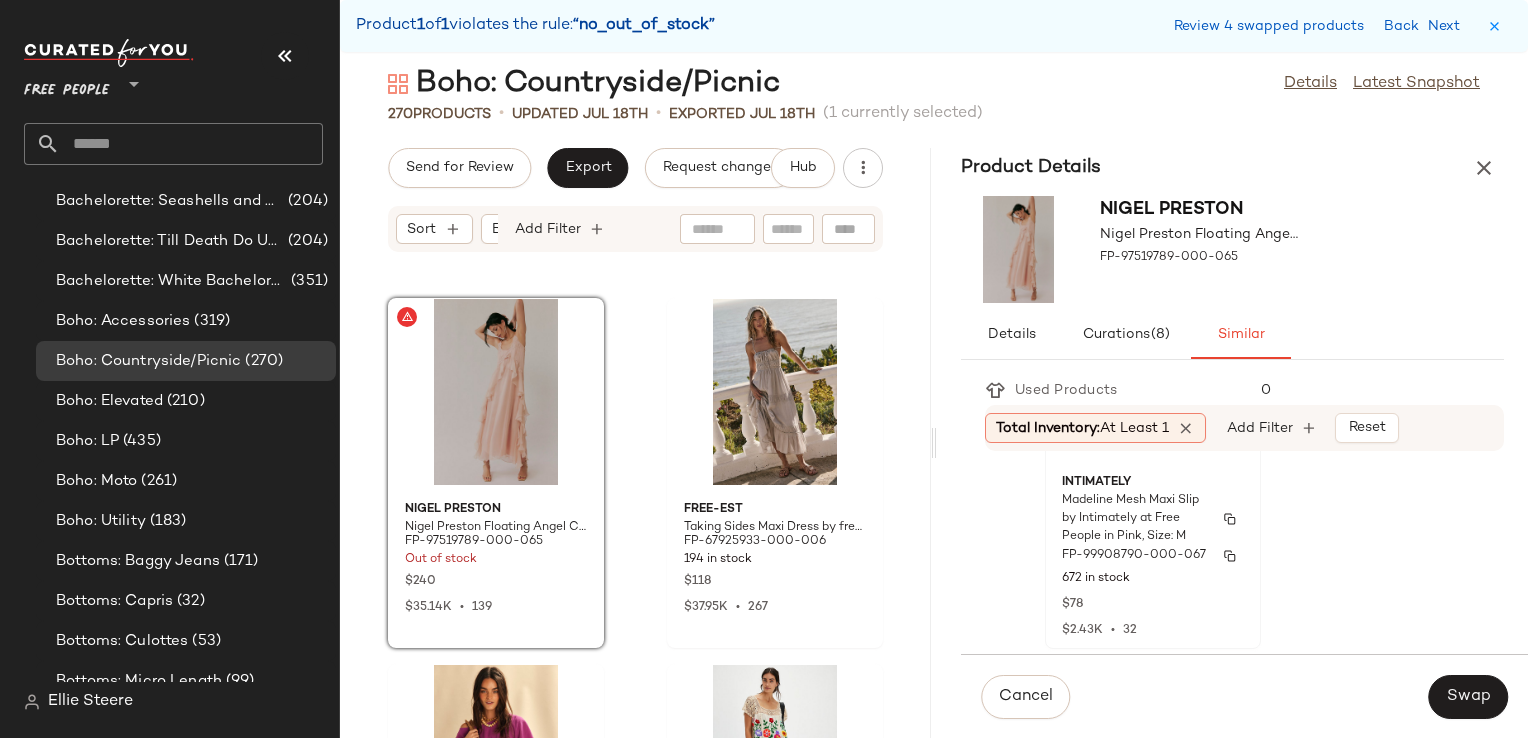click on "FP-99908790-000-067" at bounding box center (1134, 556) 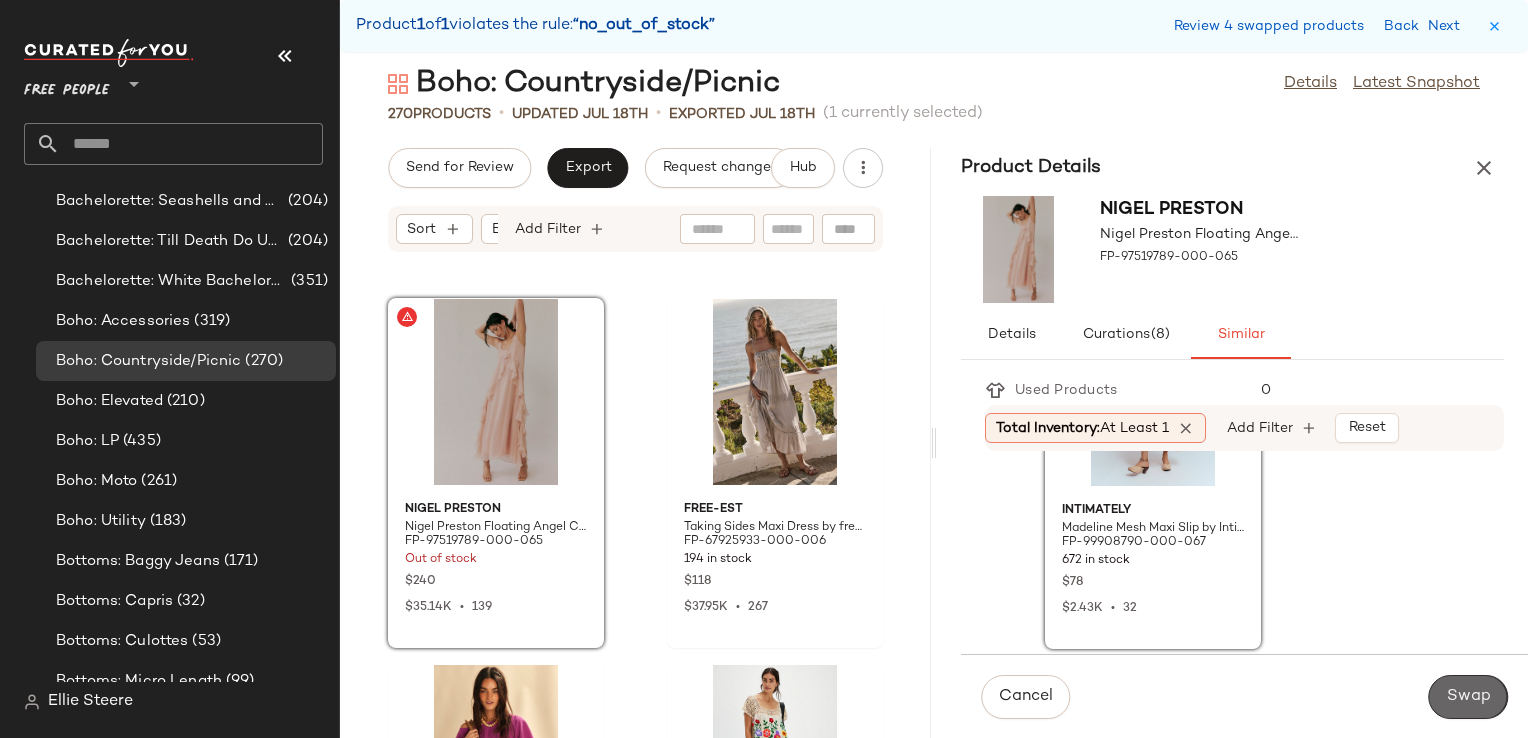 click on "Swap" 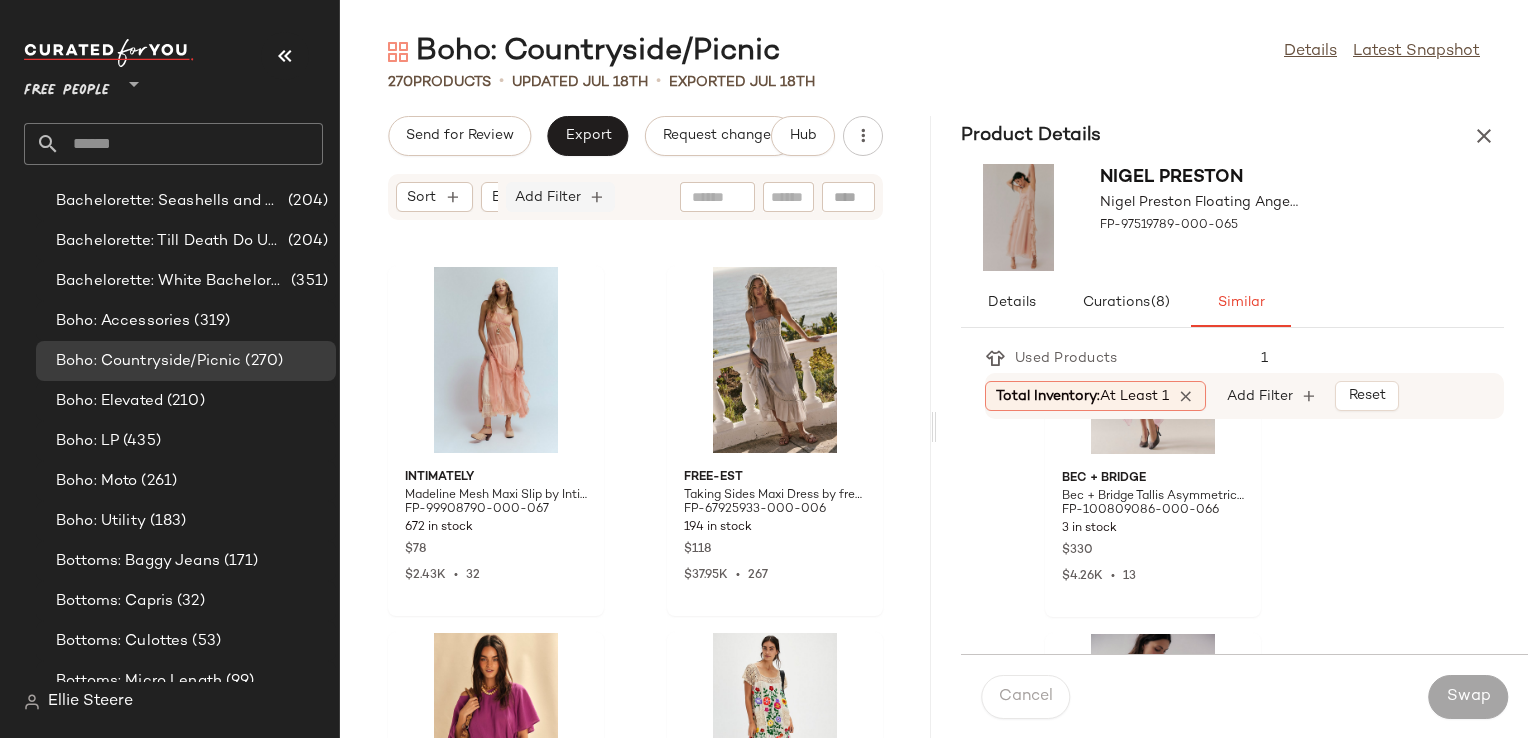 click on "Add Filter" 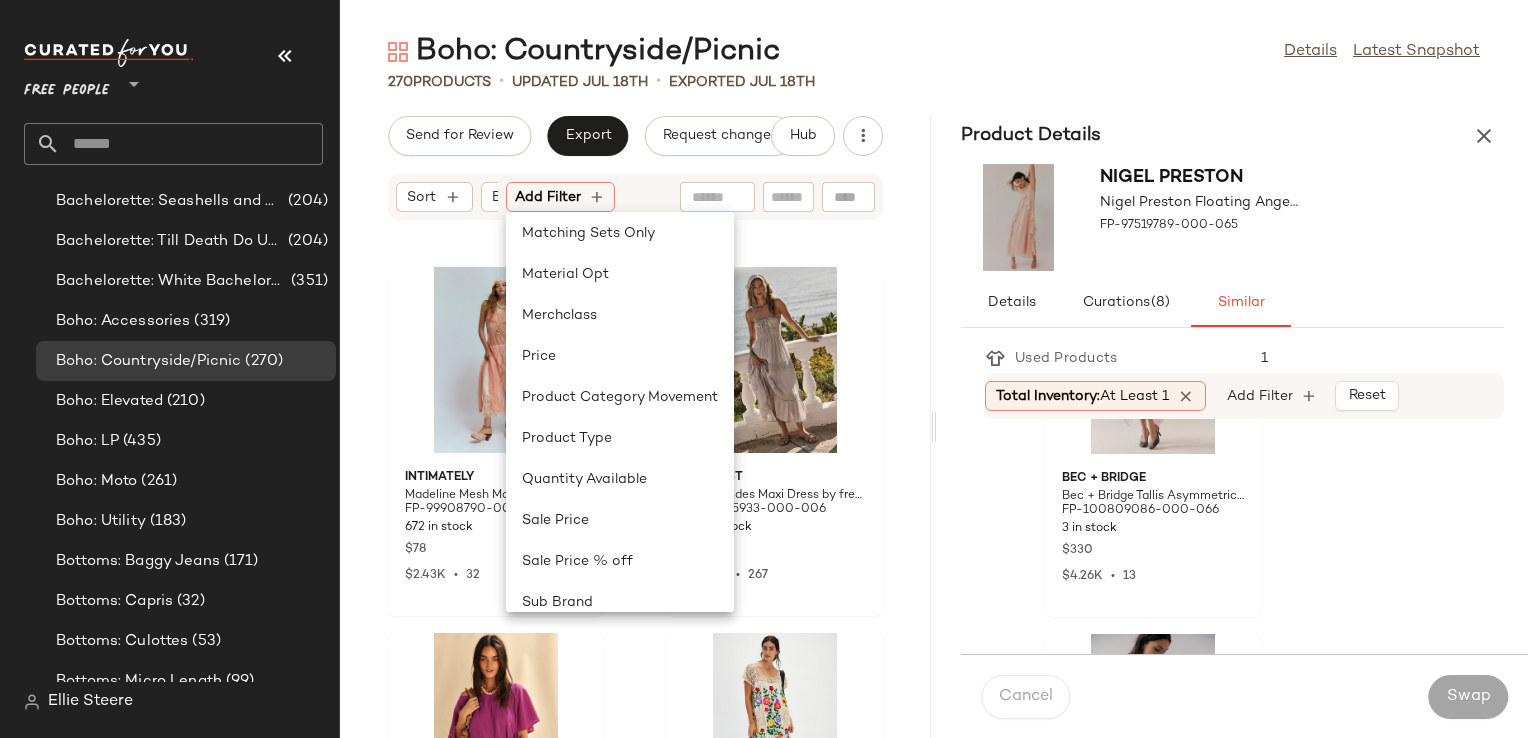 scroll, scrollTop: 500, scrollLeft: 0, axis: vertical 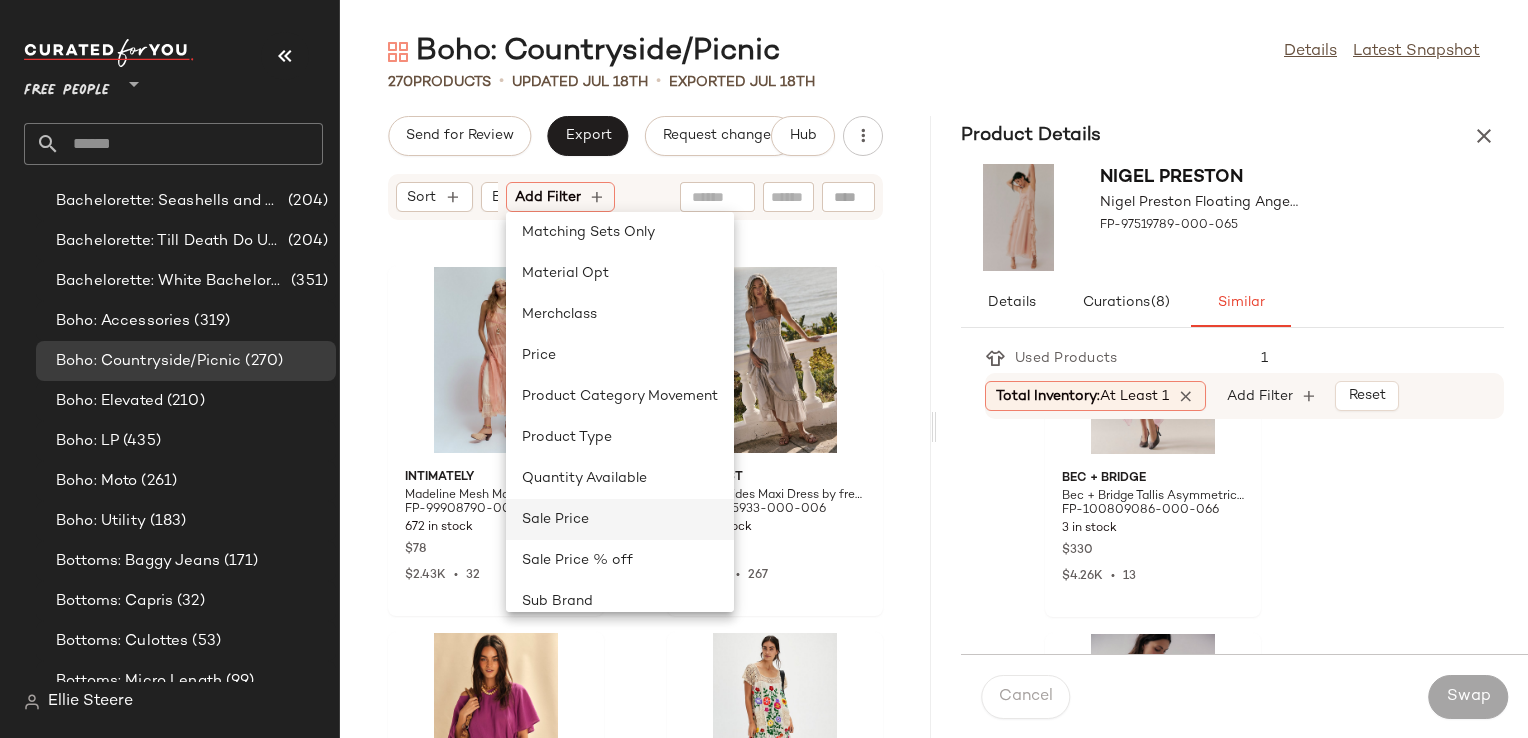 click on "Sale Price" 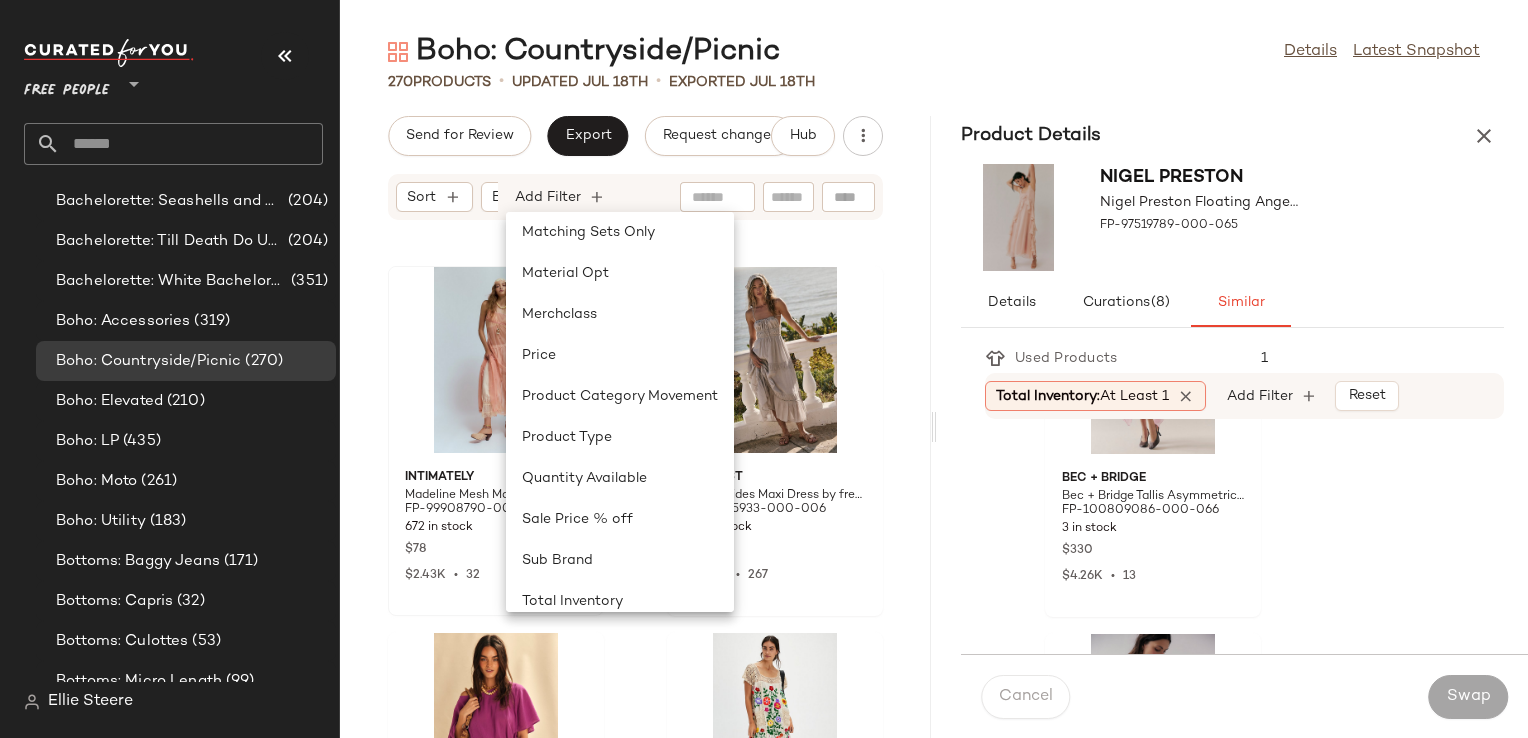 scroll, scrollTop: 0, scrollLeft: 268, axis: horizontal 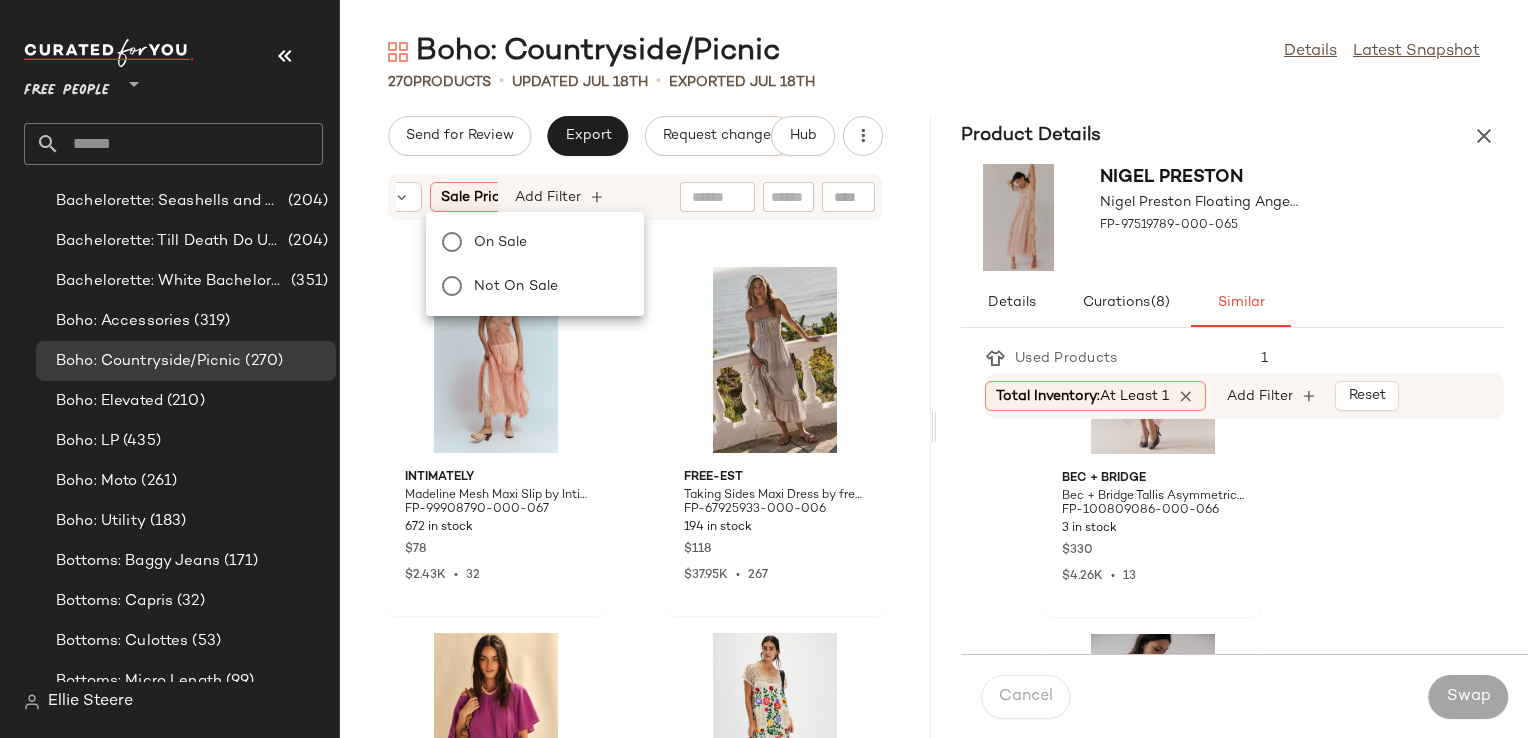 click on "On sale Not on sale" 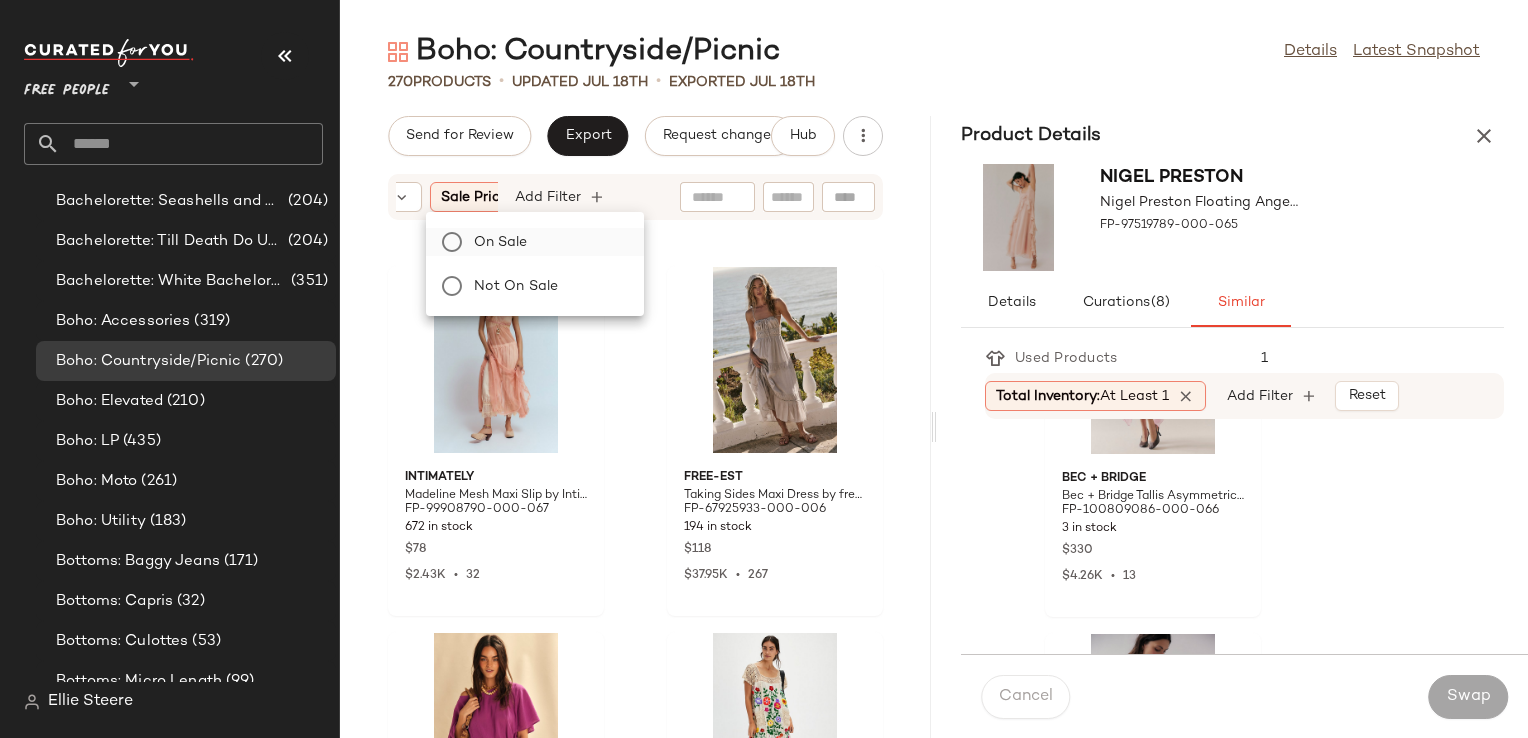 click on "On sale" at bounding box center [547, 242] 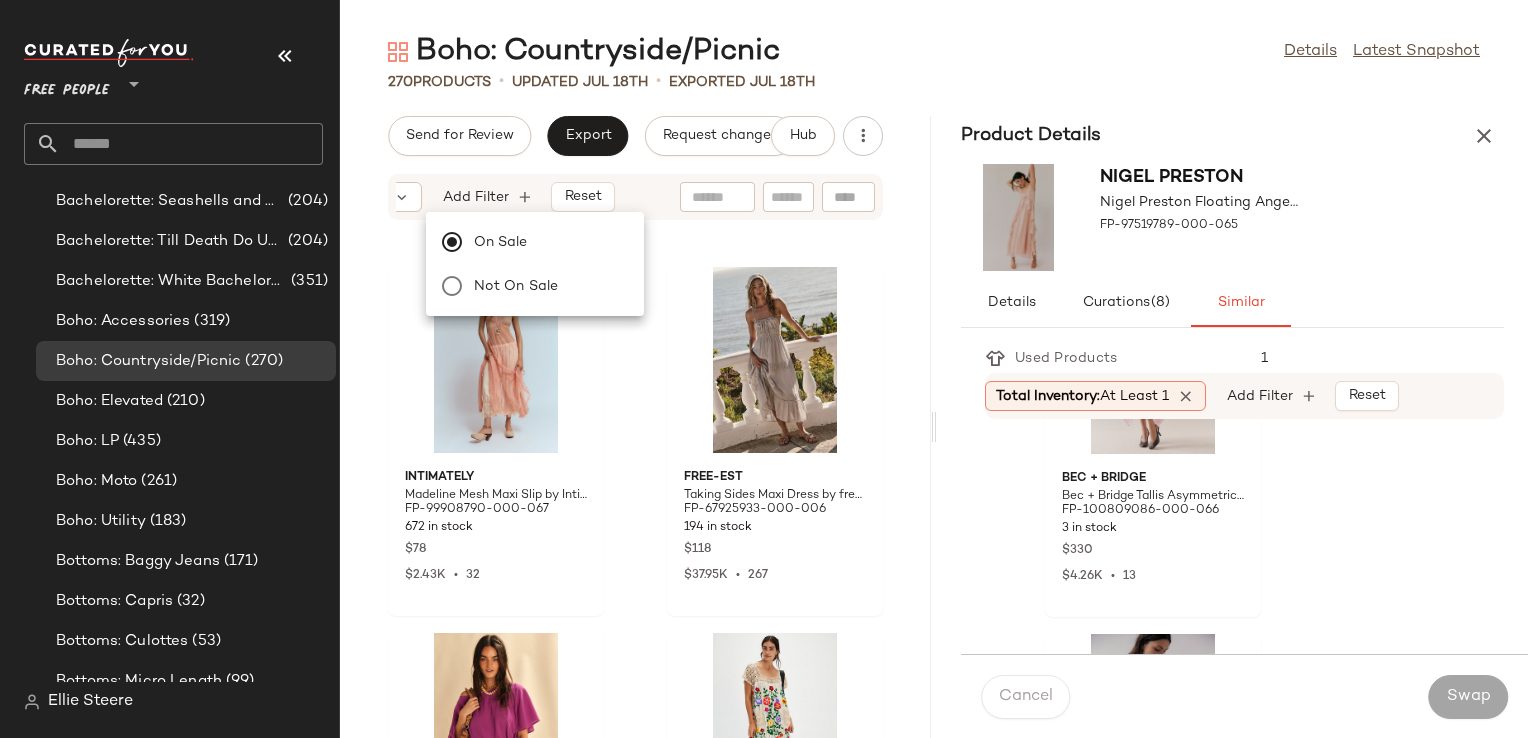 click on "Send for Review   Export   Request changes   Hub  Sort  Brand  Category  Sale Price:   On sale Add Filter   Reset  Intimately Madeline Mesh Maxi Slip by Intimately at Free People in Pink, Size: M FP-99908790-000-067 672 in stock $78 $2.43K  •  32 free-est Taking Sides Maxi Dress by free-est at Free People in Grey, Size: M FP-67925933-000-006 194 in stock $118 $37.95K  •  267 free-est Sutton Mini Dress by free-est at Free People in Purple, Size: M FP-94517596-000-050 180 in stock $78 $32.45K  •  319 Free People Isabella Embroidered Crochet Kaftan Top by Free People FP-84957018-000-011 8 in stock $298 Free People Sanderson Midi Skirt by Free People in Blue, Size: S FP-99078305-000-849 679 in stock $98 $2.71K  •  24 Free People Alina Bracelet by Free People in Red FP-97187157-000-060 319 in stock $48 $432  •  9 Free People Pappiet Midi Dress by Free People in Pink, Size: L FP-96272901-000-066 595 in stock $168 $6.89K  •  37 Free People Bali At Last Maxi Dress by Free People in White, Size: XL $600" at bounding box center [635, 427] 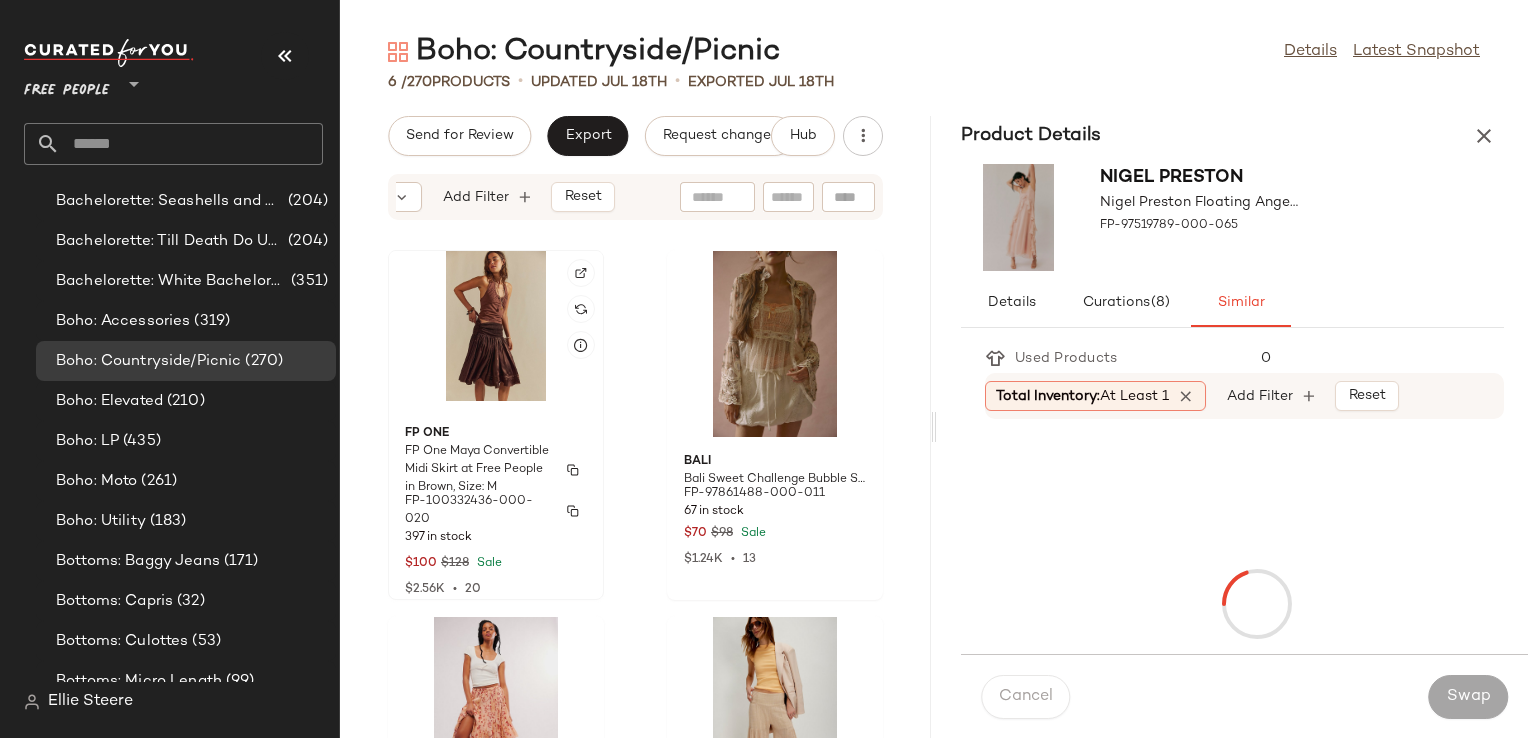 click on "FP One FP One Maya Convertible Midi Skirt at Free People in Brown, Size: M FP-100332436-000-020 397 in stock $100 $128 Sale $2.56K  •  20" 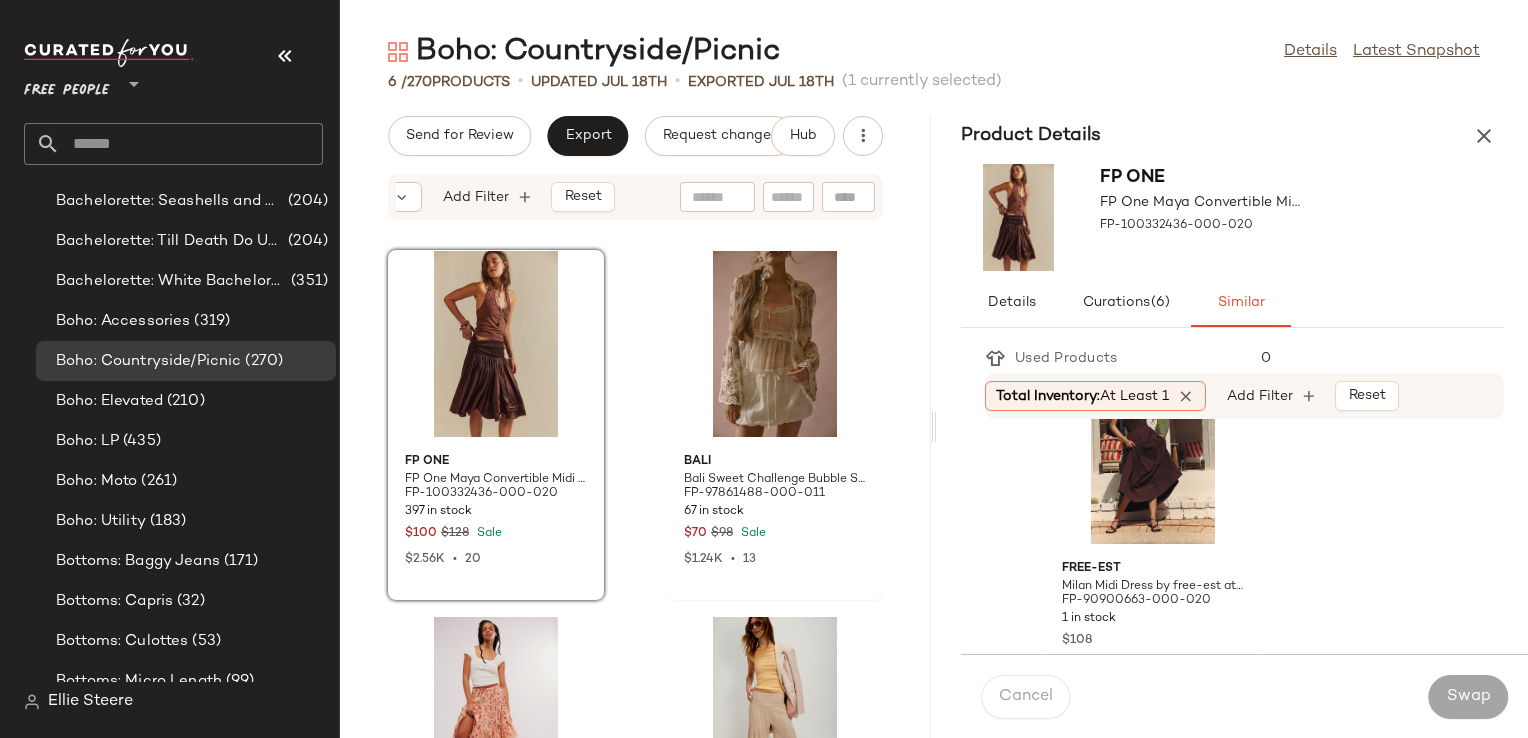 scroll, scrollTop: 1200, scrollLeft: 0, axis: vertical 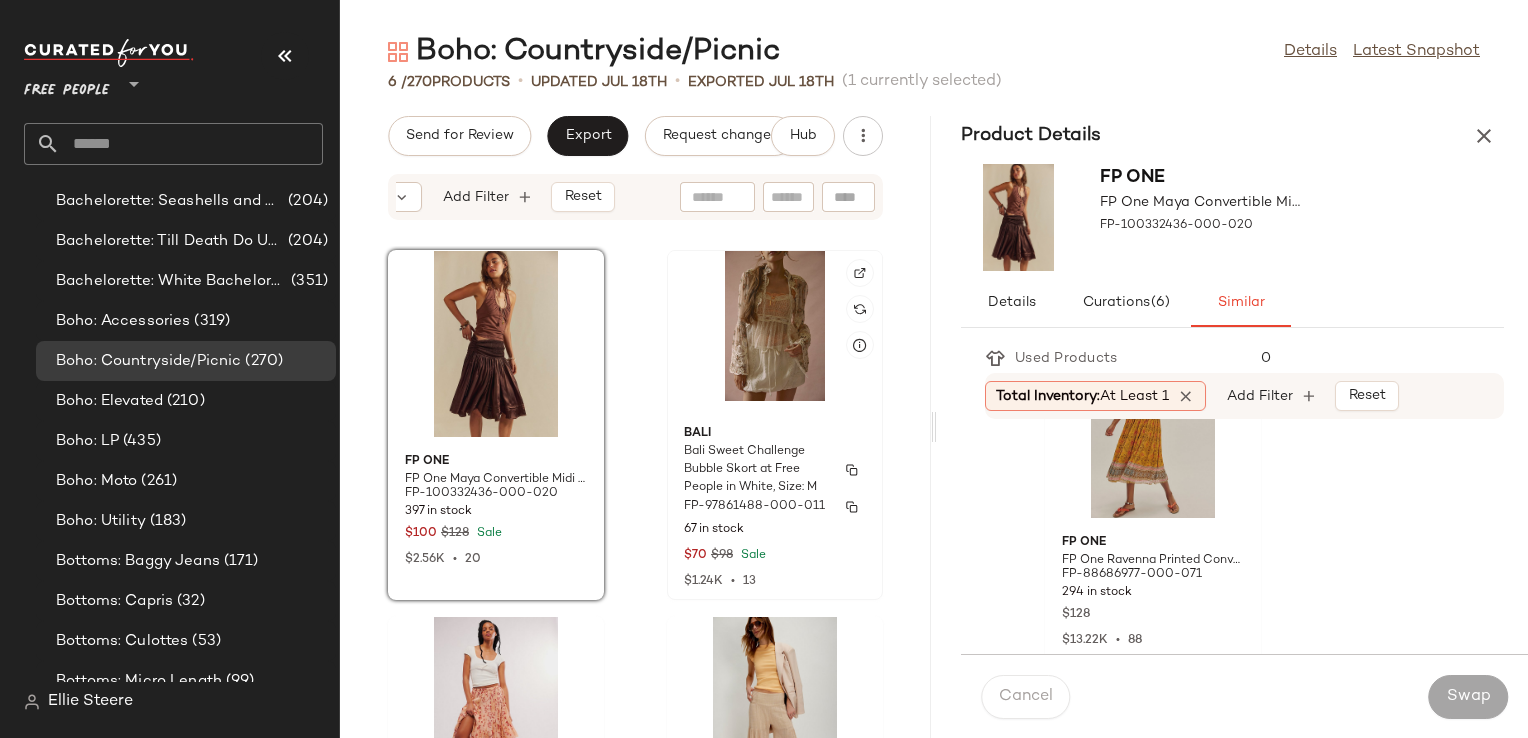 click on "Bali" at bounding box center [775, 434] 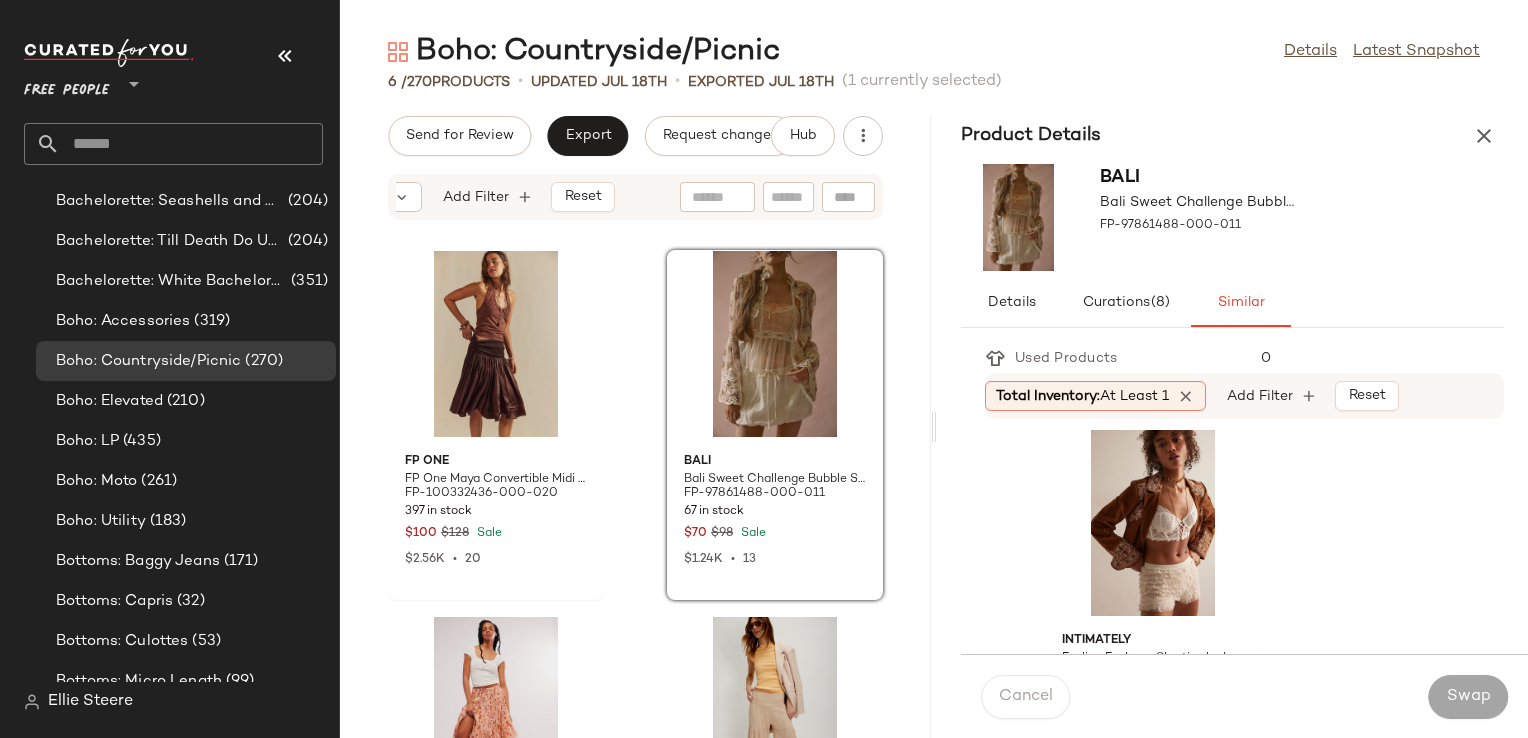 scroll, scrollTop: 3700, scrollLeft: 0, axis: vertical 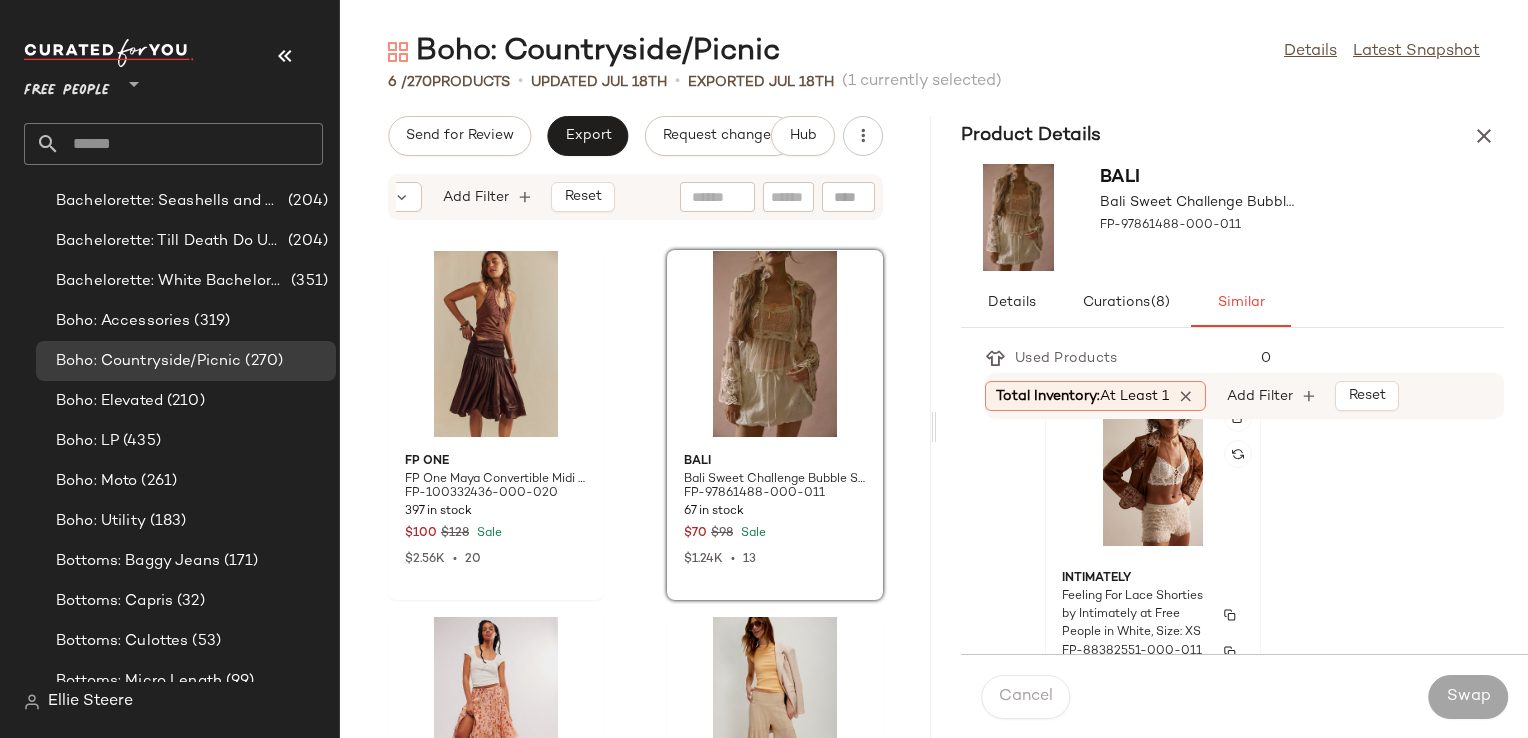 click on "Intimately Feeling For Lace Shorties by Intimately at Free People in White, Size: XS FP-88382551-000-011 555 in stock $48 $10.05K  •  185" 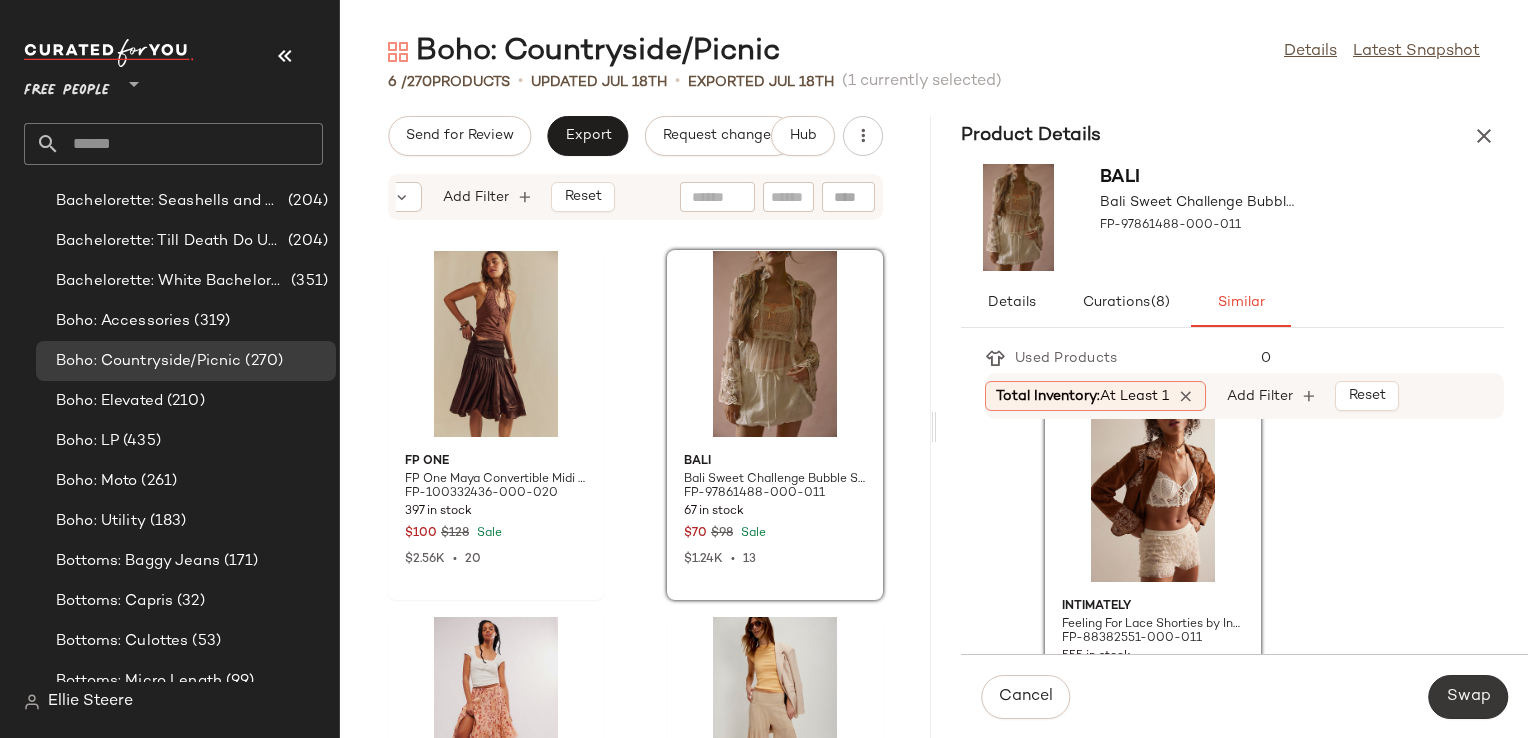 click on "Swap" 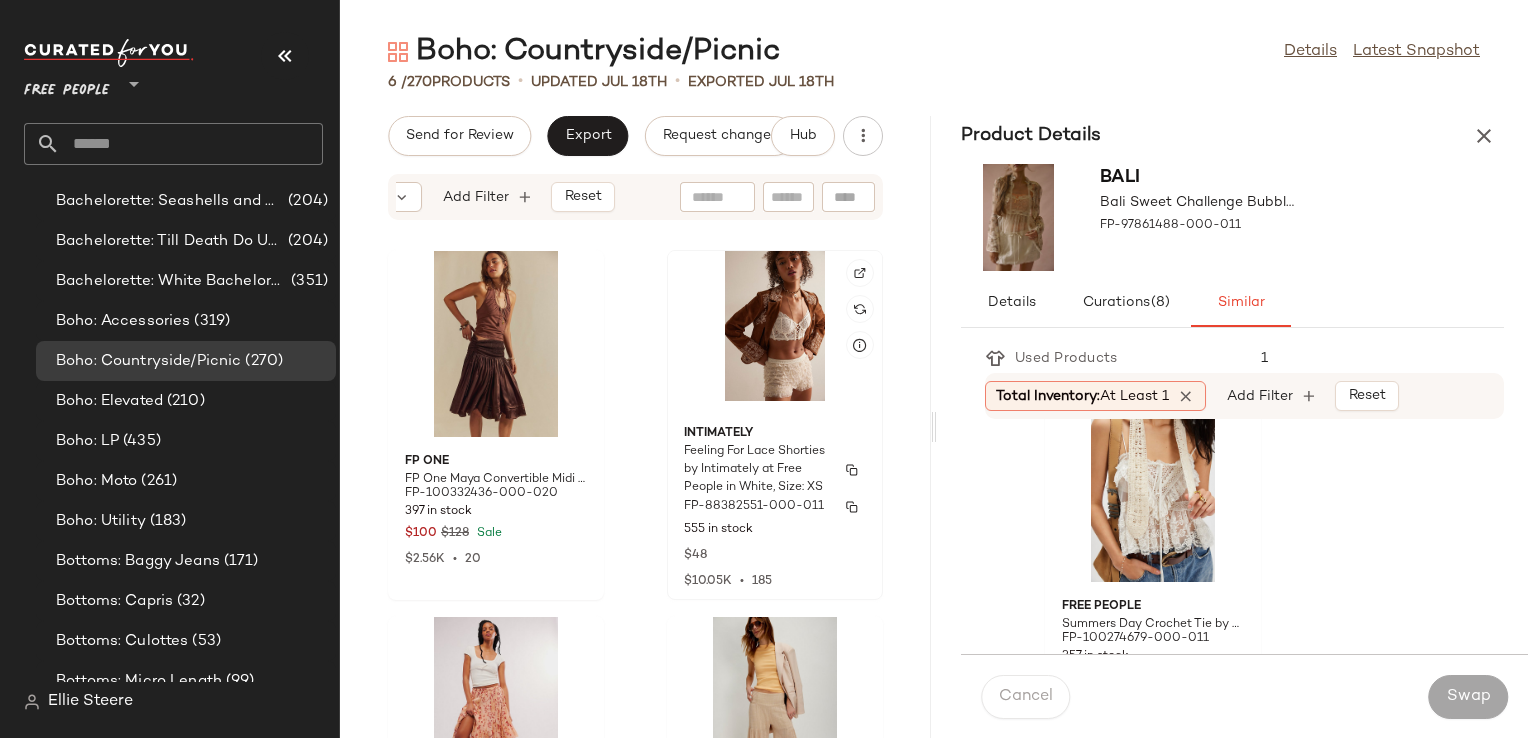 scroll, scrollTop: 100, scrollLeft: 0, axis: vertical 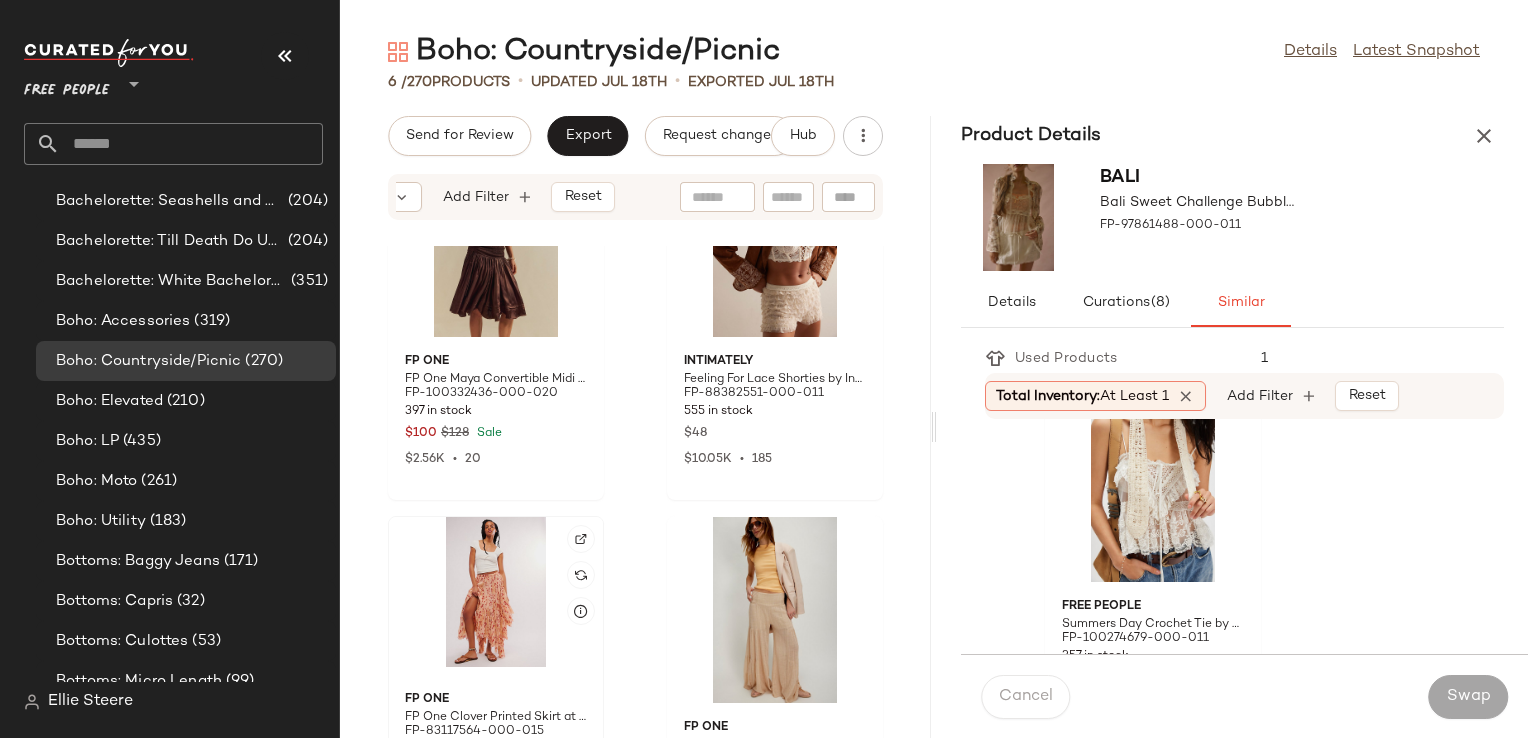 click 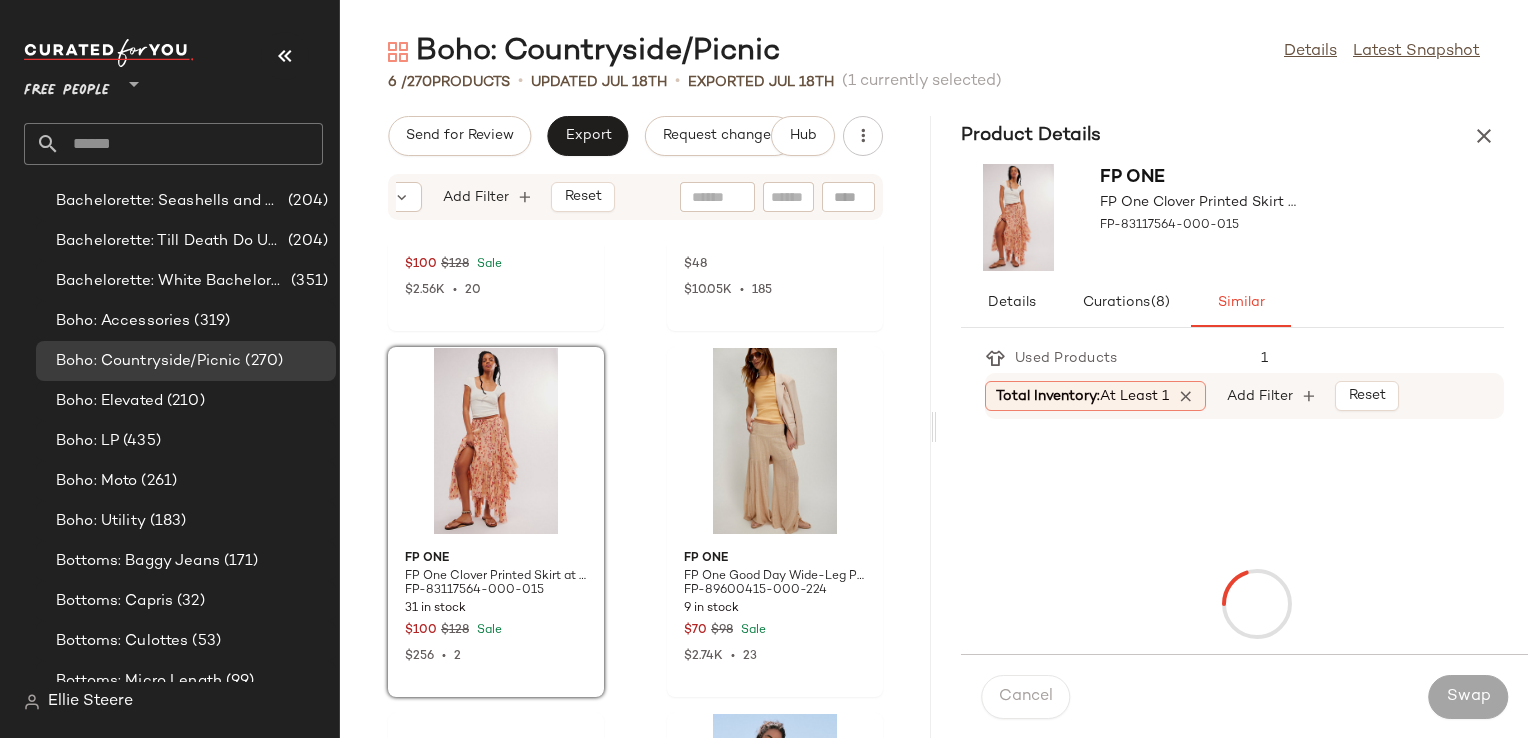 scroll, scrollTop: 300, scrollLeft: 0, axis: vertical 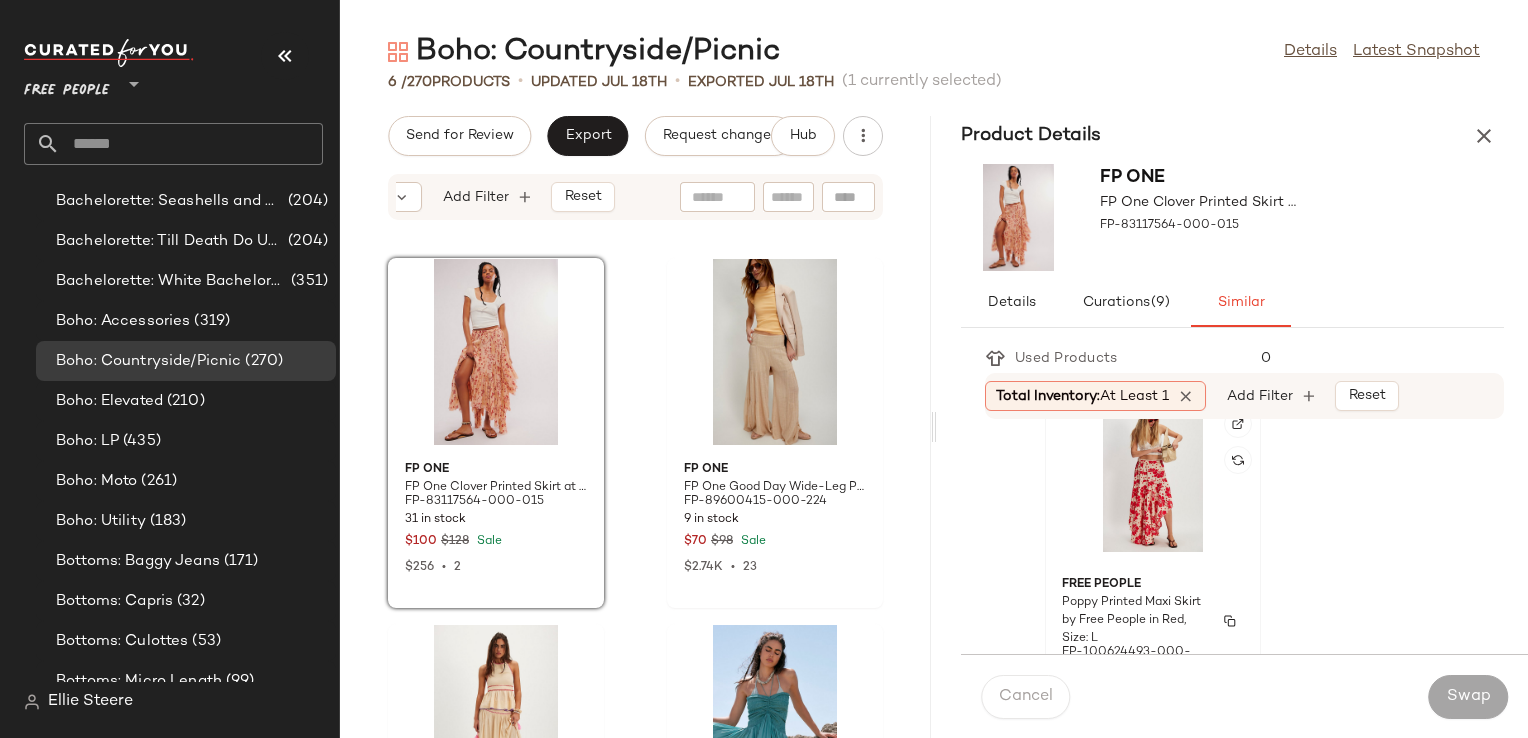 click on "Free People Poppy Printed Maxi Skirt by Free People in Red, Size: L FP-100624493-000-060 246 in stock $148 $1.48K  •  10" 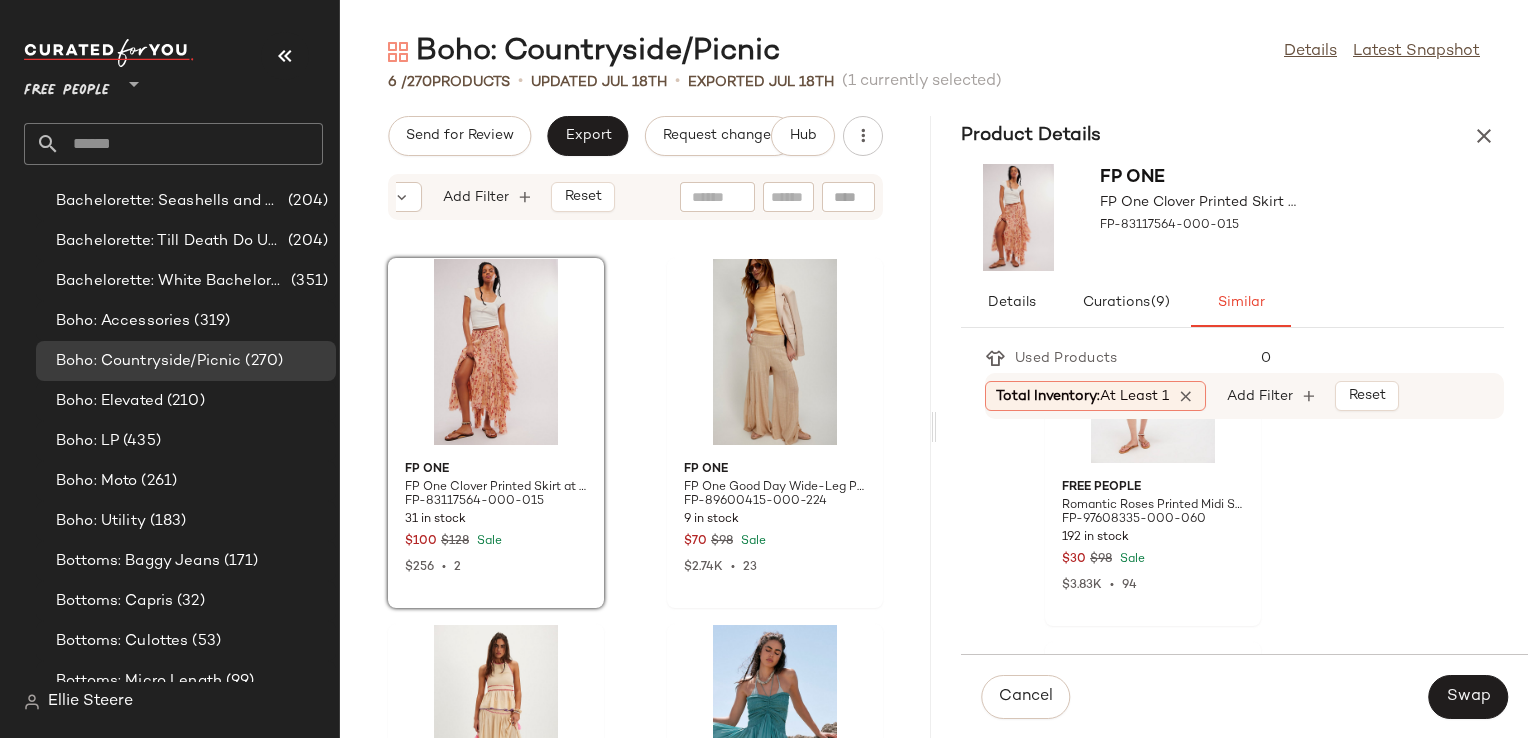 scroll, scrollTop: 900, scrollLeft: 0, axis: vertical 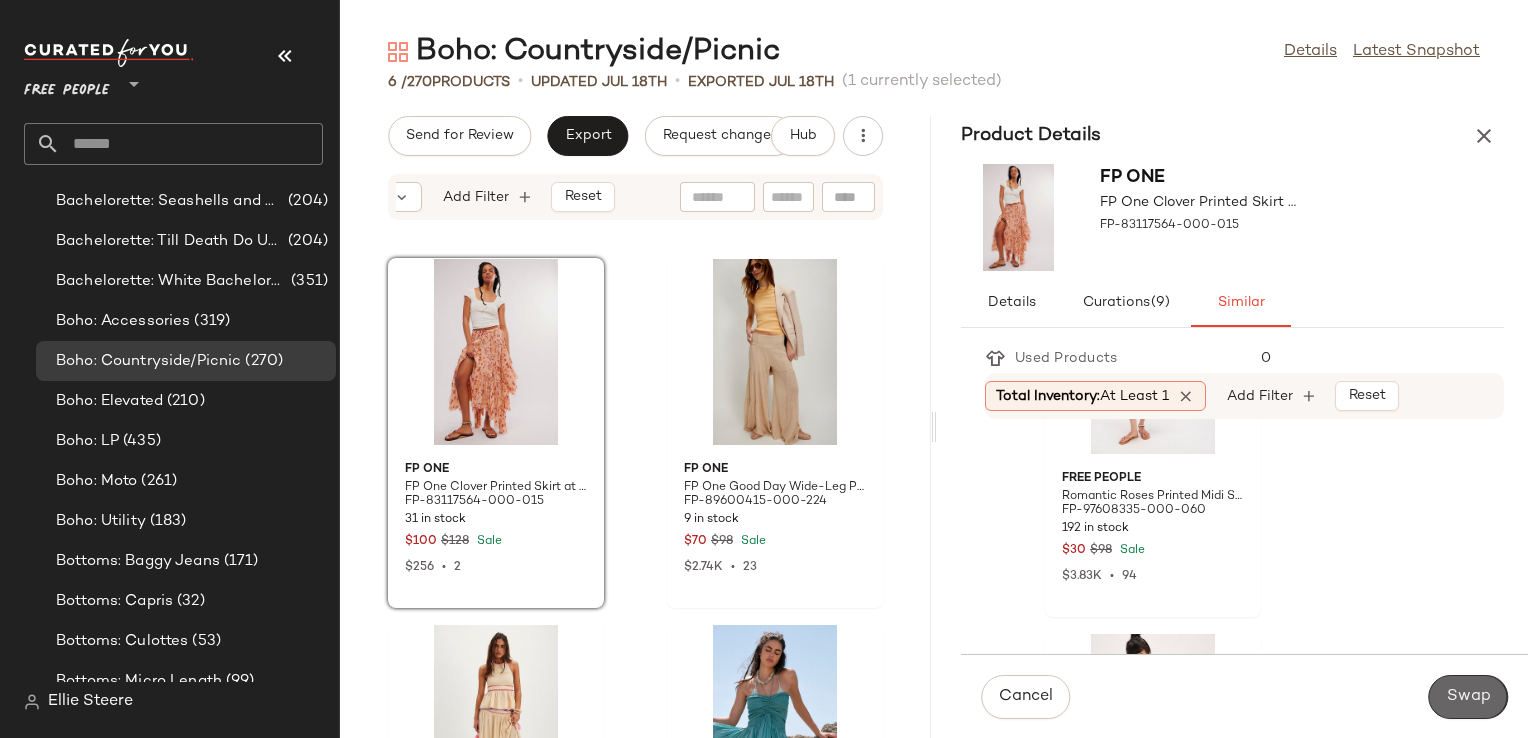 click on "Swap" at bounding box center [1468, 697] 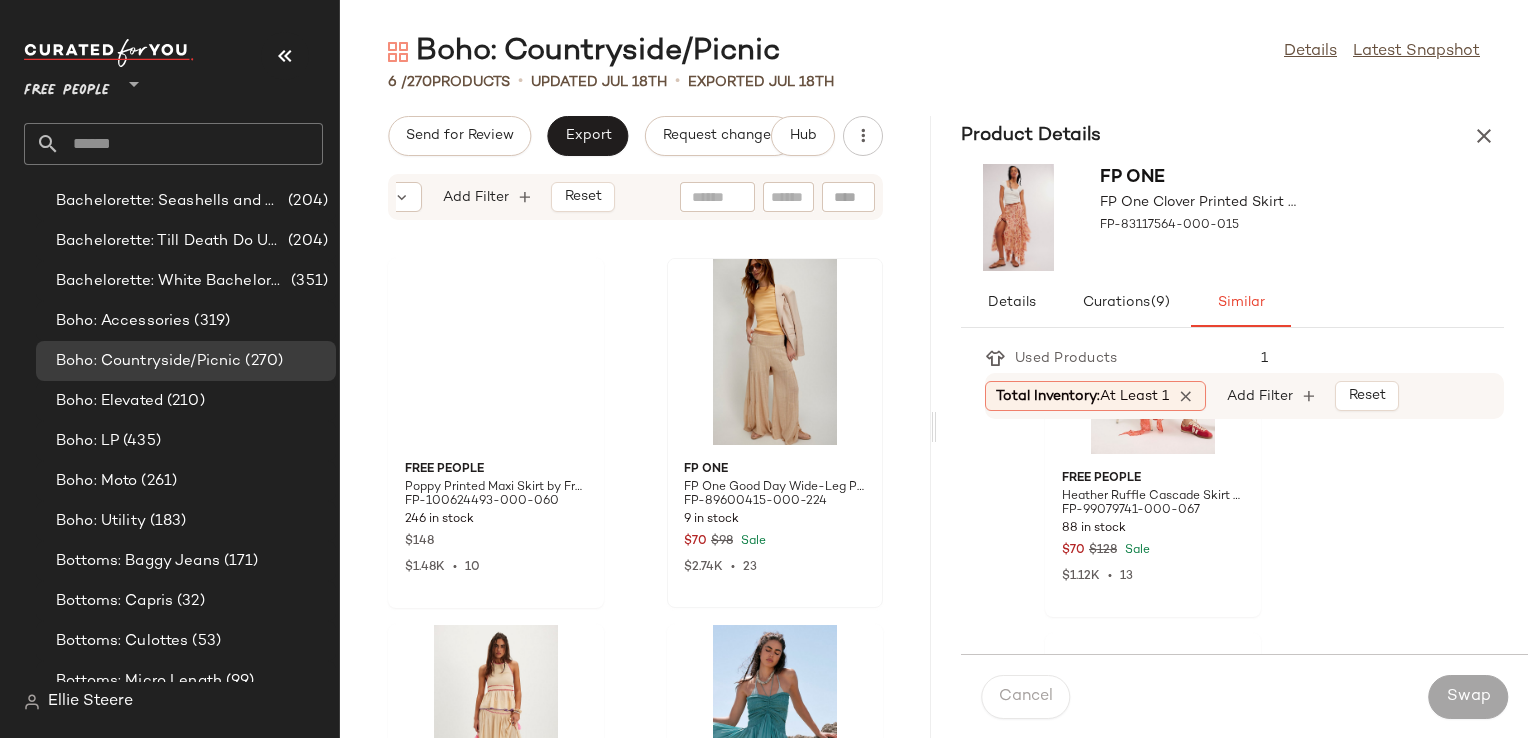 scroll, scrollTop: 534, scrollLeft: 0, axis: vertical 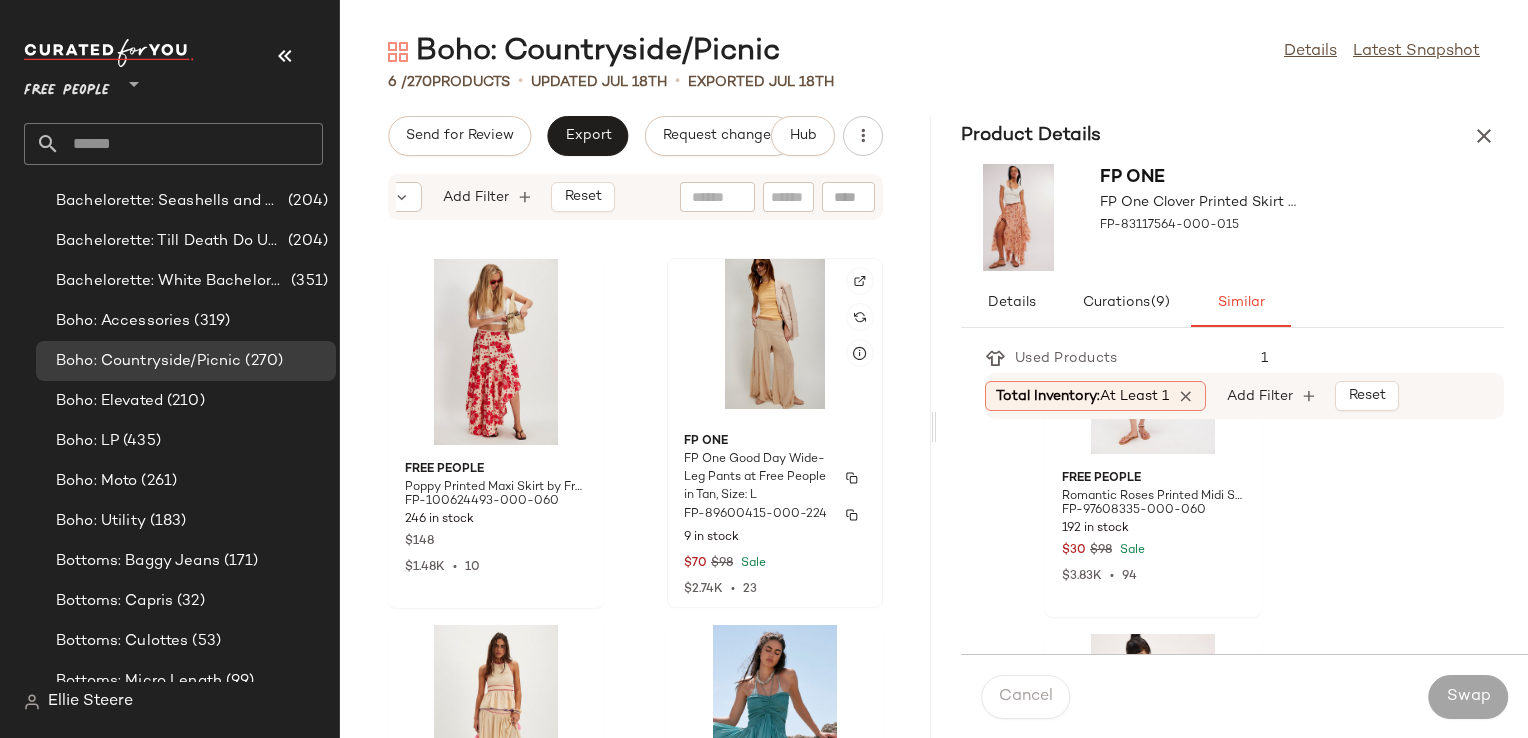 click on "FP One Good Day Wide-Leg Pants at Free People in Tan, Size: L" at bounding box center [757, 478] 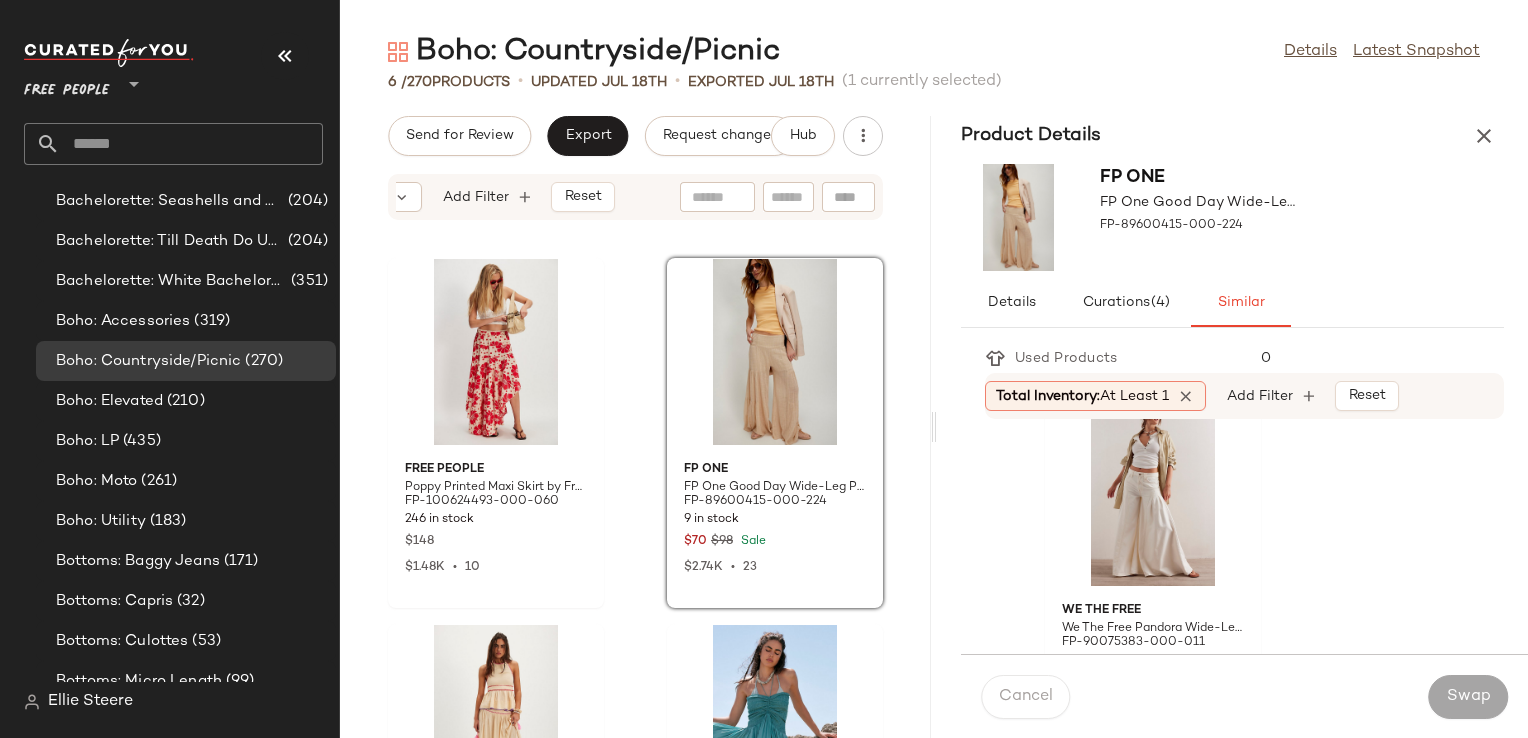 scroll, scrollTop: 1600, scrollLeft: 0, axis: vertical 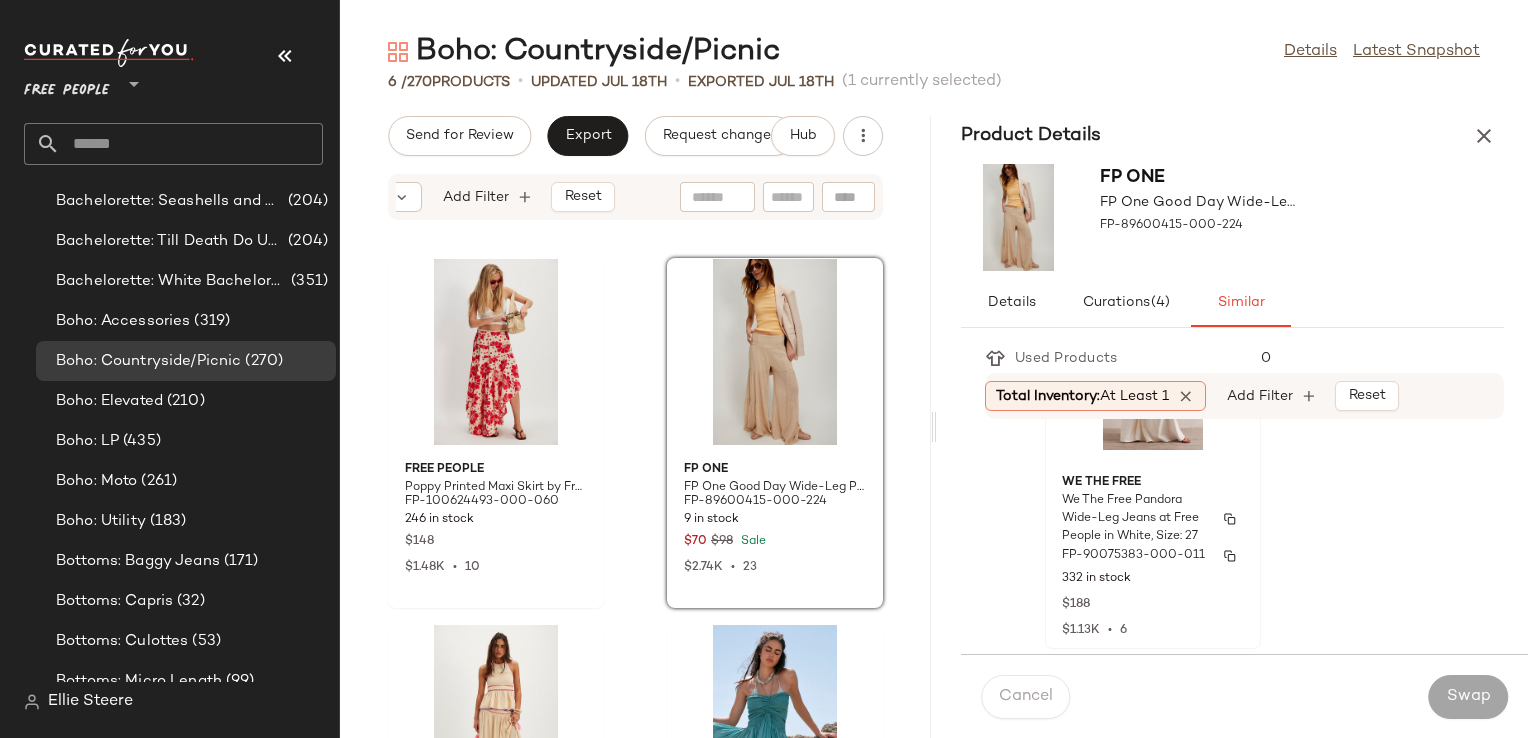 click on "FP-90075383-000-011" at bounding box center [1133, 556] 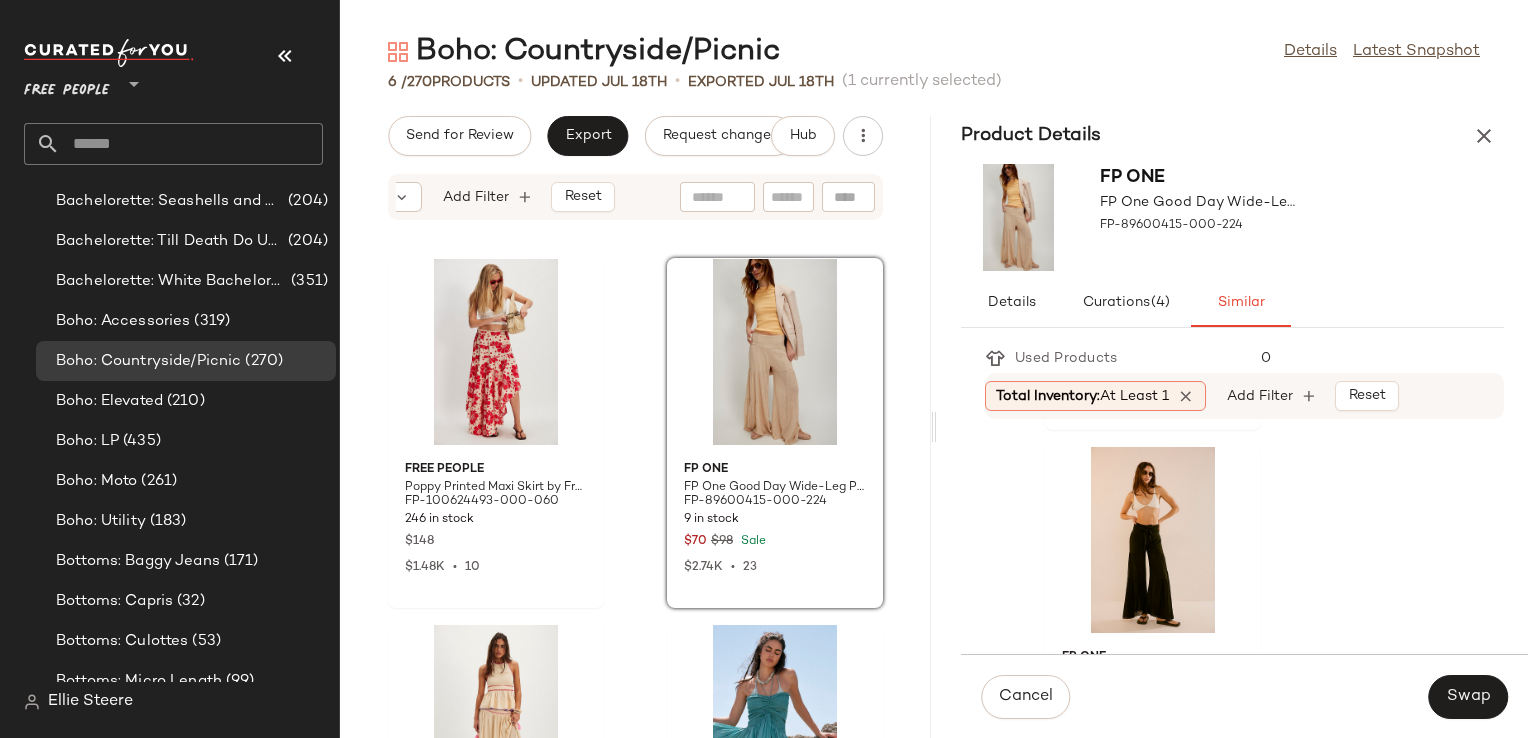 scroll, scrollTop: 2500, scrollLeft: 0, axis: vertical 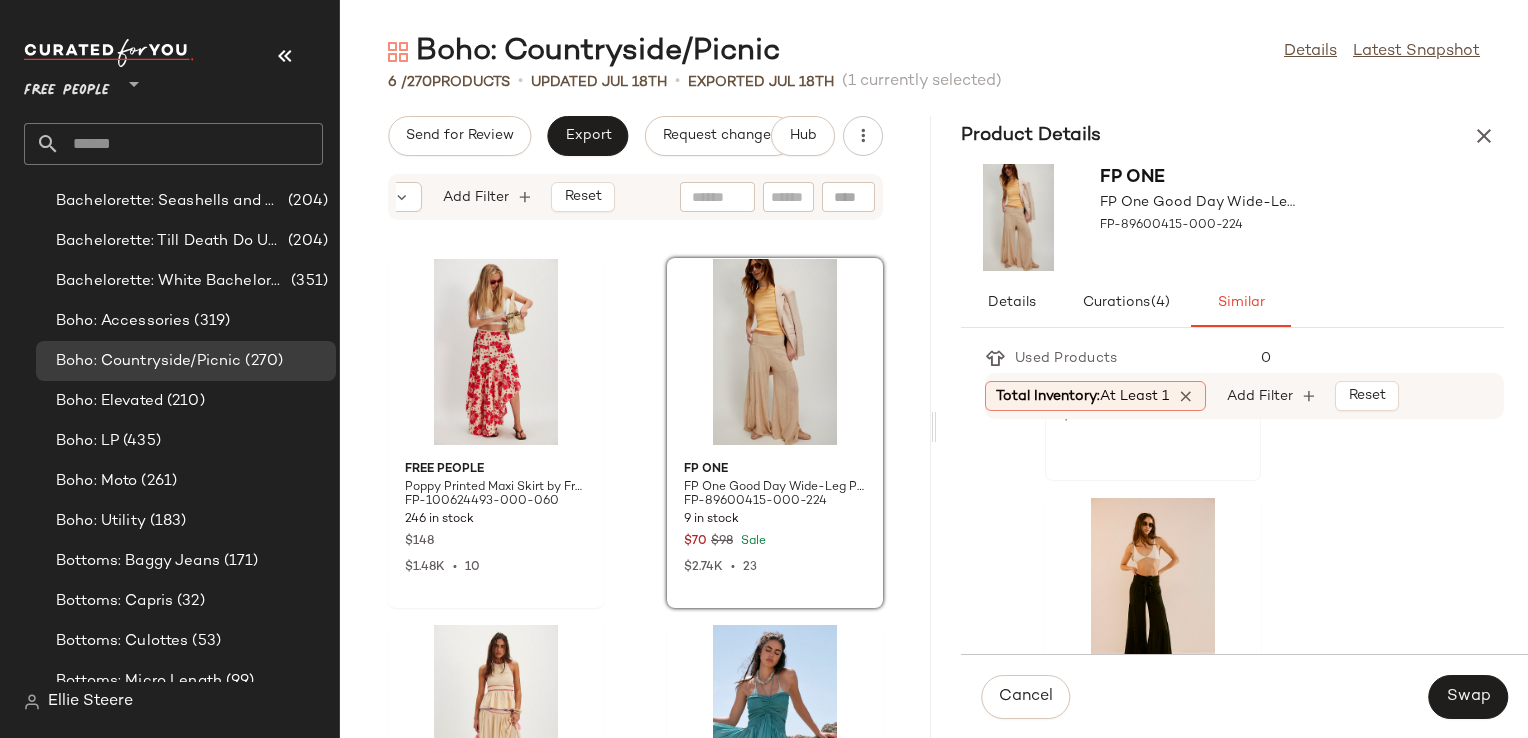 click on "Free People Day's End Linen Pull-On Pants by Free People in Yellow, Size: L FP-96149315-000-072 72 in stock $78 $64.76K  •  660" 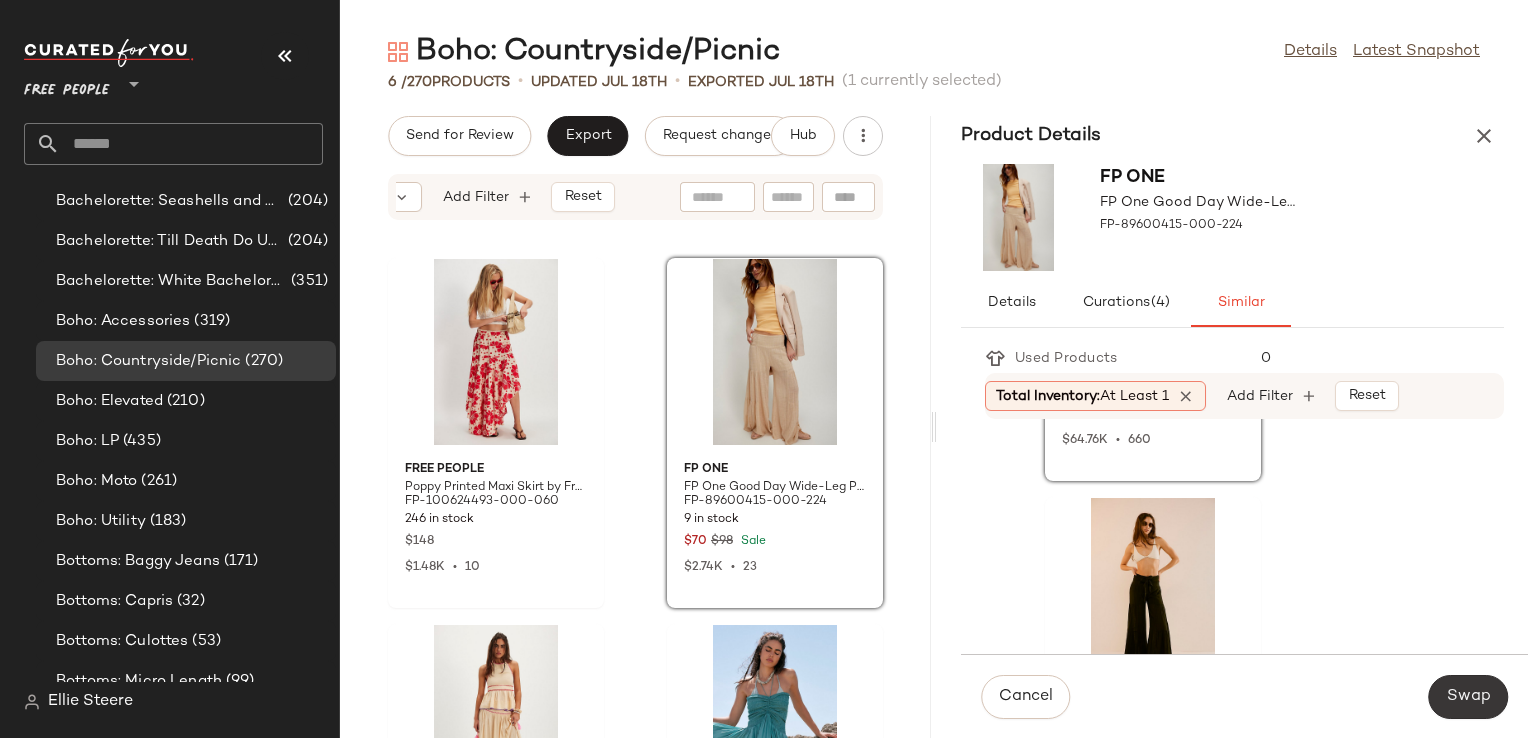 click on "Swap" at bounding box center (1468, 697) 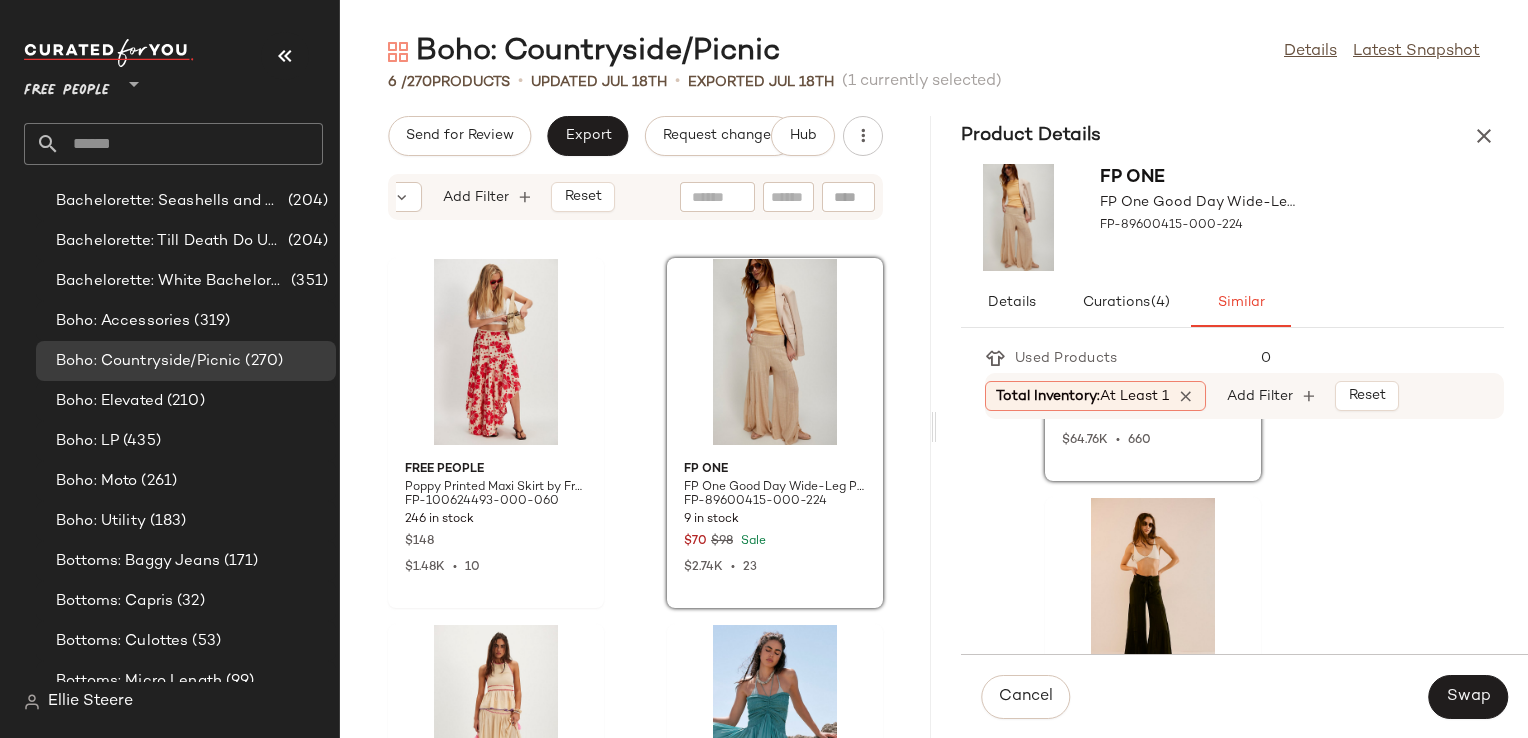 scroll, scrollTop: 2133, scrollLeft: 0, axis: vertical 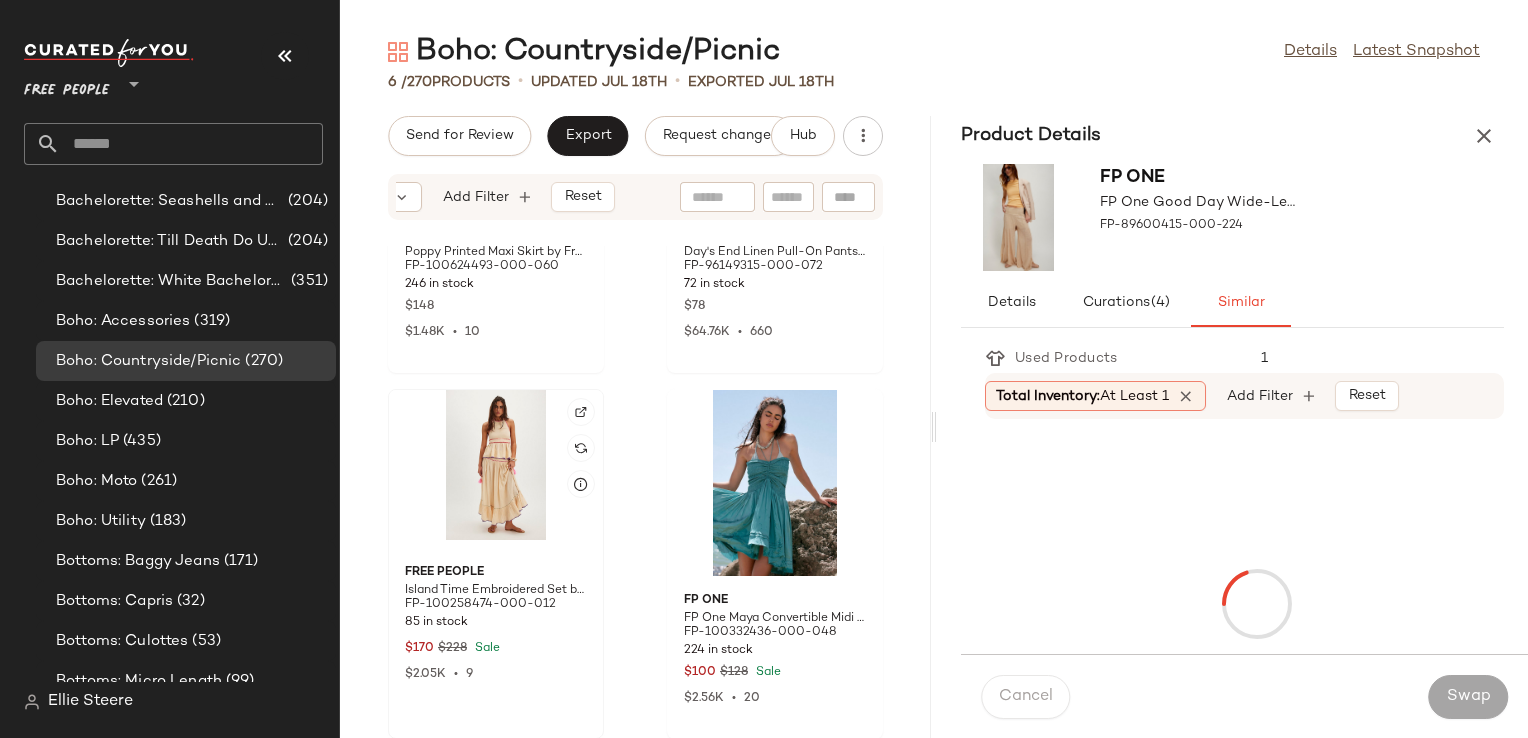 click 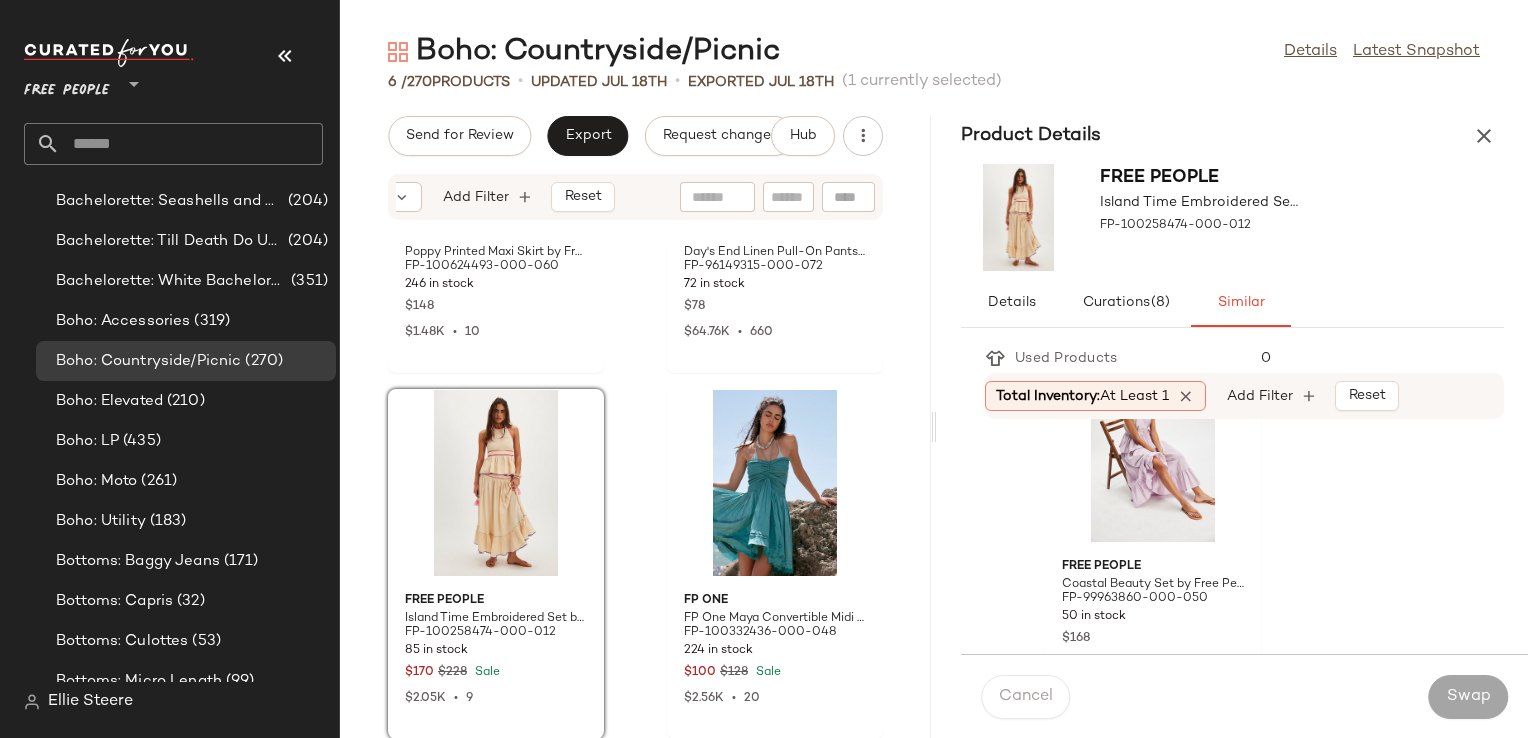 scroll, scrollTop: 1600, scrollLeft: 0, axis: vertical 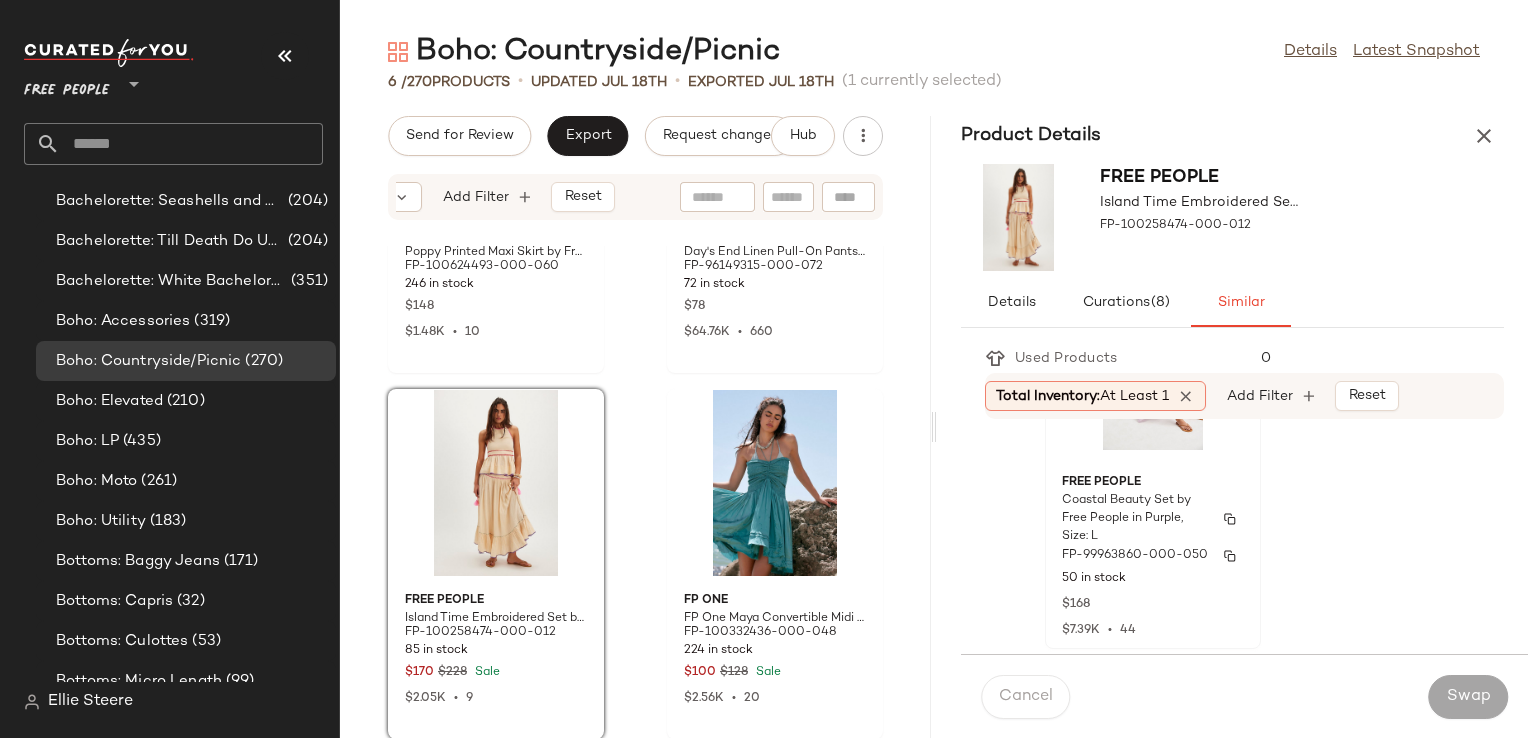 click on "Coastal Beauty Set by Free People in Purple, Size: L" at bounding box center (1135, 519) 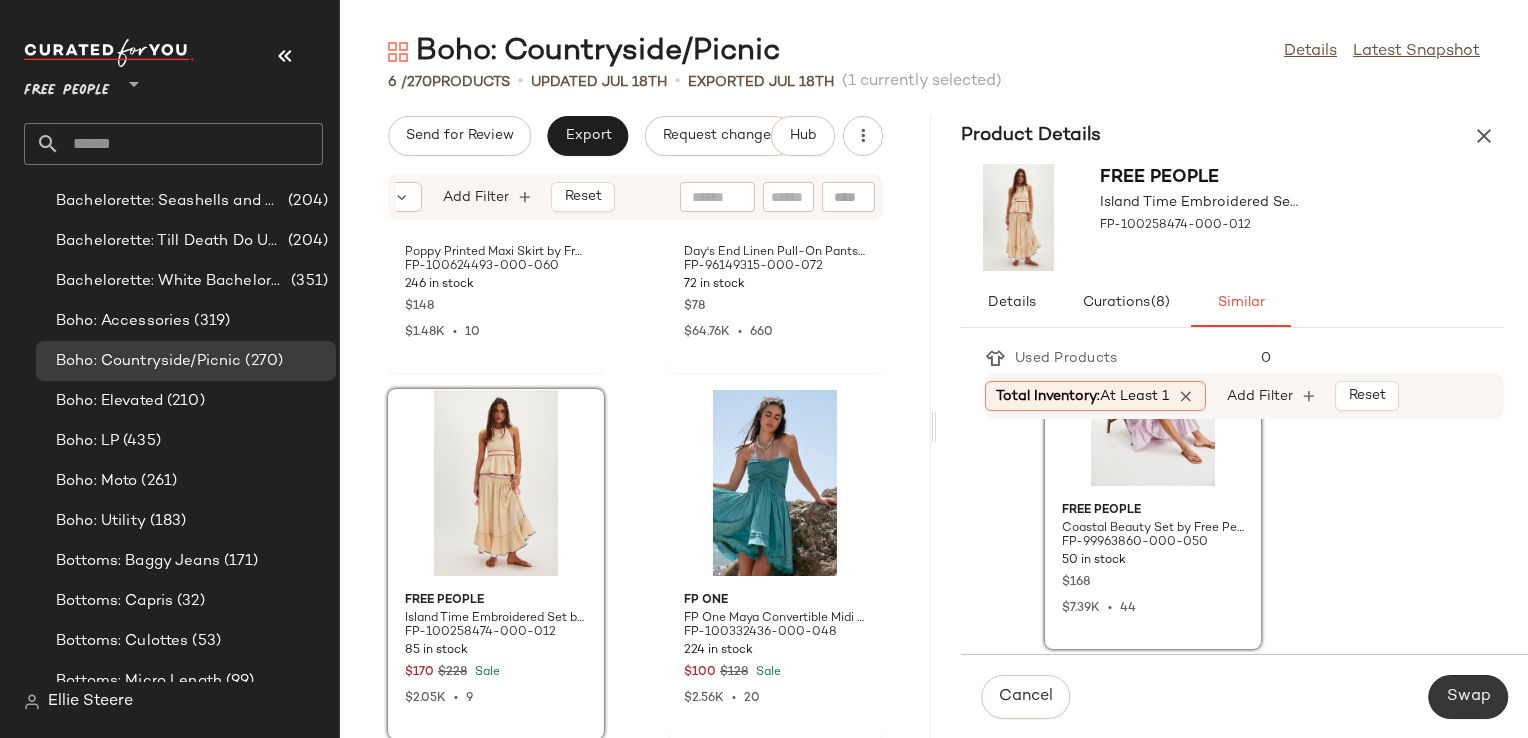 click on "Swap" 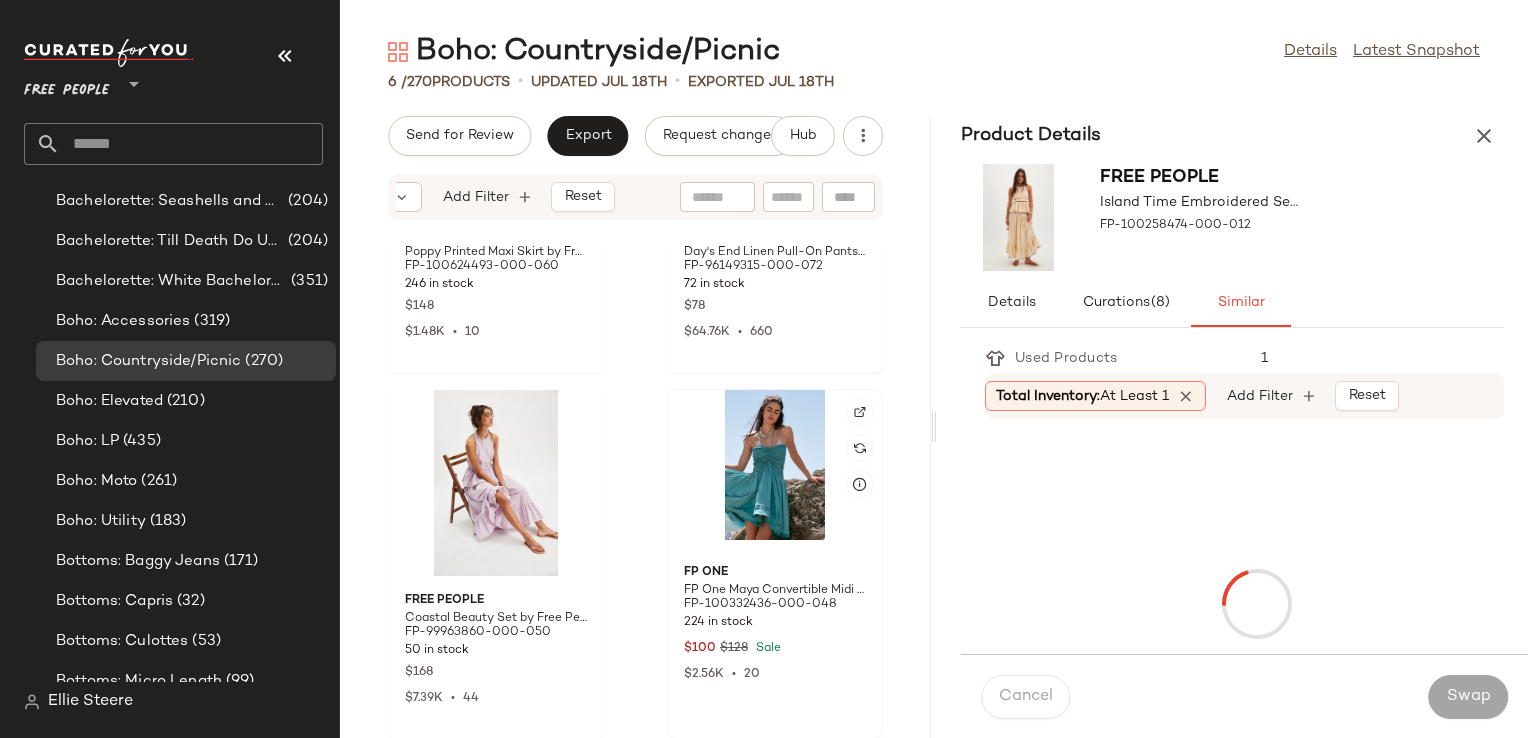 click 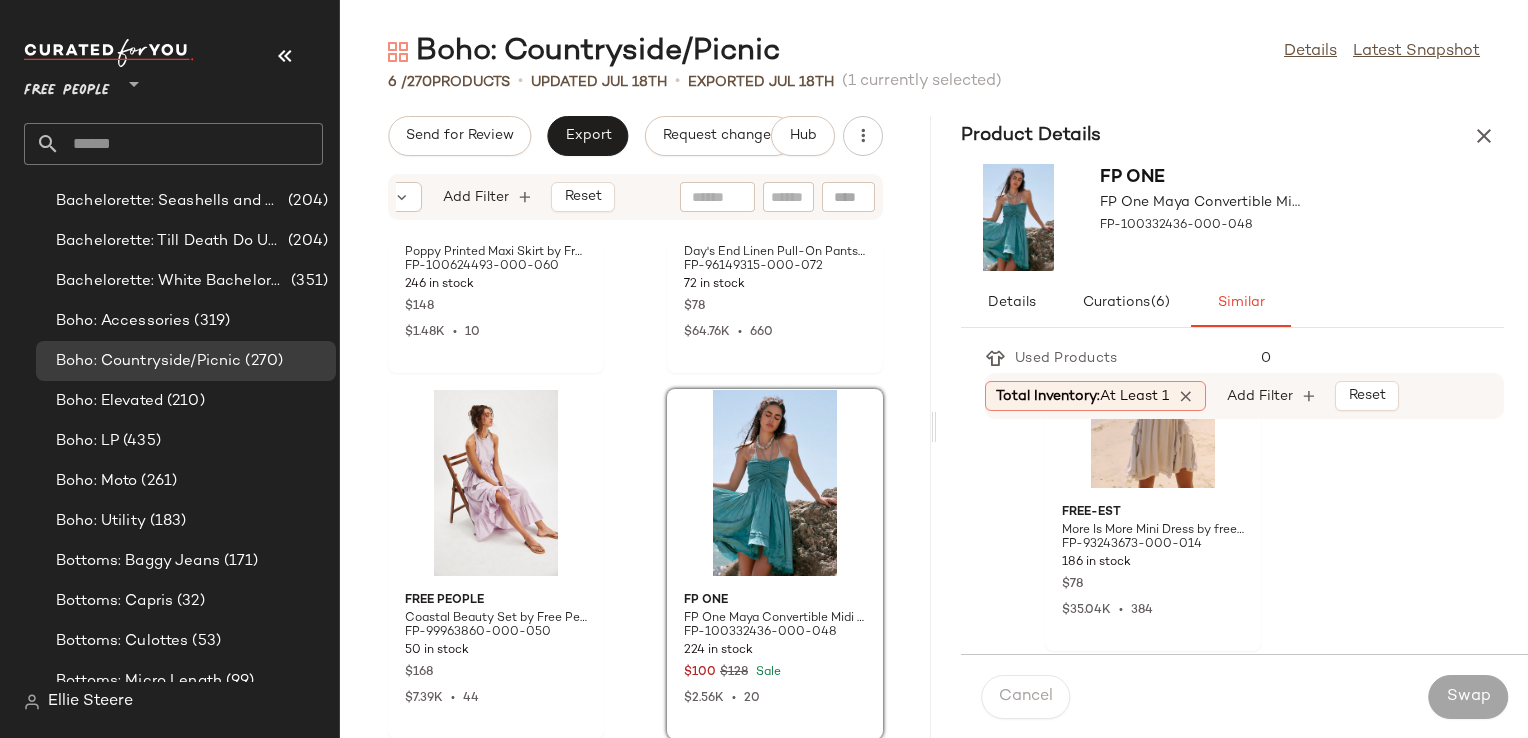 scroll, scrollTop: 400, scrollLeft: 0, axis: vertical 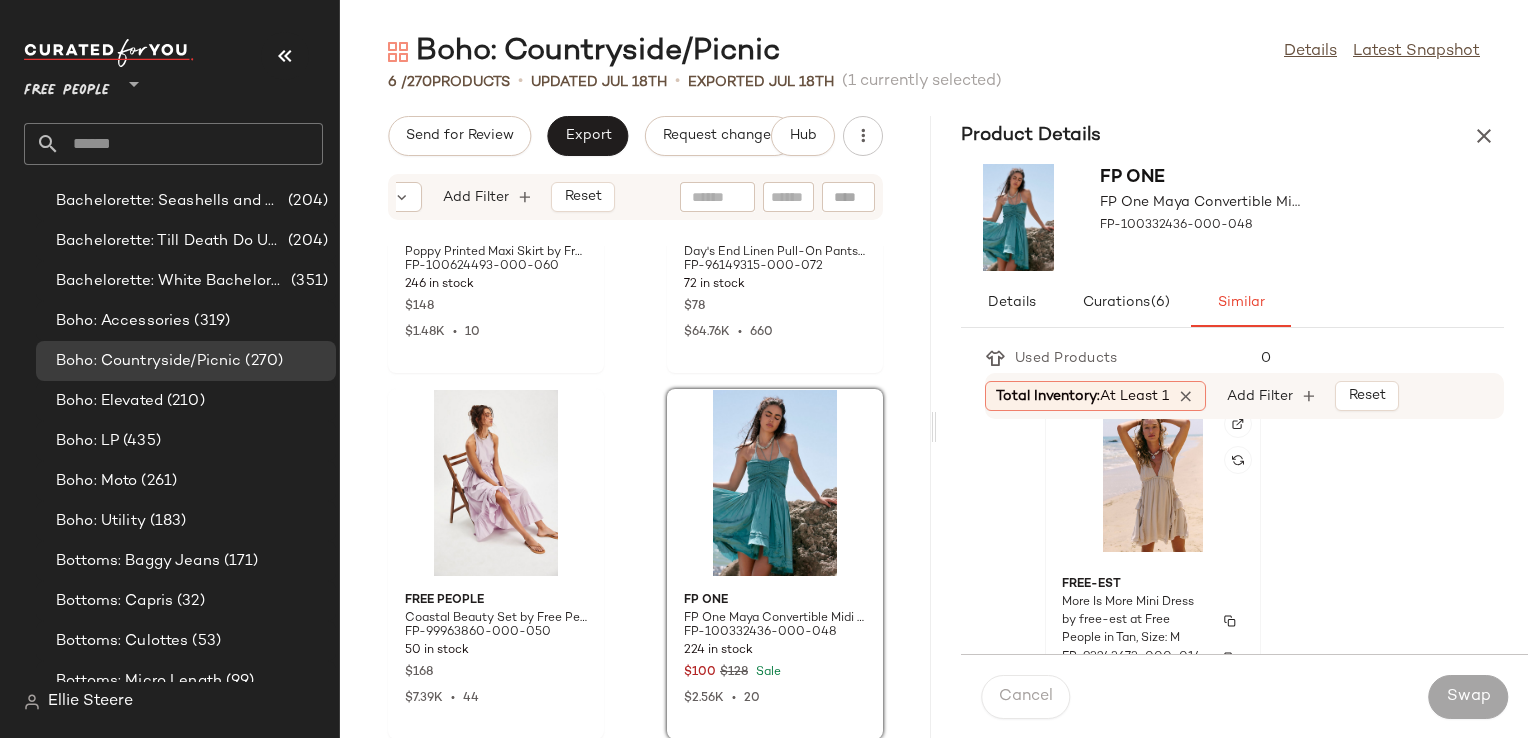 click on "free-est" at bounding box center (1153, 585) 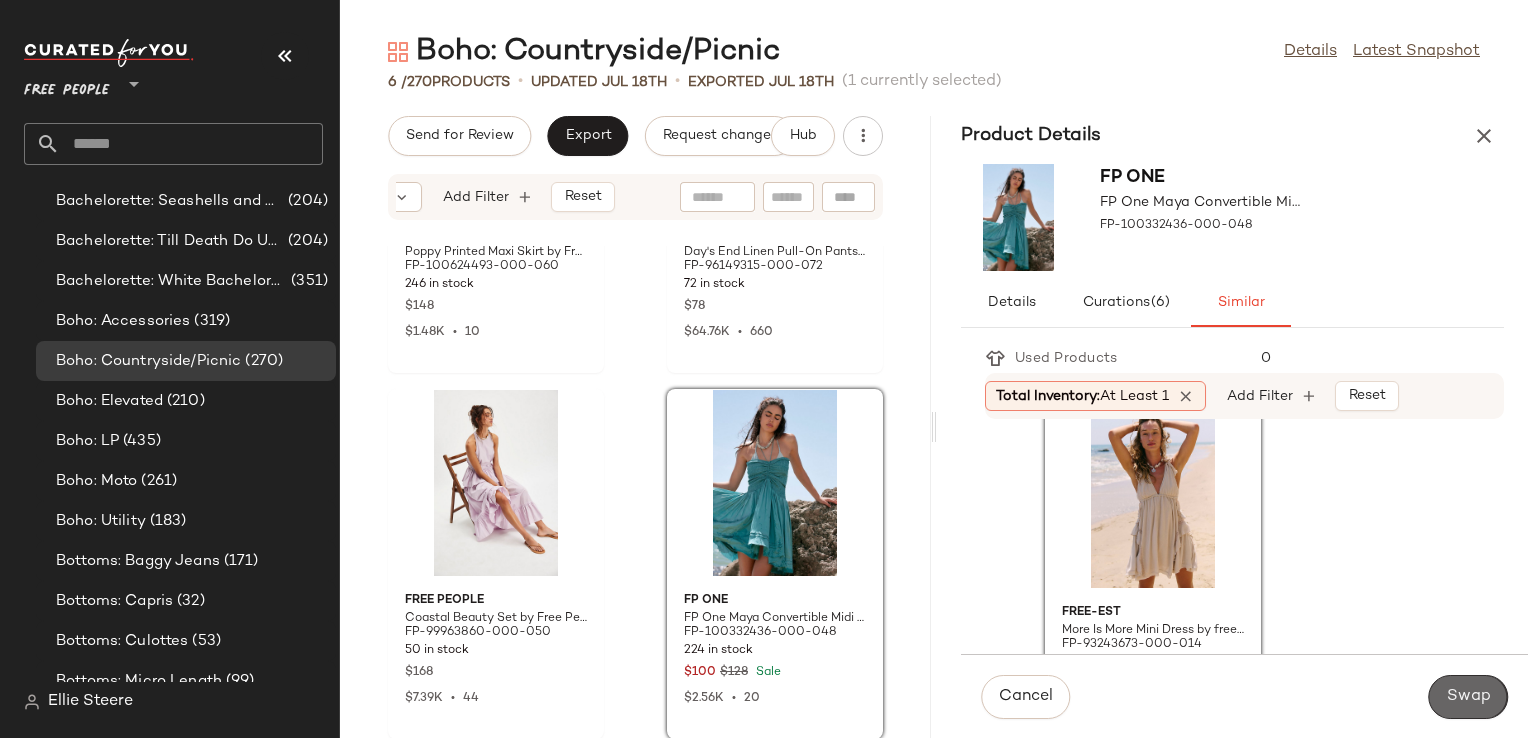 click on "Swap" 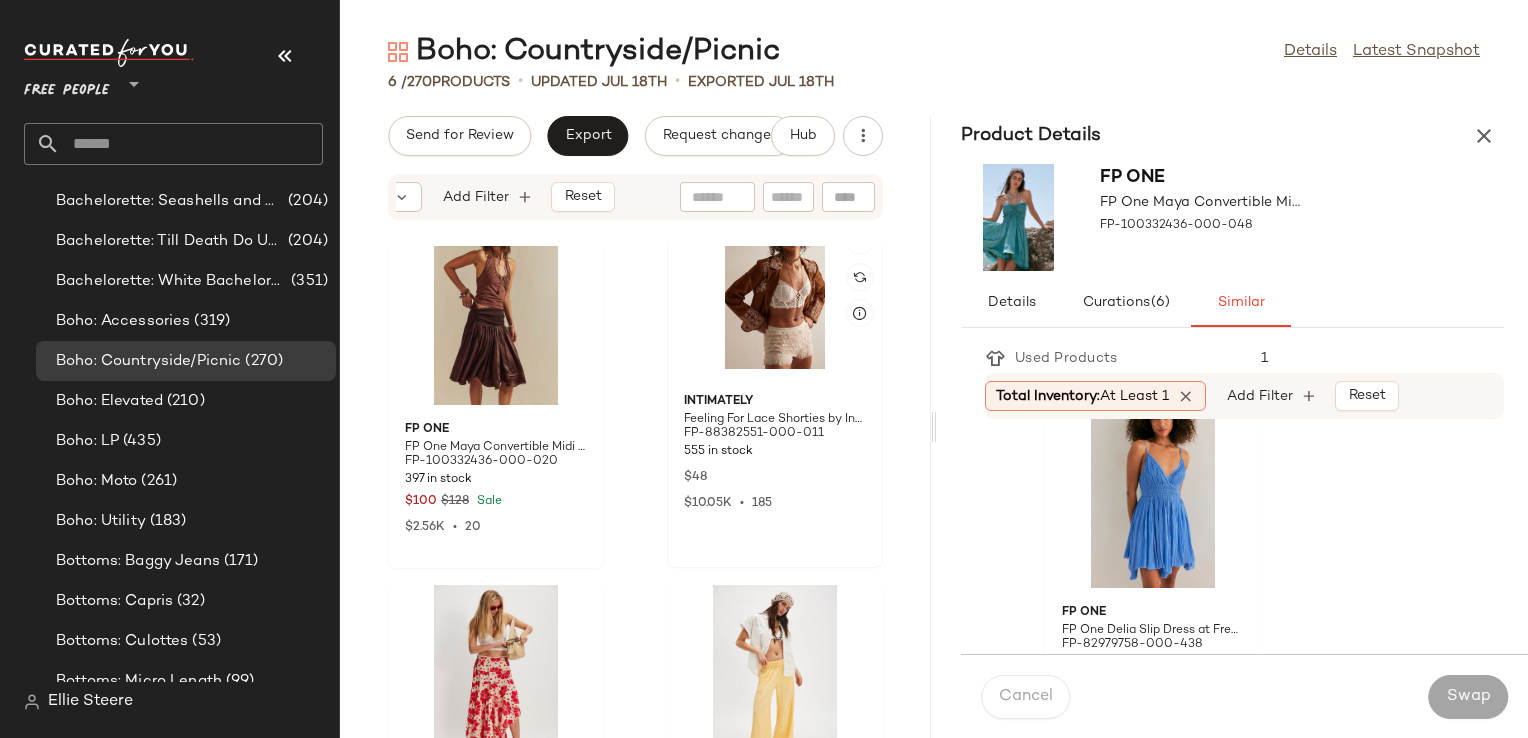 scroll, scrollTop: 0, scrollLeft: 0, axis: both 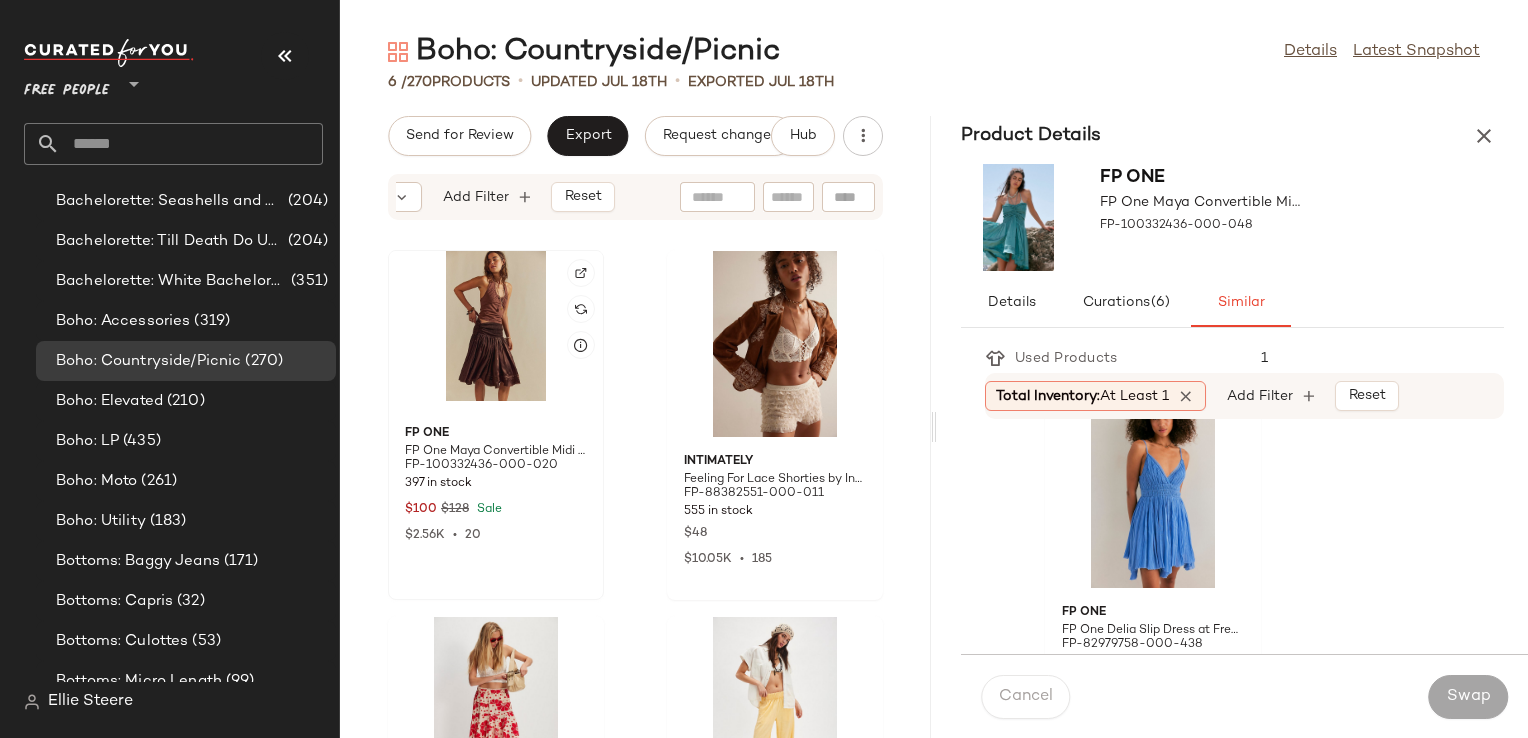 click 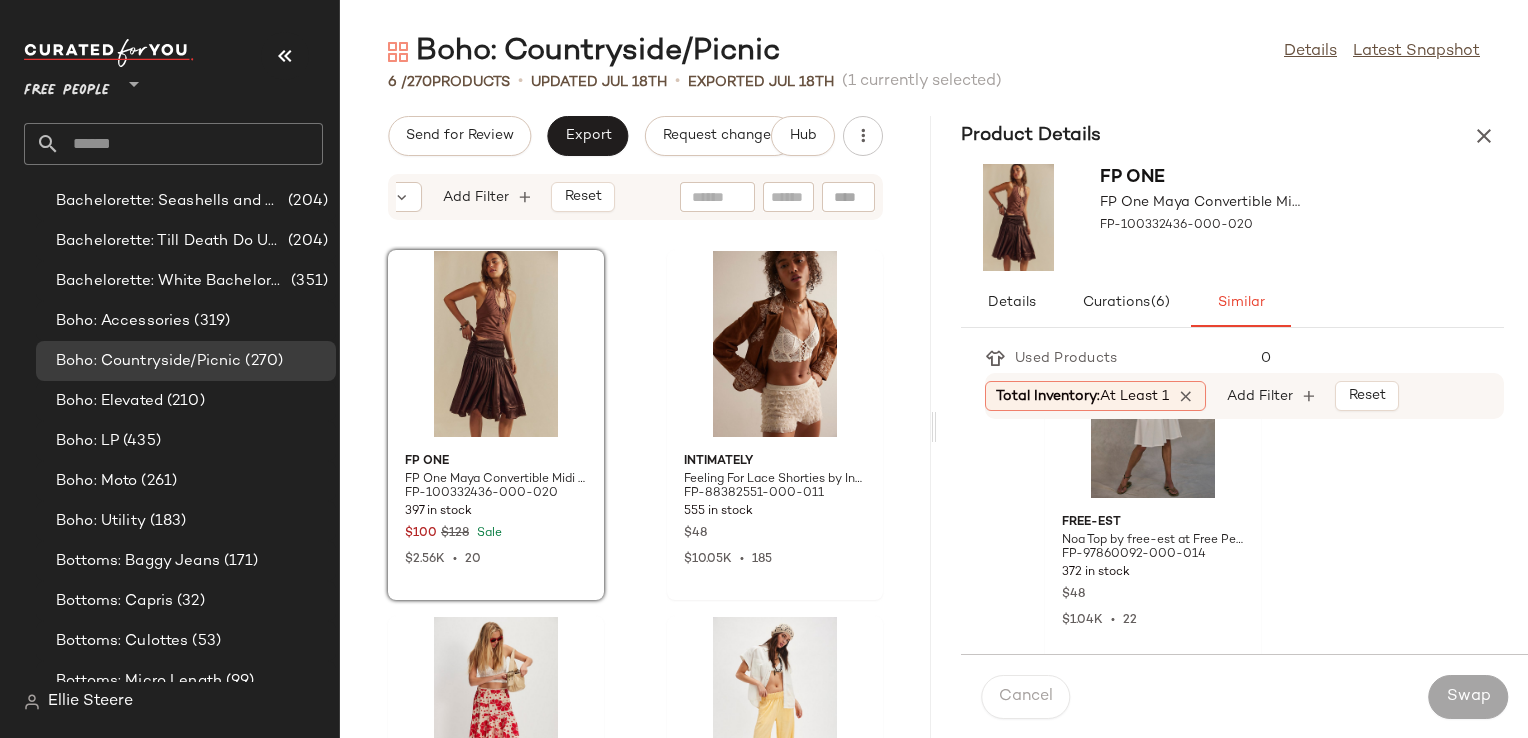 scroll, scrollTop: 1600, scrollLeft: 0, axis: vertical 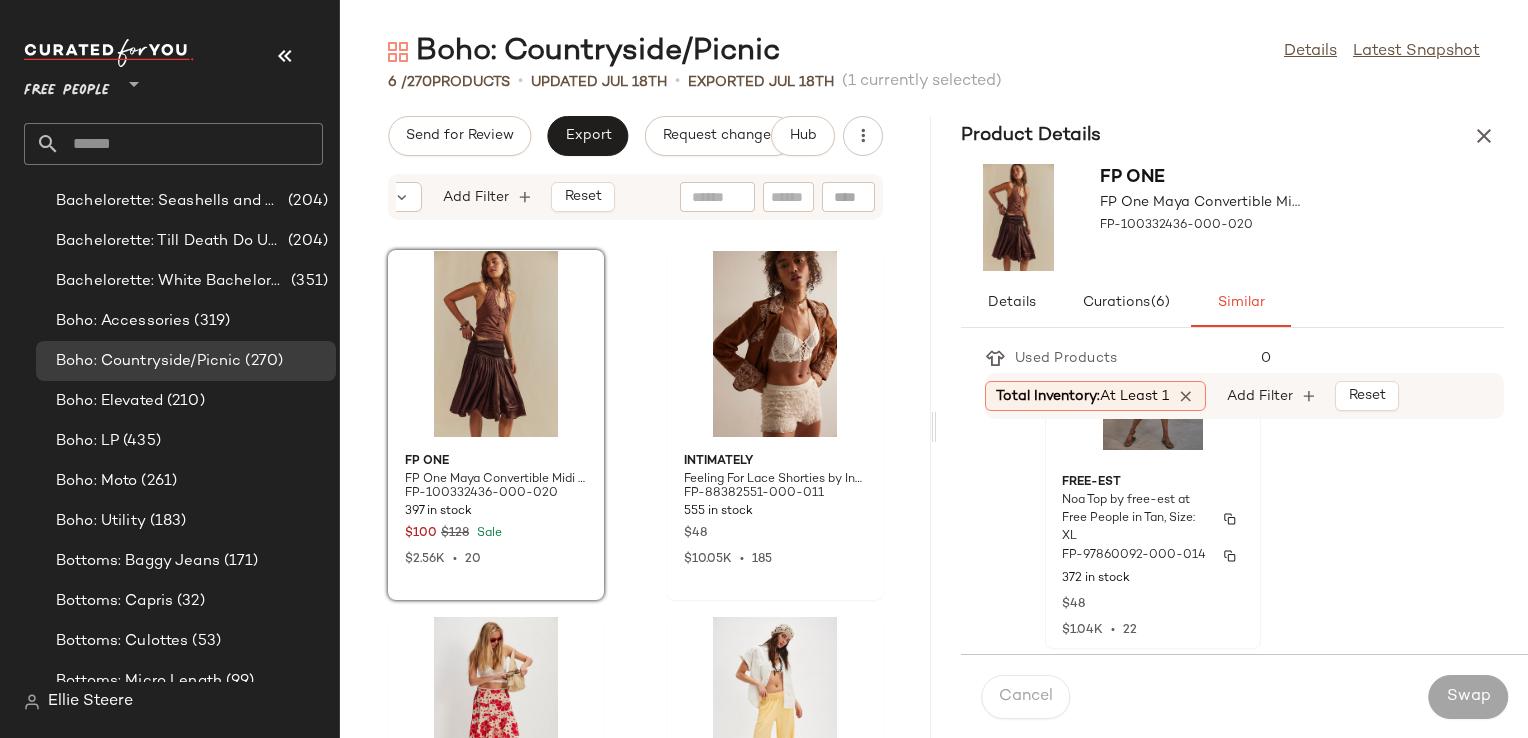 click on "Noa Top by free-est at Free People in Tan, Size: XL" at bounding box center (1135, 519) 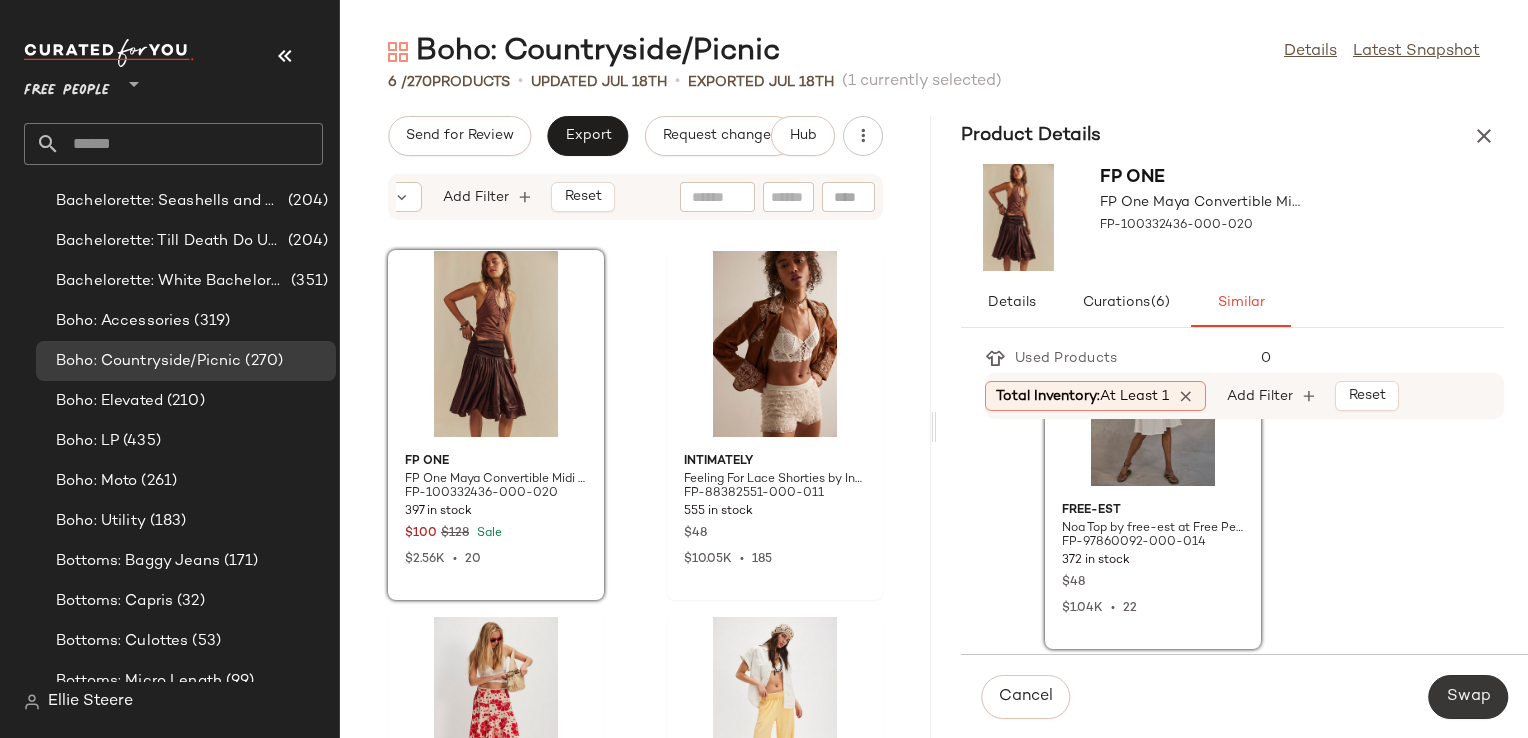 click on "Swap" 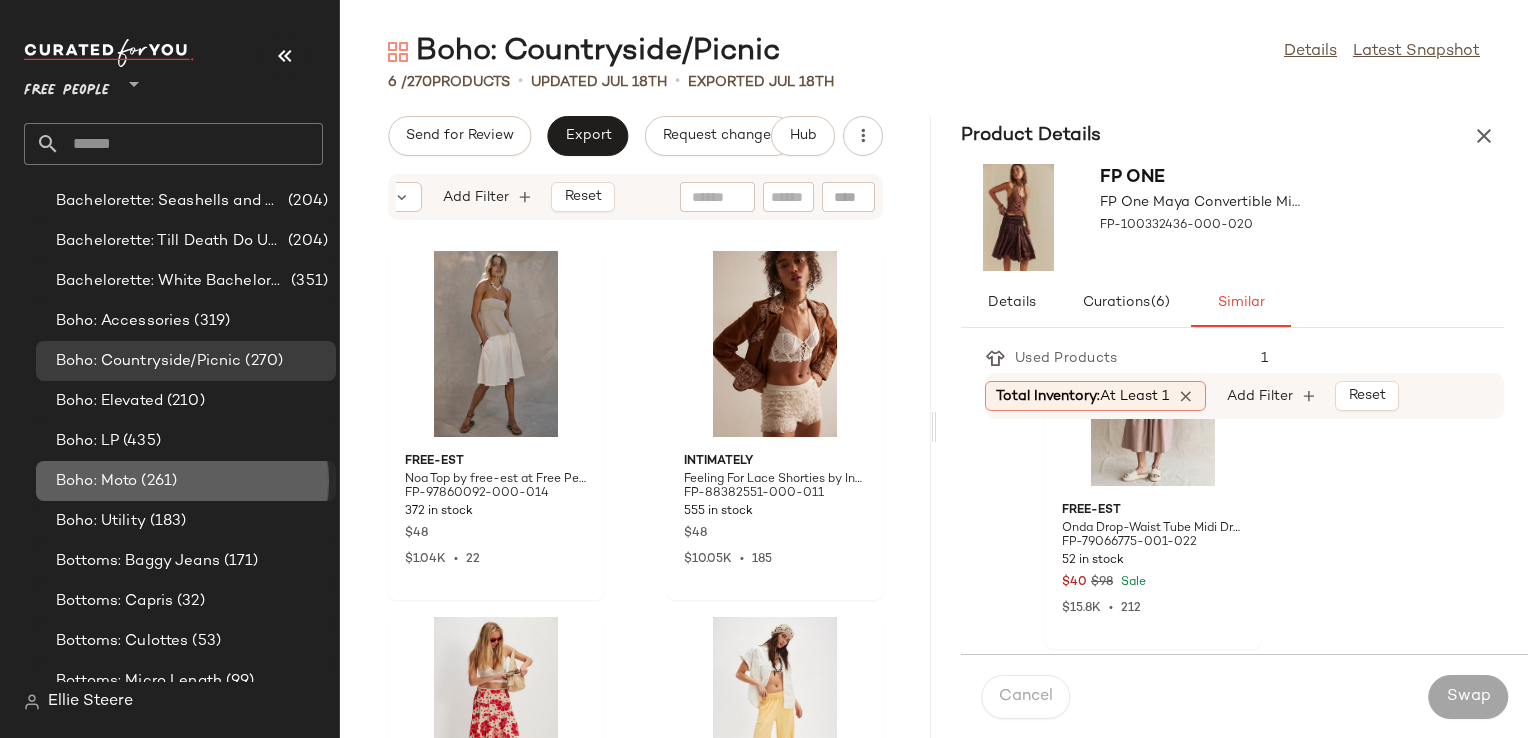 click on "(261)" at bounding box center (157, 481) 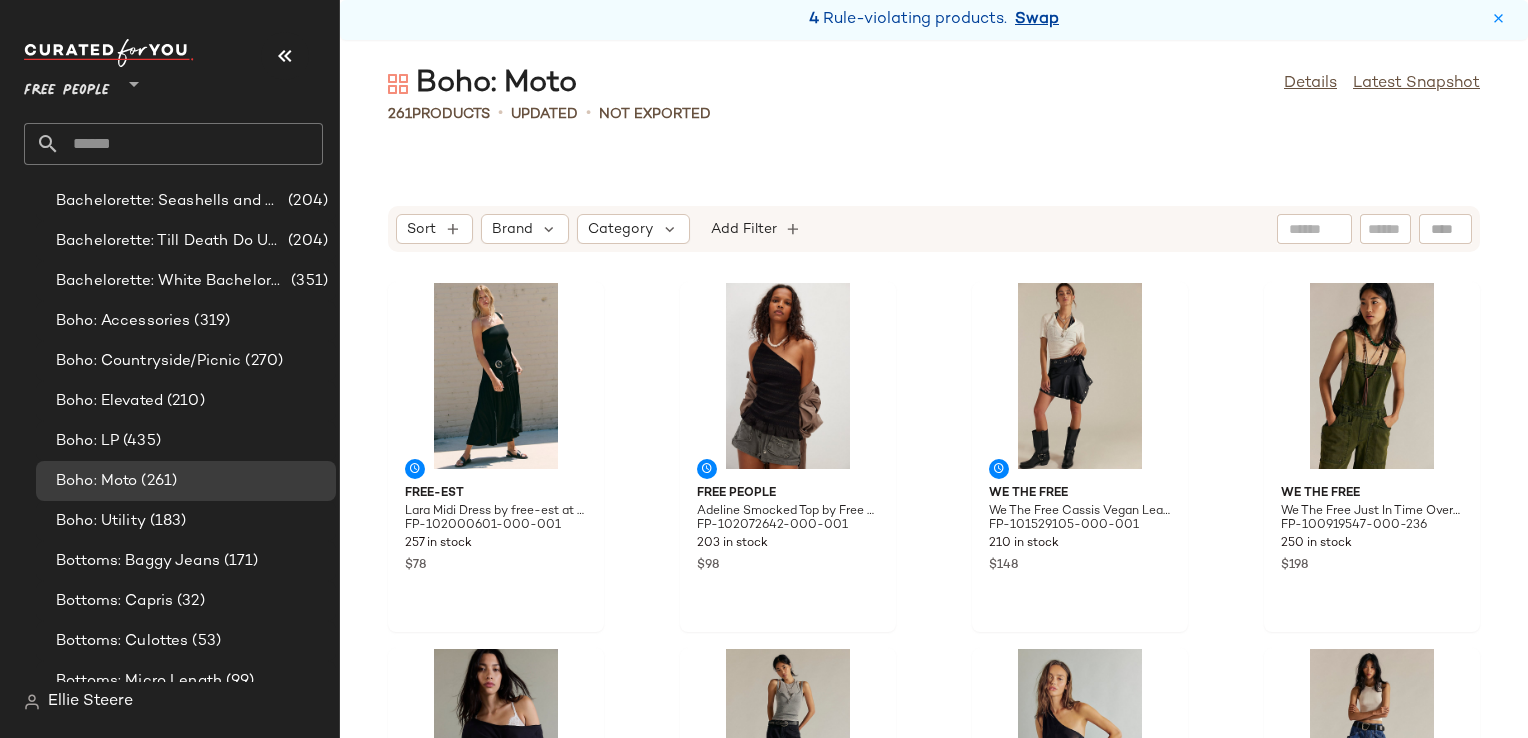 click on "Swap" at bounding box center [1037, 20] 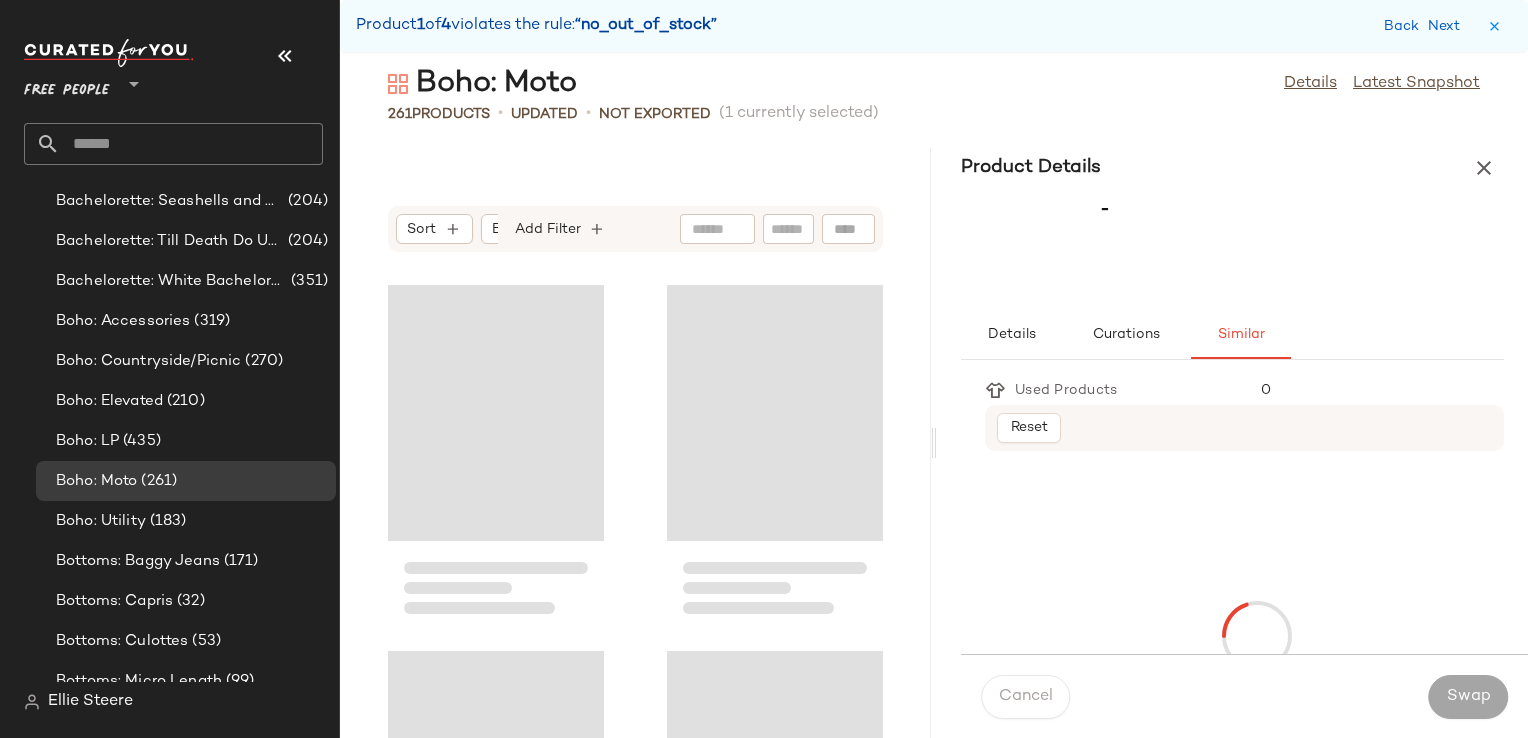 scroll, scrollTop: 7686, scrollLeft: 0, axis: vertical 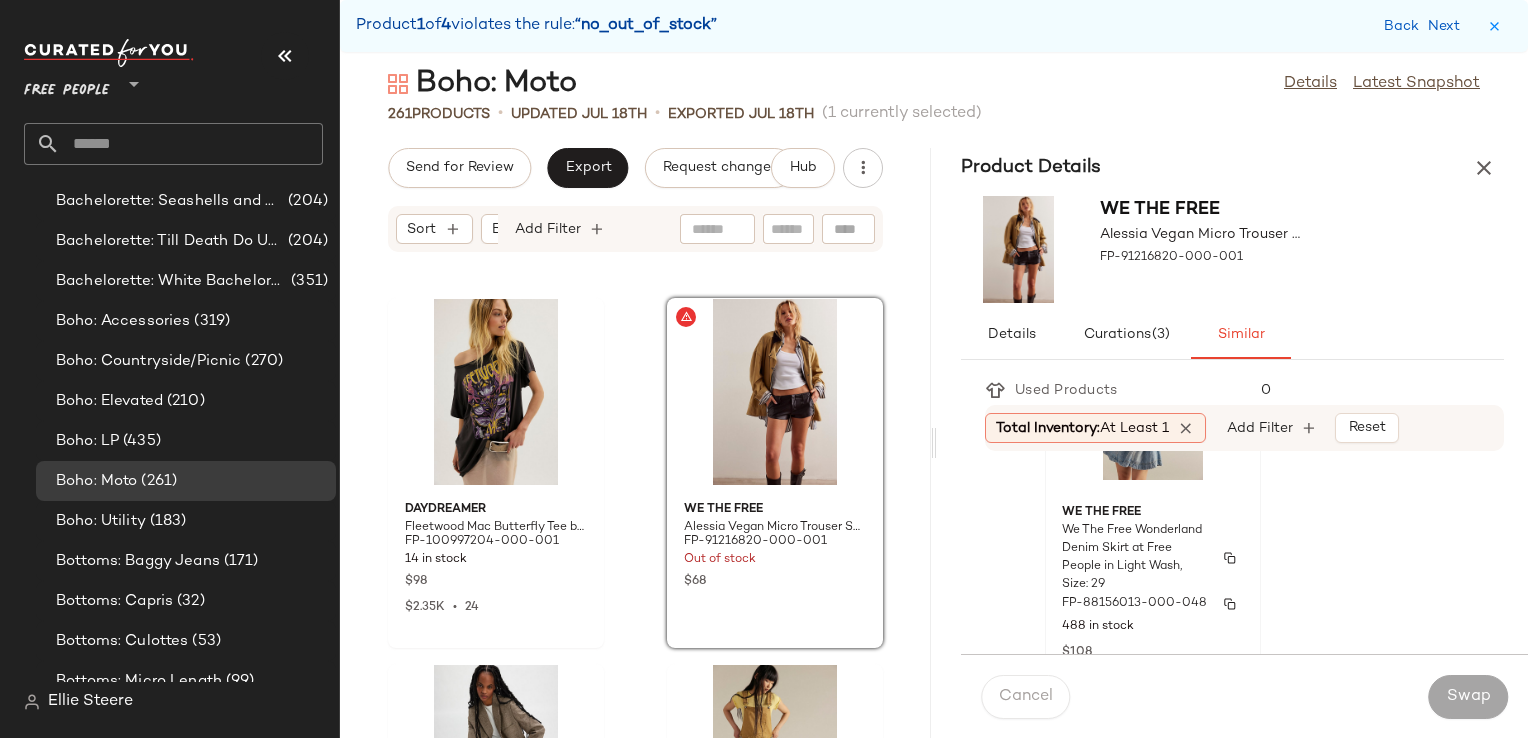click on "We The Free Wonderland Denim Skirt at Free People in Light Wash, Size: 29" at bounding box center (1135, 558) 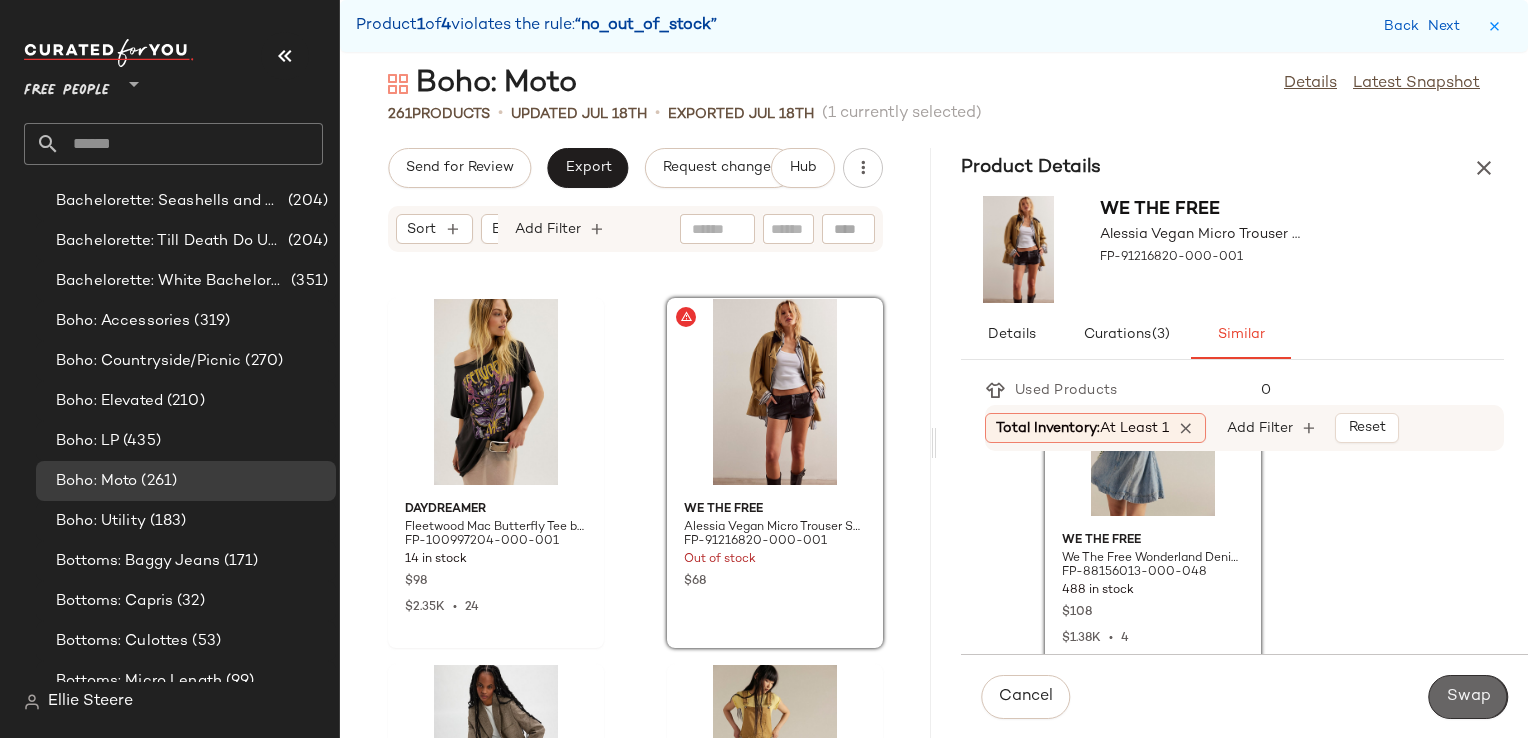 click on "Swap" 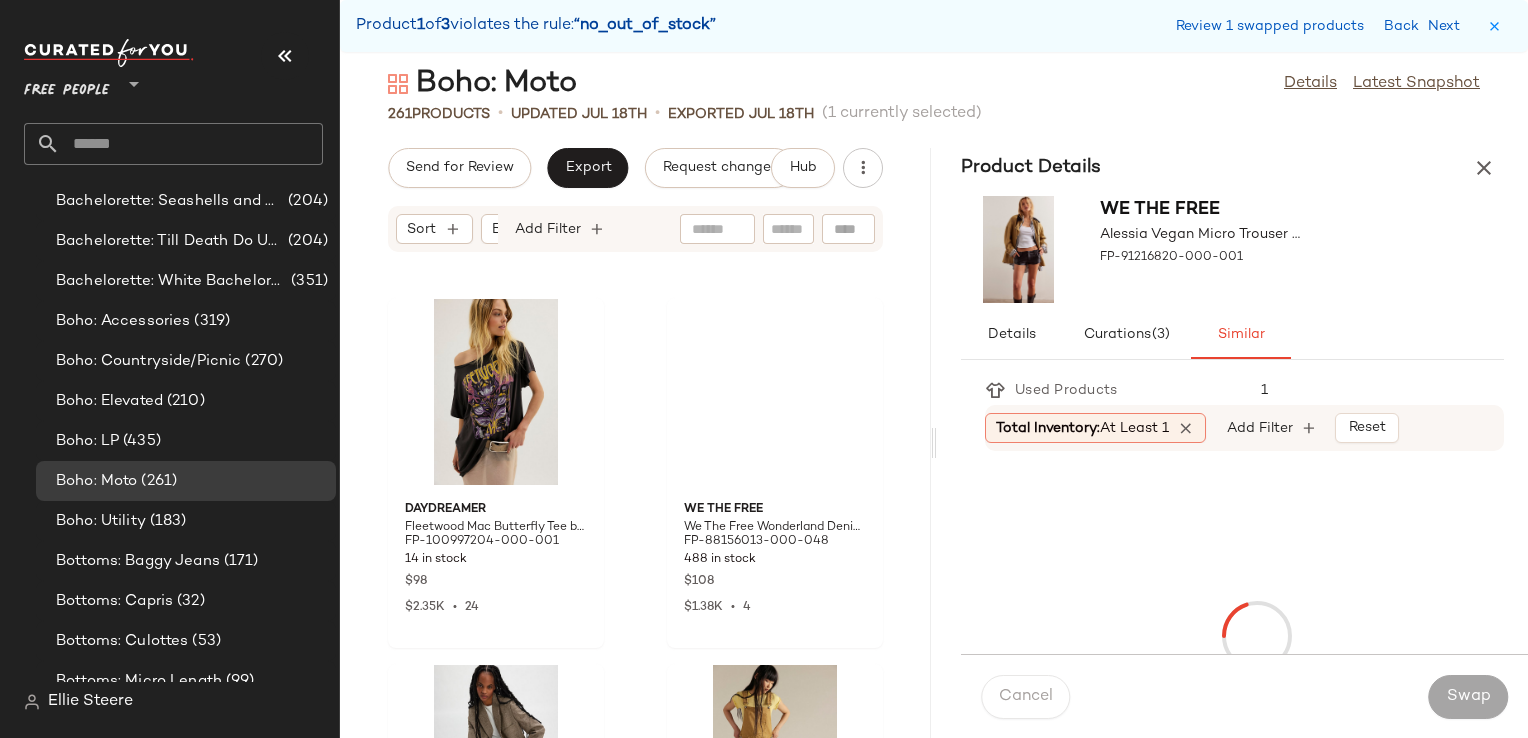 scroll, scrollTop: 20130, scrollLeft: 0, axis: vertical 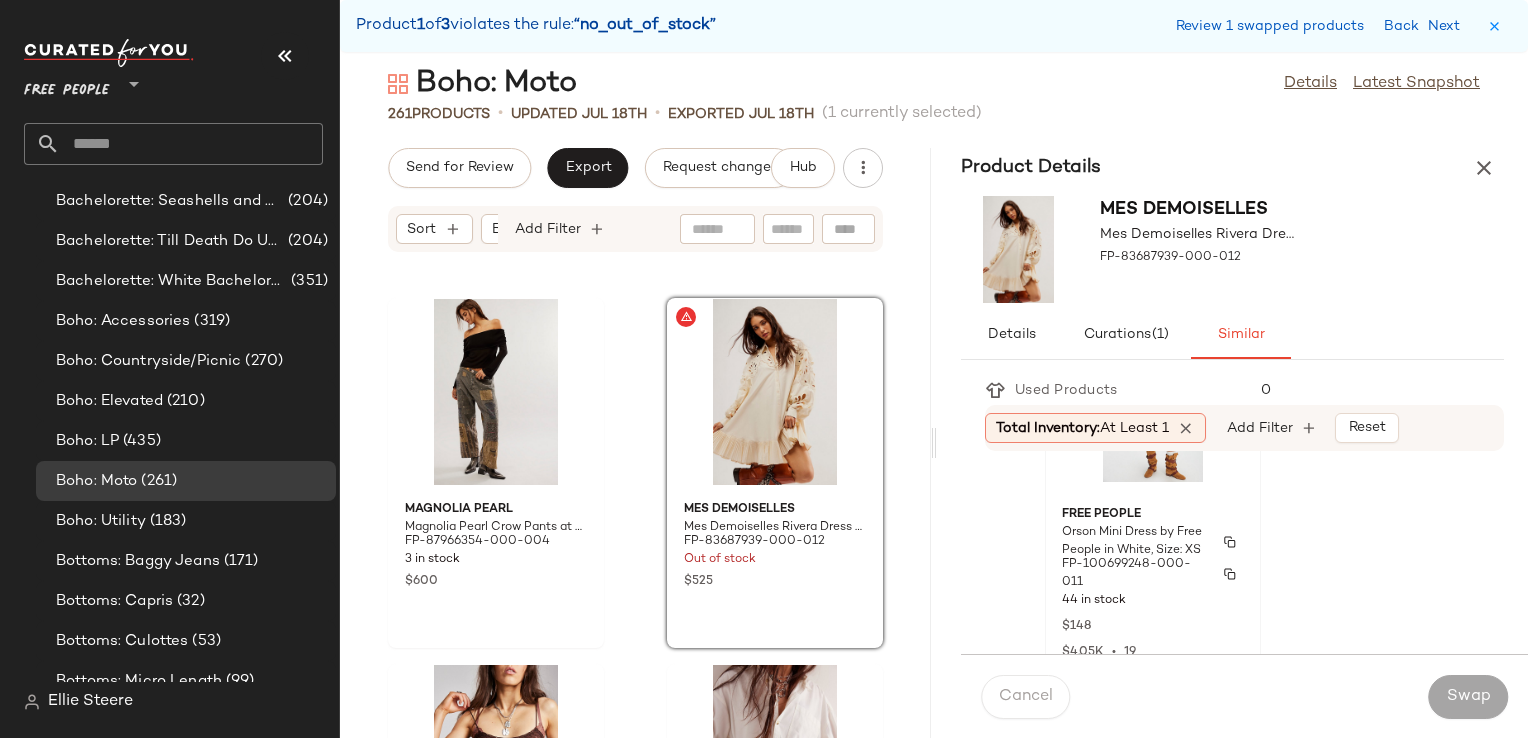 click on "Orson Mini Dress by Free People in White, Size: XS" at bounding box center (1135, 542) 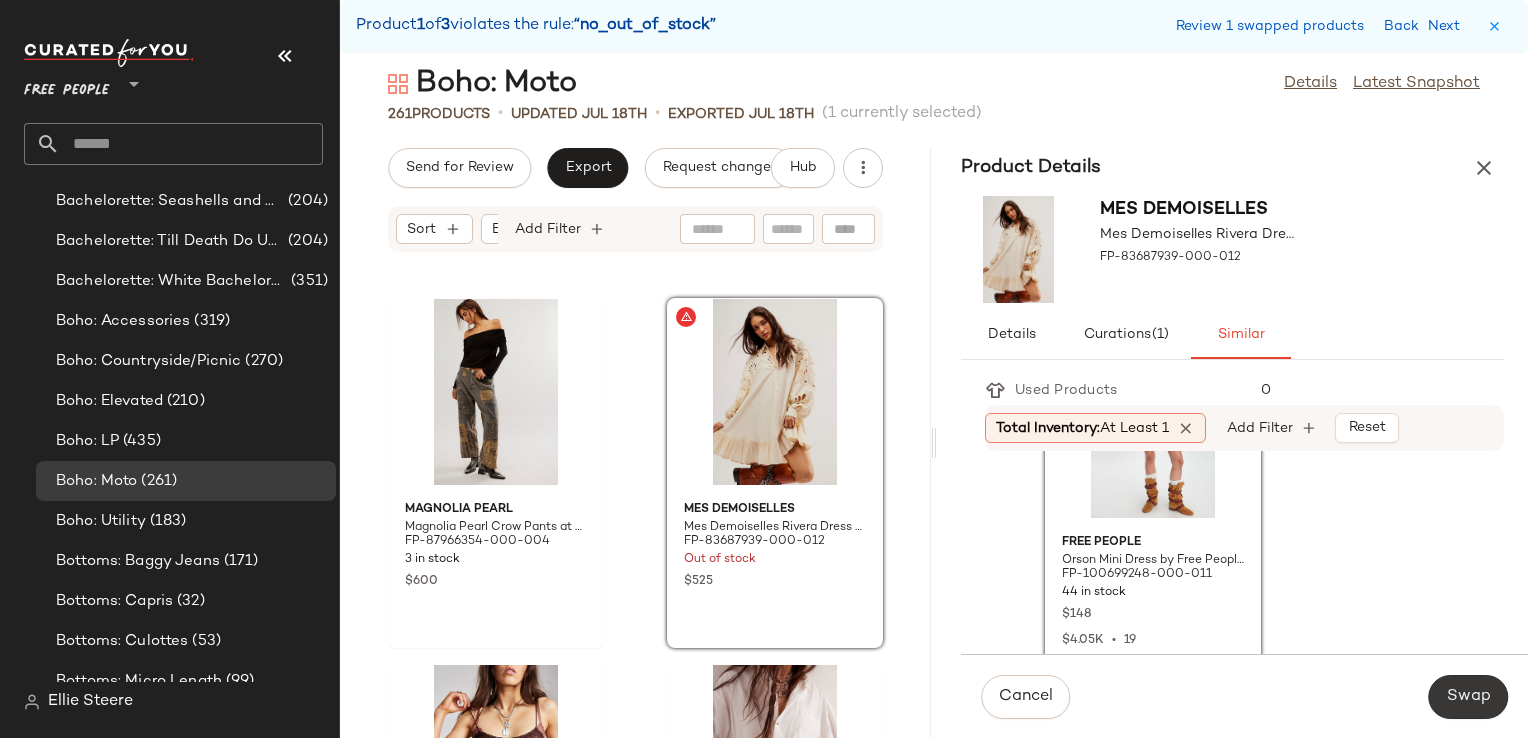 click on "Swap" at bounding box center (1468, 697) 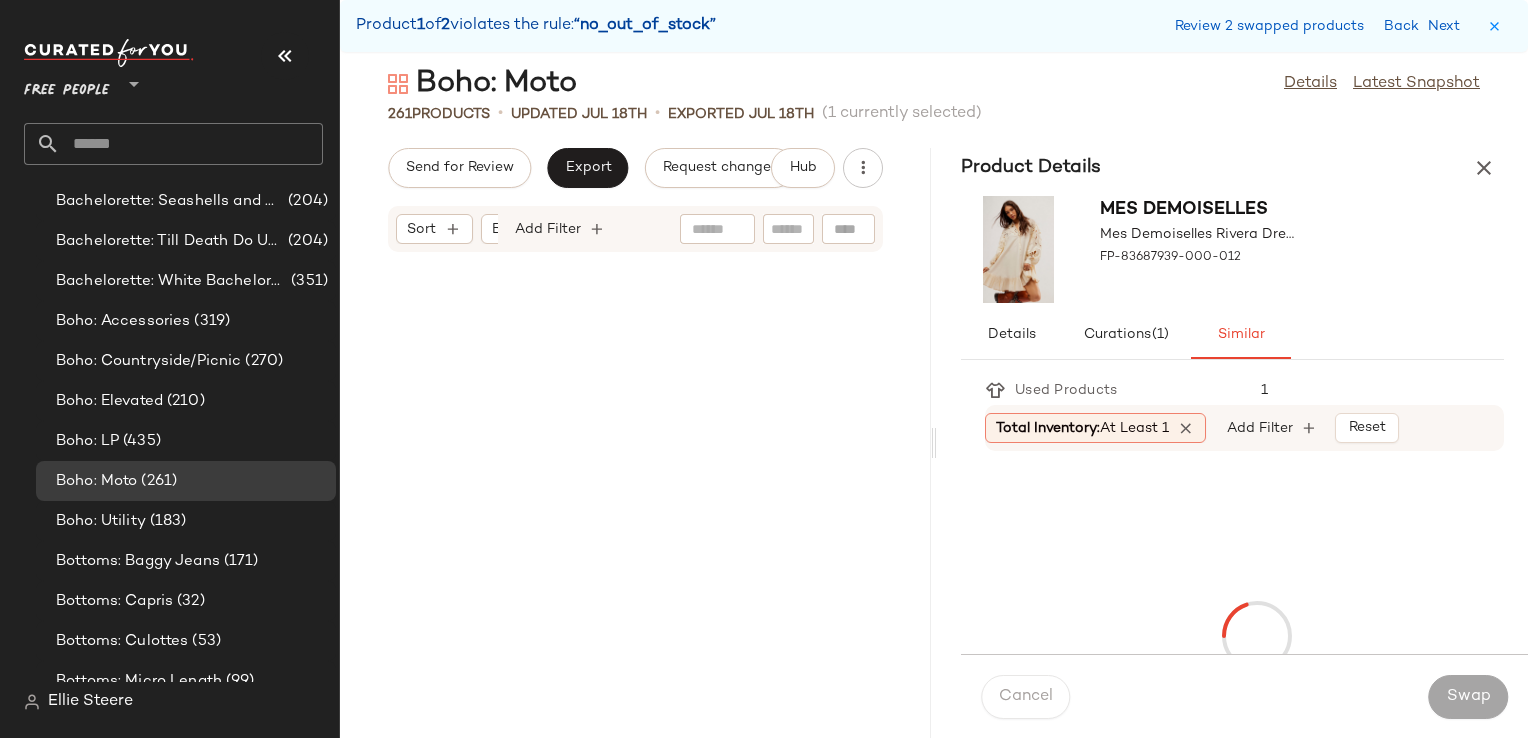 scroll, scrollTop: 23058, scrollLeft: 0, axis: vertical 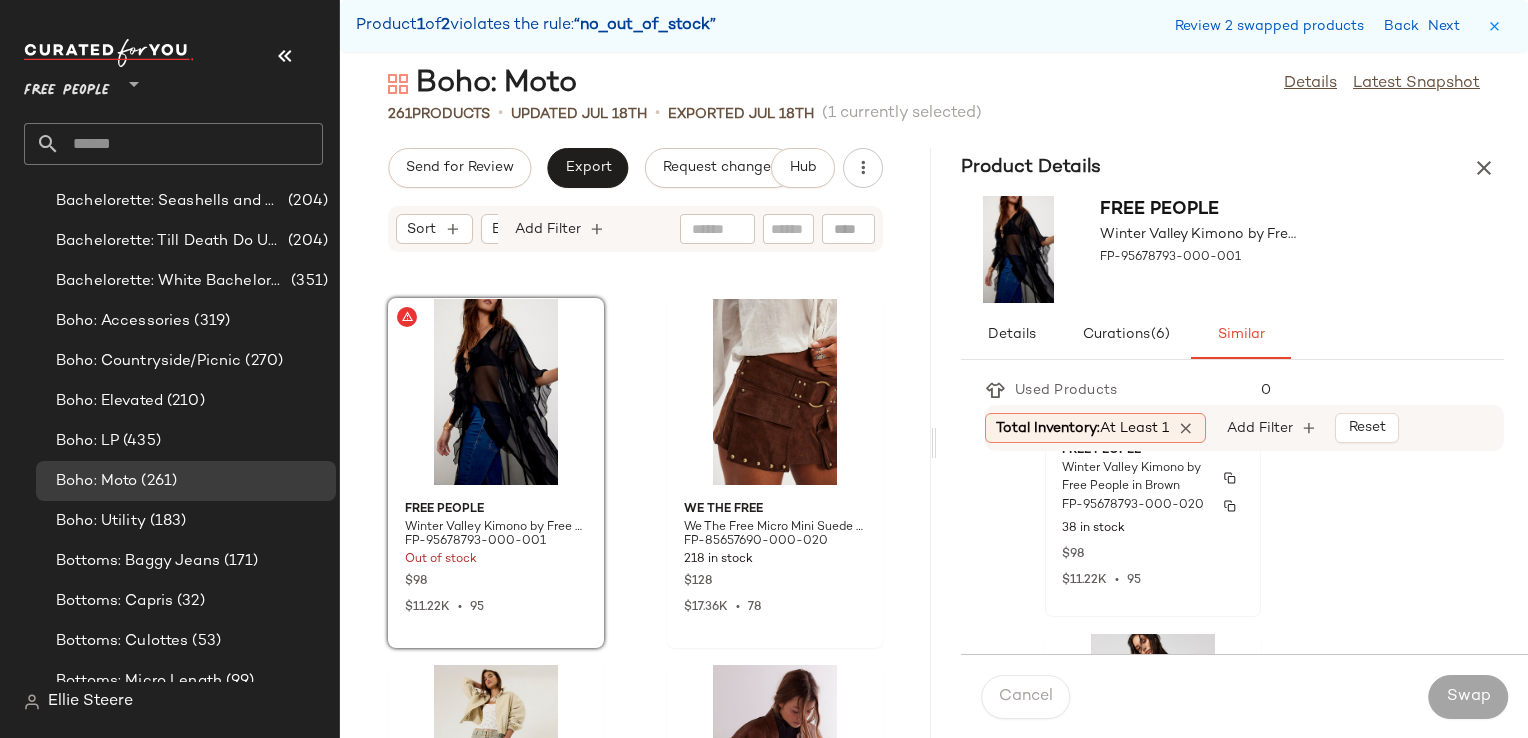 click on "FP-95678793-000-020" at bounding box center [1153, 506] 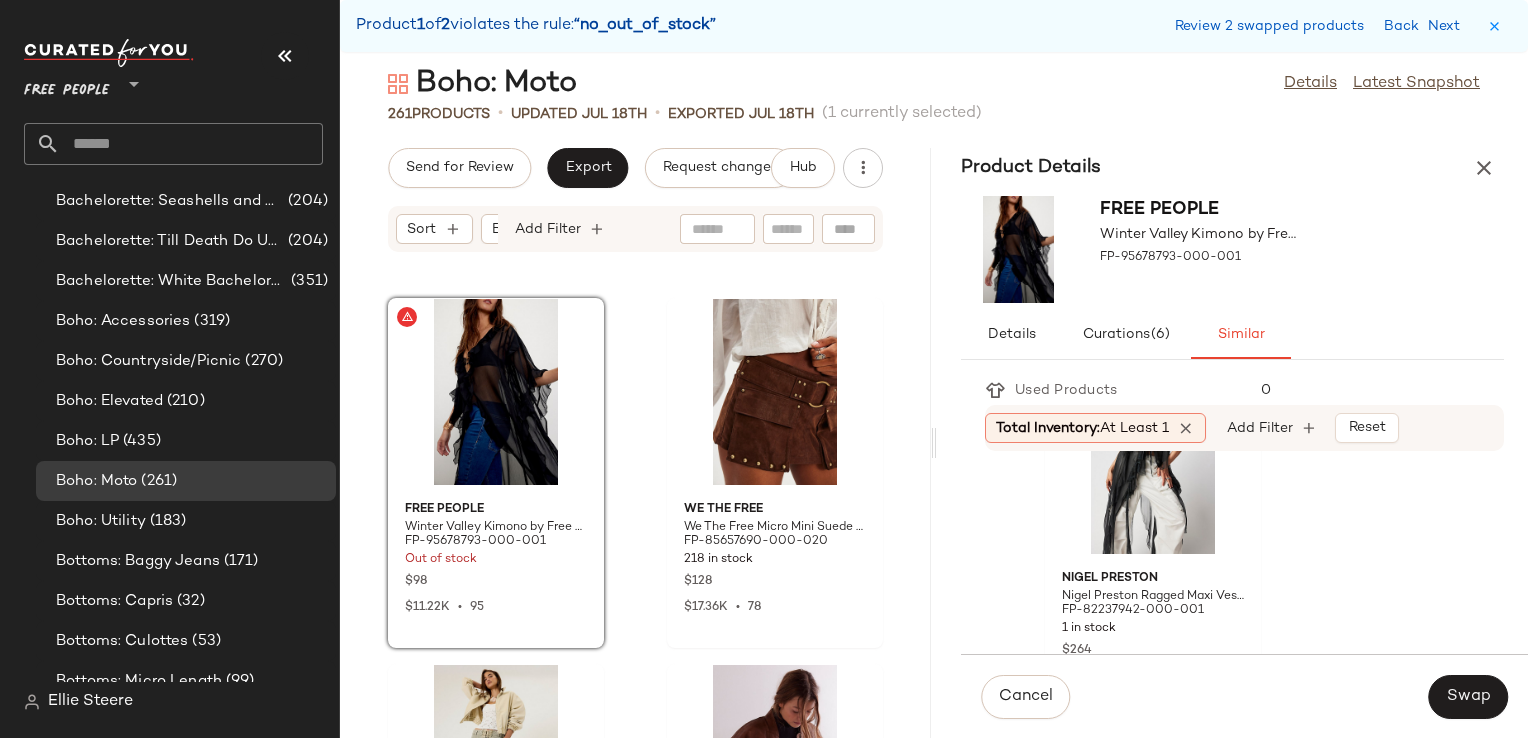 scroll, scrollTop: 500, scrollLeft: 0, axis: vertical 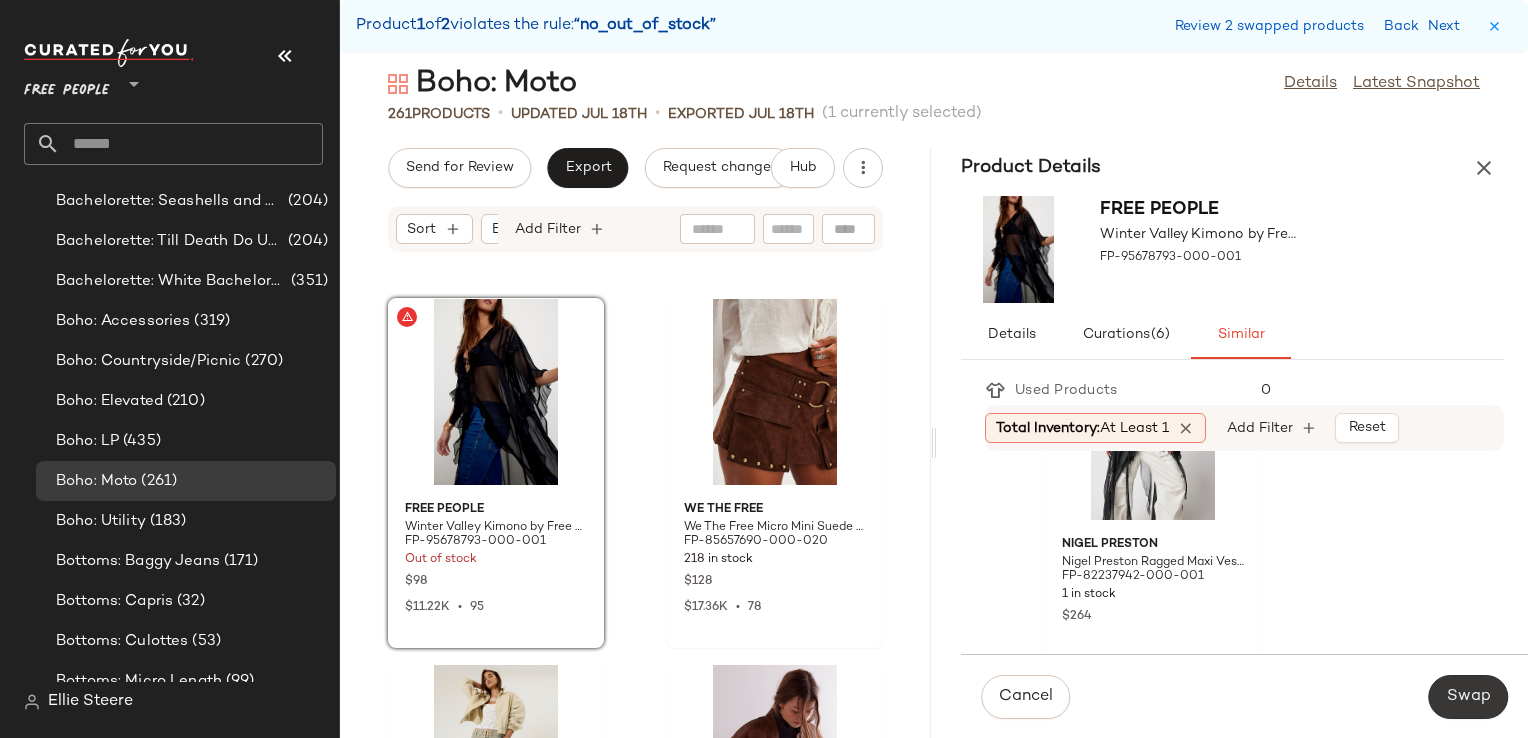 click on "Swap" at bounding box center [1468, 697] 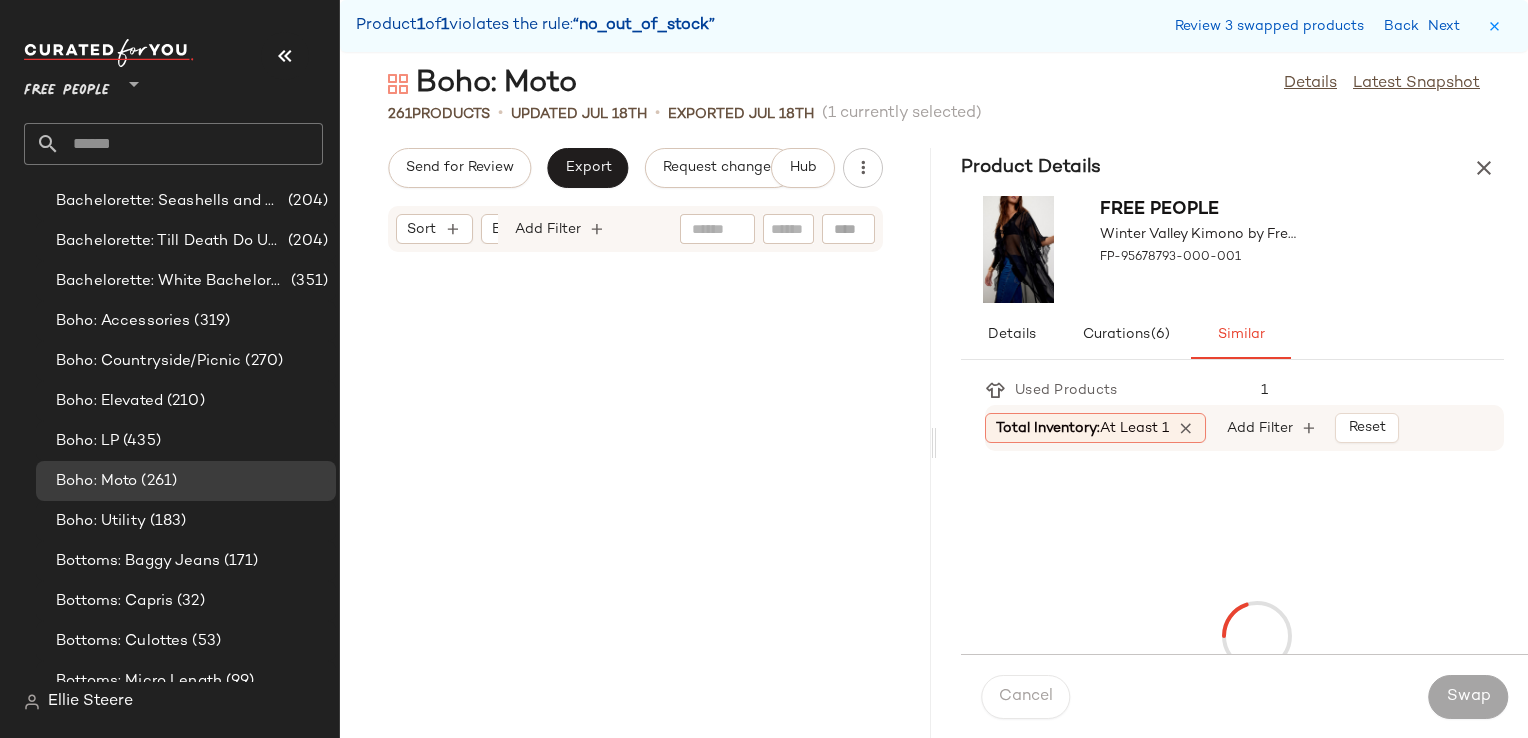 scroll, scrollTop: 38796, scrollLeft: 0, axis: vertical 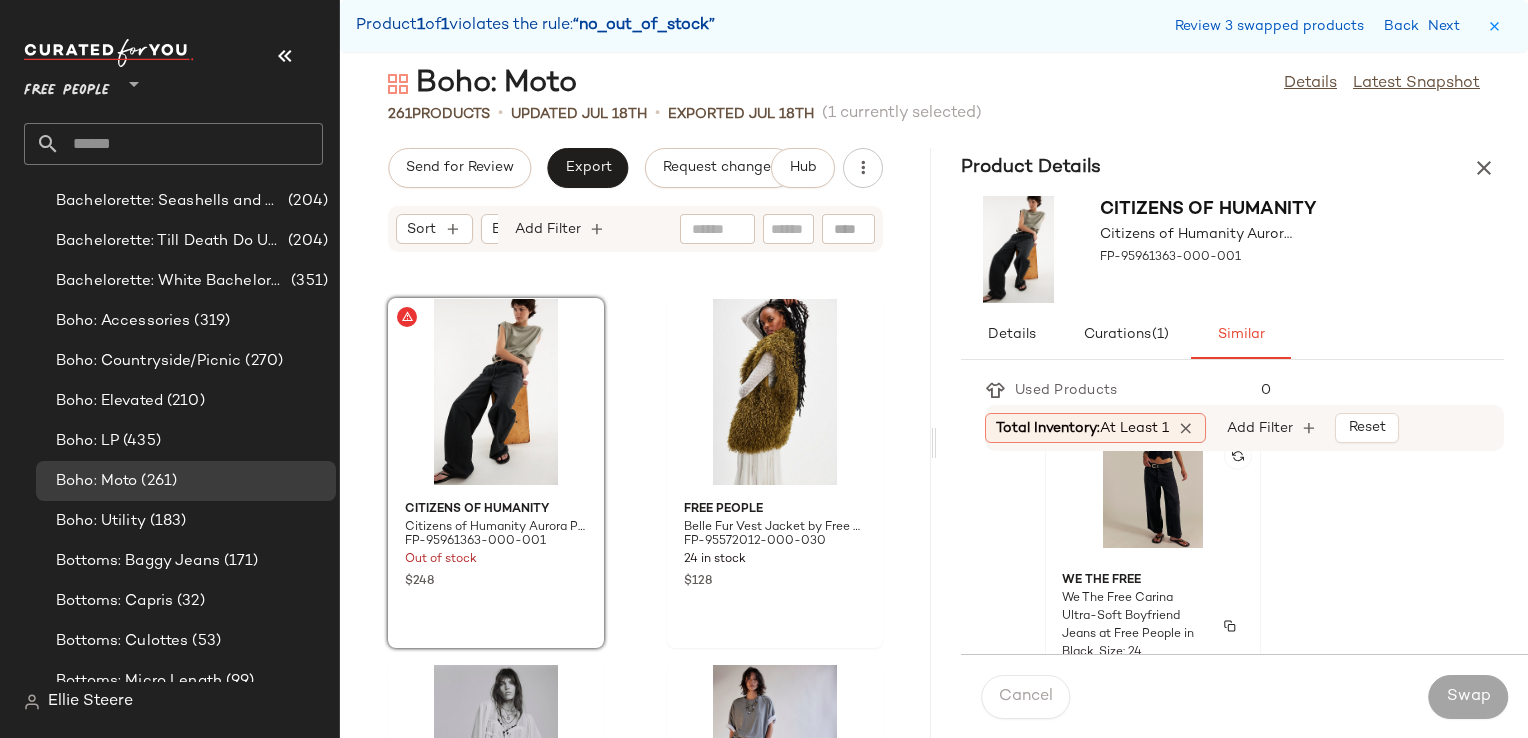 click on "We The Free We The Free Carina Ultra-Soft Boyfriend Jeans at Free People in Black, Size: 24 FP-97796015-000-001 805 in stock $98 $6.06K  •  49" 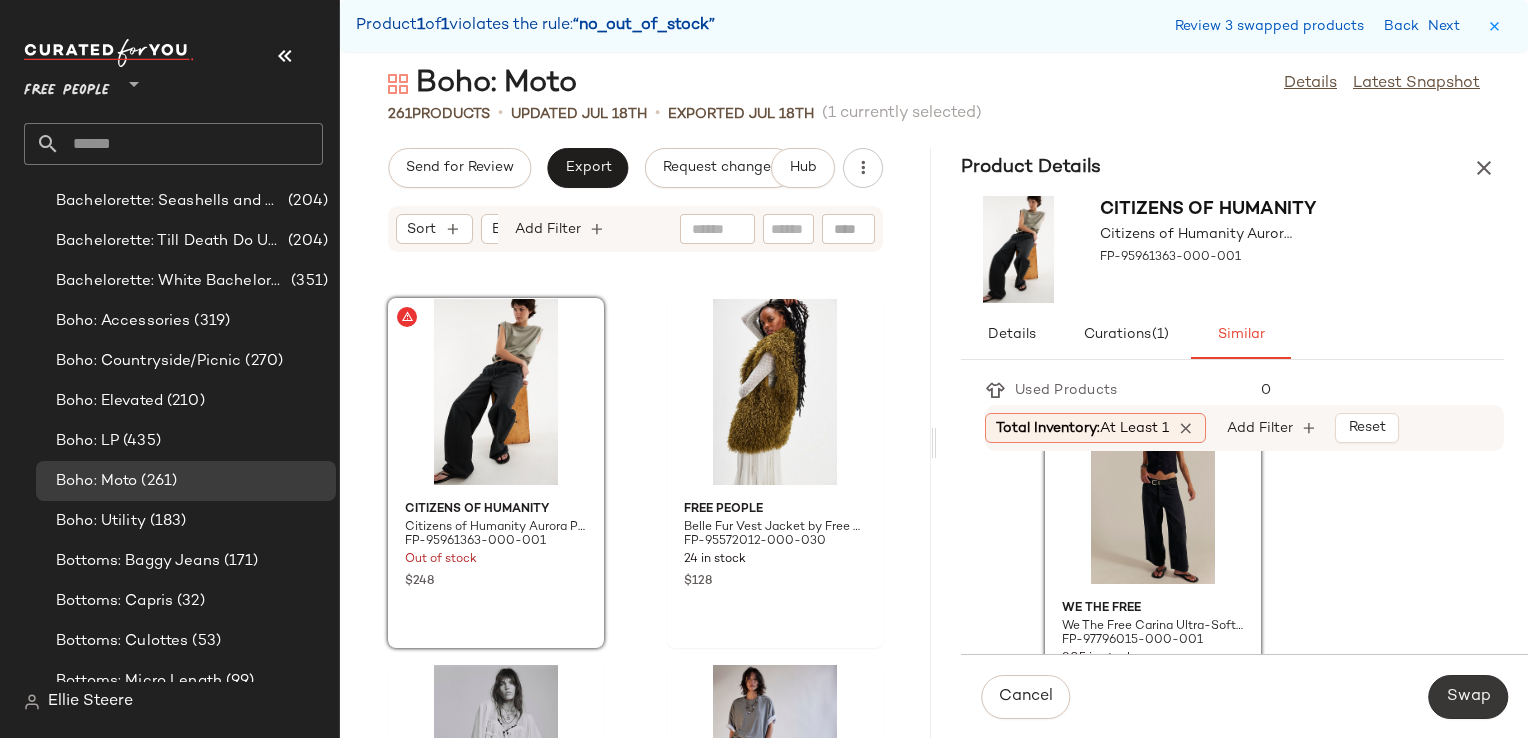 click on "Swap" at bounding box center (1468, 697) 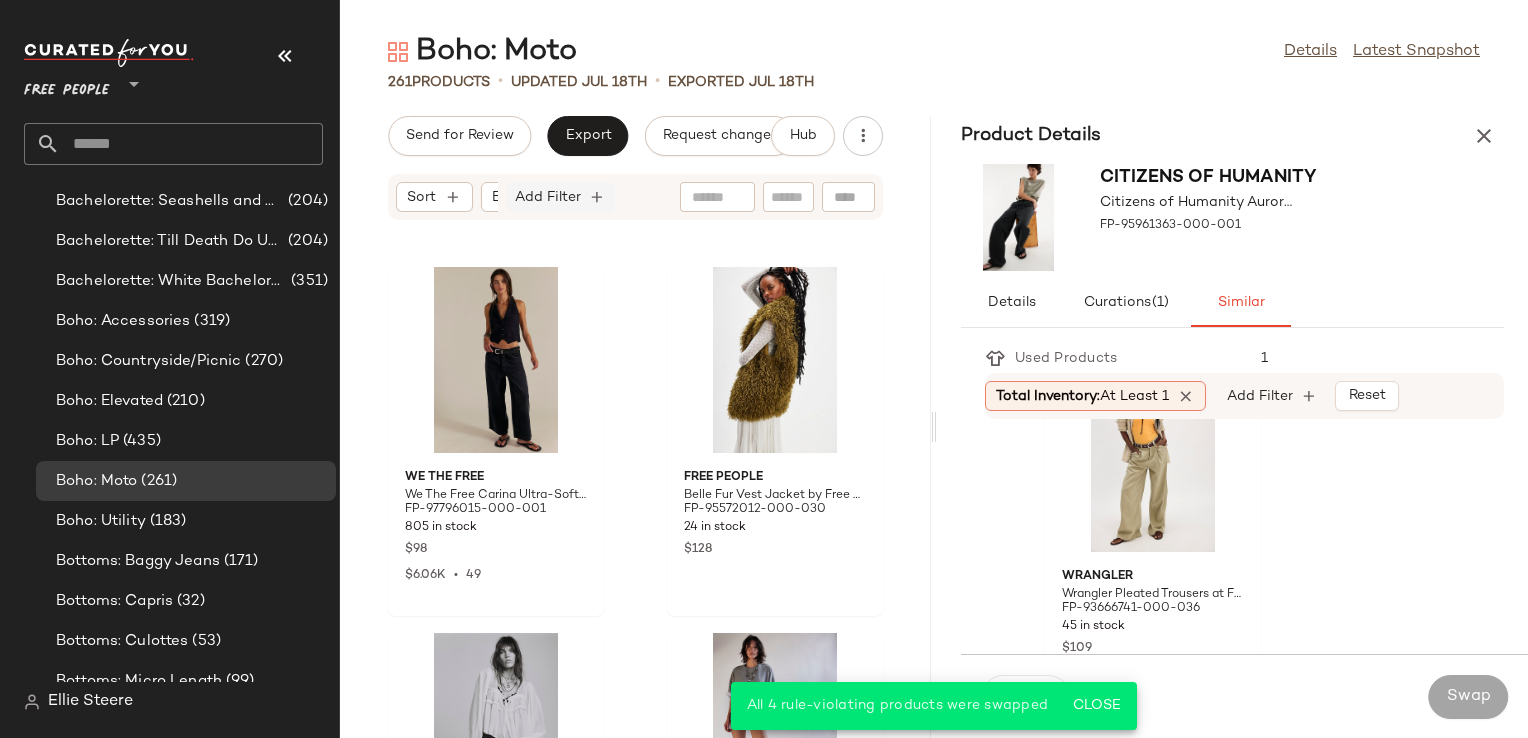 click on "Add Filter" at bounding box center [548, 197] 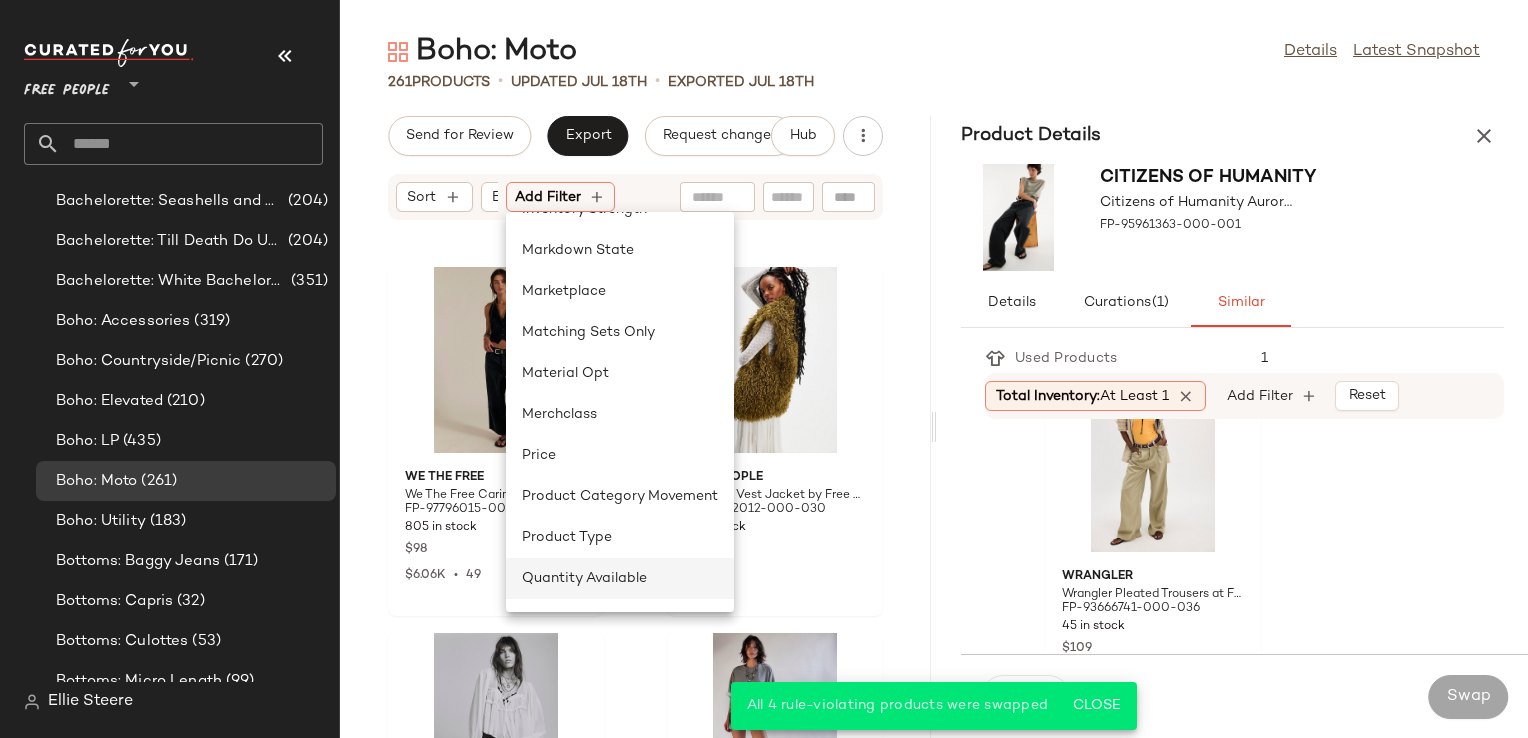 scroll, scrollTop: 600, scrollLeft: 0, axis: vertical 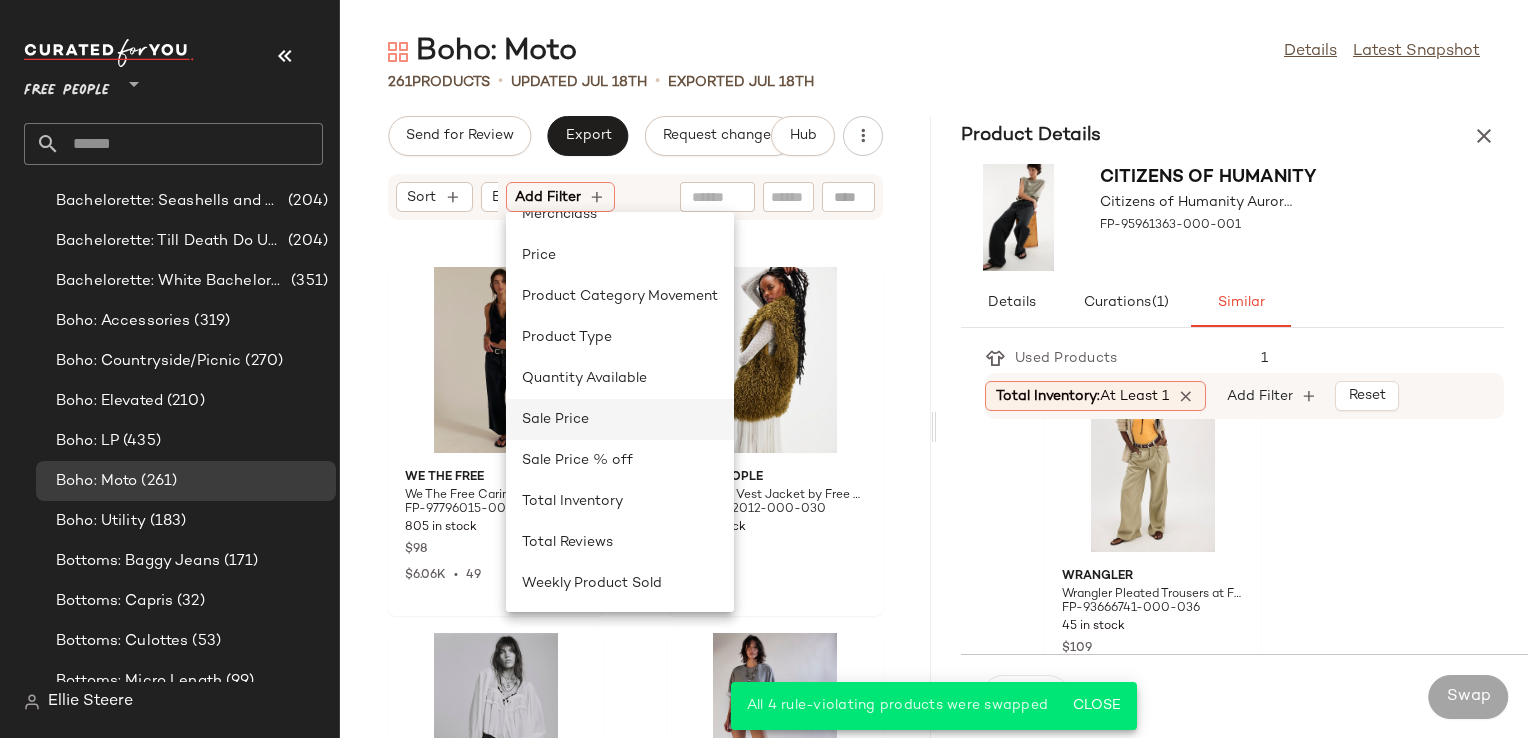 click on "Sale Price" 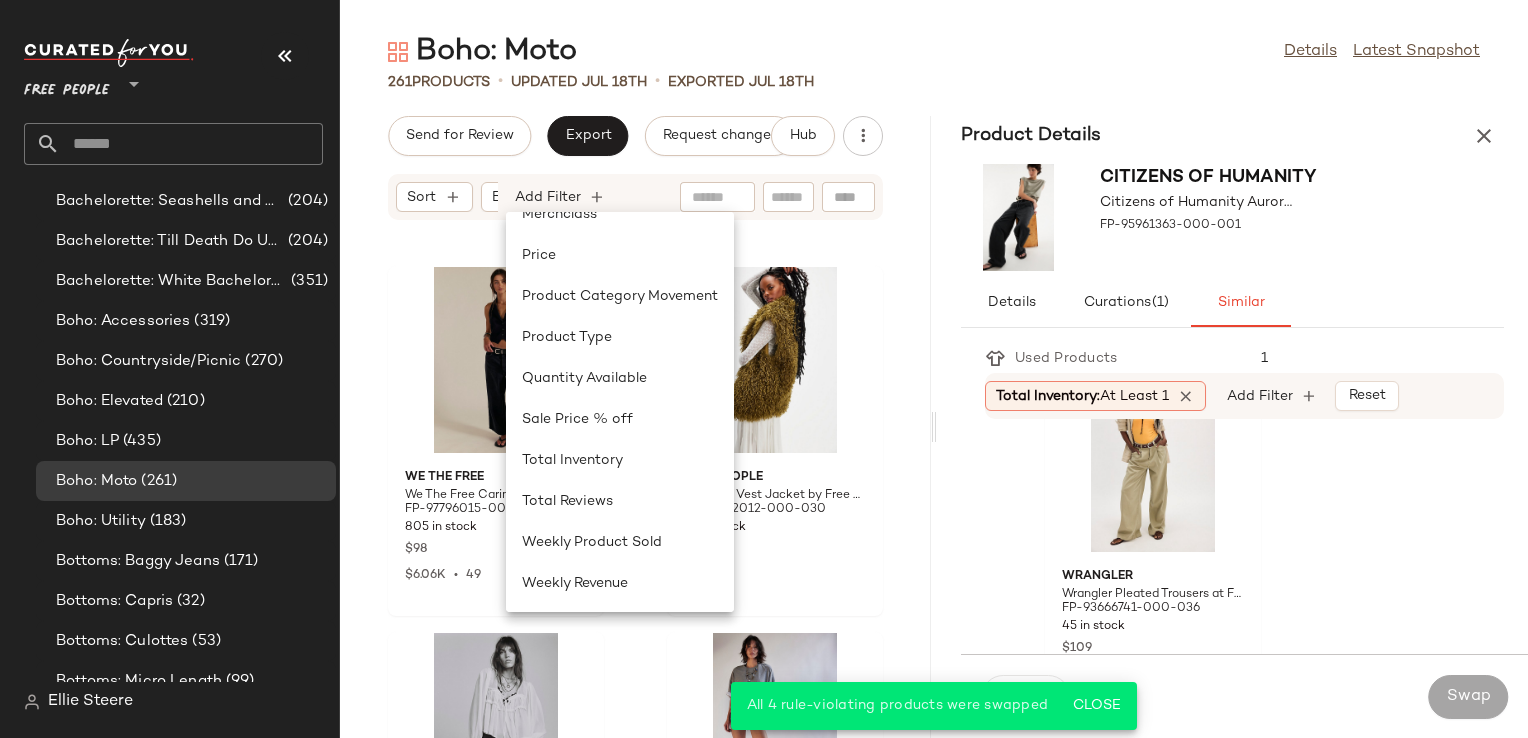 scroll, scrollTop: 0, scrollLeft: 268, axis: horizontal 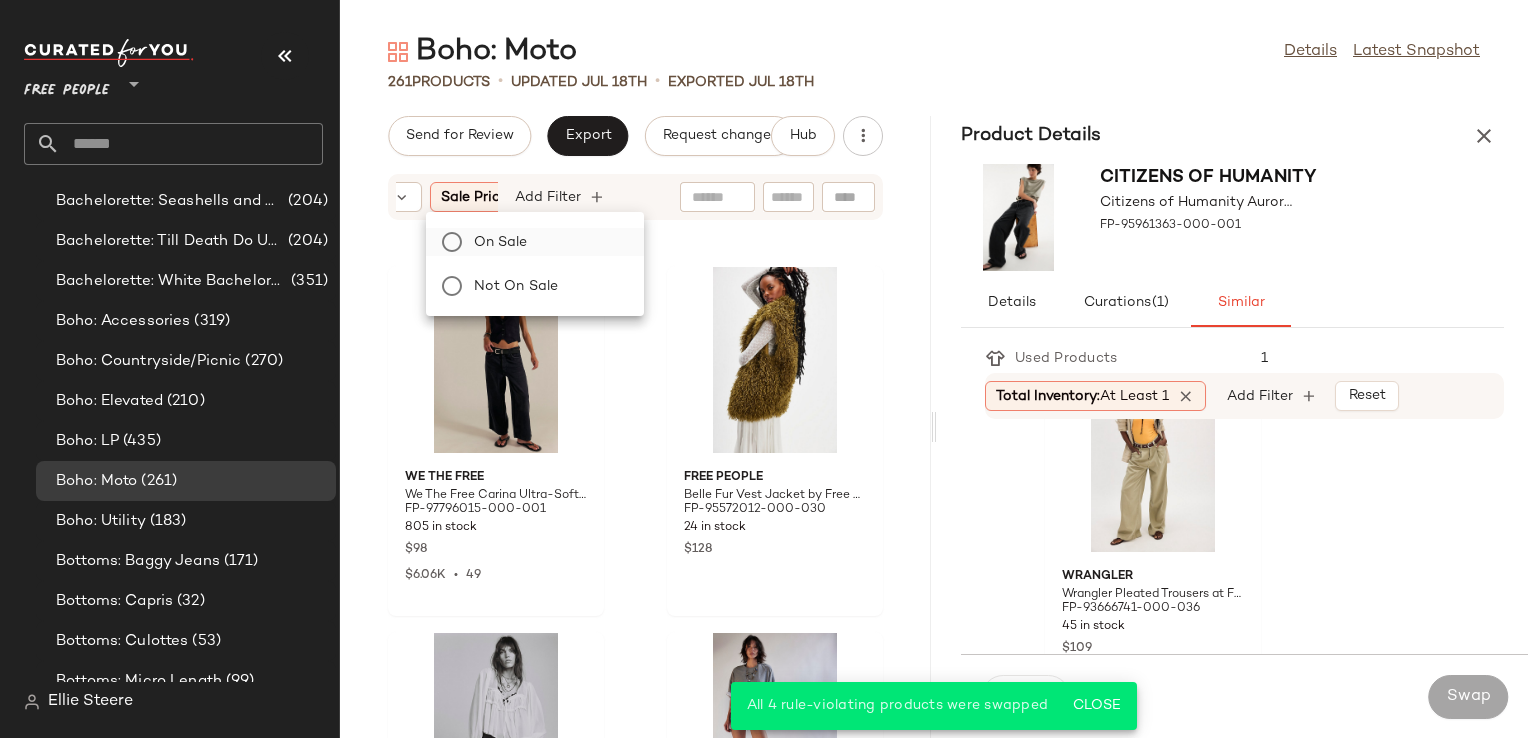 drag, startPoint x: 532, startPoint y: 240, endPoint x: 590, endPoint y: 237, distance: 58.077534 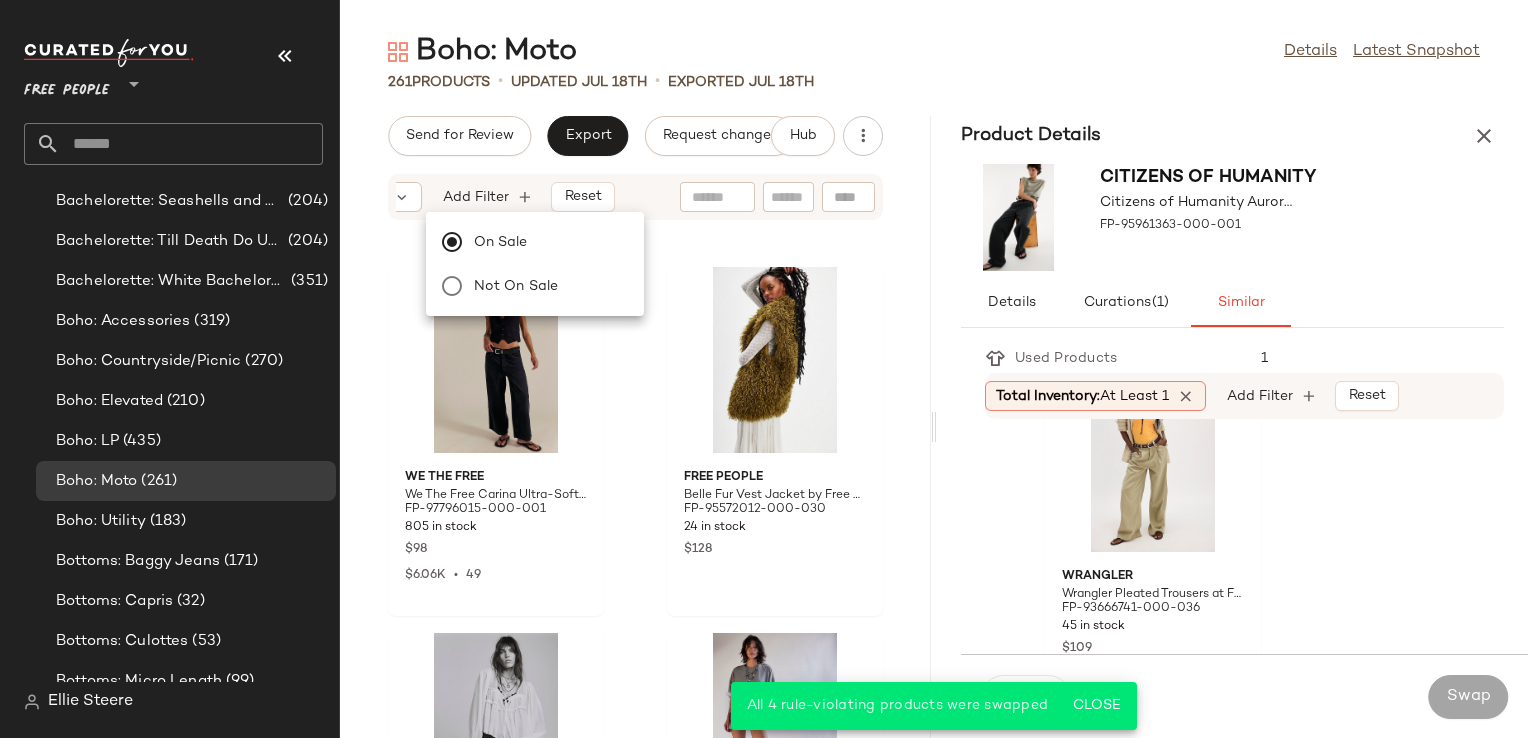 click on "Sort  Brand  Category  Sale Price:   On sale Add Filter   Reset" at bounding box center (635, 197) 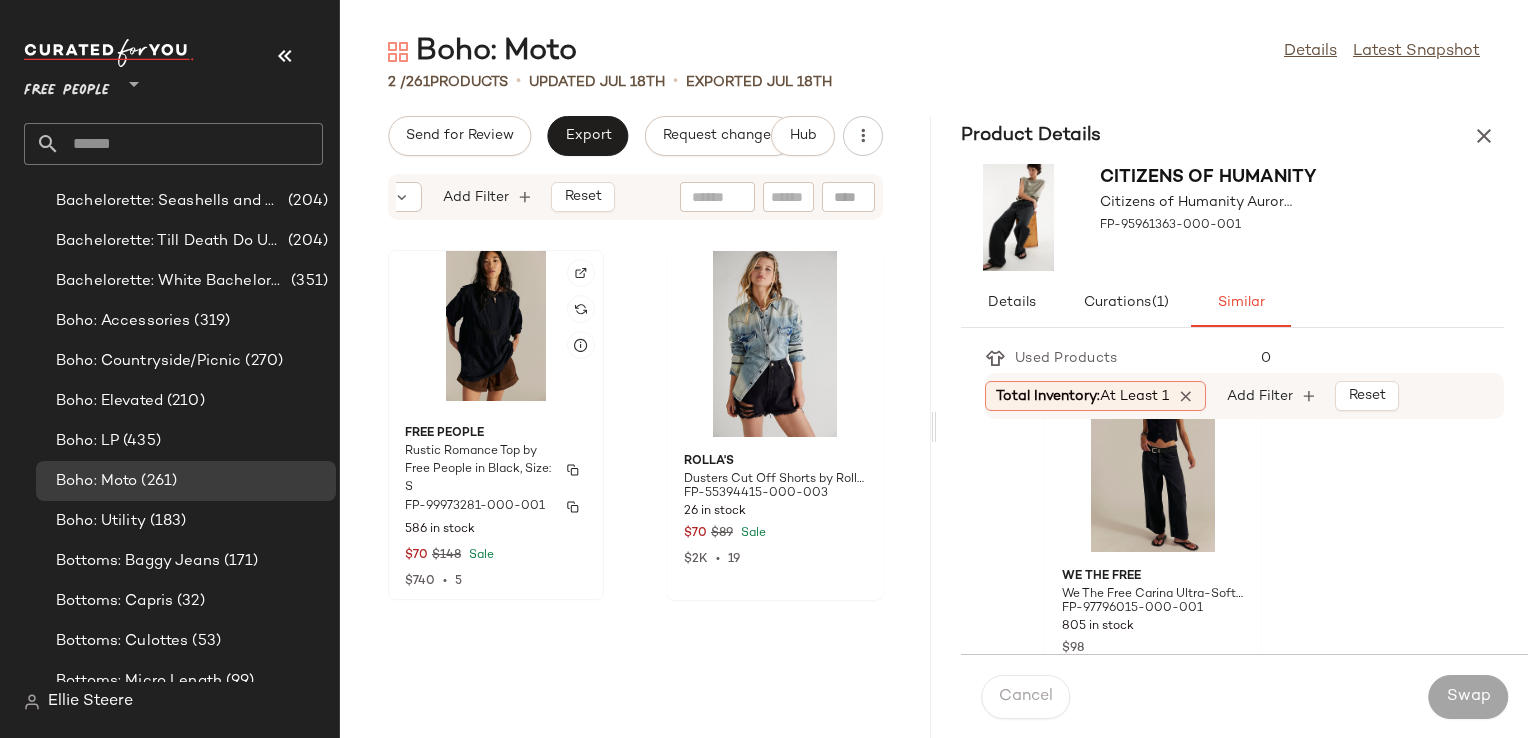 click on "Rustic Romance Top by Free People in Black, Size: S" at bounding box center (478, 470) 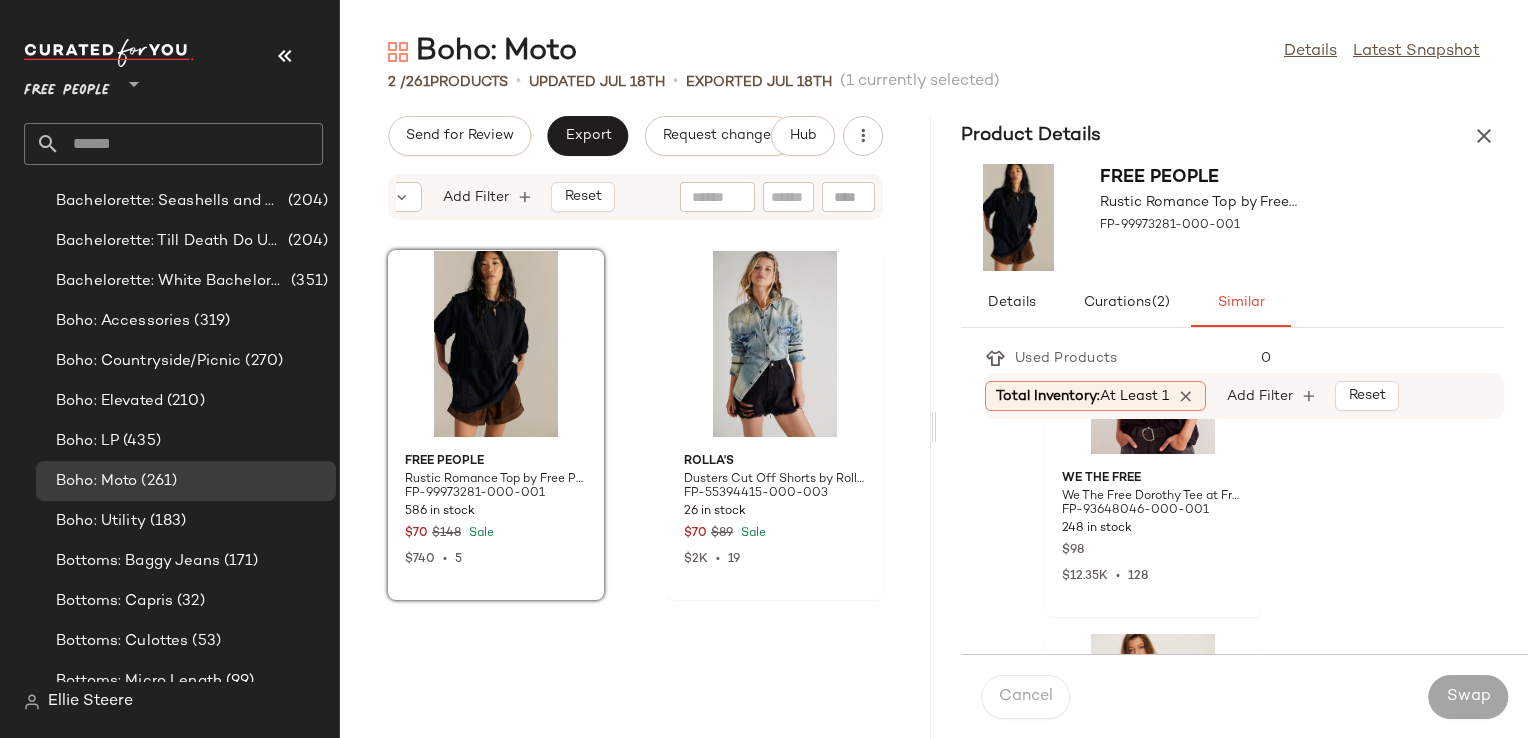 scroll, scrollTop: 200, scrollLeft: 0, axis: vertical 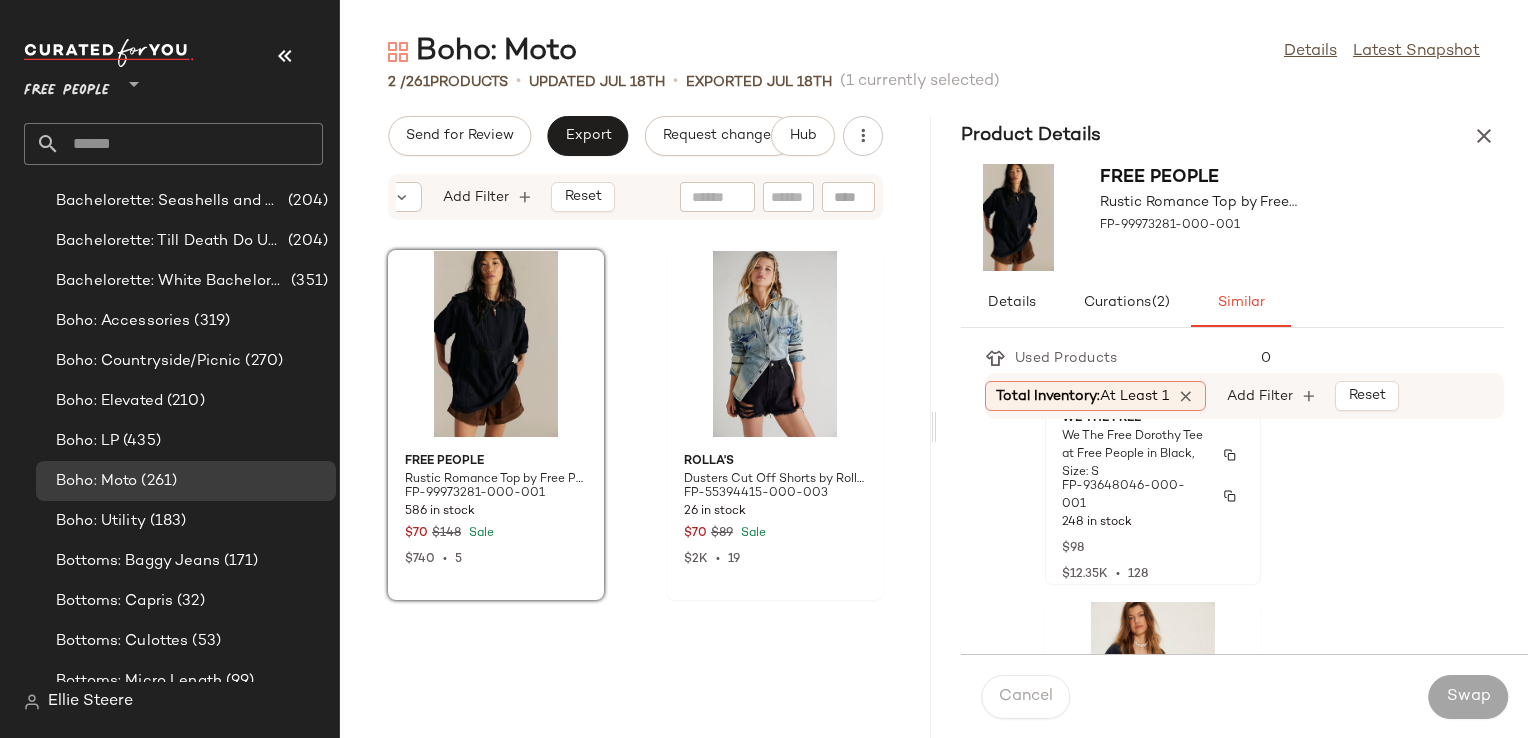 click on "FP-93648046-000-001" at bounding box center [1135, 496] 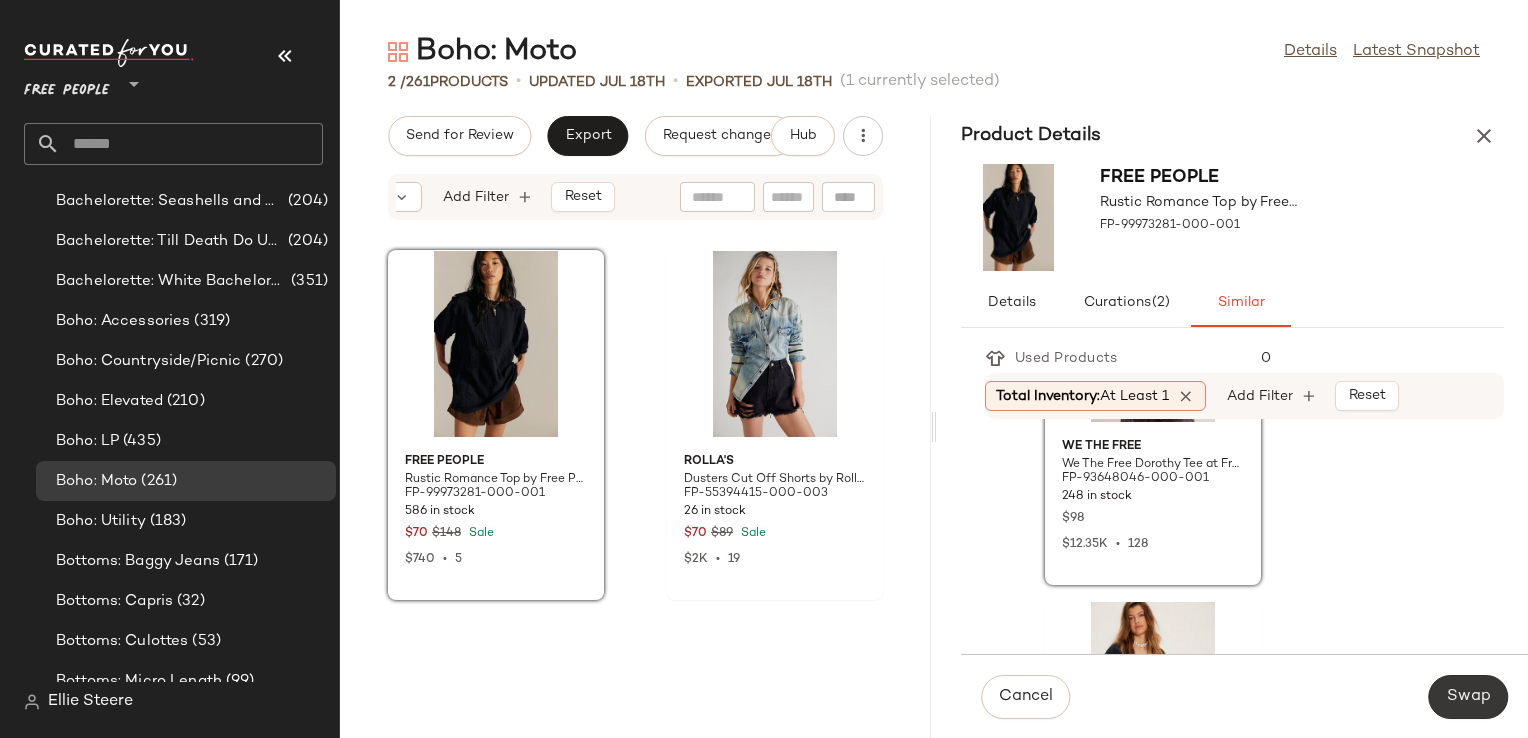 click on "Swap" 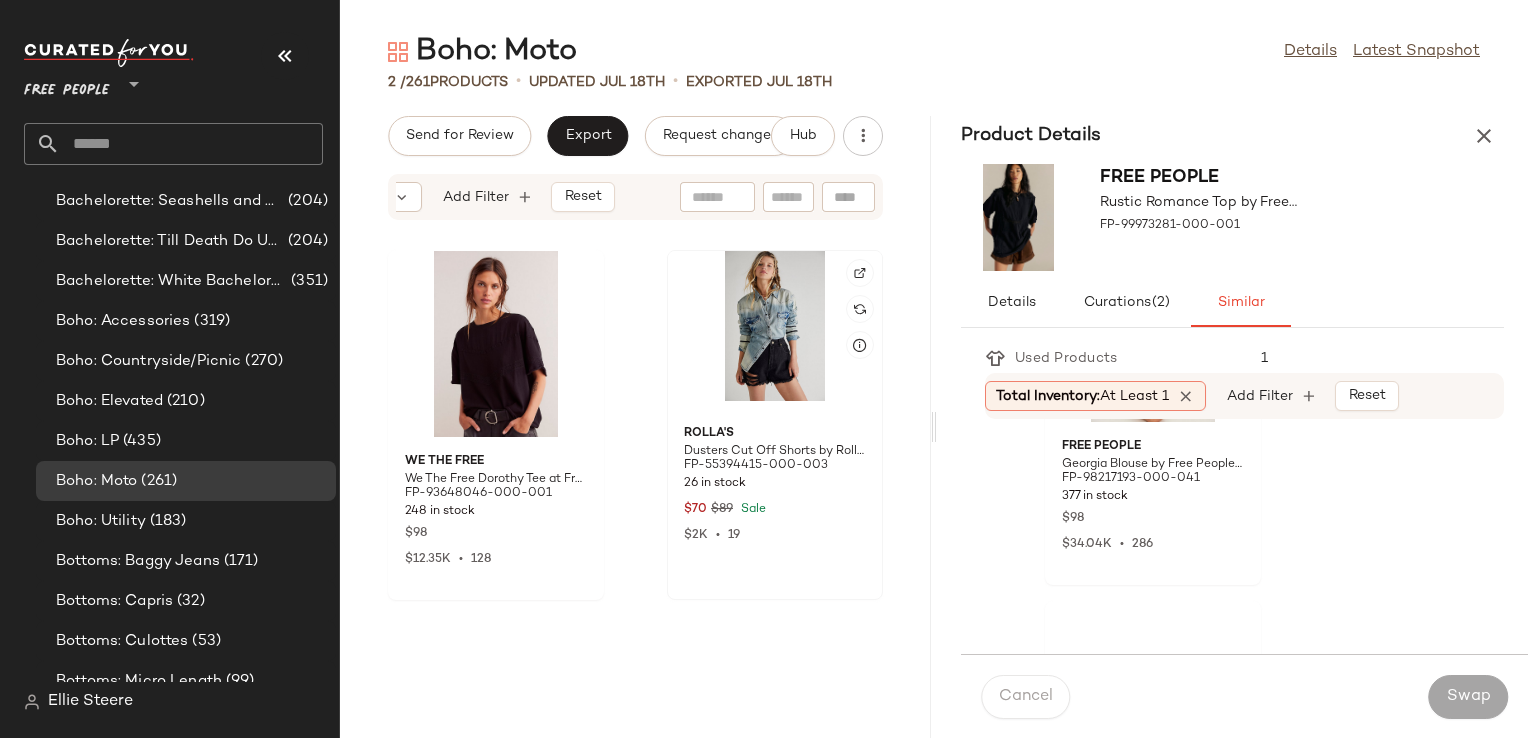 scroll, scrollTop: 0, scrollLeft: 0, axis: both 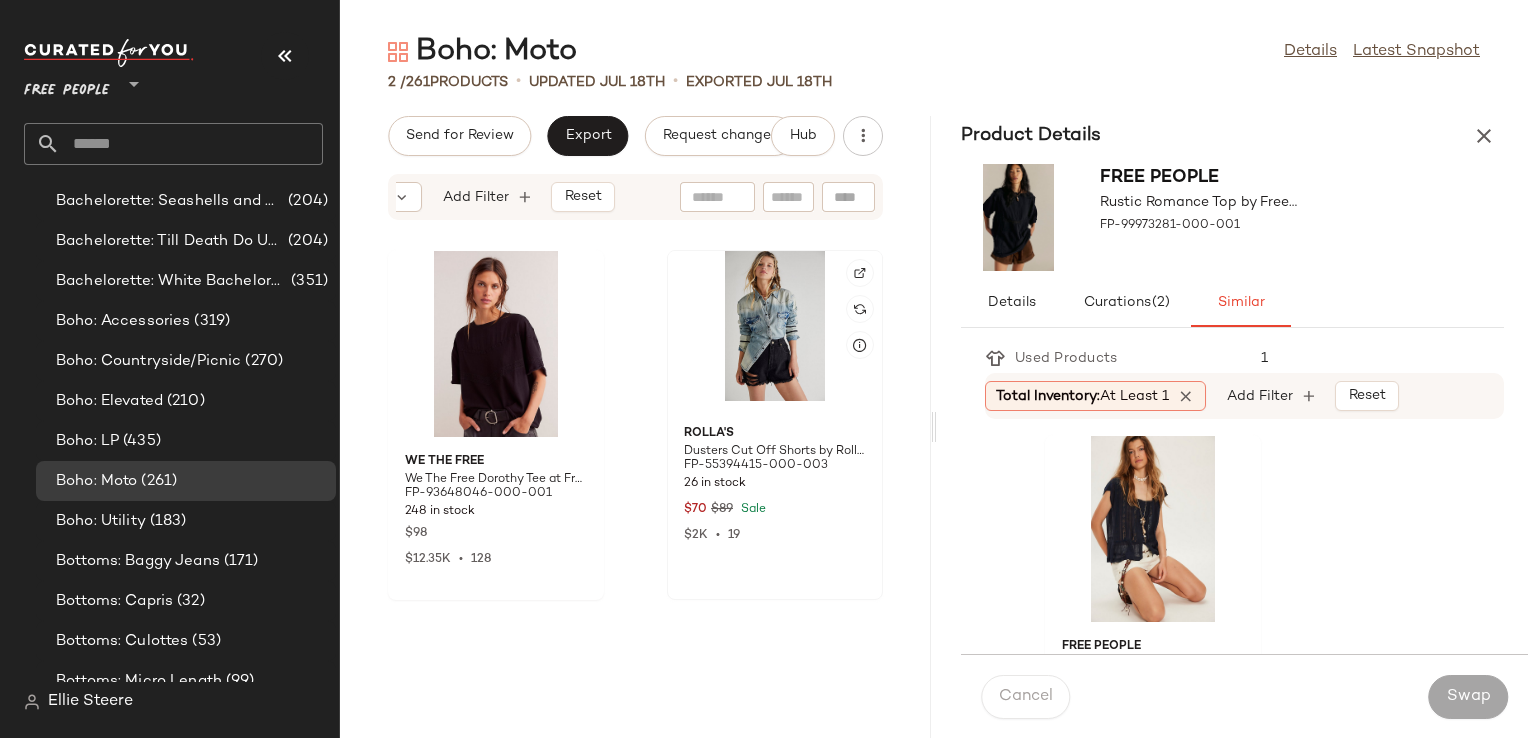 click 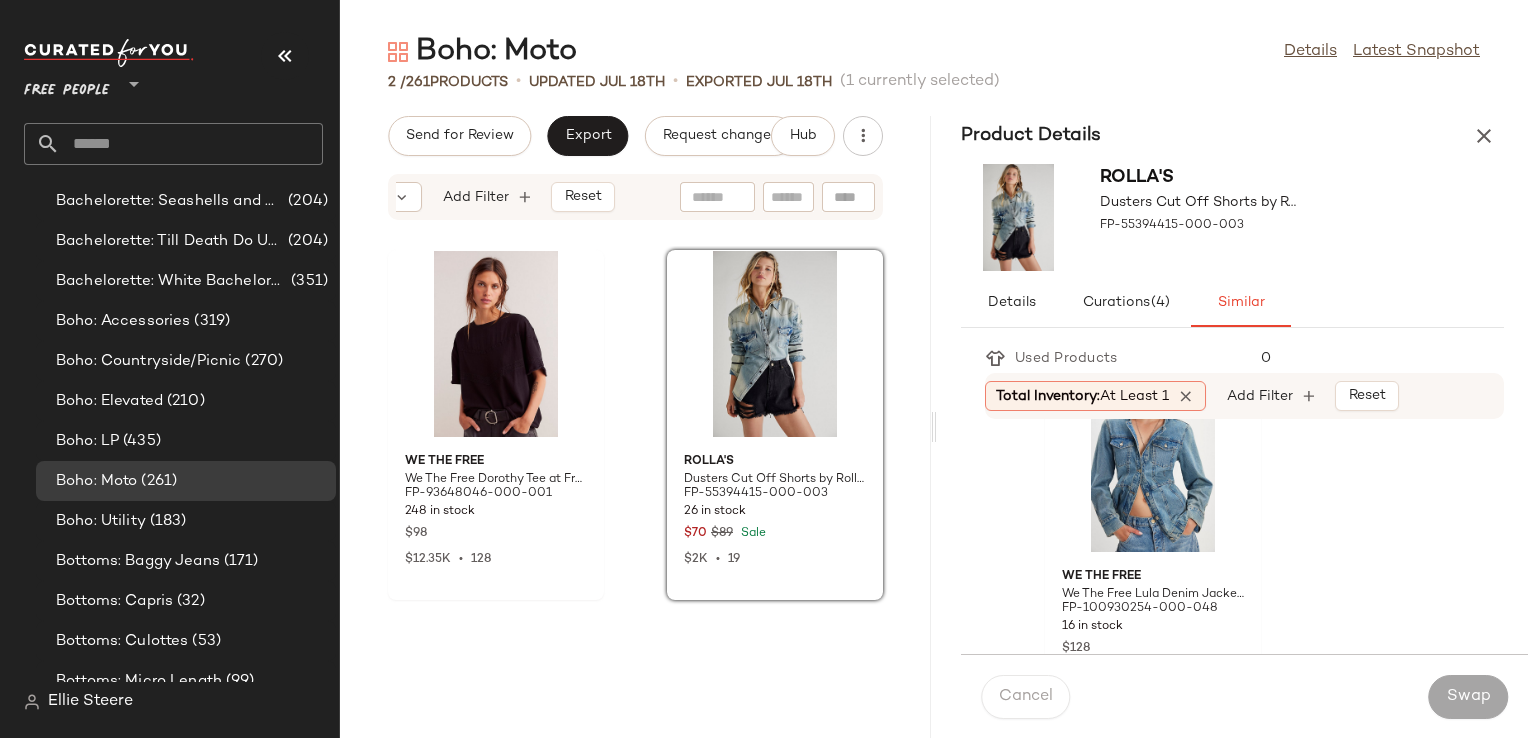 scroll, scrollTop: 2300, scrollLeft: 0, axis: vertical 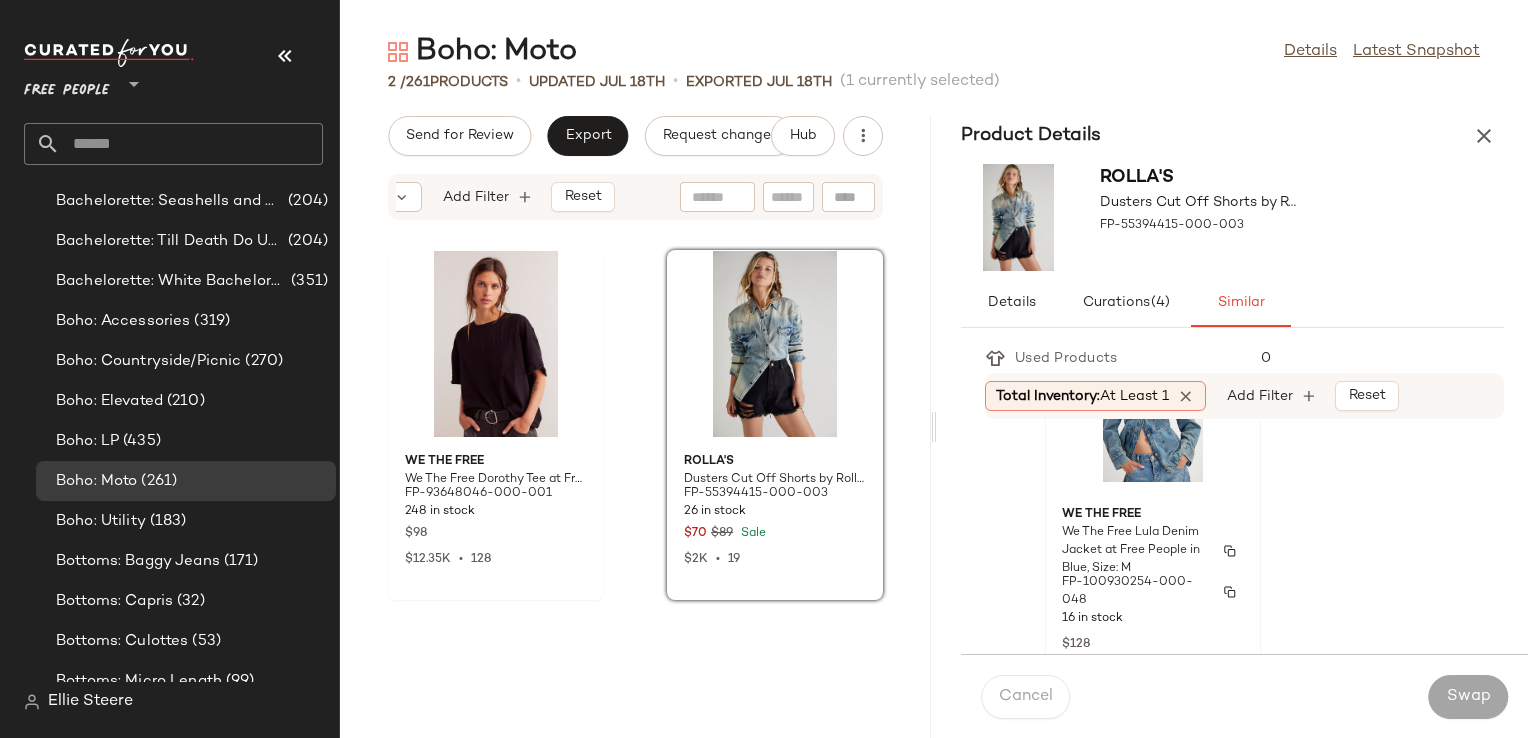 click on "We The Free Lula Denim Jacket at Free People in Blue, Size: M" at bounding box center [1135, 551] 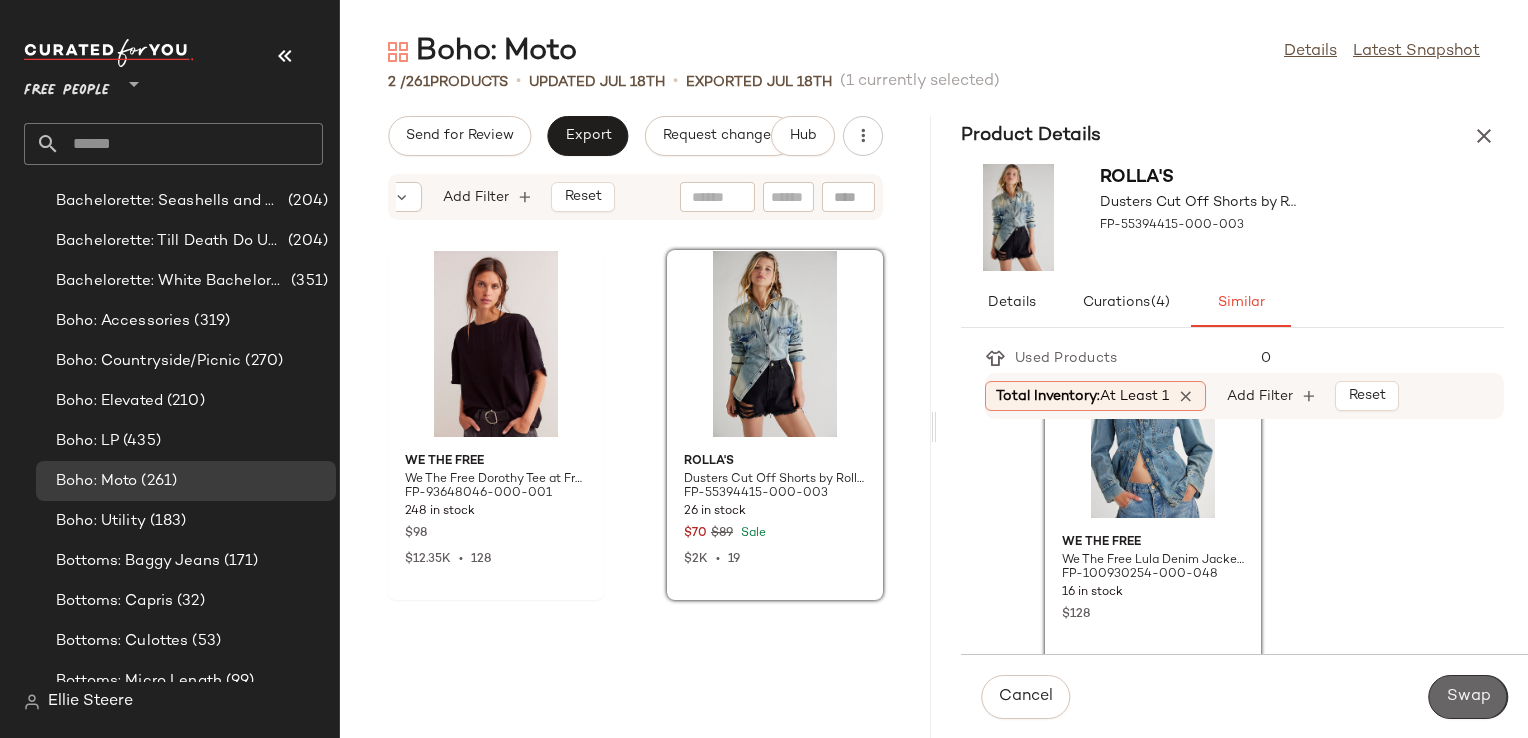 click on "Swap" at bounding box center (1468, 697) 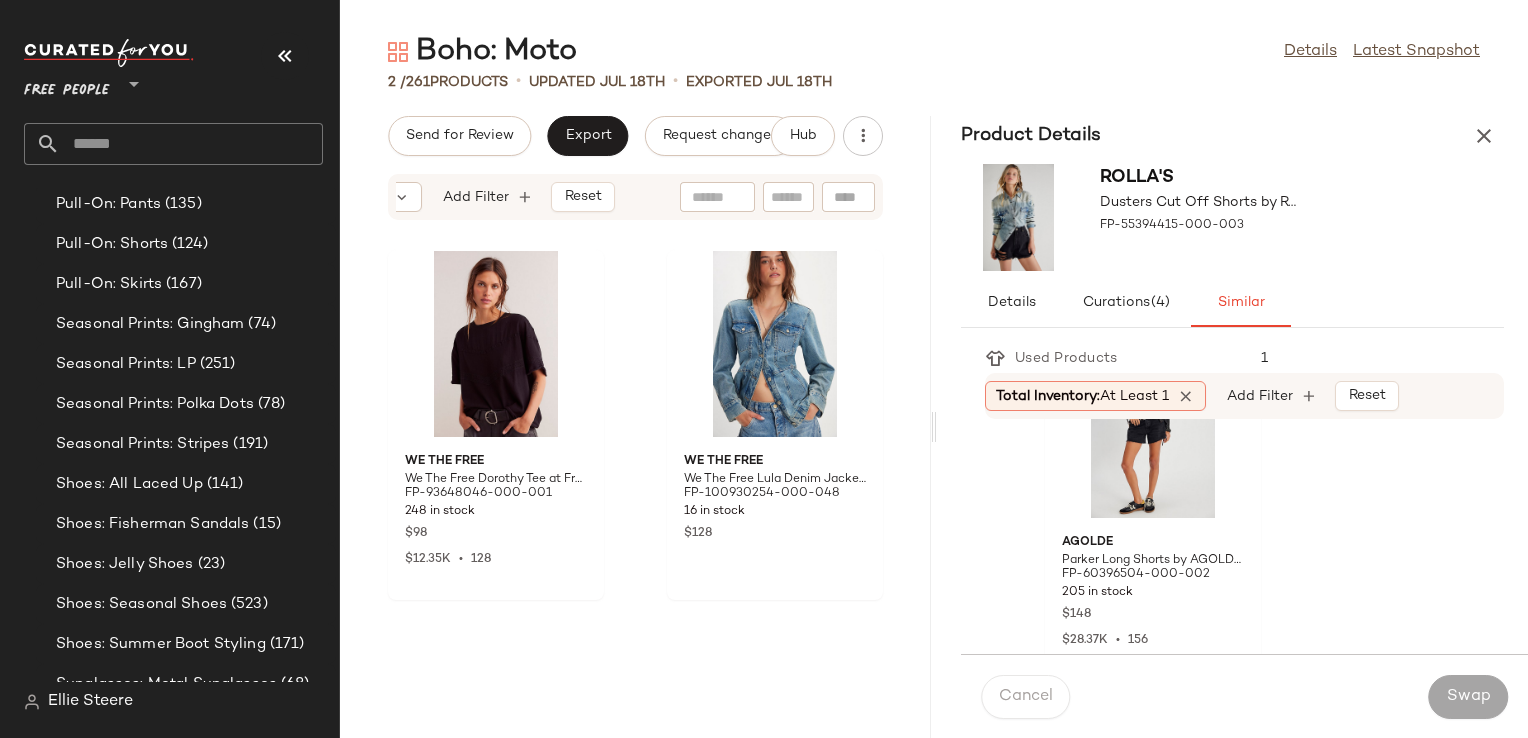scroll, scrollTop: 5062, scrollLeft: 0, axis: vertical 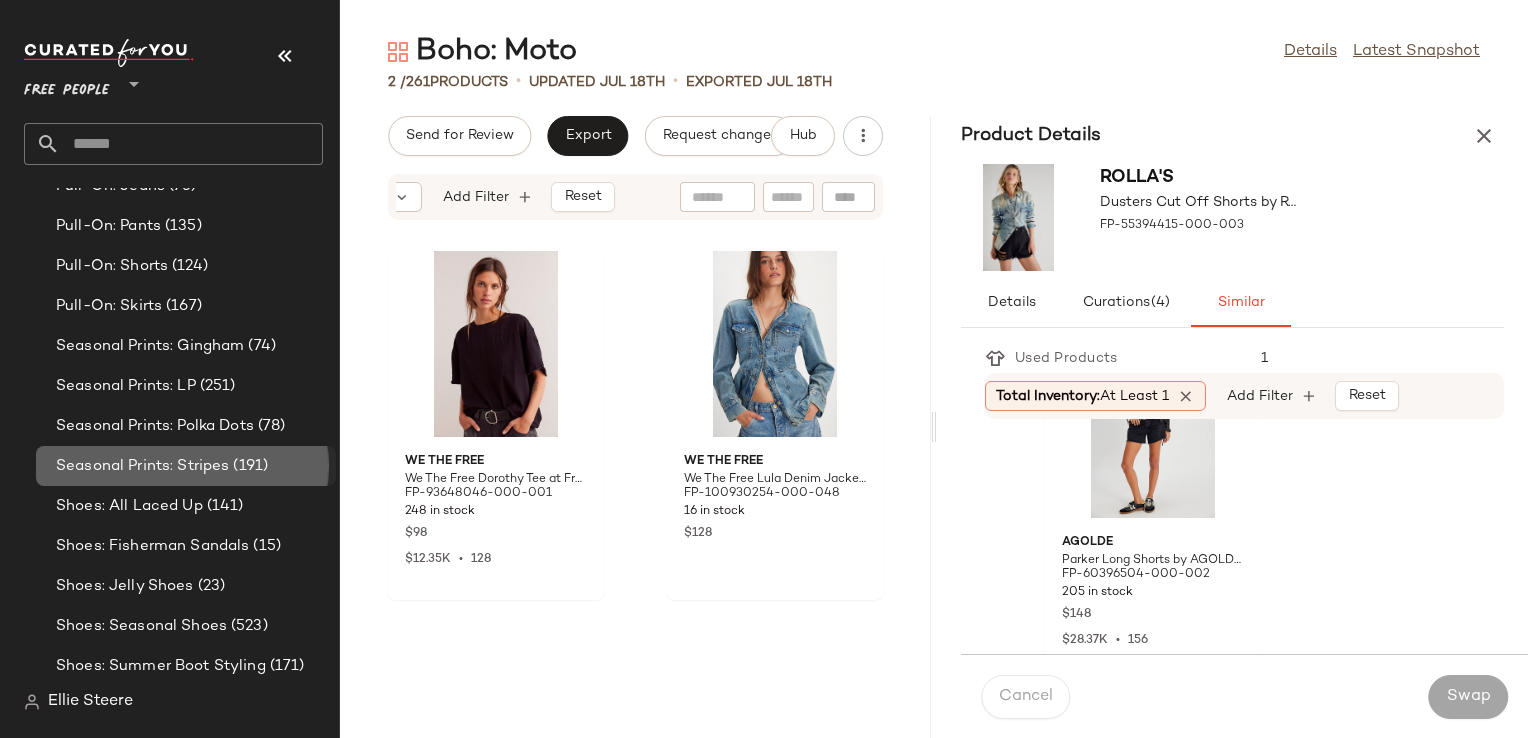 click on "Seasonal Prints: Stripes" at bounding box center (142, 466) 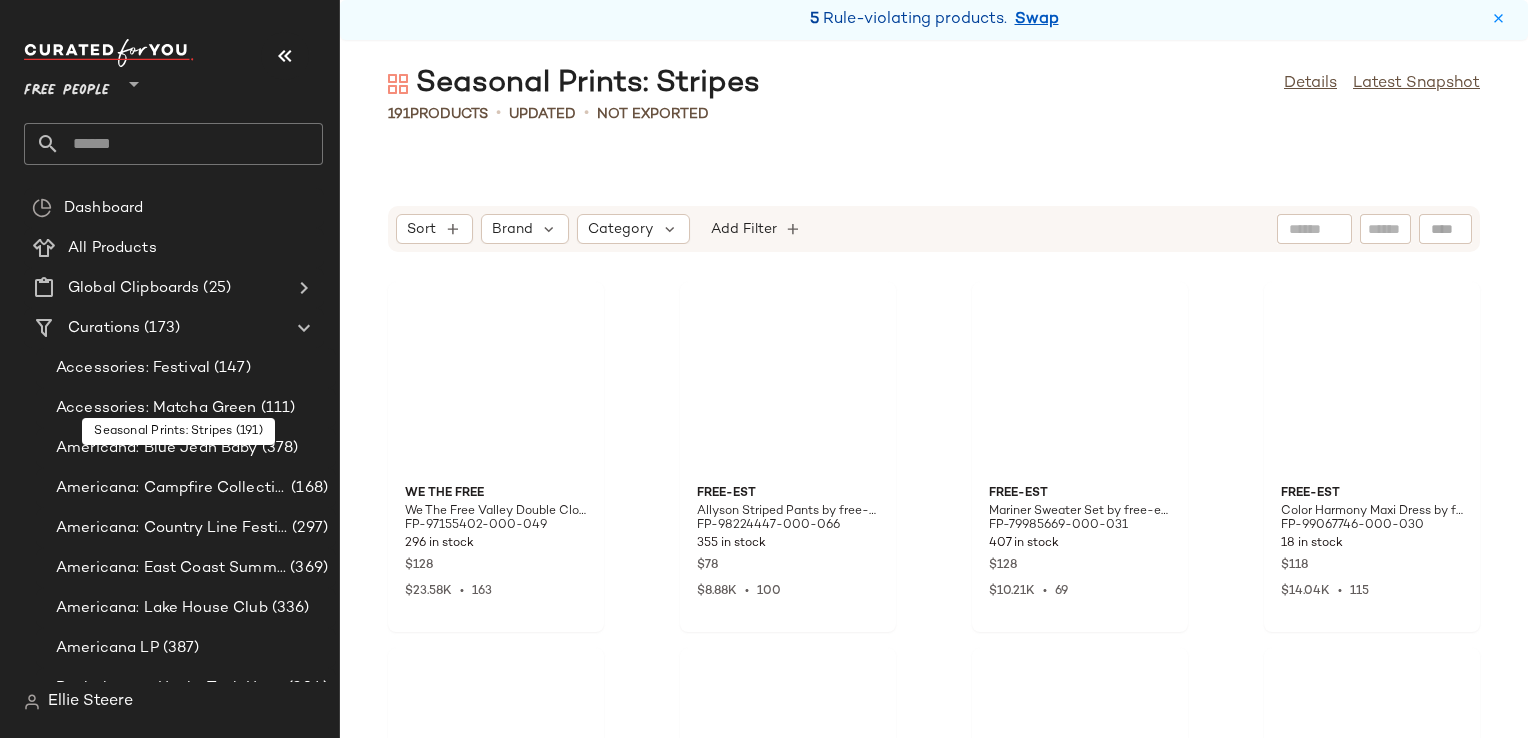 scroll, scrollTop: 0, scrollLeft: 0, axis: both 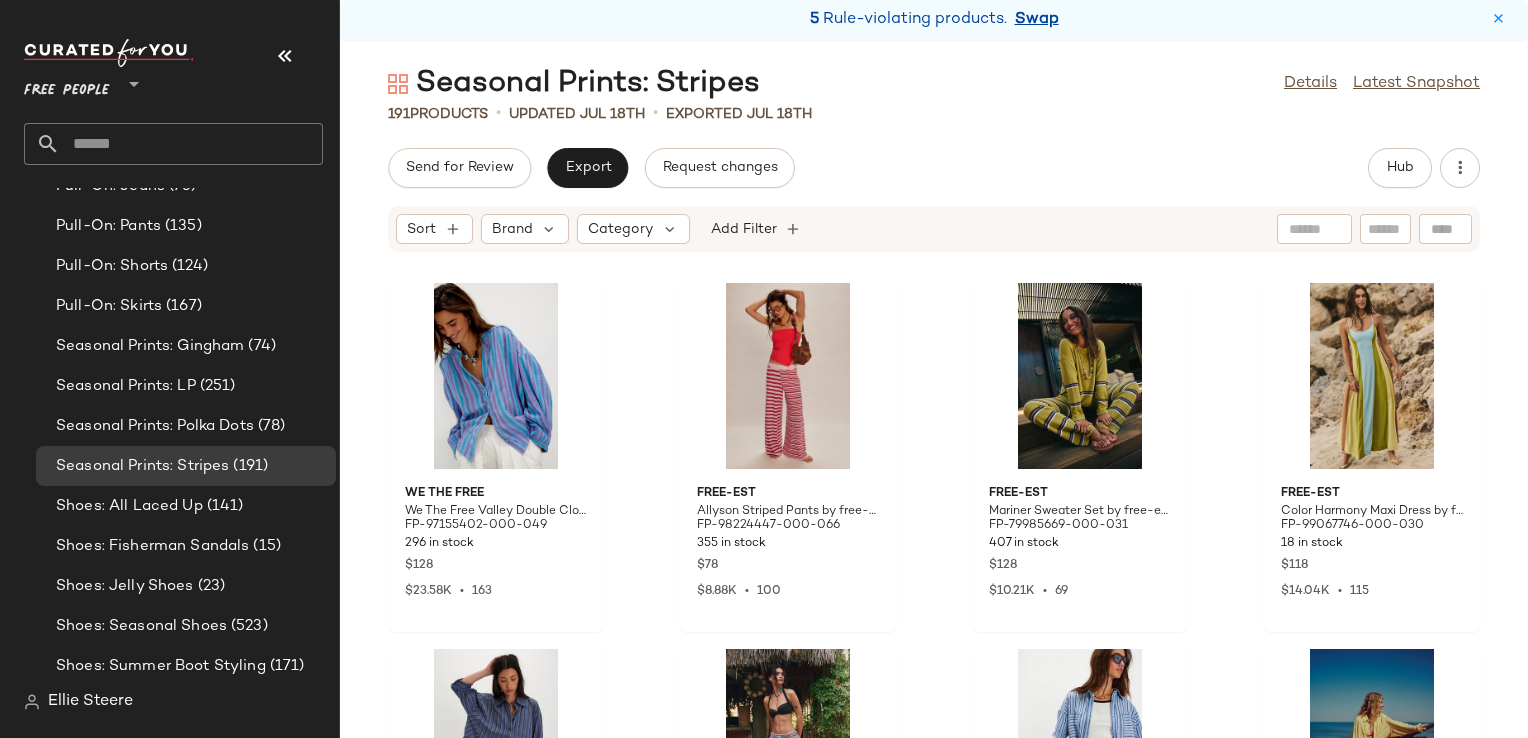 click on "Swap" at bounding box center [1037, 20] 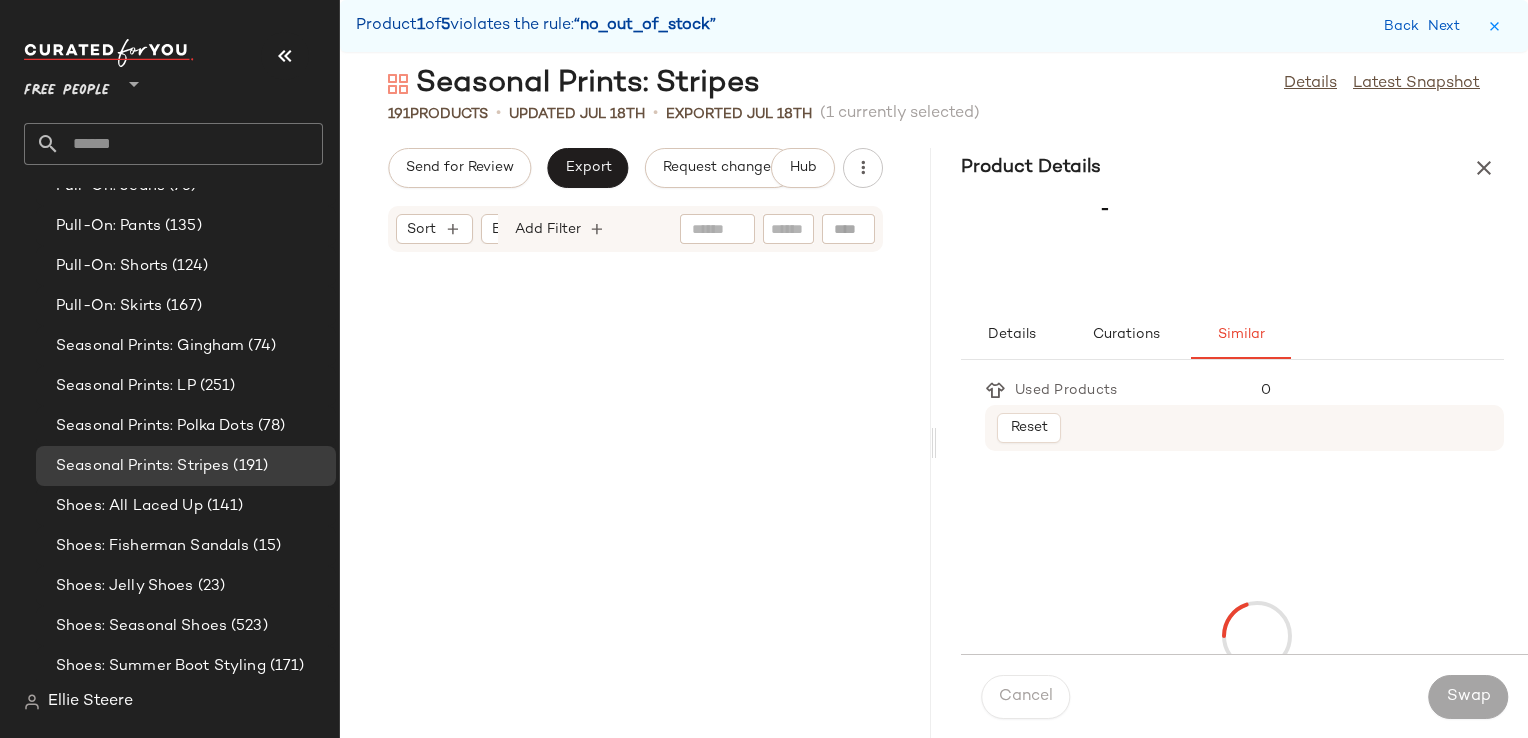 scroll, scrollTop: 18300, scrollLeft: 0, axis: vertical 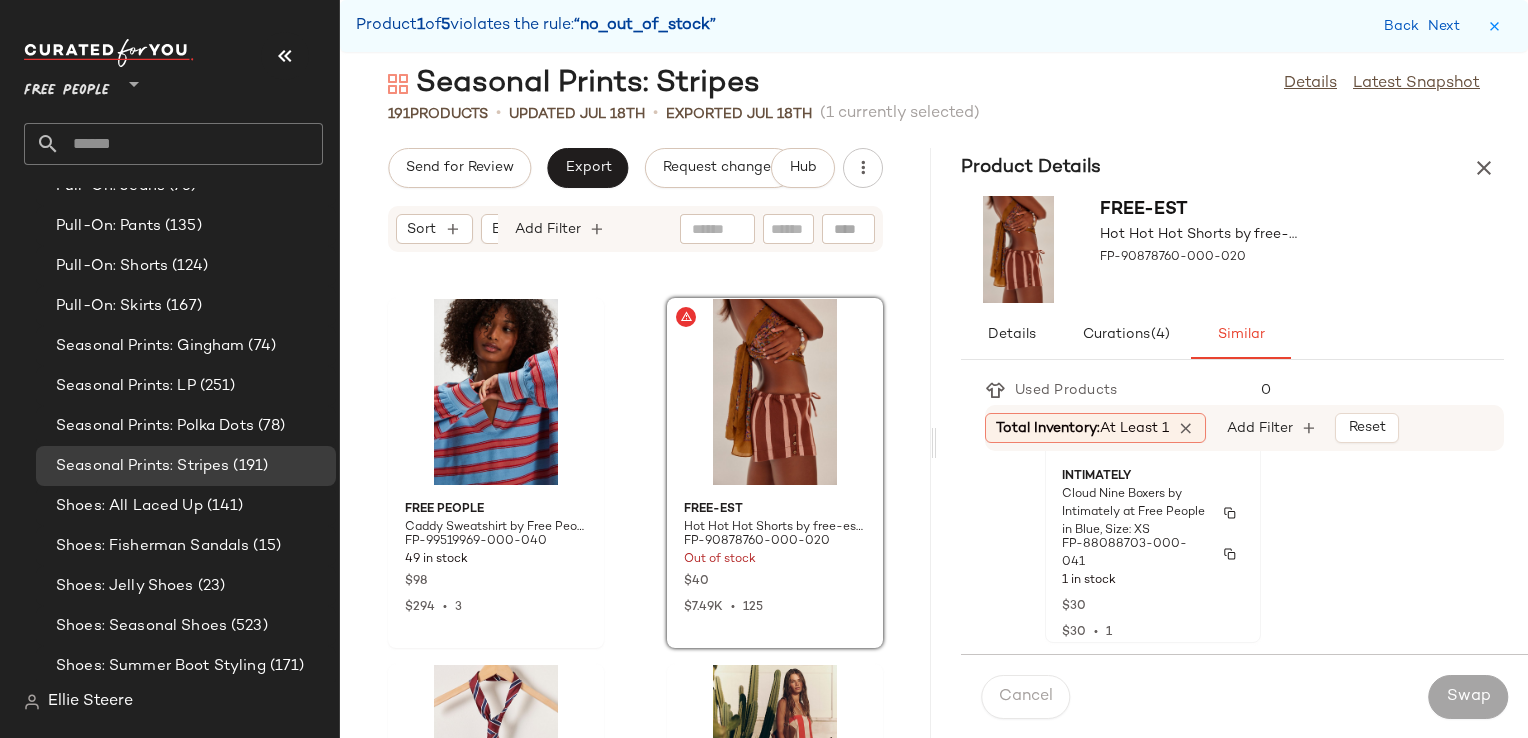 click on "FP-88088703-000-041" at bounding box center [1135, 554] 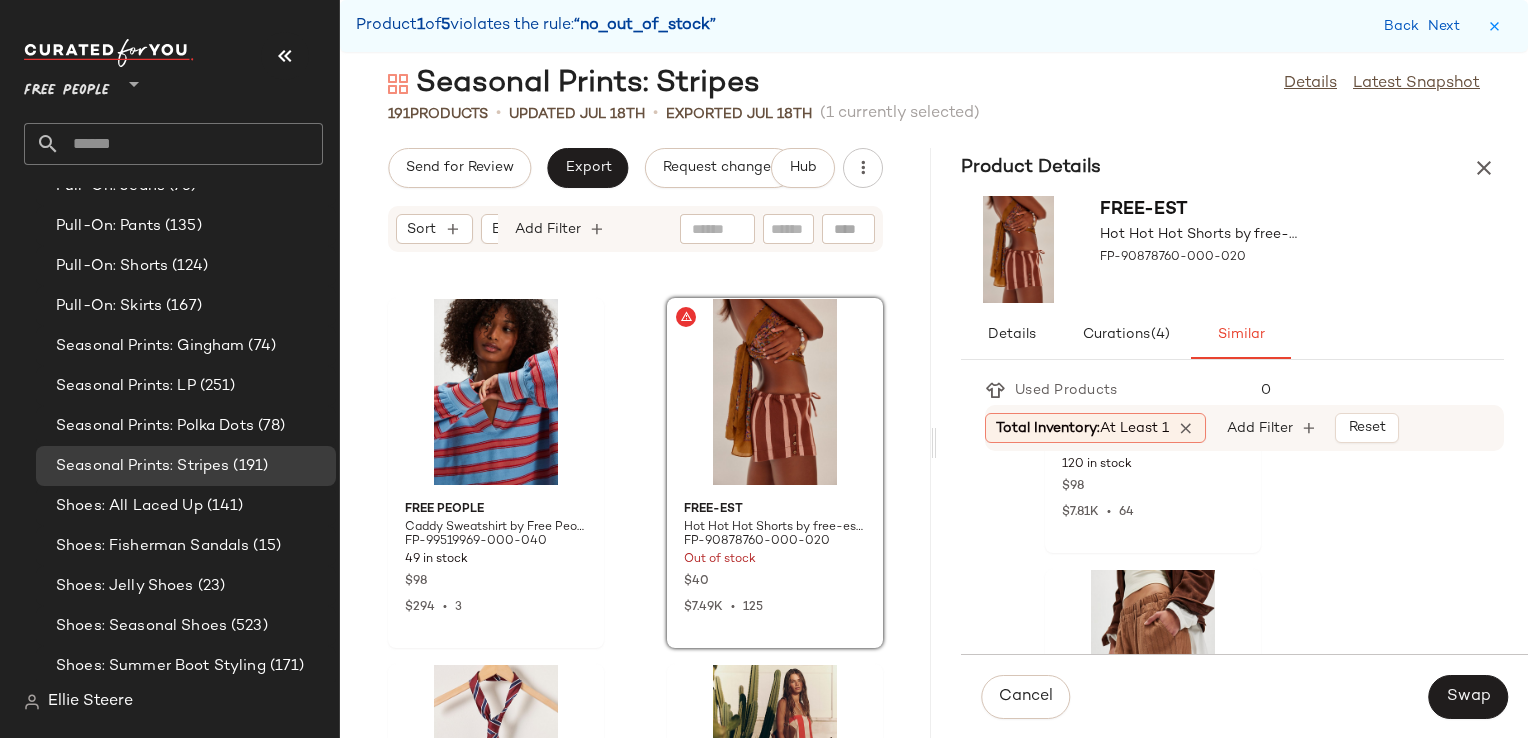 scroll, scrollTop: 5000, scrollLeft: 0, axis: vertical 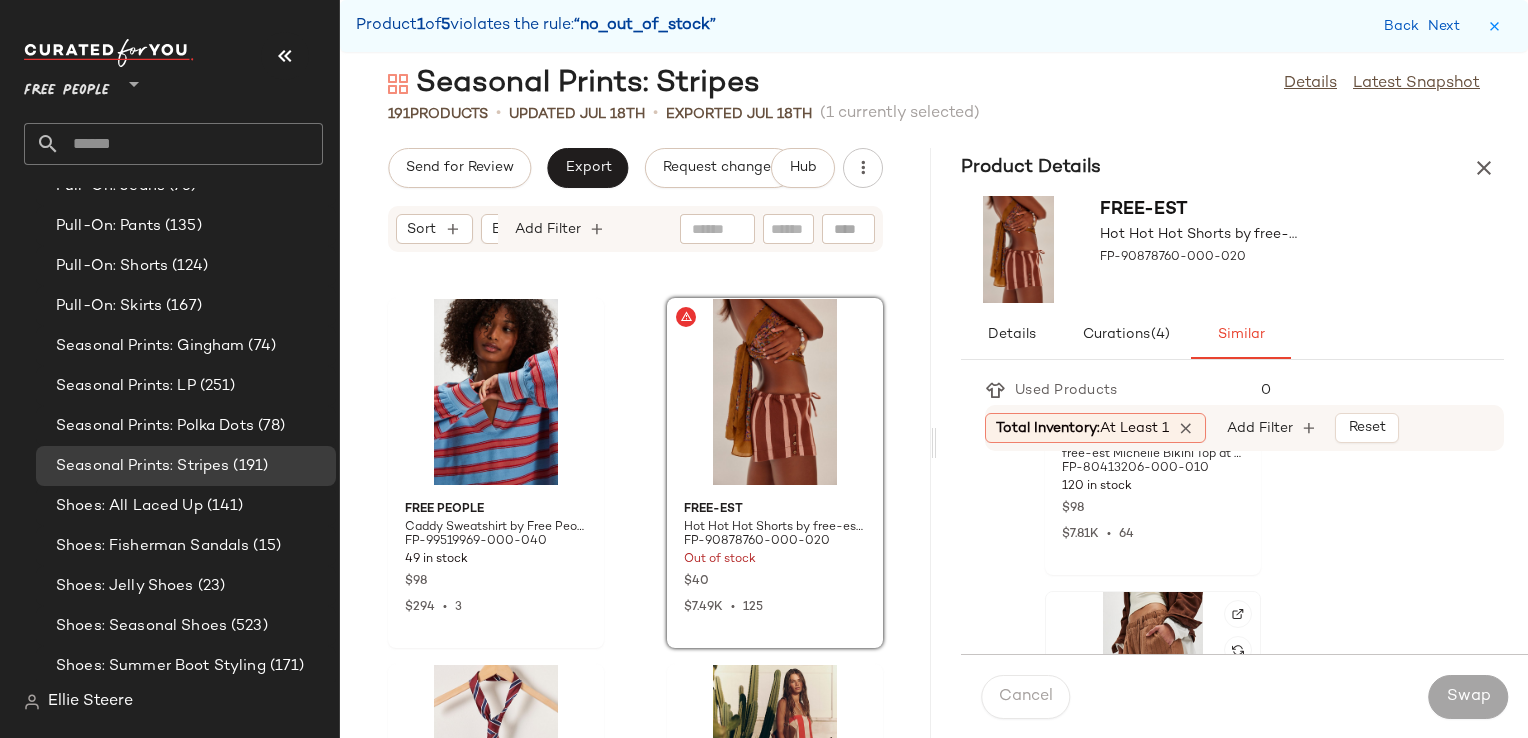 click 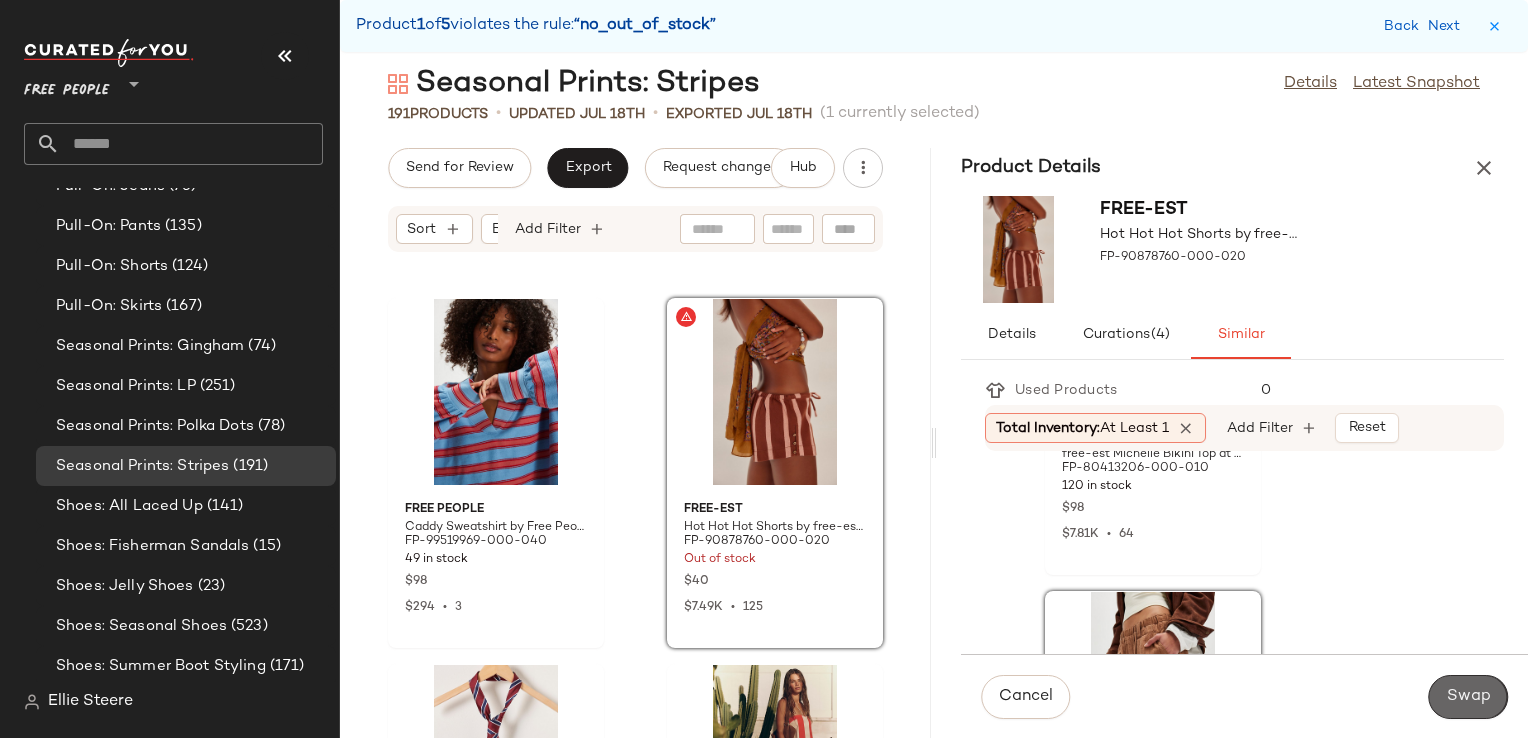 click on "Swap" 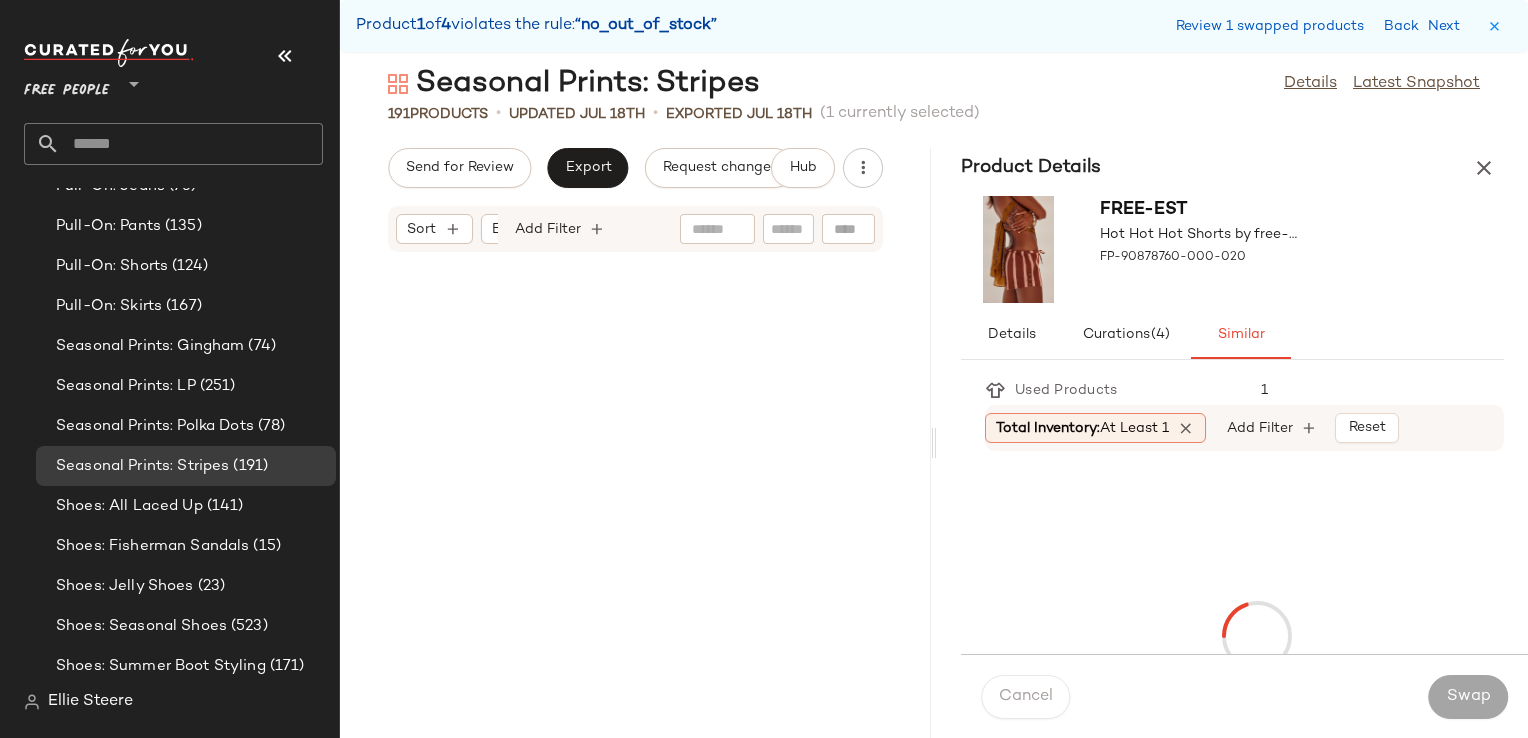 scroll, scrollTop: 24522, scrollLeft: 0, axis: vertical 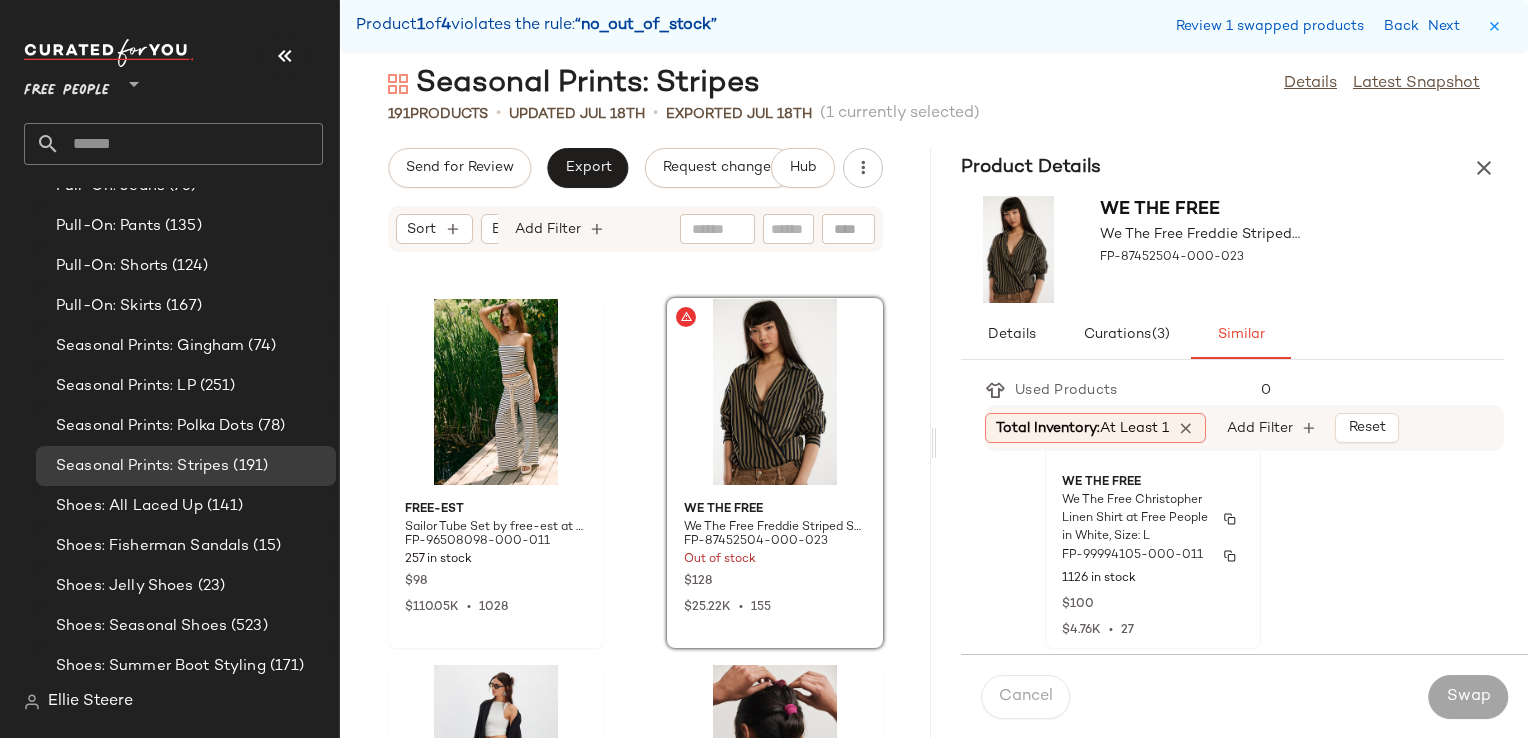 click on "We The Free Christopher Linen Shirt at Free People in White, Size: L" at bounding box center (1135, 519) 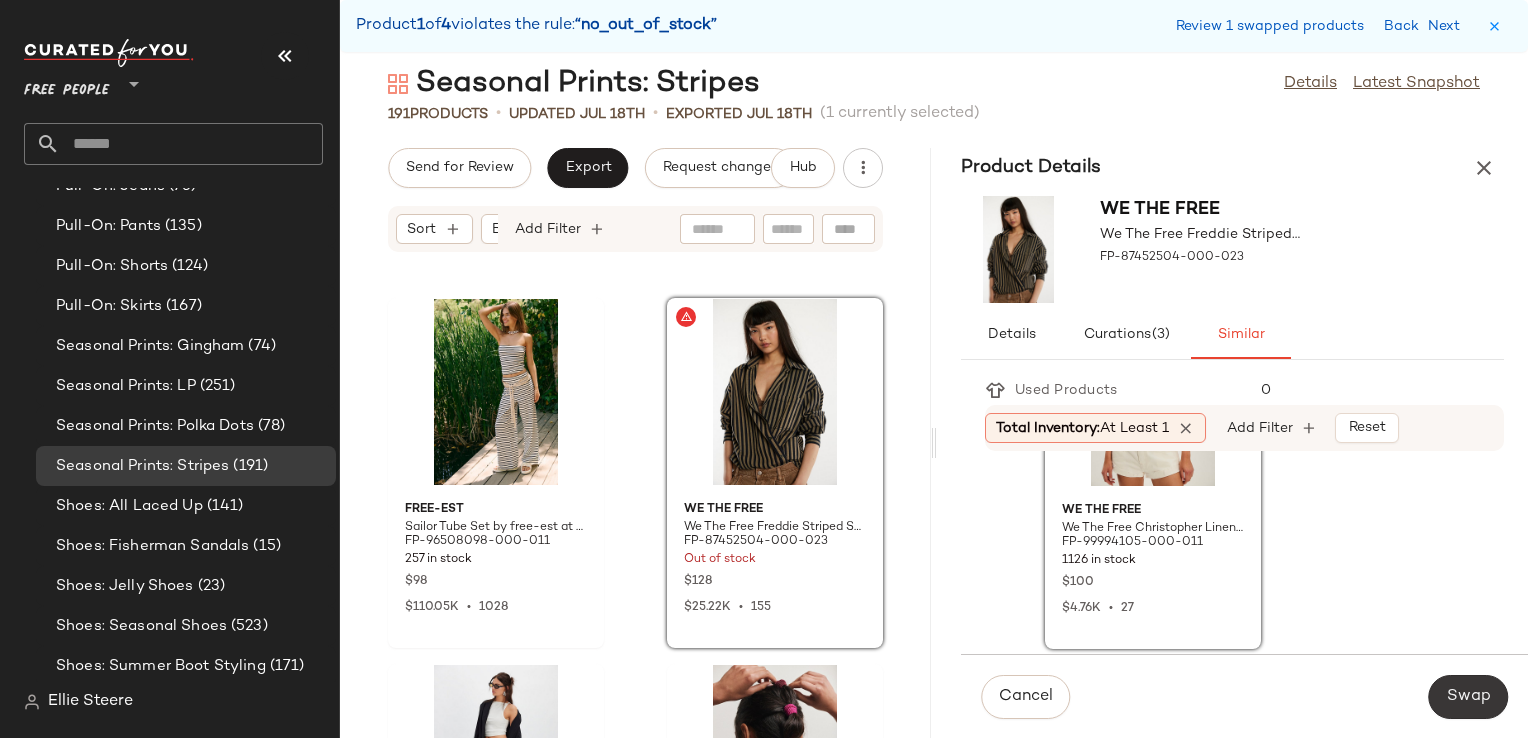 click on "Swap" 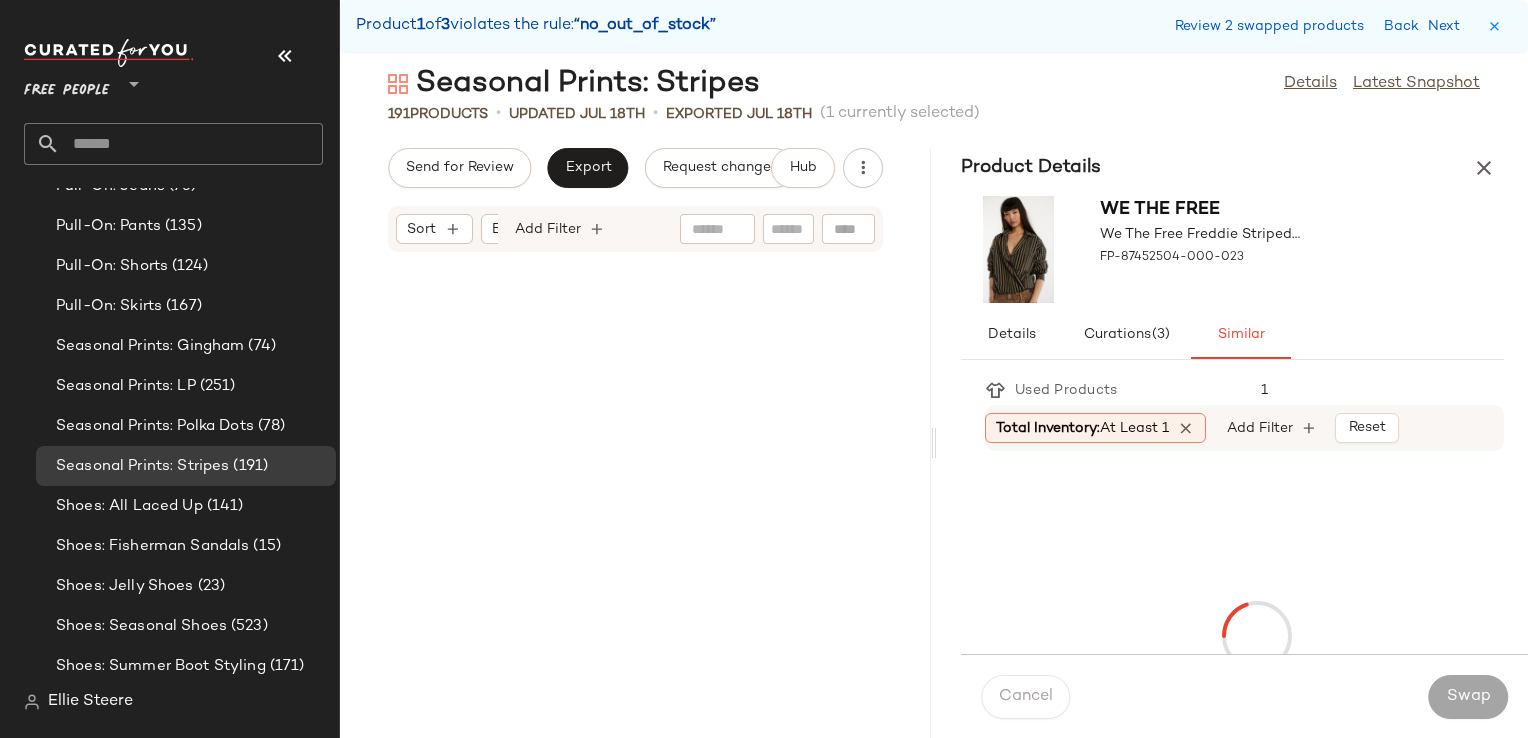 scroll, scrollTop: 25620, scrollLeft: 0, axis: vertical 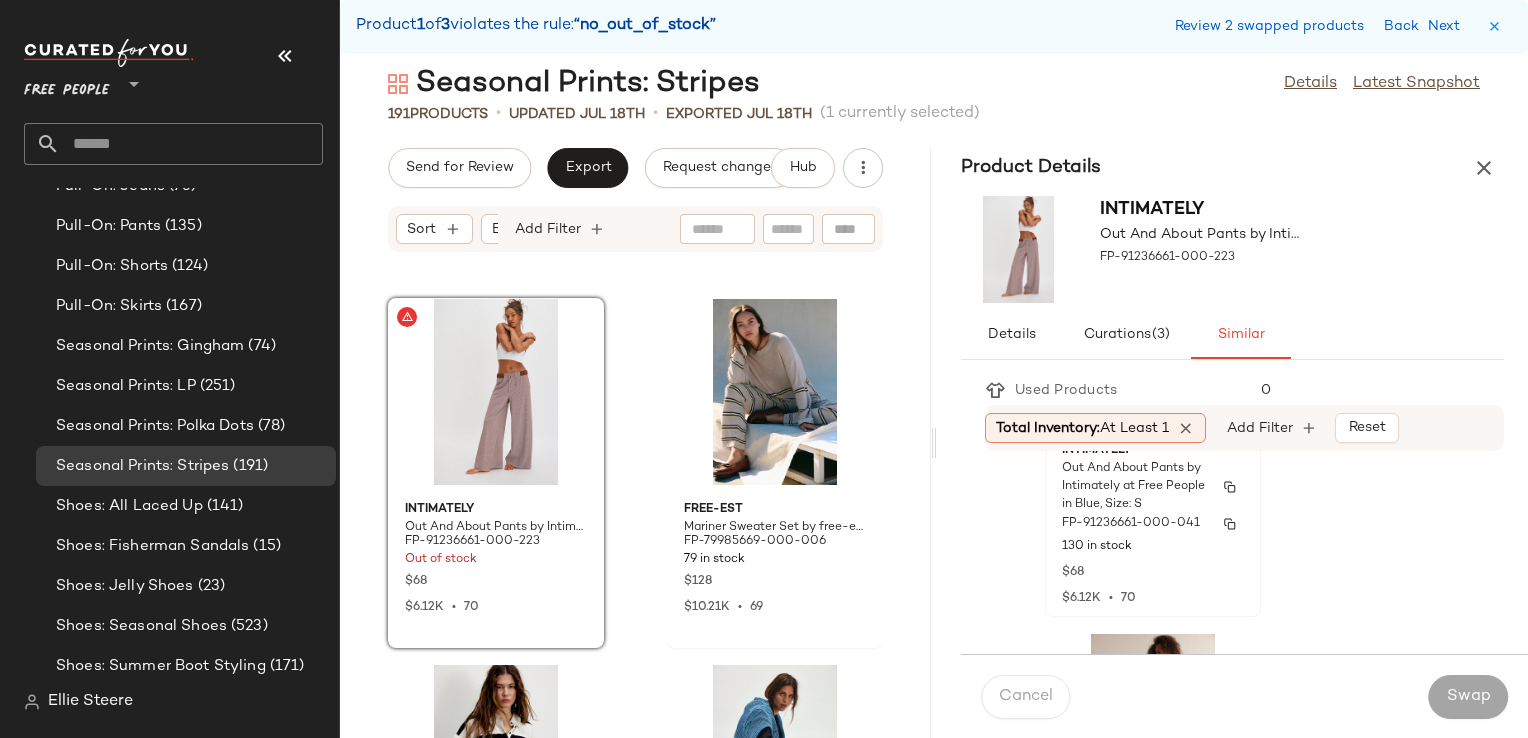 click on "FP-91236661-000-041" at bounding box center [1153, 524] 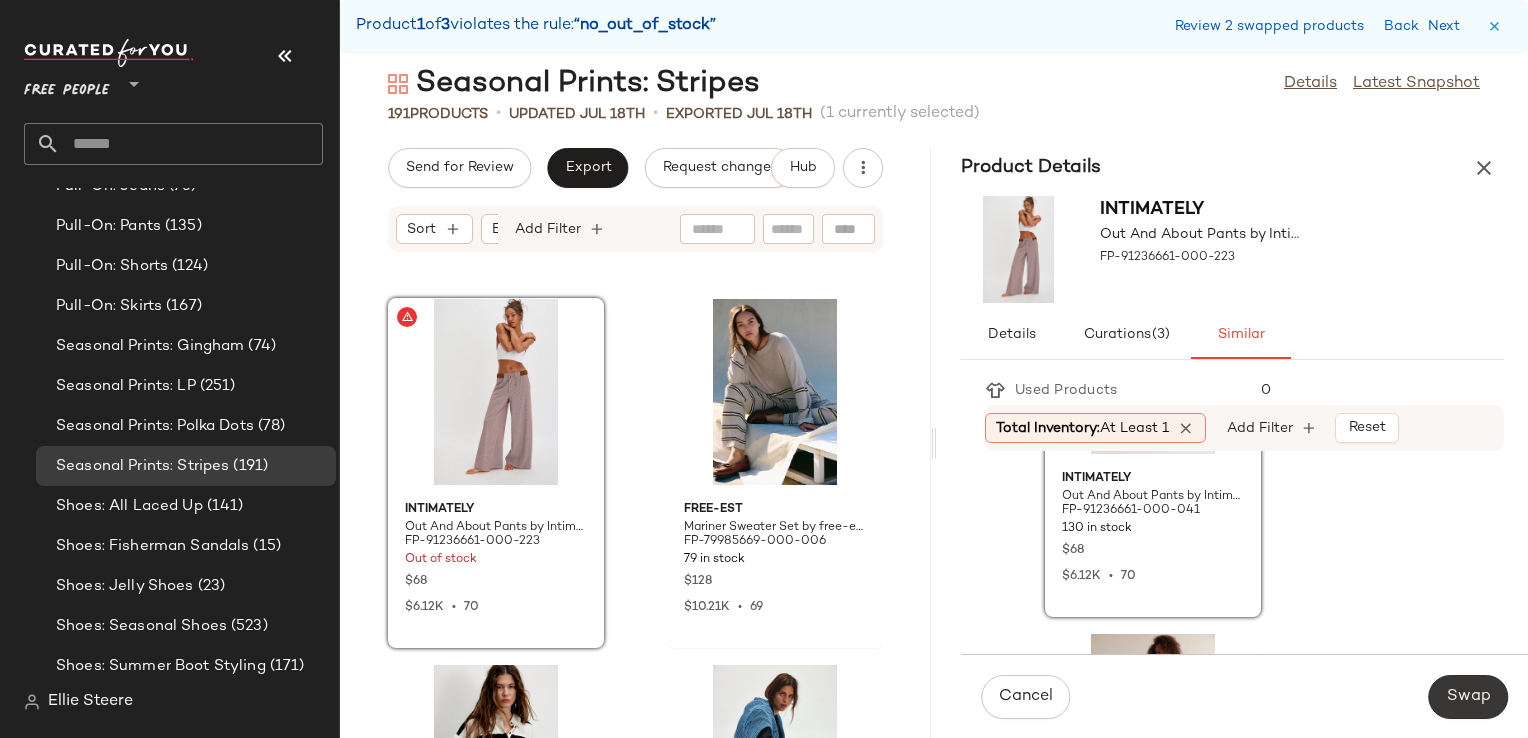 click on "Swap" at bounding box center [1468, 697] 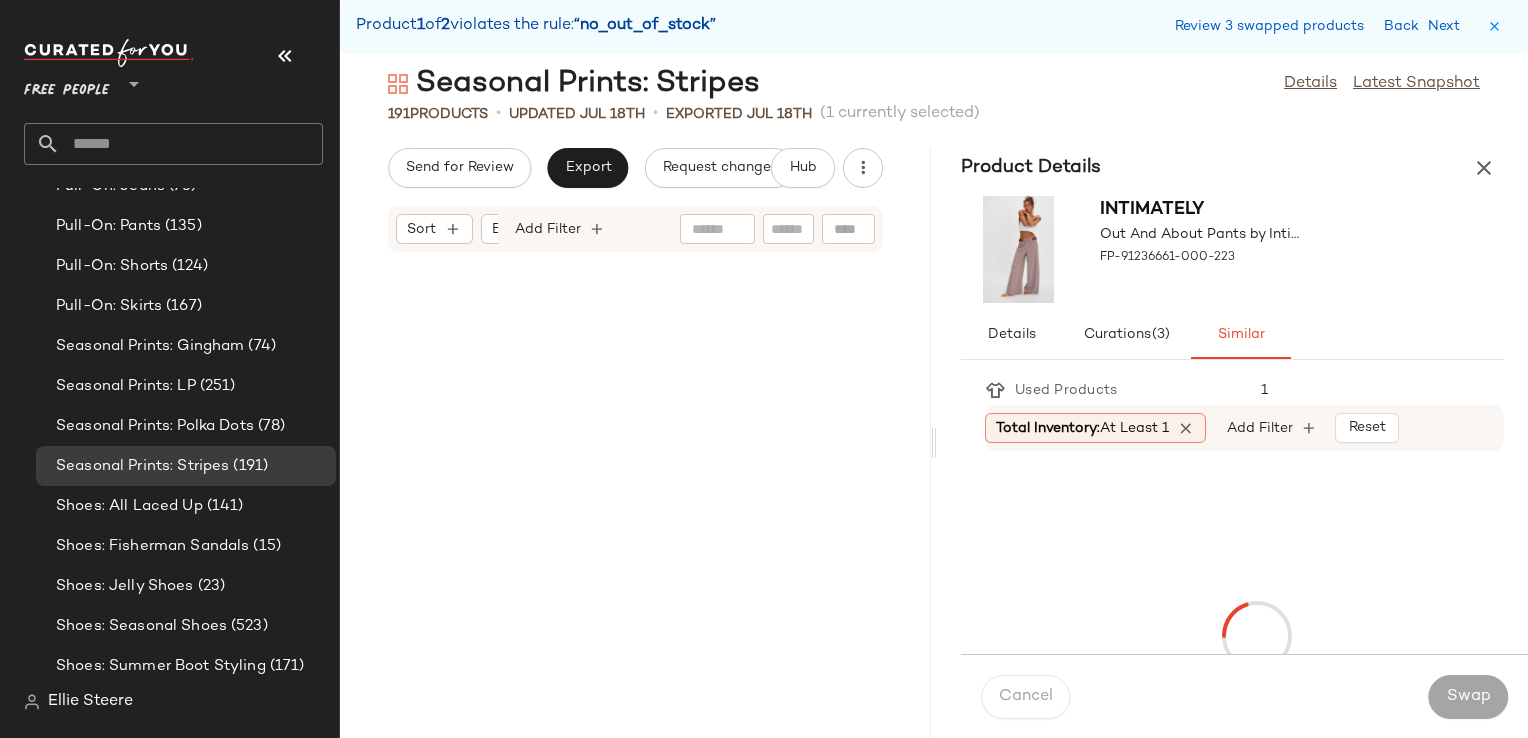 scroll, scrollTop: 26352, scrollLeft: 0, axis: vertical 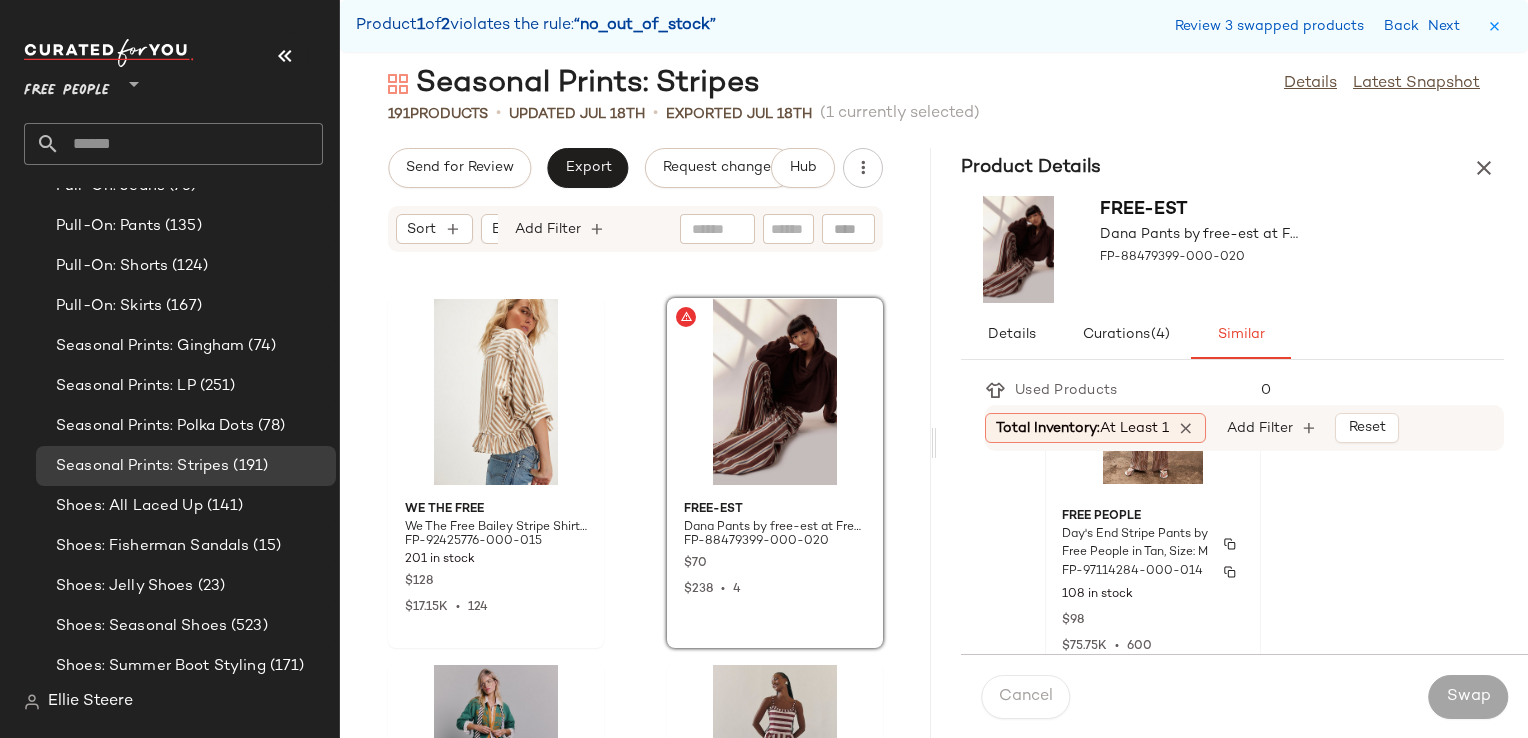 click on "FP-97114284-000-014" at bounding box center (1132, 572) 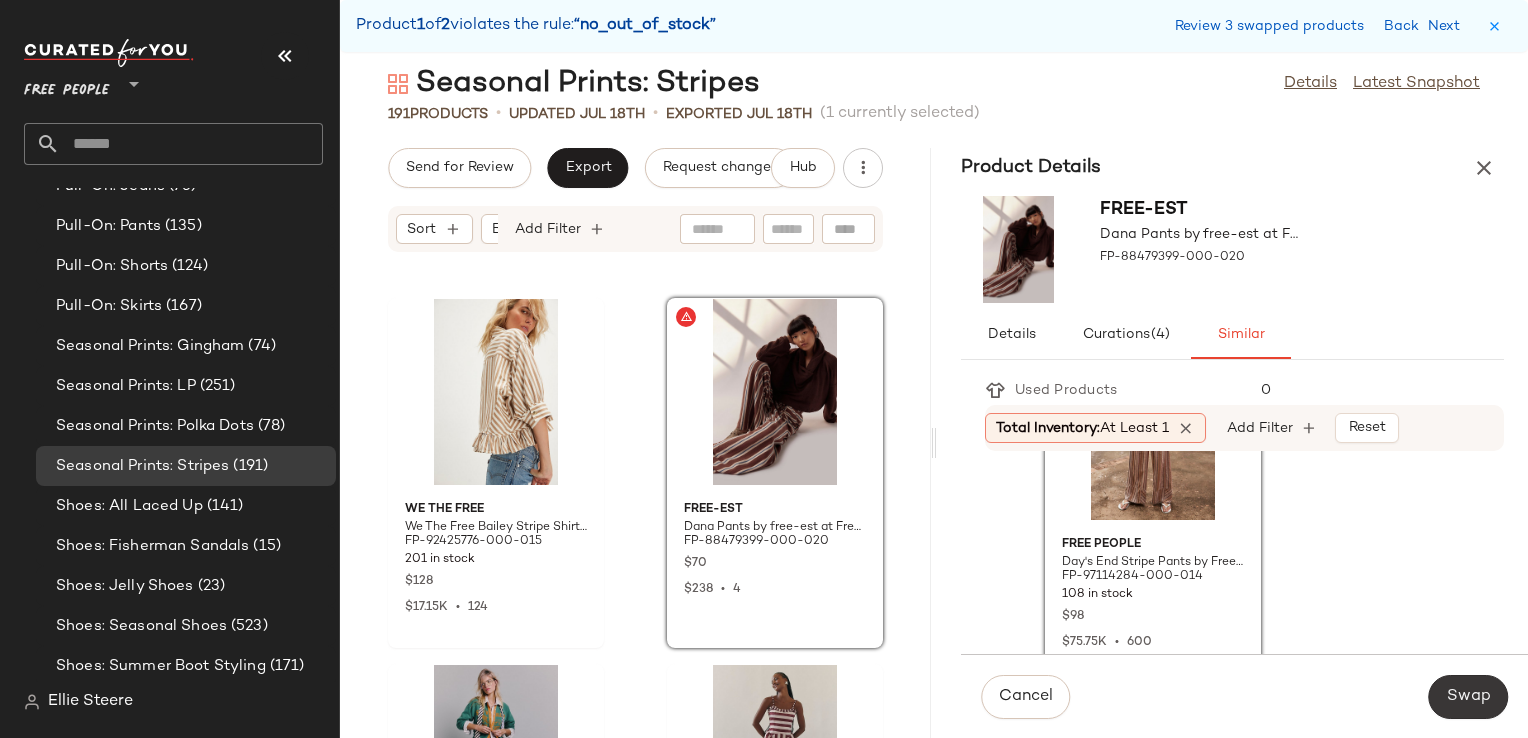 click on "Swap" 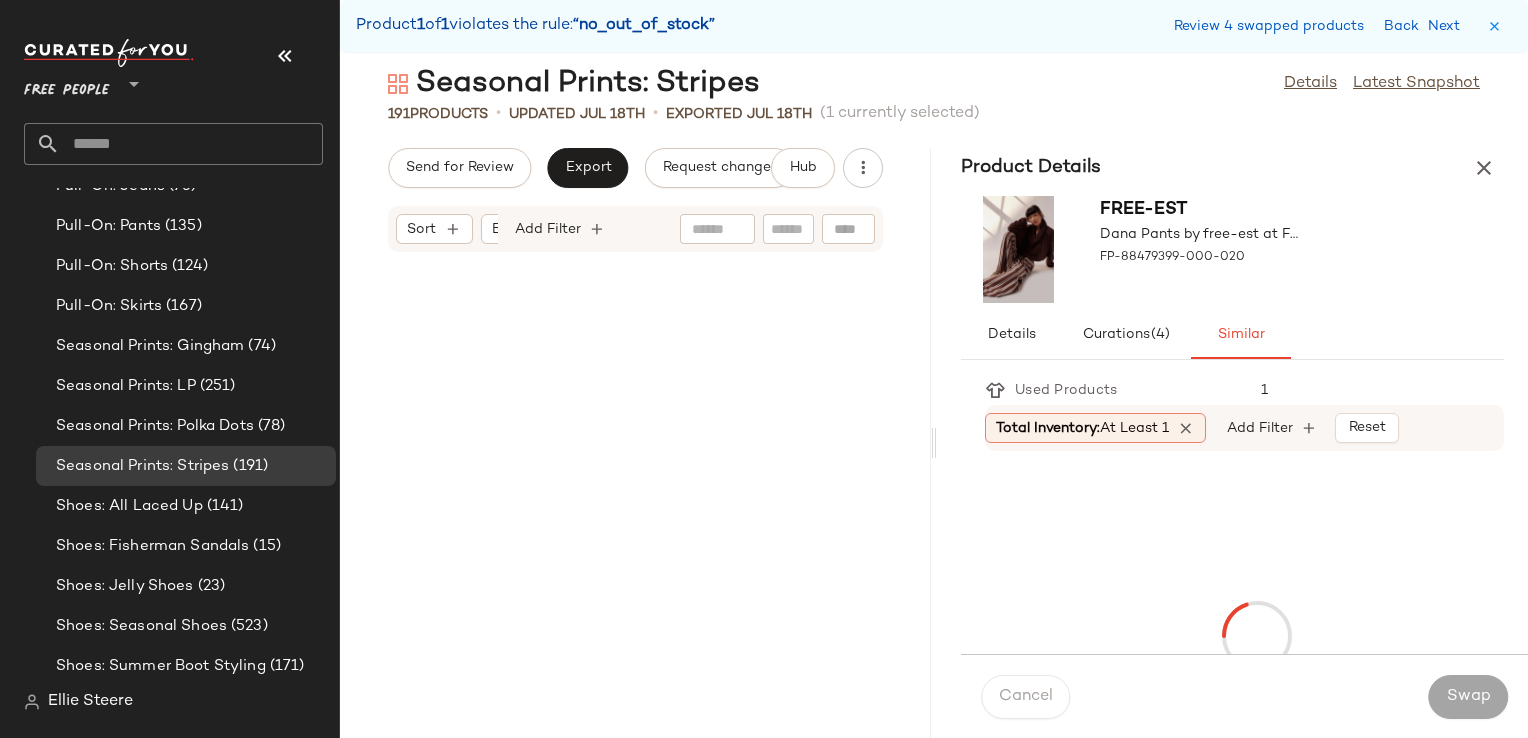 scroll, scrollTop: 28548, scrollLeft: 0, axis: vertical 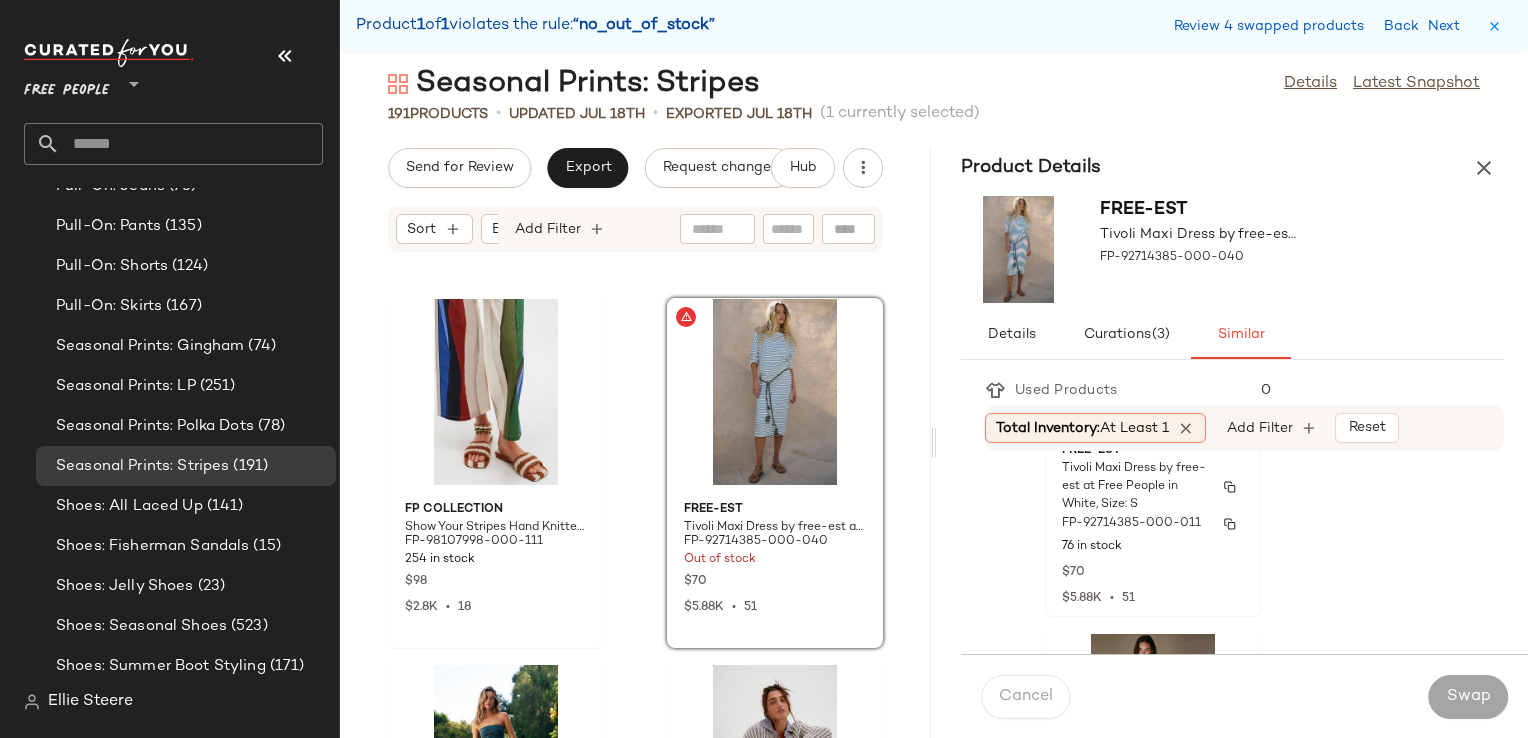click on "76 in stock" 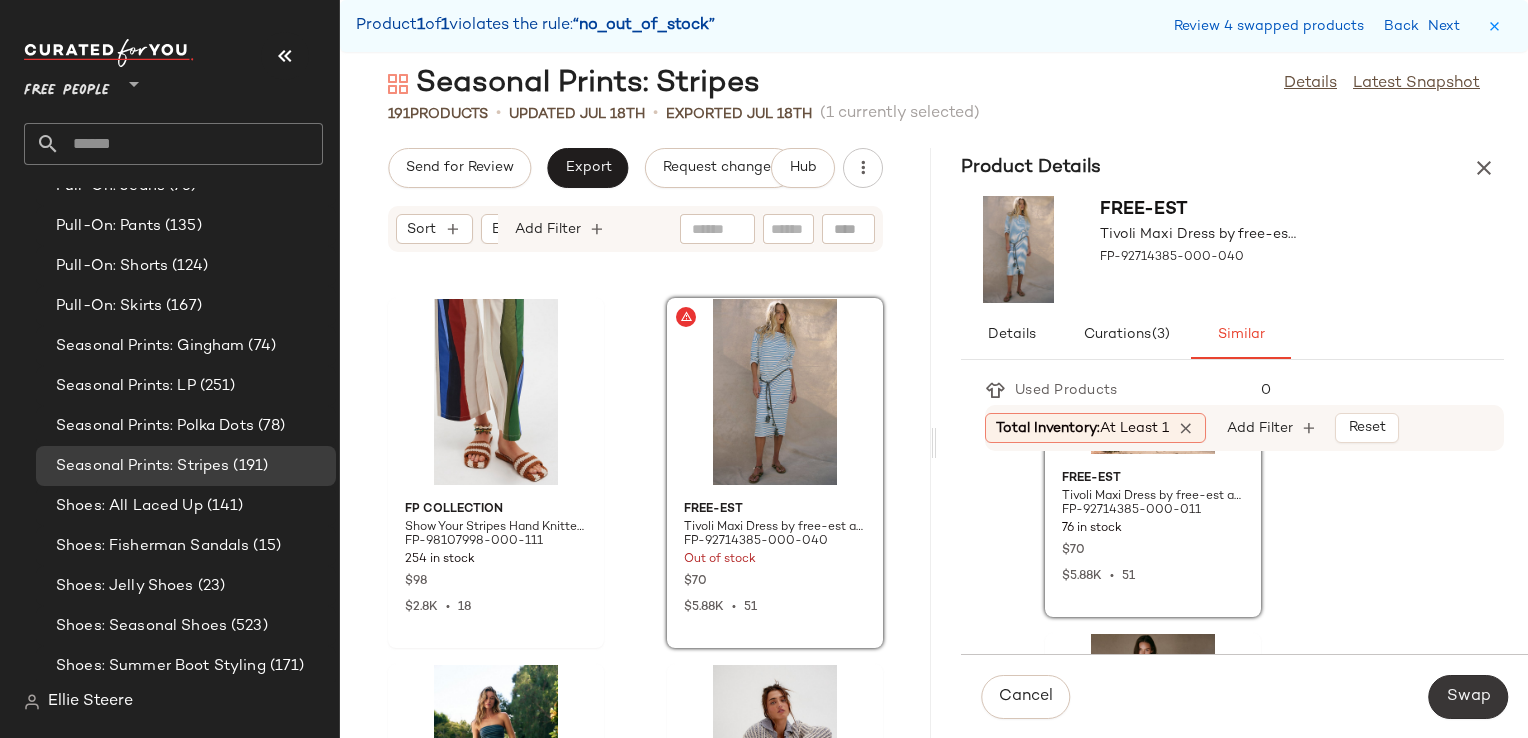 click on "Swap" 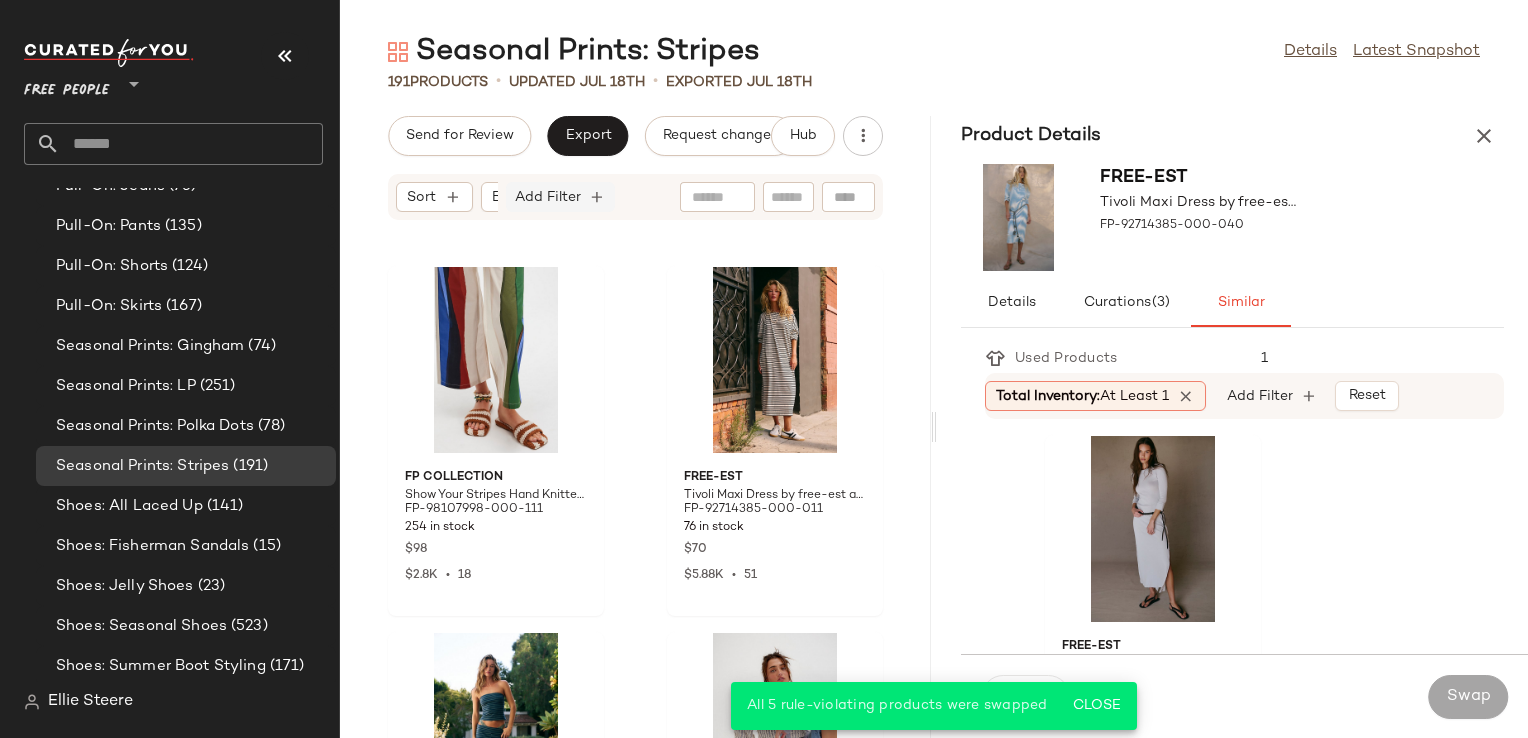 click on "Add Filter" at bounding box center [548, 197] 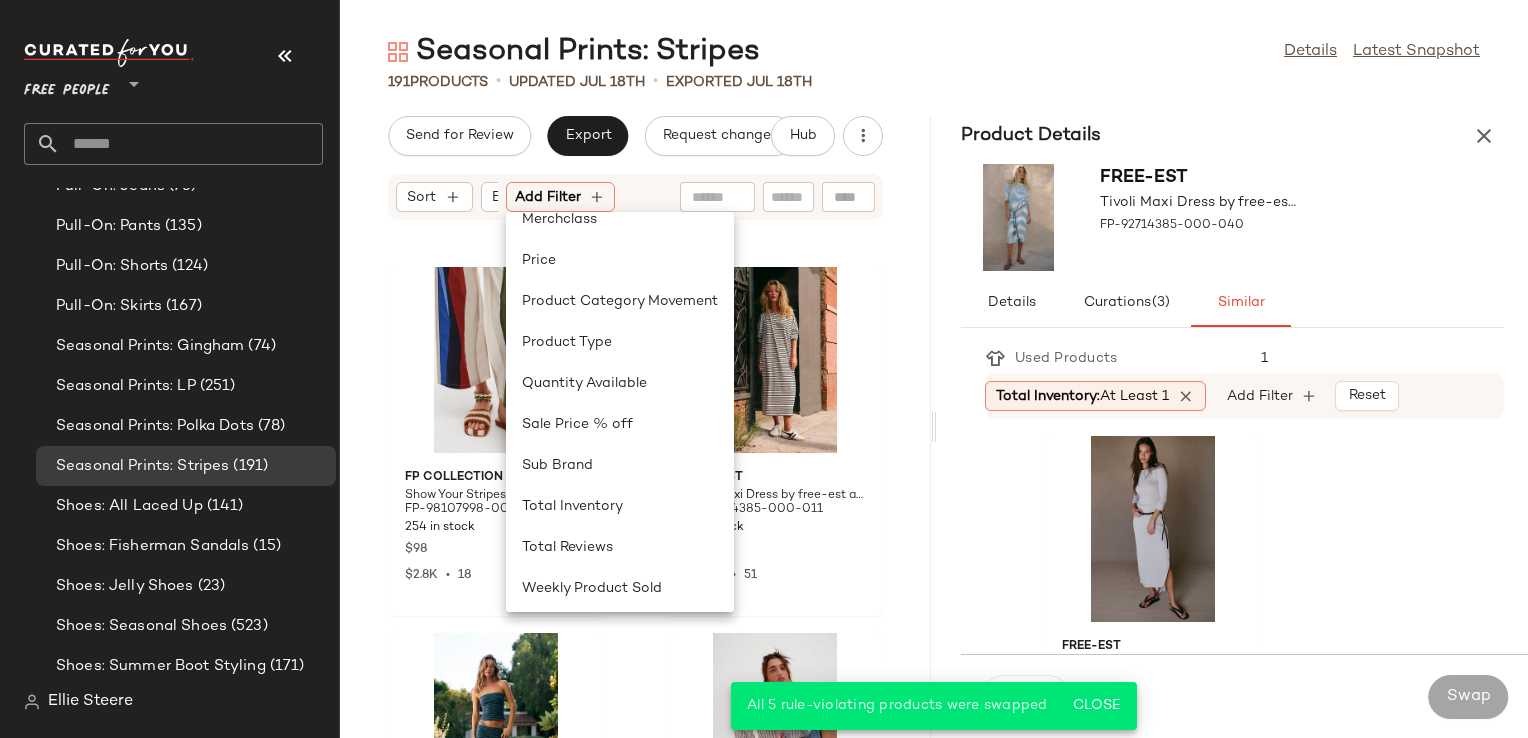 scroll, scrollTop: 600, scrollLeft: 0, axis: vertical 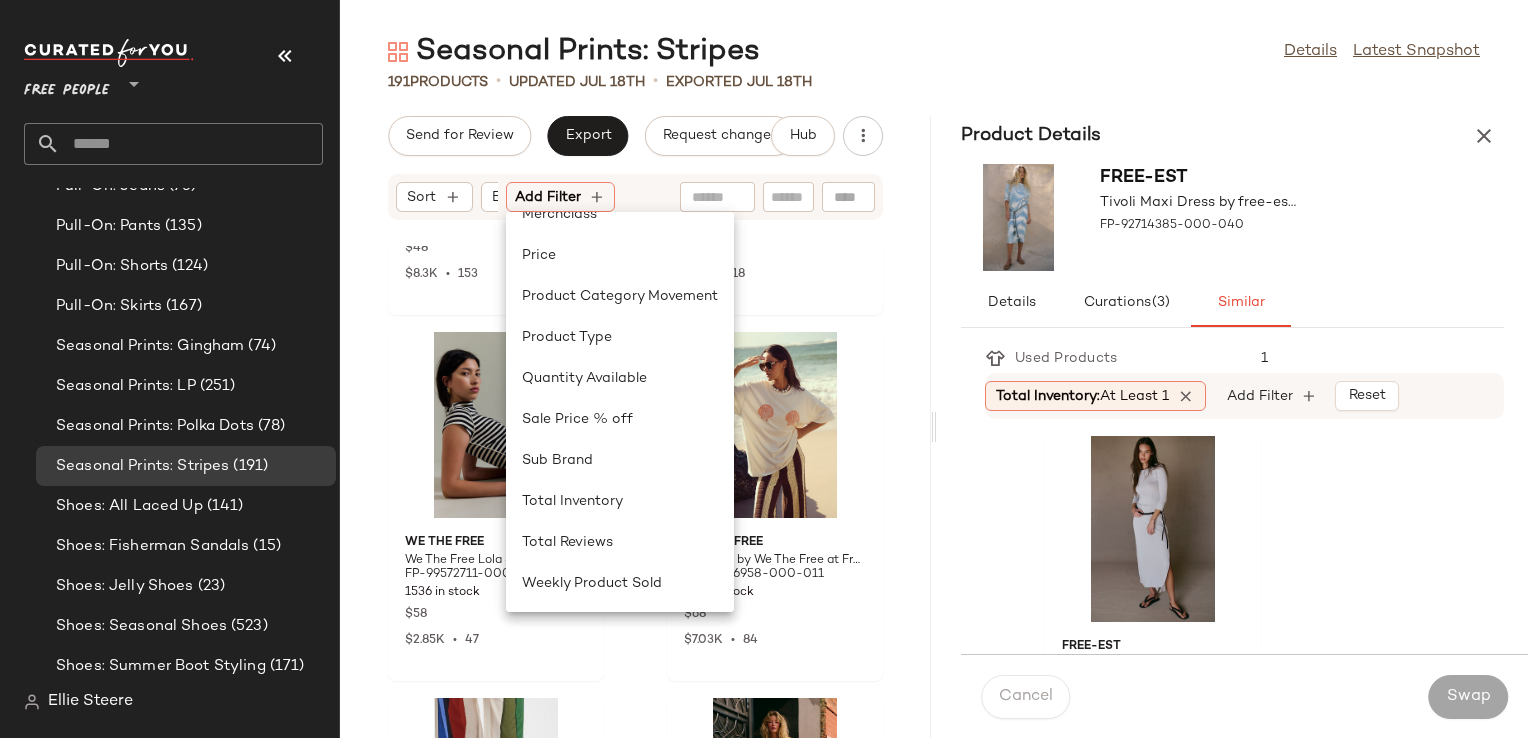 click on "We The Free We The Free Mia Striped Tank Top at Free People in Blue, Size: M FP-98017544-000-041 1708 in stock $48 $8.3K  •  153 Free People Get Free Striped Pull-On Shorts by Free People in Brown, Size: XS FP-89012504-000-020 12 in stock $58 $991  •  18 We The Free We The Free Lola Striped Tee at Free People in Black, Size: XL FP-99572711-000-001 1536 in stock $58 $2.85K  •  47 We The Free Shell Tee by We The Free at Free People in White, Size: L FP-99356958-000-011 382 in stock $68 $7.03K  •  84 FP Collection Show Your Stripes Hand Knitted Sandals by Free People in Tan, Size: US 9 FP-98107998-000-111 254 in stock $98 $2.8K  •  18 free-est Tivoli Maxi Dress by free-est at Free People in White, Size: S FP-92714385-000-011 76 in stock $70 $5.88K  •  51 free-est Sailor Tube Set by free-est at Free People in Blue, Size: S FP-96508098-000-041 125 in stock $98 $110.05K  •  1028 We The Free We The Free Cotton Collared Cardi at Free People in Grey, Size: L FP-97481519-000-004 51 in stock $168" 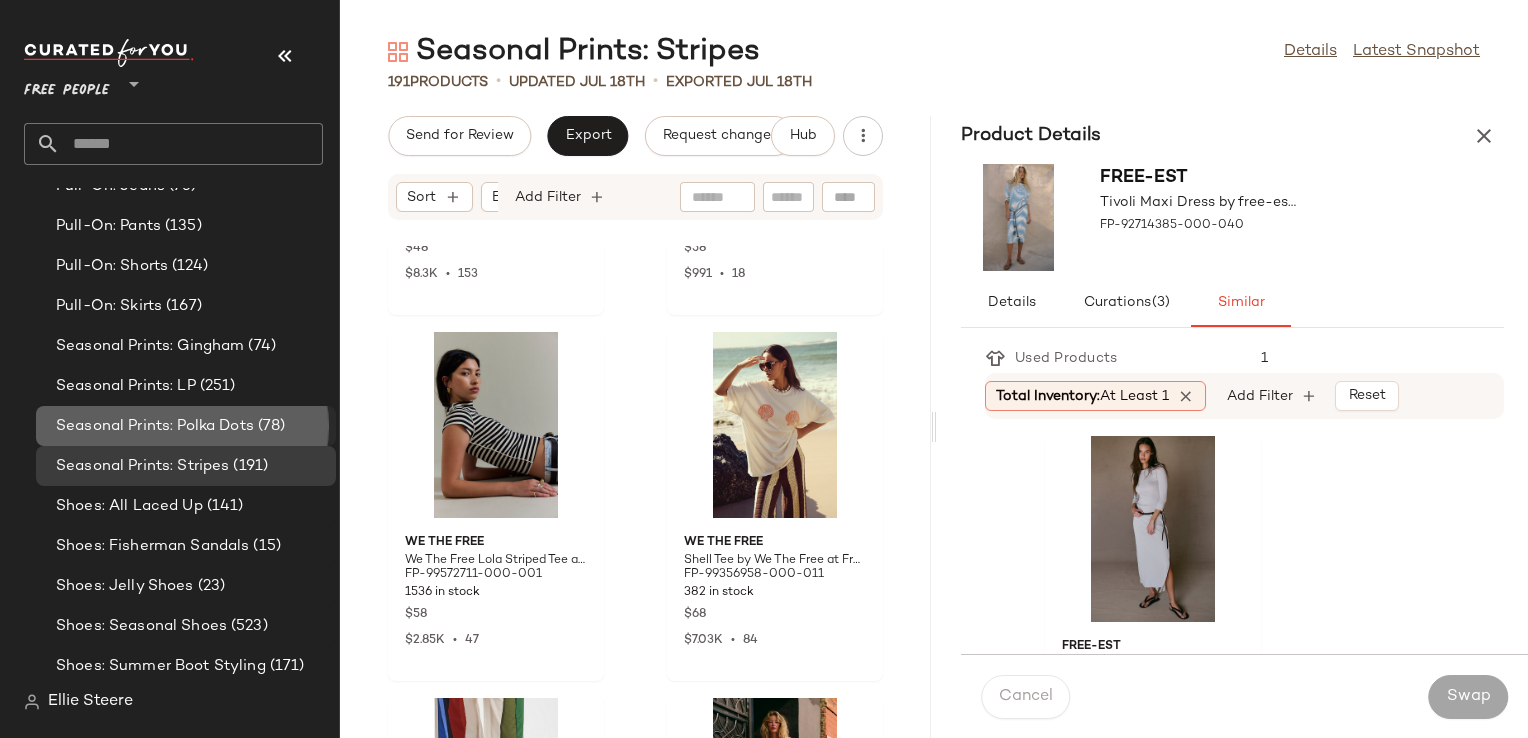click on "Seasonal Prints: Polka Dots" at bounding box center [155, 426] 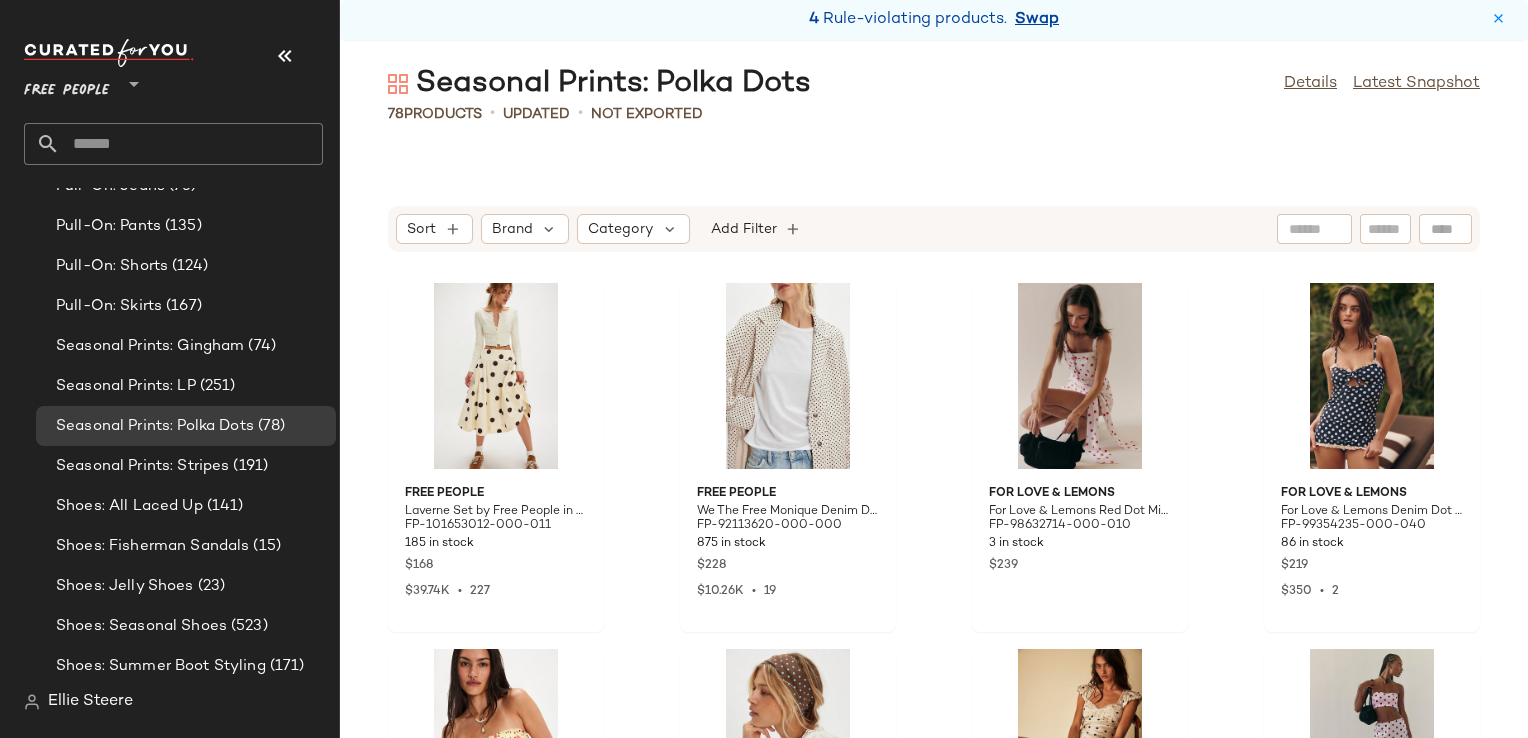 click on "Swap" at bounding box center (1037, 20) 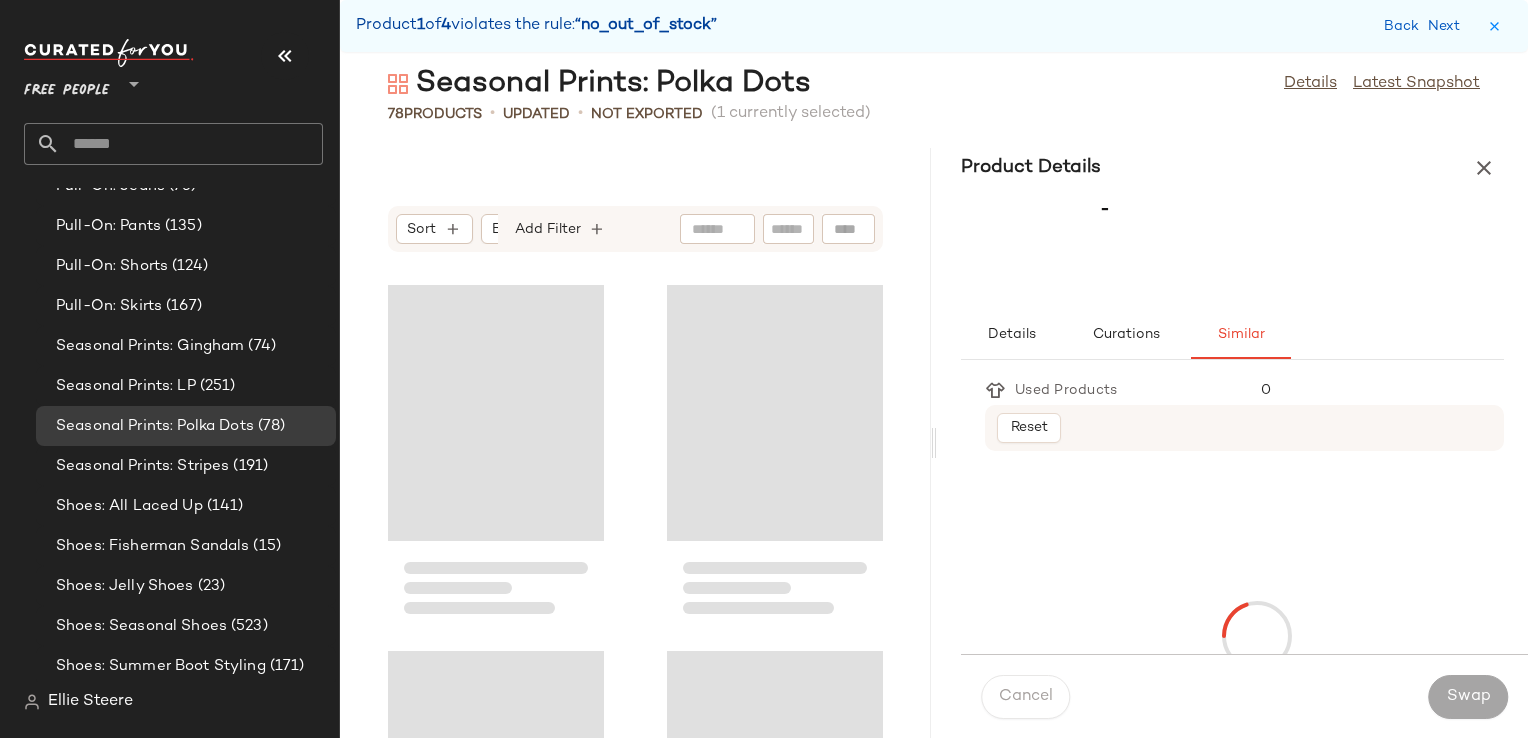 scroll, scrollTop: 1464, scrollLeft: 0, axis: vertical 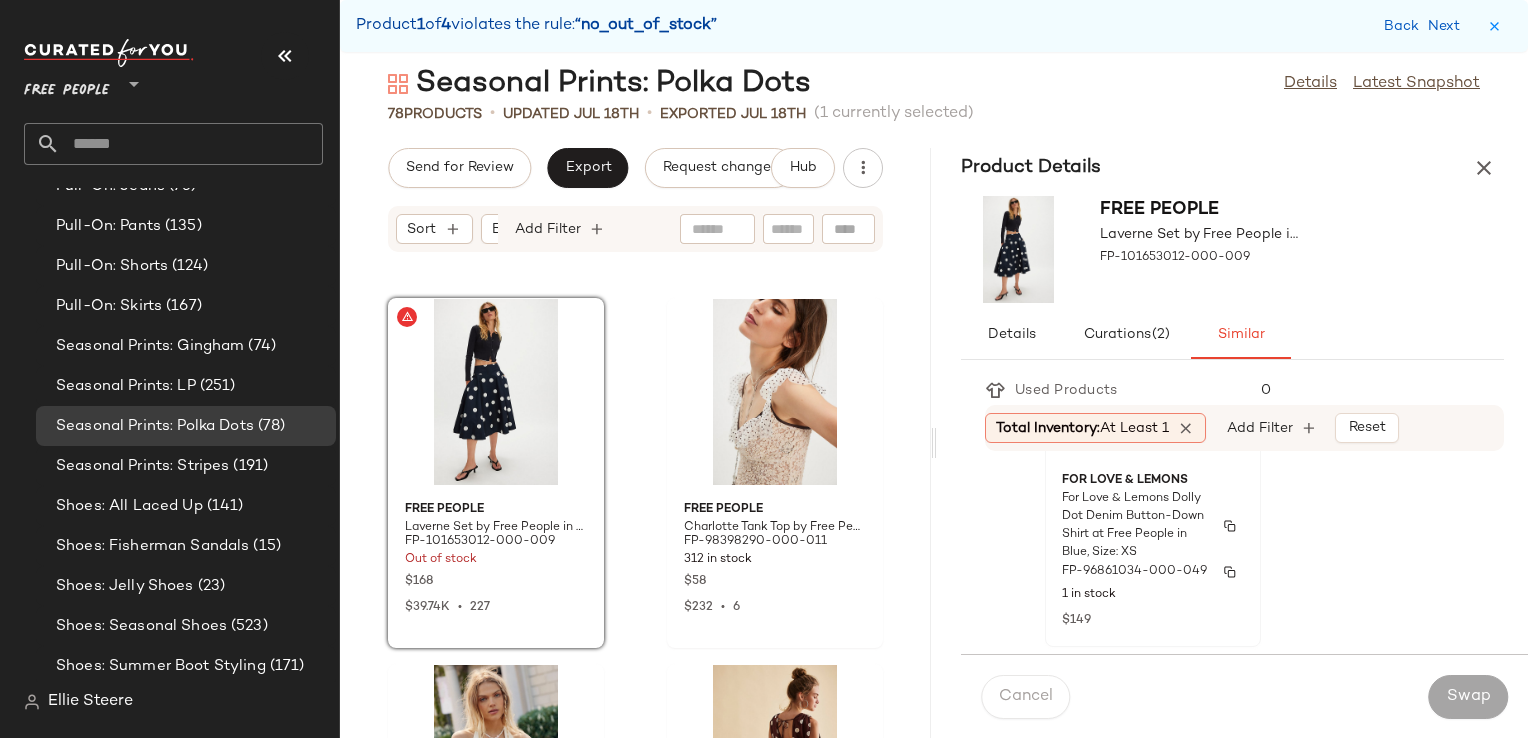 click on "For Love & Lemons Dolly Dot Denim Button-Down Shirt at Free People in Blue, Size: XS" at bounding box center (1135, 526) 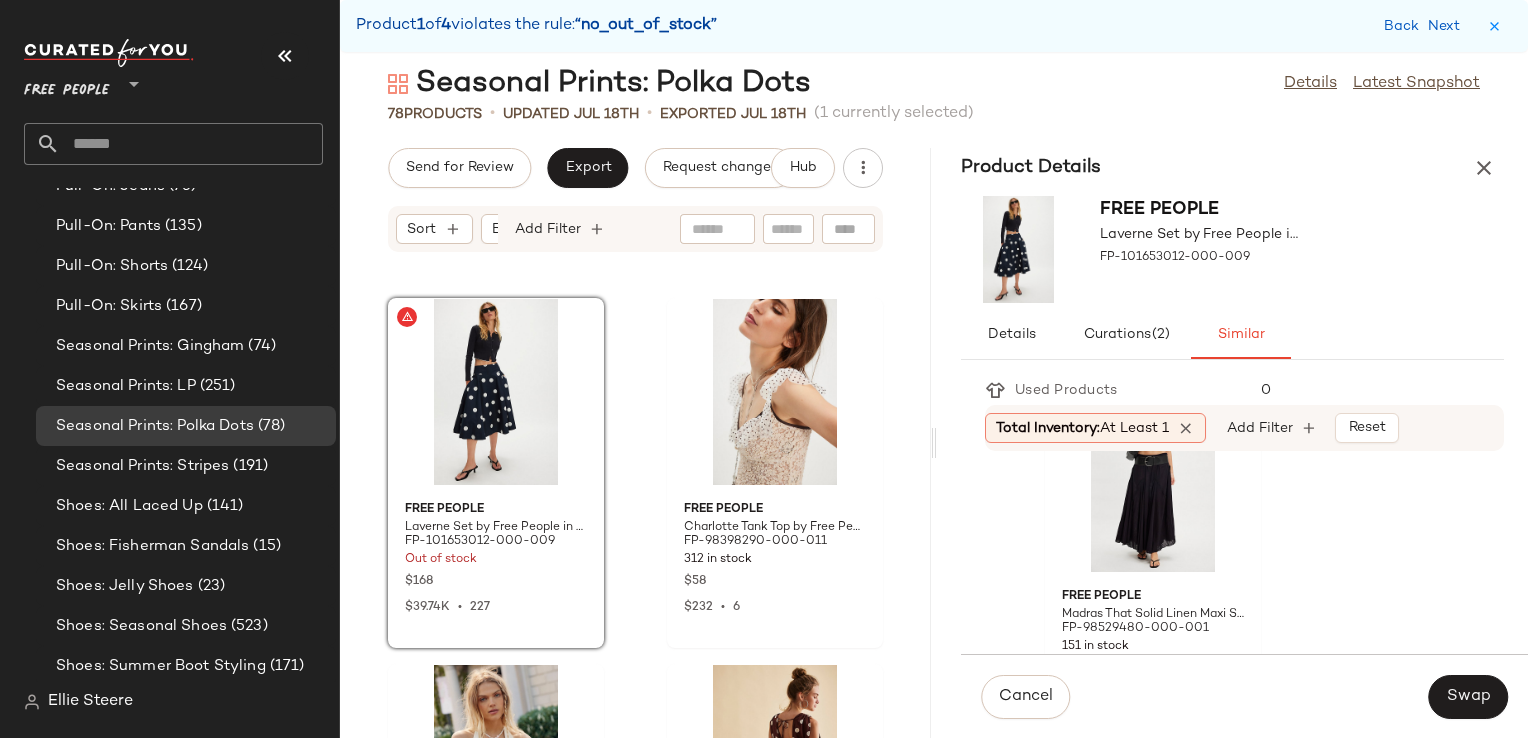 scroll, scrollTop: 2600, scrollLeft: 0, axis: vertical 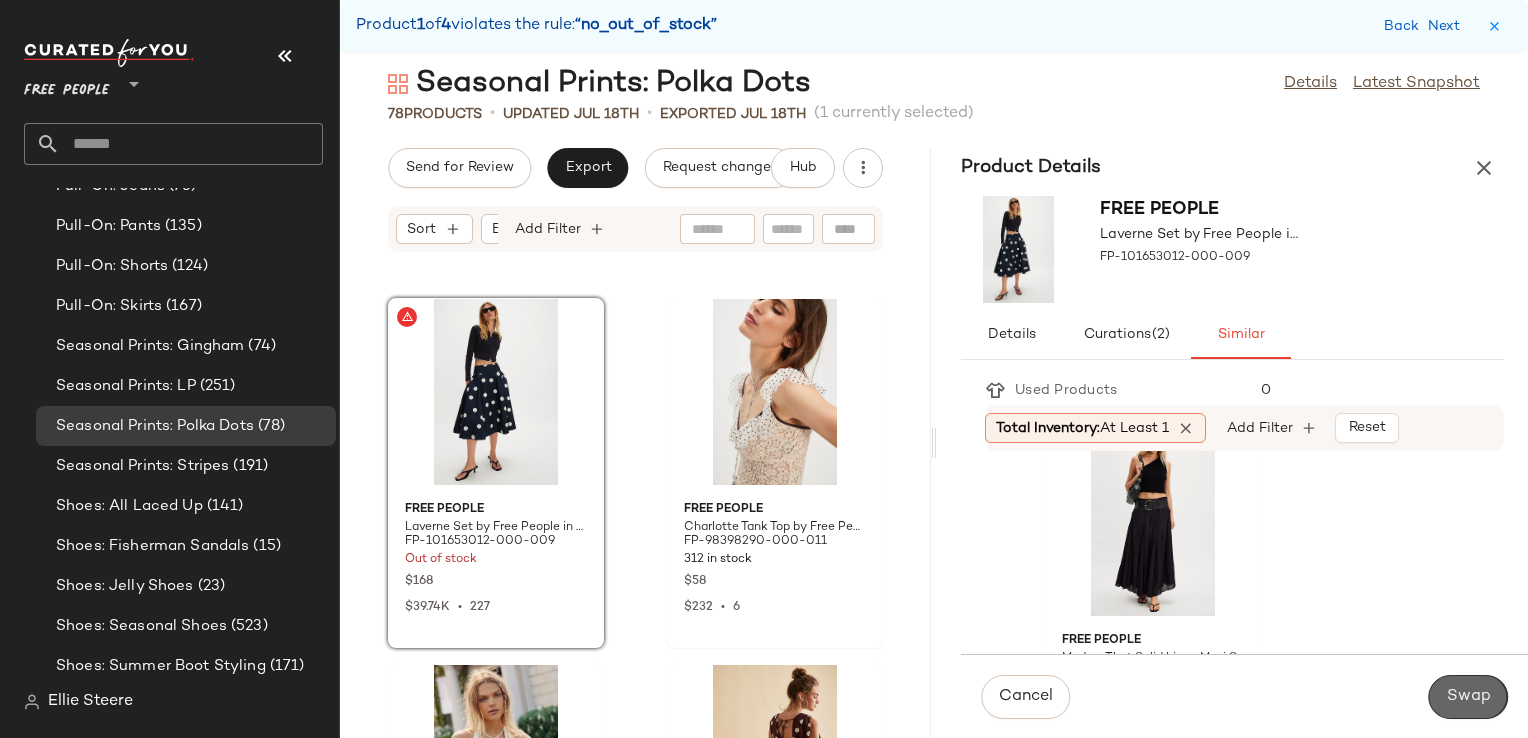 click on "Swap" 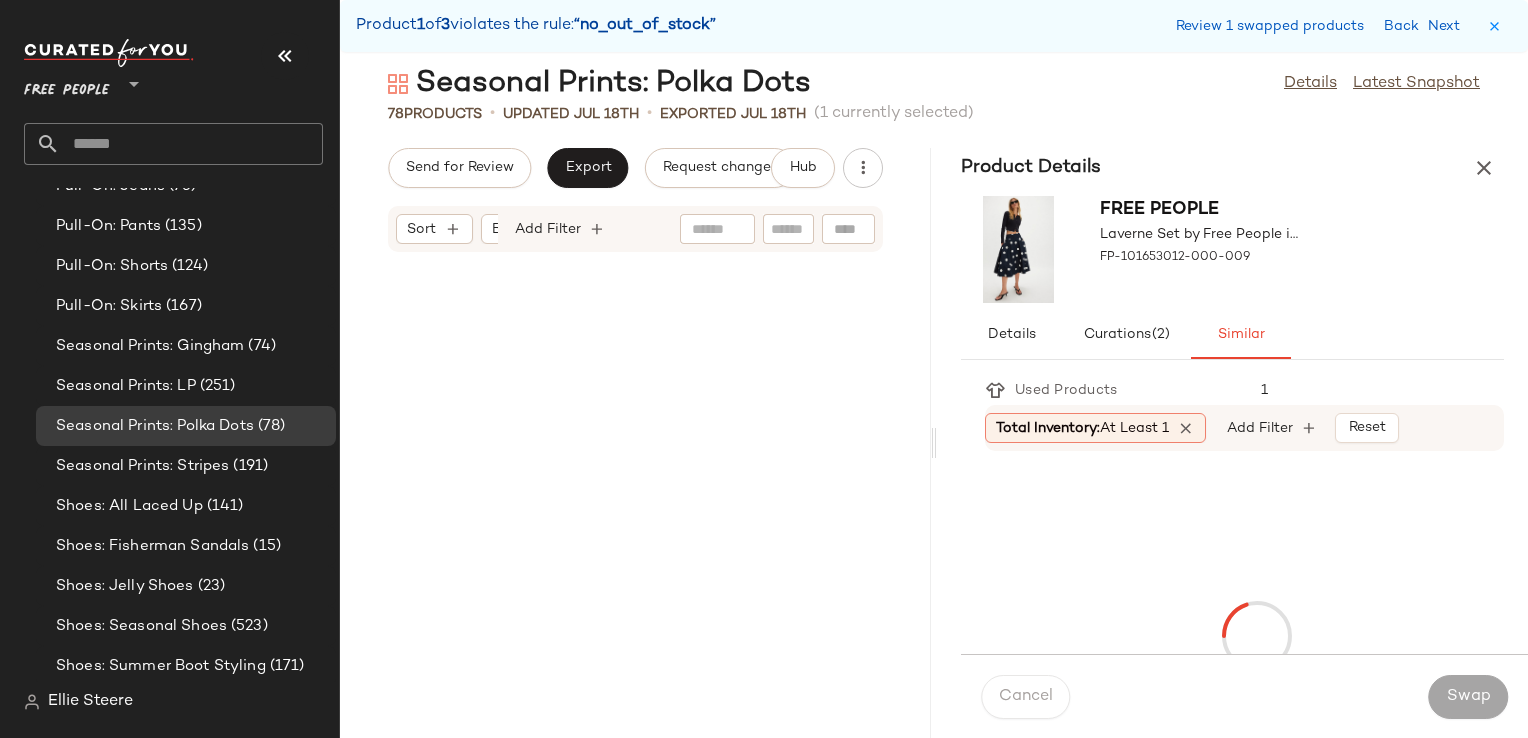 scroll, scrollTop: 2562, scrollLeft: 0, axis: vertical 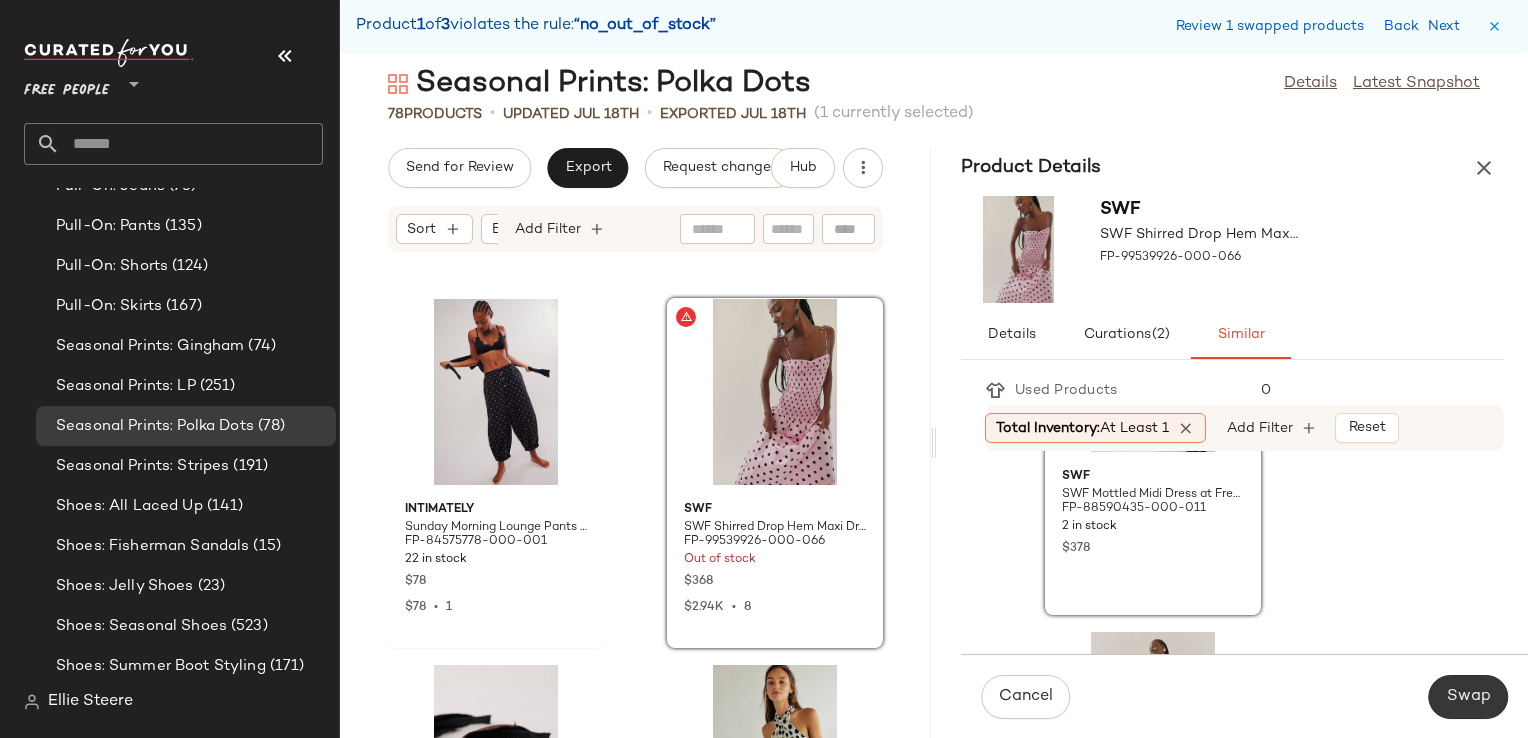 click on "Swap" at bounding box center [1468, 697] 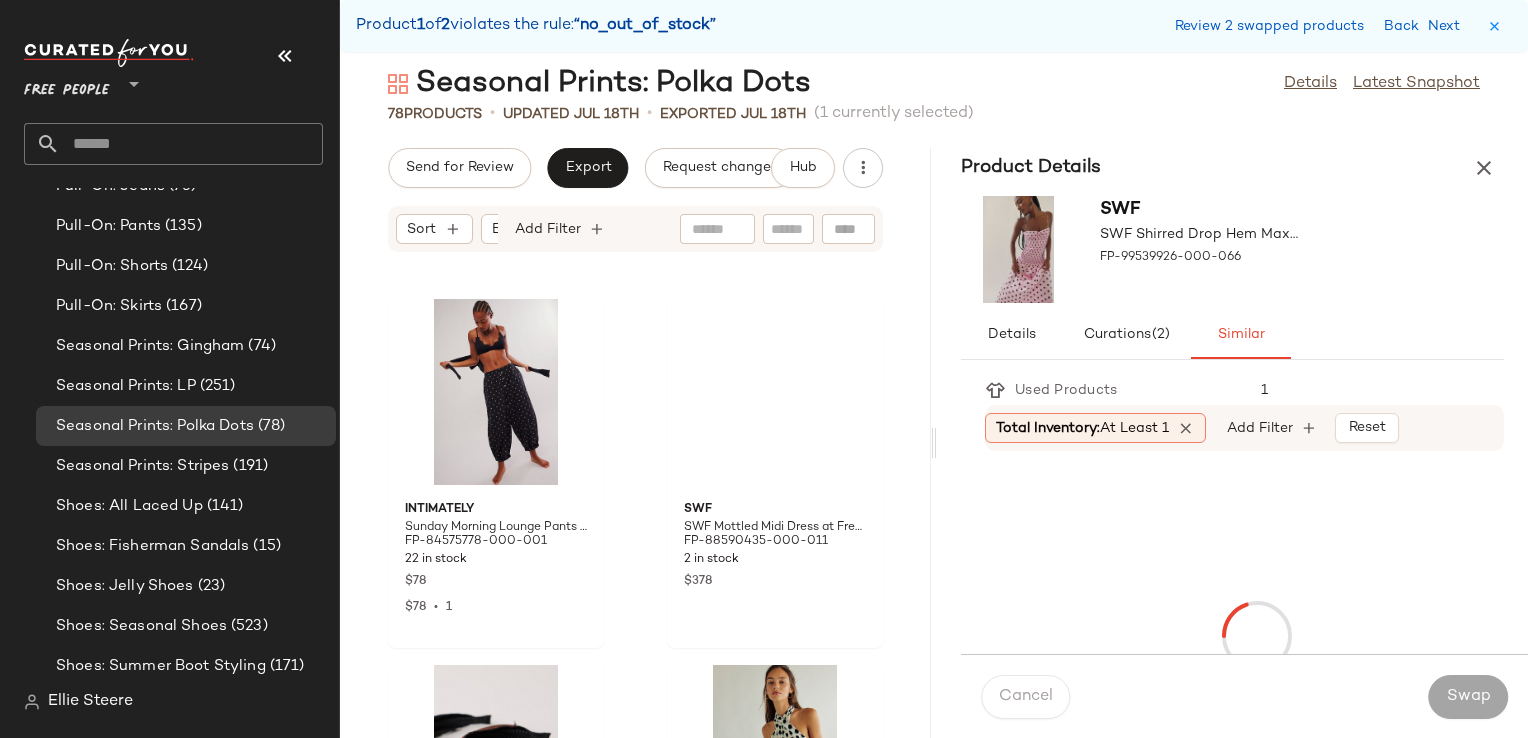 scroll, scrollTop: 5124, scrollLeft: 0, axis: vertical 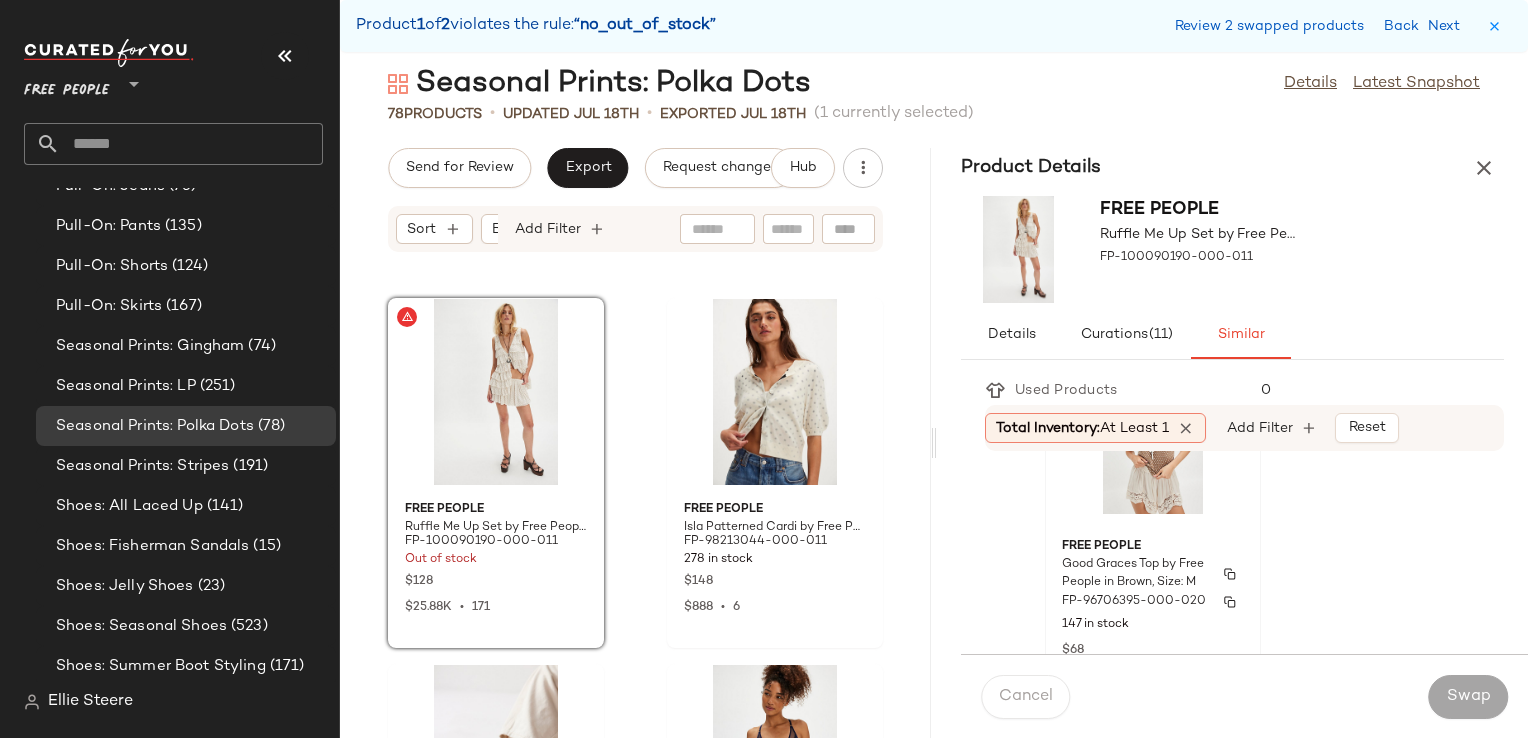 click on "Free People" at bounding box center (1153, 547) 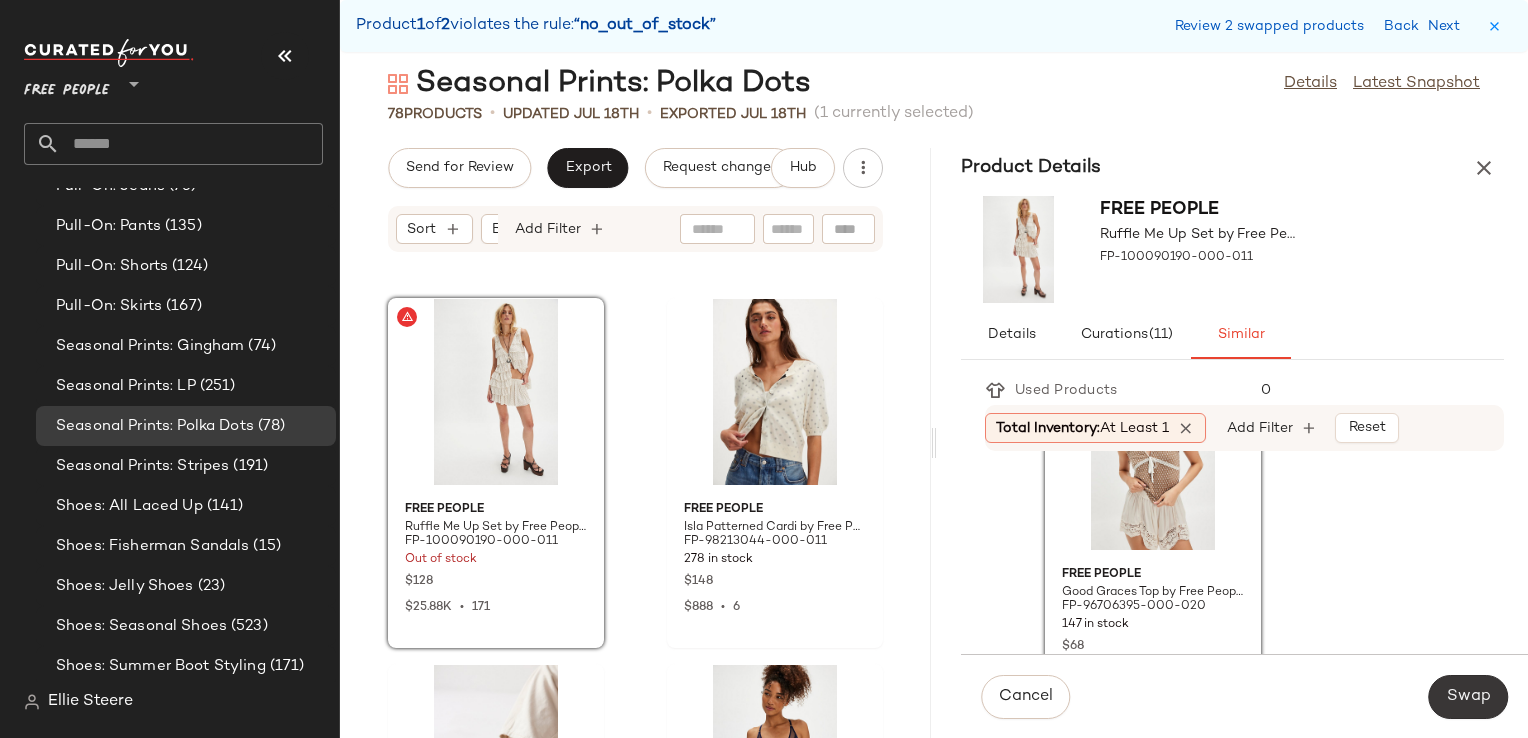 click on "Swap" 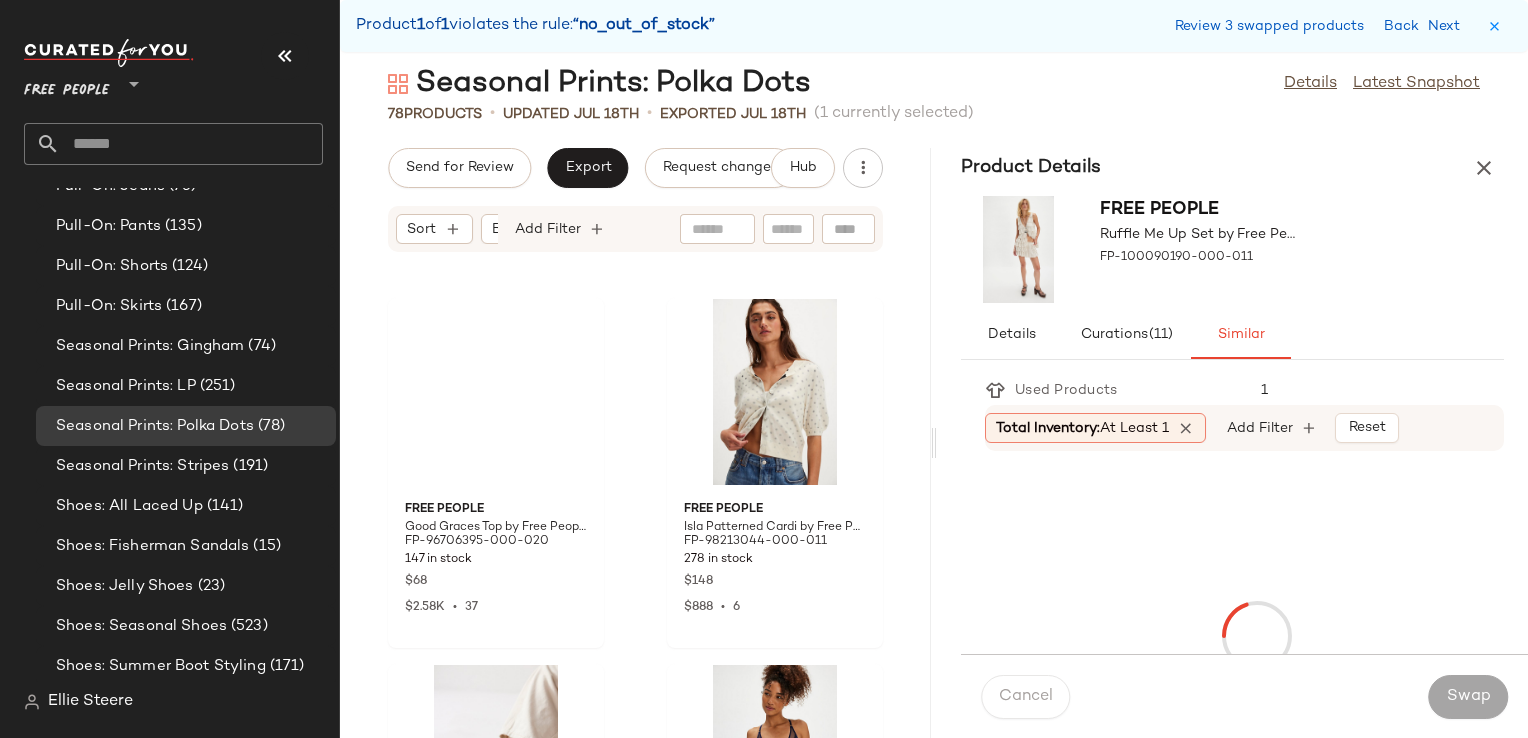 scroll, scrollTop: 13176, scrollLeft: 0, axis: vertical 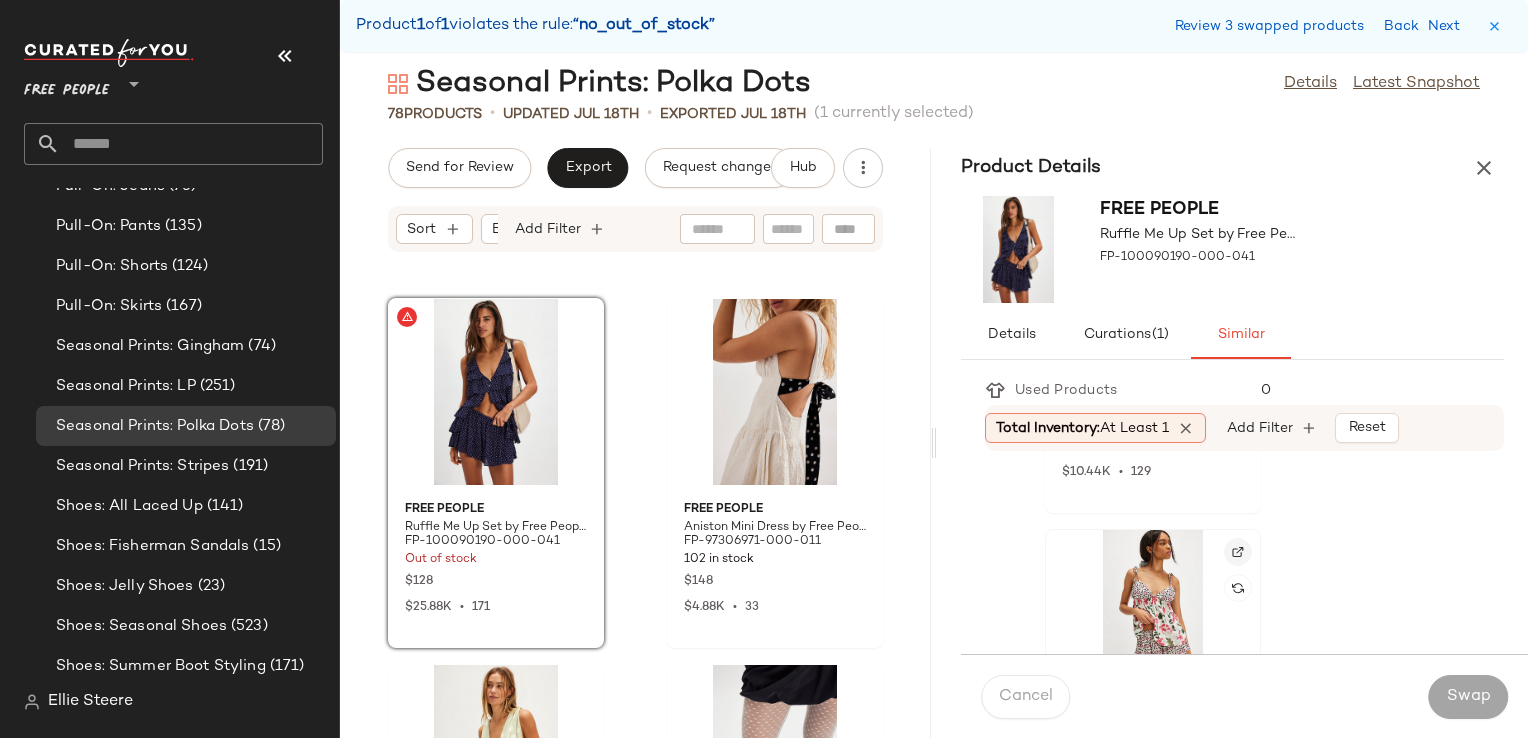 click 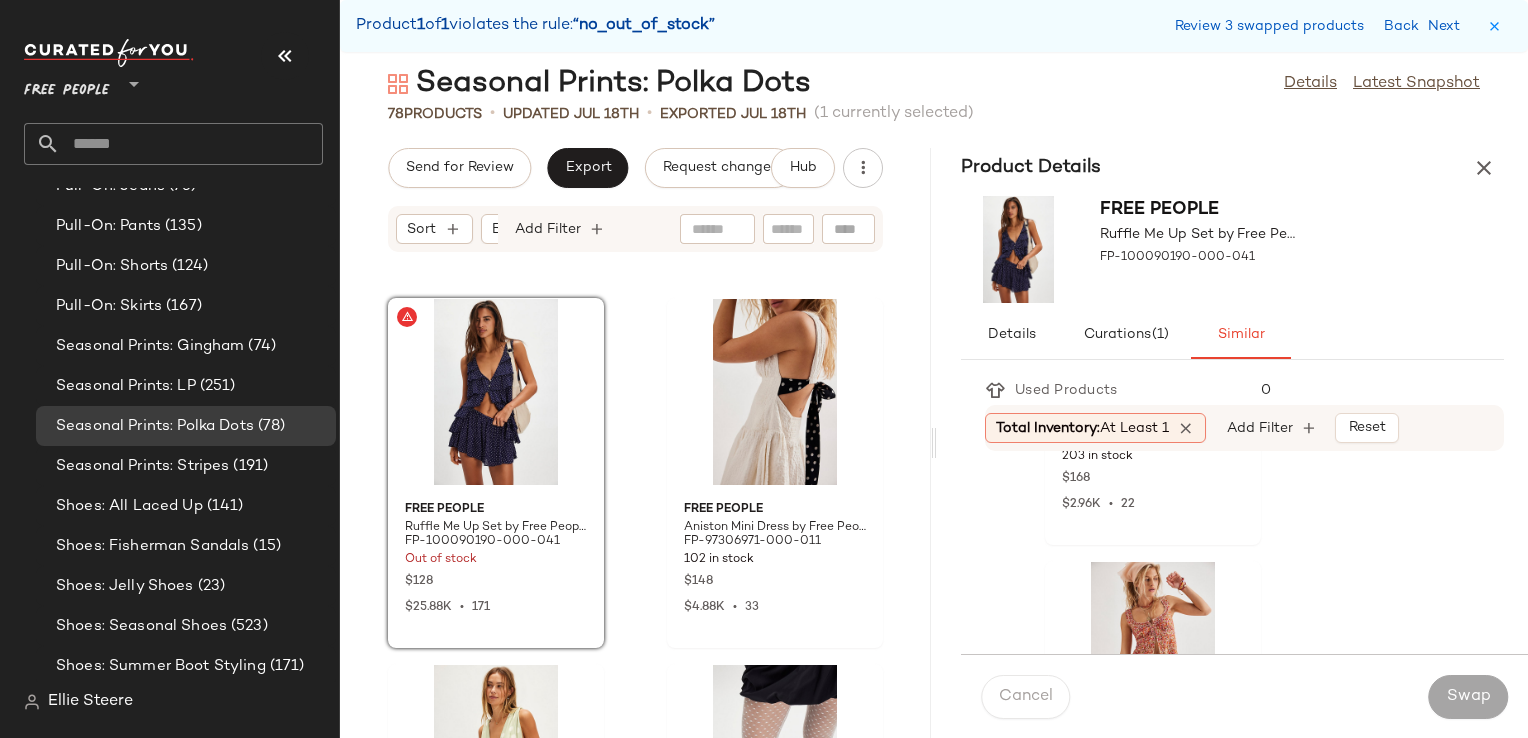 scroll, scrollTop: 2900, scrollLeft: 0, axis: vertical 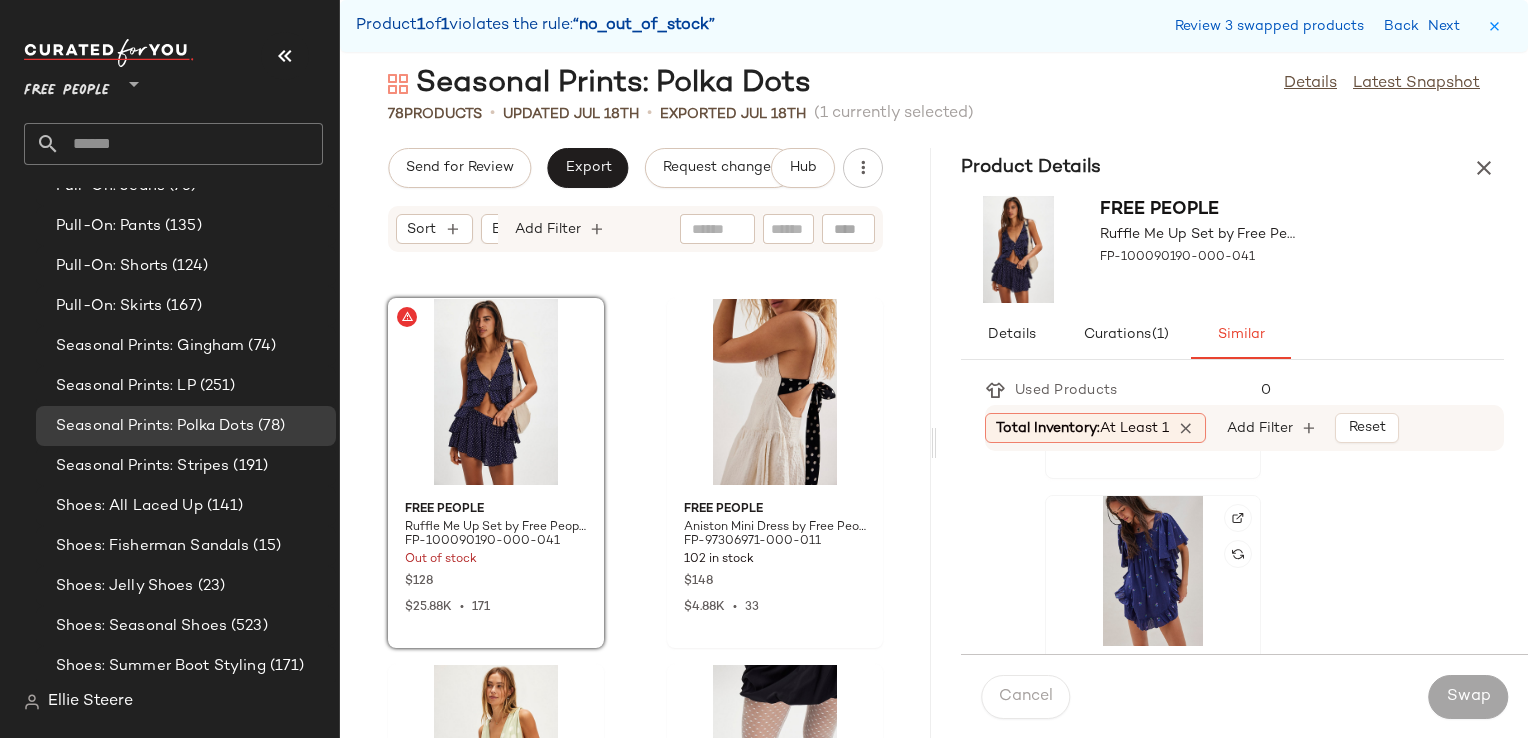 click 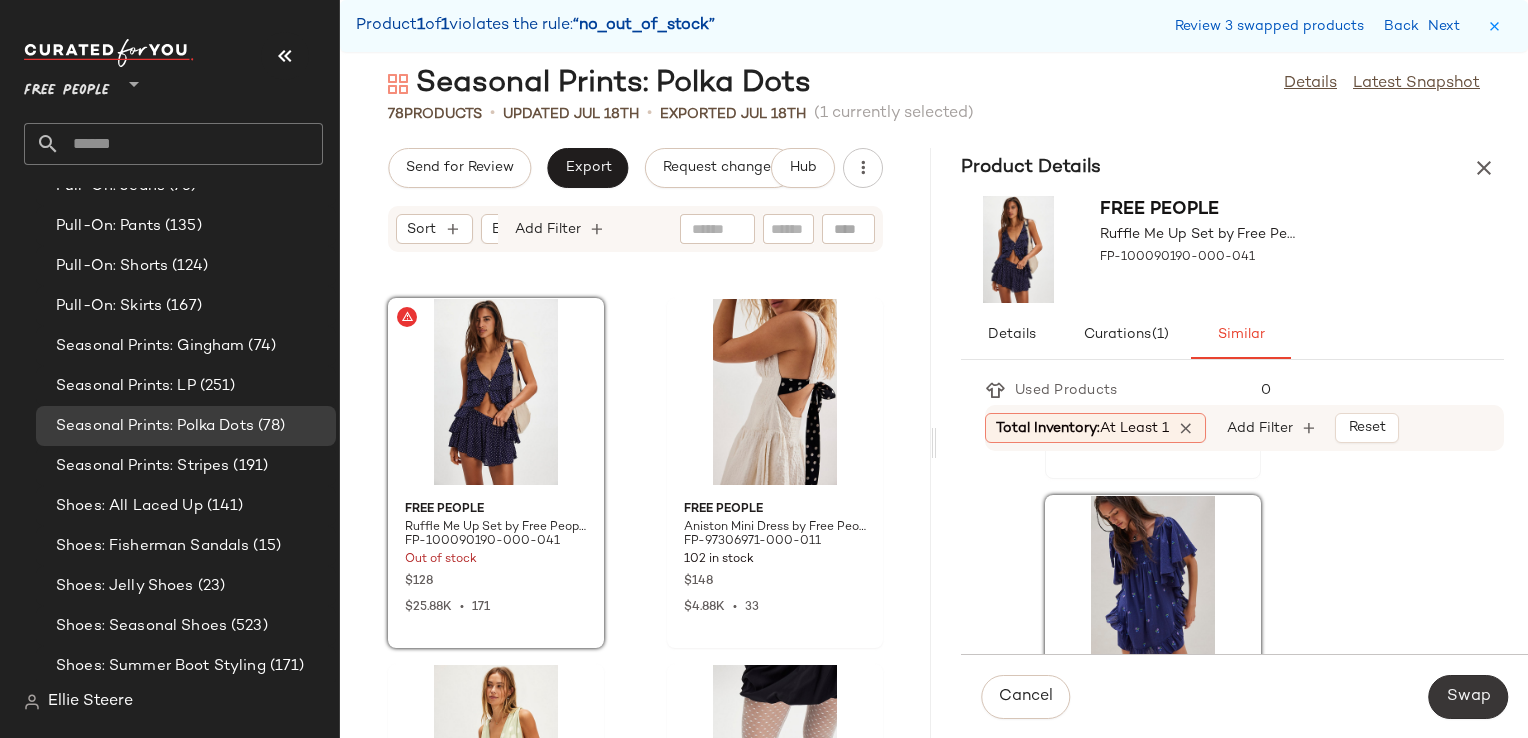 click on "Swap" at bounding box center (1468, 697) 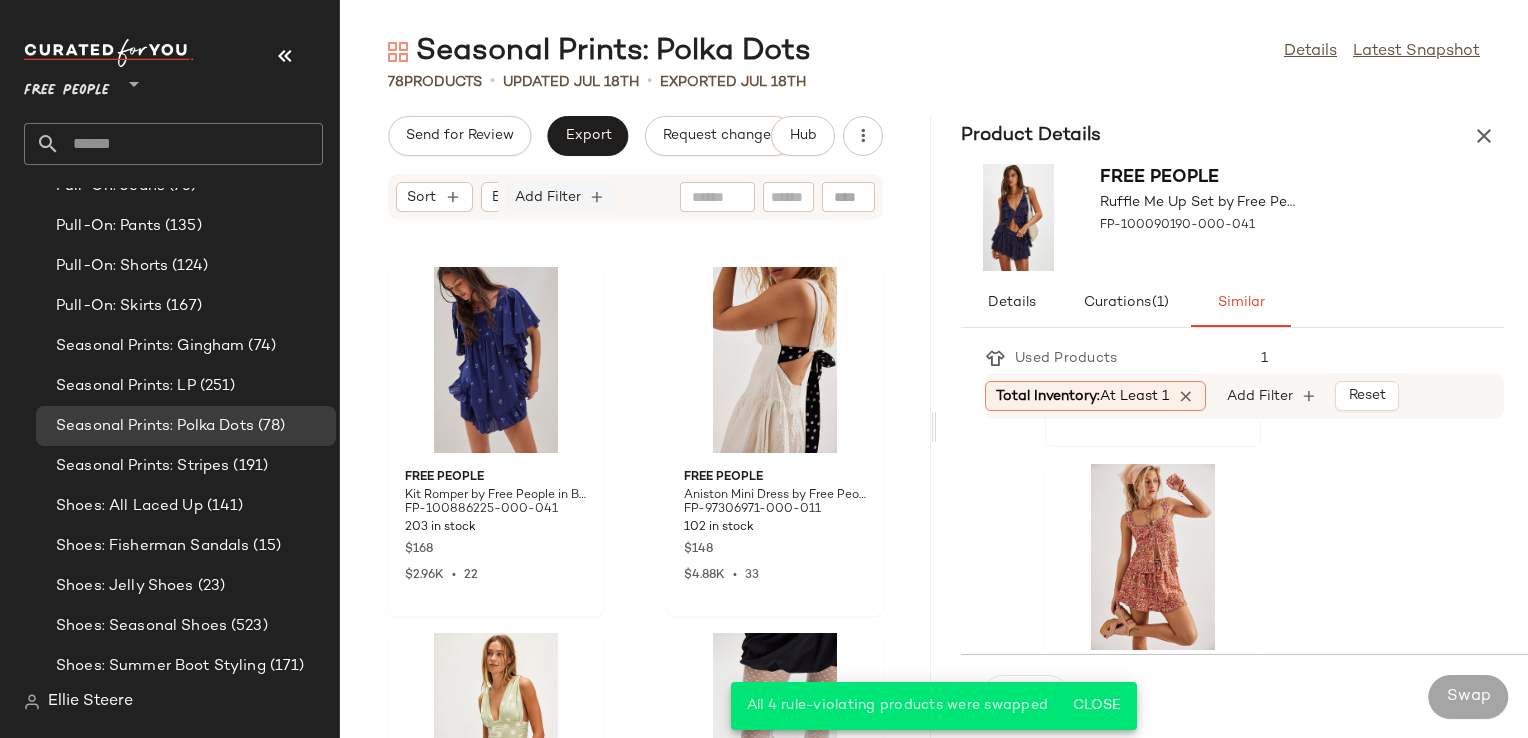 click on "Add Filter" at bounding box center (548, 197) 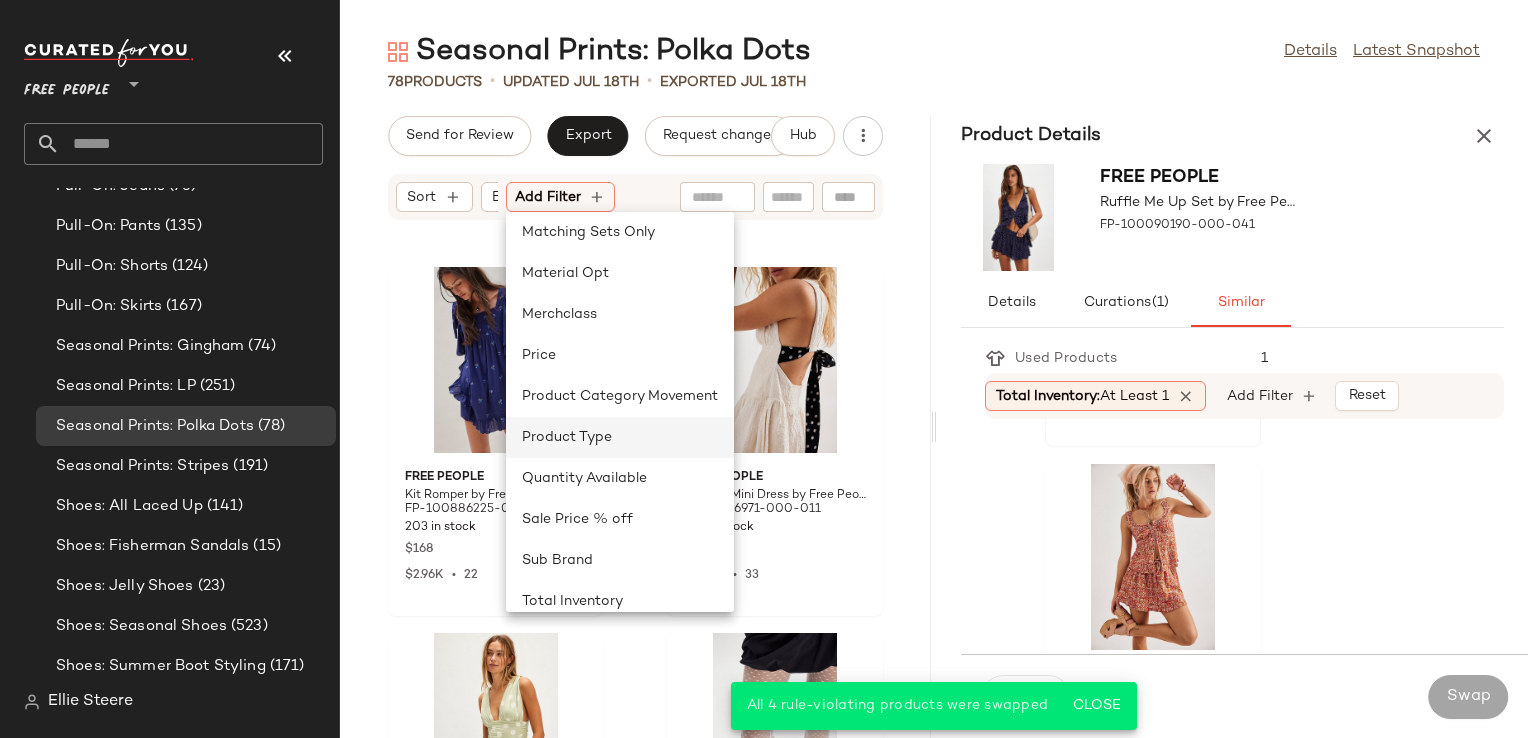 scroll, scrollTop: 600, scrollLeft: 0, axis: vertical 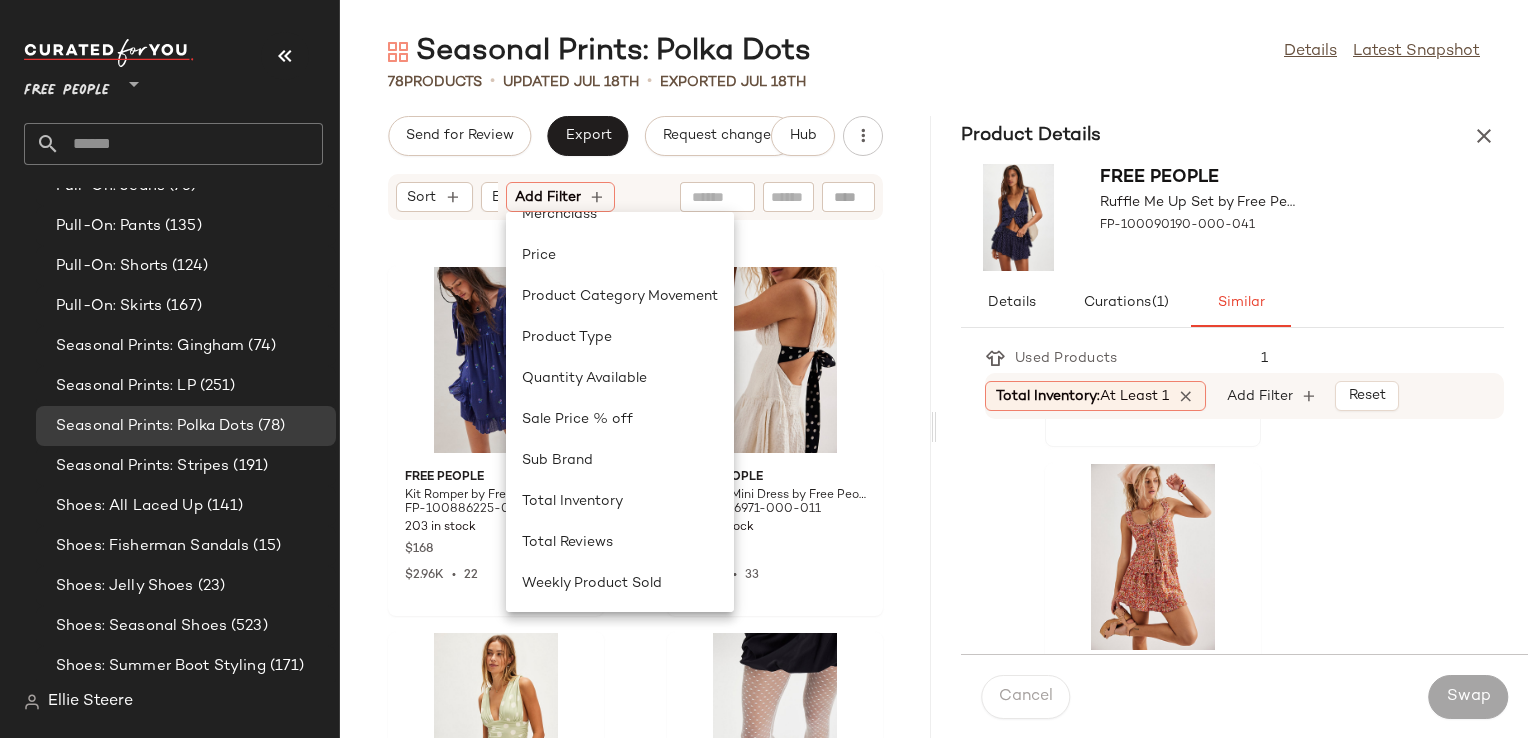 click on "Free People Kit Romper by Free People in Blue, Size: S FP-100886225-000-041 203 in stock $168 $2.96K  •  22 Free People Aniston Mini Dress by Free People in White, Size: L FP-97306971-000-011 102 in stock $148 $4.88K  •  33 Free People Annabelle Mini Dress by Free People in Green, Size: L FP-98017379-000-030 72 in stock $128 $9.48K  •  79 Only Hearts Only Hearts Cou Cou Lola Cropped Tights at Free People in White, Size: M FP-98396831-000-010 79 in stock $48 Only Hearts Coucou Lola Swiss Dot Thigh-High Socks by Only Hearts at Free People in Red, Size: M/L FP-67623728-000-060 17 in stock $48 Only Hearts Only Hearts Cou Cou Lola Cropped Tights at Free People in Red, Size: S FP-98396831-000-060 25 in stock $48" 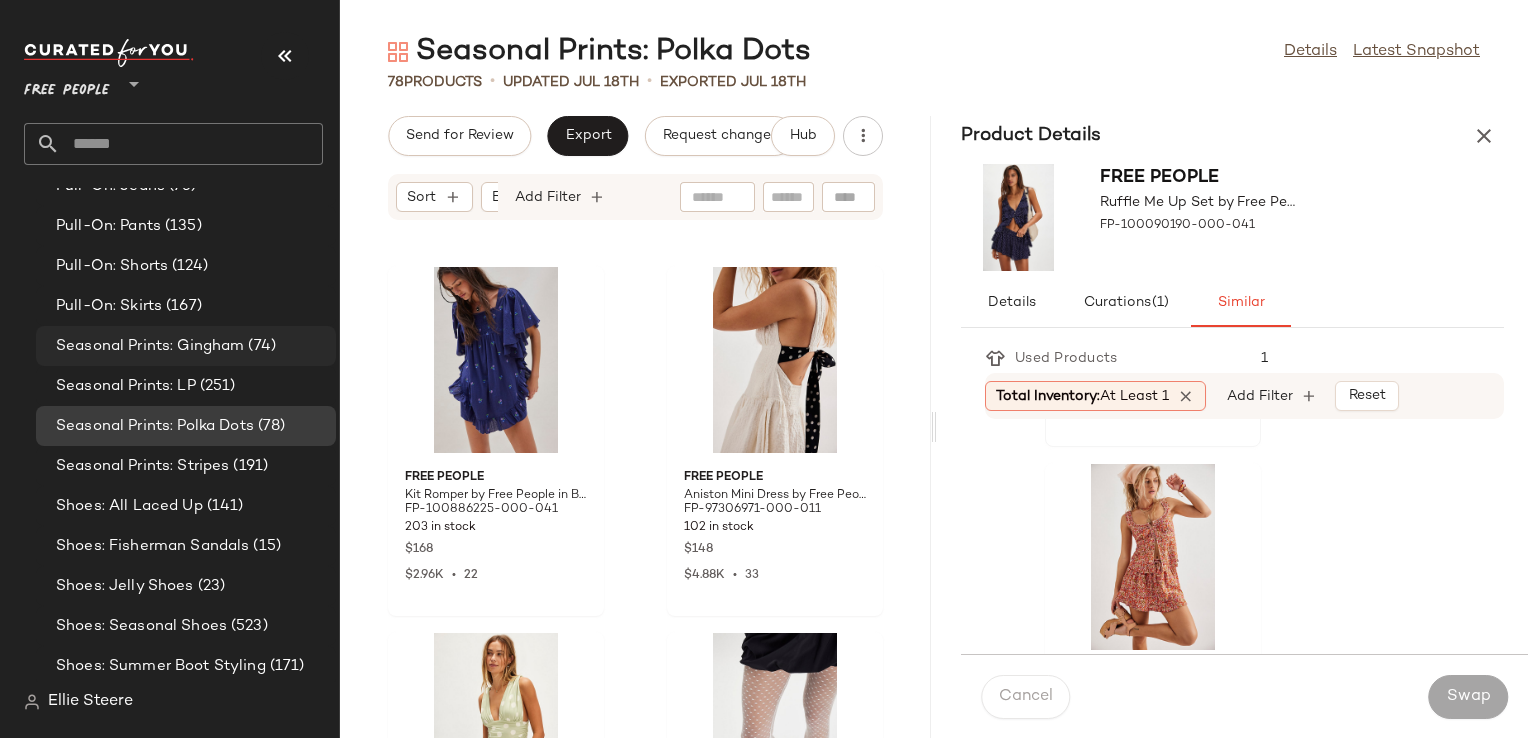 click on "Seasonal Prints: Gingham" at bounding box center [150, 346] 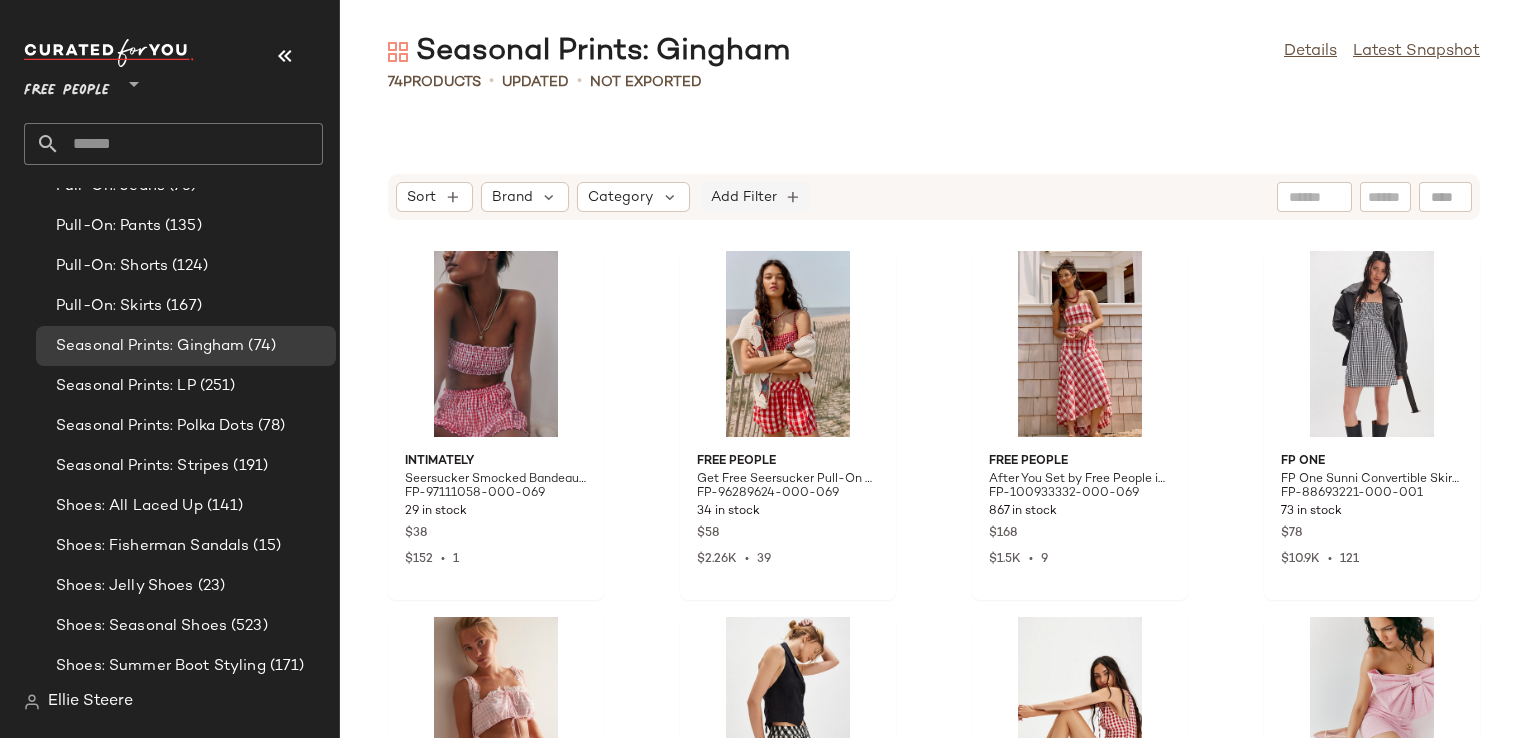 click on "Add Filter" at bounding box center [744, 197] 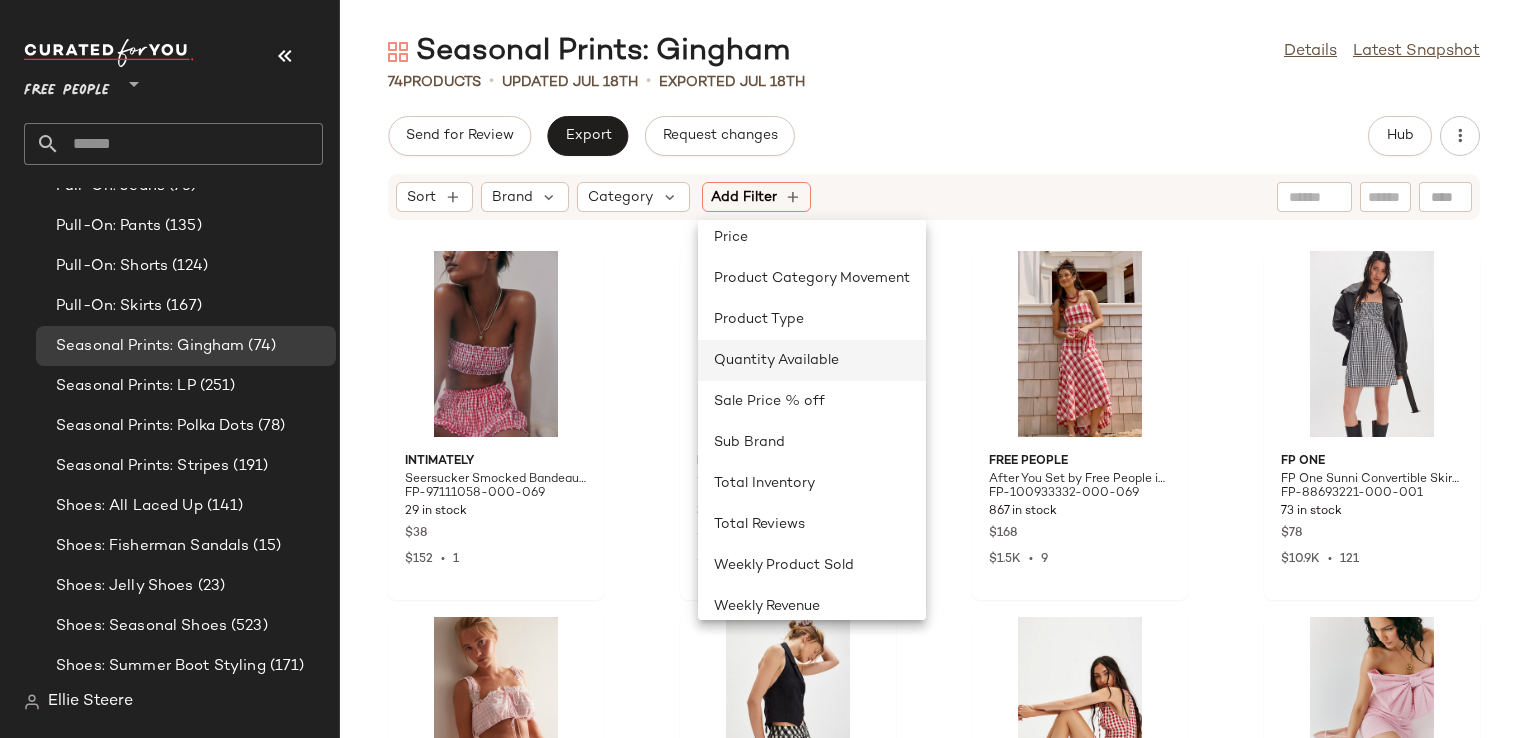 scroll, scrollTop: 640, scrollLeft: 0, axis: vertical 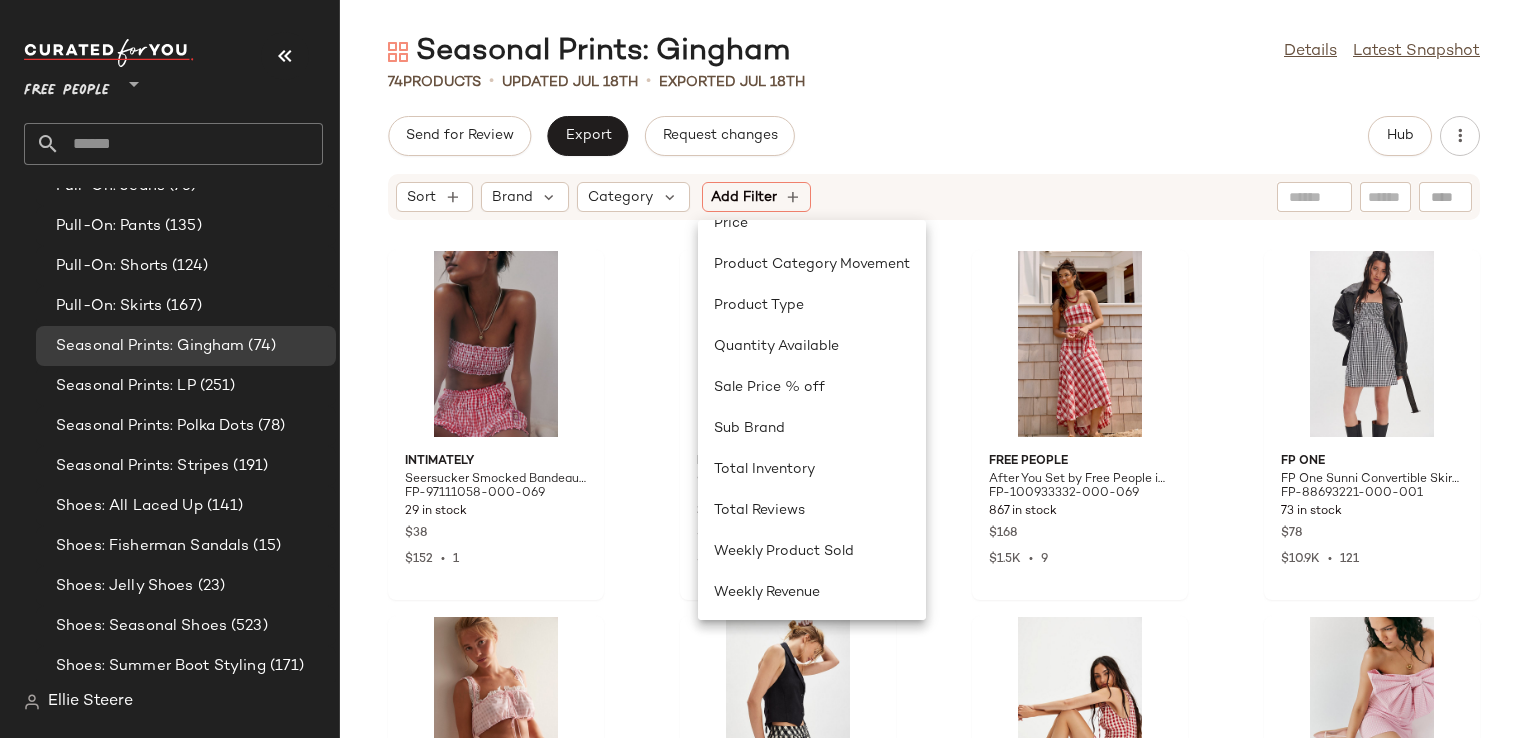 click on "Sort  Brand  Category  Add Filter" at bounding box center (934, 197) 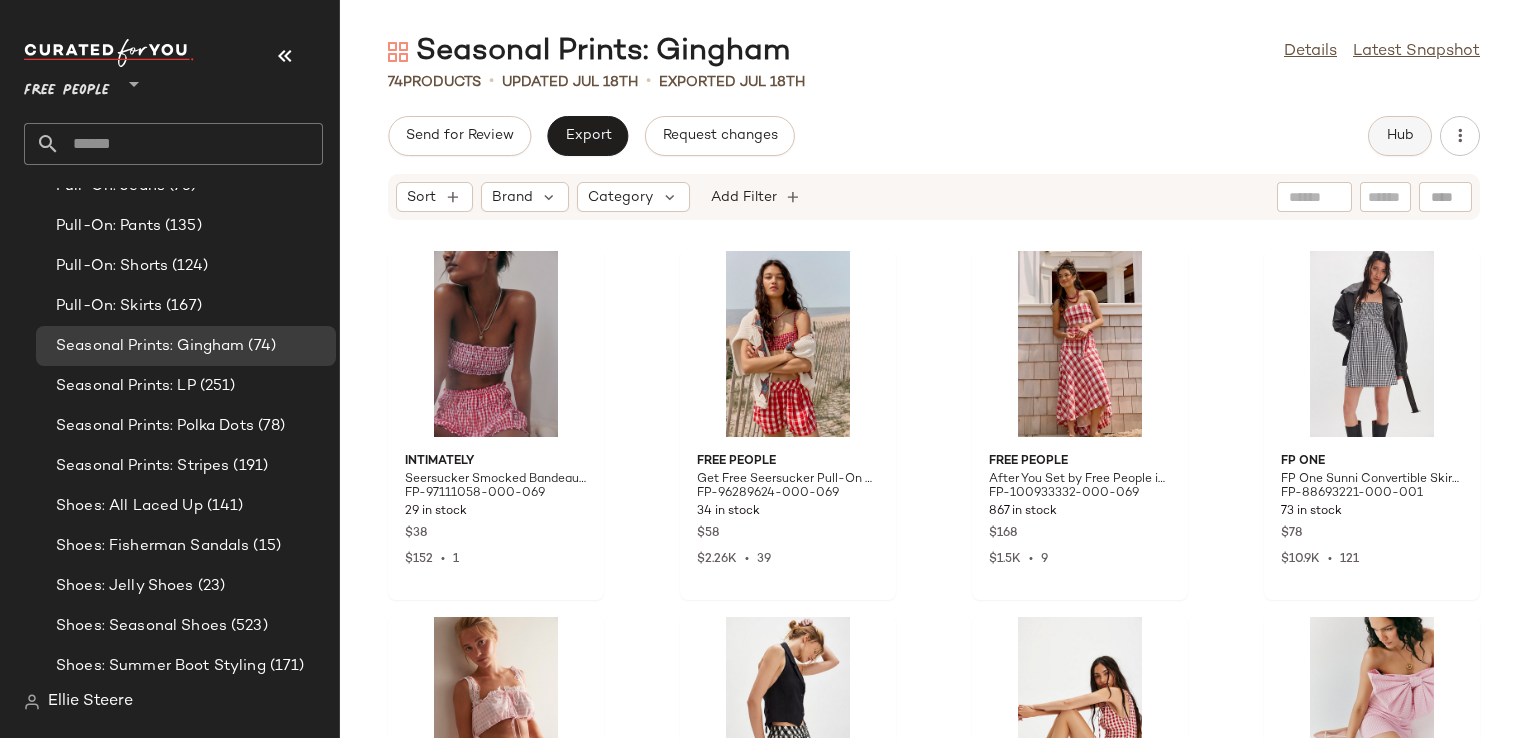 click on "Hub" 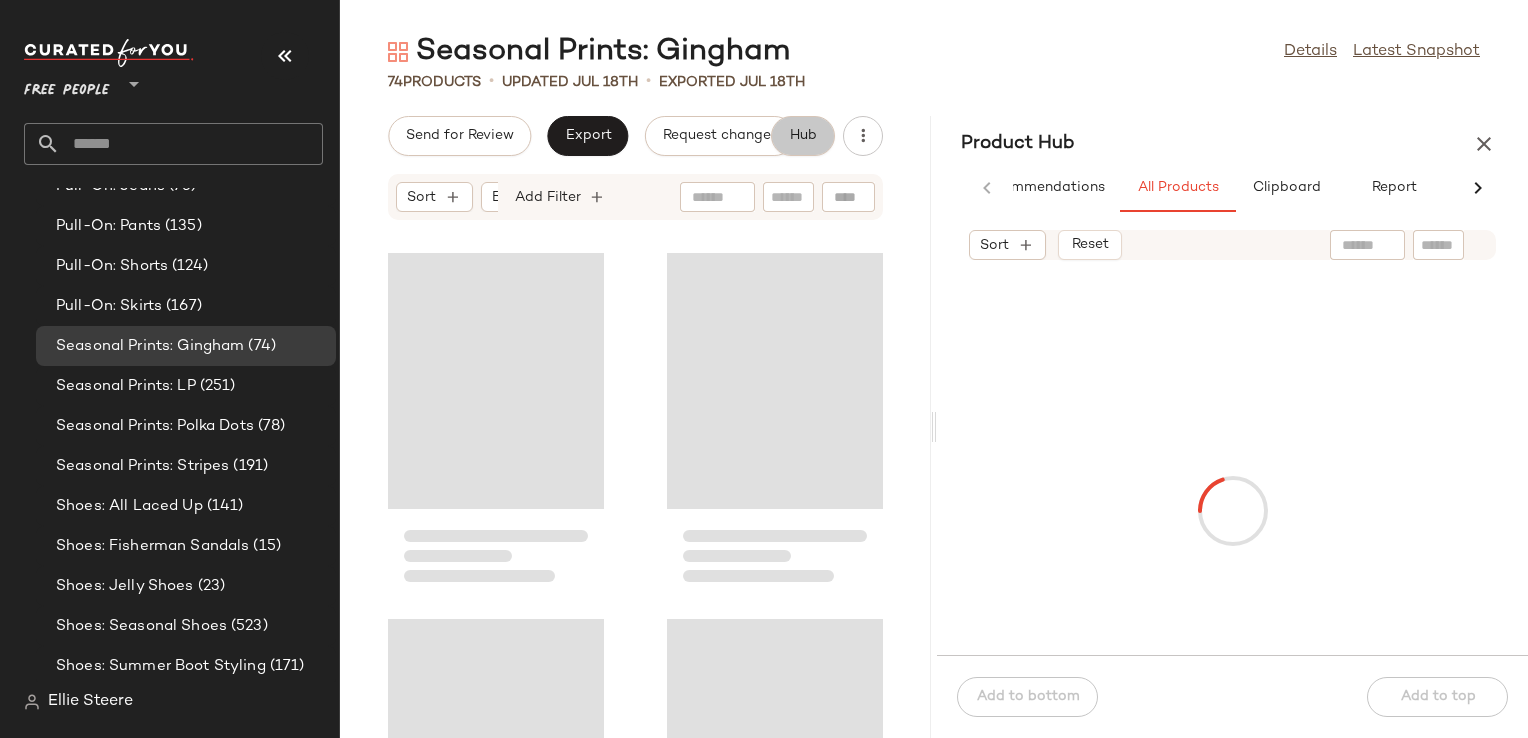 scroll, scrollTop: 0, scrollLeft: 68, axis: horizontal 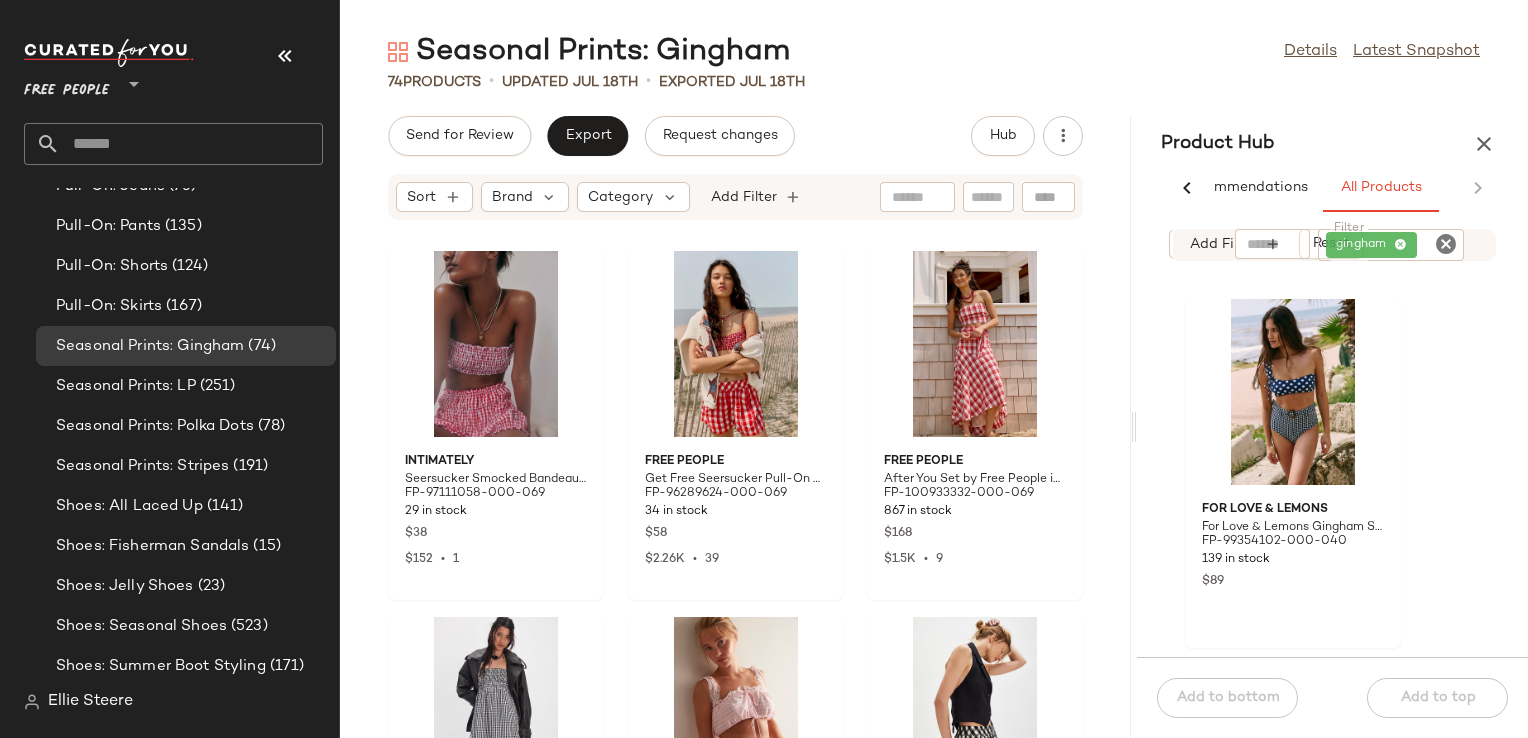 drag, startPoint x: 933, startPoint y: 426, endPoint x: 1152, endPoint y: 370, distance: 226.04646 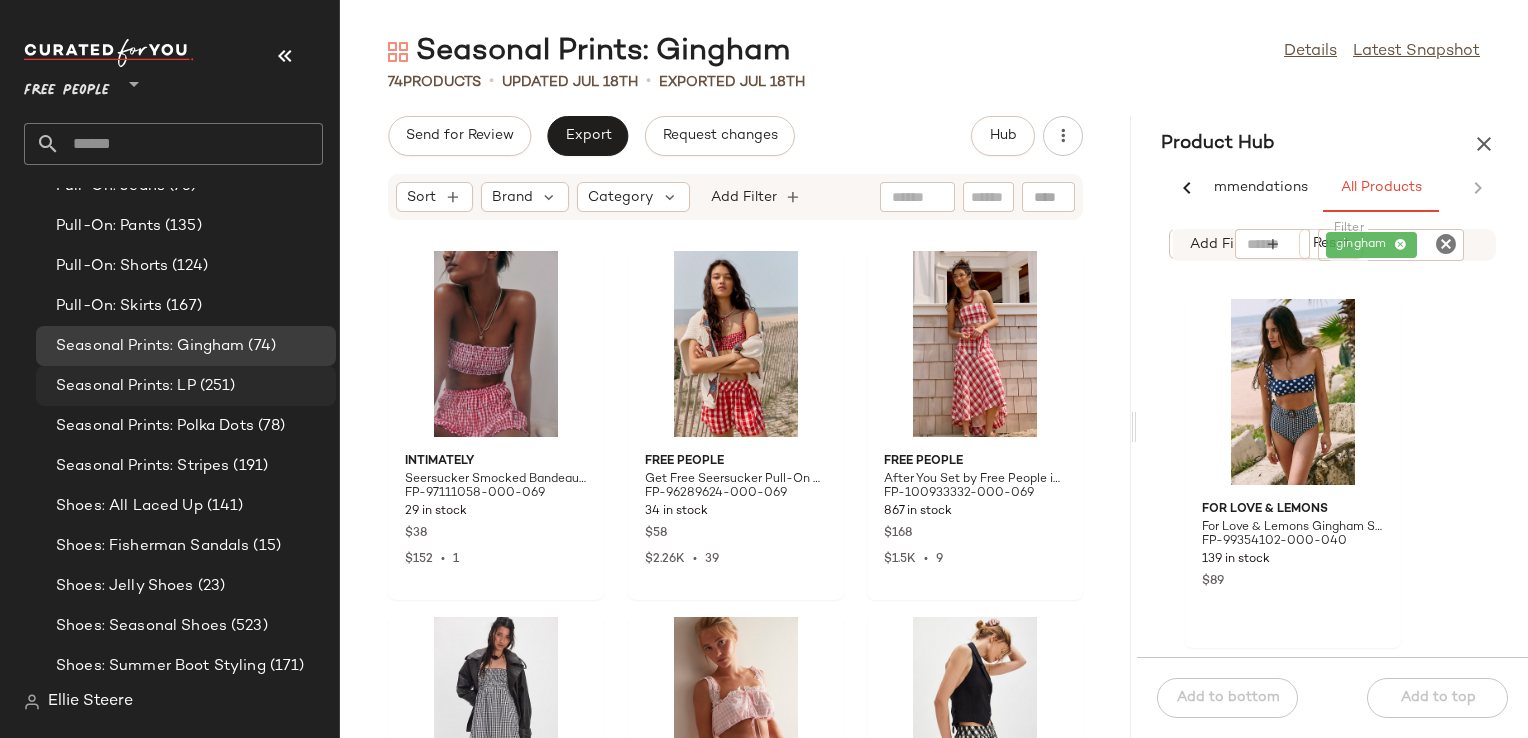 click on "(251)" at bounding box center (216, 386) 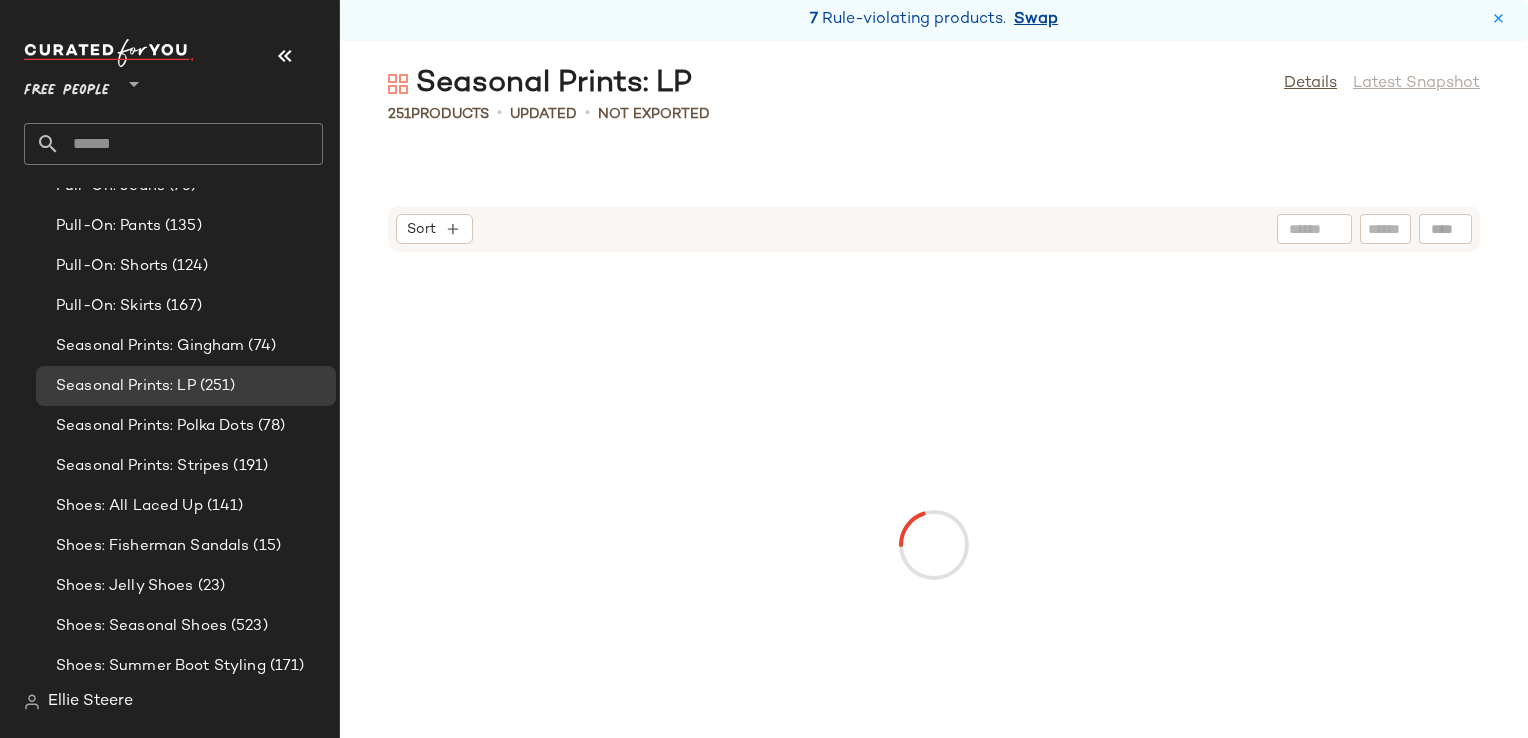click on "Swap" at bounding box center (1036, 20) 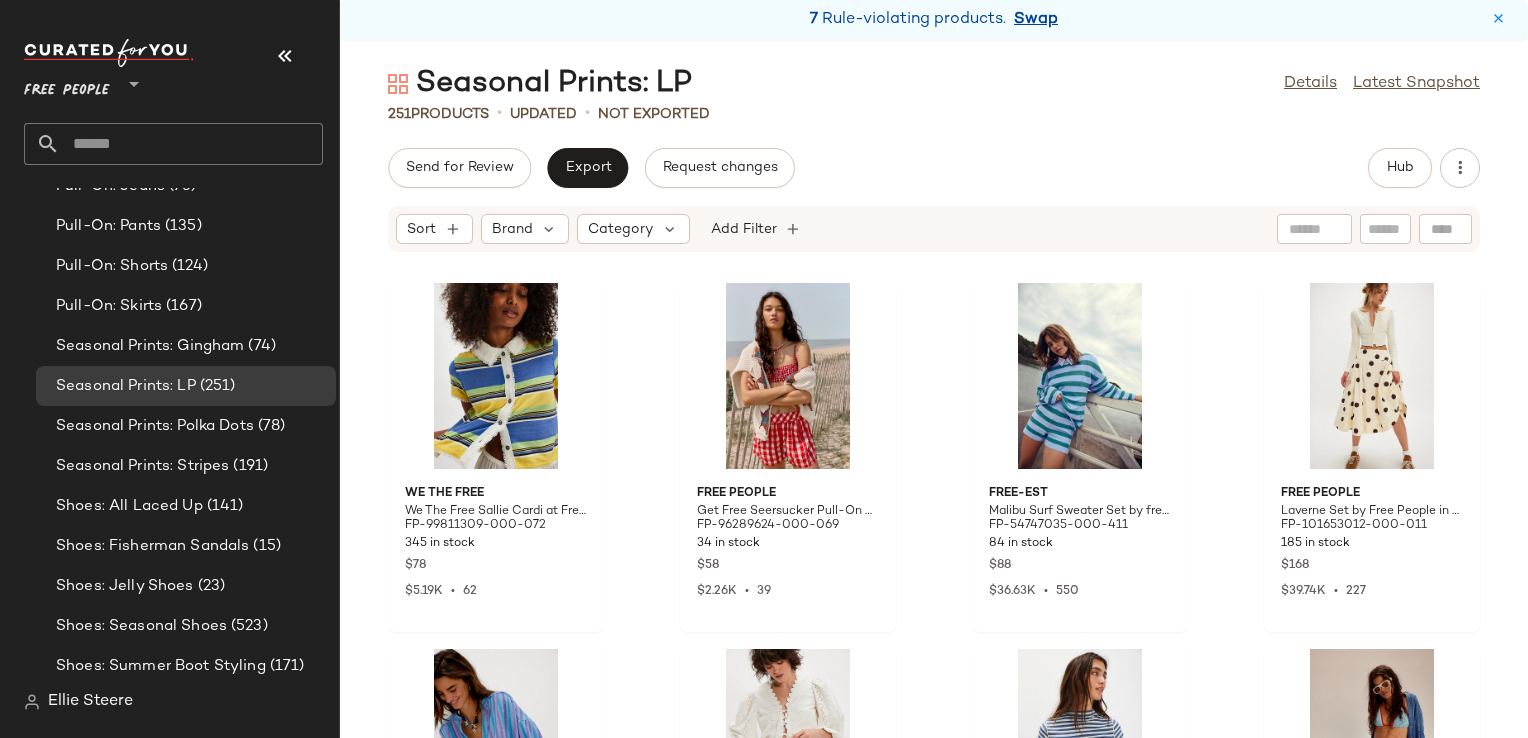 click on "Swap" at bounding box center [1036, 20] 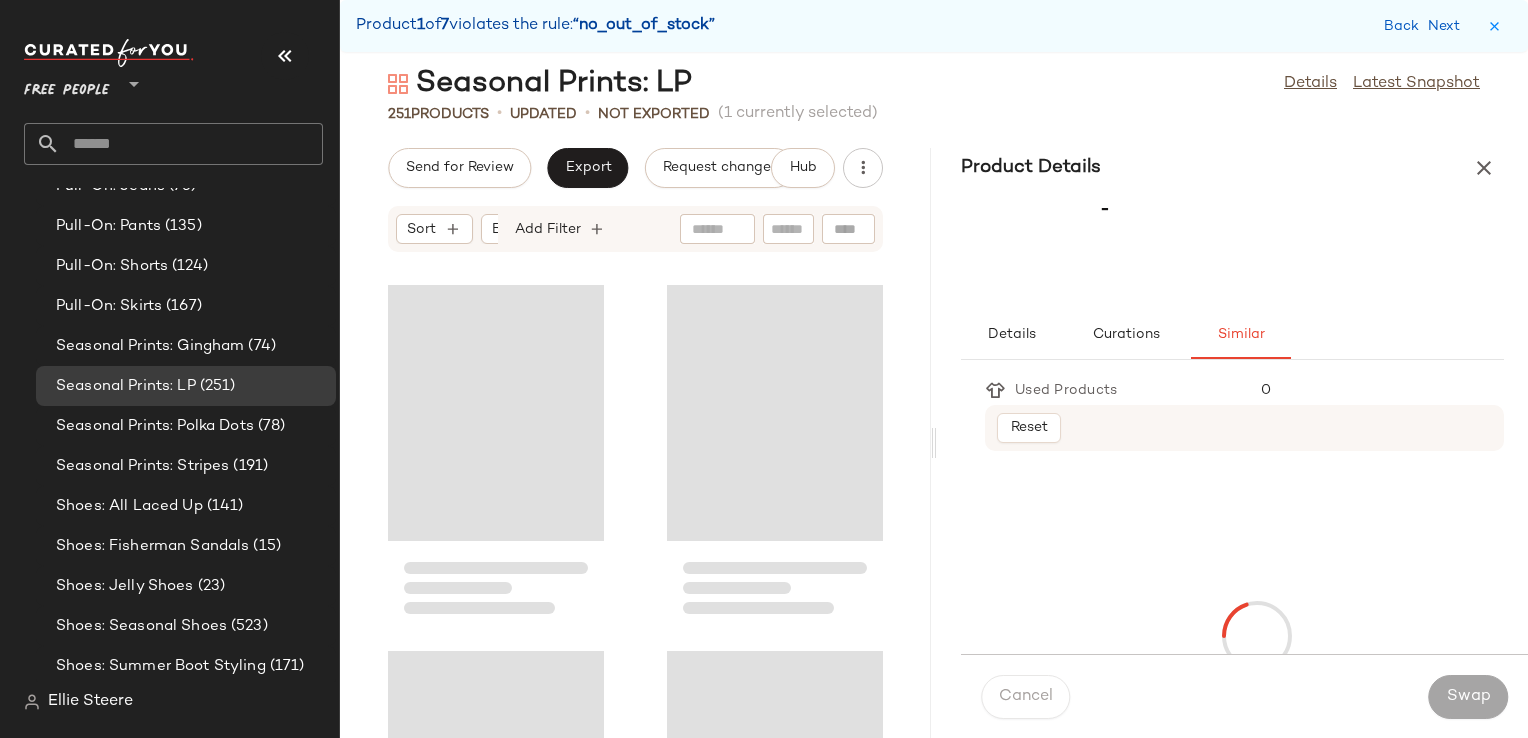 scroll, scrollTop: 1830, scrollLeft: 0, axis: vertical 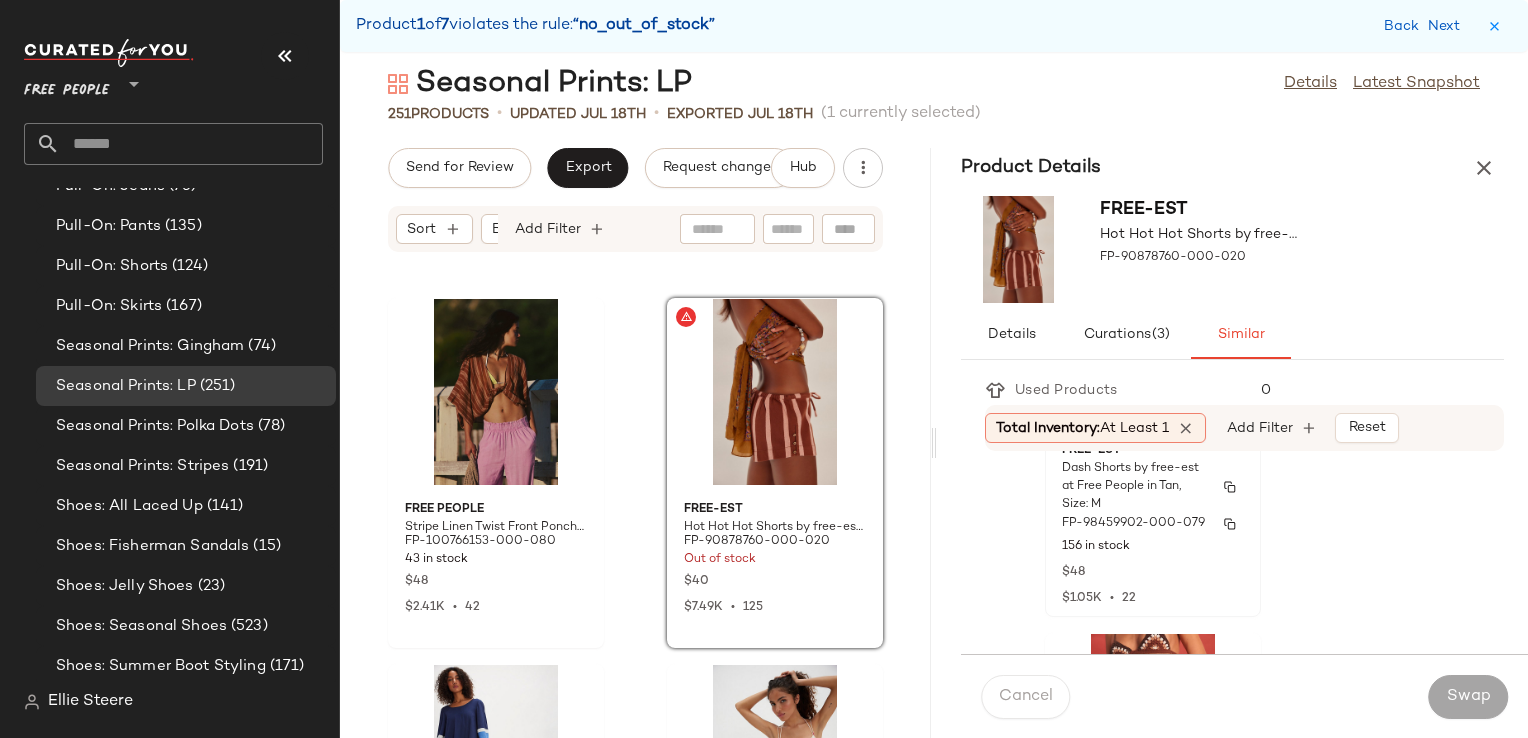 click on "FP-98459902-000-079" at bounding box center (1153, 524) 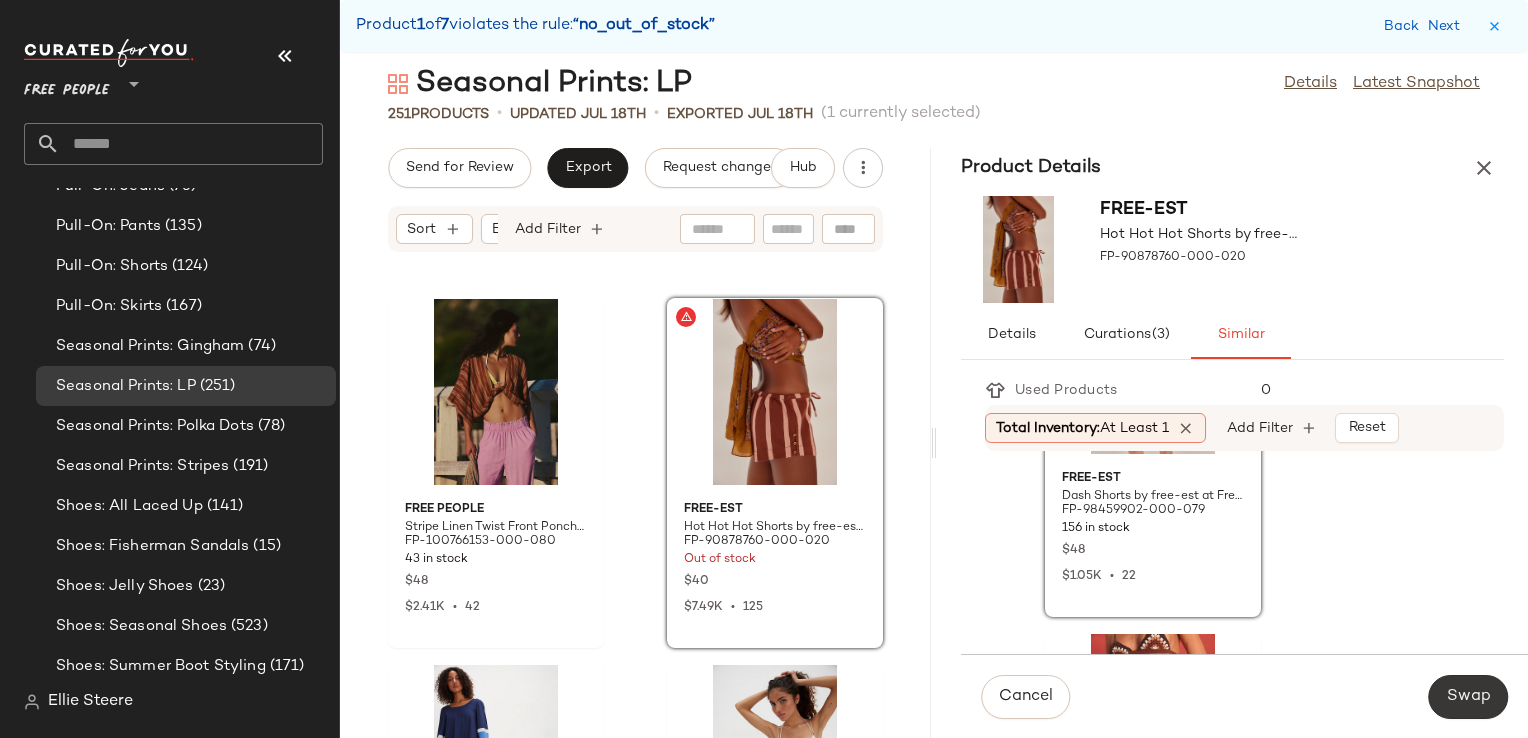 click on "Swap" at bounding box center [1468, 697] 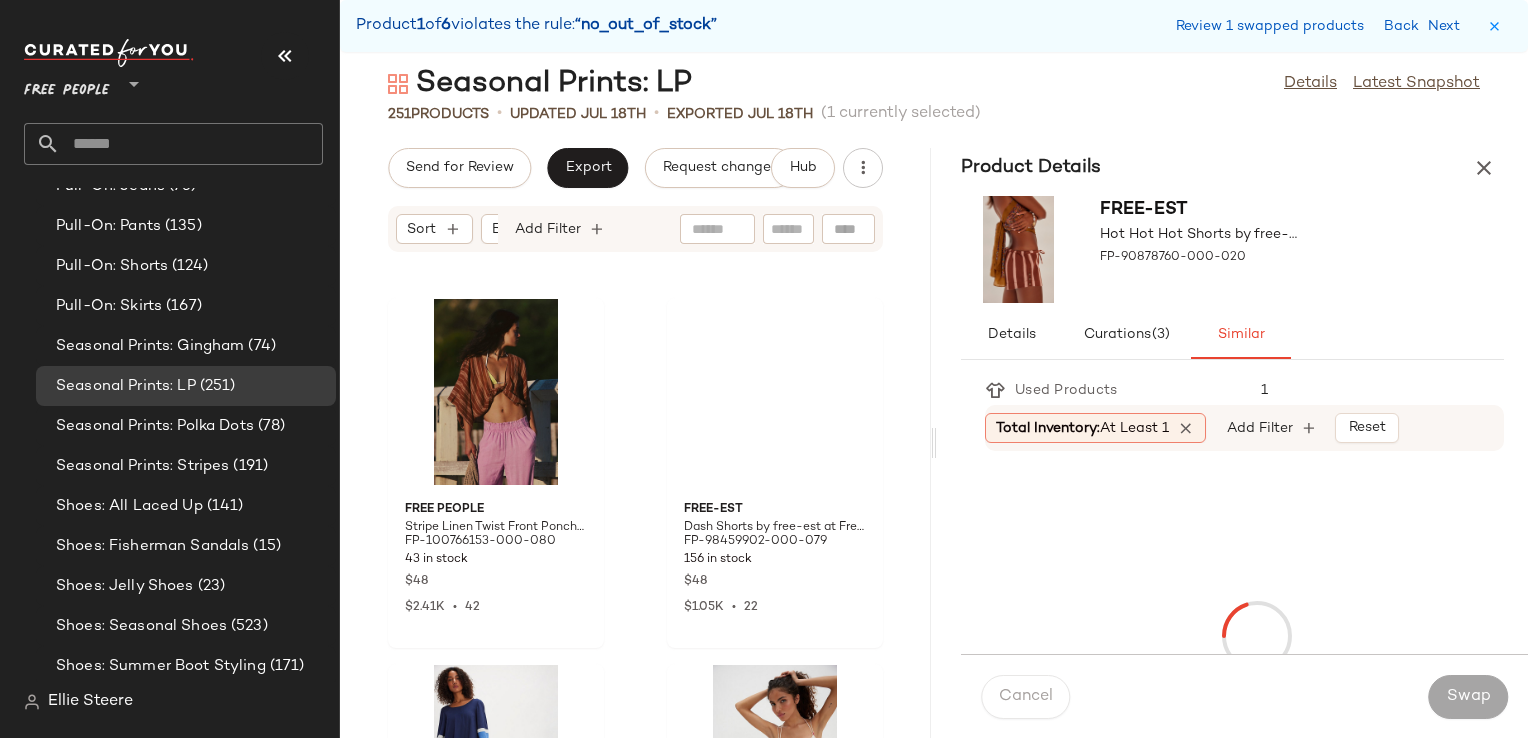 scroll, scrollTop: 2928, scrollLeft: 0, axis: vertical 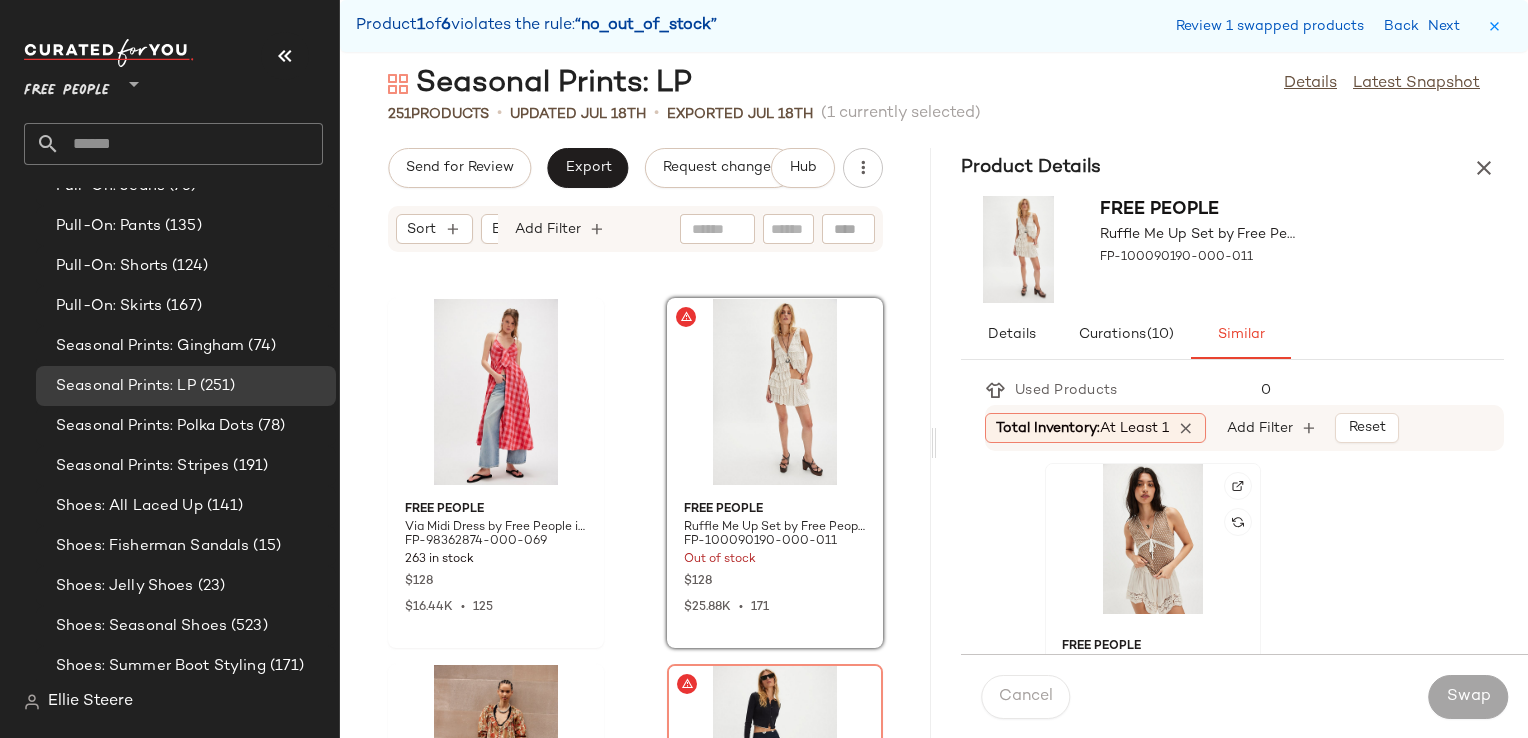 click 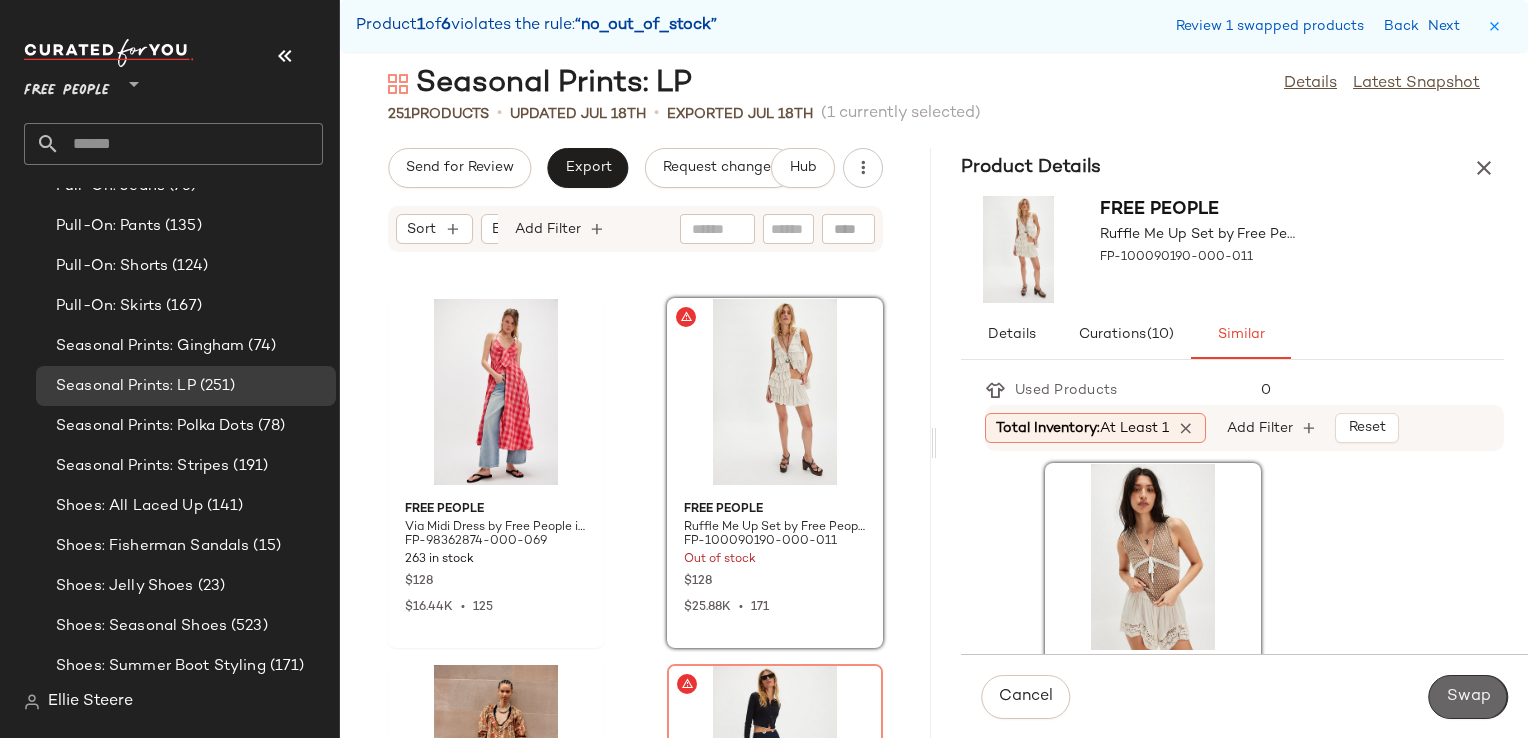 click on "Swap" 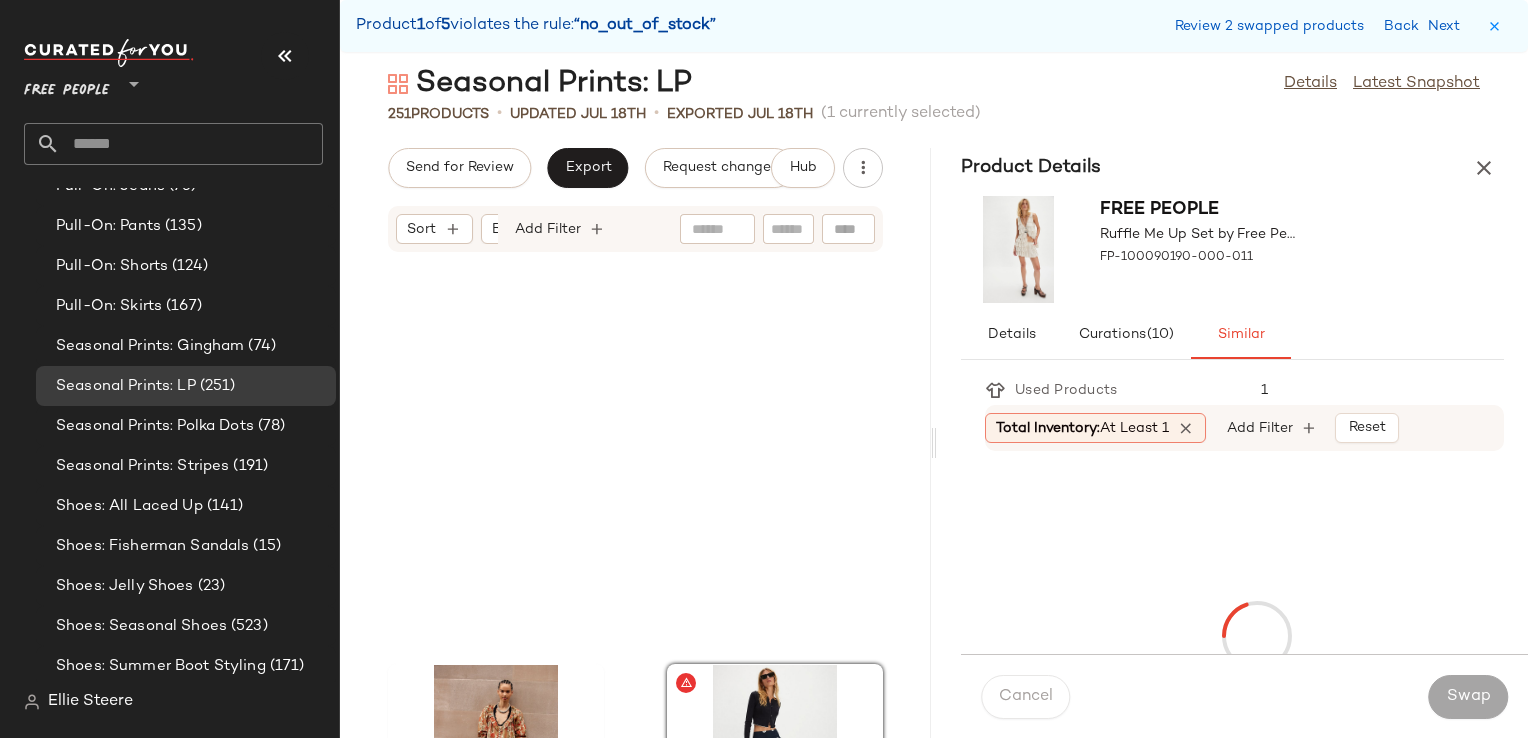 scroll, scrollTop: 3294, scrollLeft: 0, axis: vertical 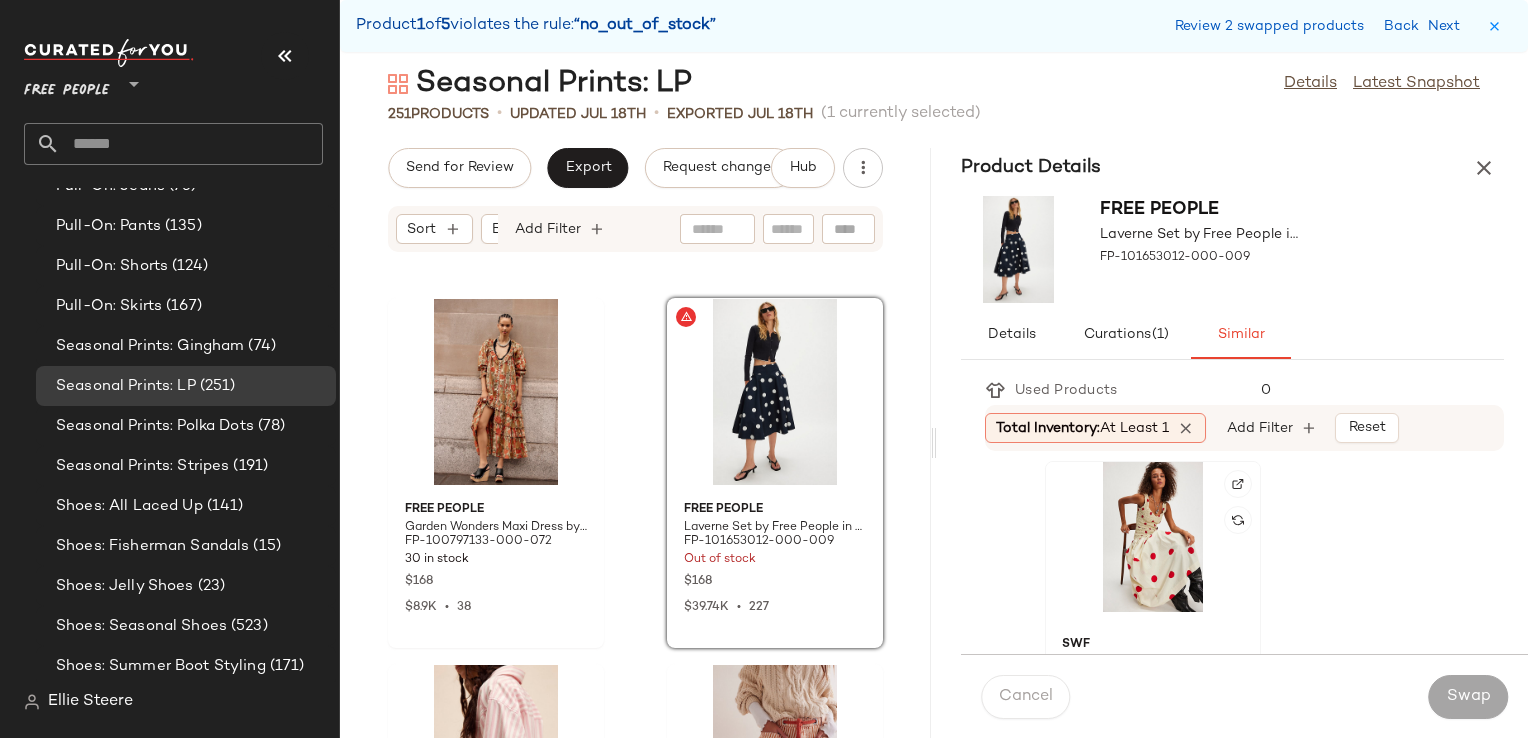 click 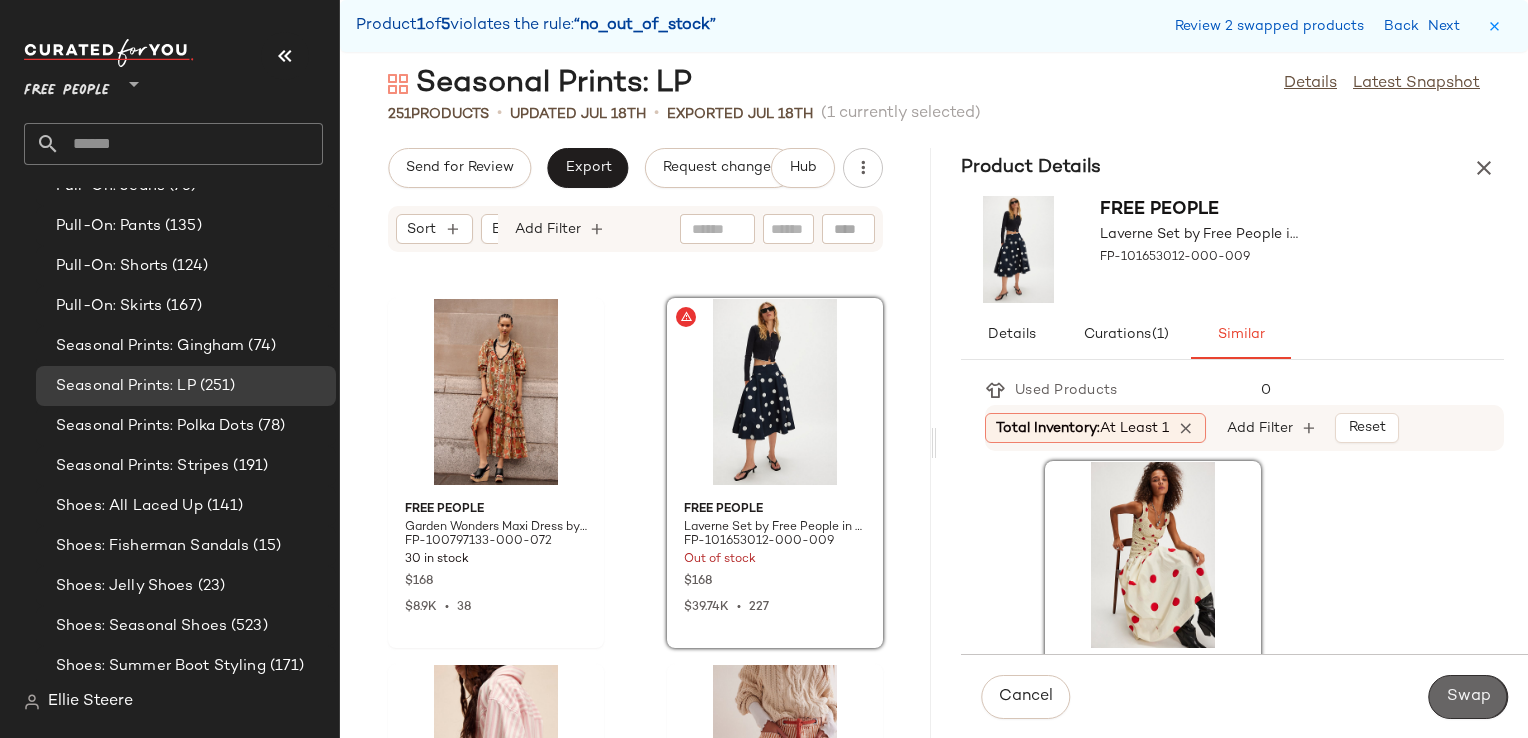 click on "Swap" 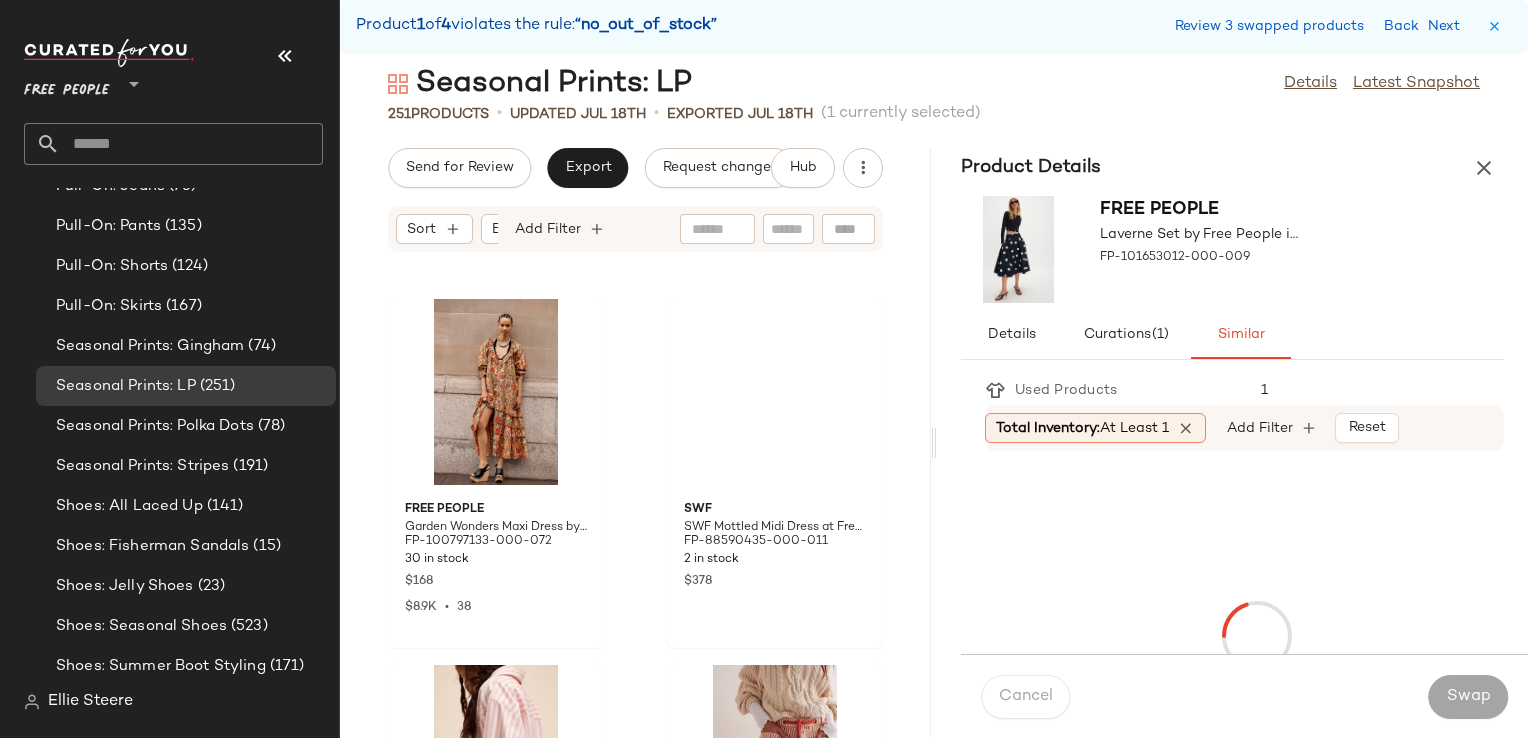 scroll, scrollTop: 9150, scrollLeft: 0, axis: vertical 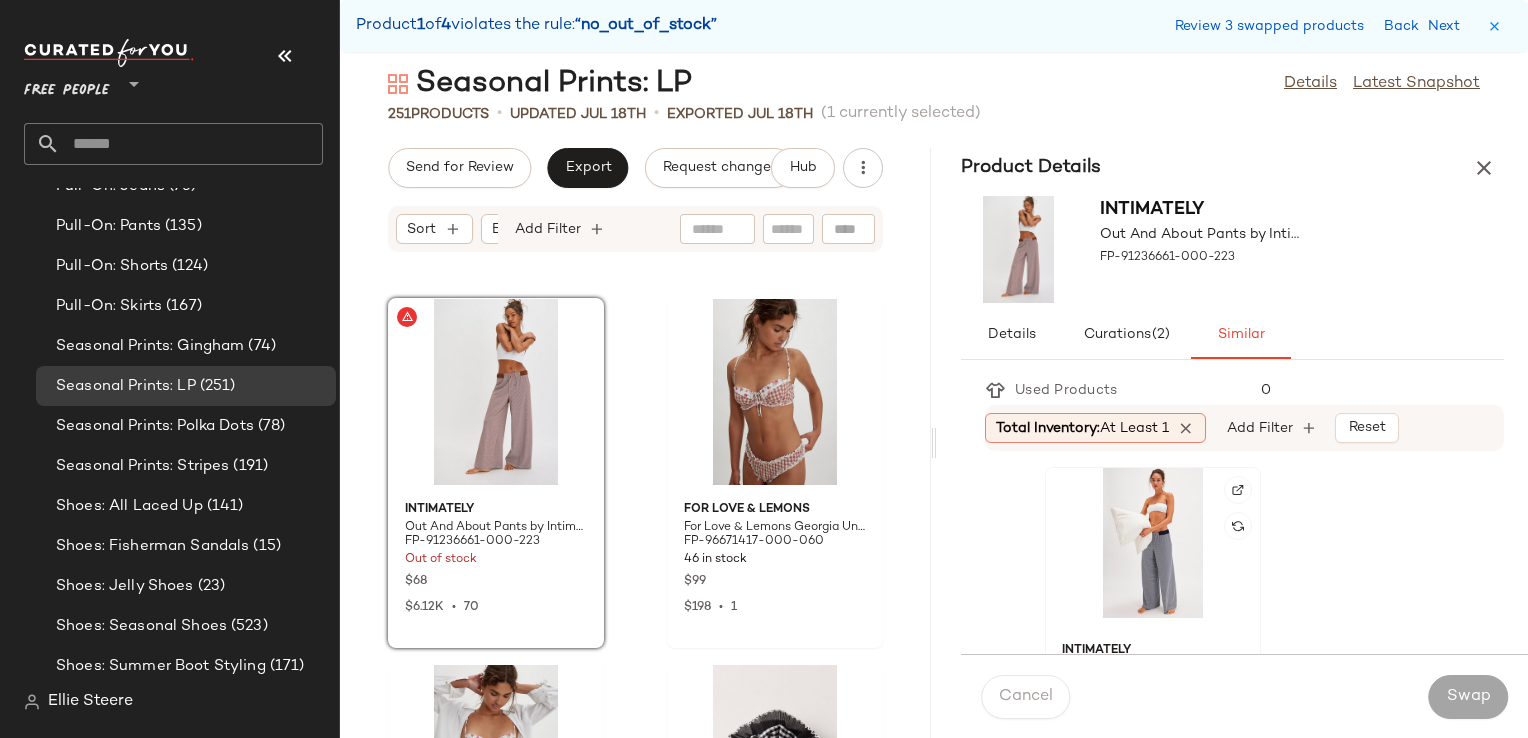 click 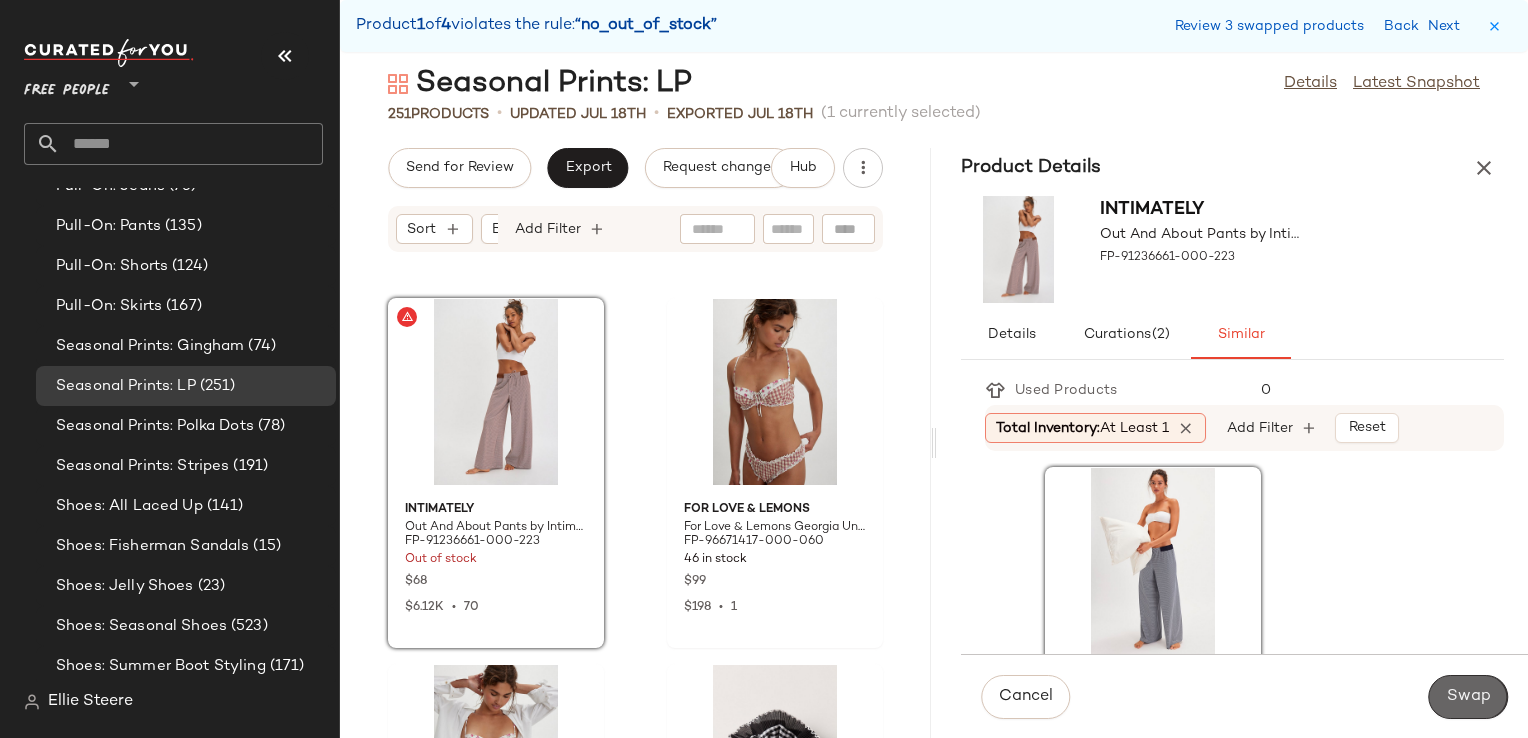 click on "Swap" 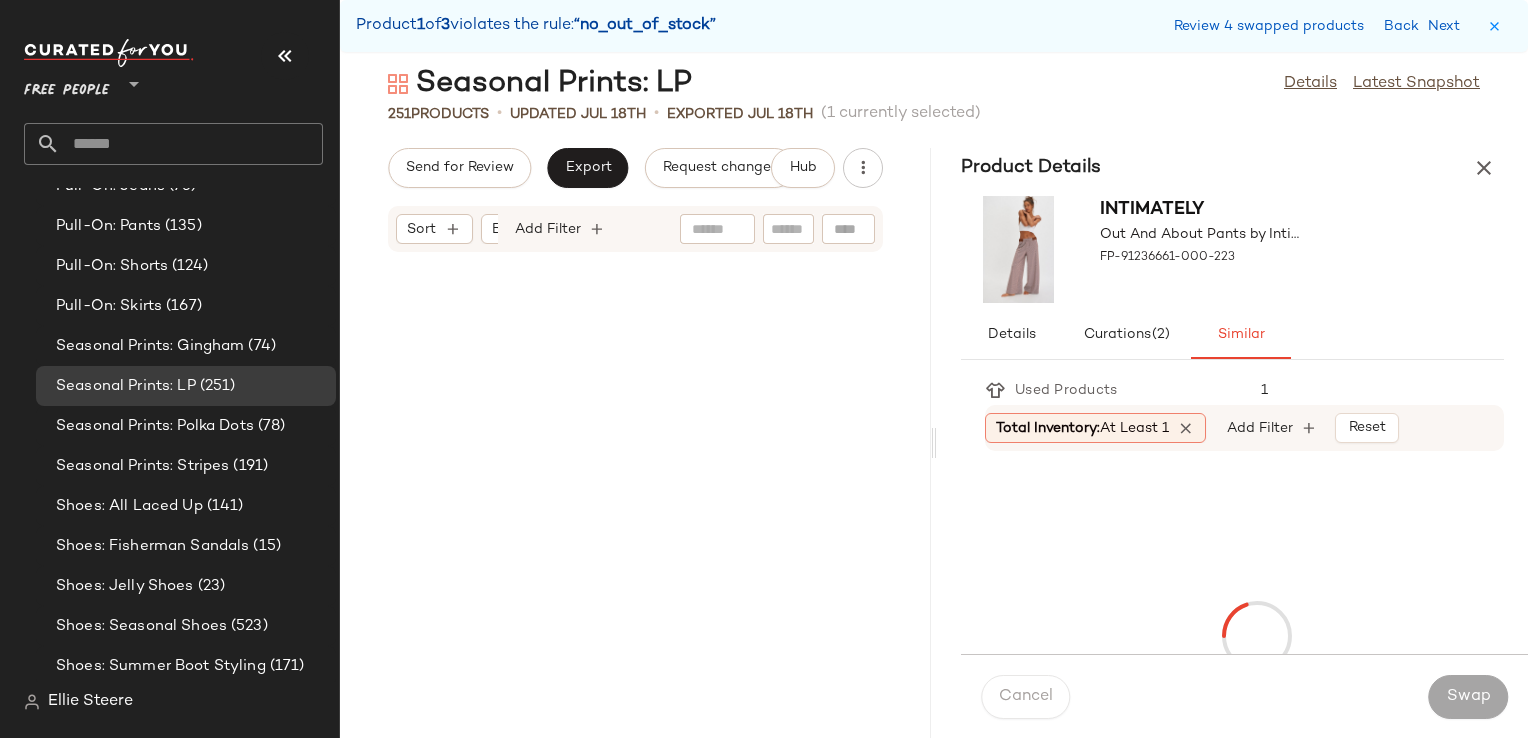scroll, scrollTop: 26352, scrollLeft: 0, axis: vertical 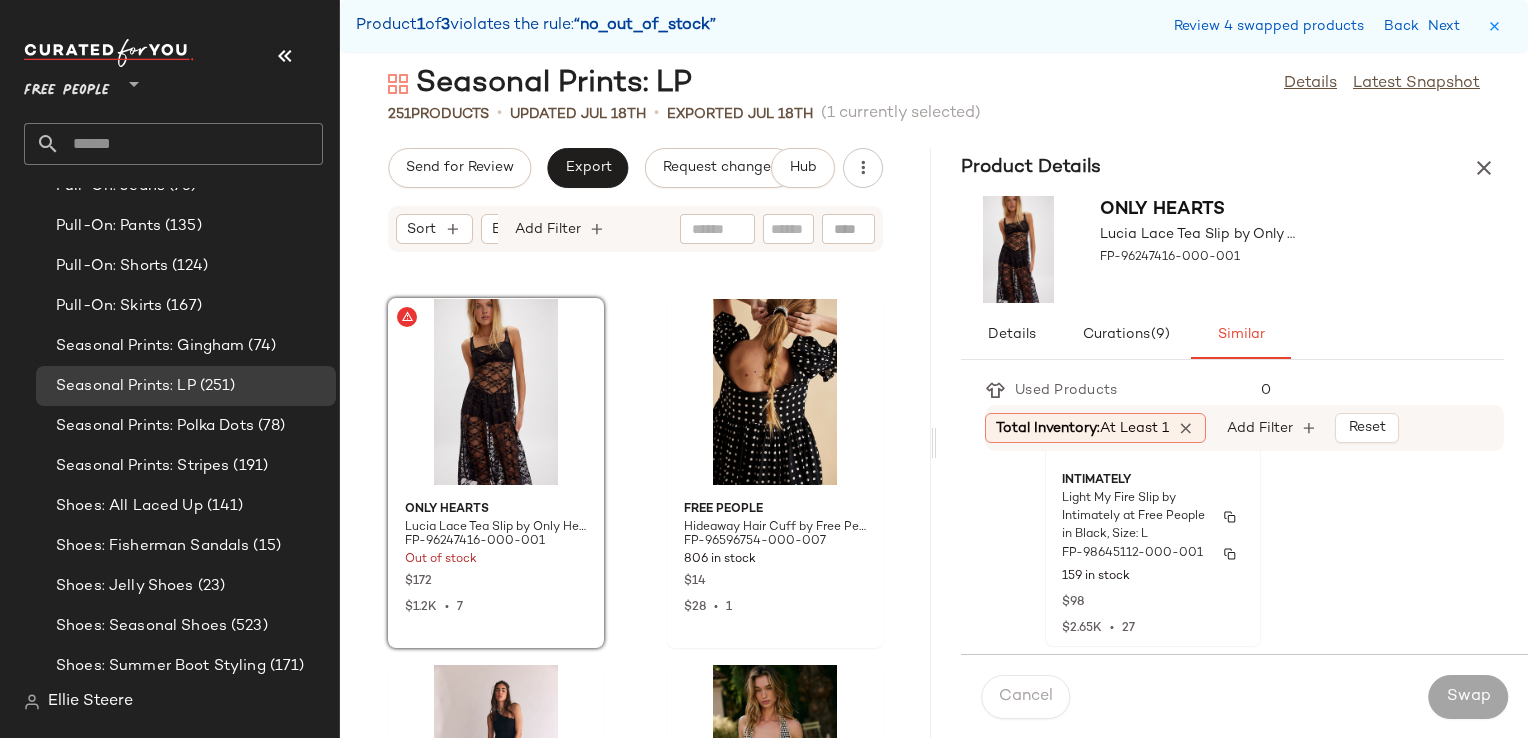 click on "Light My Fire Slip by Intimately at Free People in Black, Size: L" at bounding box center [1153, 517] 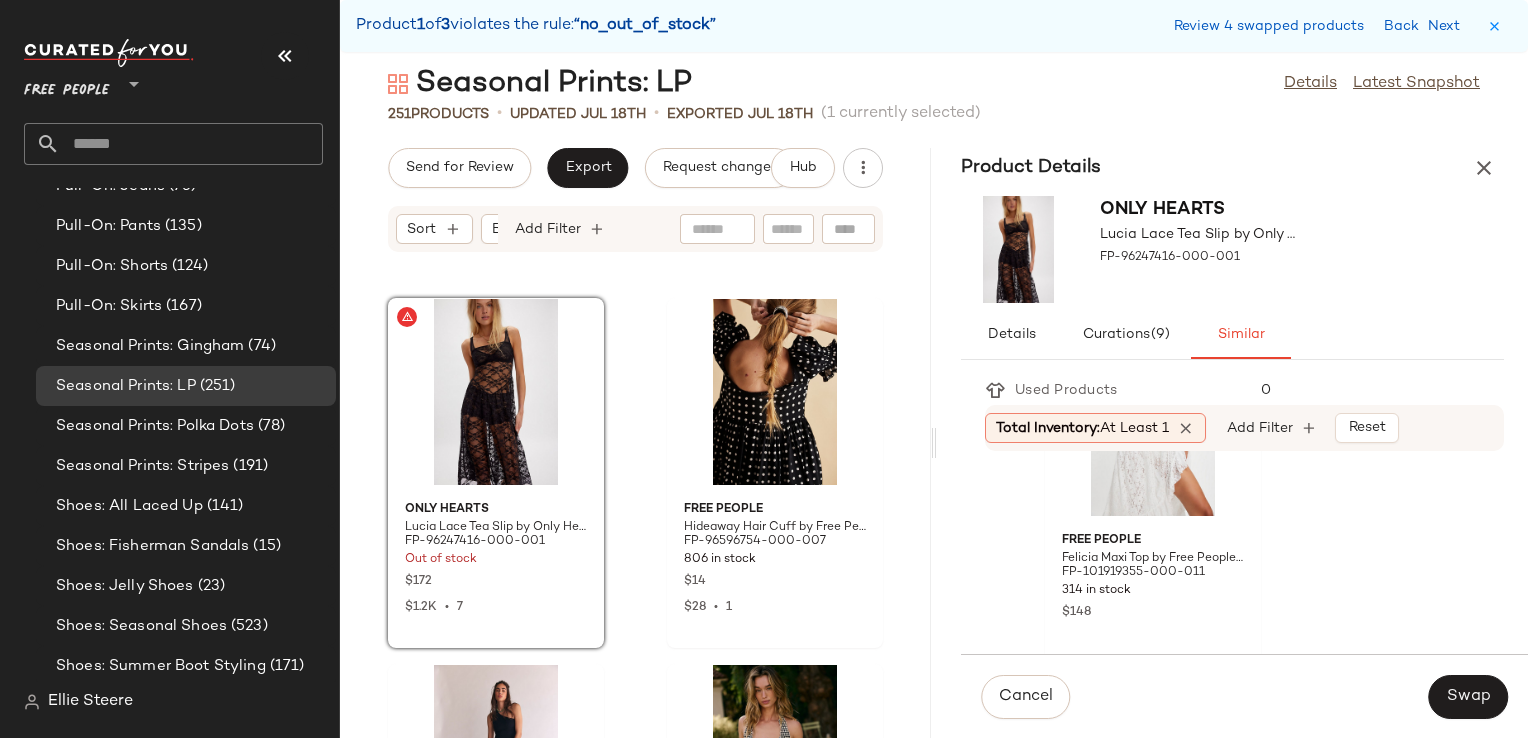 scroll, scrollTop: 3100, scrollLeft: 0, axis: vertical 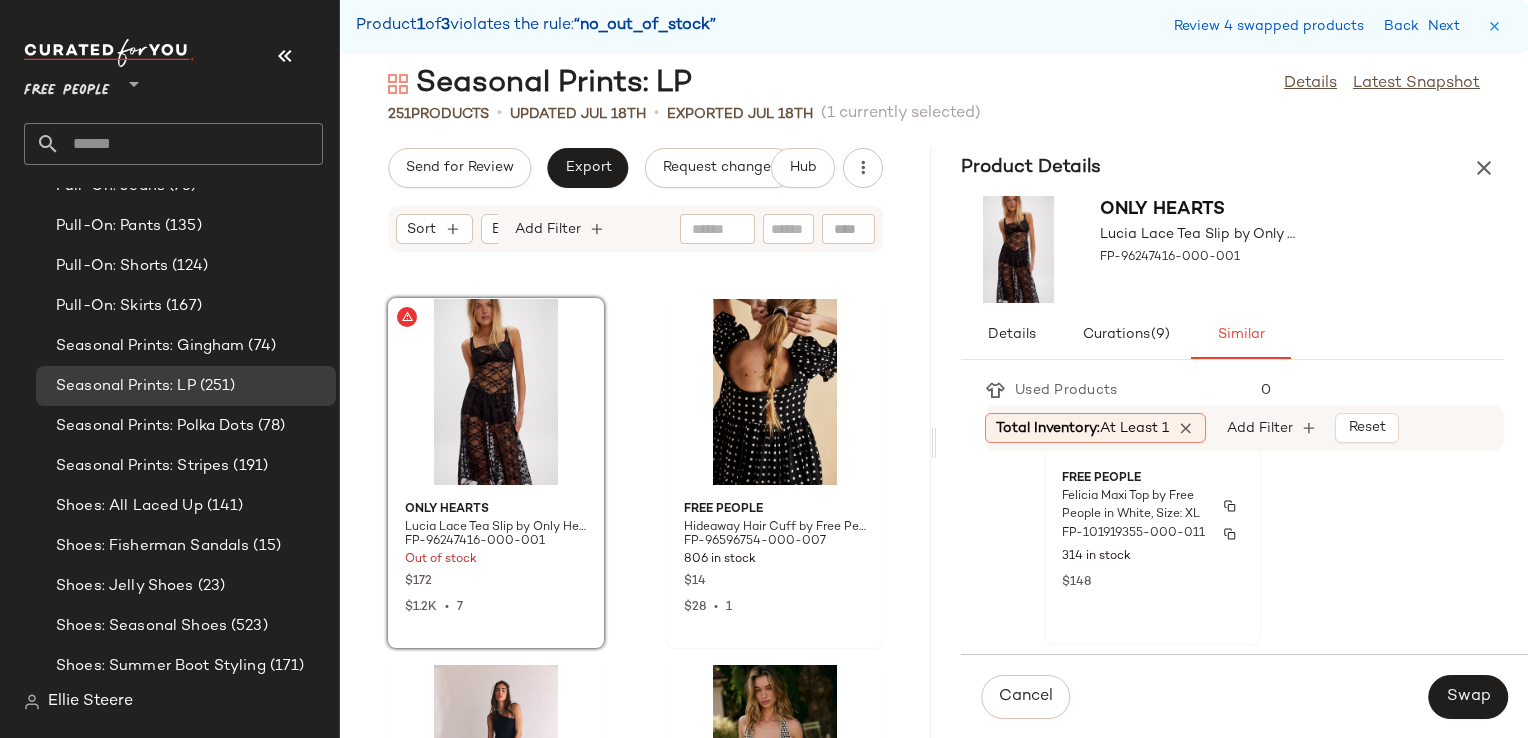click on "Felicia Maxi Top by Free People in White, Size: XL" at bounding box center [1135, 506] 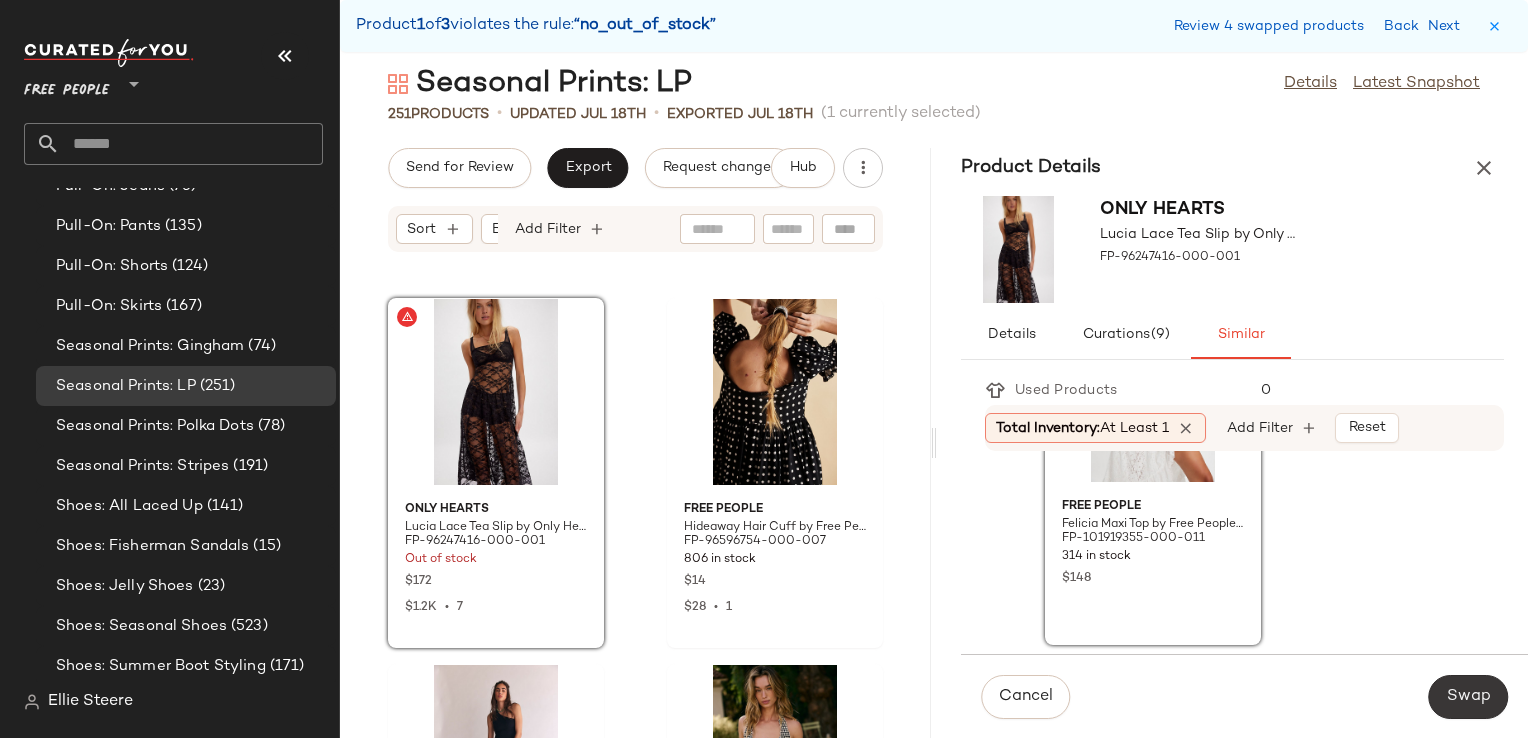 click on "Swap" 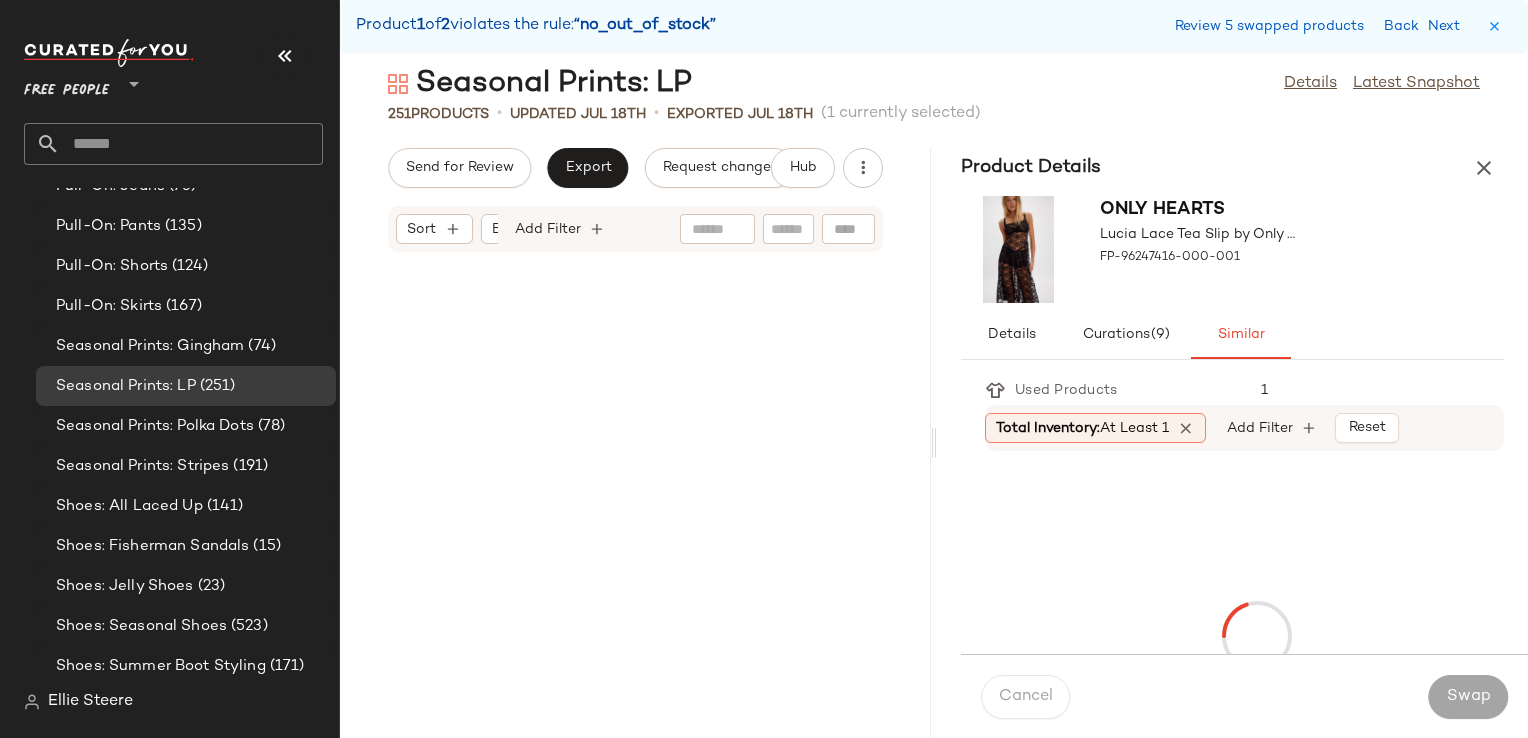 scroll, scrollTop: 37698, scrollLeft: 0, axis: vertical 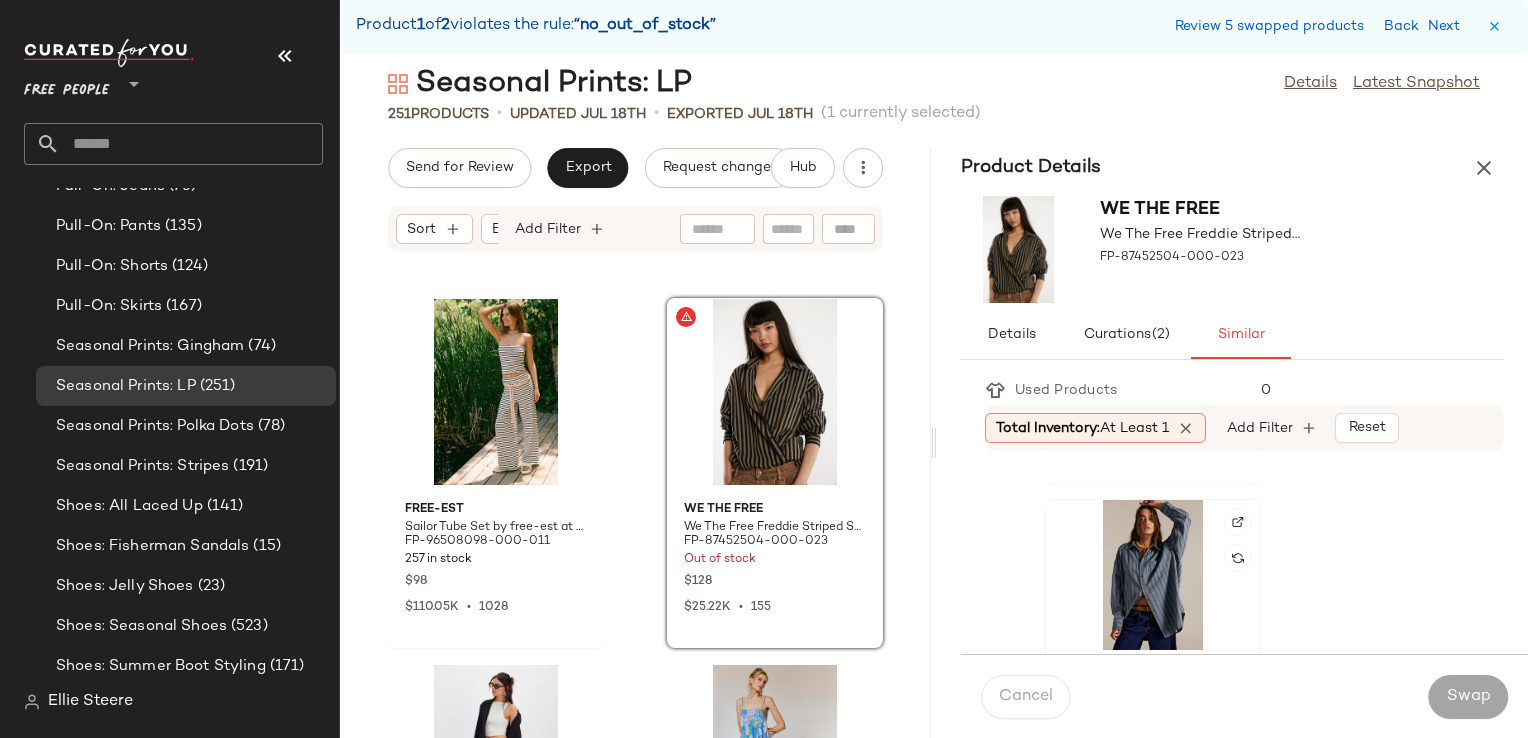 click 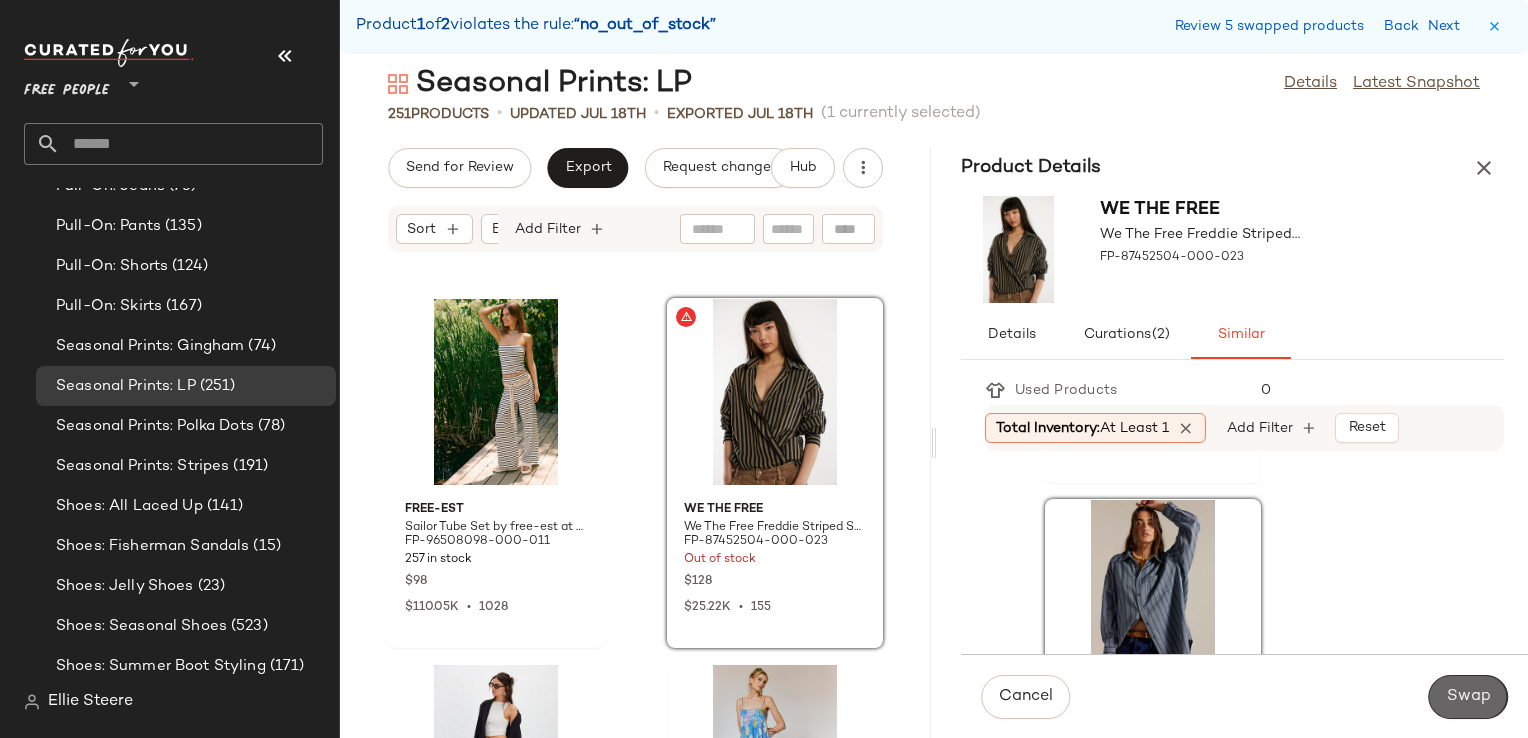 click on "Swap" at bounding box center (1468, 697) 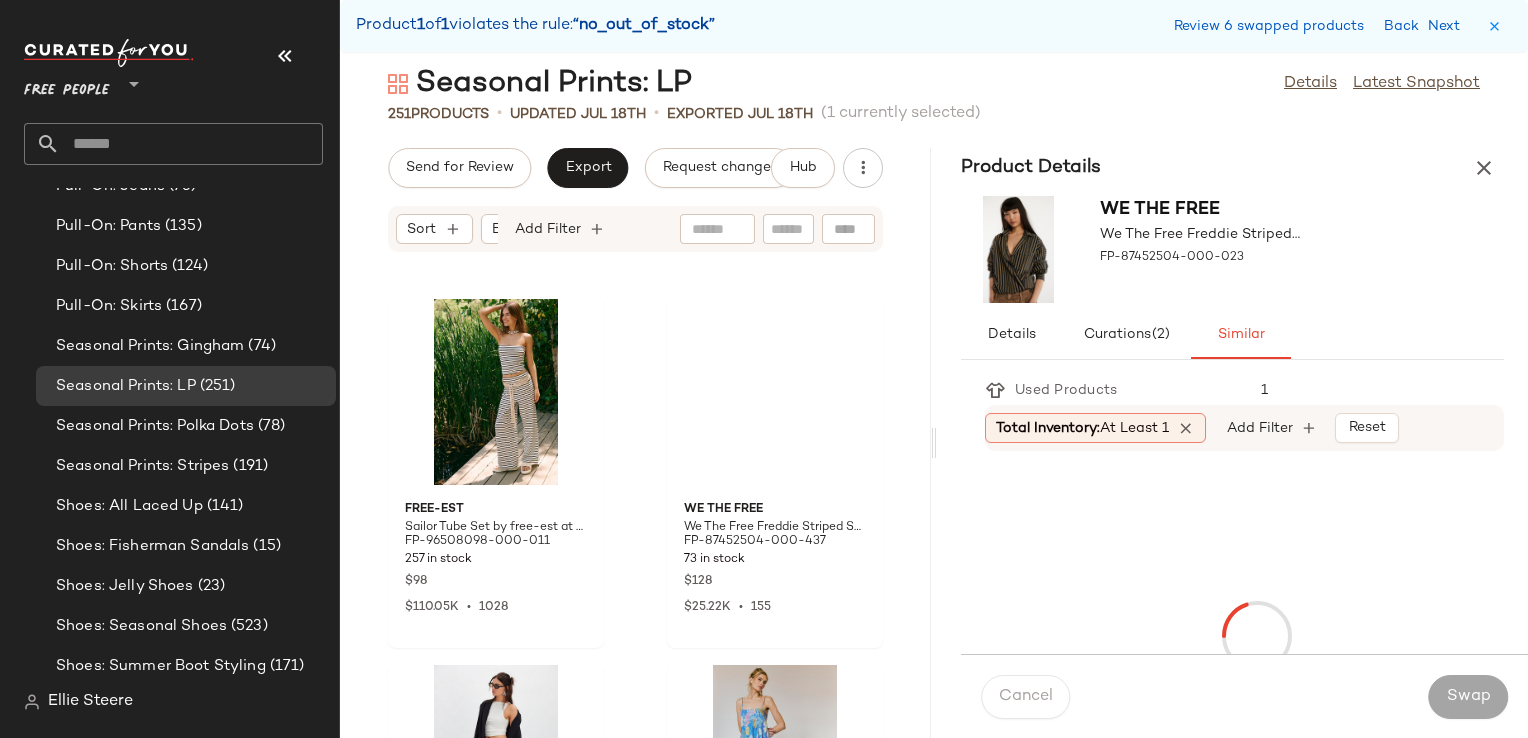scroll, scrollTop: 40626, scrollLeft: 0, axis: vertical 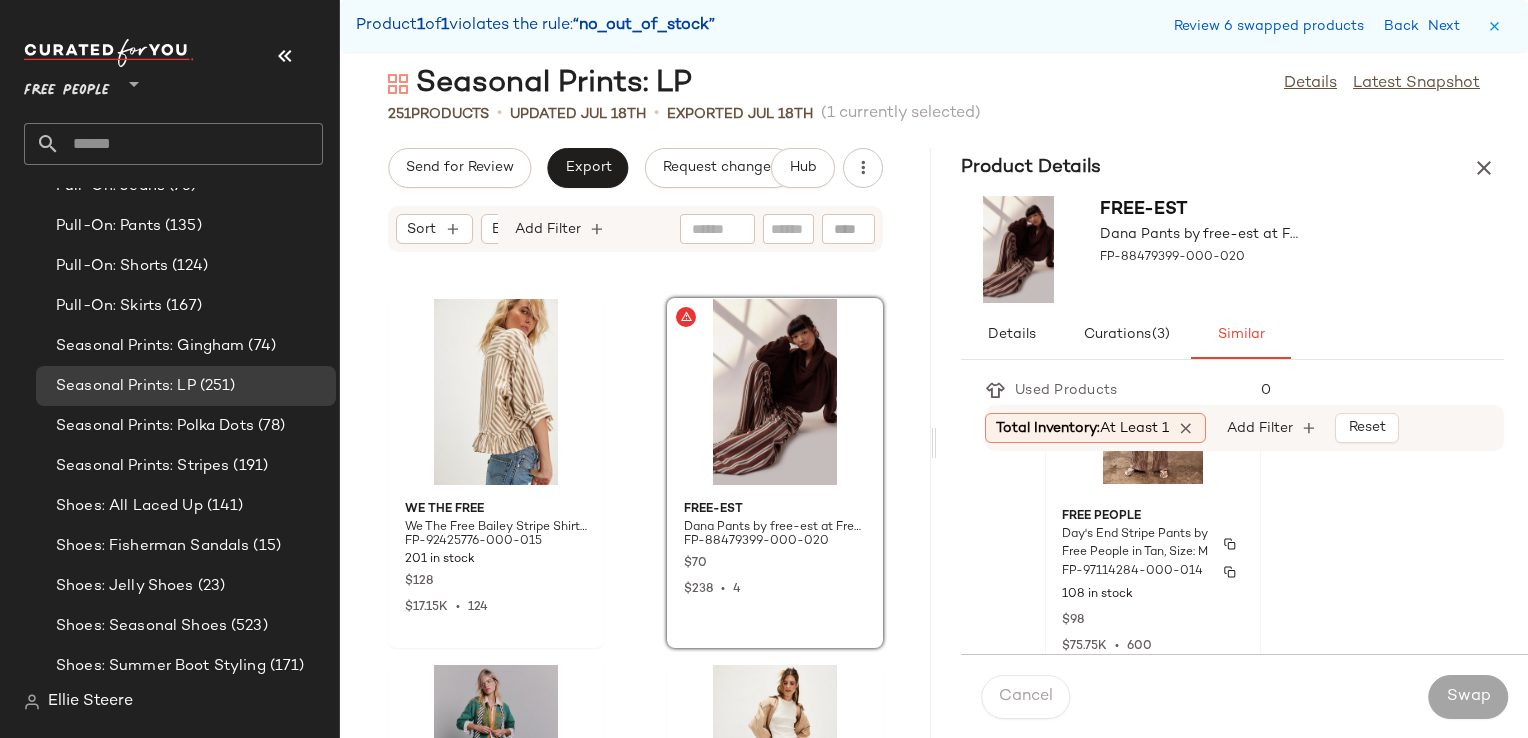 click on "Free People Day's End Stripe Pants by Free People in Tan, Size: M FP-97114284-000-014 108 in stock $98 $75.75K  •  600" 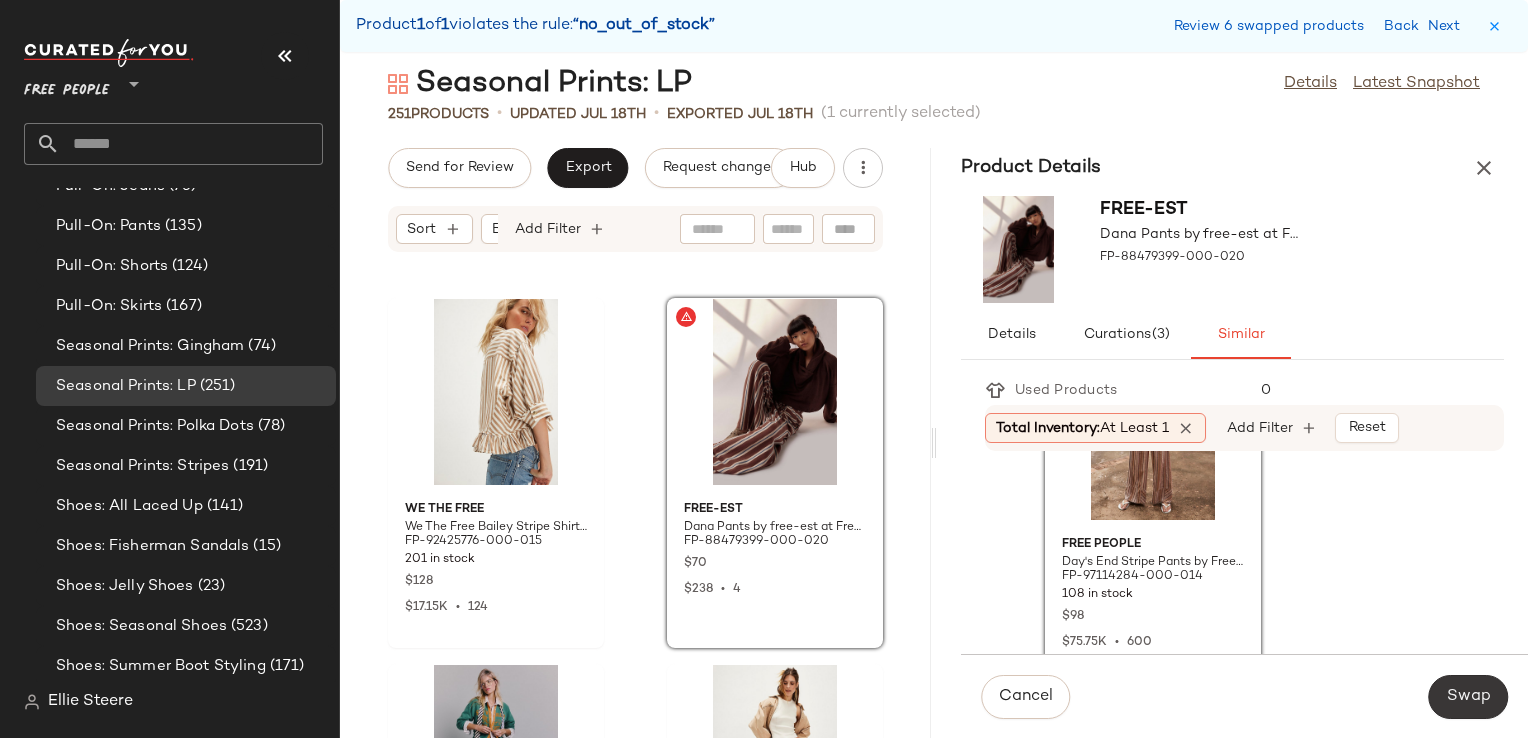 click on "Swap" 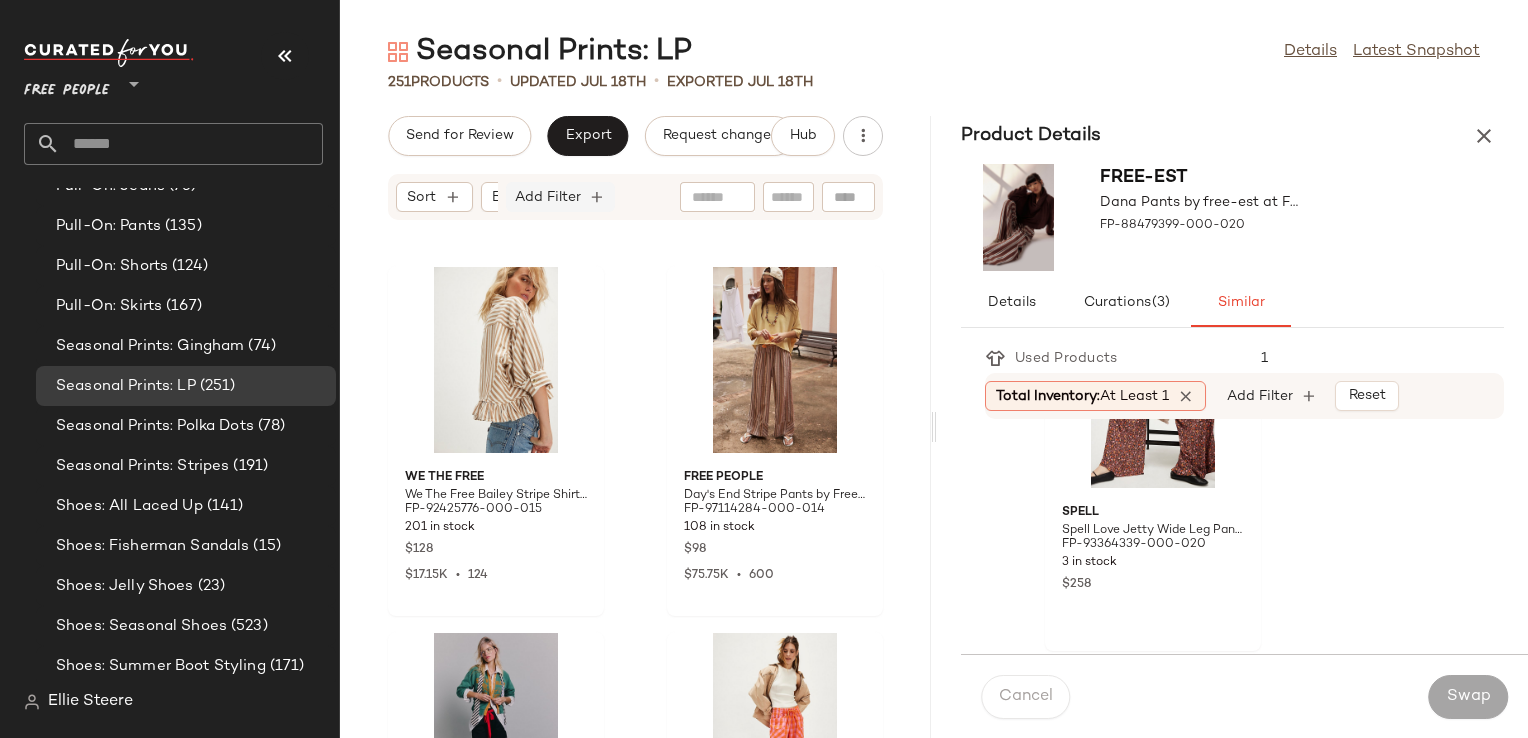 click on "Add Filter" at bounding box center [548, 197] 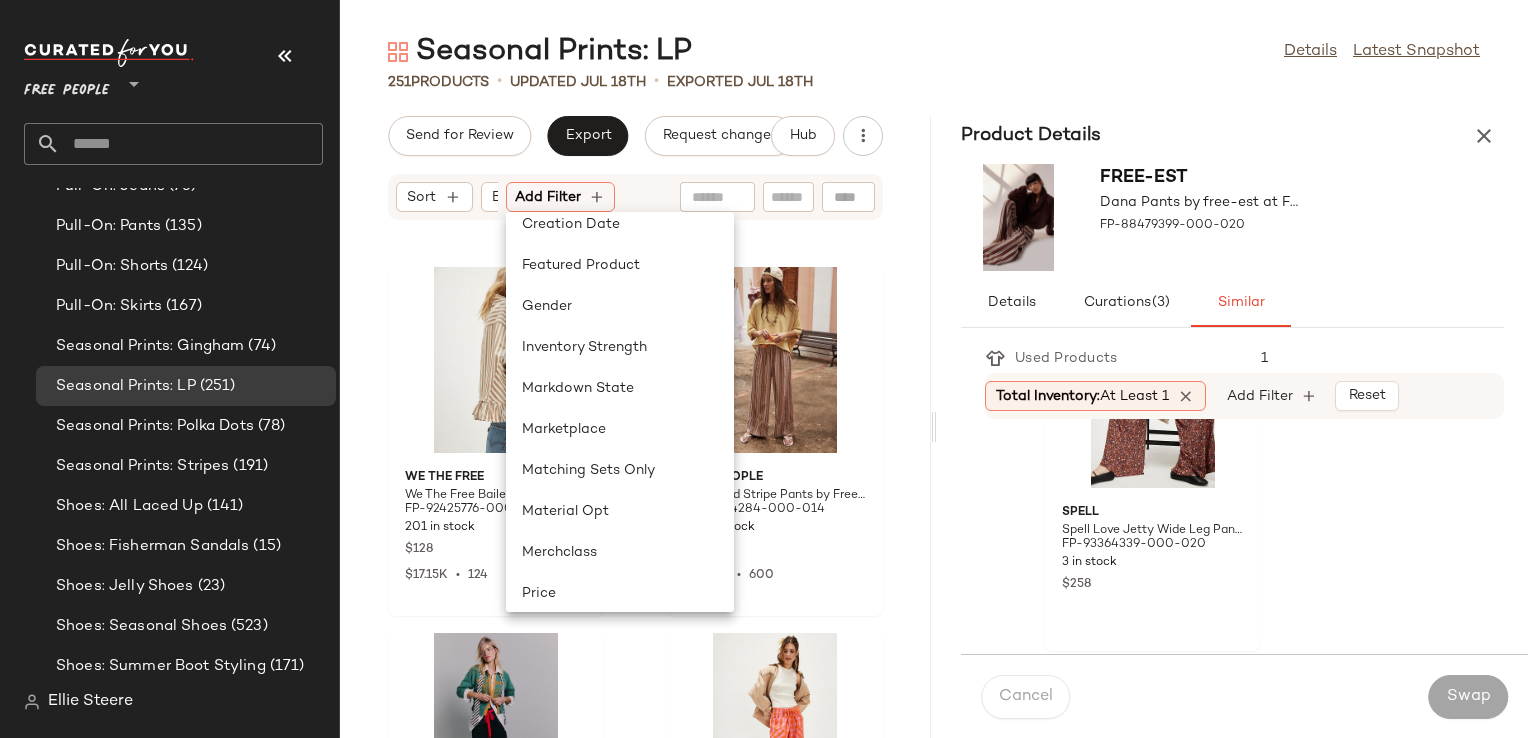 scroll, scrollTop: 640, scrollLeft: 0, axis: vertical 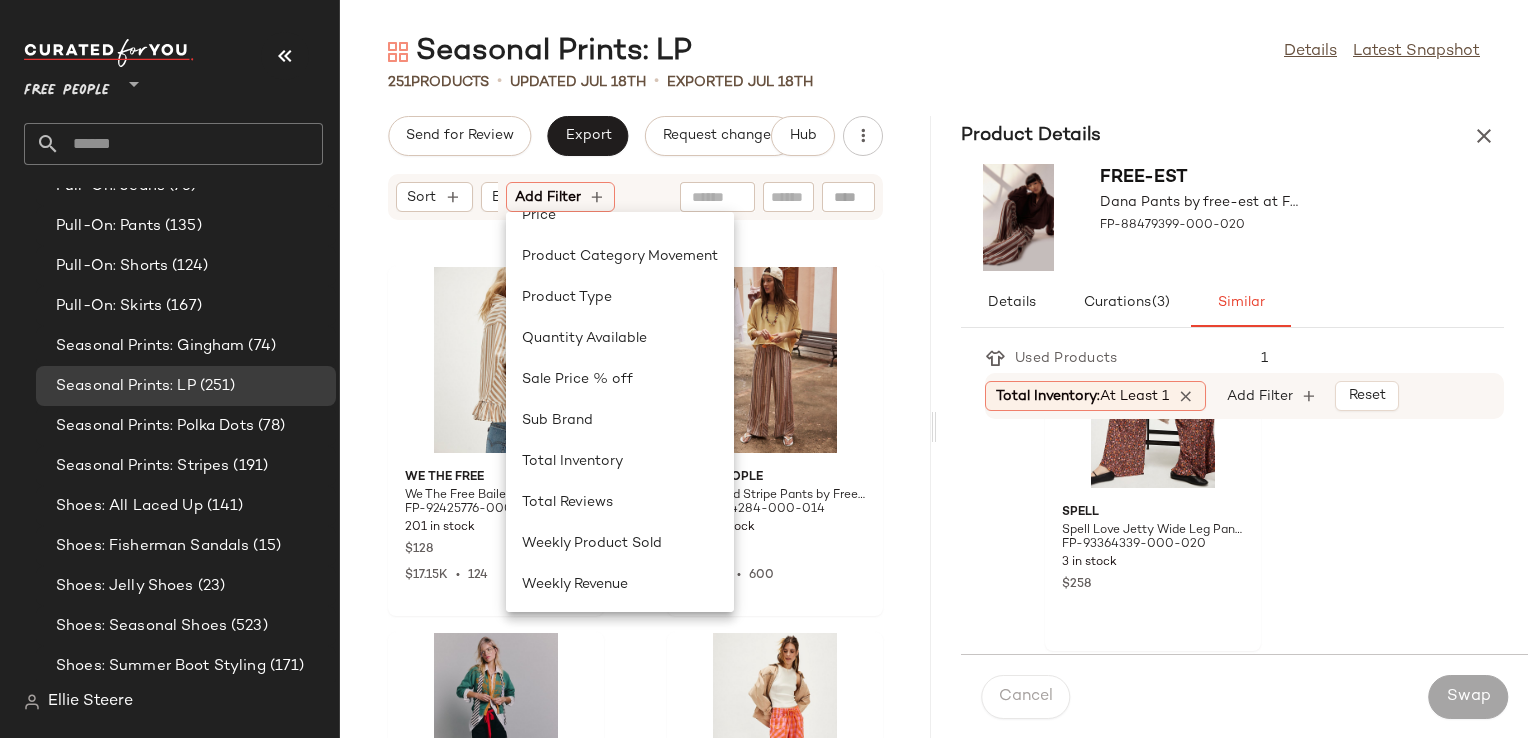 click on "We The Free We The Free Bailey Stripe Shirt at Free People in Tan, Size: L FP-92425776-000-015 201 in stock $128 $17.15K  •  124 Free People Day's End Stripe Pants by Free People in Tan, Size: M FP-97114284-000-014 108 in stock $98 $75.75K  •  600 Free People Prep Striped Tie by Free People in White FP-95708368-000-011 38 in stock $28 Free People Chime In Pull-On Pants by Free People in Orange, Size: XS FP-97315188-000-066 6 in stock $98 LECHERY® LECHERY® Floral Net Tights at Free People in Black, Size: L/XL FP-97383863-000-001 629 in stock $22 Rujuta Sheth Rujuta Sheth Wave Skirt at Free People, Size: XS FP-97369839-000-095 34 in stock $198 $6.14K  •  31 free-est Sailor Tube Set by free-est at Free People in Red, Size: XL FP-96508098-000-060 87 in stock $98 $110.05K  •  1028 Intimately Just Dreamy Maxi Slip by Intimately at Free People in White, Size: L FP-92779511-000-011 17 in stock $128 $2.05K  •  16" 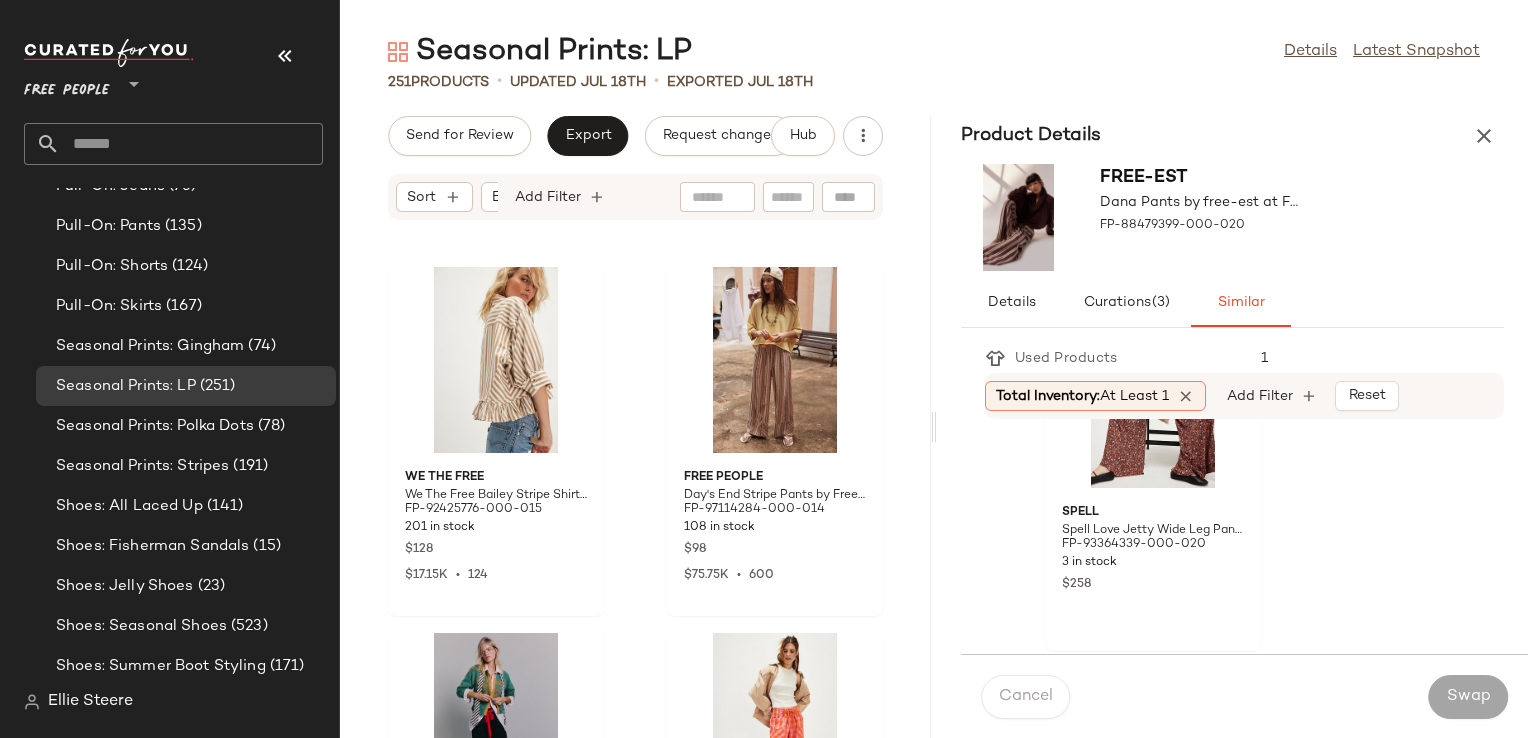 scroll, scrollTop: 6585, scrollLeft: 0, axis: vertical 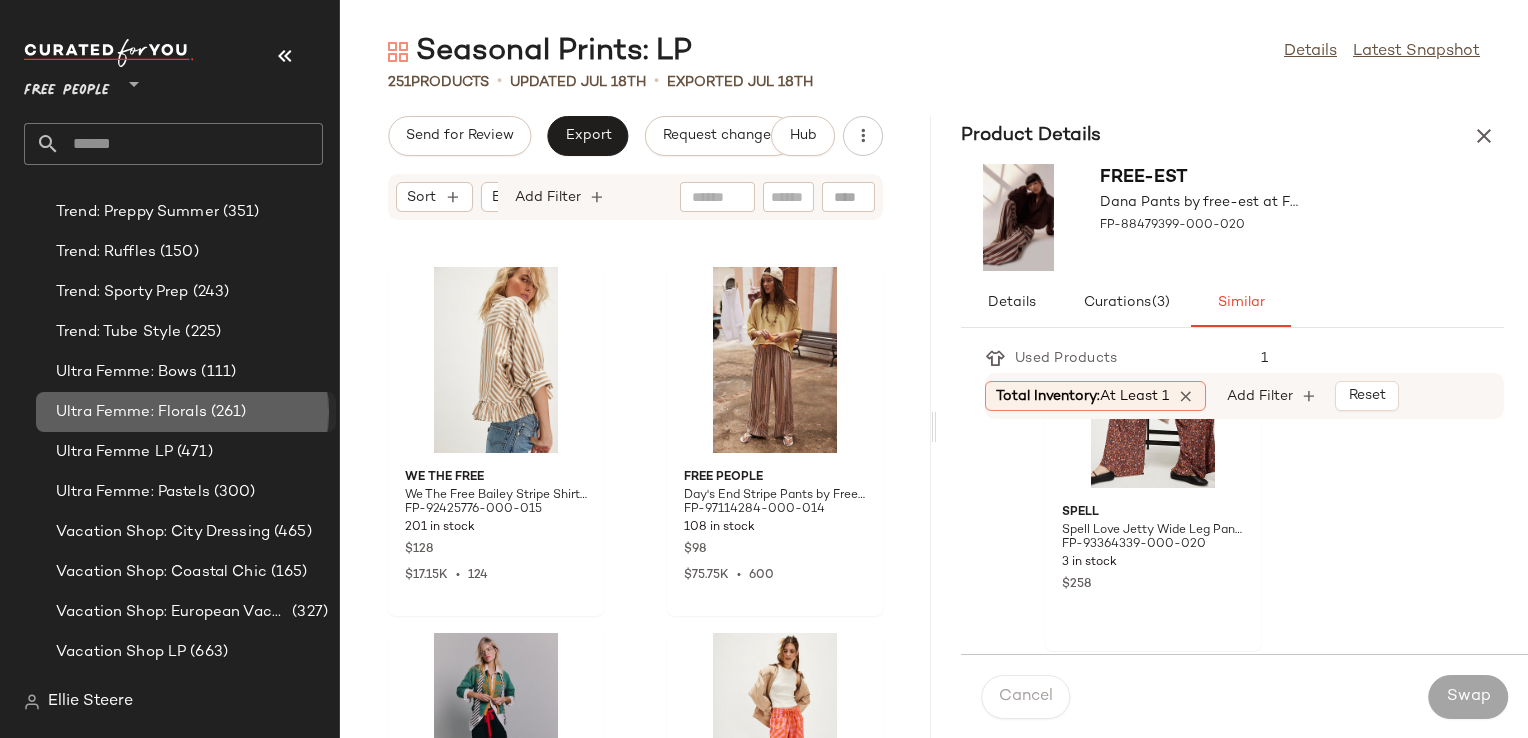 click on "(261)" at bounding box center (227, 412) 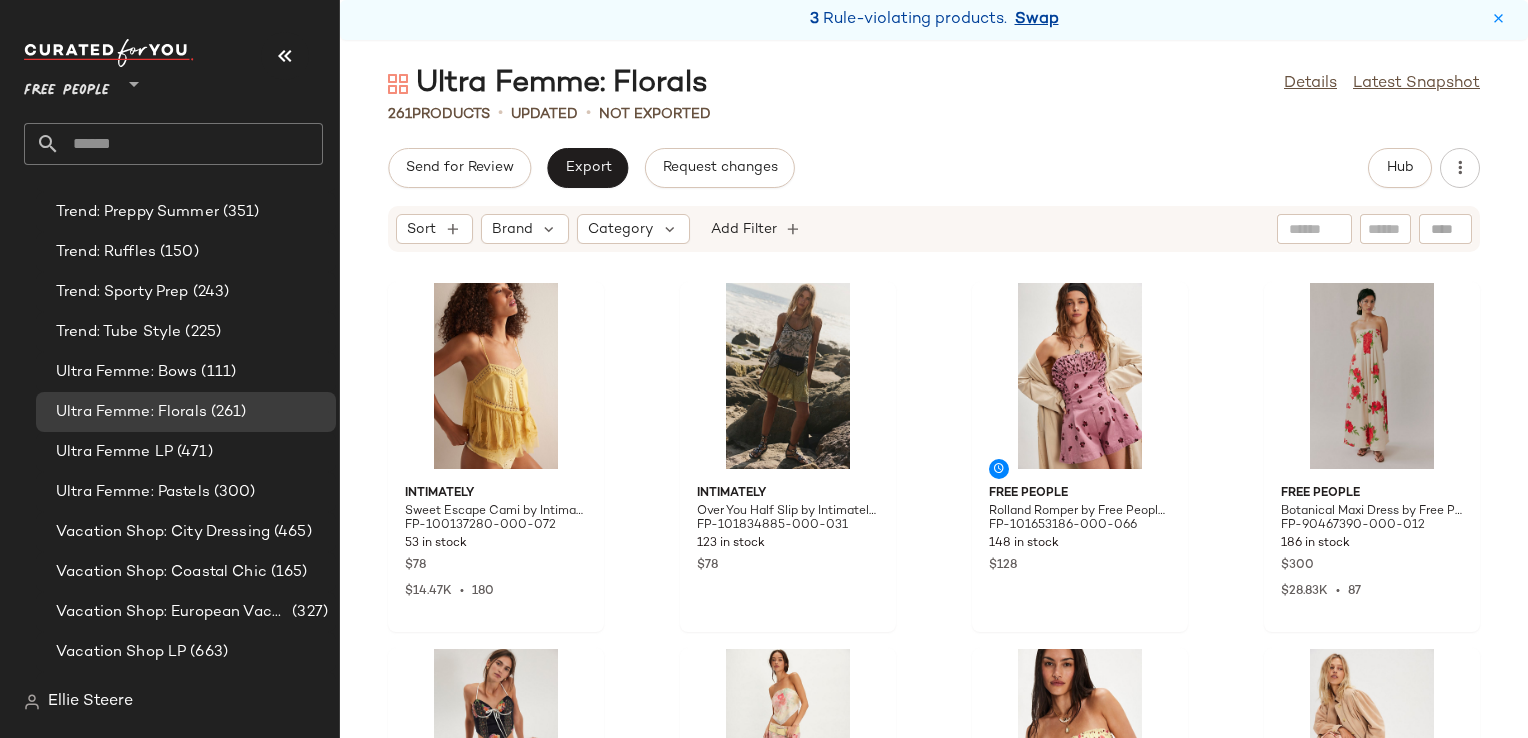 click on "Swap" at bounding box center [1037, 20] 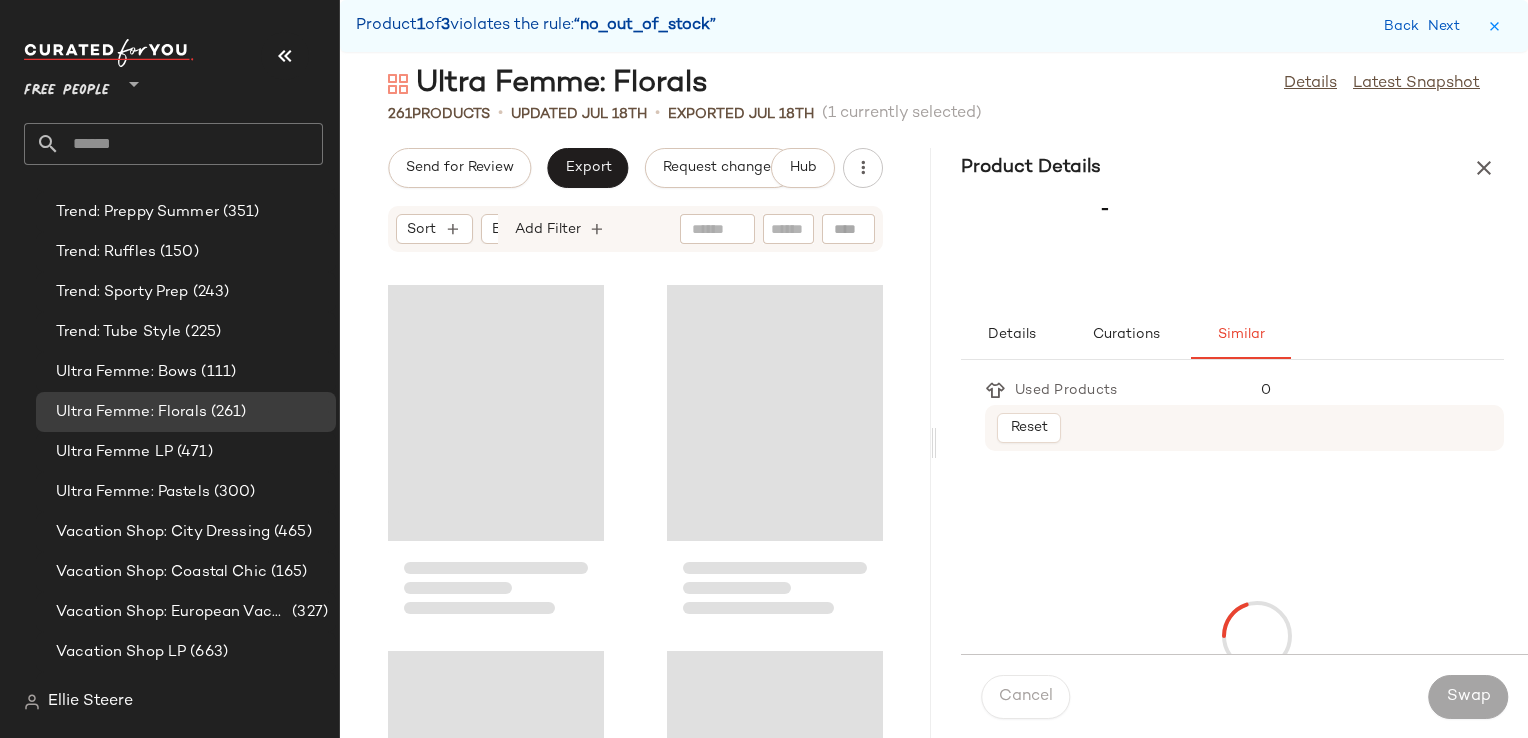 scroll, scrollTop: 6954, scrollLeft: 0, axis: vertical 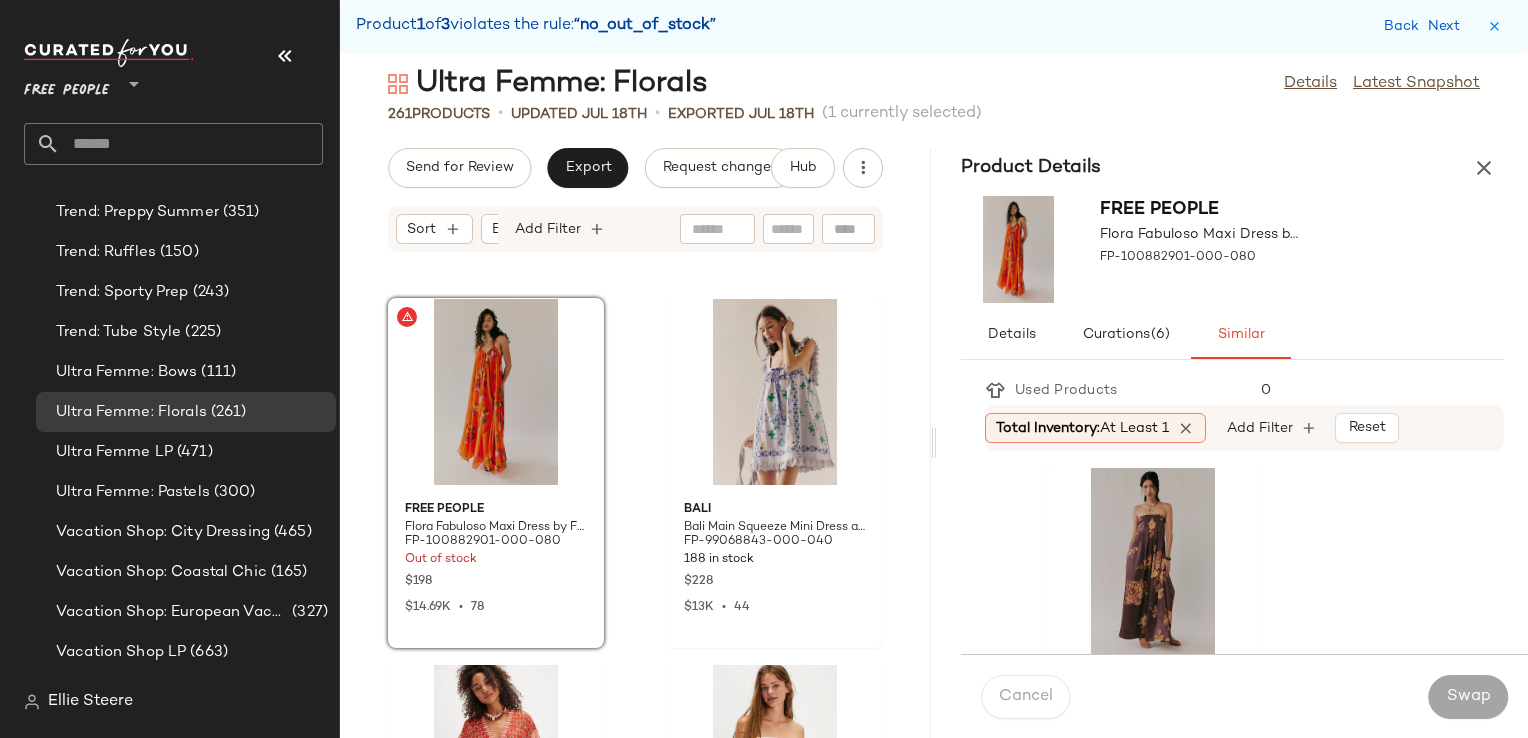 click on "Cancel   Swap" at bounding box center [1244, 696] 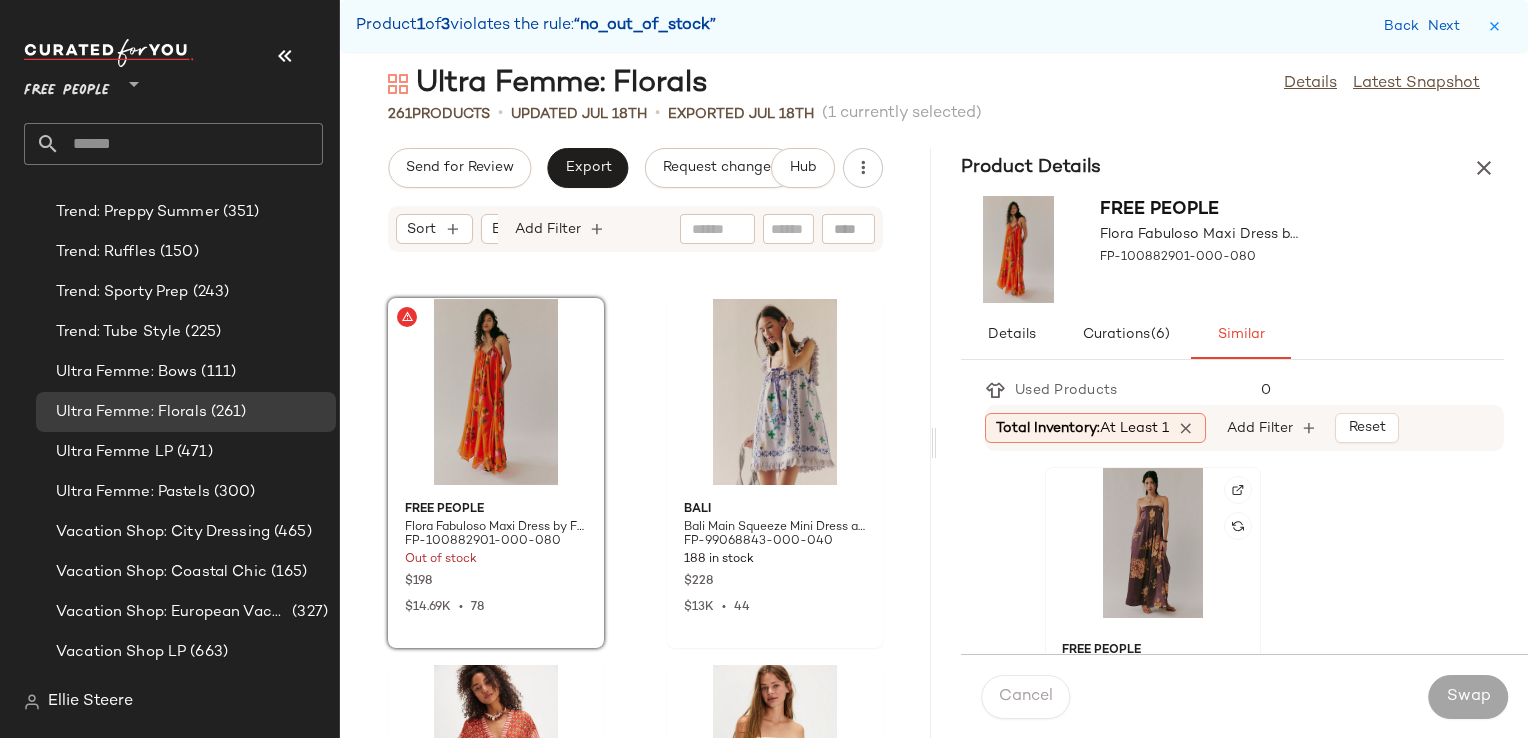 click 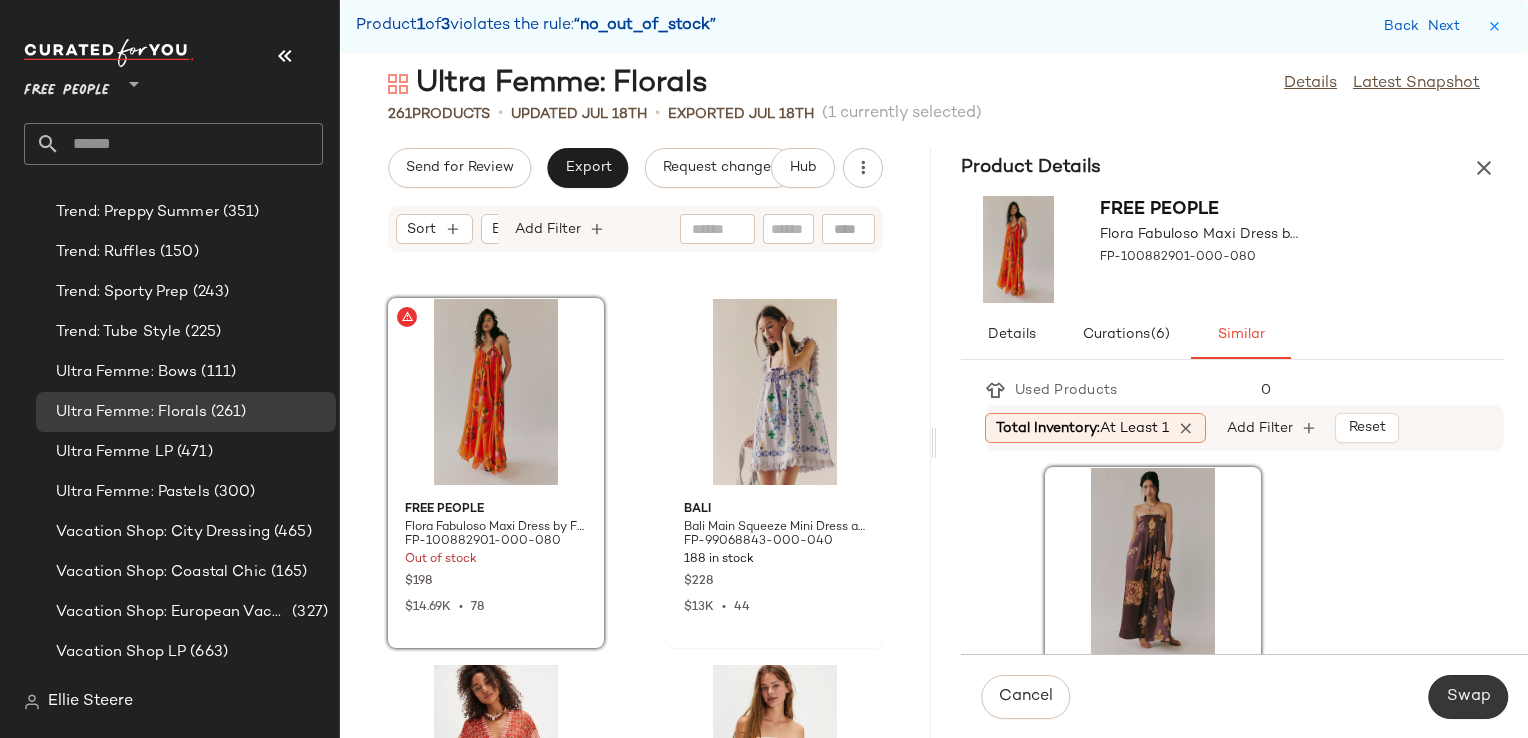 click on "Swap" at bounding box center [1468, 697] 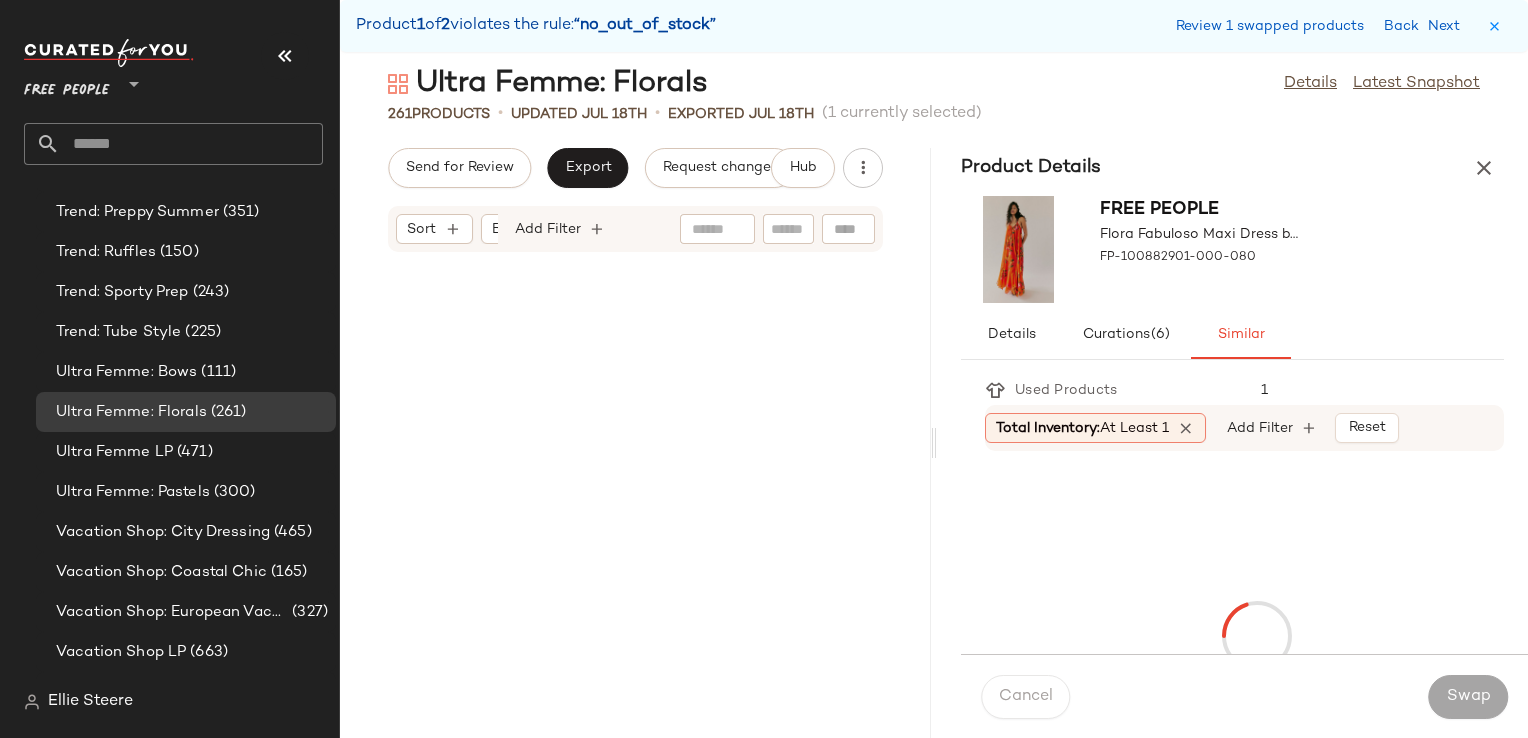 scroll, scrollTop: 10614, scrollLeft: 0, axis: vertical 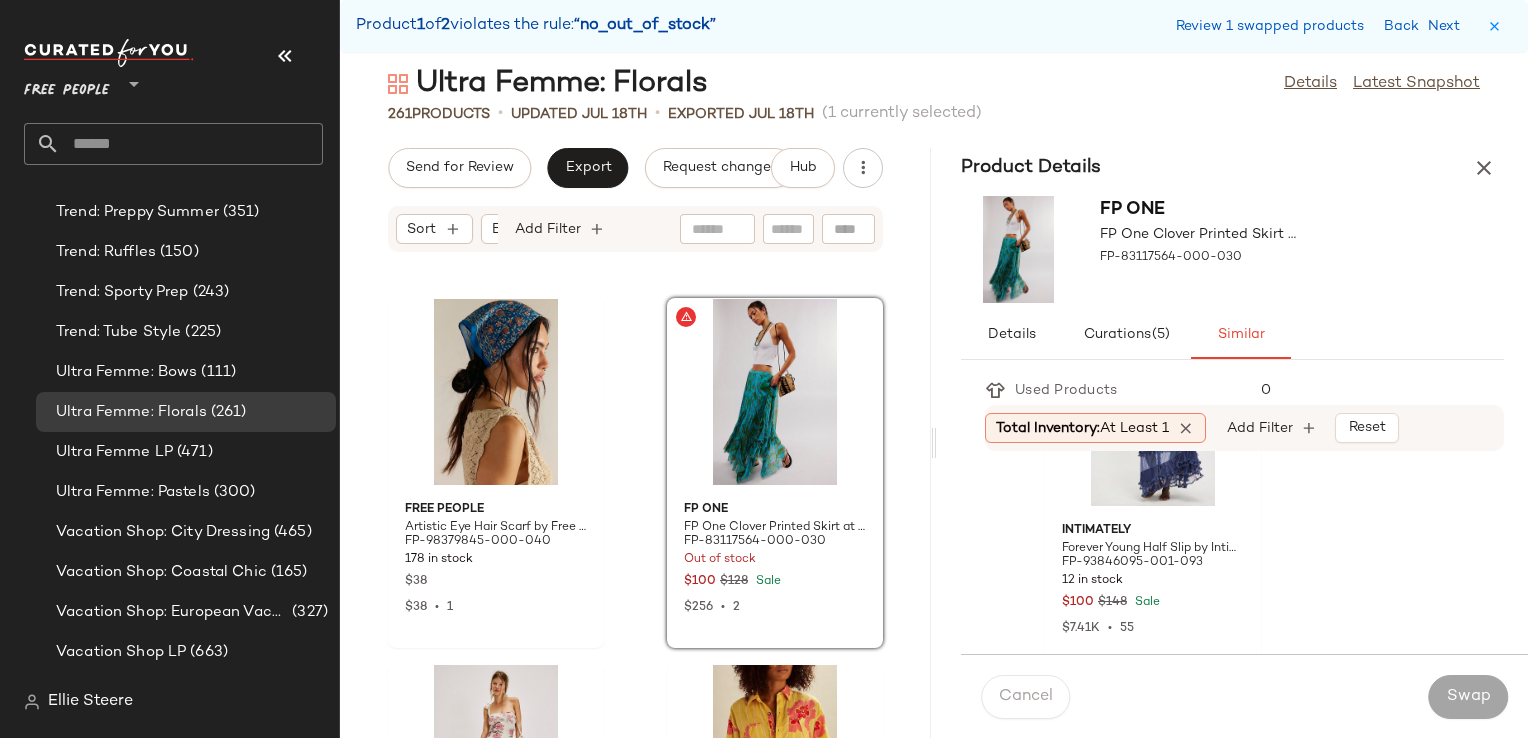 click on "Nigel Preston Nigel Preston Satin Block Print Skirt at Free People in Blue, Size: XL FP-97335368-000-048 5 in stock $238 $4.13K  •  17 FP One FP One Brynn Printed Maxi Skirt at Free People in Blue, Size: XS FP-97252704-000-040 80 in stock $148 $8.44K  •  40 Intimately Forever Young Half Slip by Intimately at Free People in Blue, Size: M FP-93846095-001-093 12 in stock $100 $148 Sale $7.41K  •  55 Free People Oasis Printed Maxi Skort by Free People, Size: US 14 FP-100920297-000-030 184 in stock $198 $1.58K  •  8 Free People Autumn Promenade Maxi Skirt by Free People in Green, Size: US 8 FP-100966100-000-236 181 in stock $168 Spell Spell Dancing Valley Maxi Skirt at Free People in Purple, Size: M FP-96685383-000-056 4 in stock $298 Intimately Rye Lounge Pants by Intimately at Free People in Blue, Size: XL FP-100080936-000-045 174 in stock $70 $128 Sale $2.03K  •  19 Jen's Pirate Booty Jen's Pirate Booty Lapis Maxi Skirt at Free People in Pink, Size: L FP-65403149-000-065 1 in stock $218 Free People 17" at bounding box center [1256, 552] 